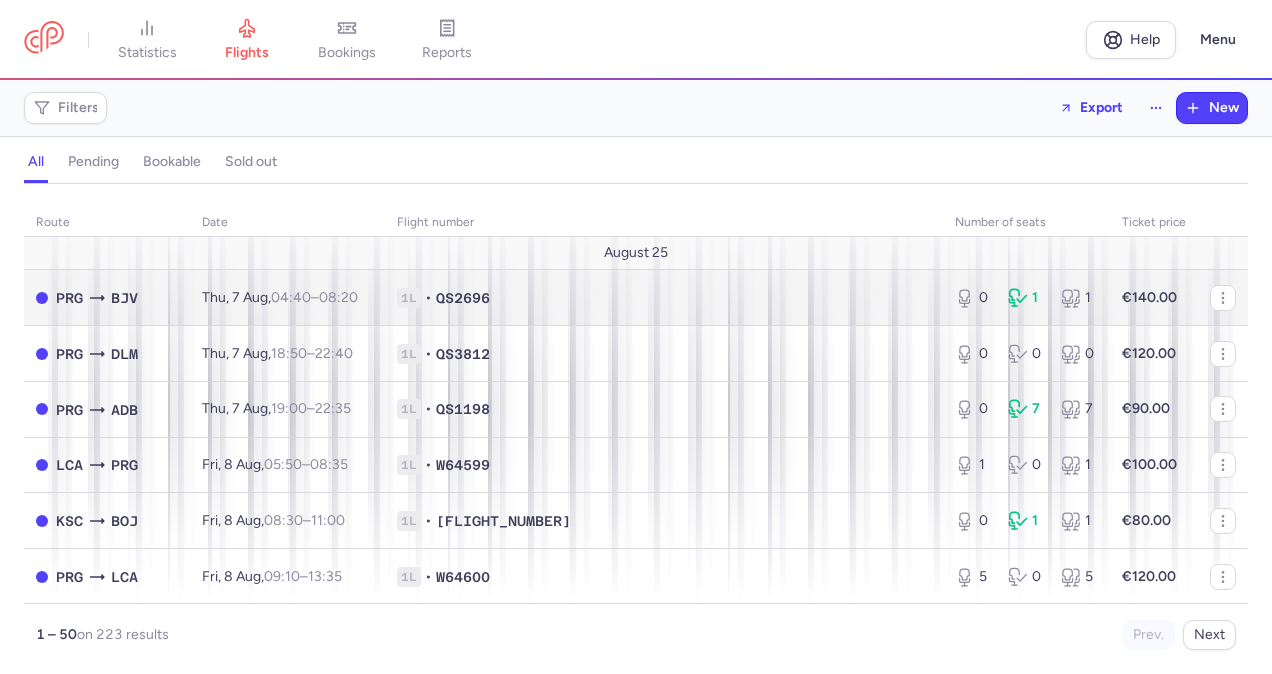 scroll, scrollTop: 0, scrollLeft: 0, axis: both 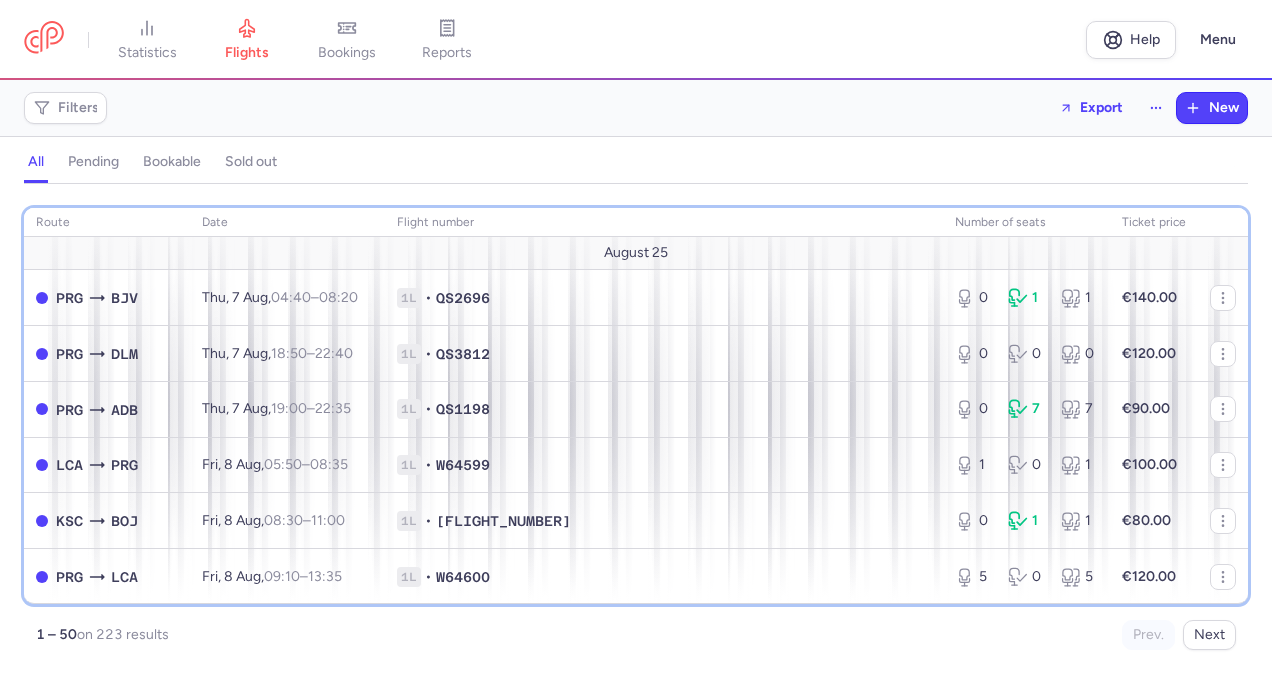click on "route" at bounding box center (107, 223) 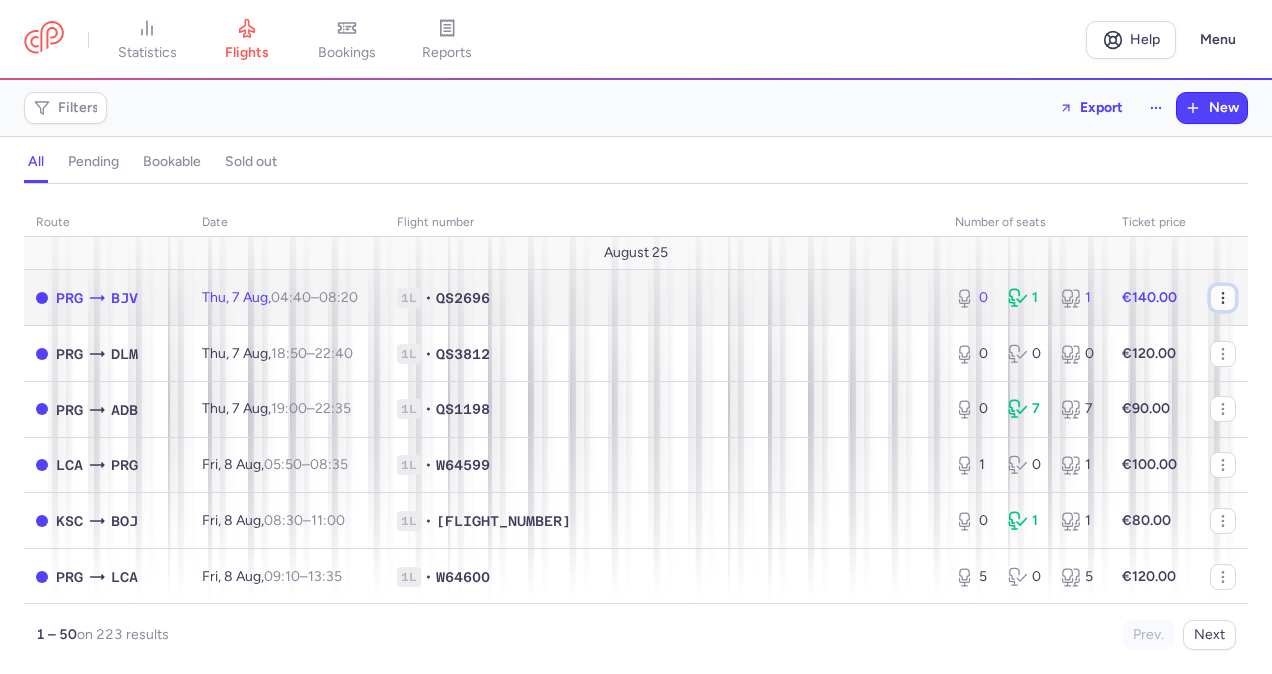 click 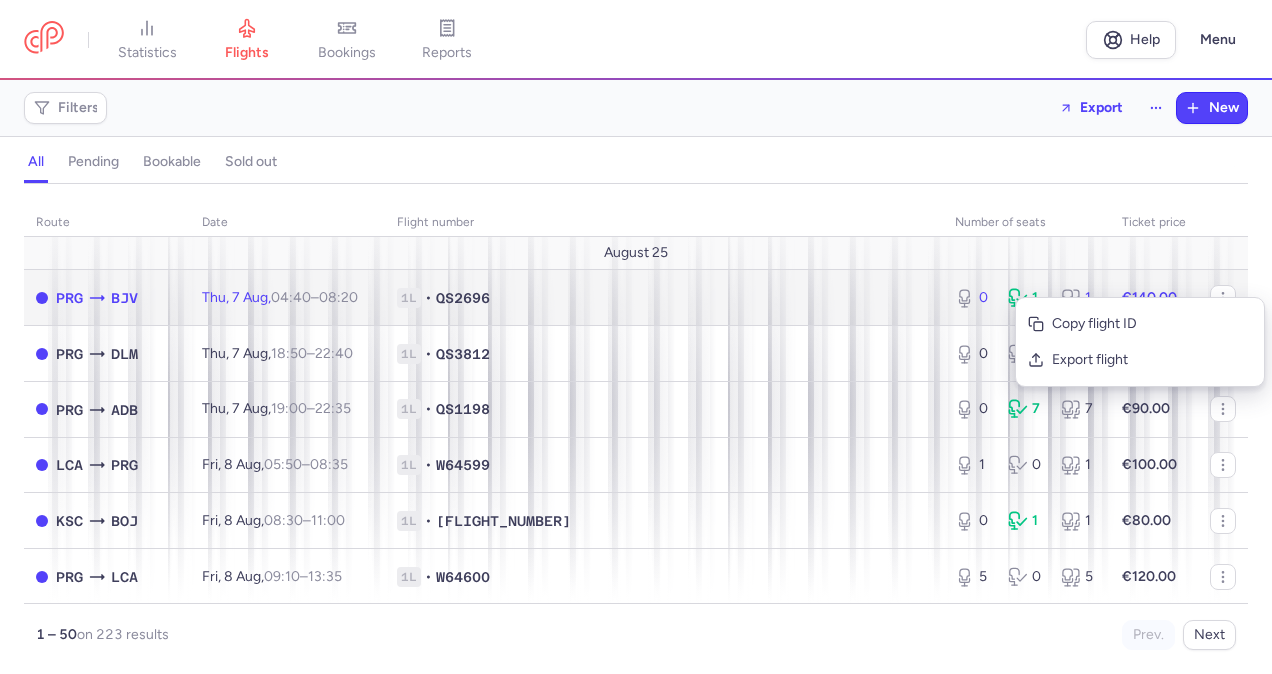 click on "[SEATS] • [FLIGHT_NUMBER]" at bounding box center (664, 298) 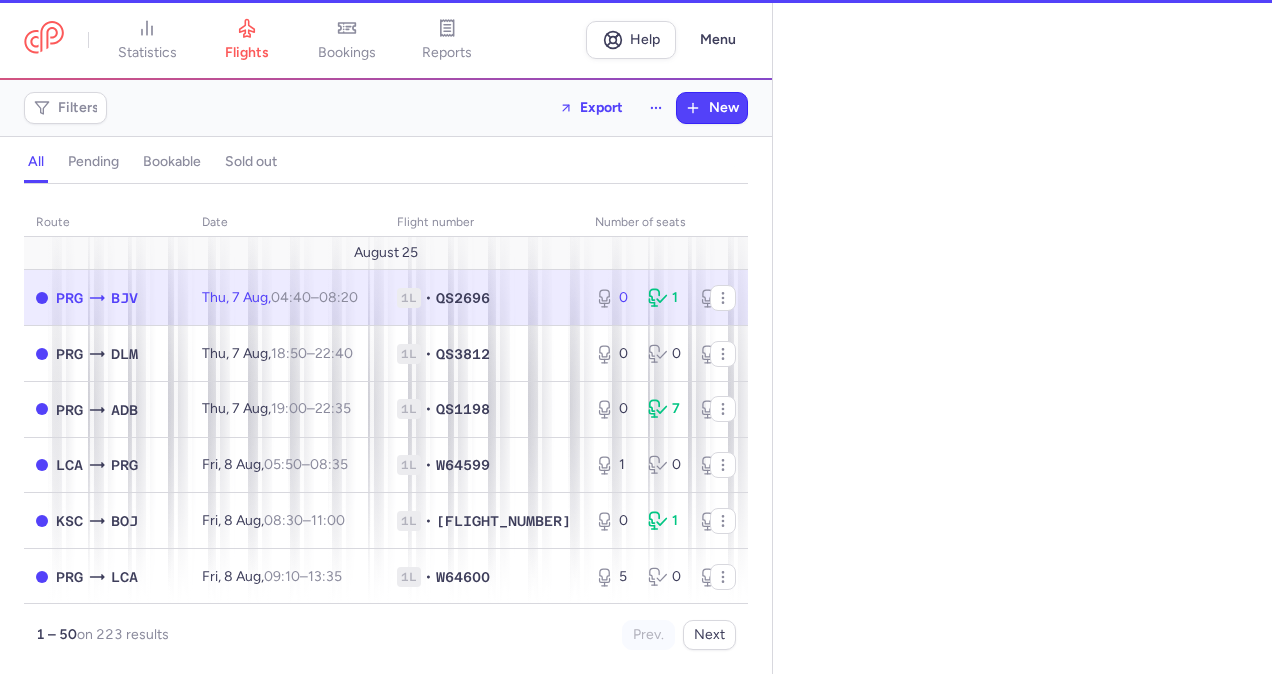 select on "days" 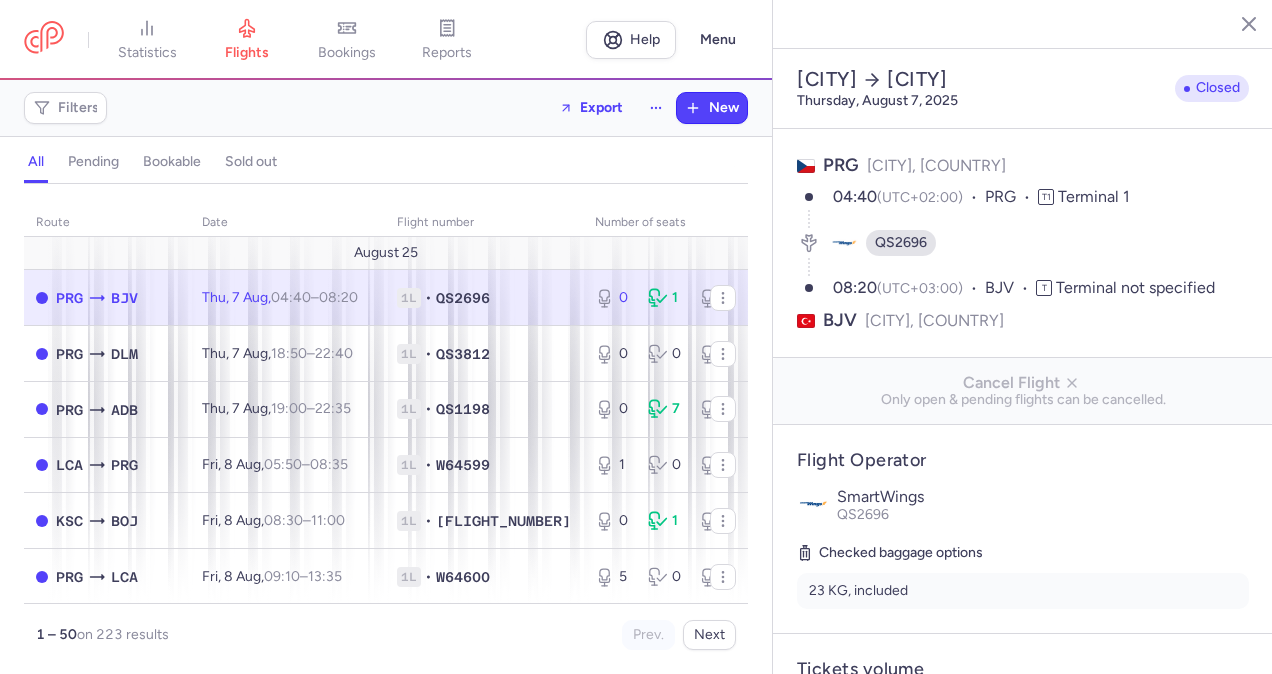 click 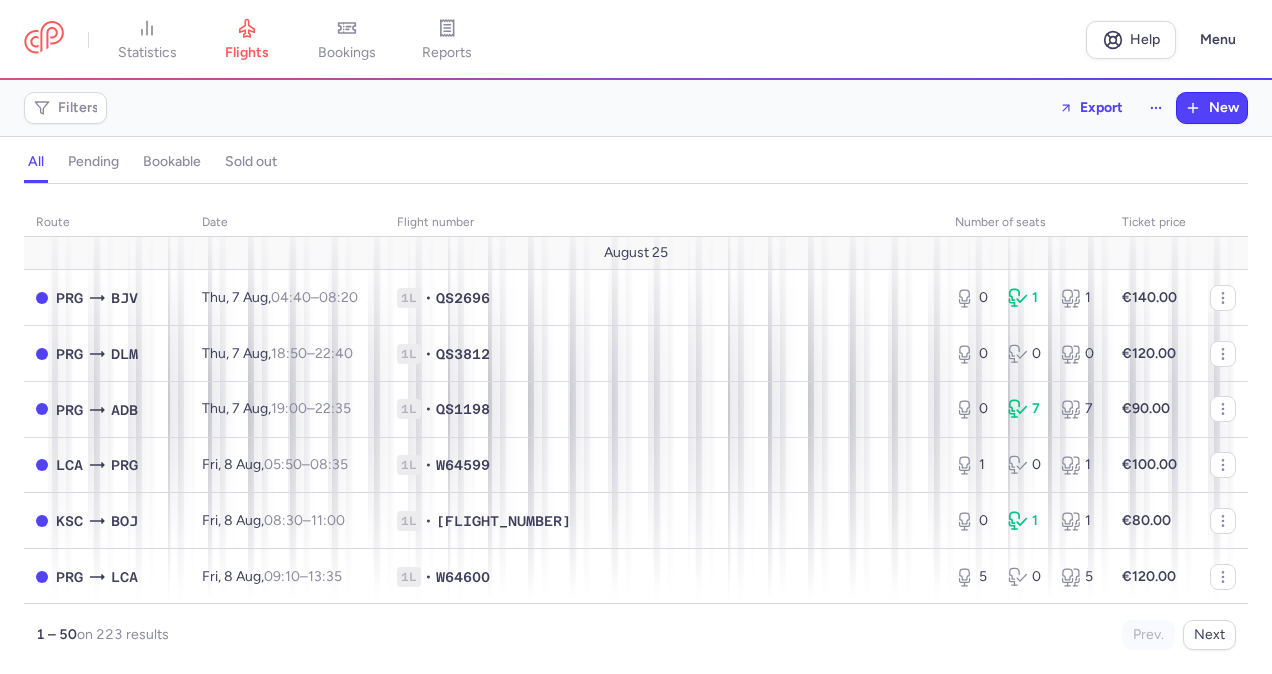 click on "bookable" at bounding box center [172, 162] 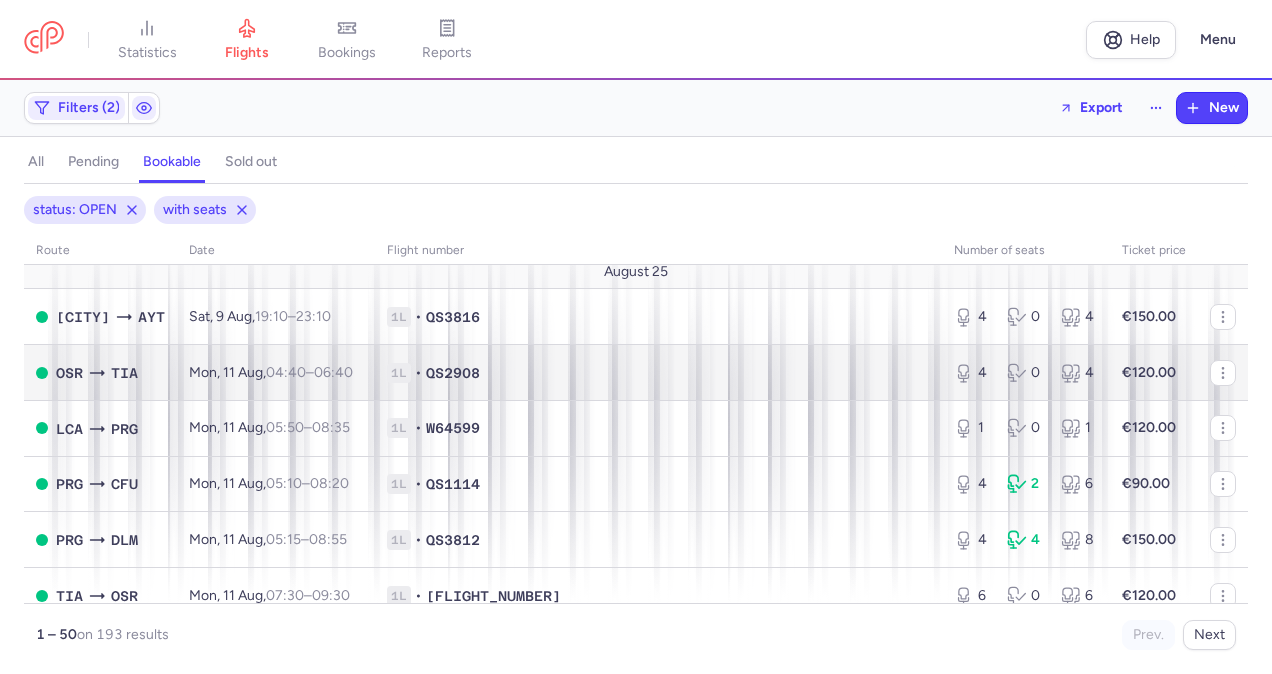 scroll, scrollTop: 0, scrollLeft: 0, axis: both 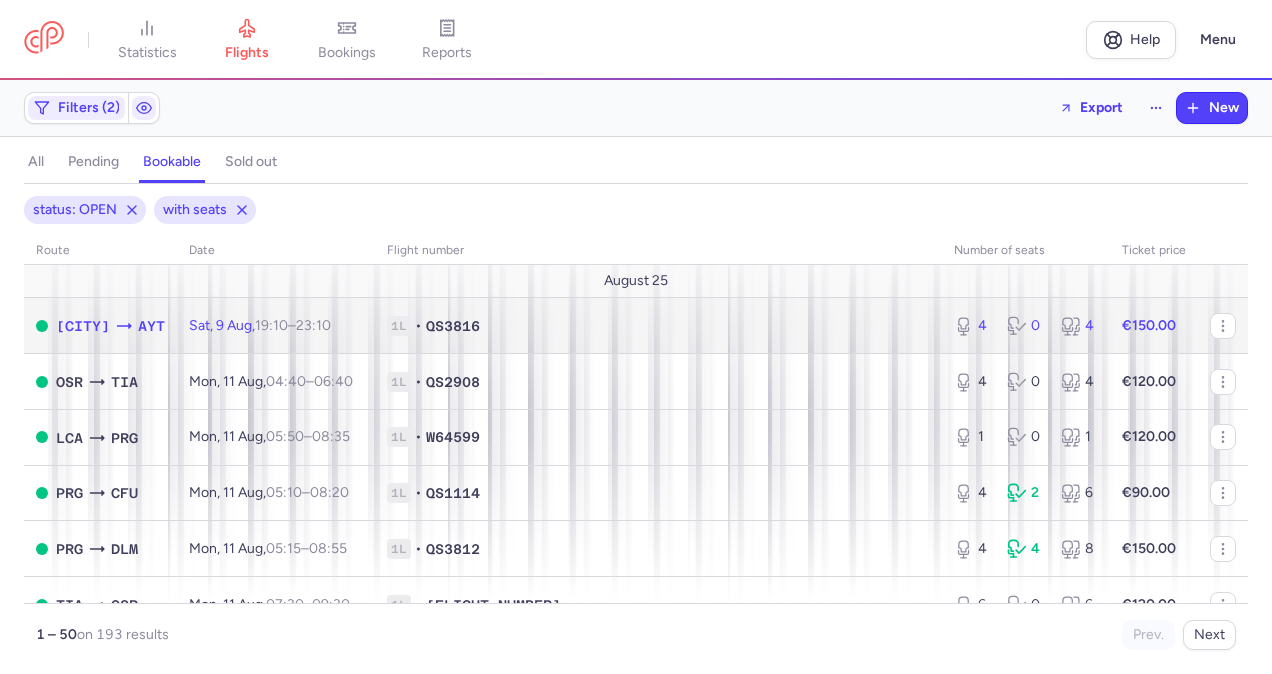click on "[CITY]  [CITY]" at bounding box center [100, 326] 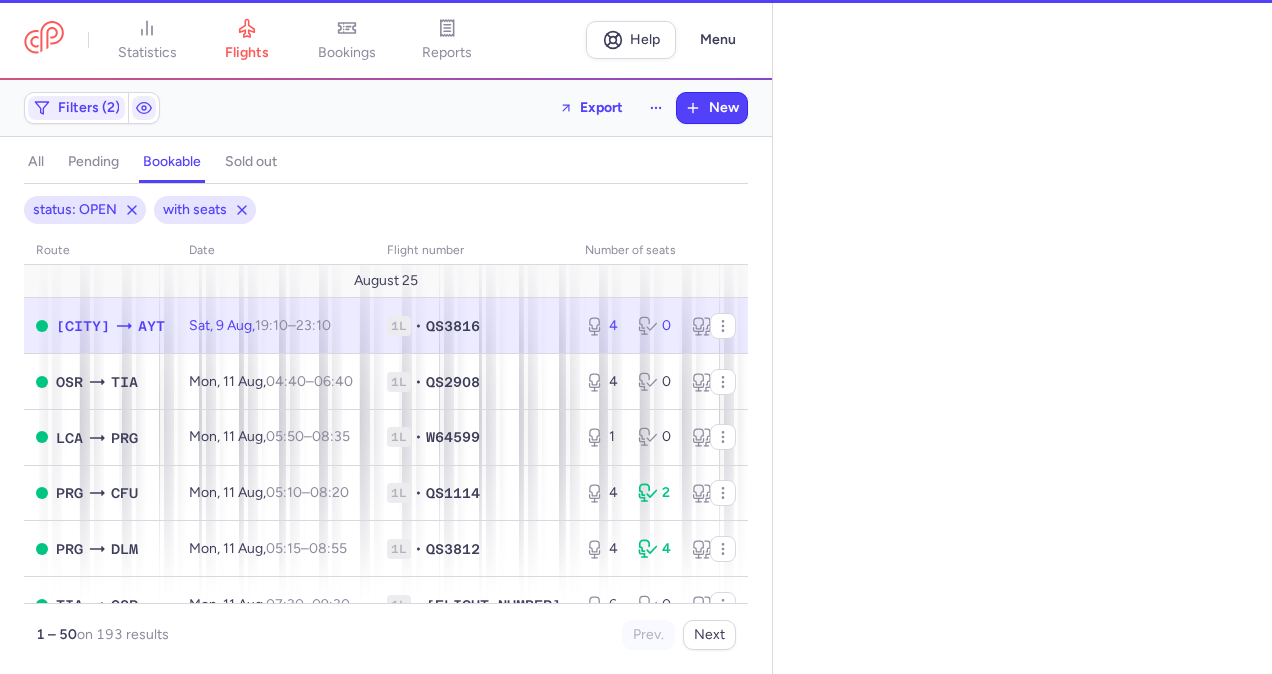select on "days" 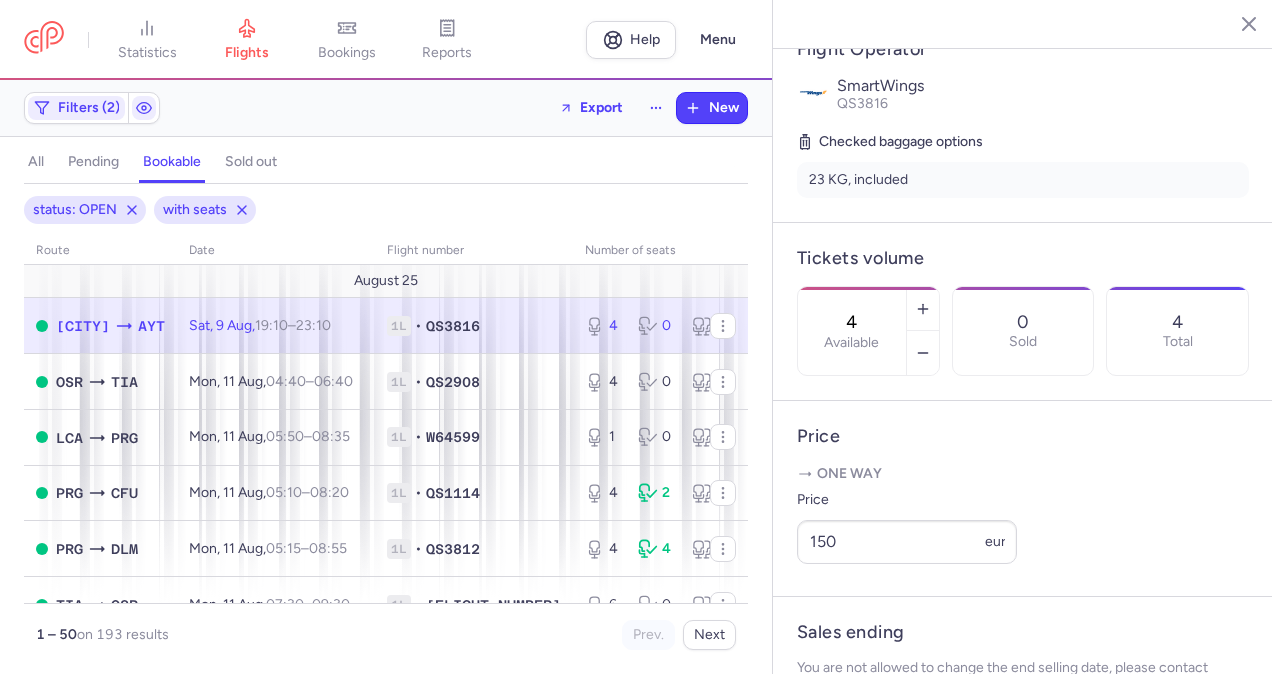 scroll, scrollTop: 400, scrollLeft: 0, axis: vertical 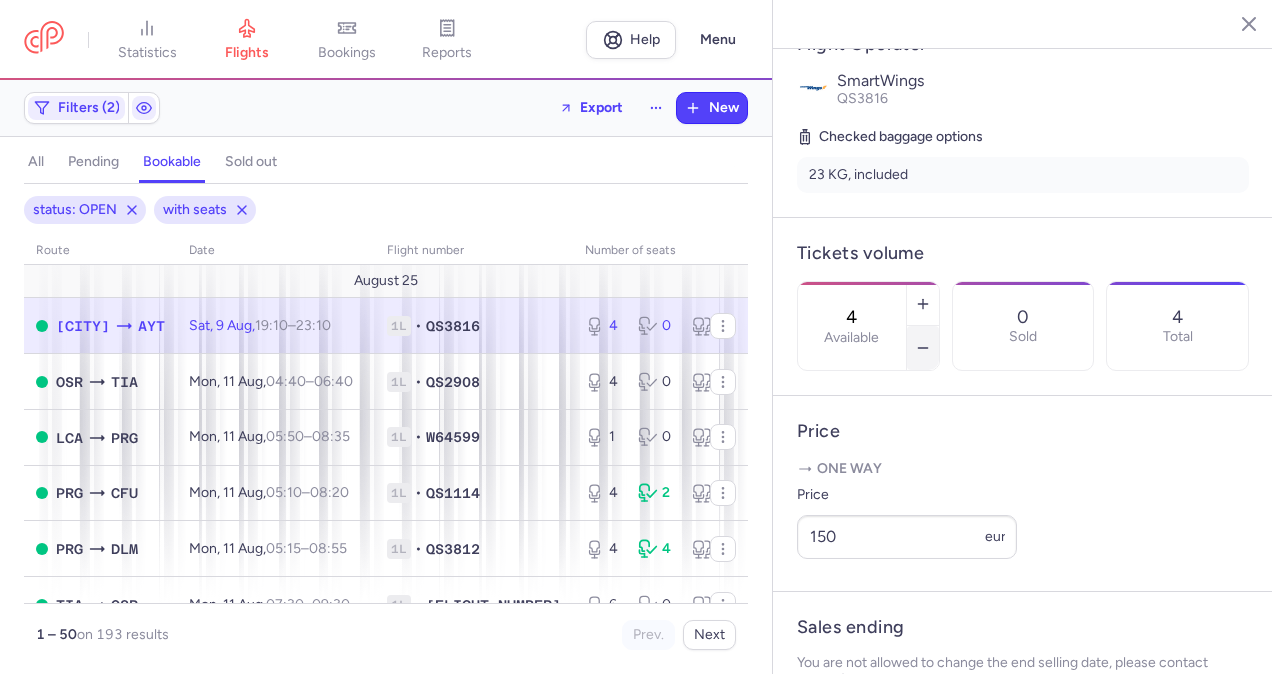 click 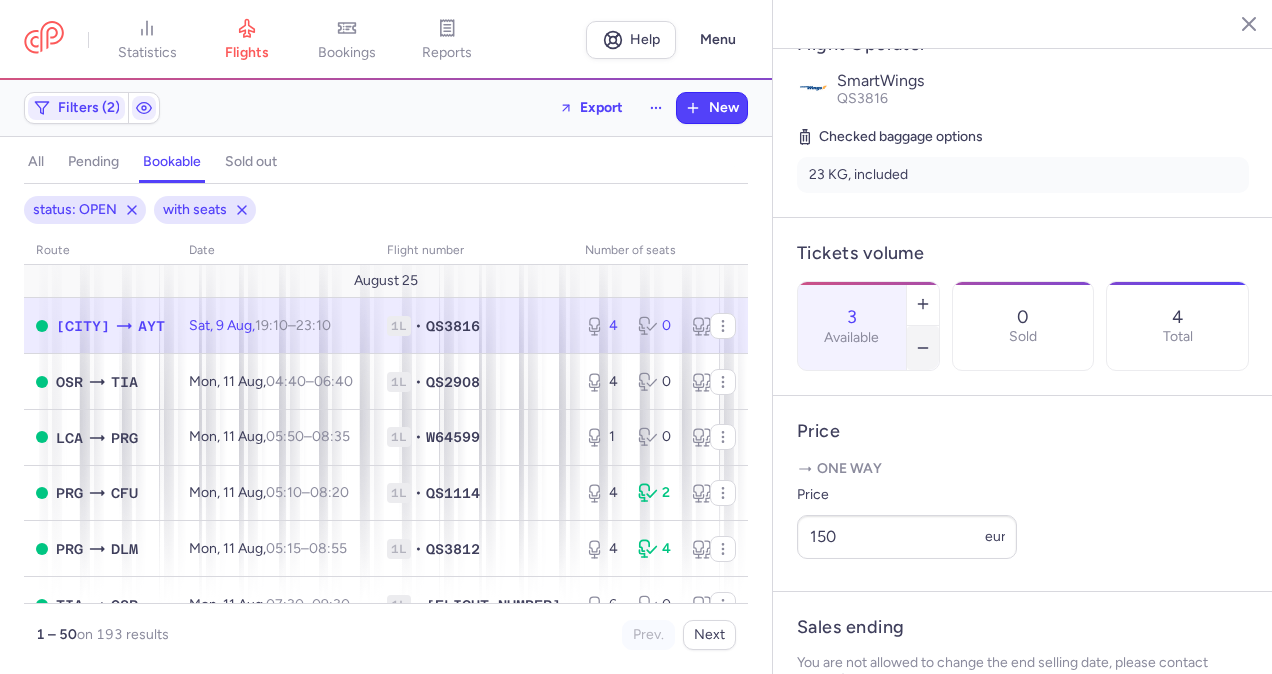 click 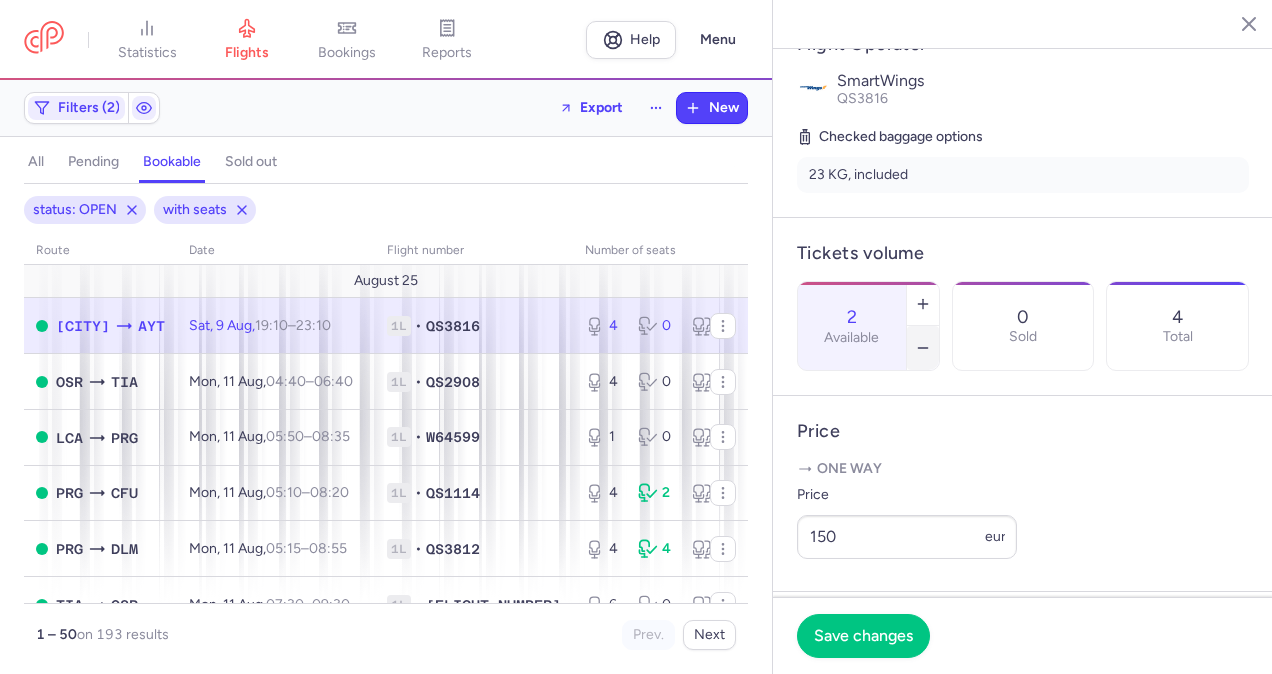 click 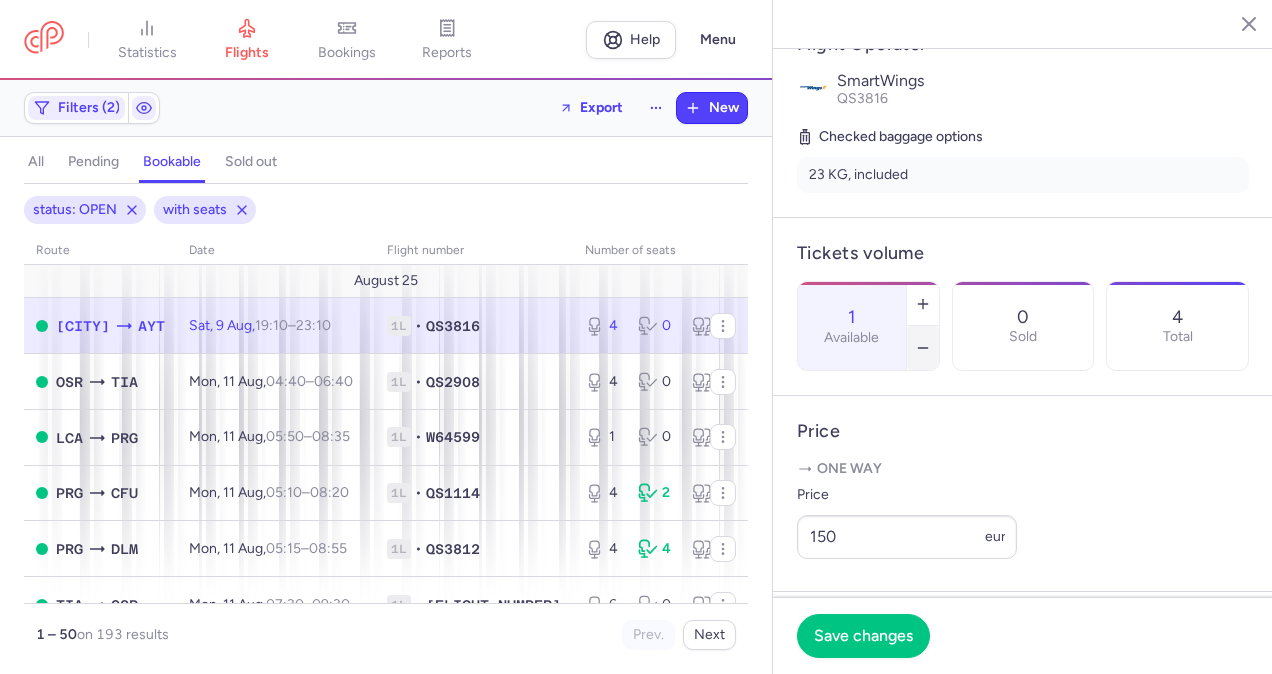 click 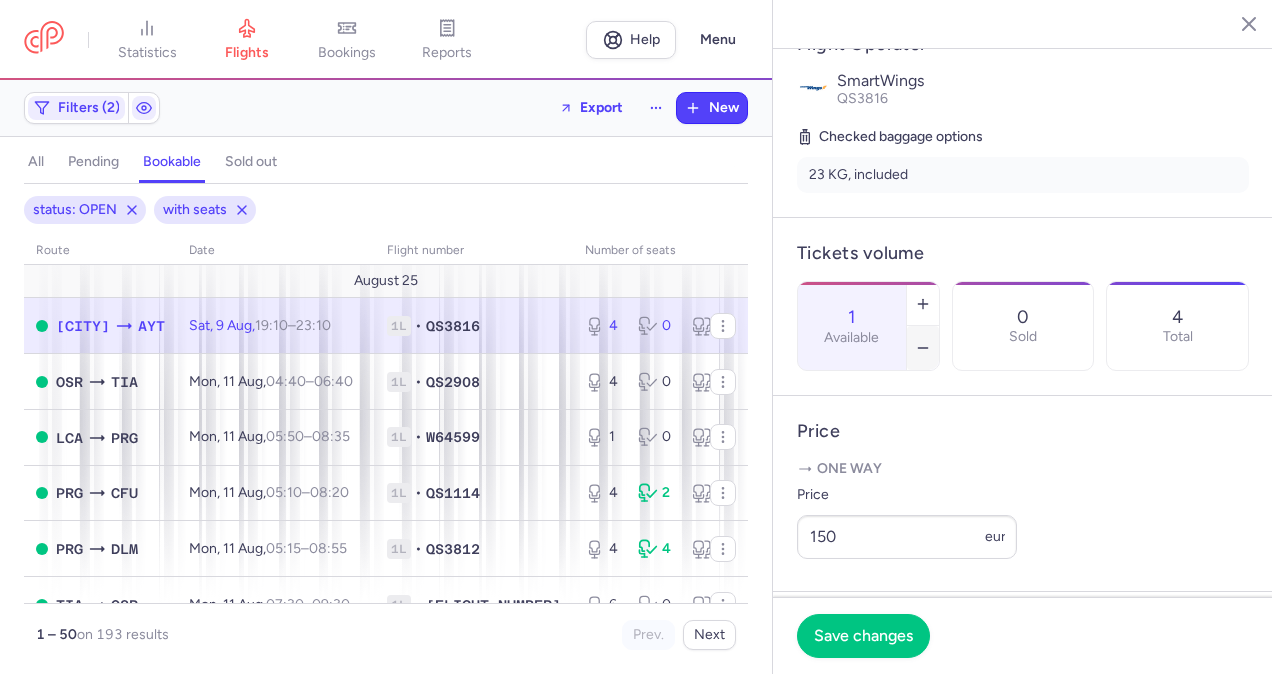 type on "0" 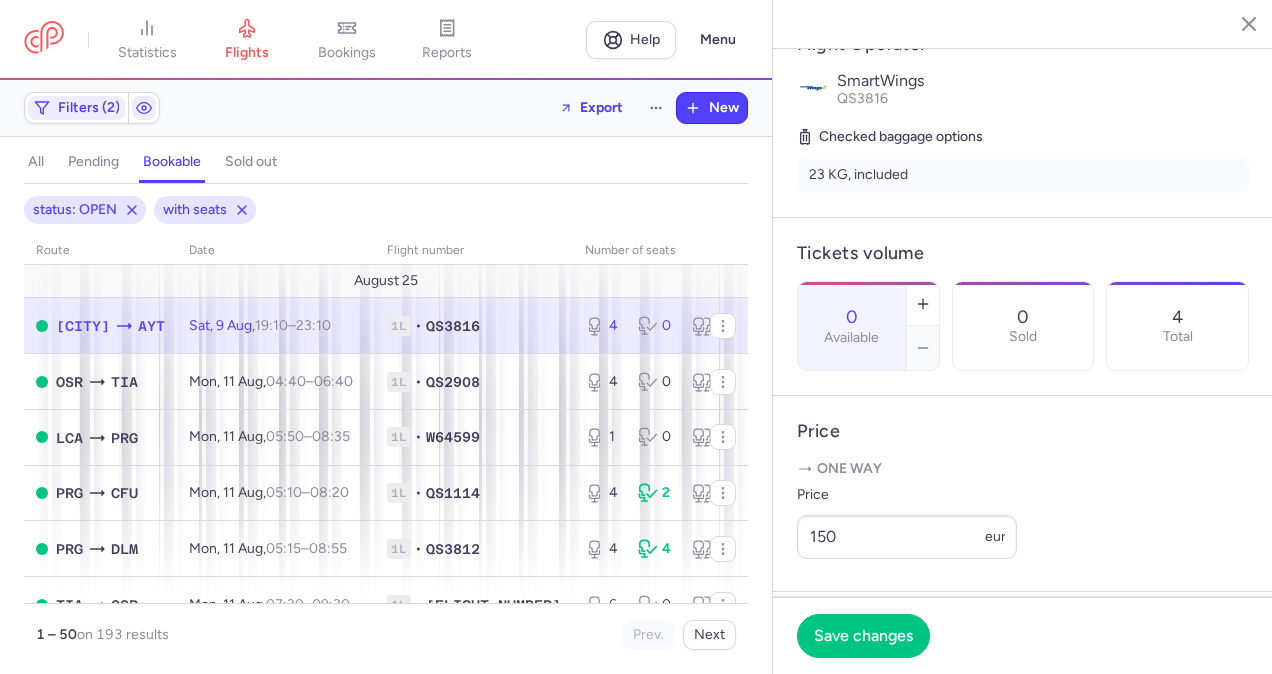 click on "August 25" at bounding box center (451, 281) 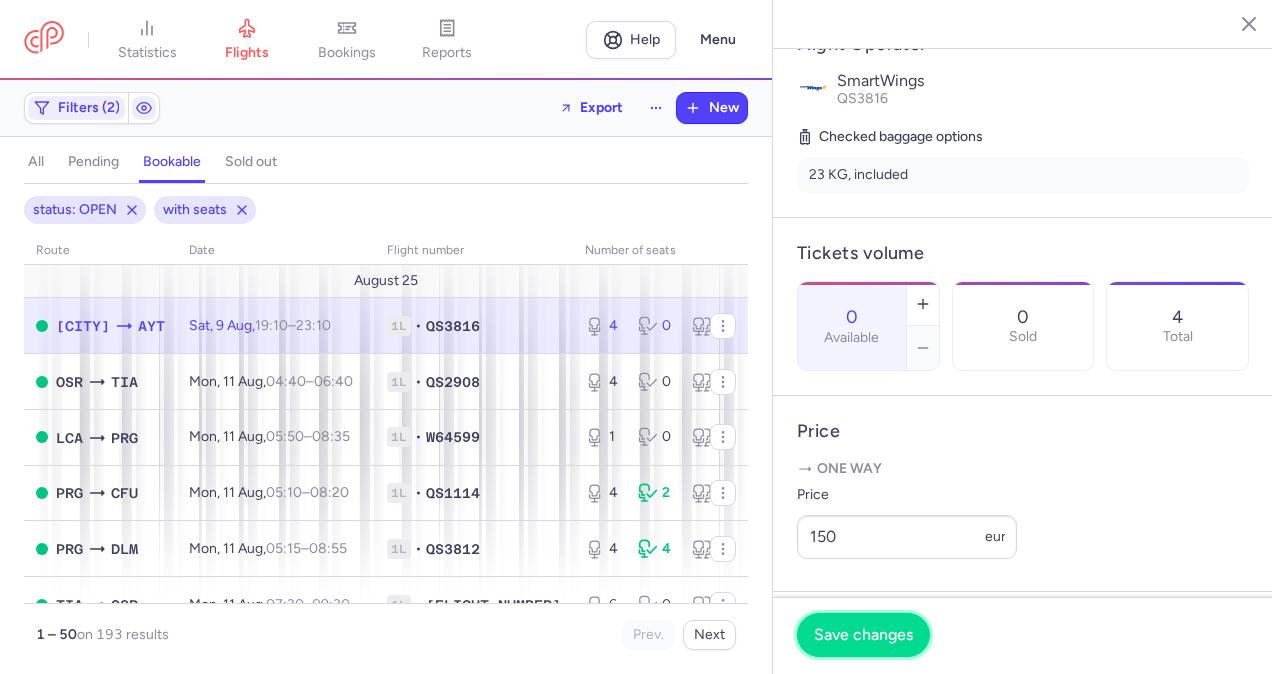 click on "Save changes" at bounding box center [863, 635] 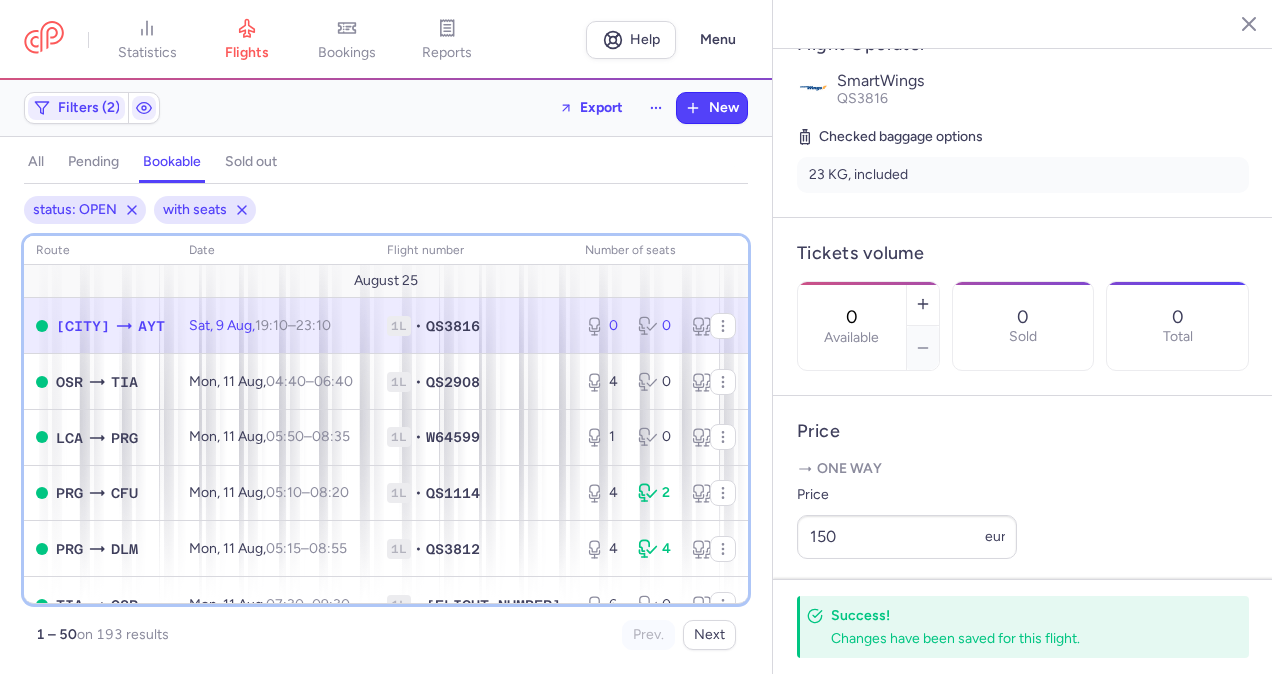 click on "number of seats" at bounding box center (657, 251) 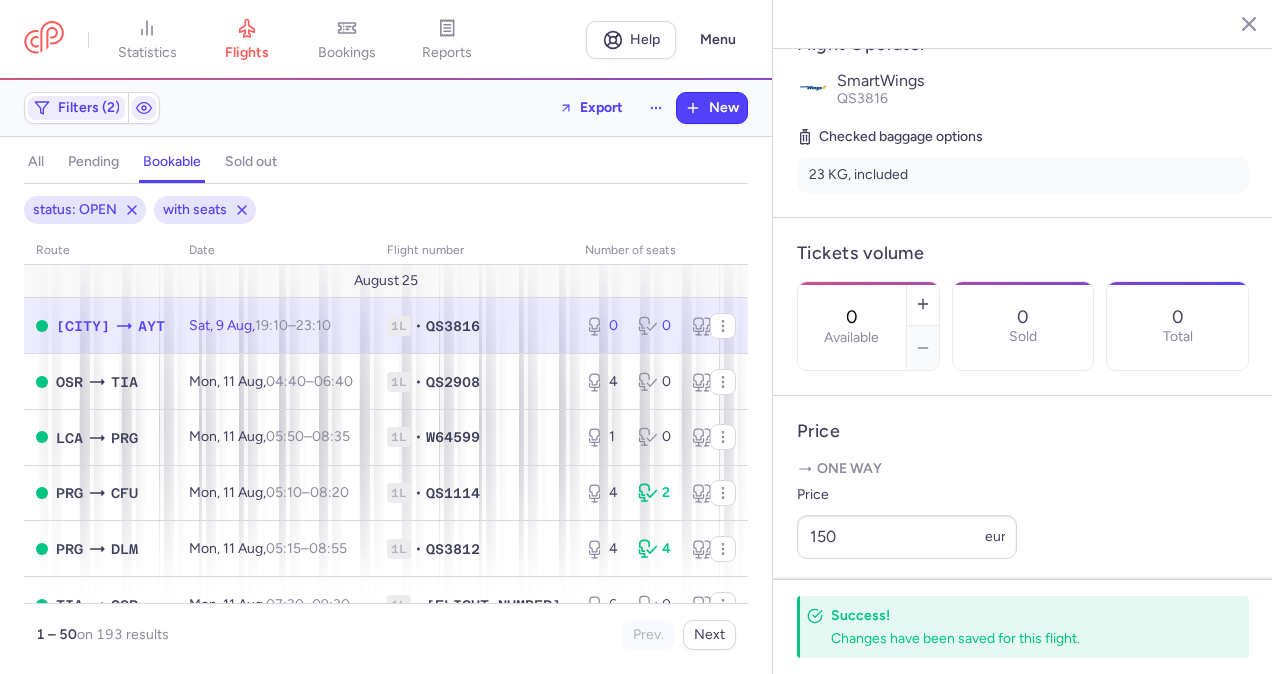 click 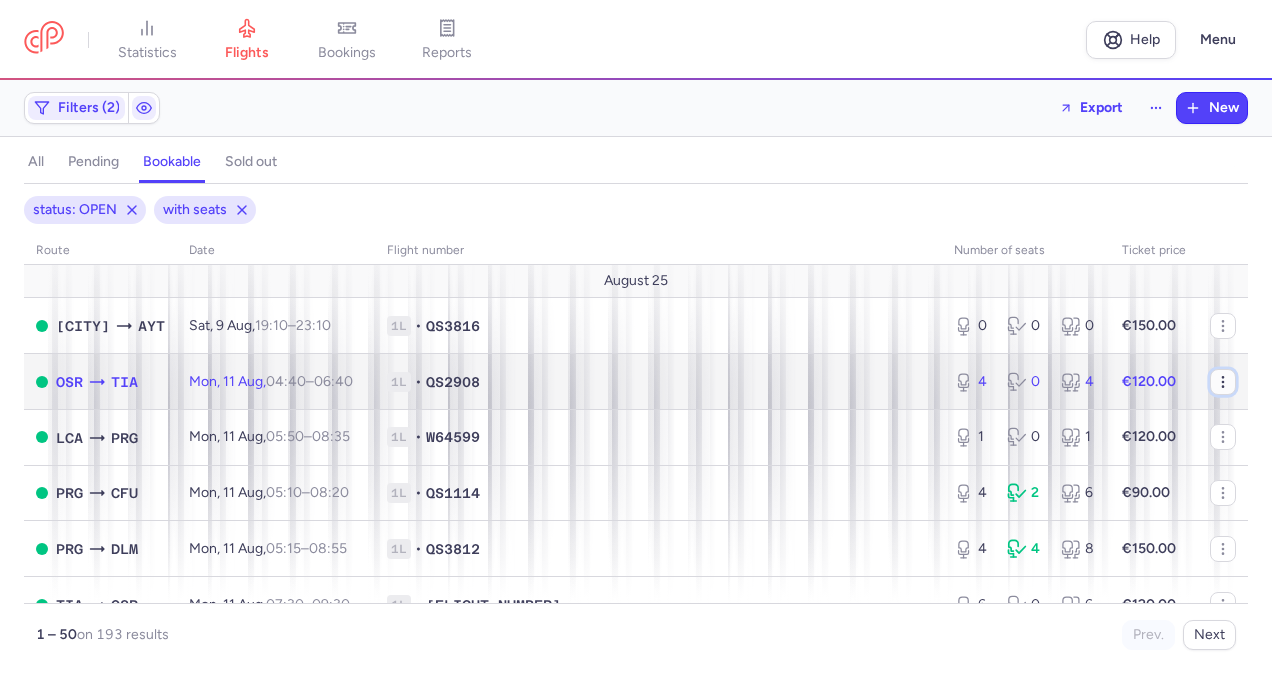 click 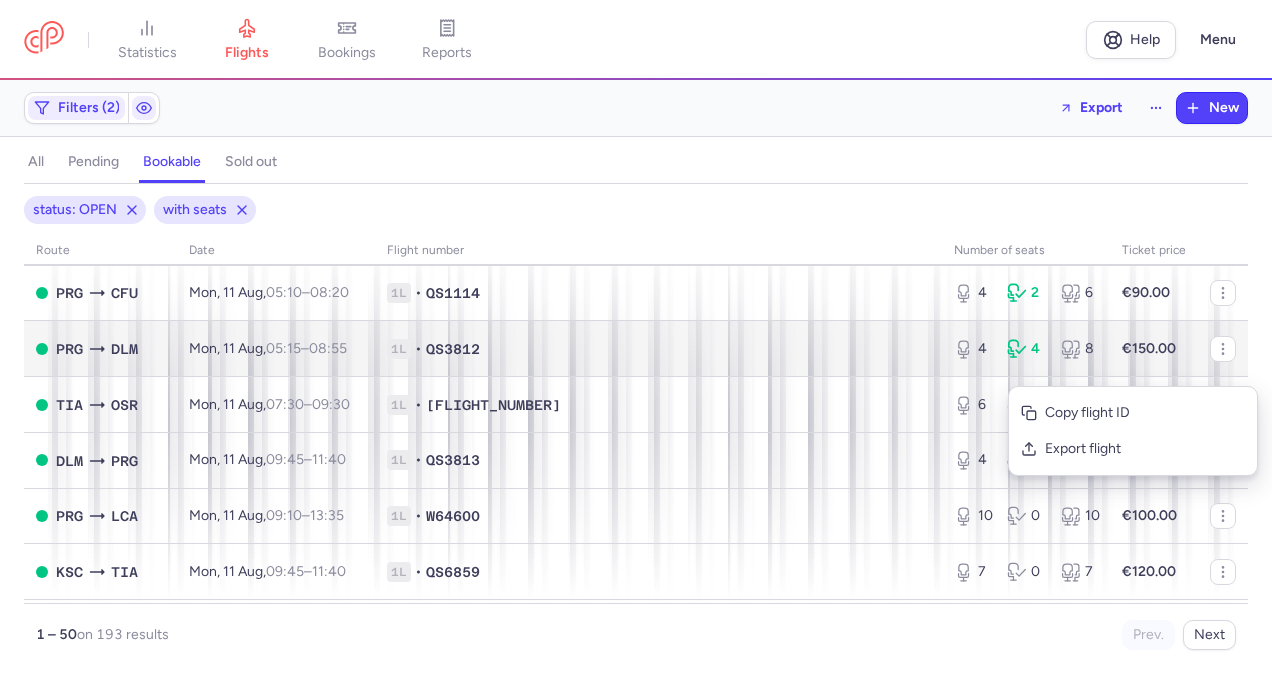 scroll, scrollTop: 100, scrollLeft: 0, axis: vertical 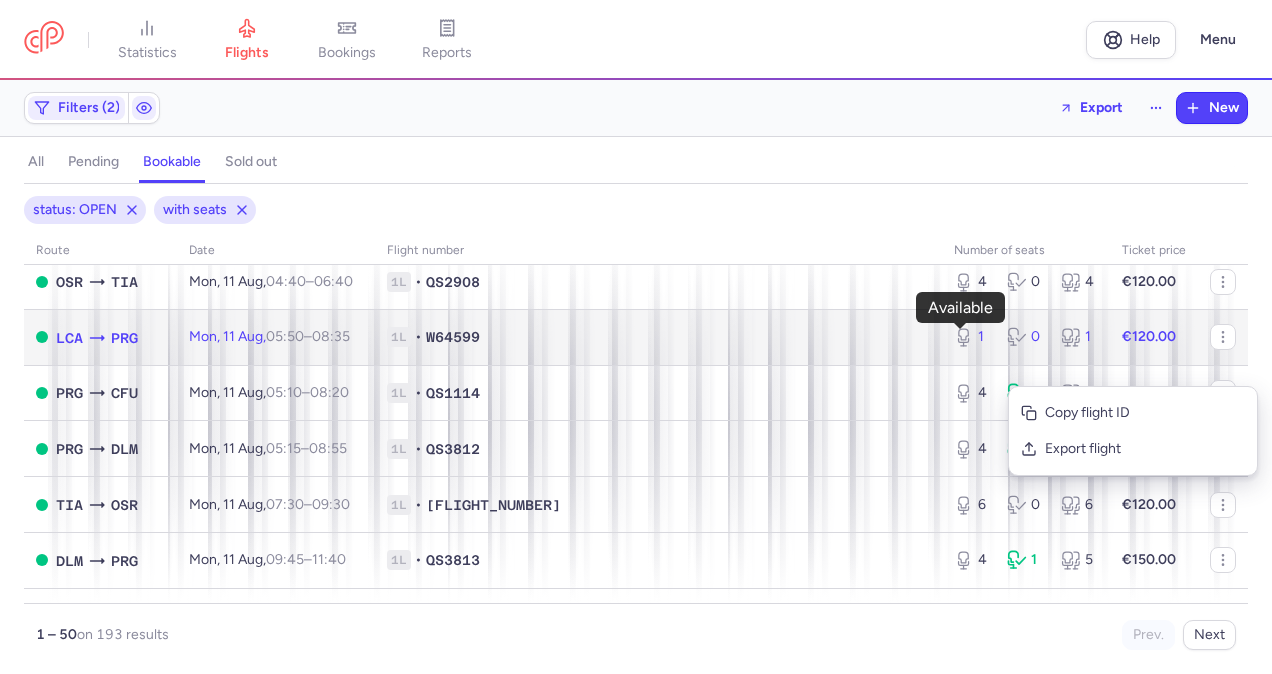 click 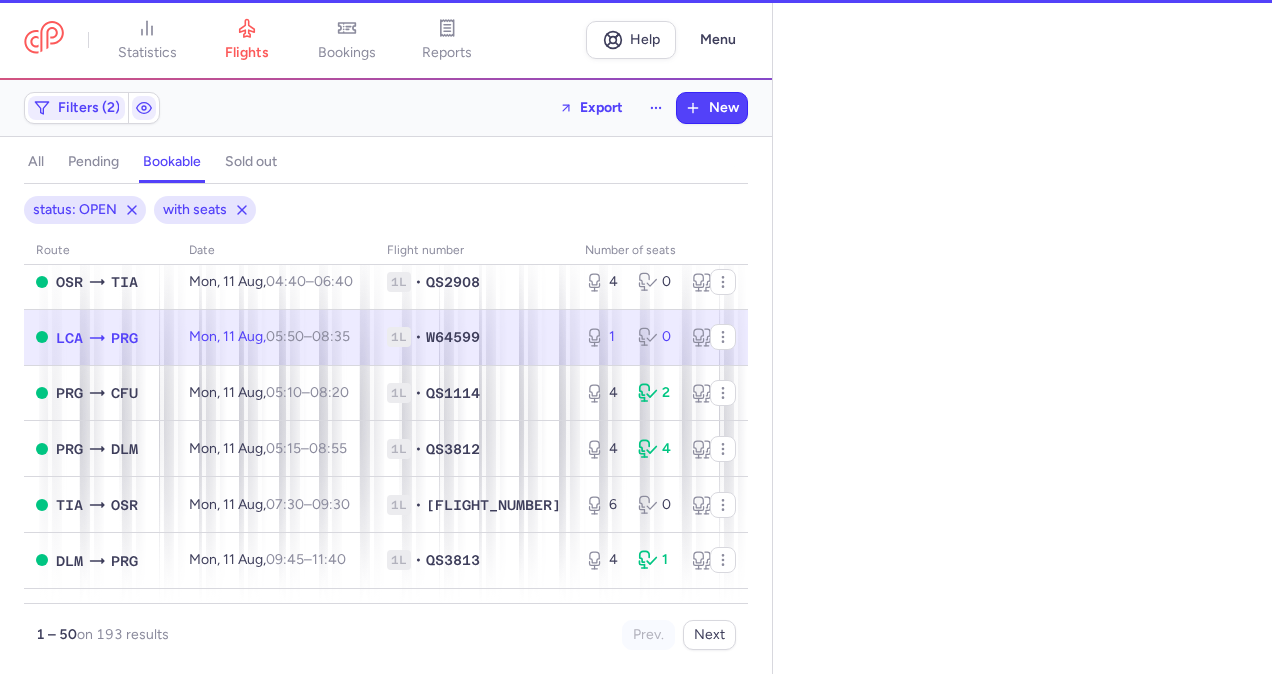 select on "days" 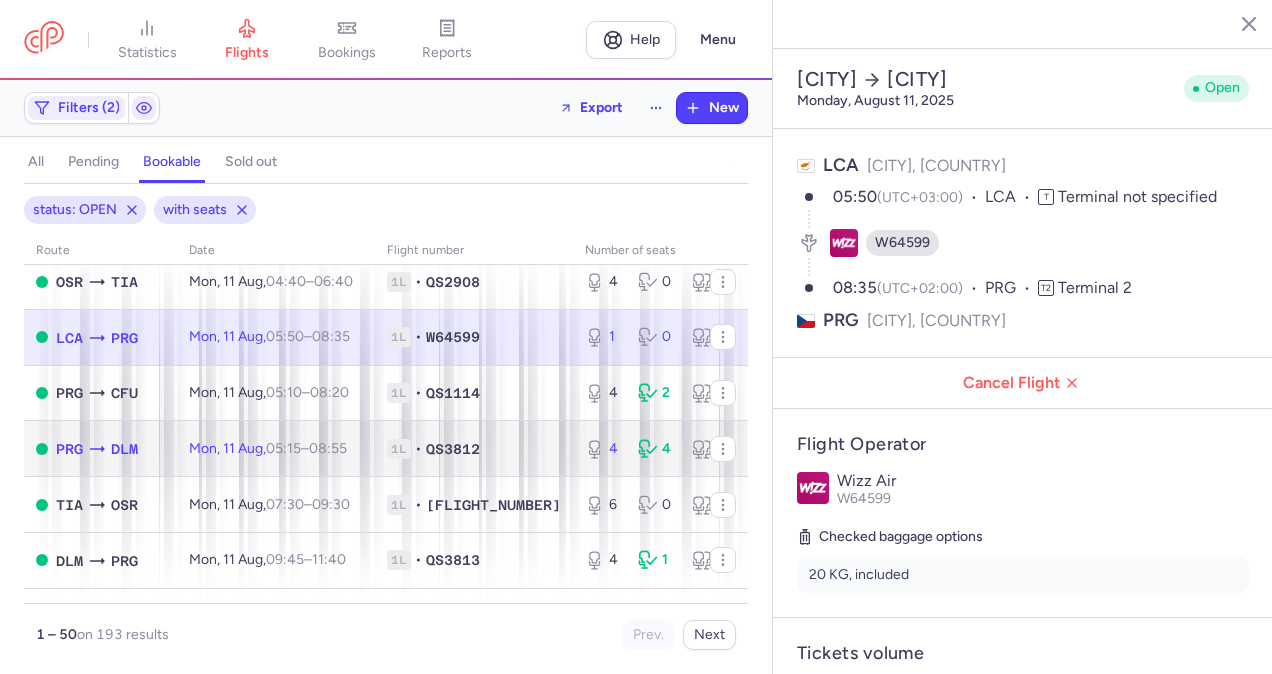click on "[DAY], [DAY_NUM] [MONTH],  [HOUR]:[MINUTE]  –  [HOUR]:[MINUTE]  [OFFSET]" at bounding box center (276, 449) 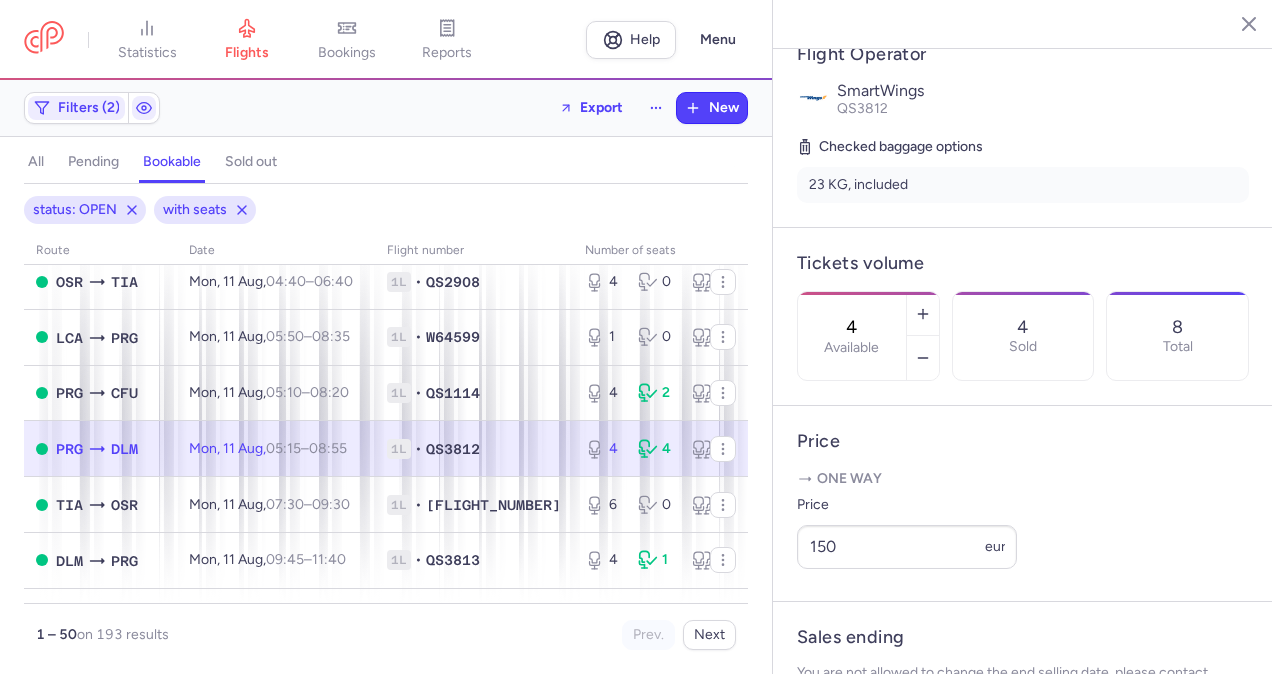 scroll, scrollTop: 400, scrollLeft: 0, axis: vertical 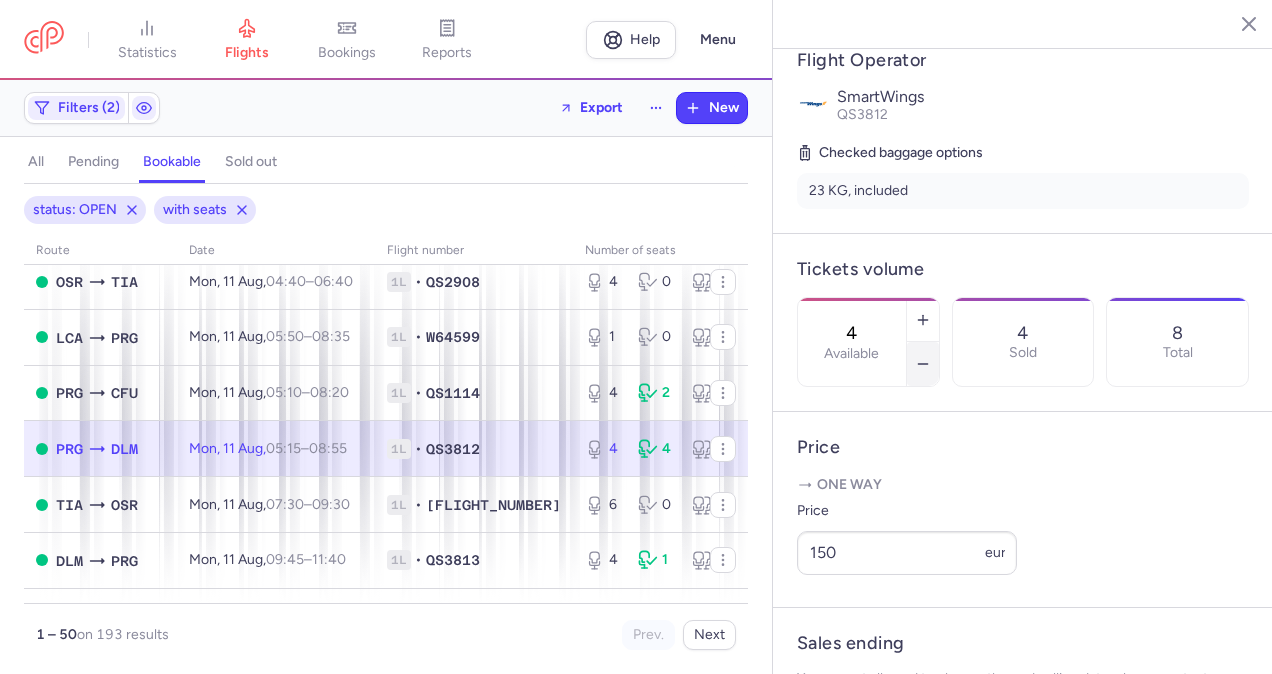 click 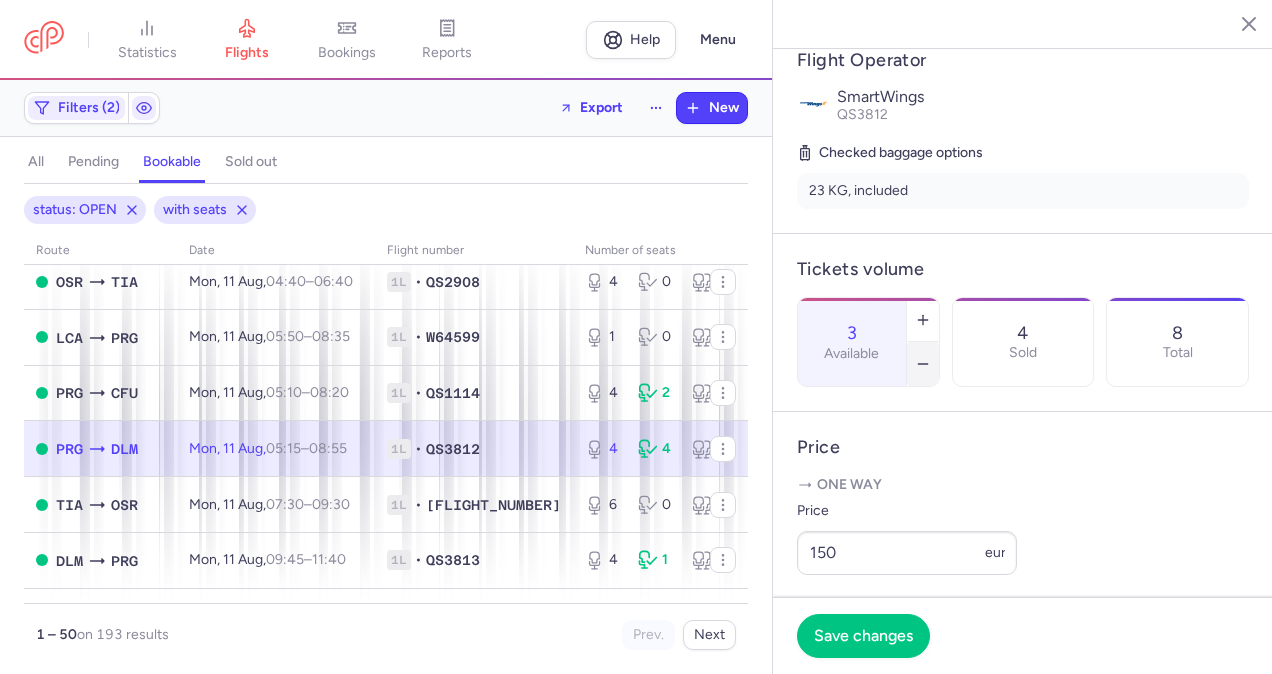 click 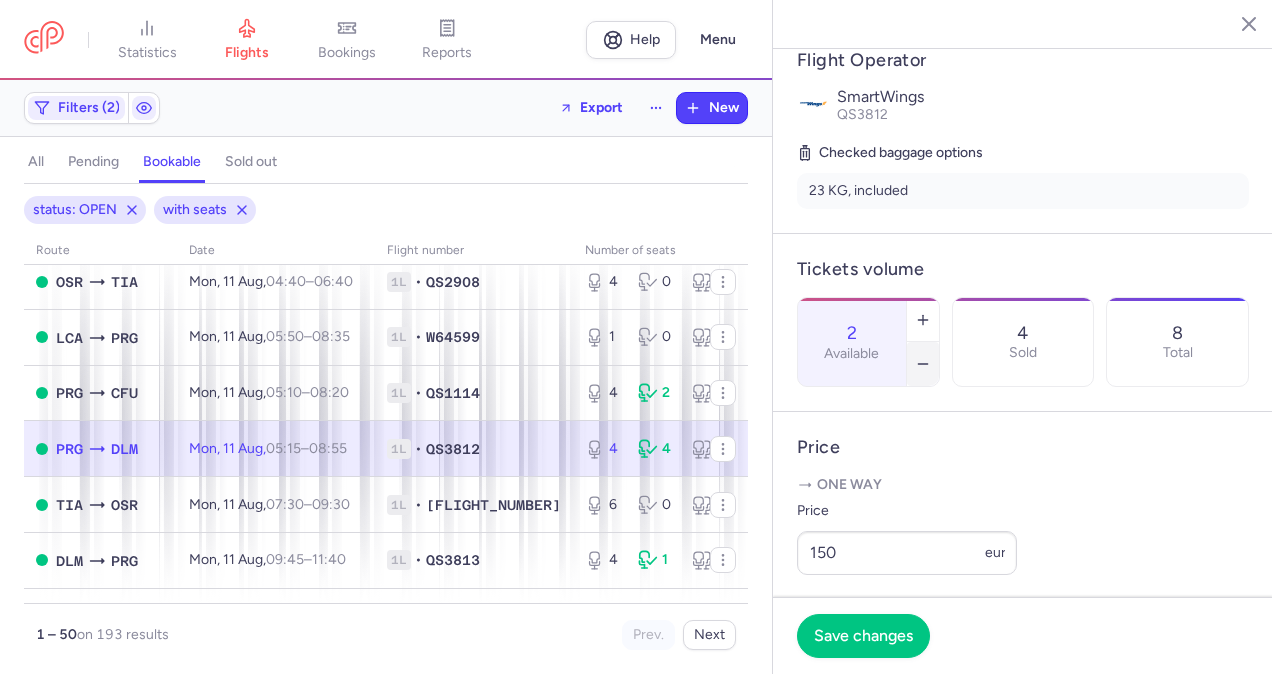 click 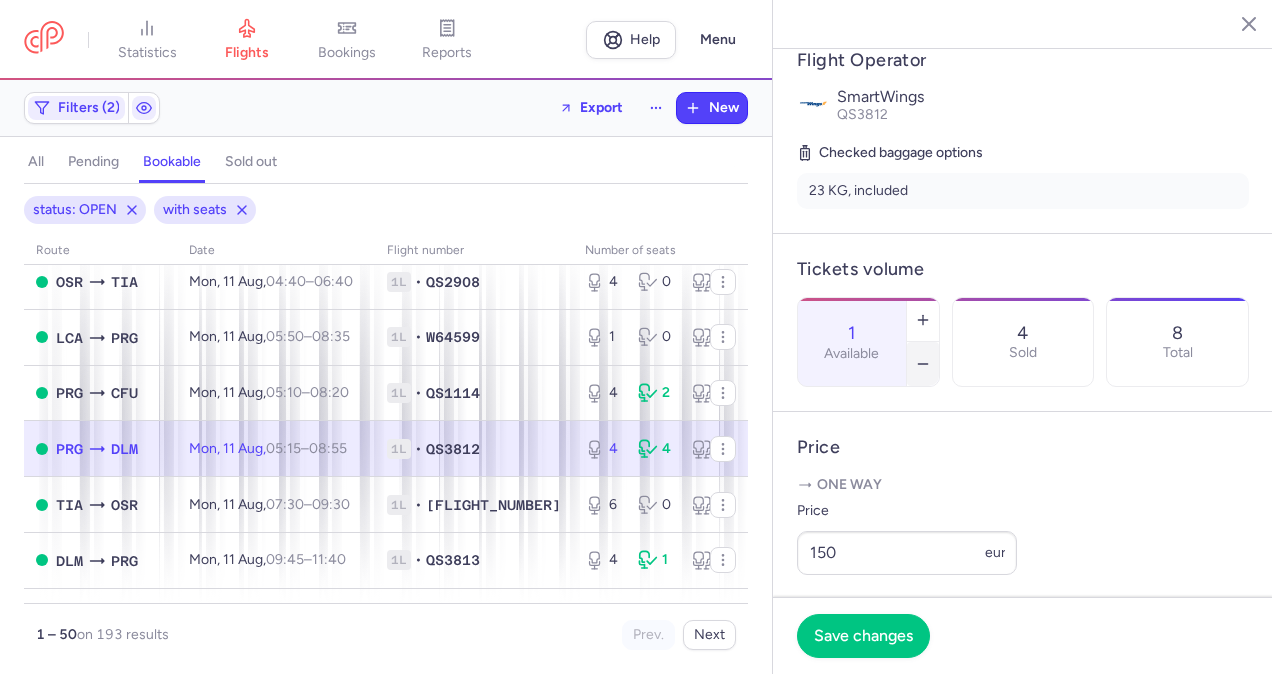 click 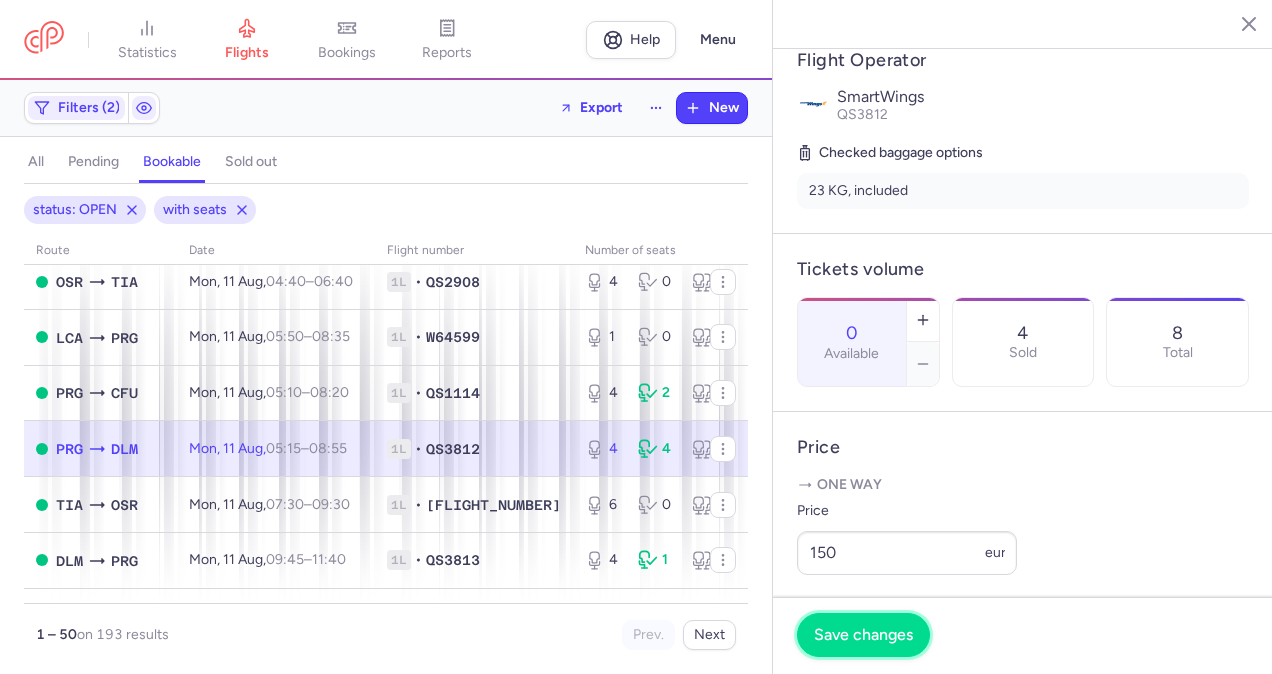 click on "Save changes" at bounding box center (863, 635) 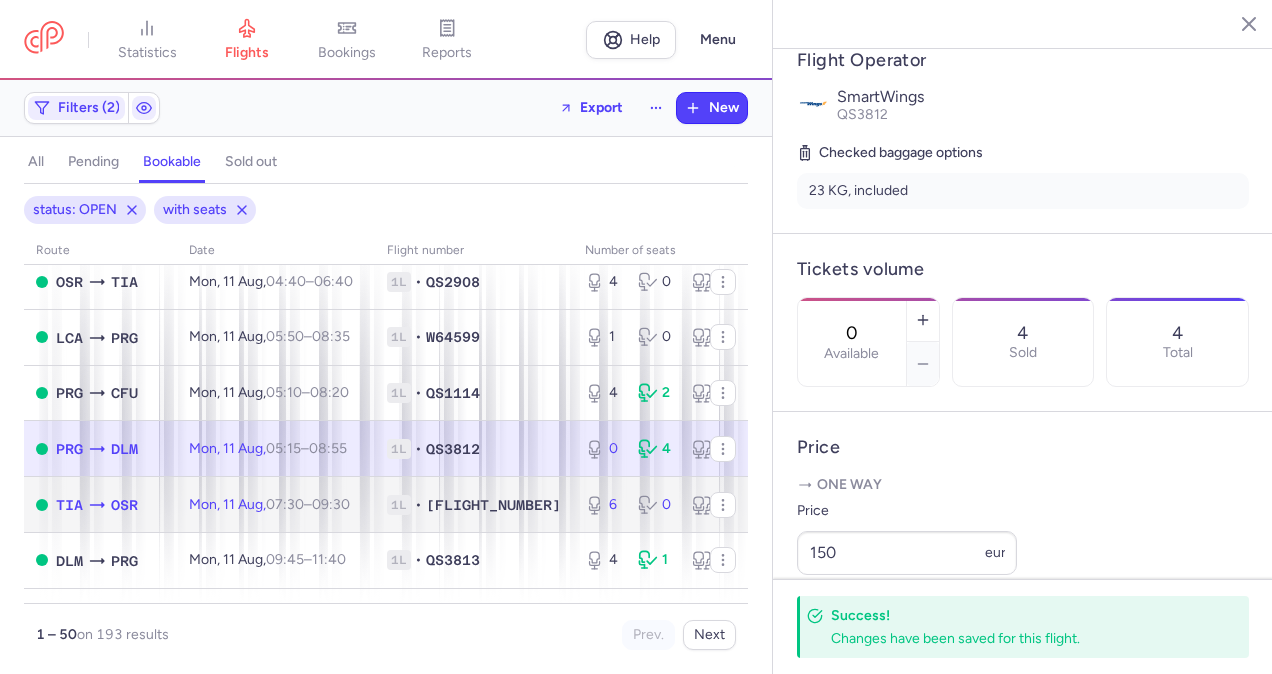 click on "[FLIGHT_NUMBER]" at bounding box center [493, 505] 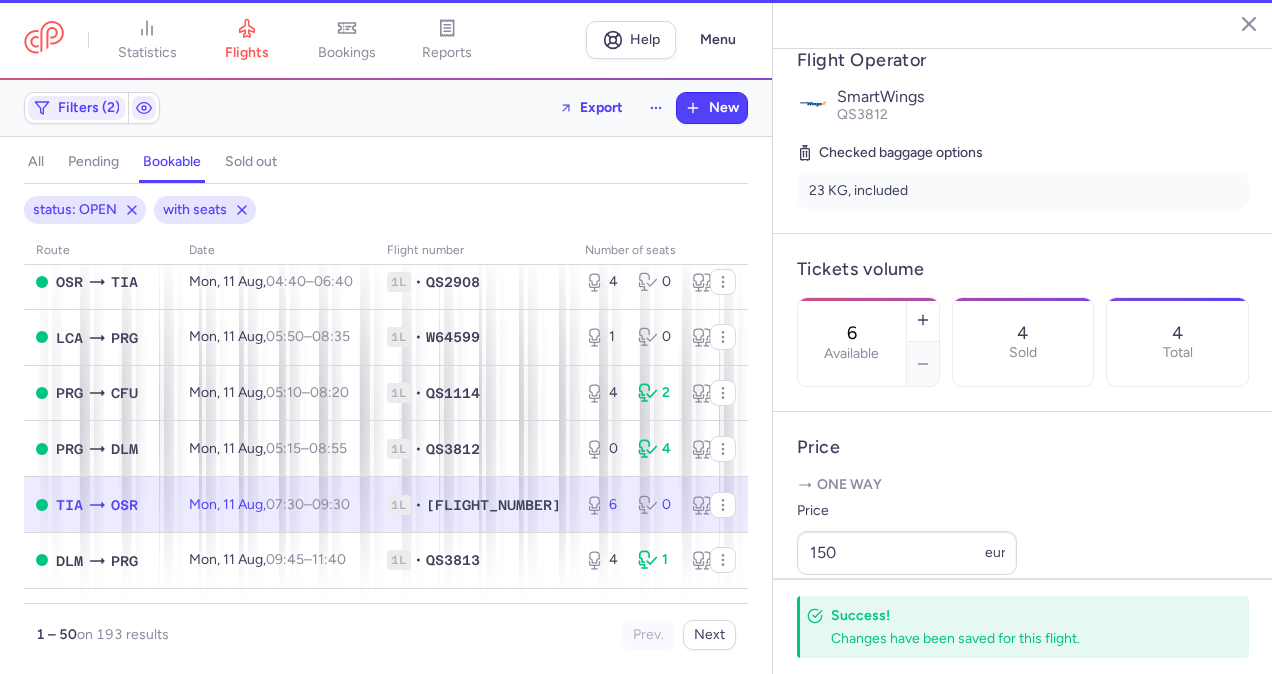 scroll, scrollTop: 384, scrollLeft: 0, axis: vertical 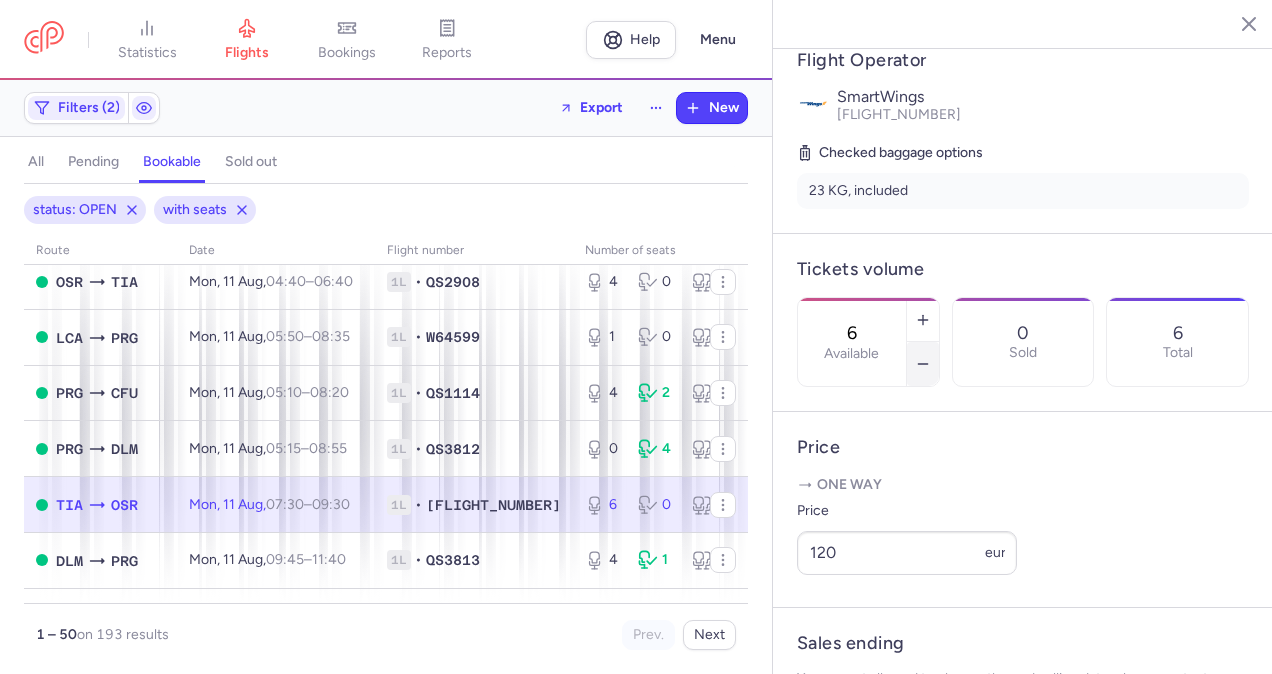 click 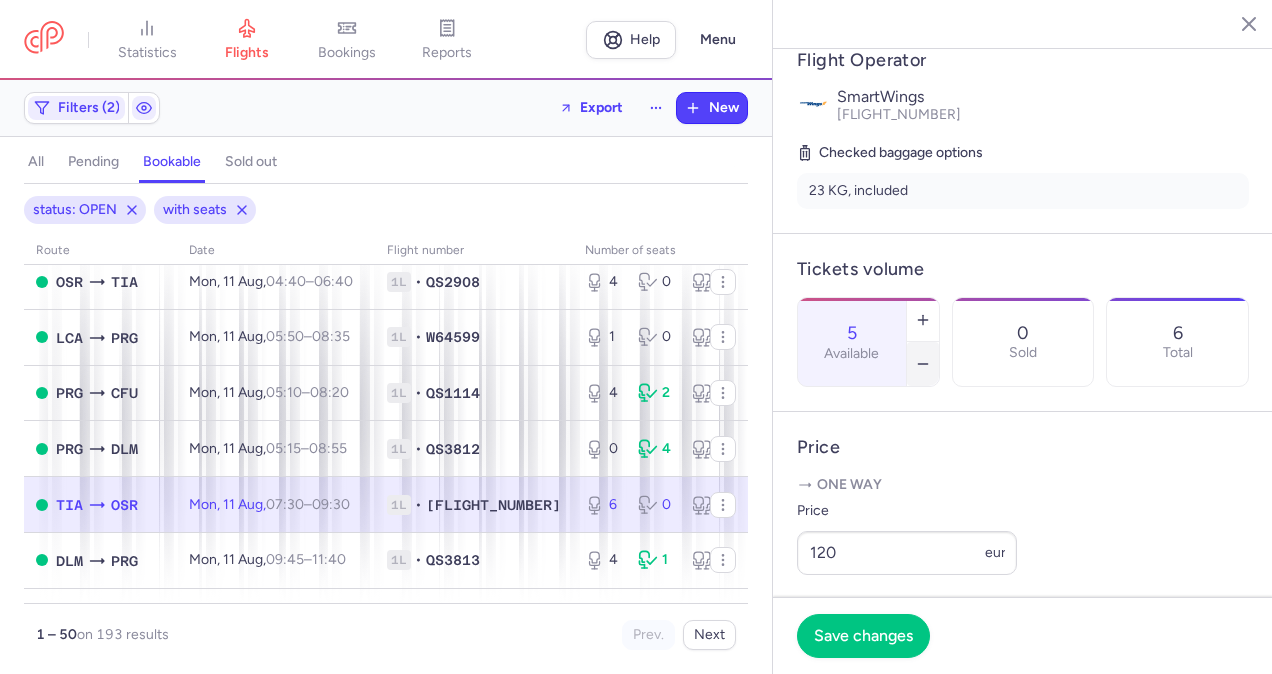 click at bounding box center [923, 364] 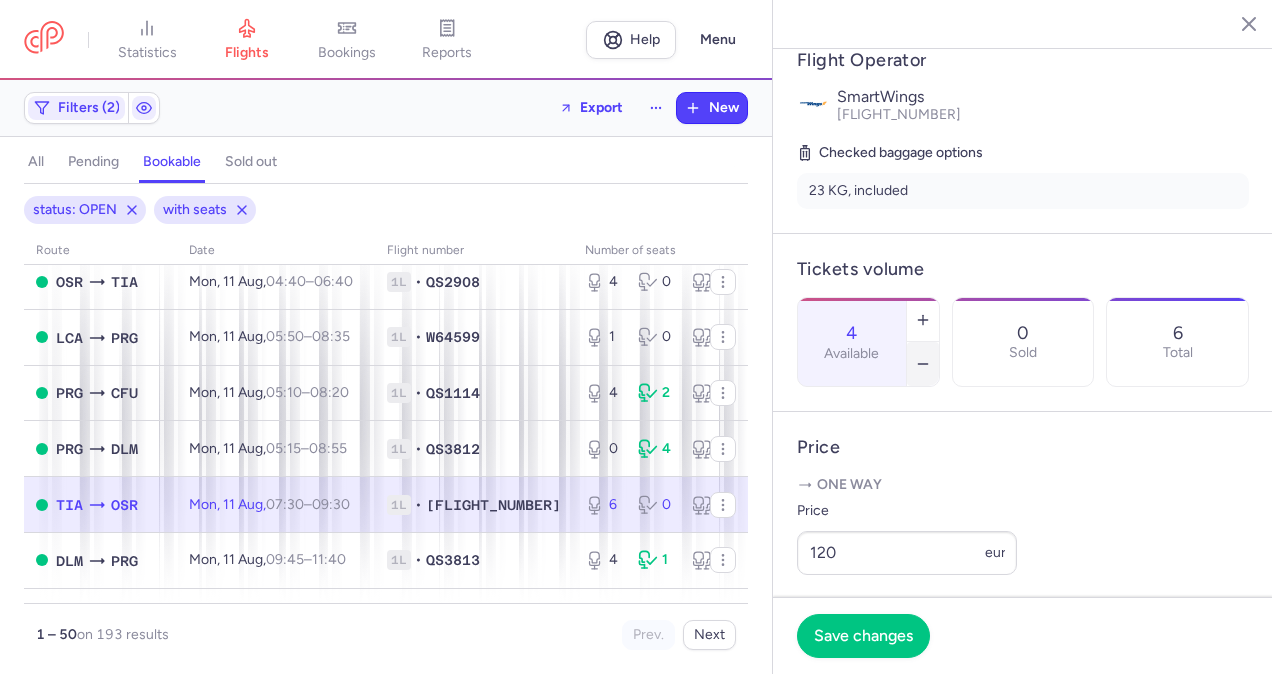 click at bounding box center (923, 364) 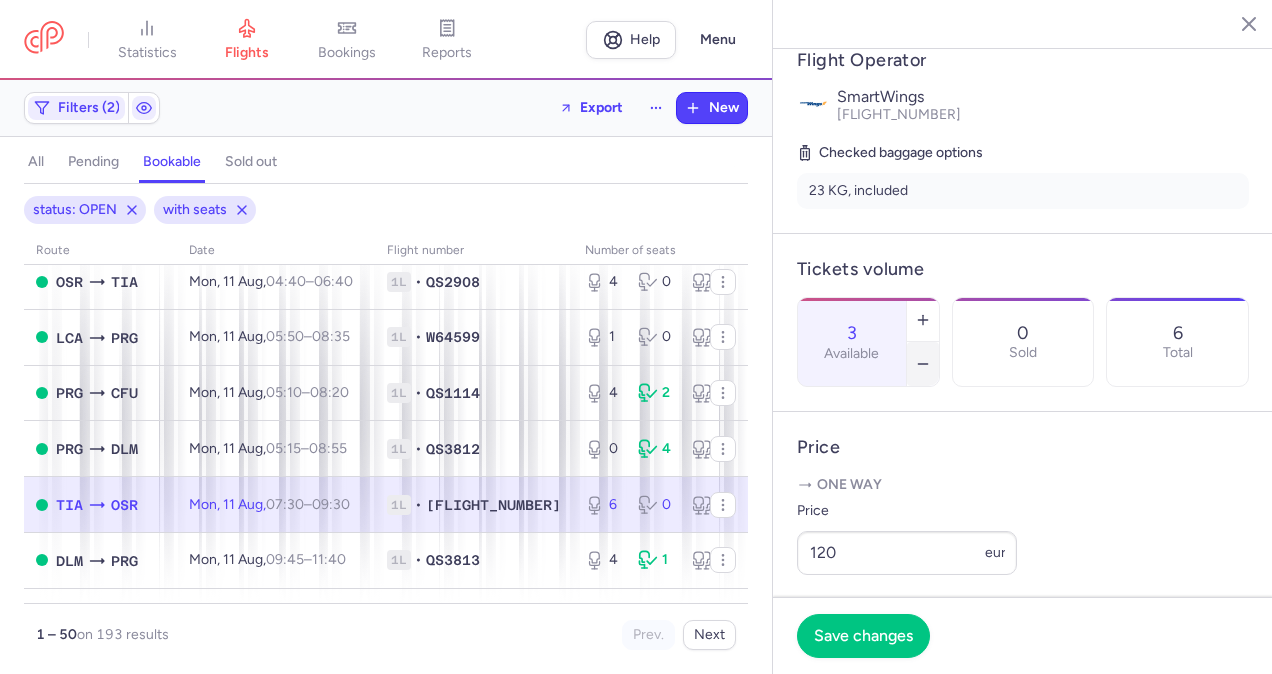 click at bounding box center [923, 364] 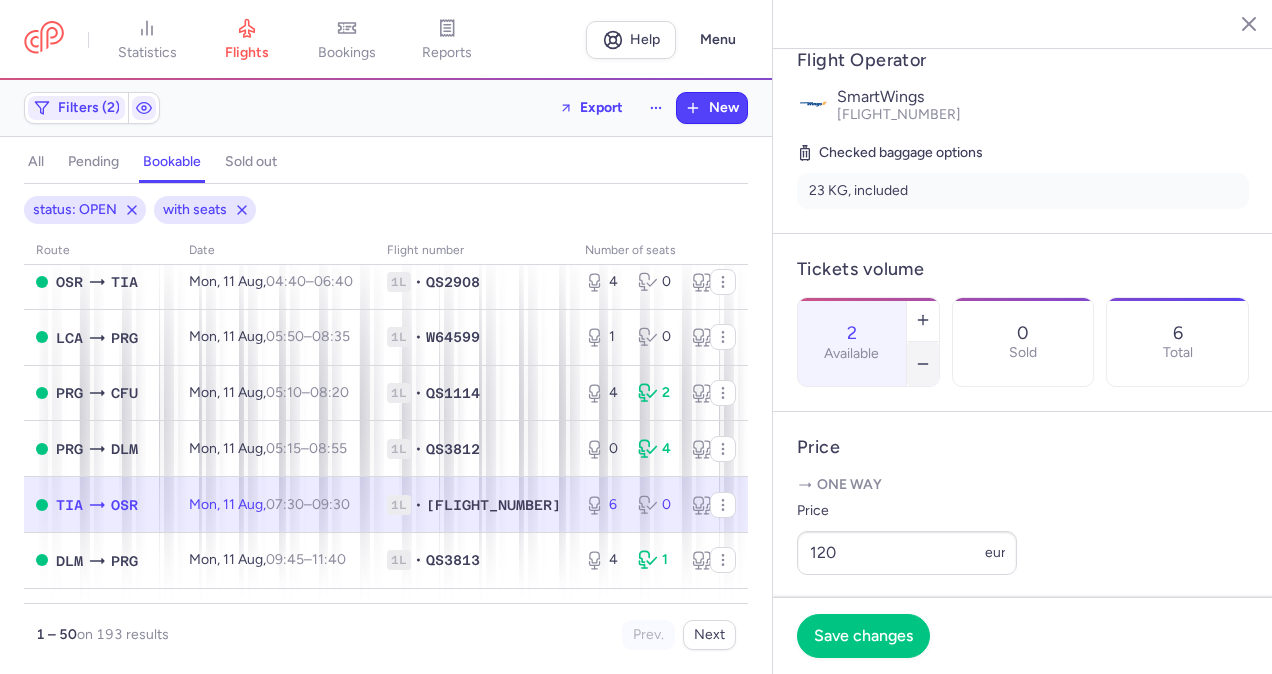 click at bounding box center (923, 364) 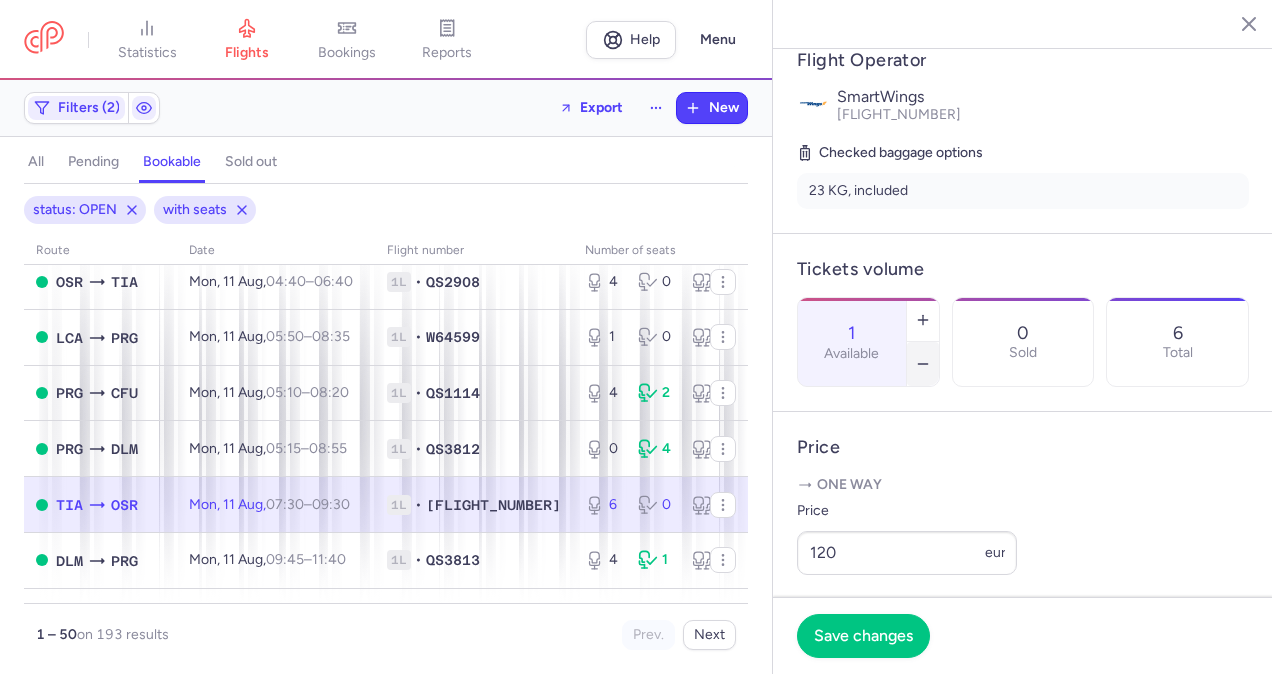 click at bounding box center (923, 364) 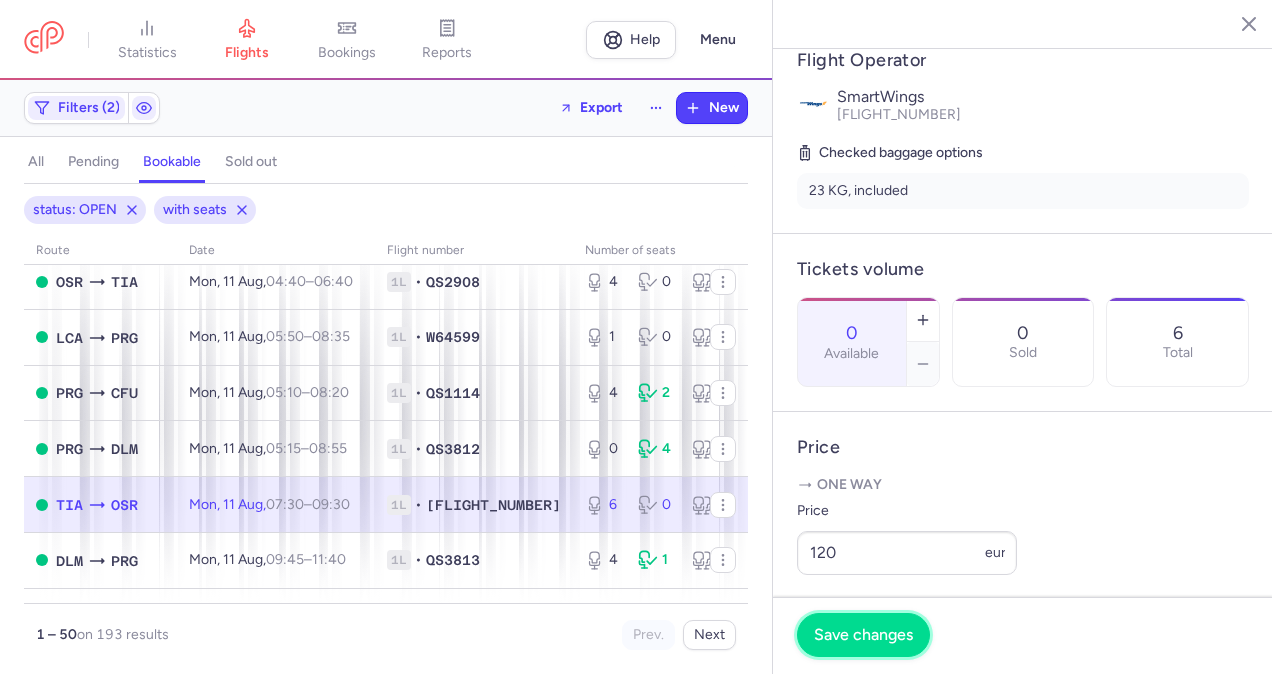 click on "Save changes" at bounding box center [863, 635] 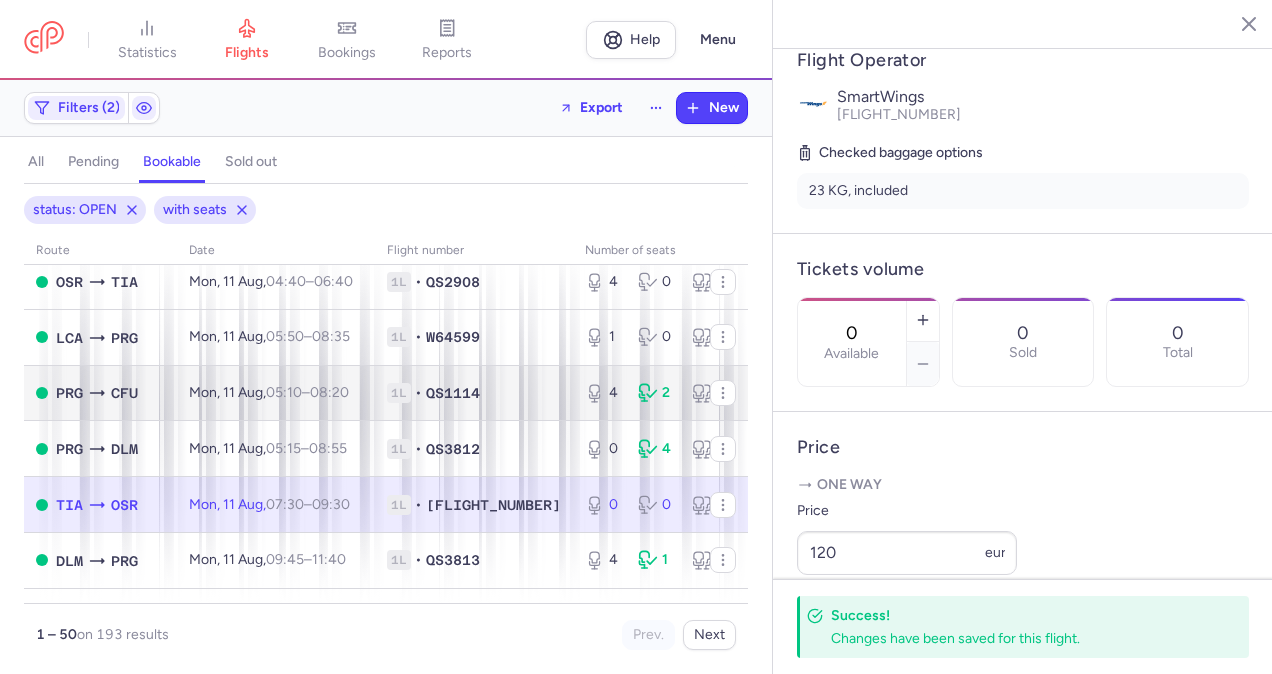 scroll, scrollTop: 200, scrollLeft: 0, axis: vertical 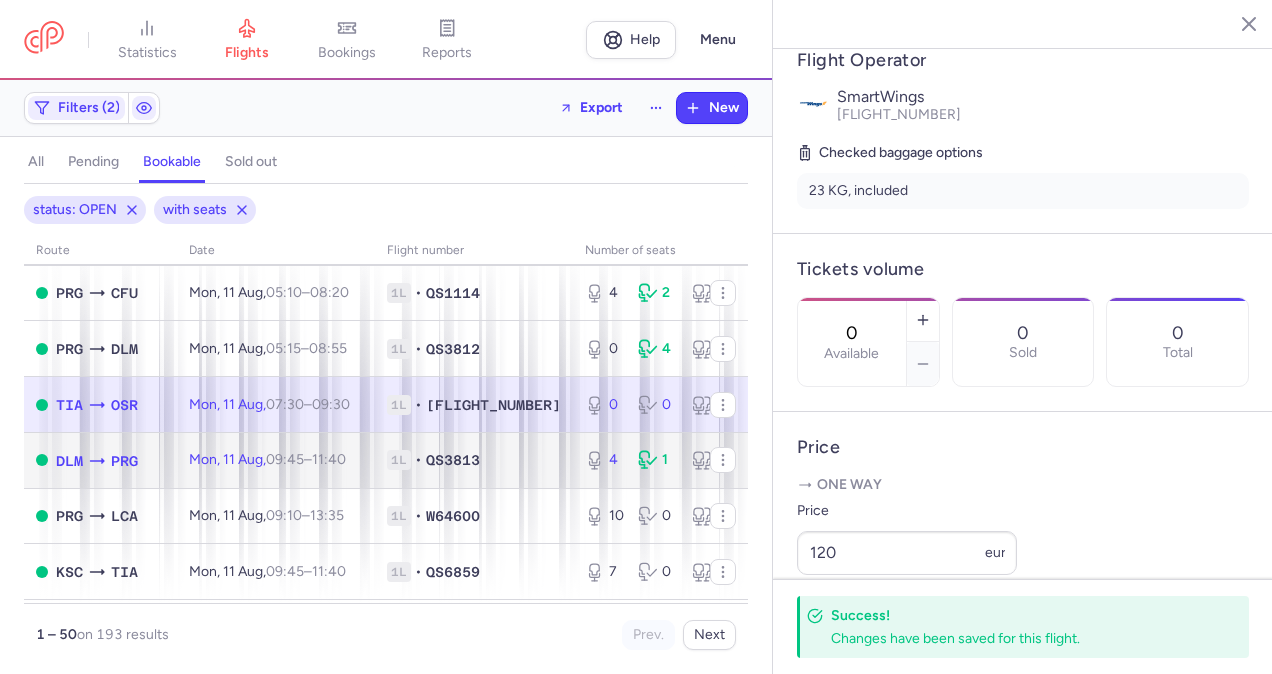 click on "4 1 5" at bounding box center (657, 460) 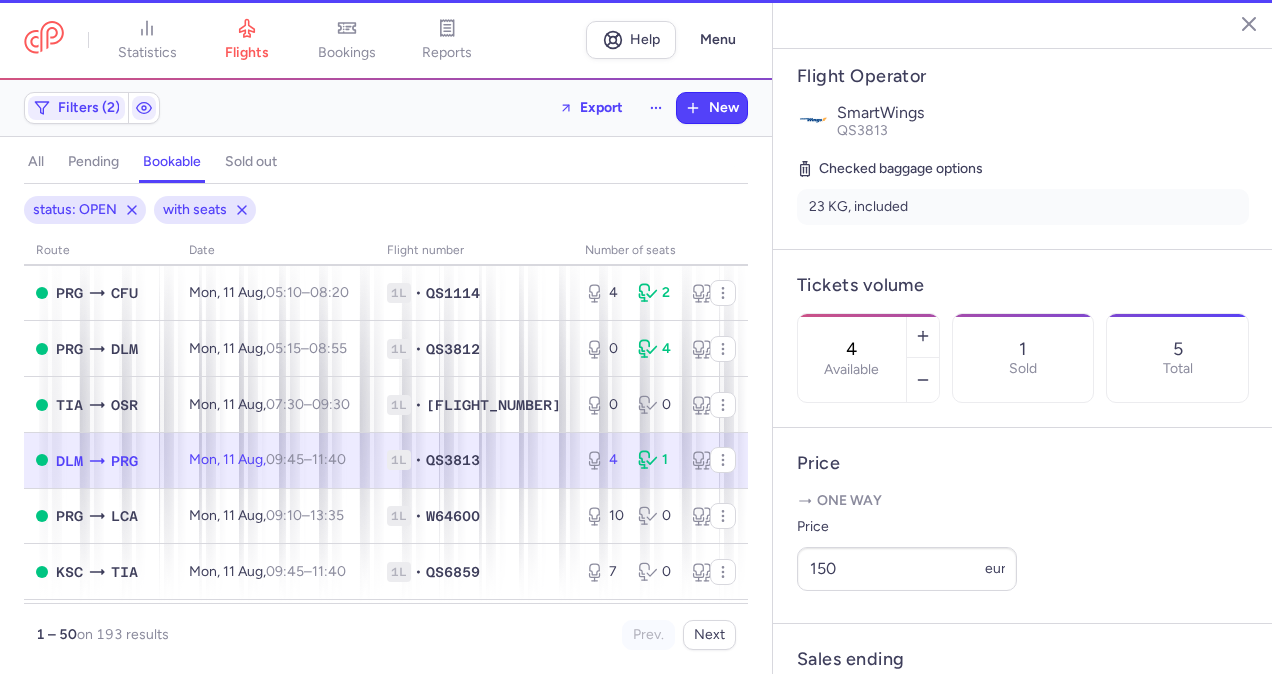 scroll, scrollTop: 400, scrollLeft: 0, axis: vertical 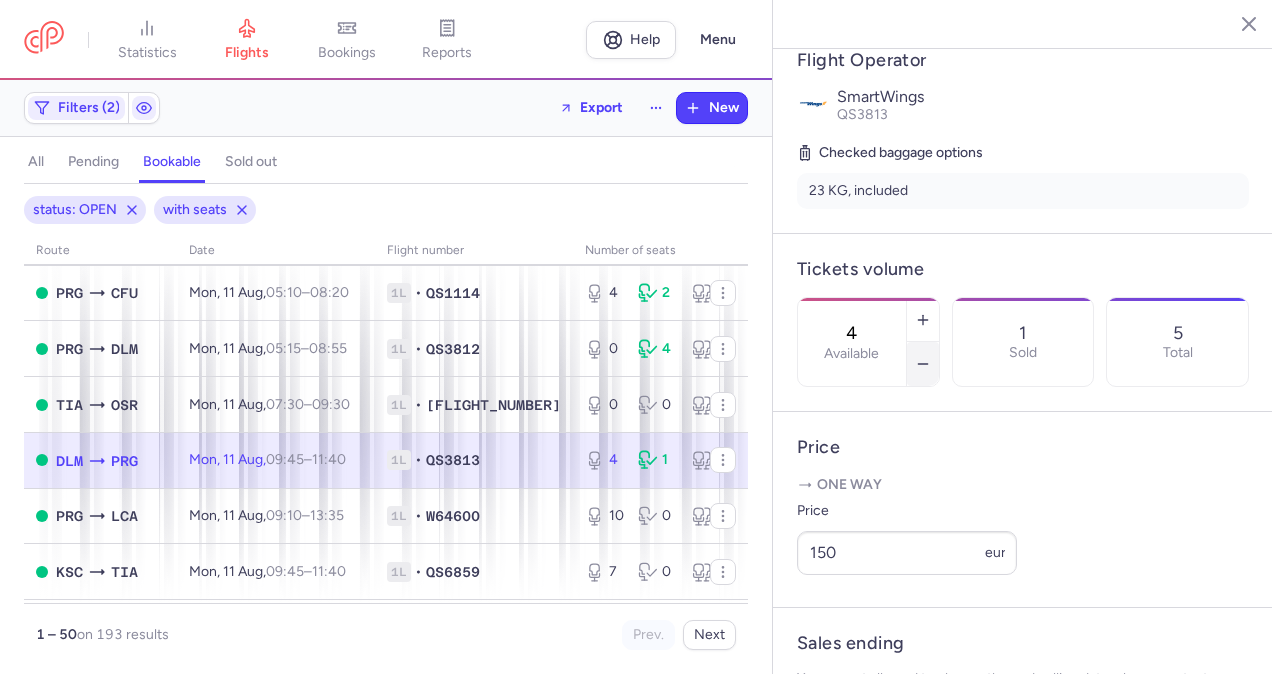click at bounding box center (923, 364) 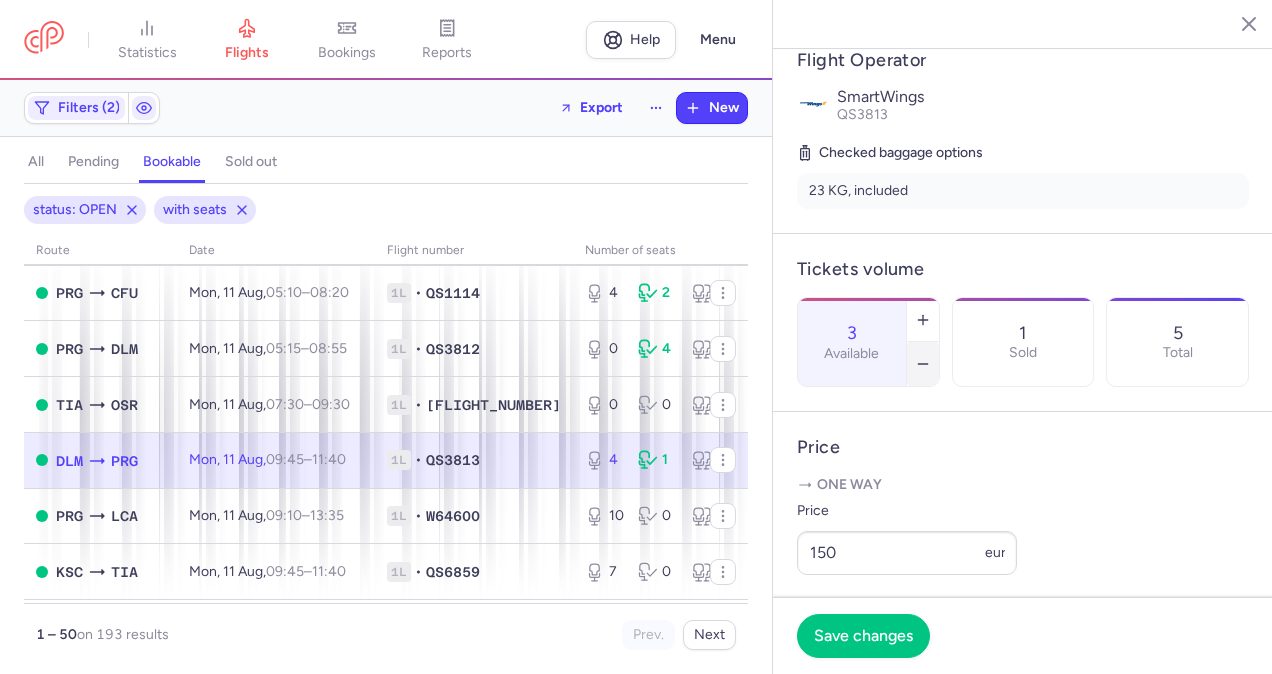 click at bounding box center [923, 364] 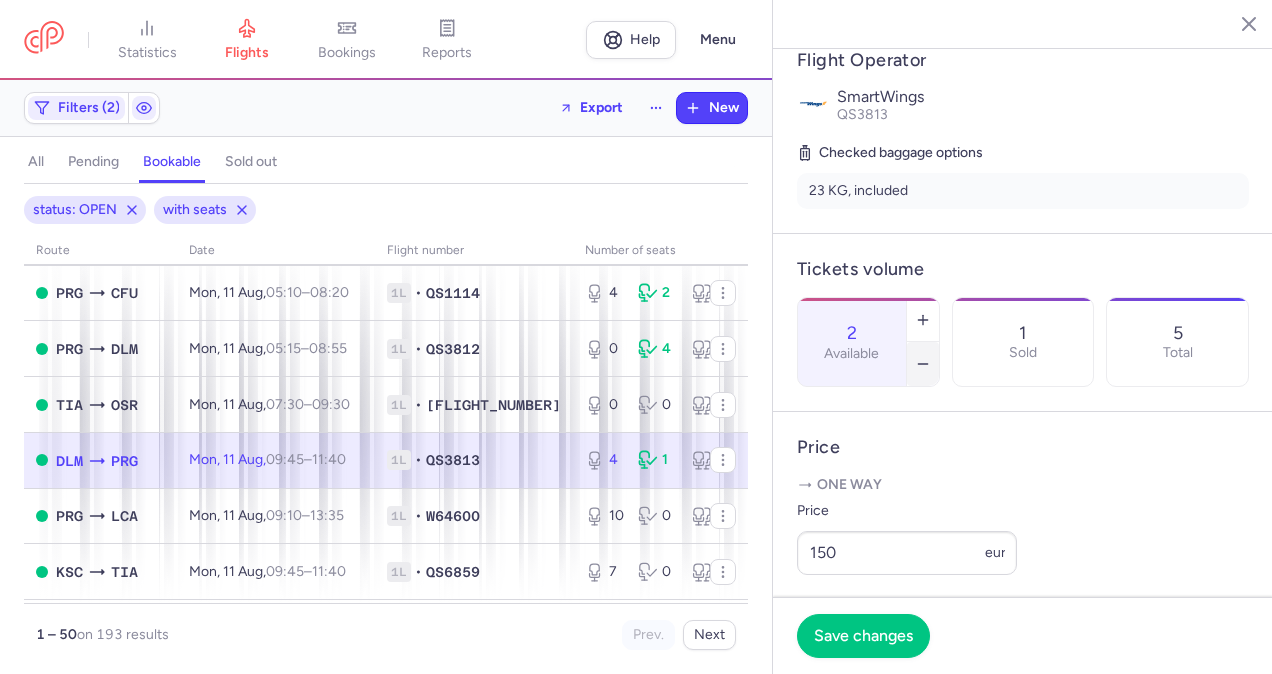 click at bounding box center (923, 364) 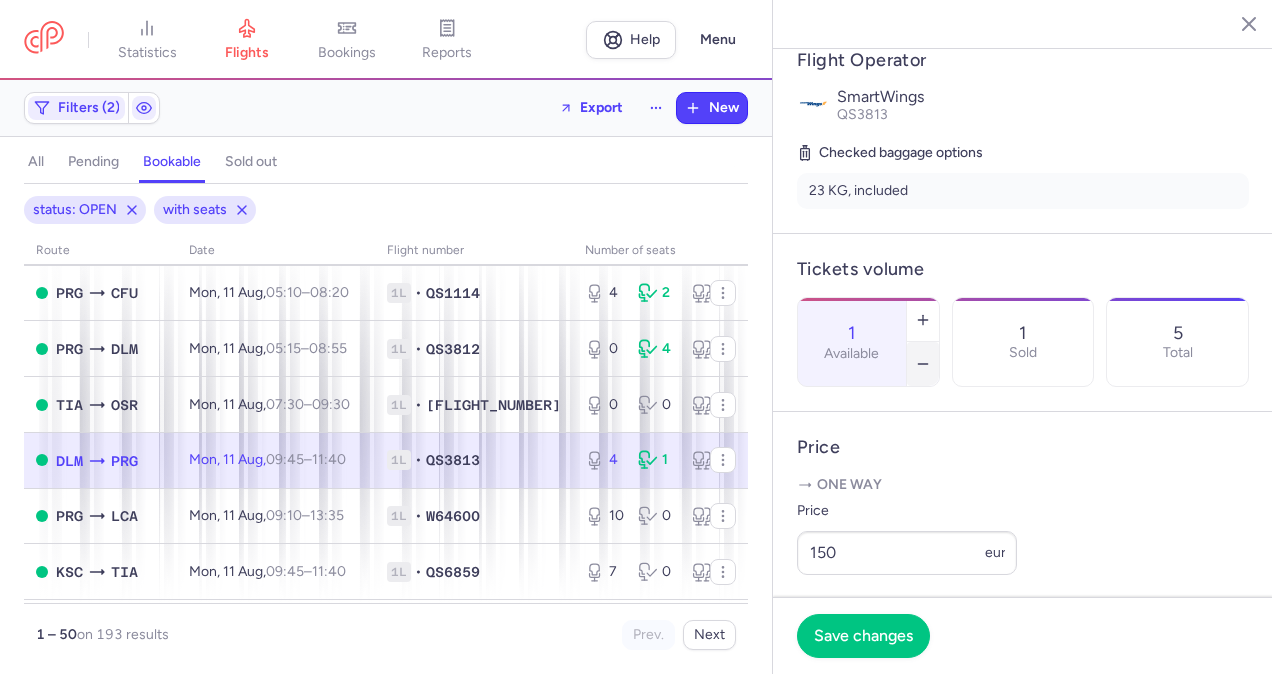 click at bounding box center (923, 364) 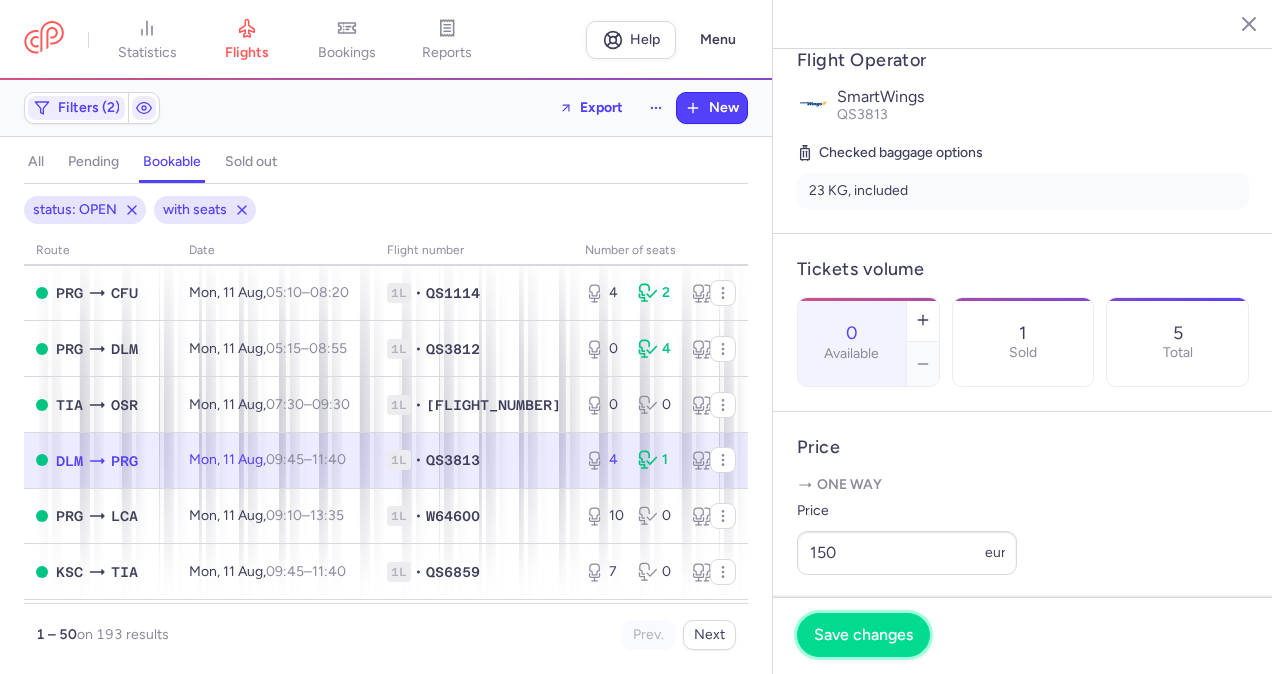 click on "Save changes" at bounding box center [863, 635] 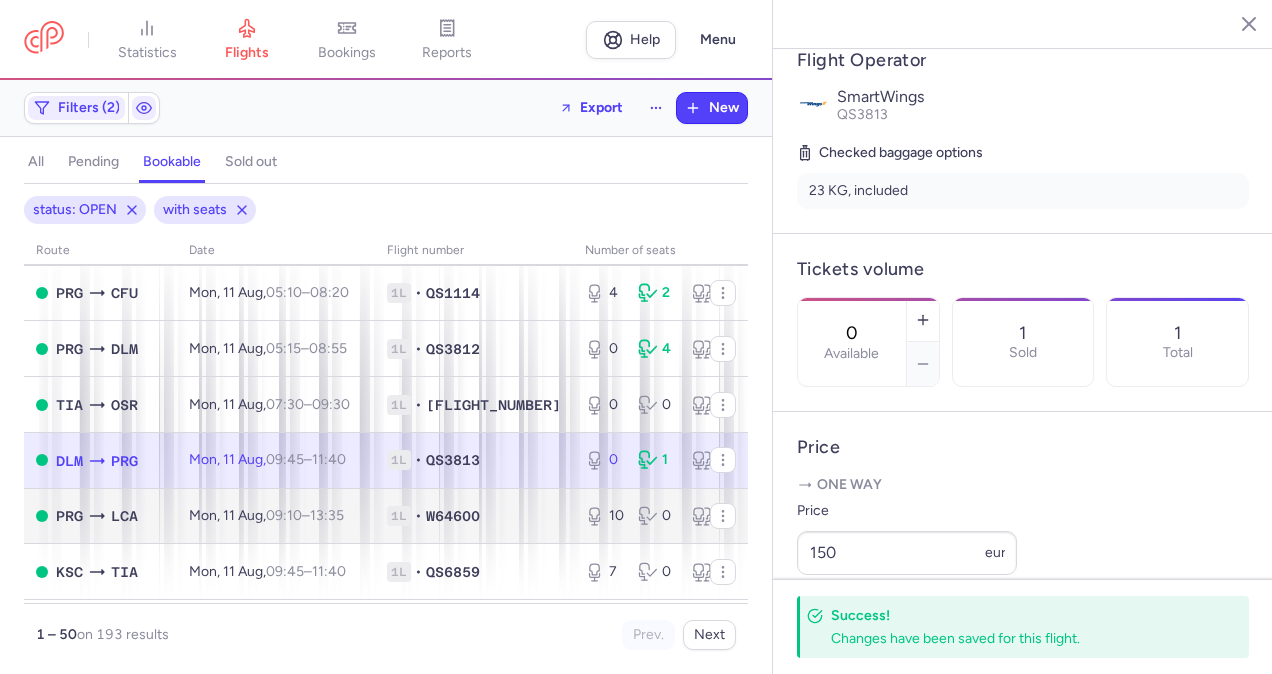 scroll, scrollTop: 400, scrollLeft: 0, axis: vertical 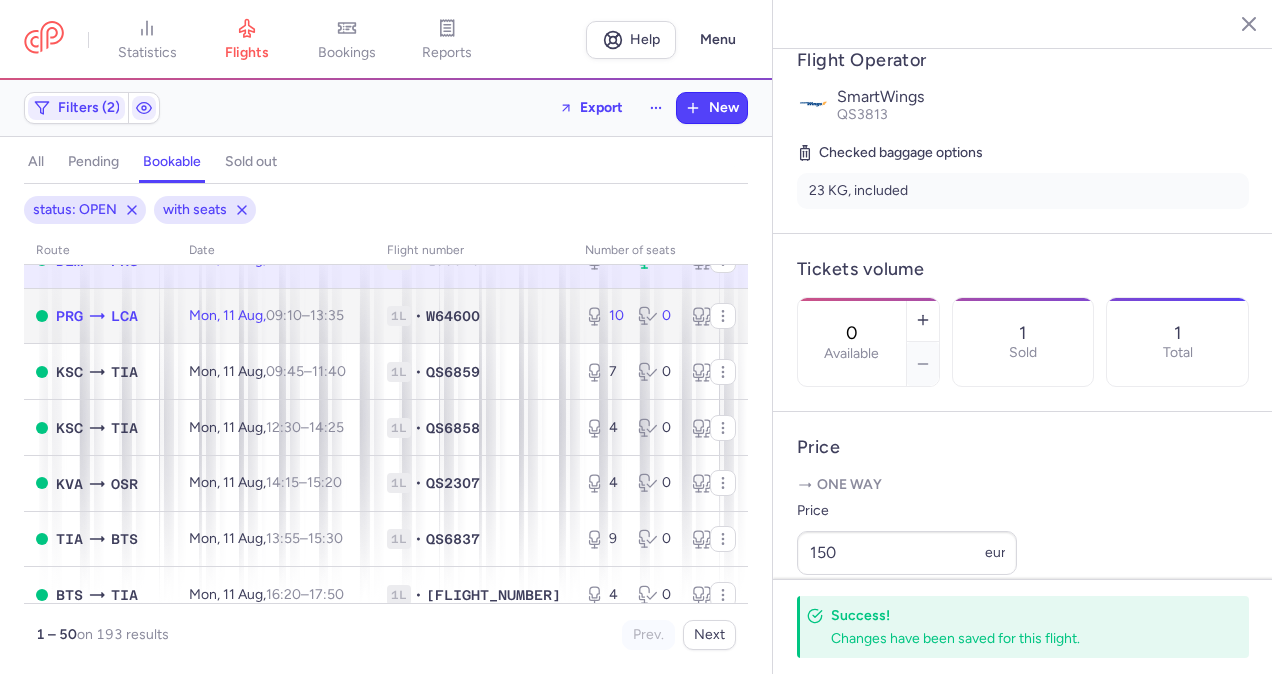 click on "€100.00" at bounding box center [785, 316] 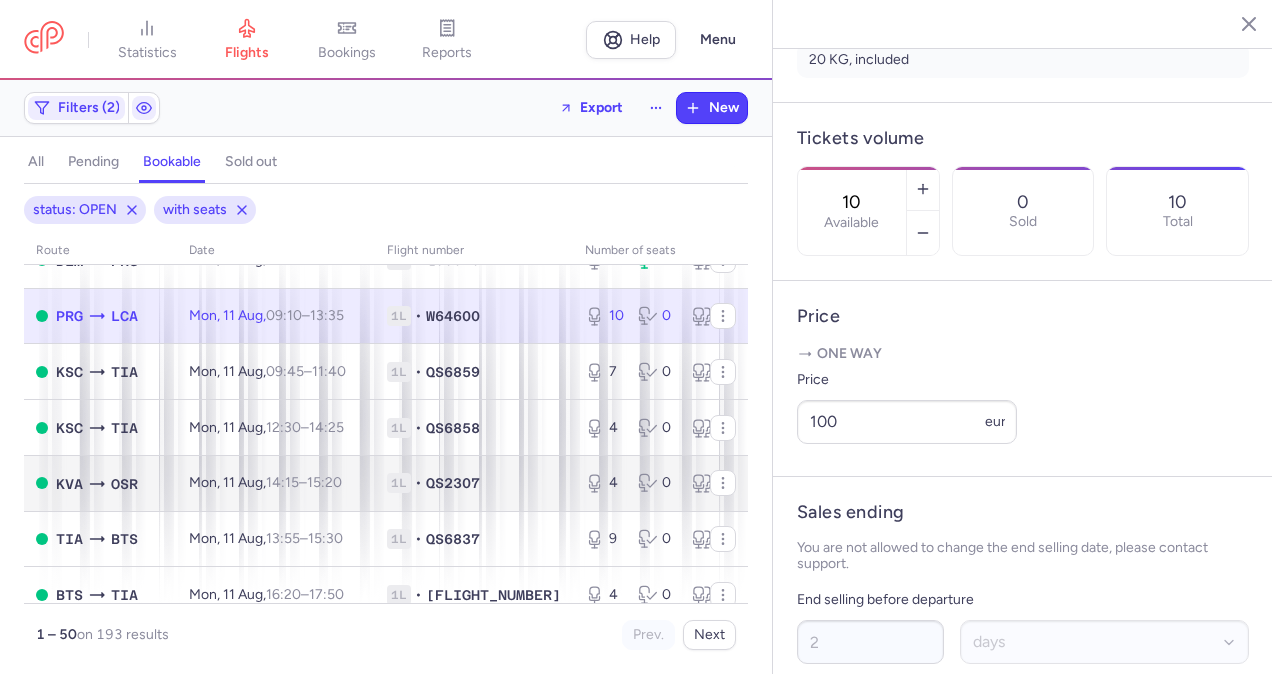 scroll, scrollTop: 484, scrollLeft: 0, axis: vertical 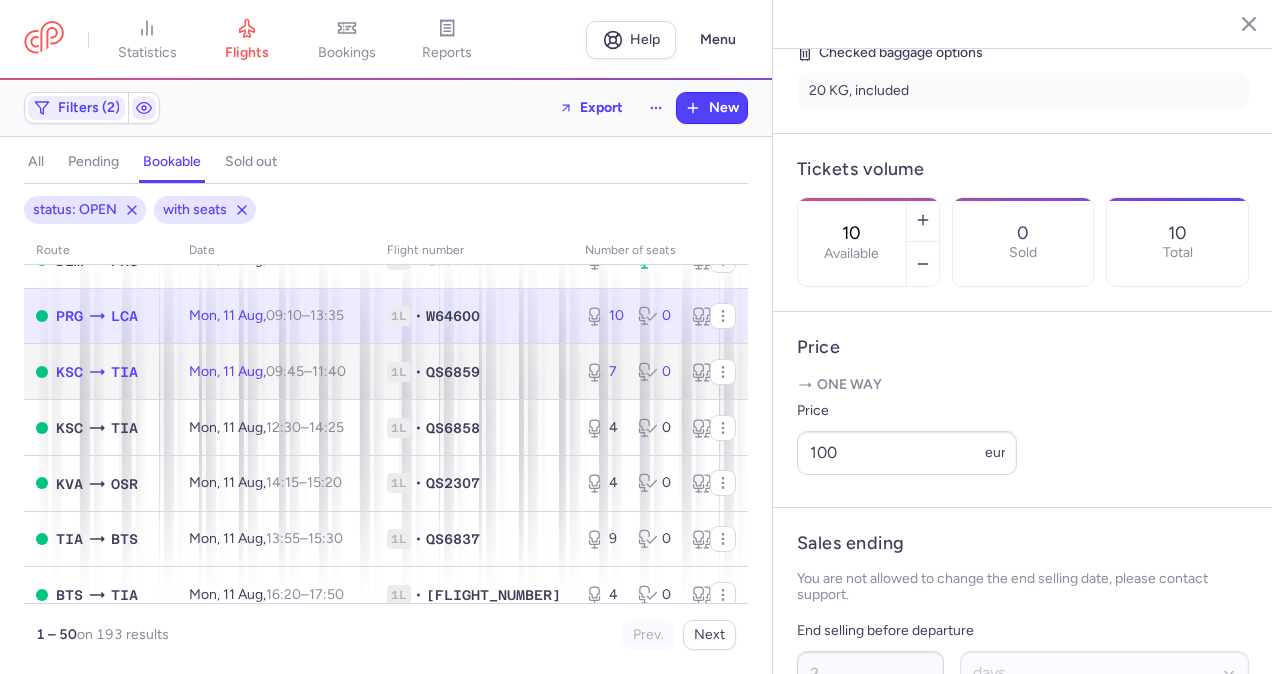 click on "[SEATS] • [FLIGHT_NUMBER]" at bounding box center [474, 372] 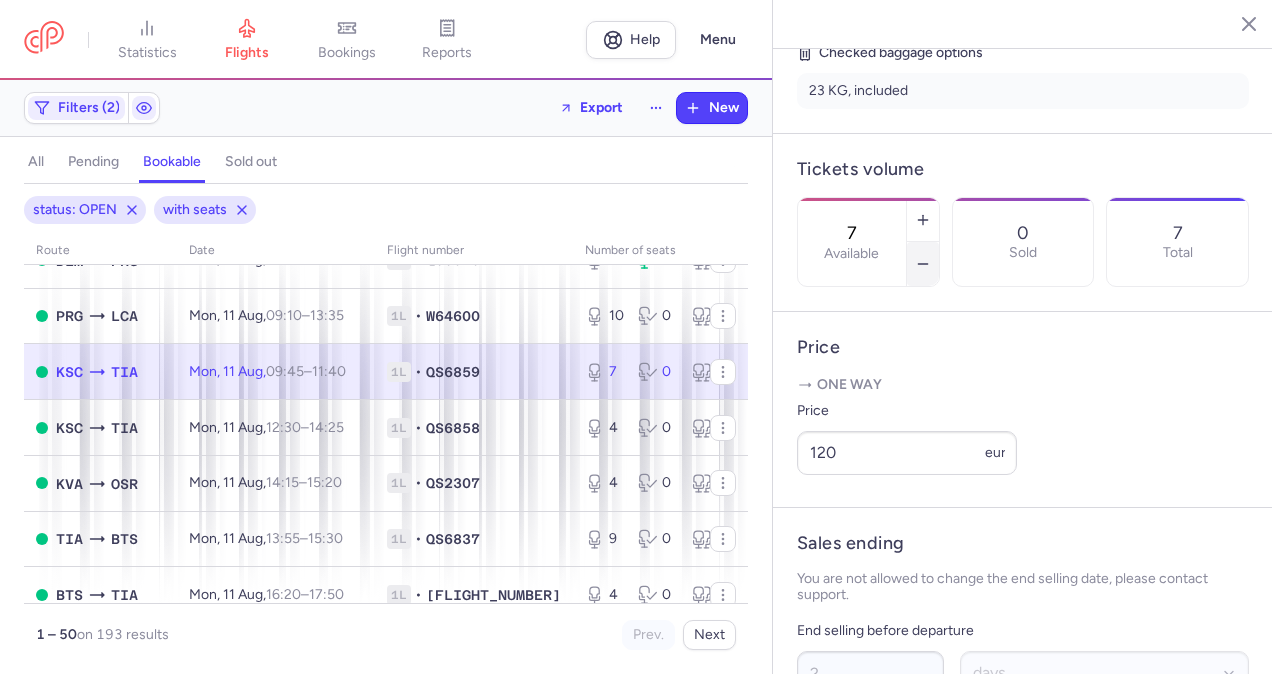 click 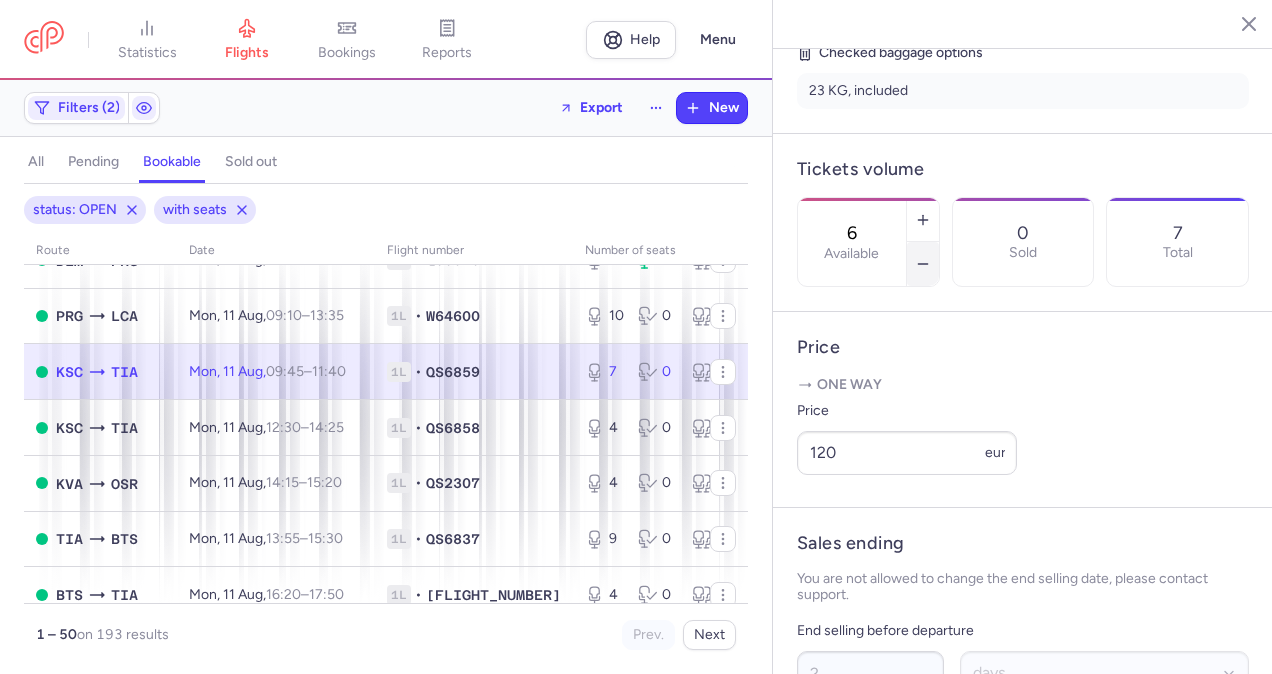click 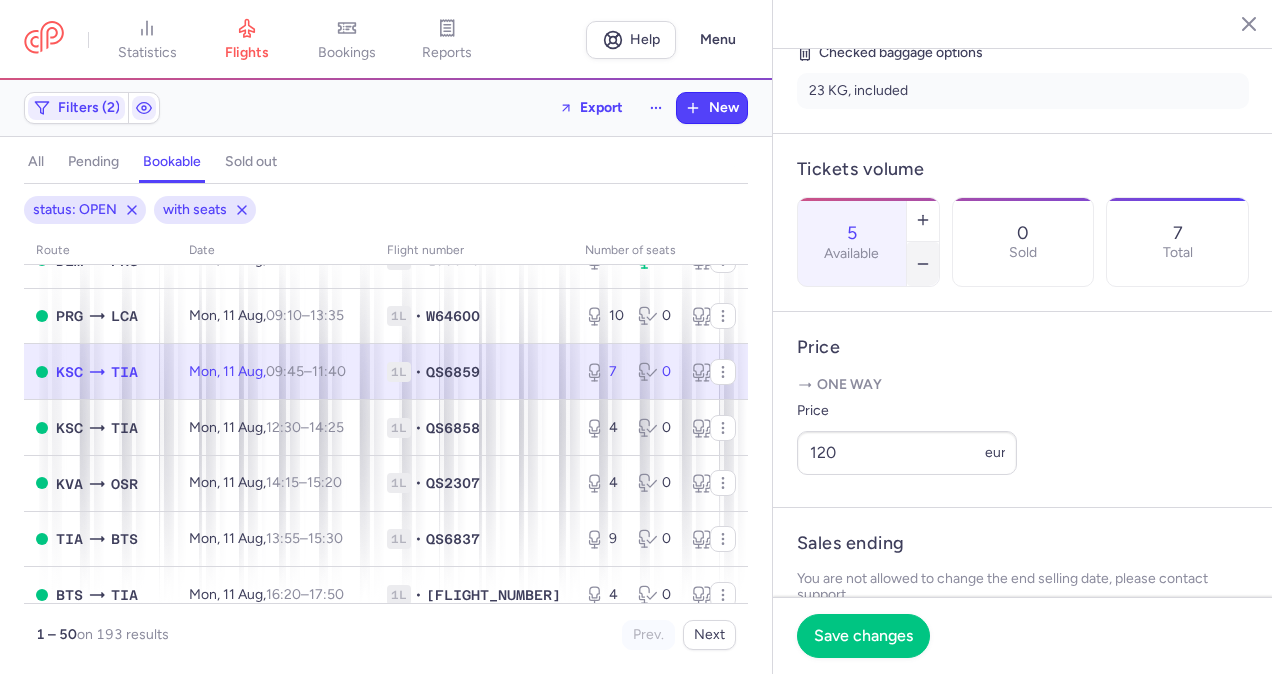 click 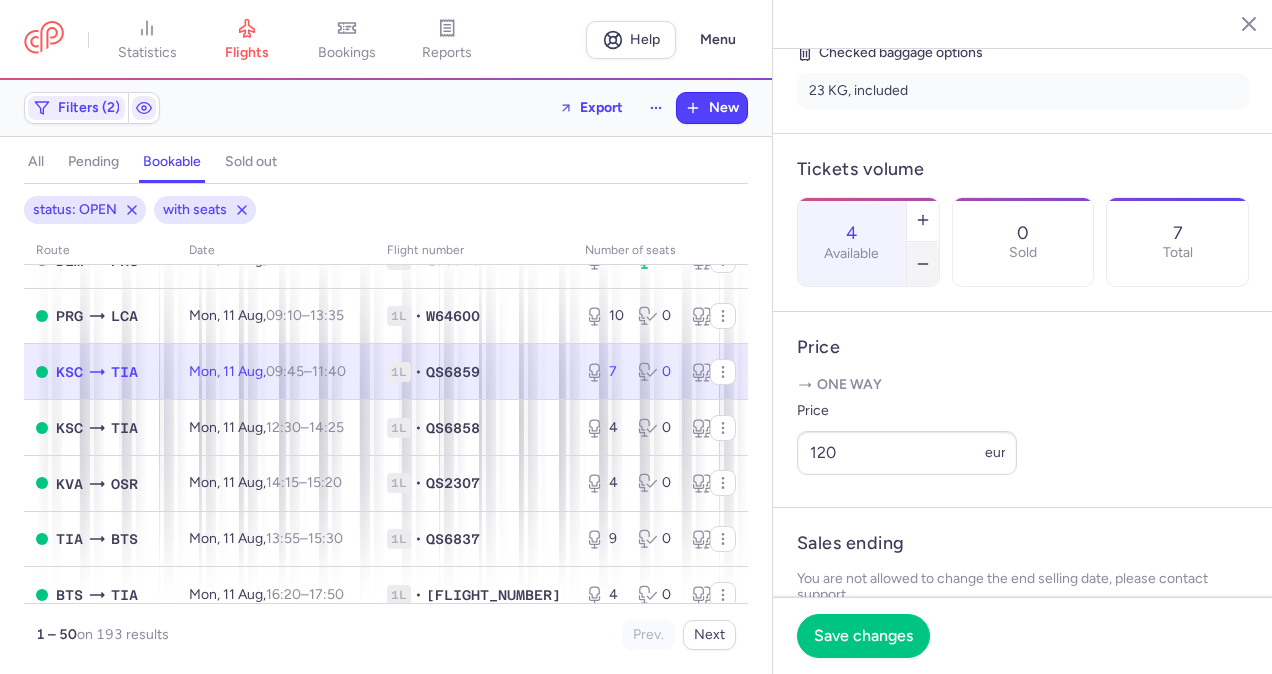 click 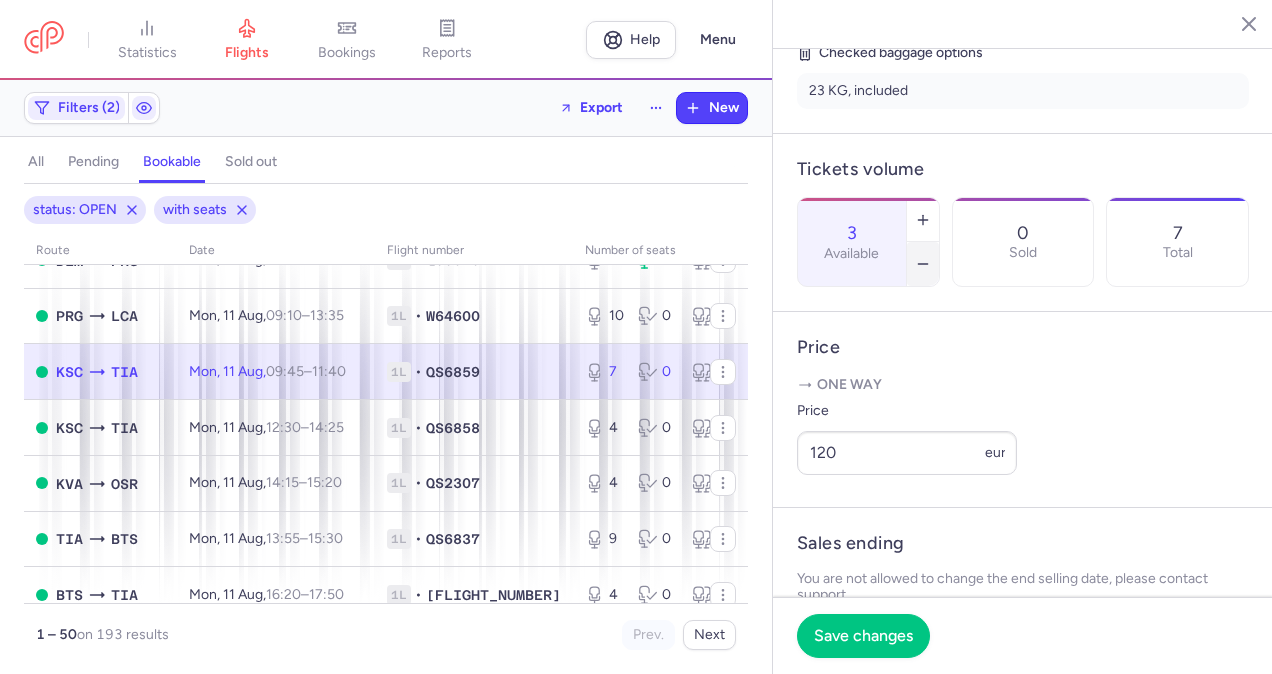 click 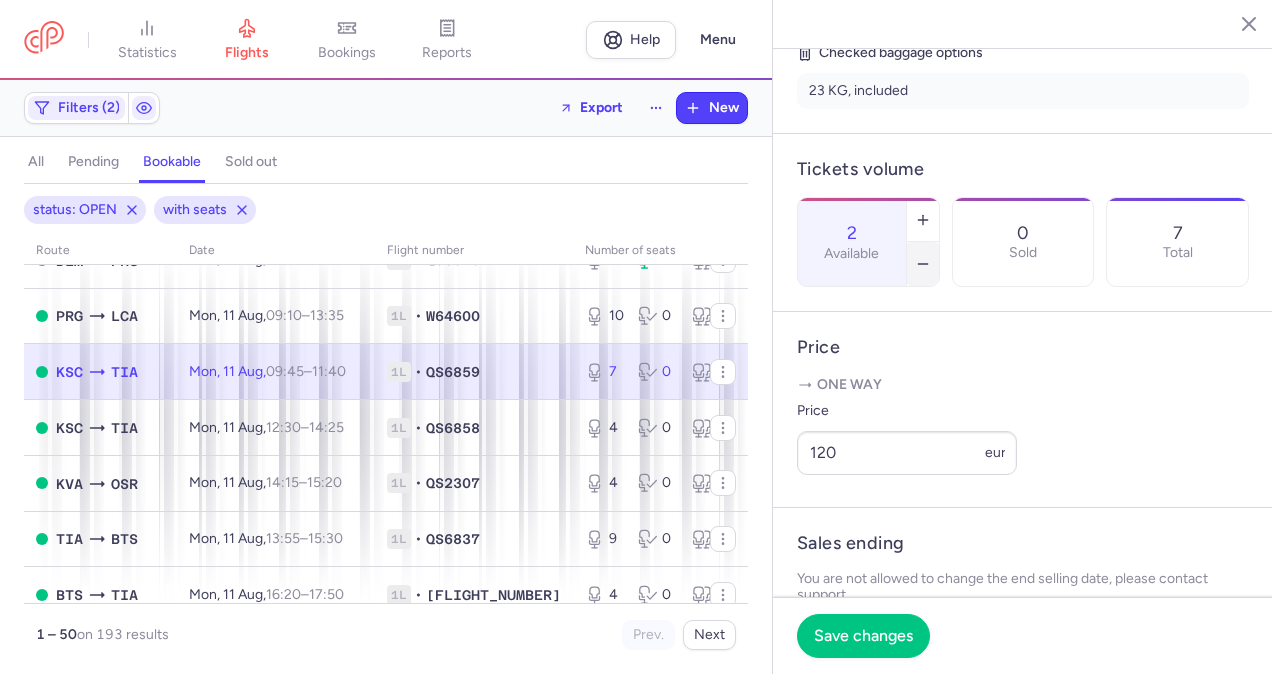 click 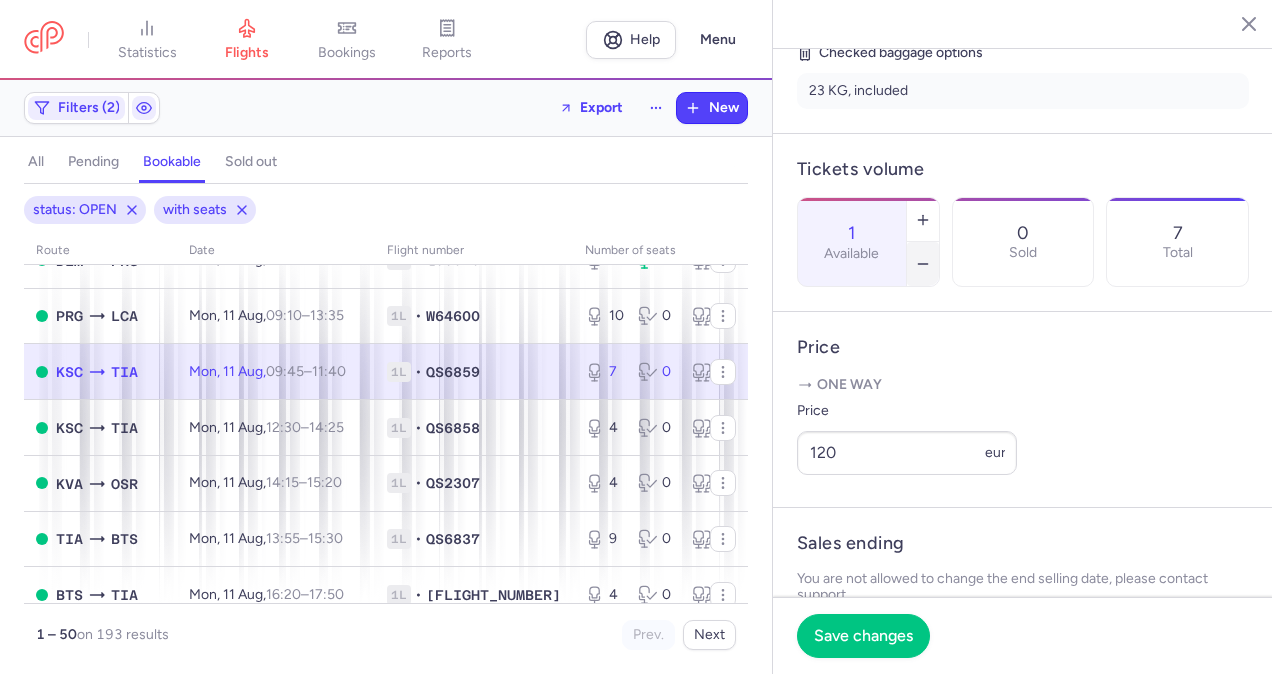 click 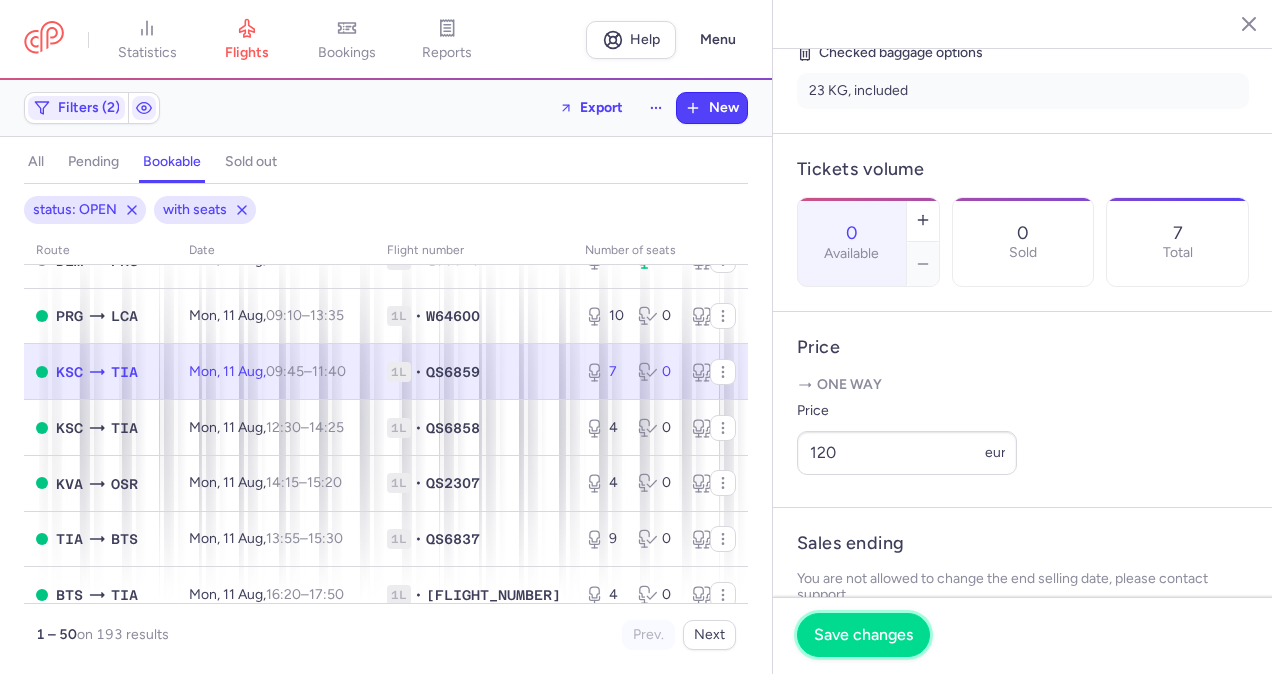 click on "Save changes" at bounding box center [863, 635] 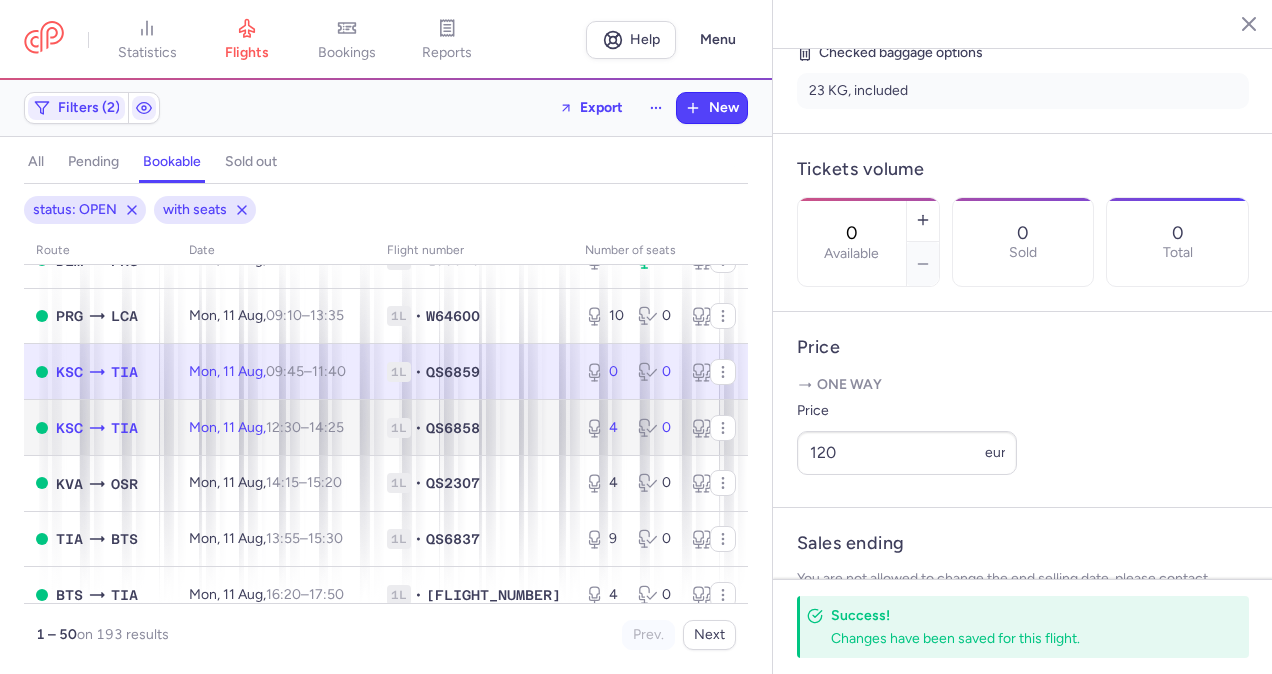 click on "[DAY], [NUMBER] [MONTH], [TIME] – [TIME] +0" at bounding box center [276, 428] 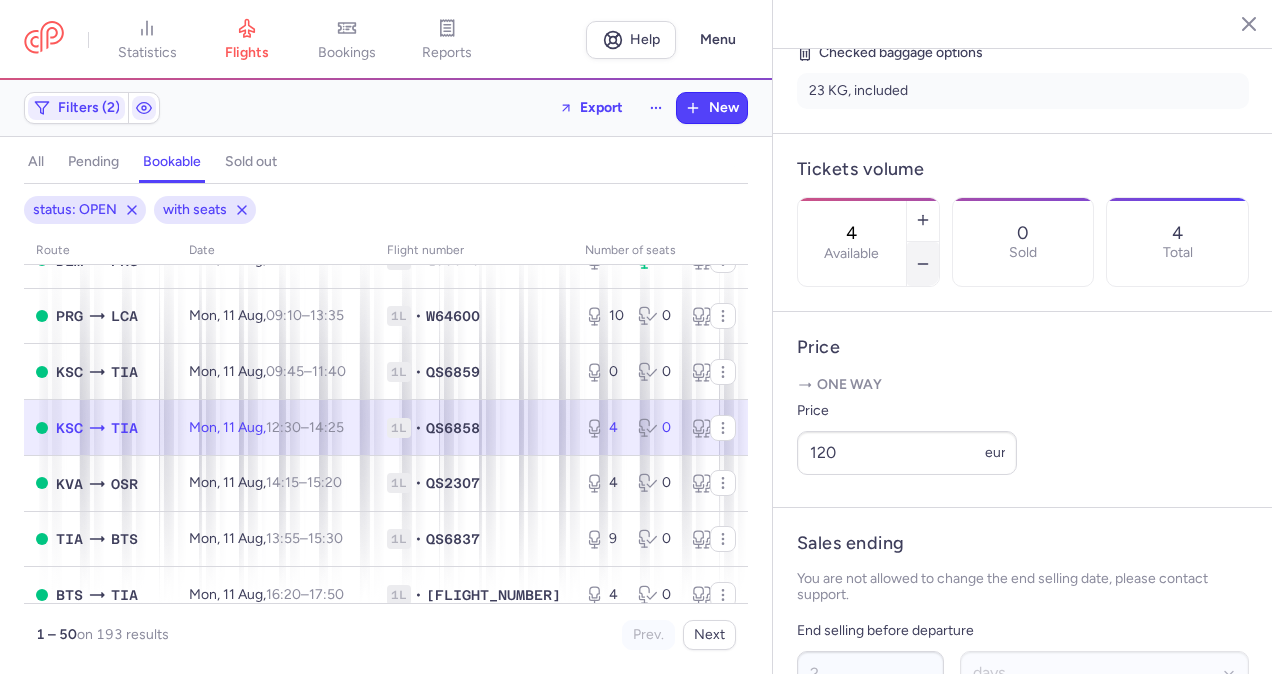 click 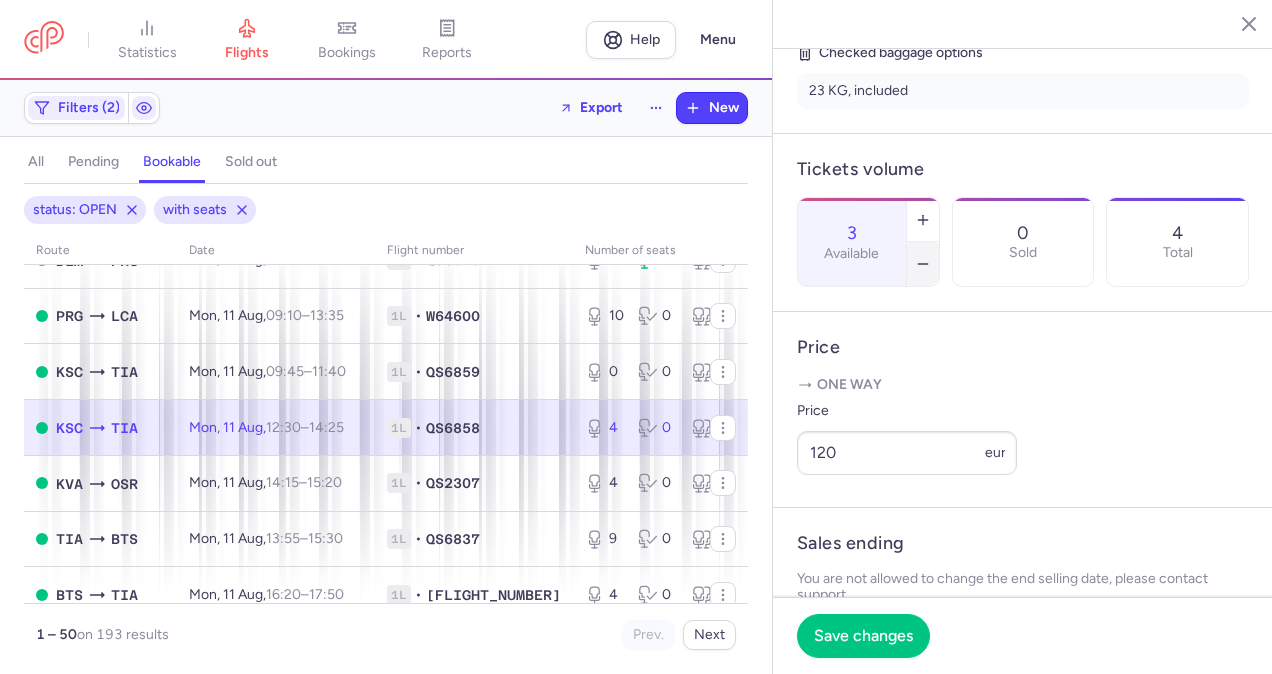 click 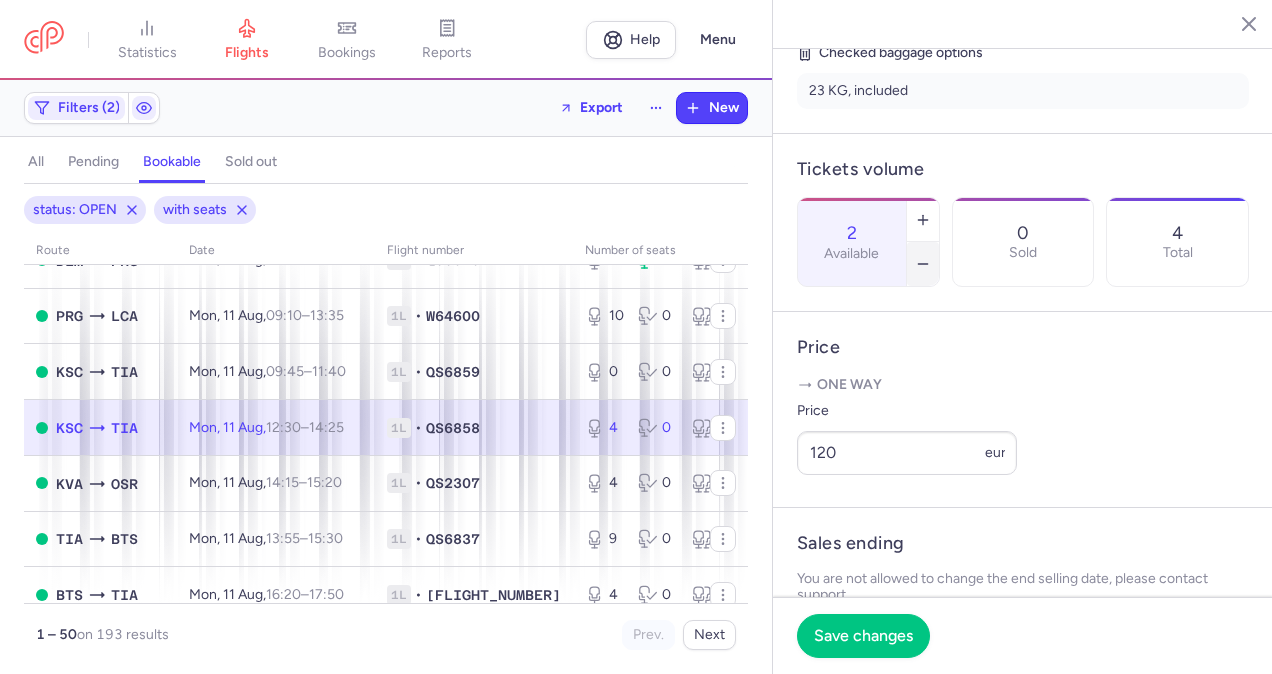 click 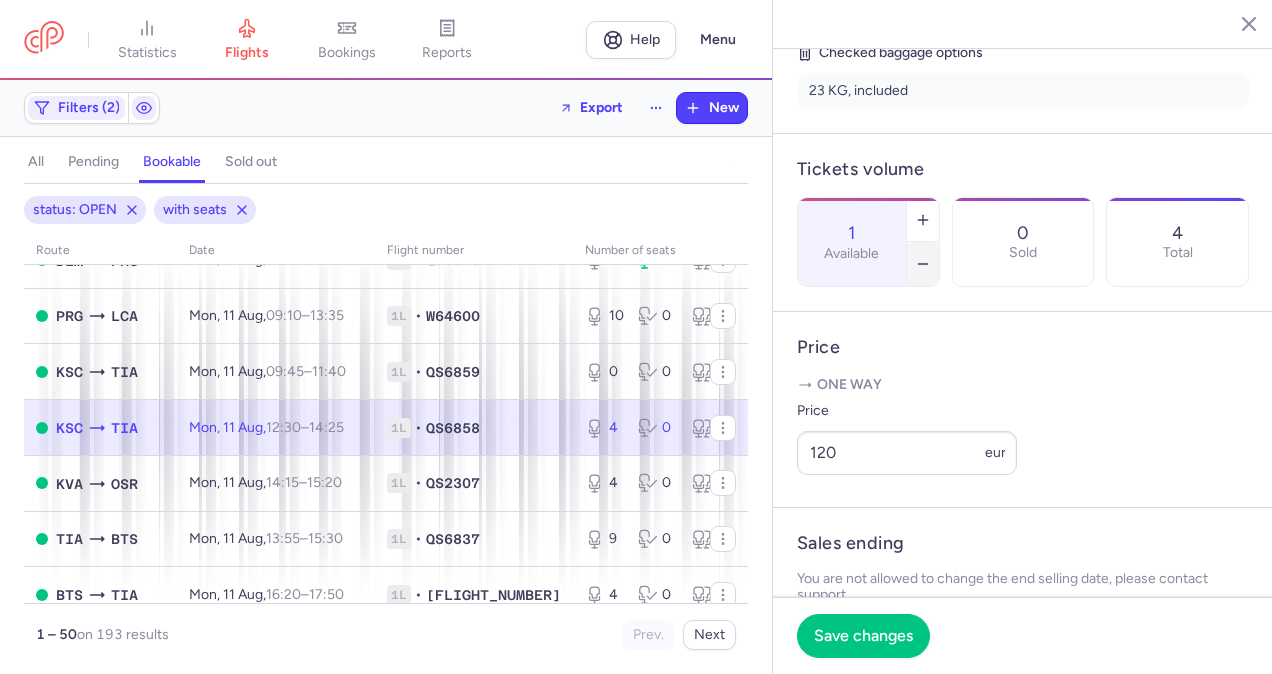 click 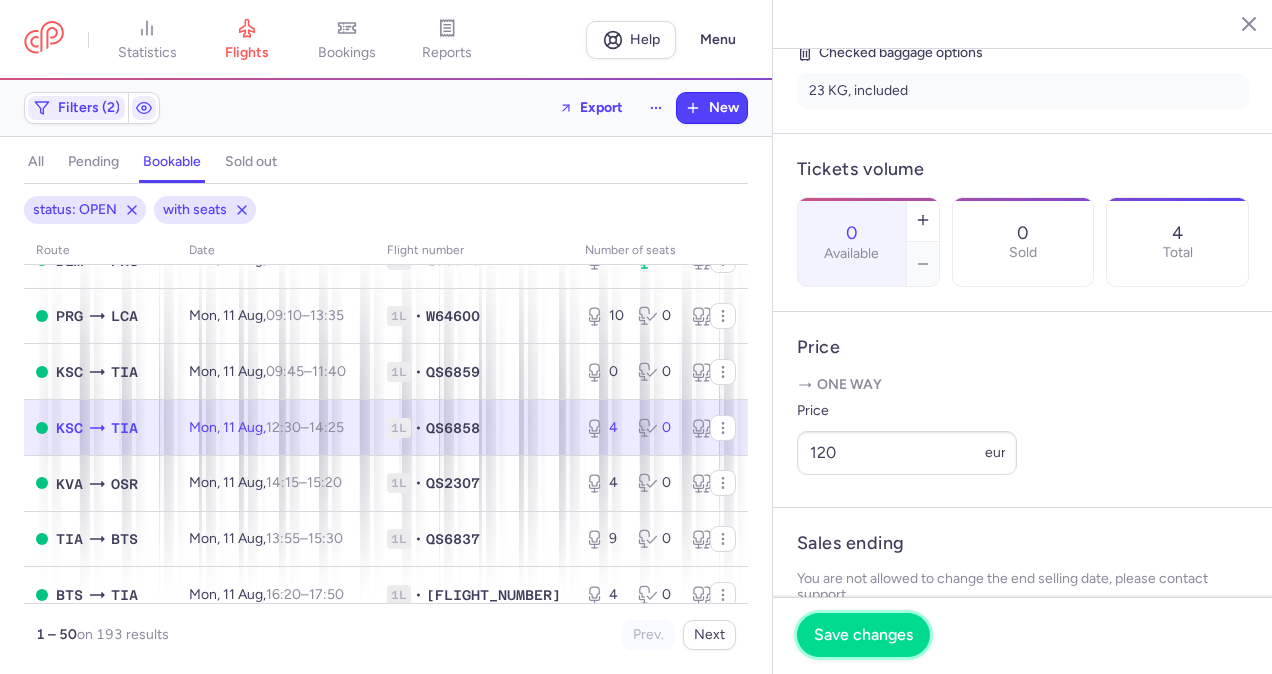 click on "Save changes" at bounding box center (863, 635) 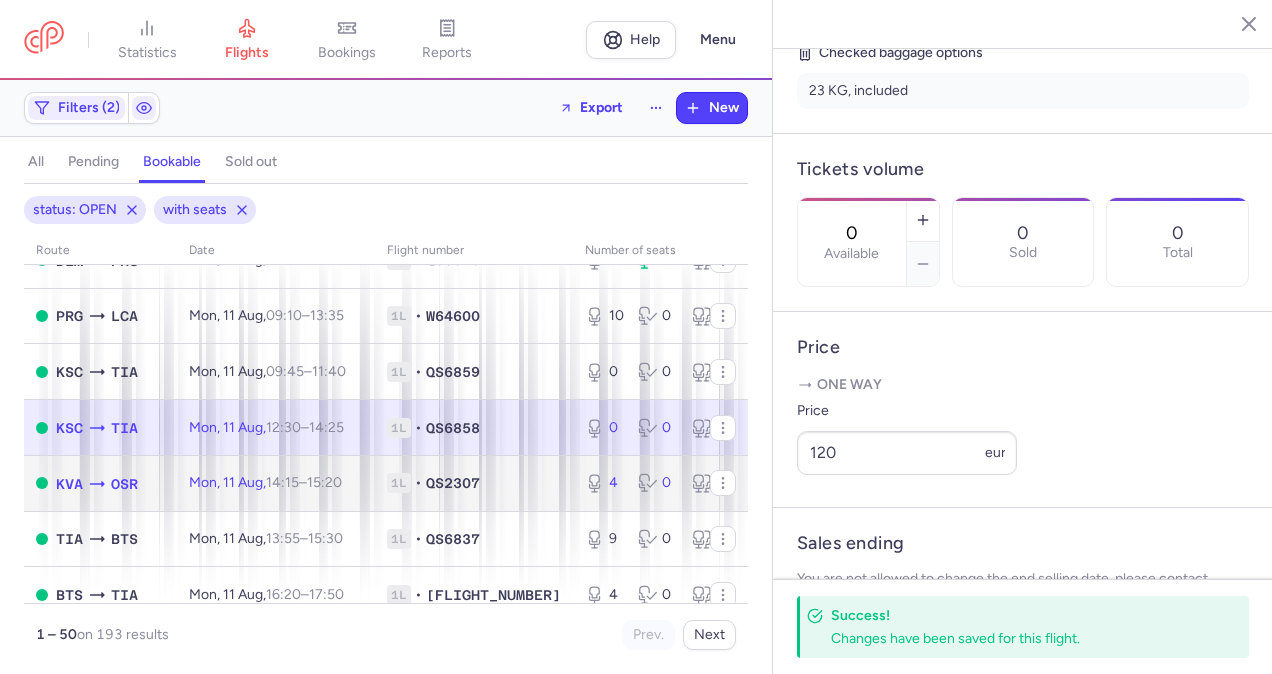 click on "[SEATS] • [FLIGHT_NUMBER]" at bounding box center [474, 483] 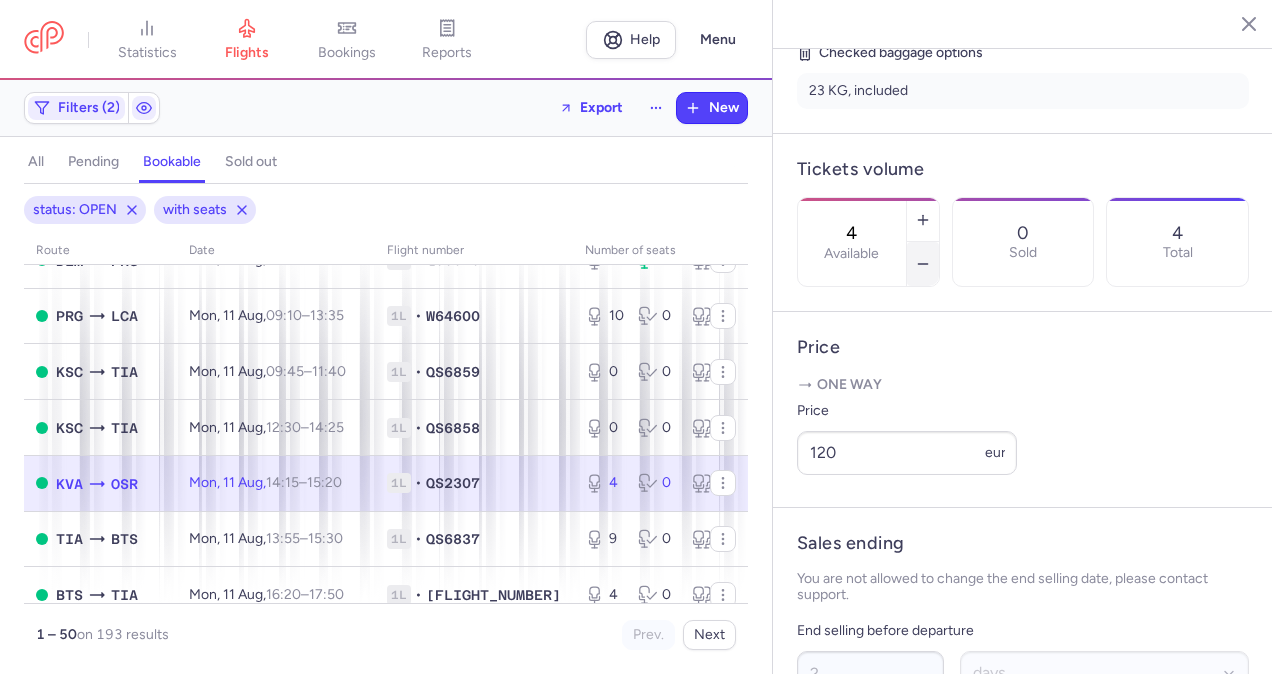click 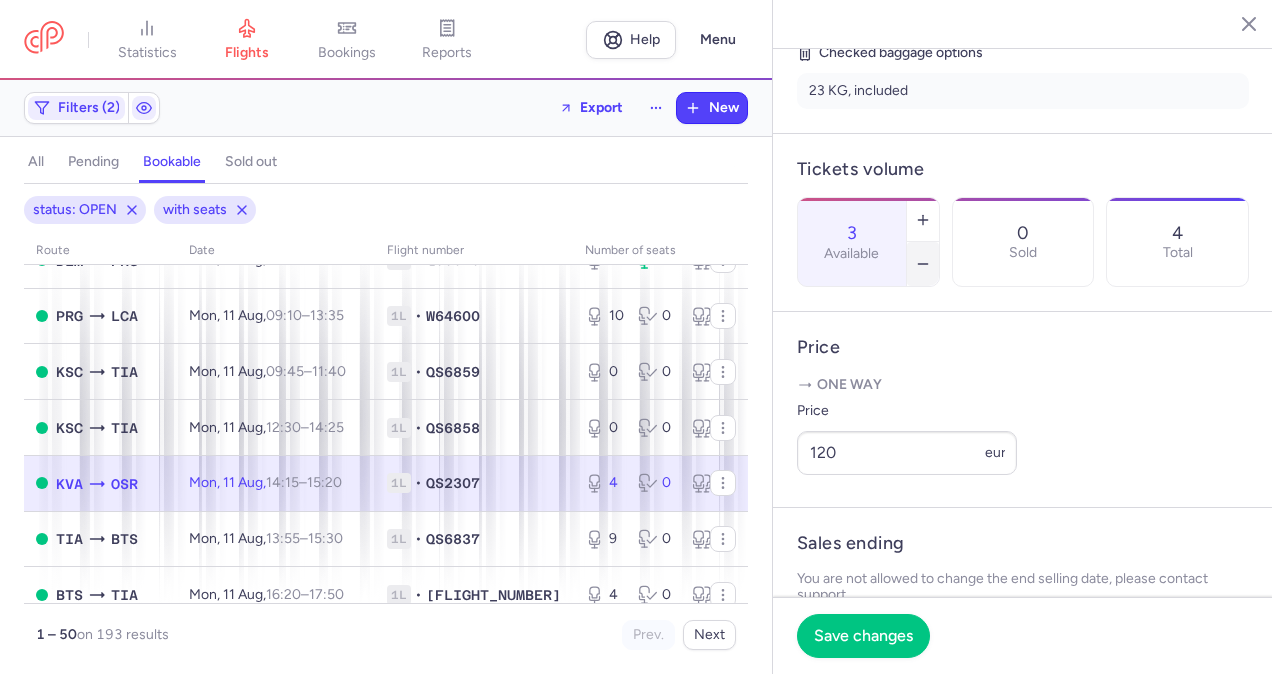 click 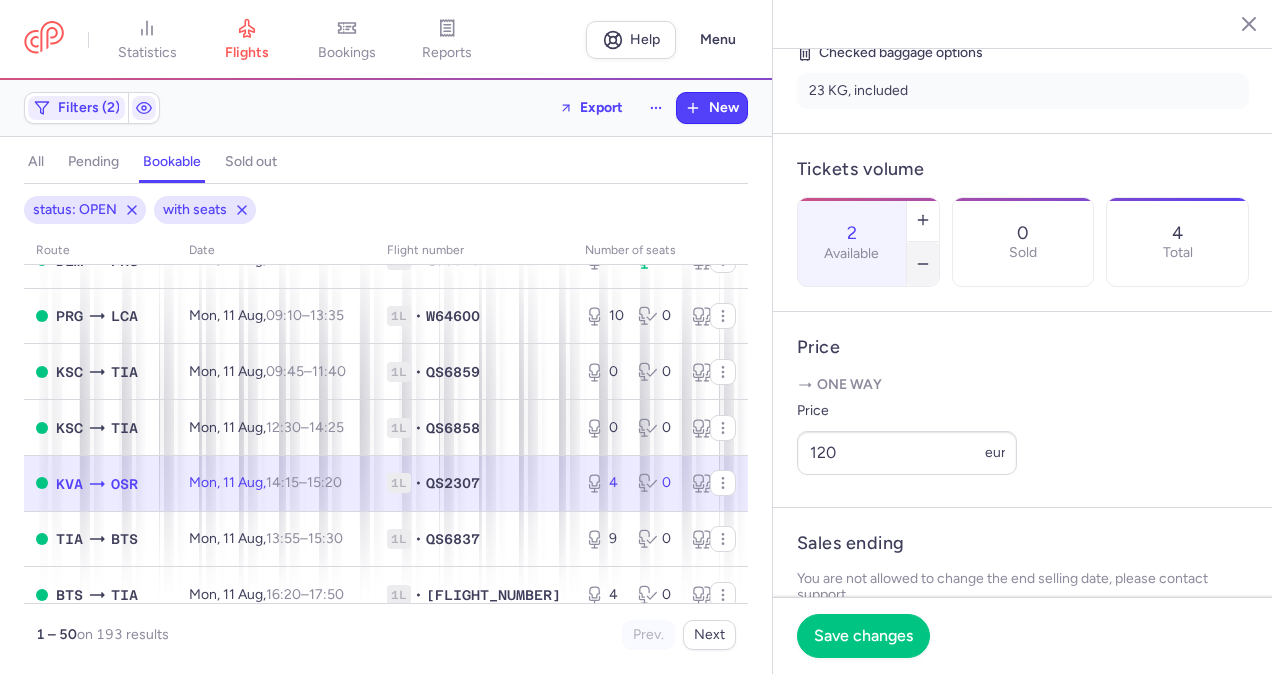 click 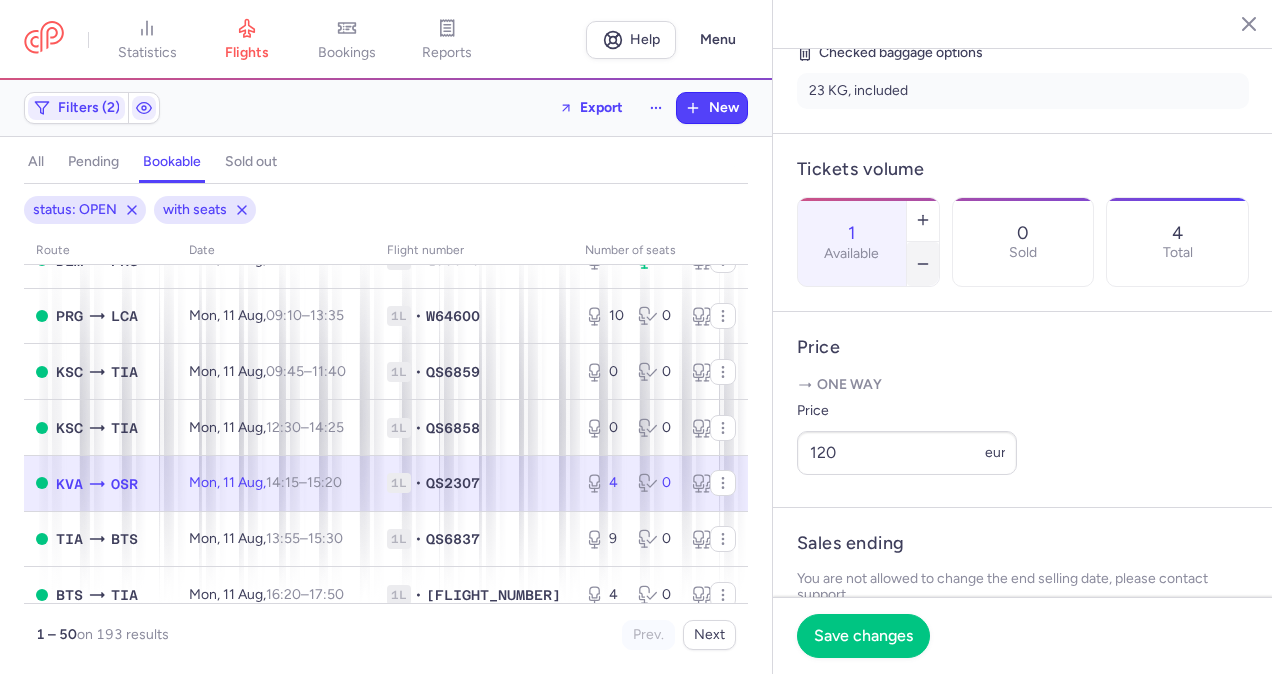 click 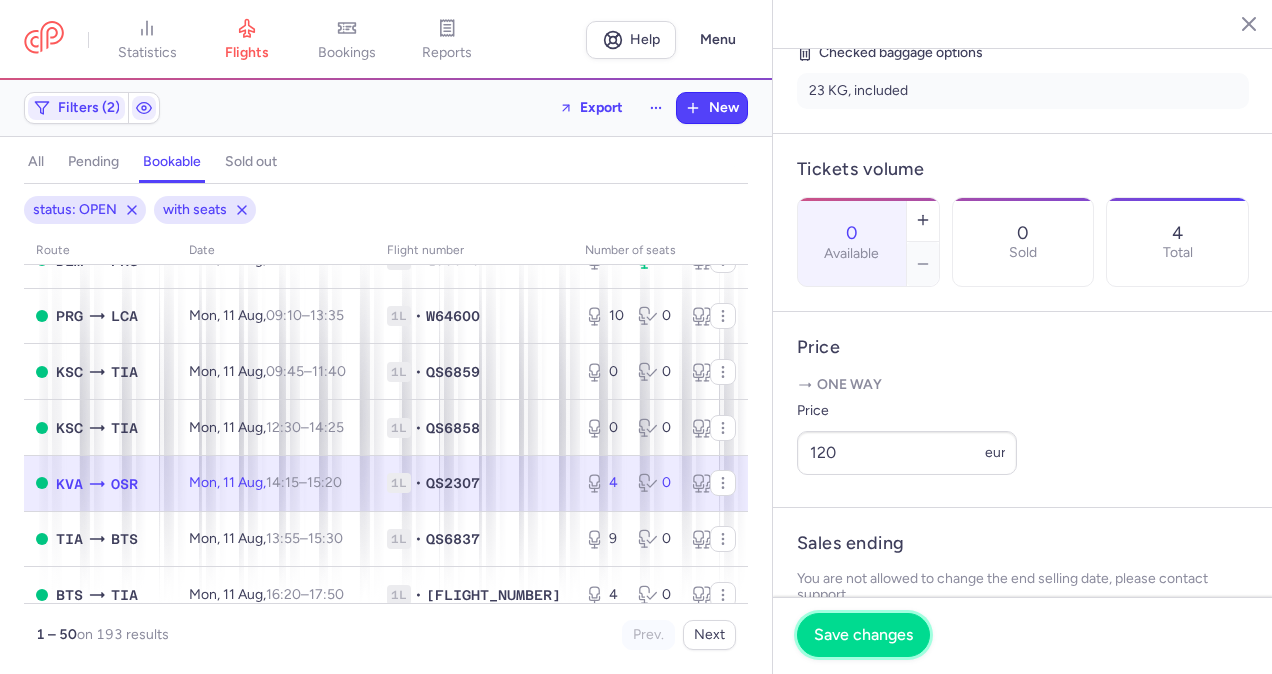 click on "Save changes" at bounding box center (863, 635) 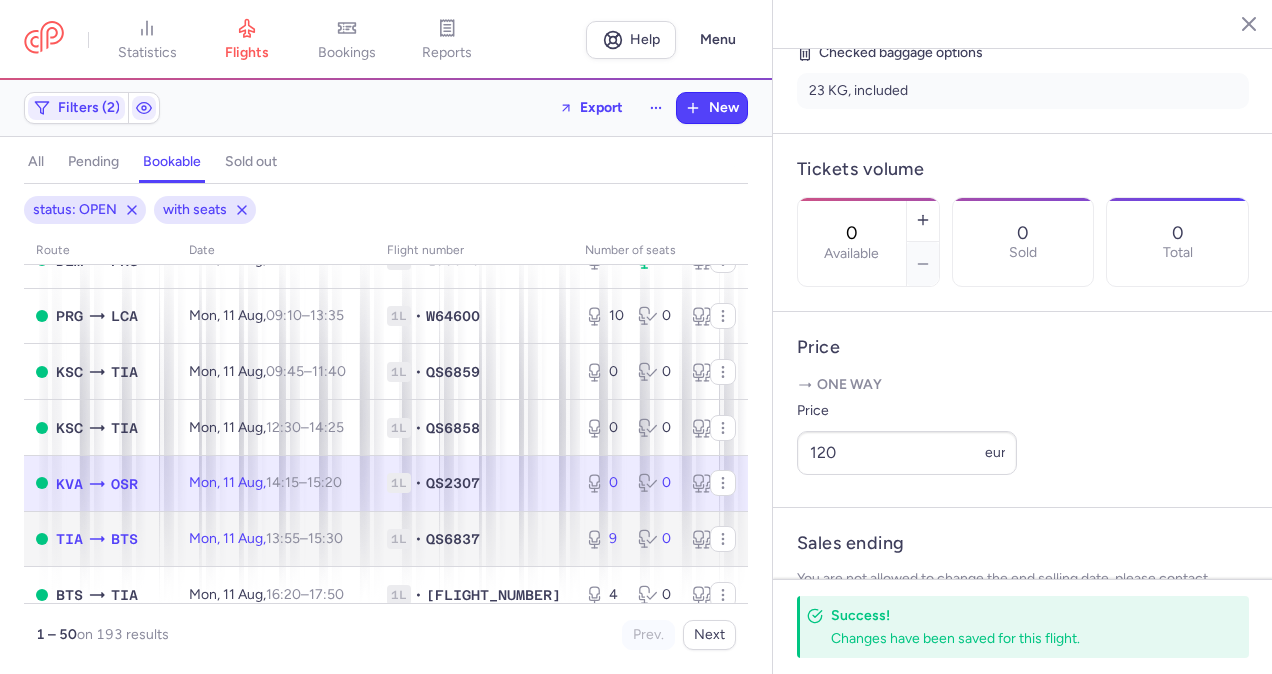 click on "[DAY], [DAY_NUM] [MONTH],  [HOUR]:[MINUTE]  –  [HOUR]:[MINUTE]  [OFFSET]" at bounding box center (276, 539) 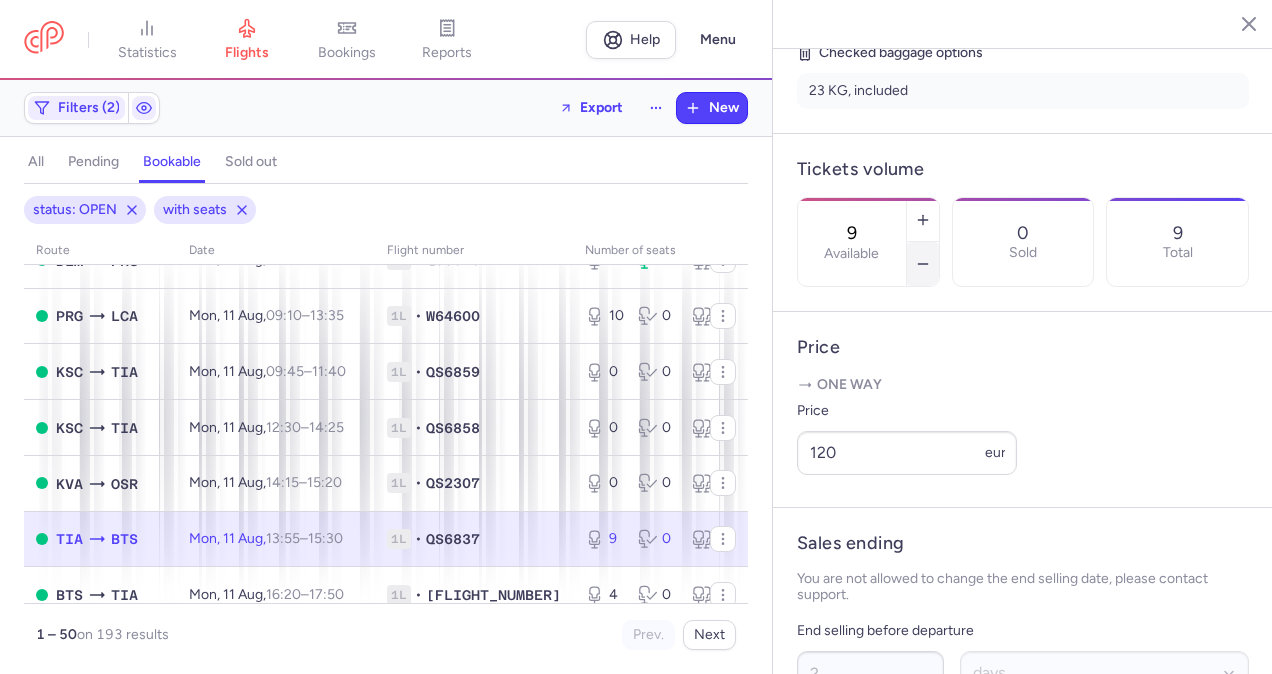 click 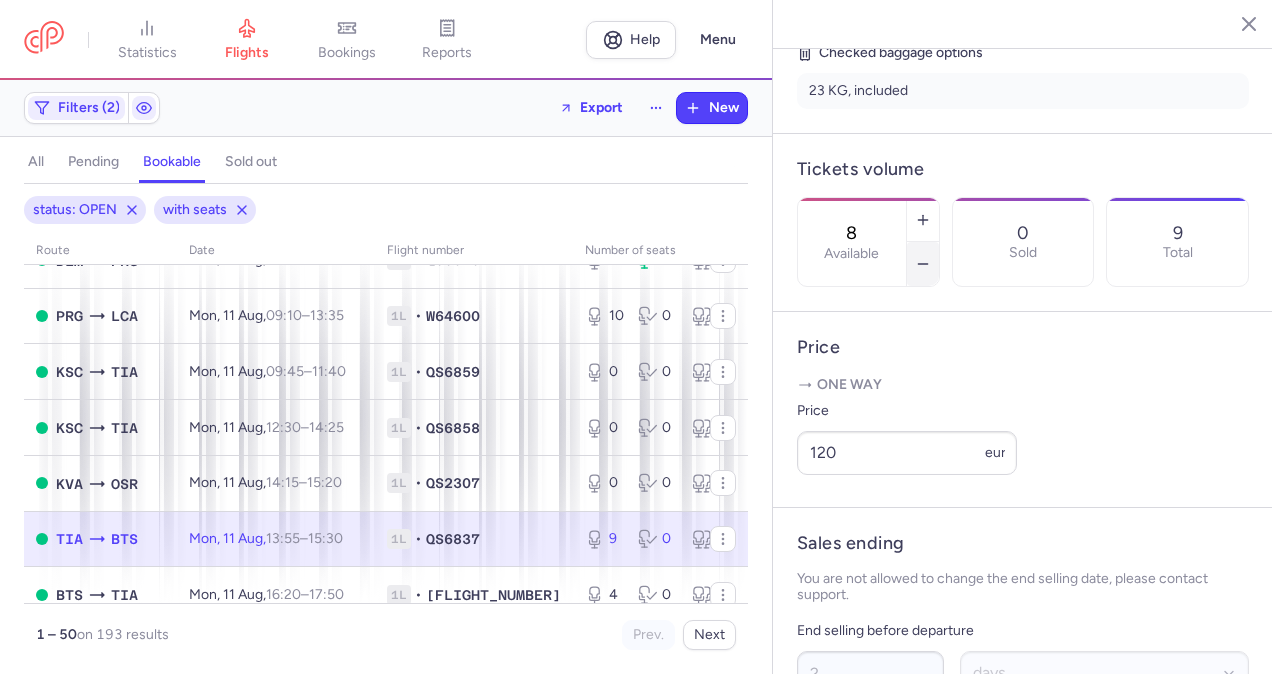 click 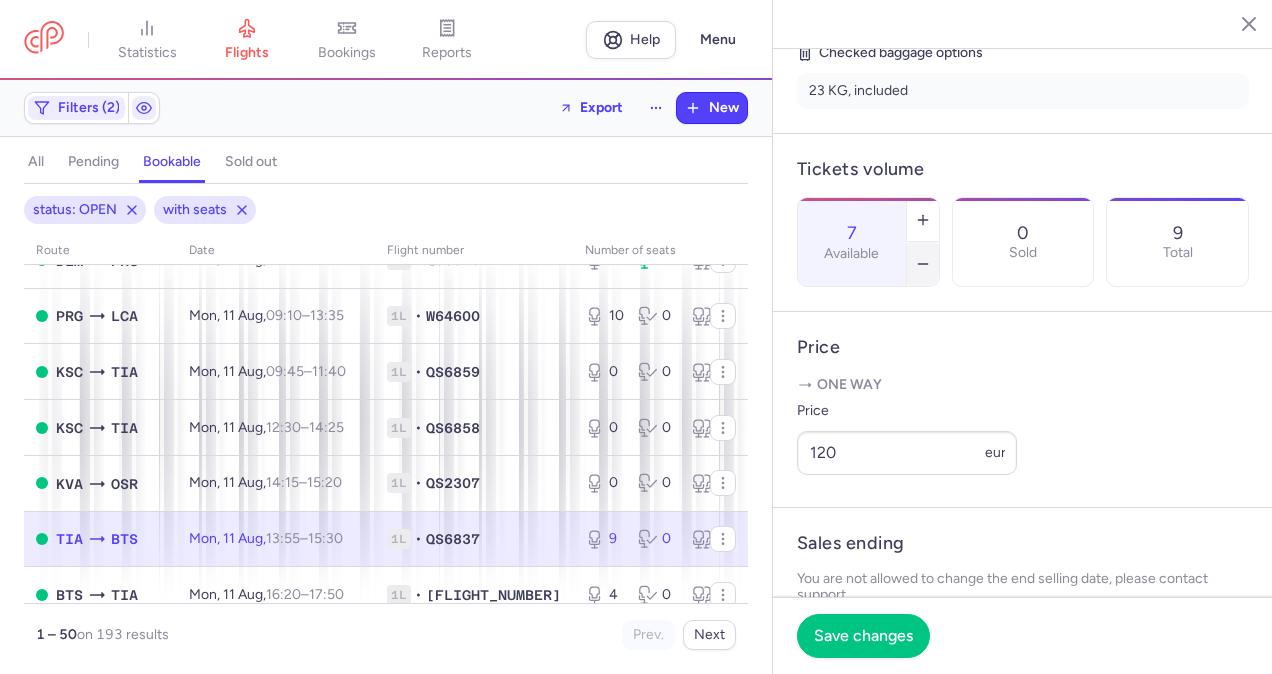 click 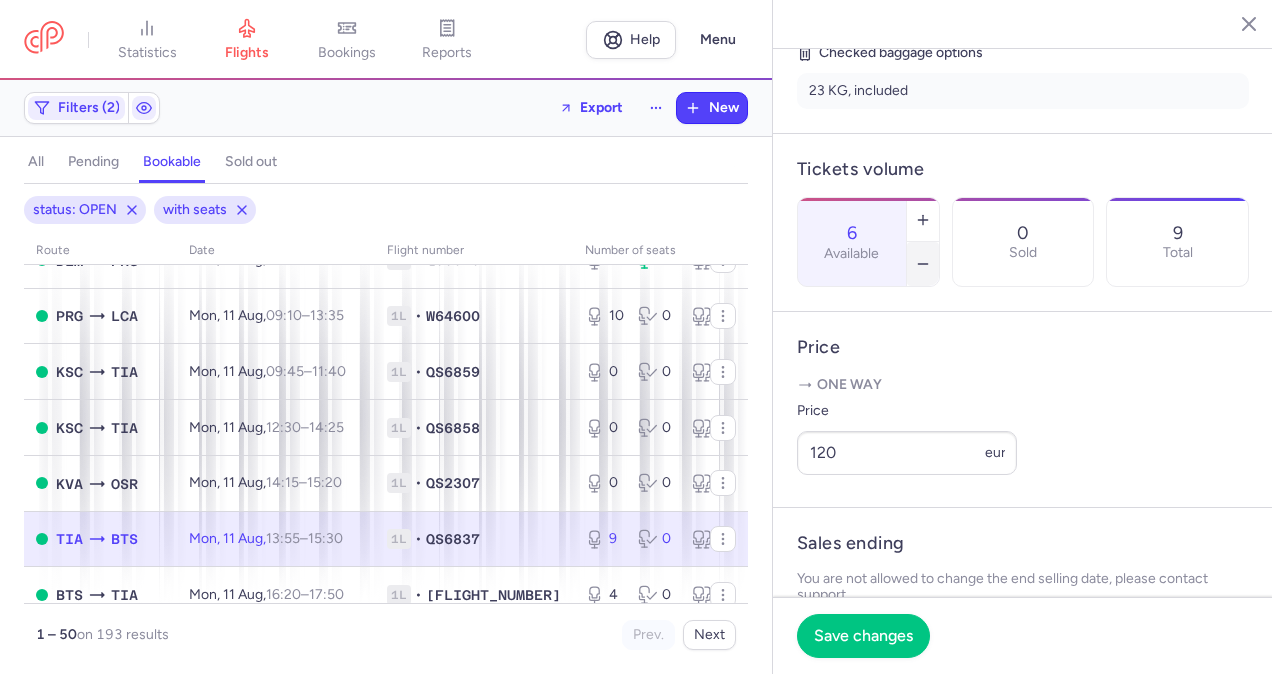 click at bounding box center (923, 264) 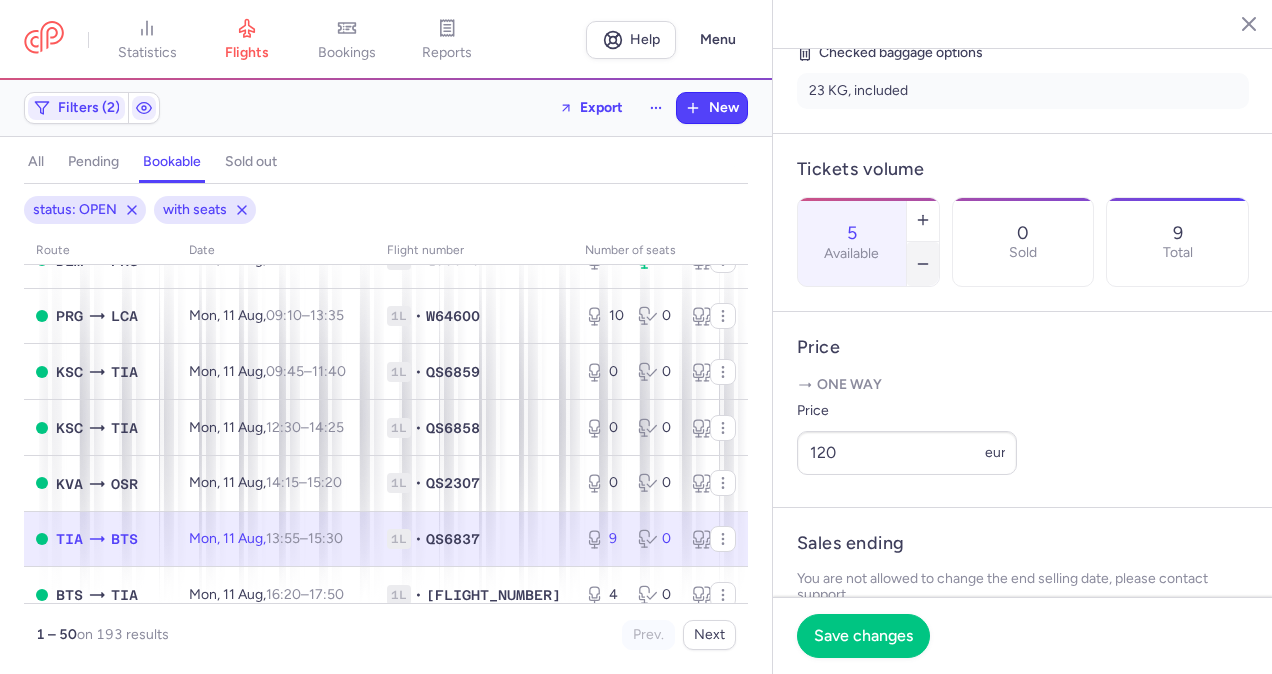 click at bounding box center (923, 264) 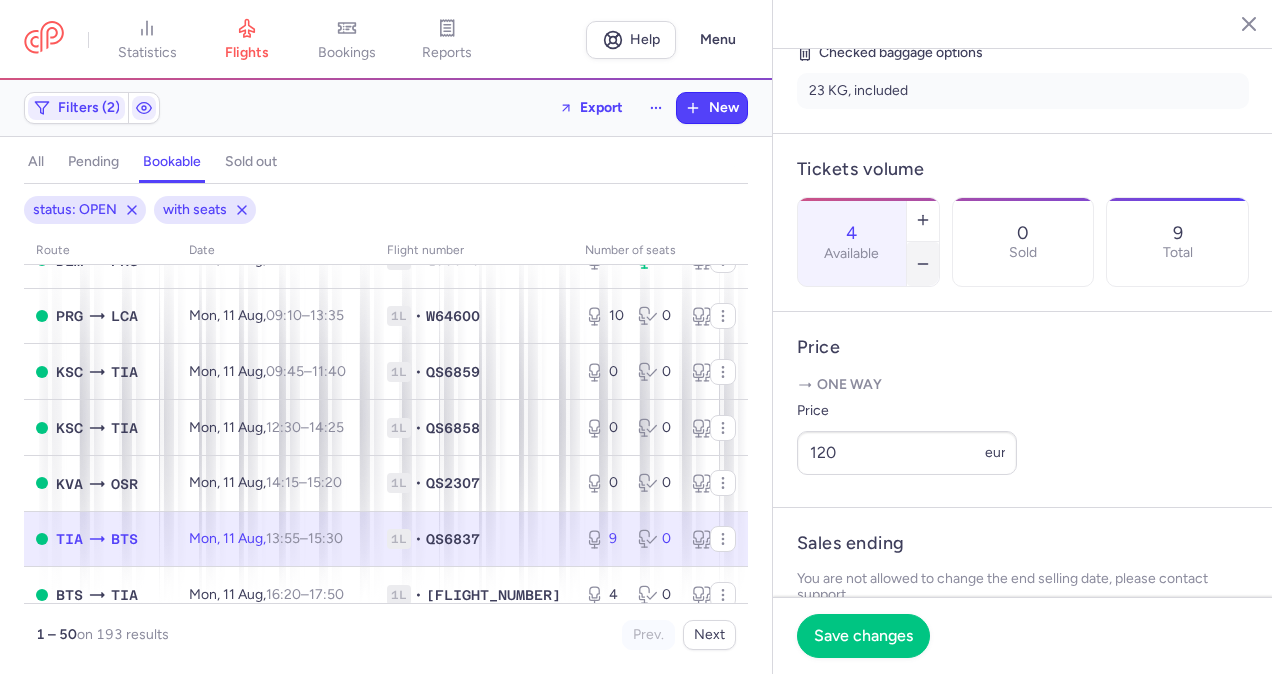 click at bounding box center (923, 264) 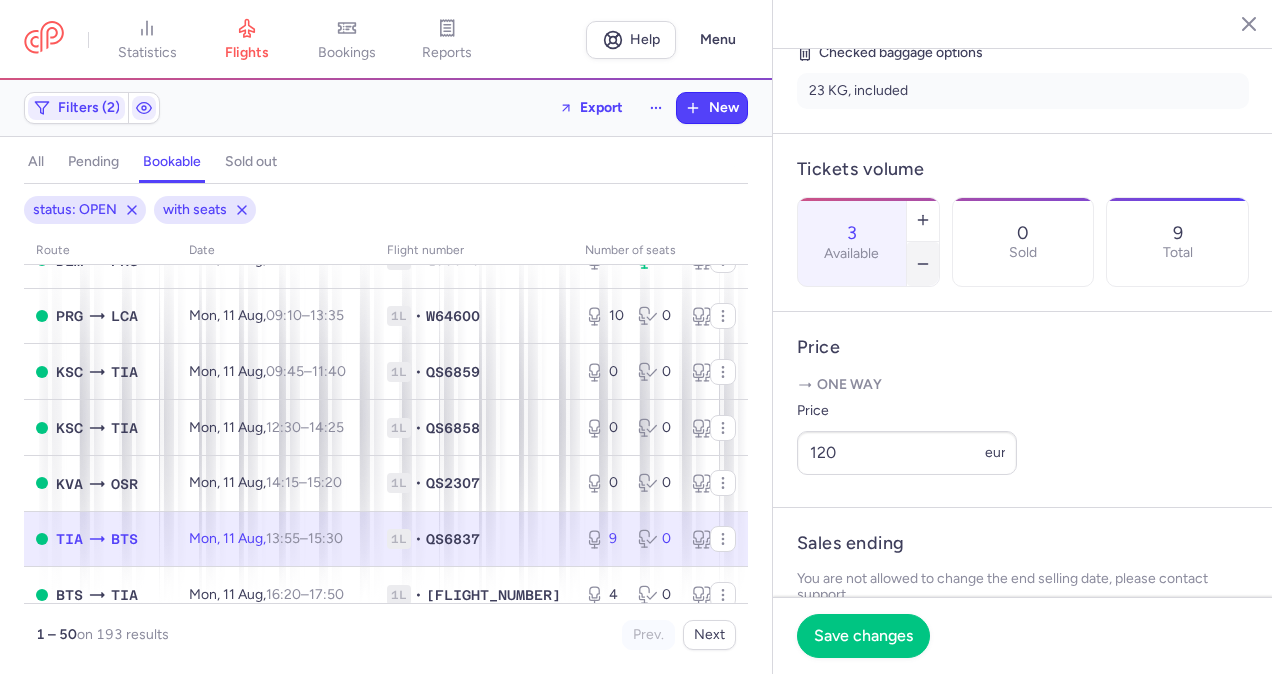 click 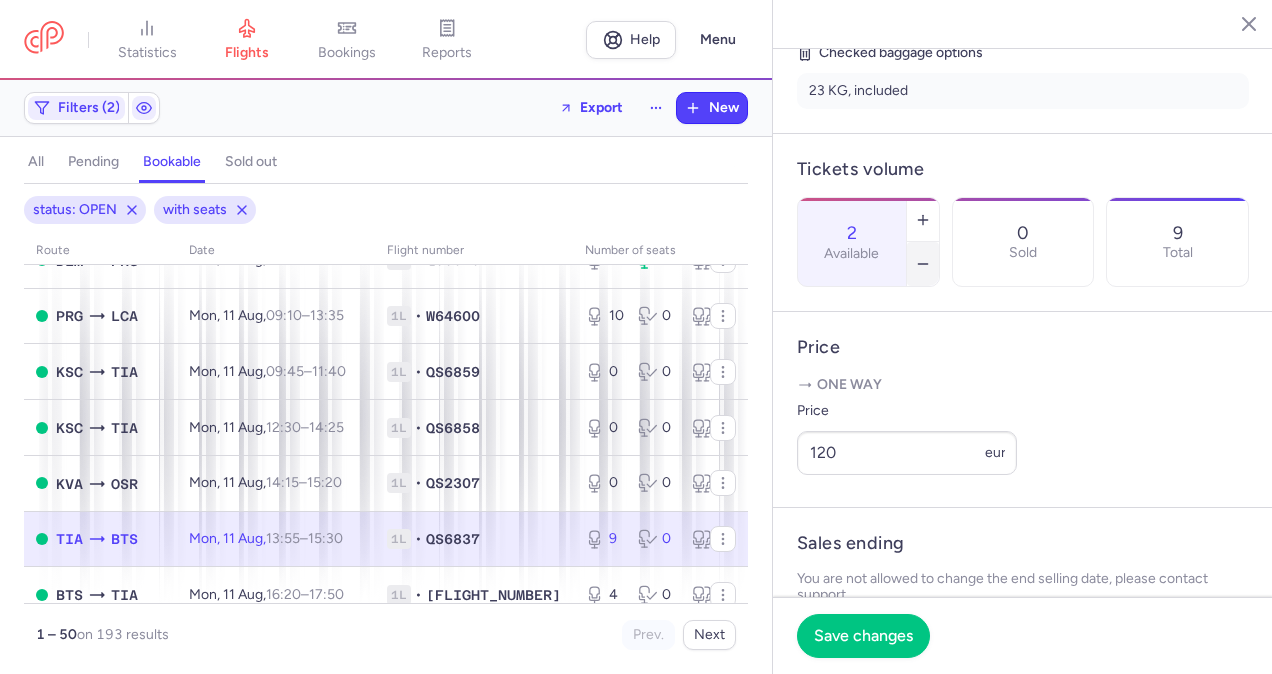 click 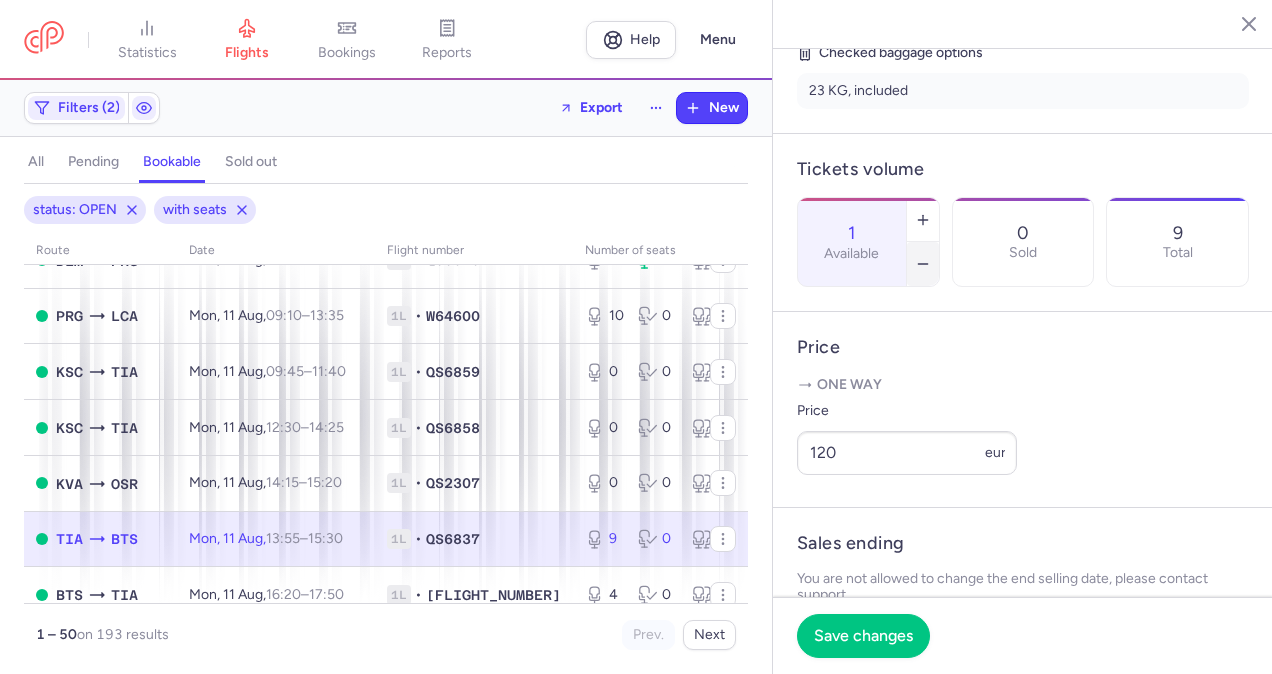 click 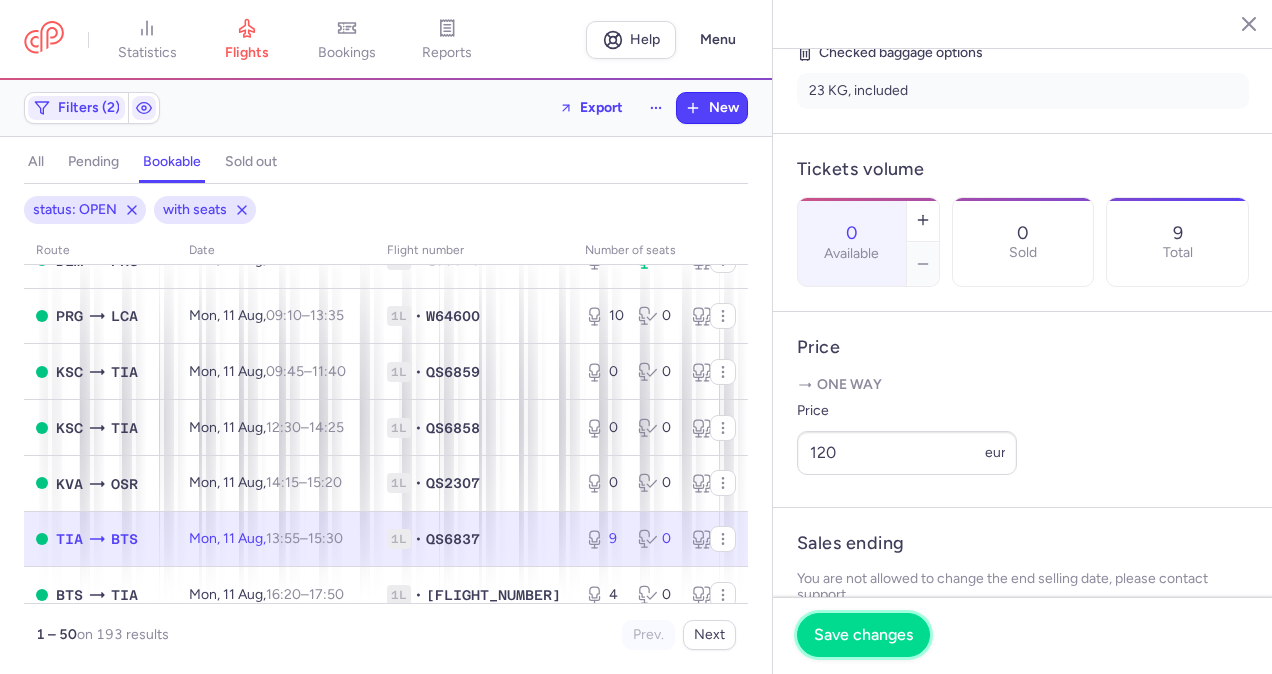 click on "Save changes" at bounding box center (863, 635) 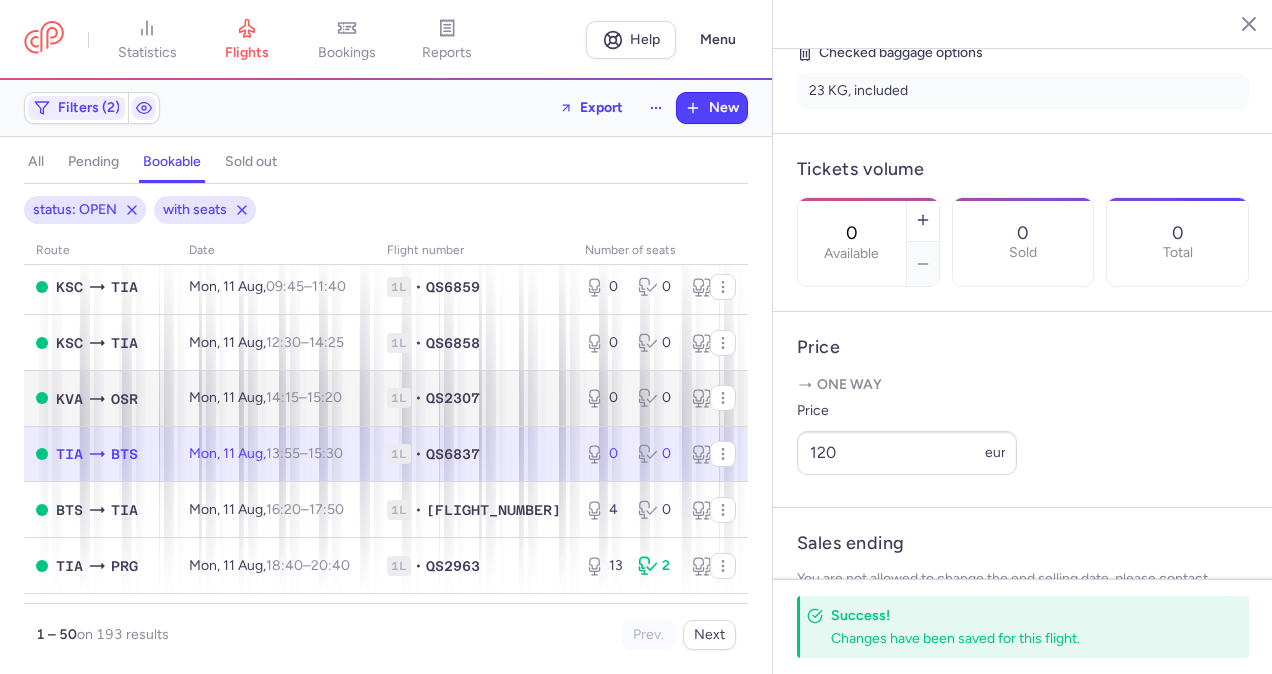 scroll, scrollTop: 600, scrollLeft: 0, axis: vertical 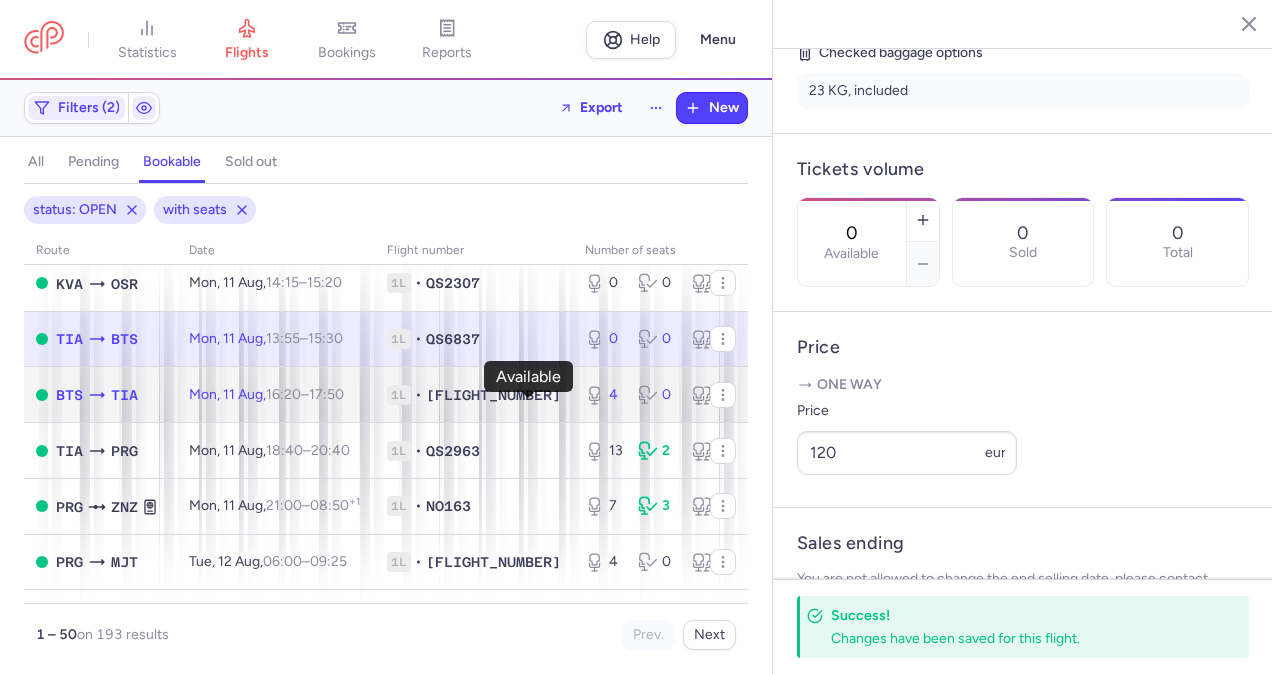 click 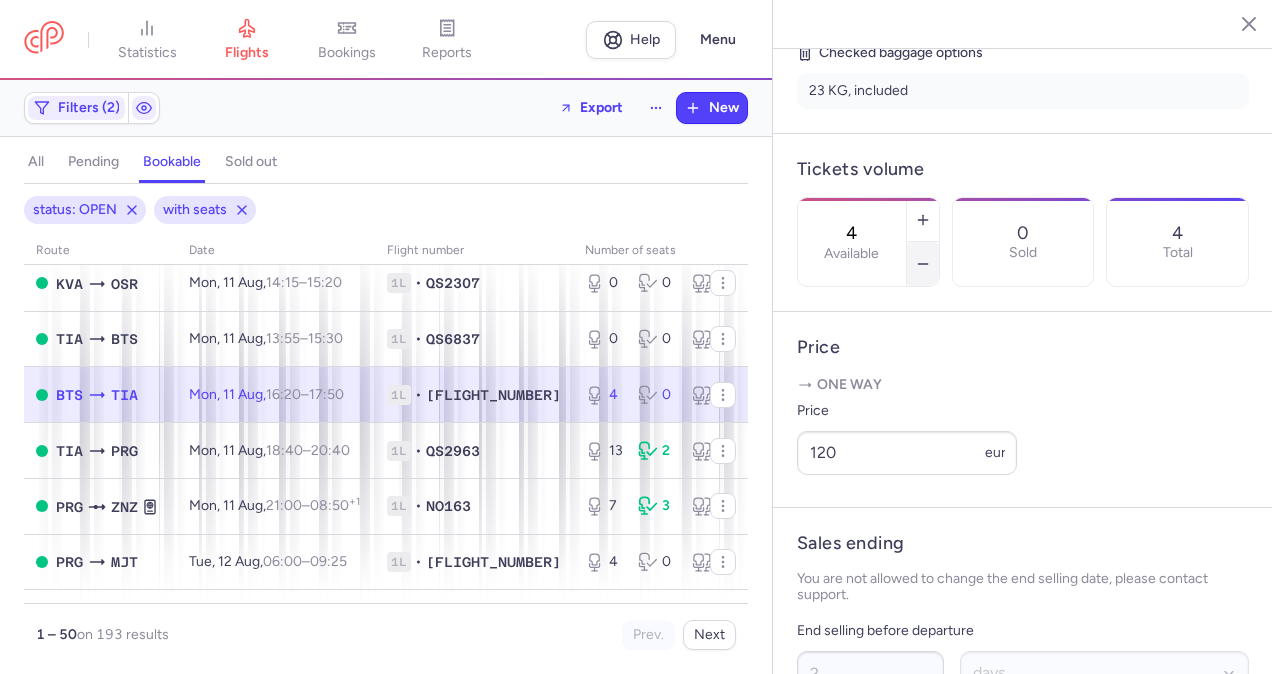 click 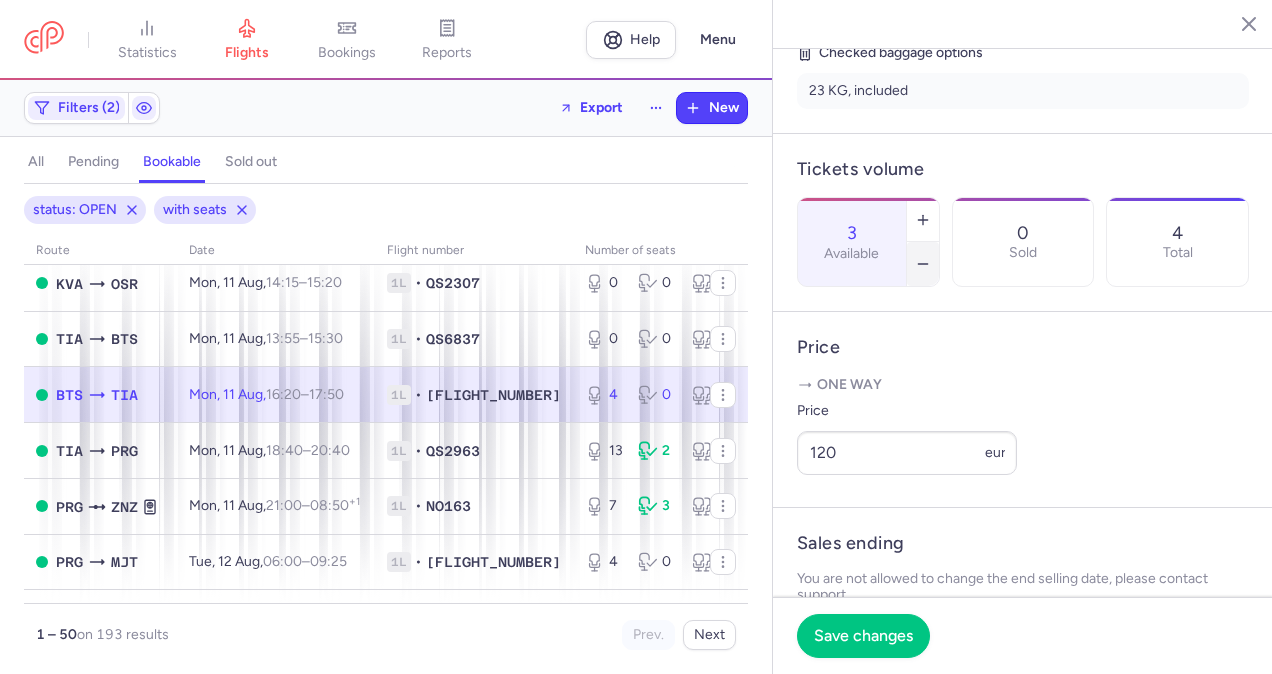 click 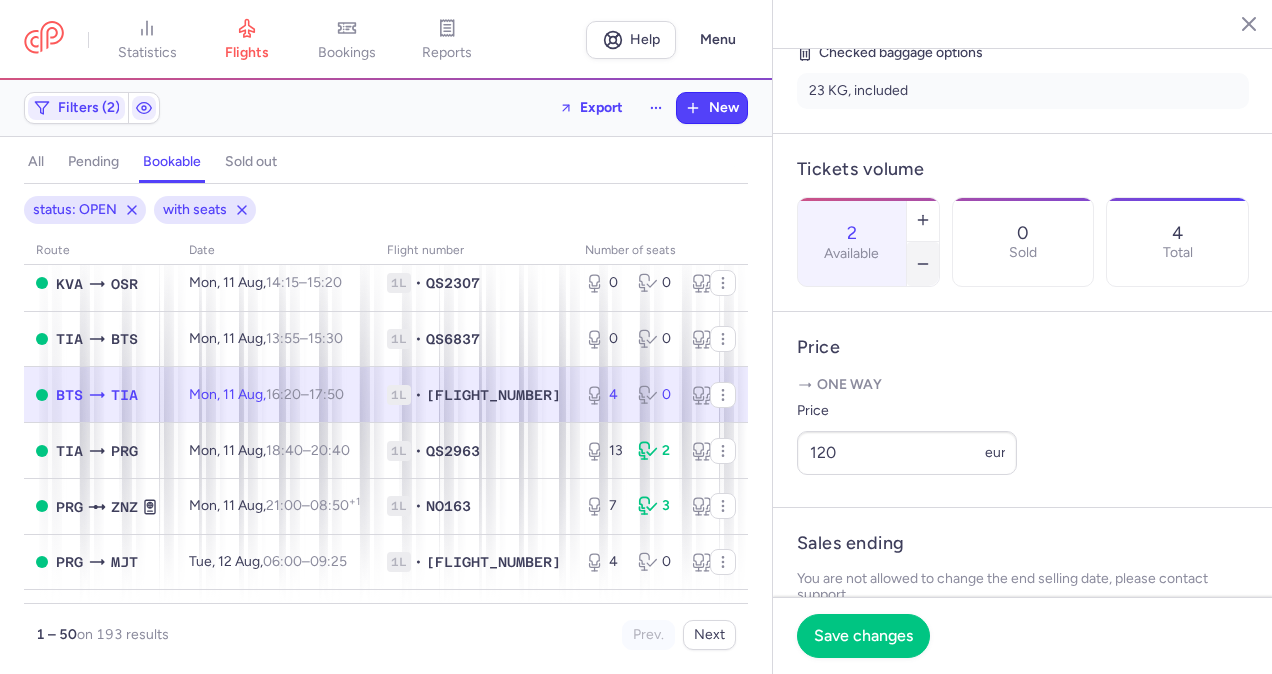 click 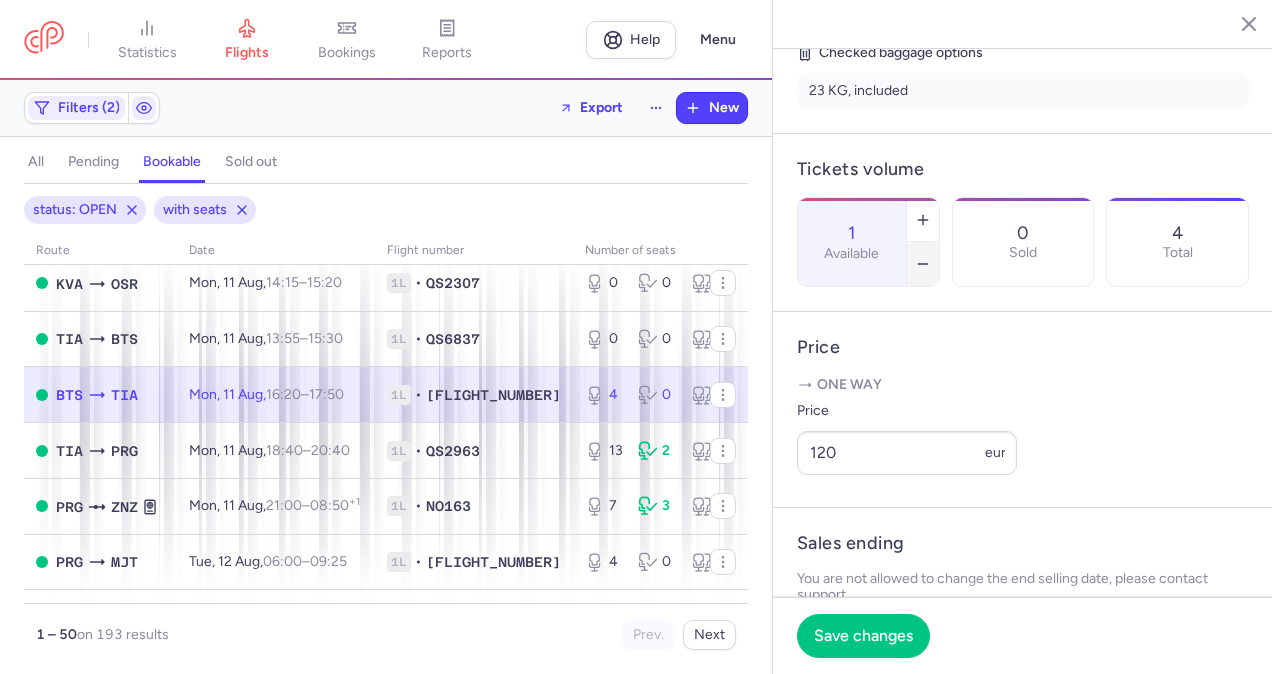 click 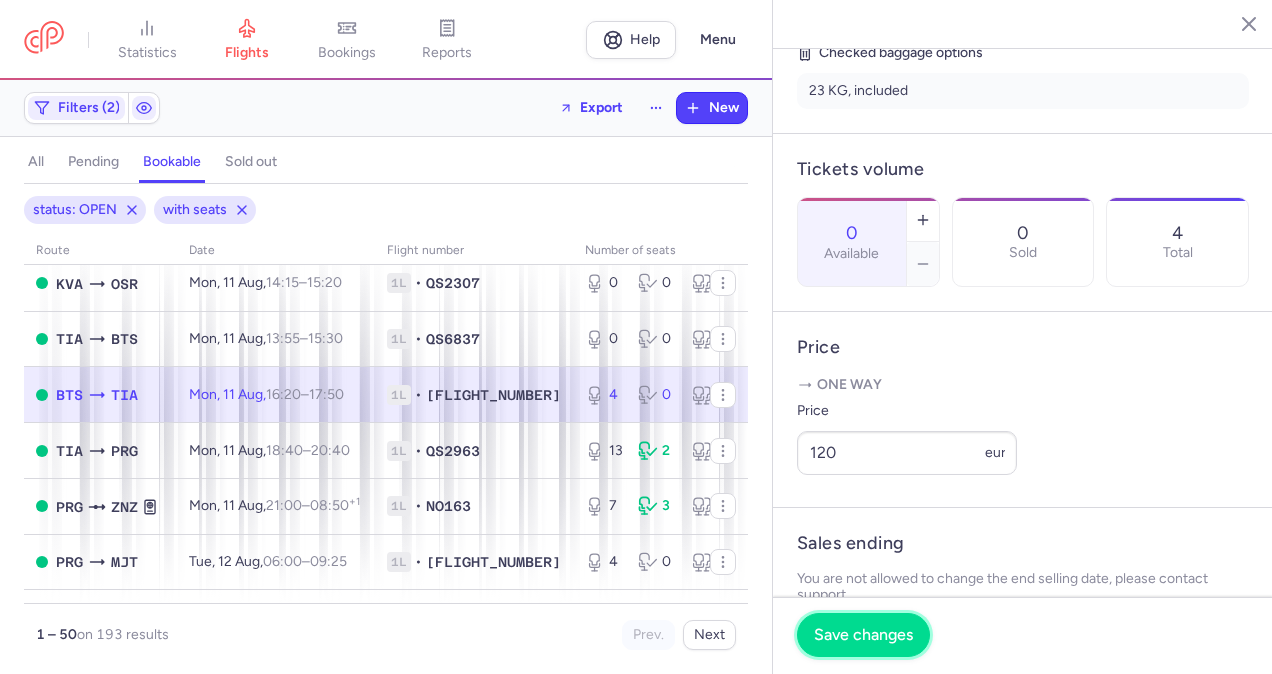 click on "Save changes" at bounding box center (863, 635) 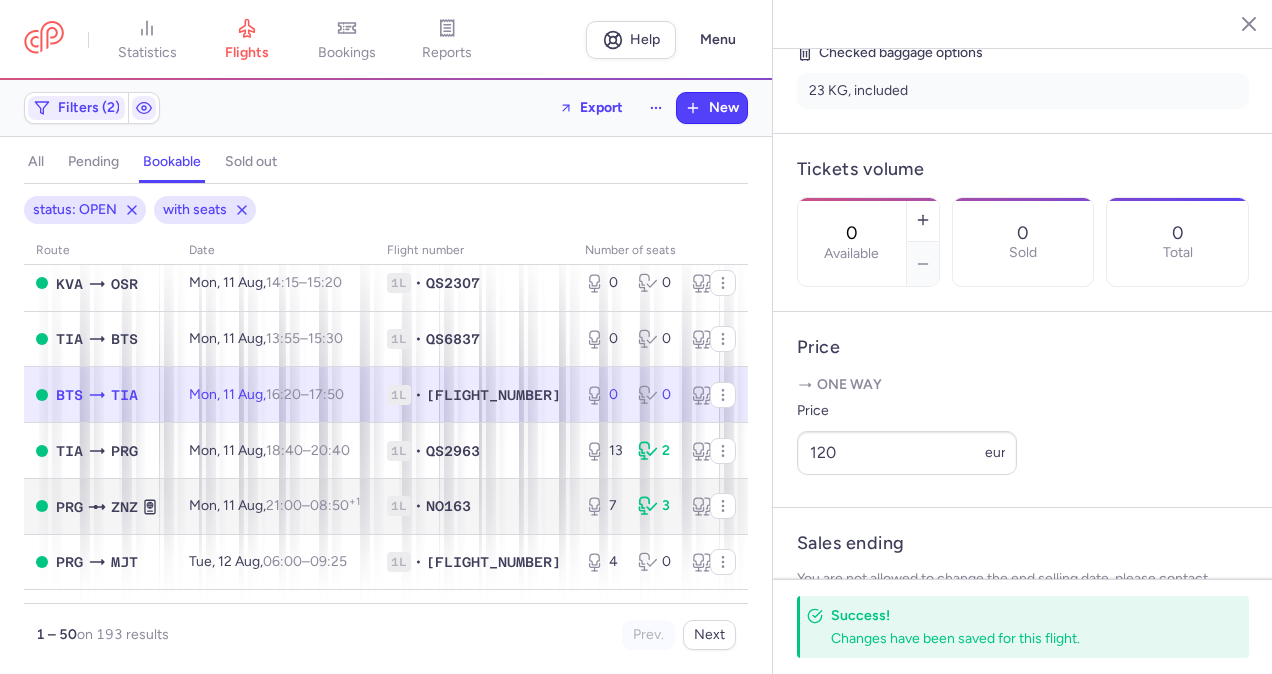 scroll, scrollTop: 700, scrollLeft: 0, axis: vertical 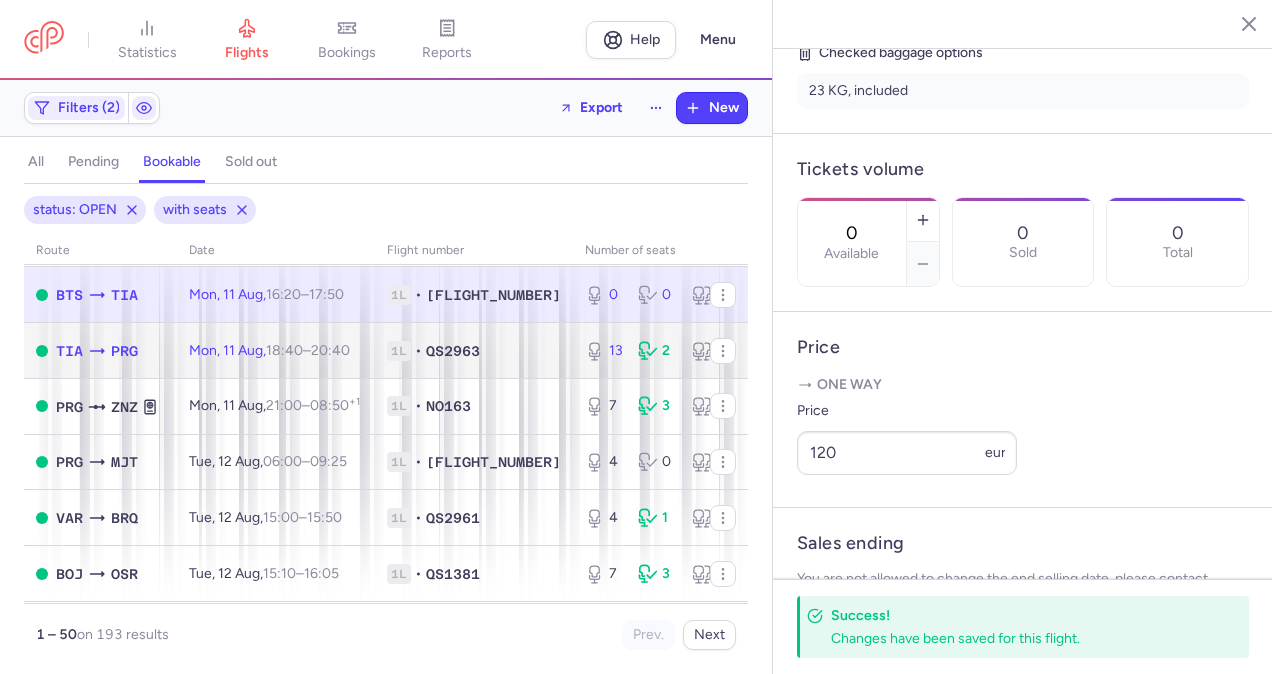 click on "1L • QS2963" at bounding box center [474, 351] 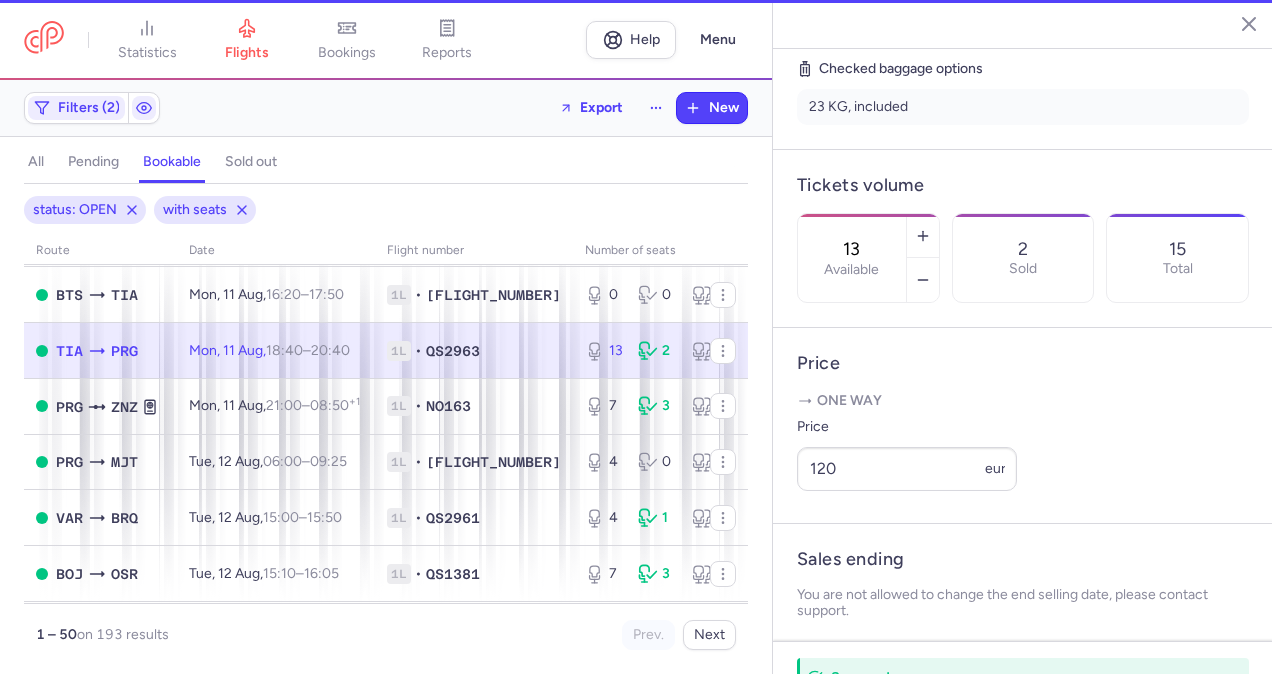 scroll, scrollTop: 500, scrollLeft: 0, axis: vertical 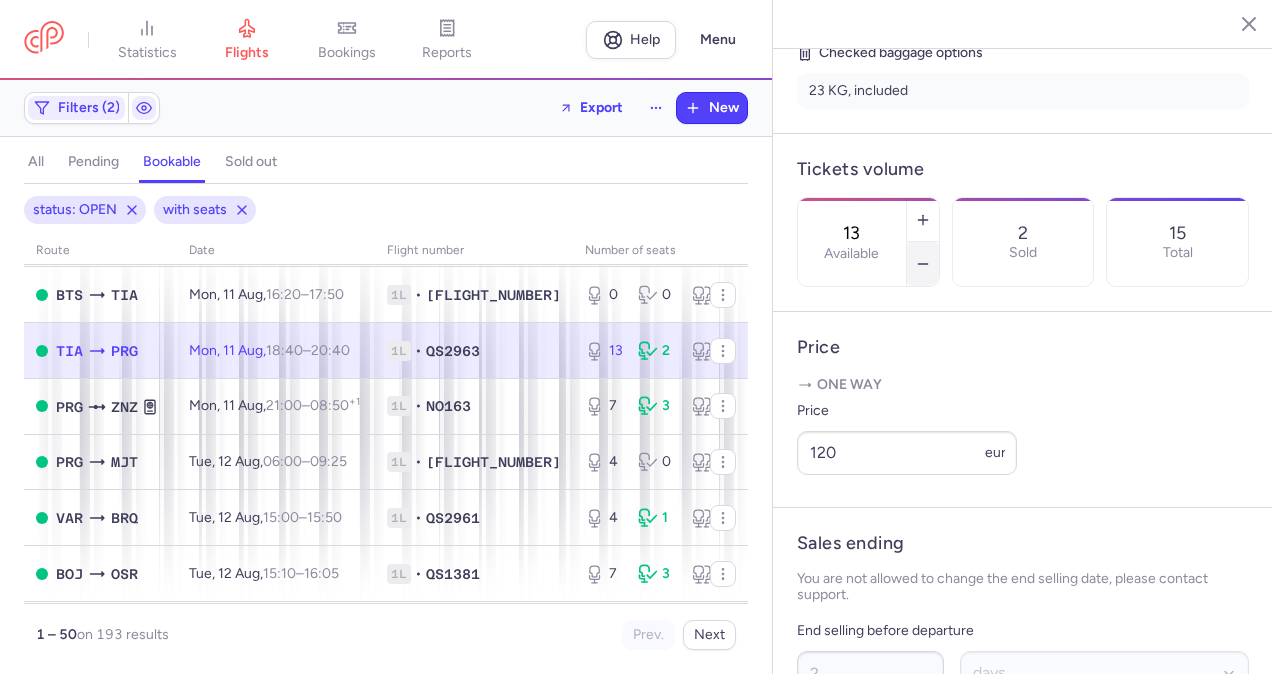 click 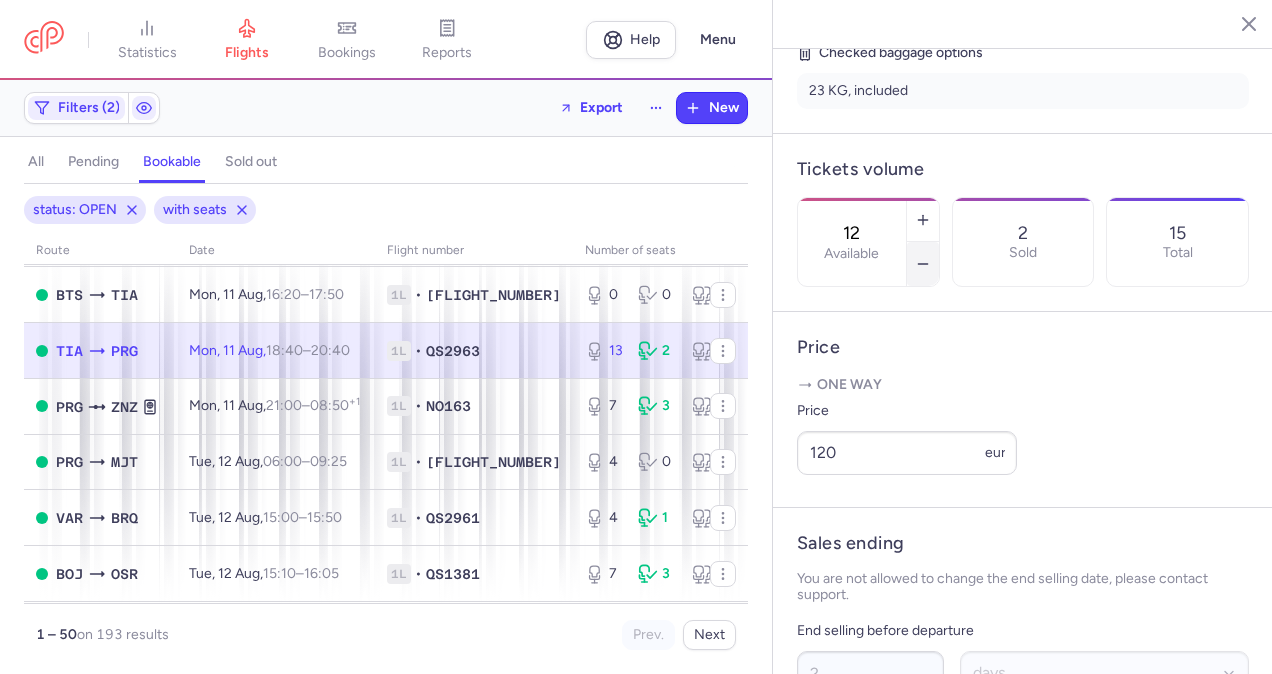 click 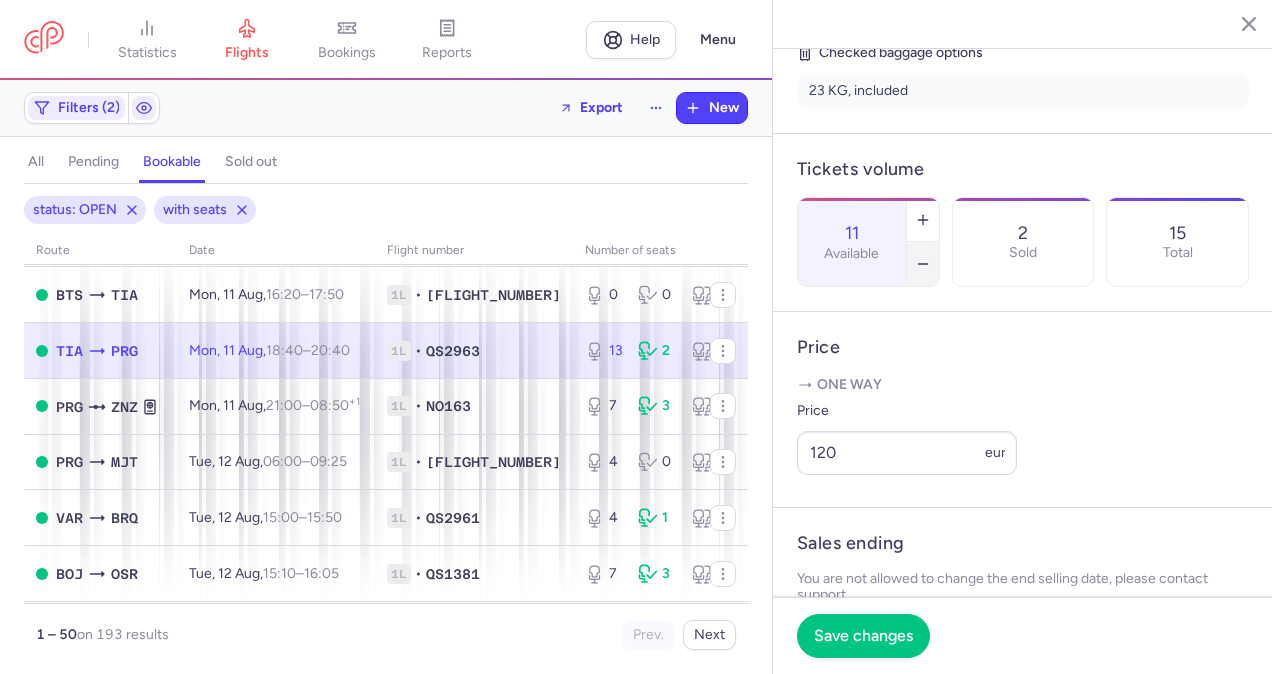 click 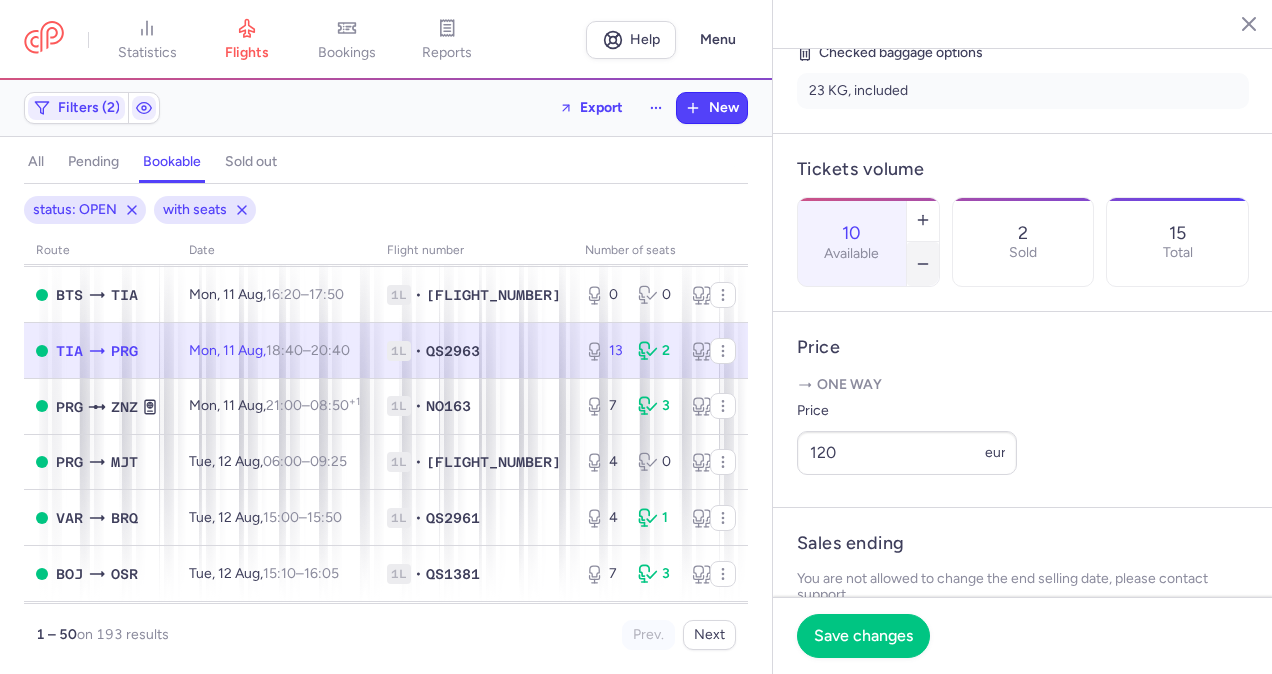 click 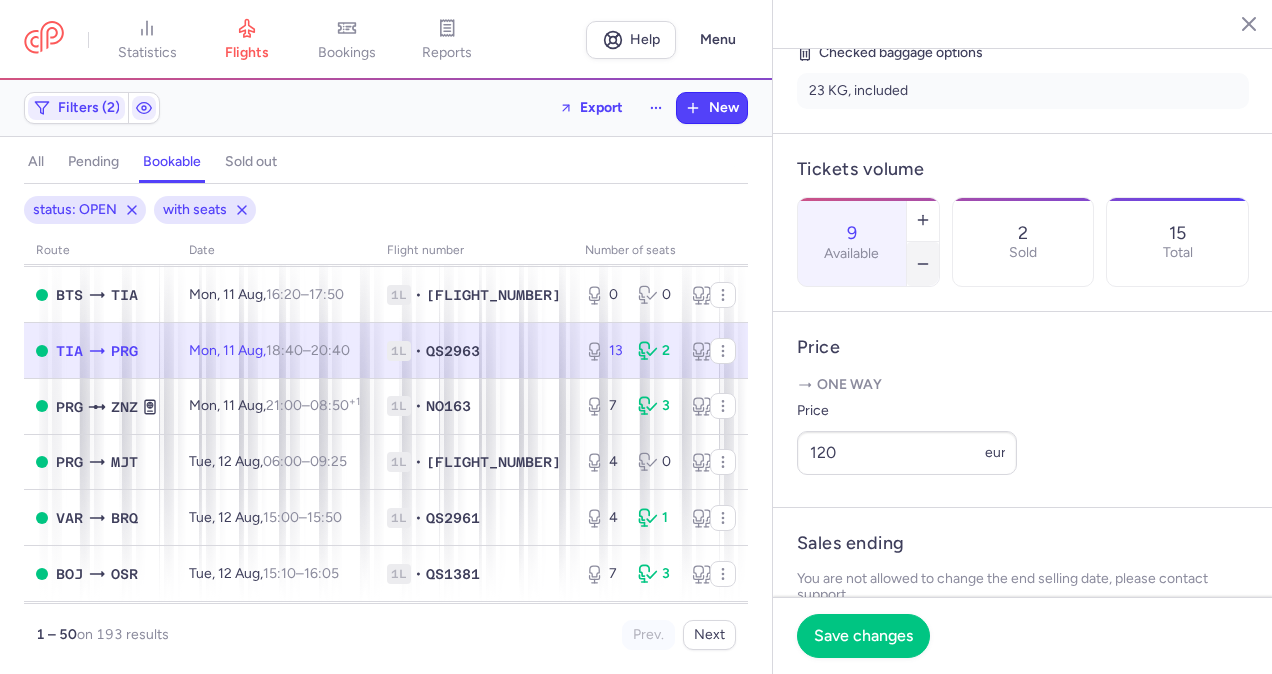 click 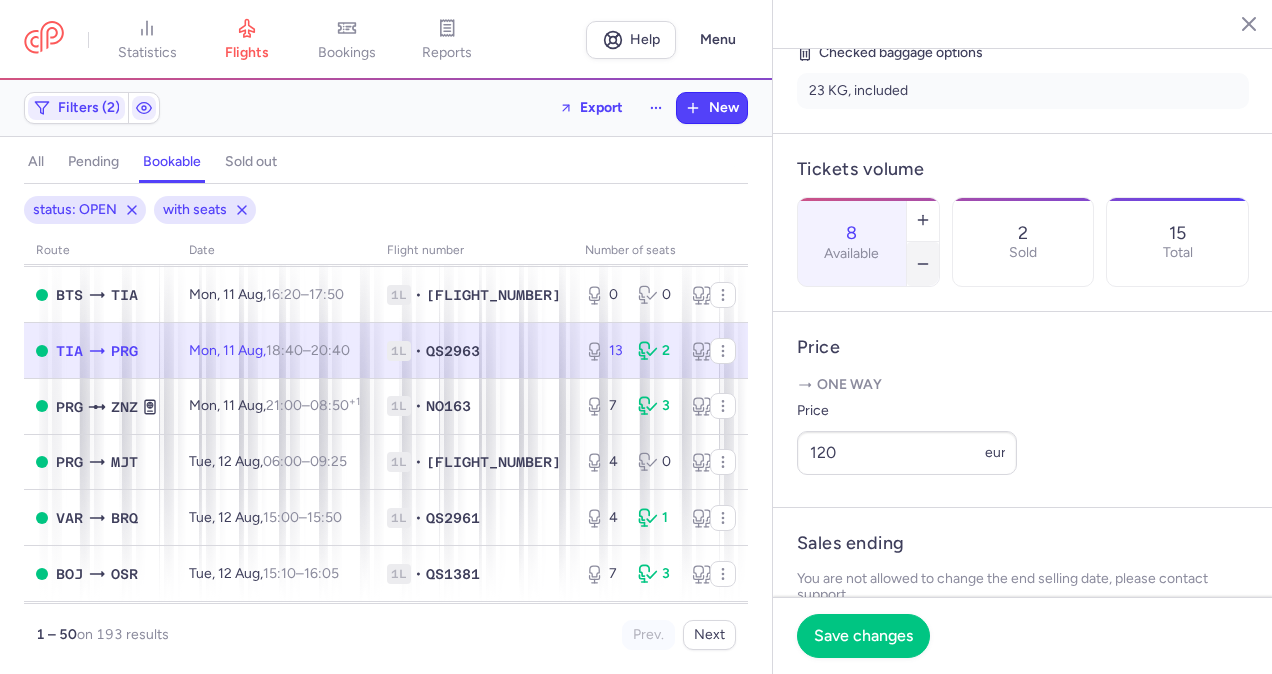 click 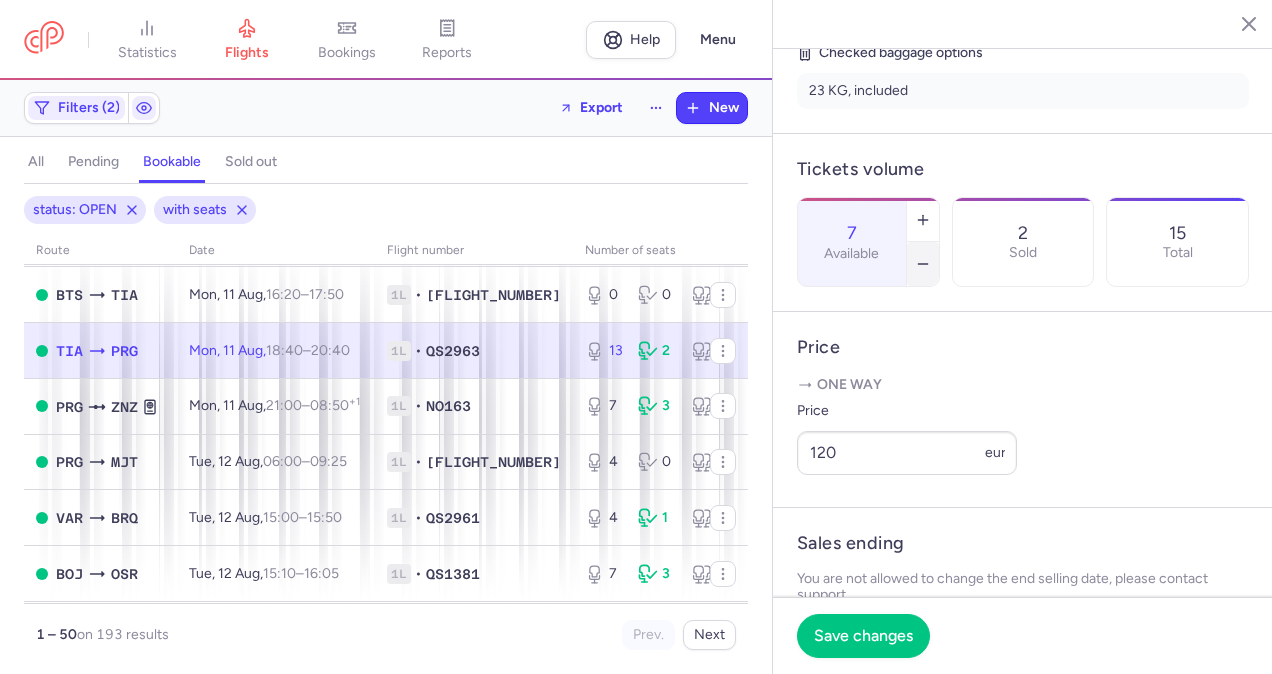 click 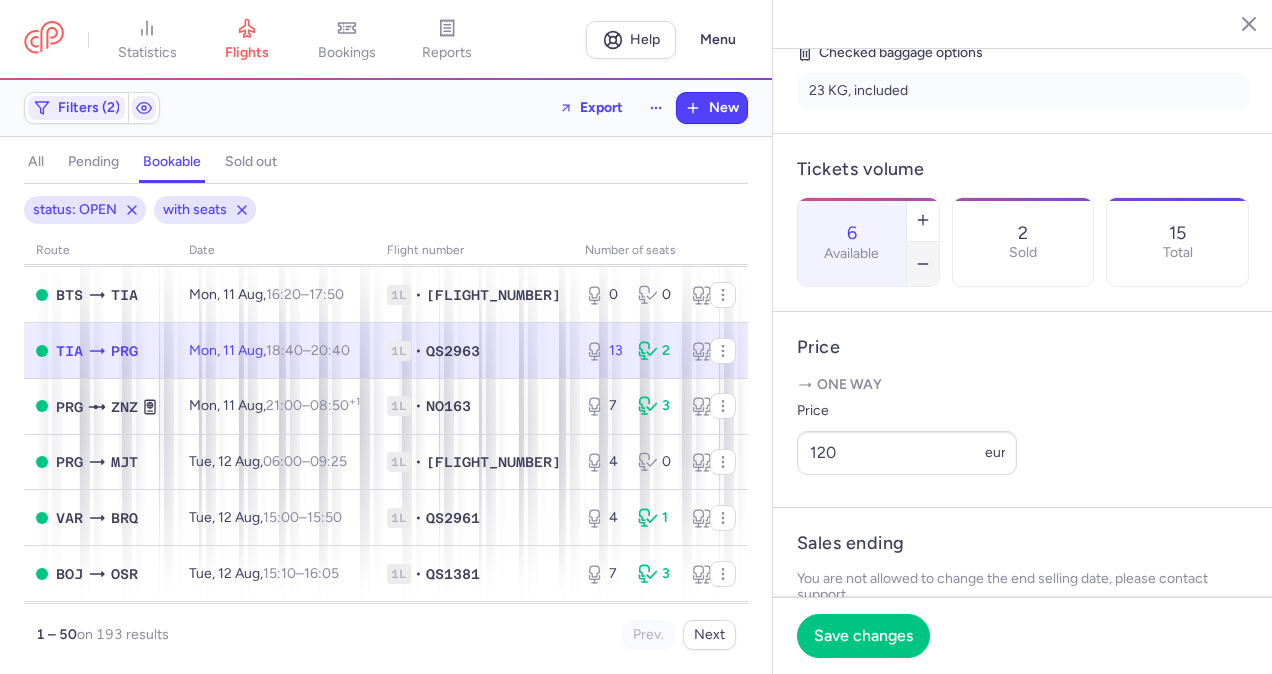 click 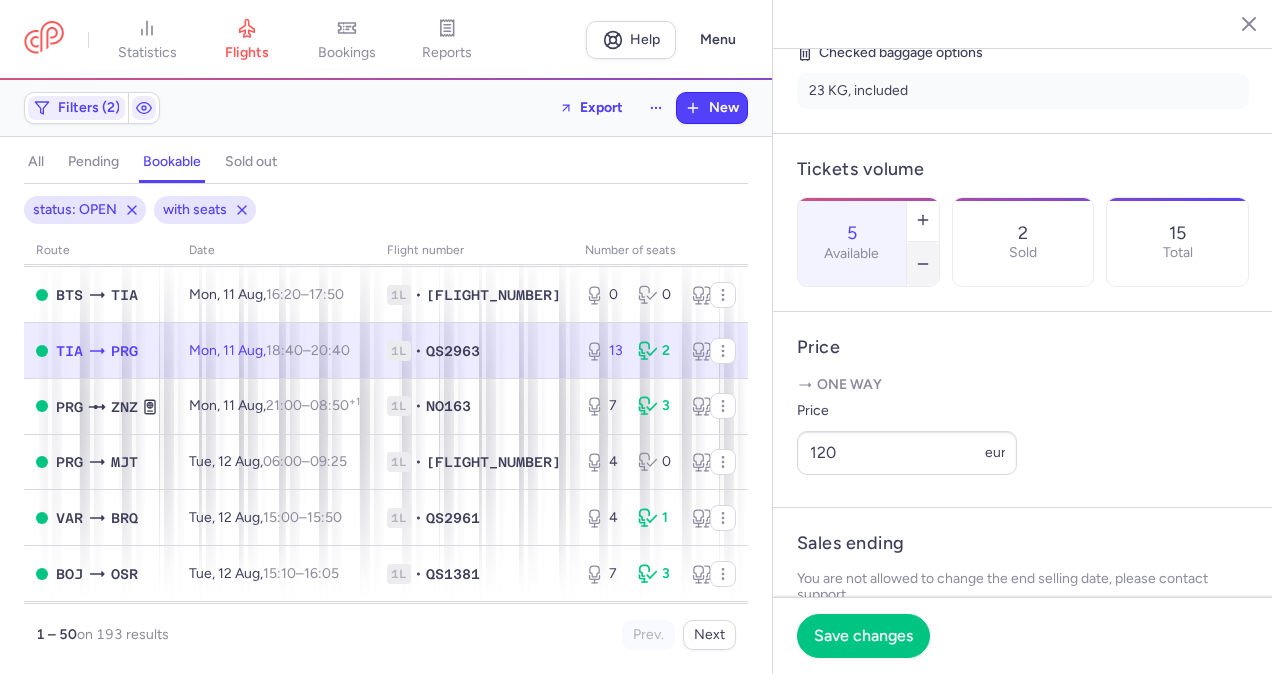 click 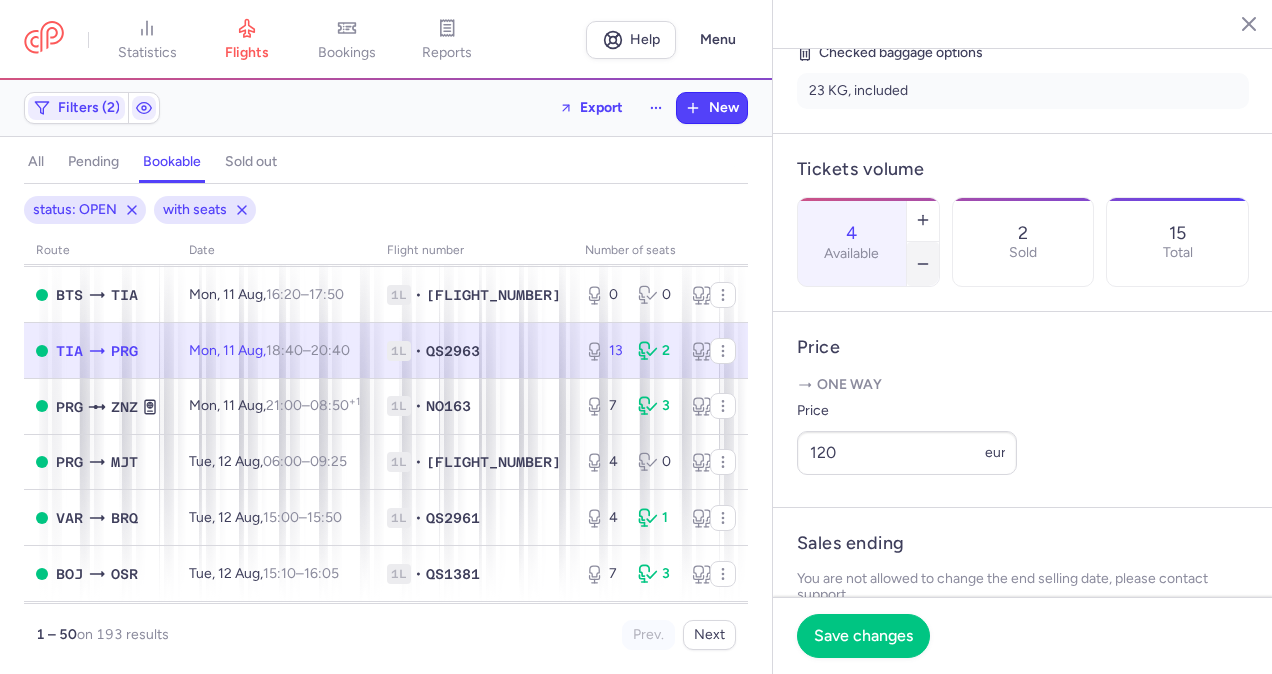 click 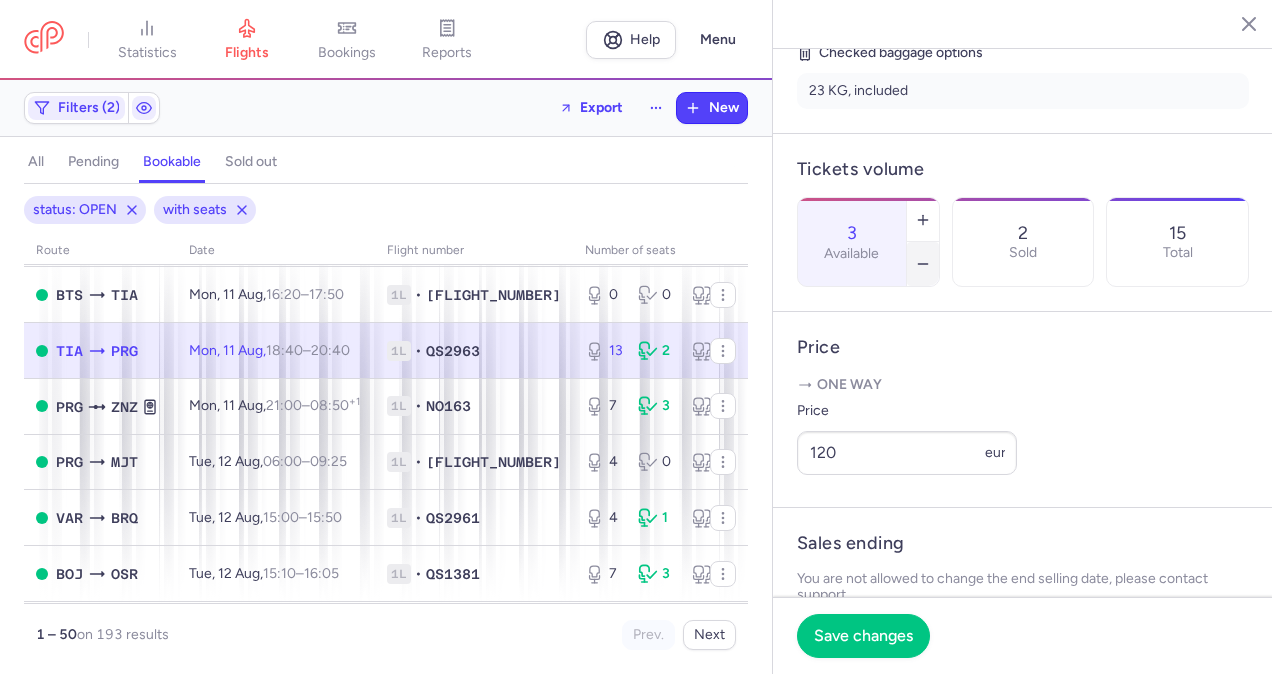 click 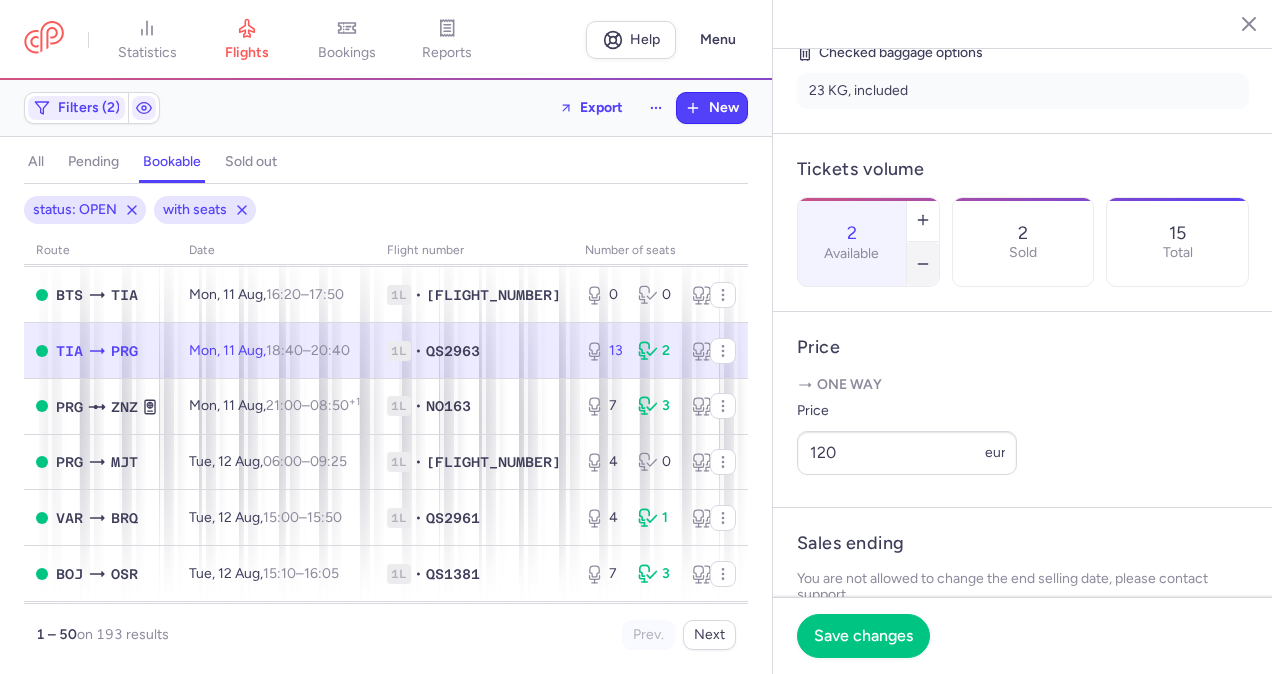 click 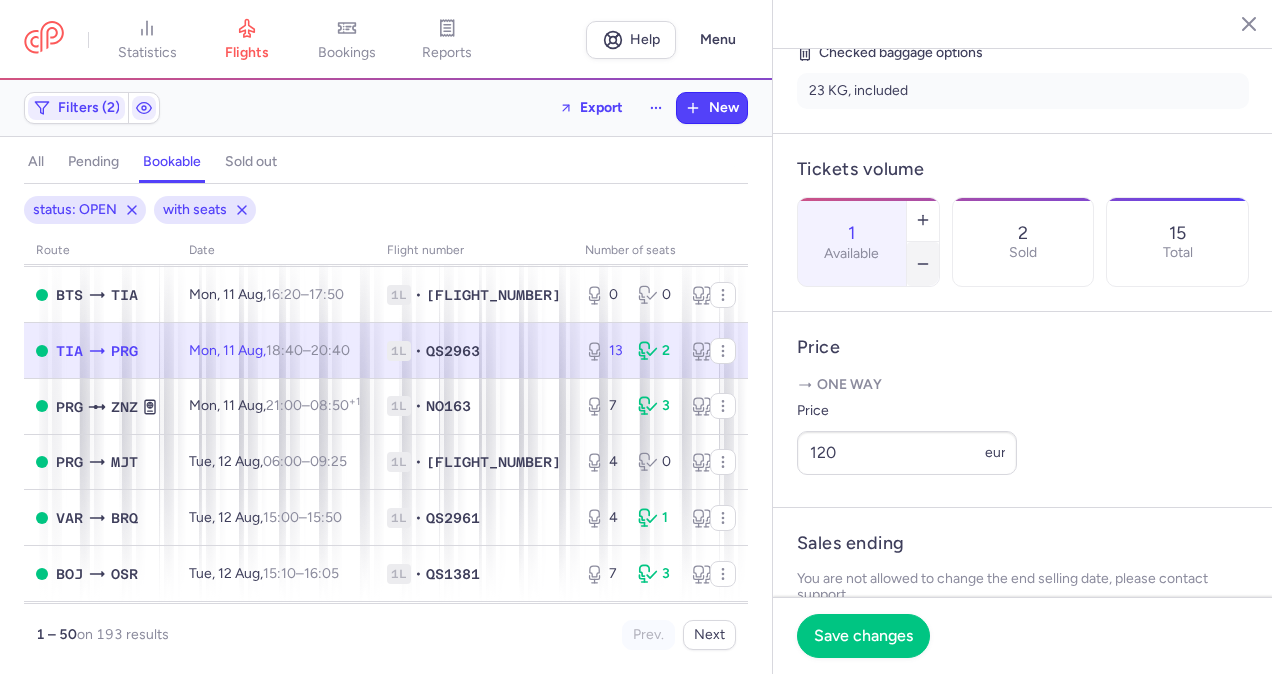 click 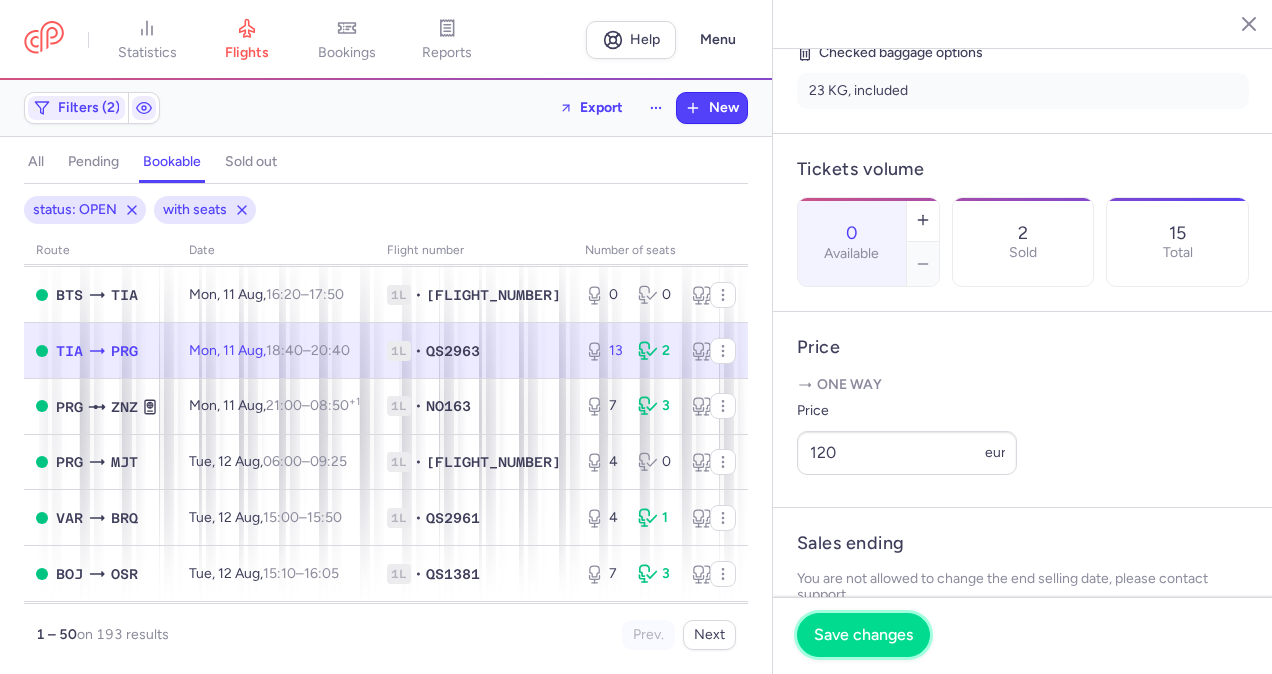 click on "Save changes" at bounding box center [863, 635] 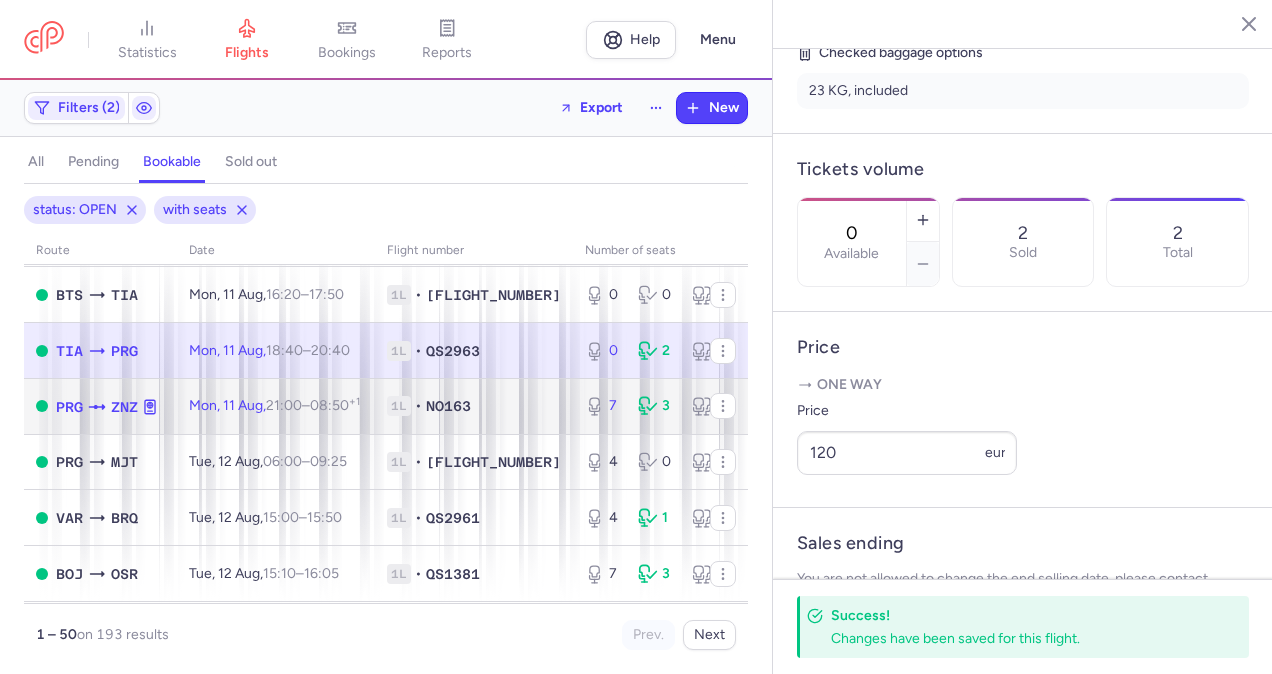 click on "1L • NO163" at bounding box center [474, 406] 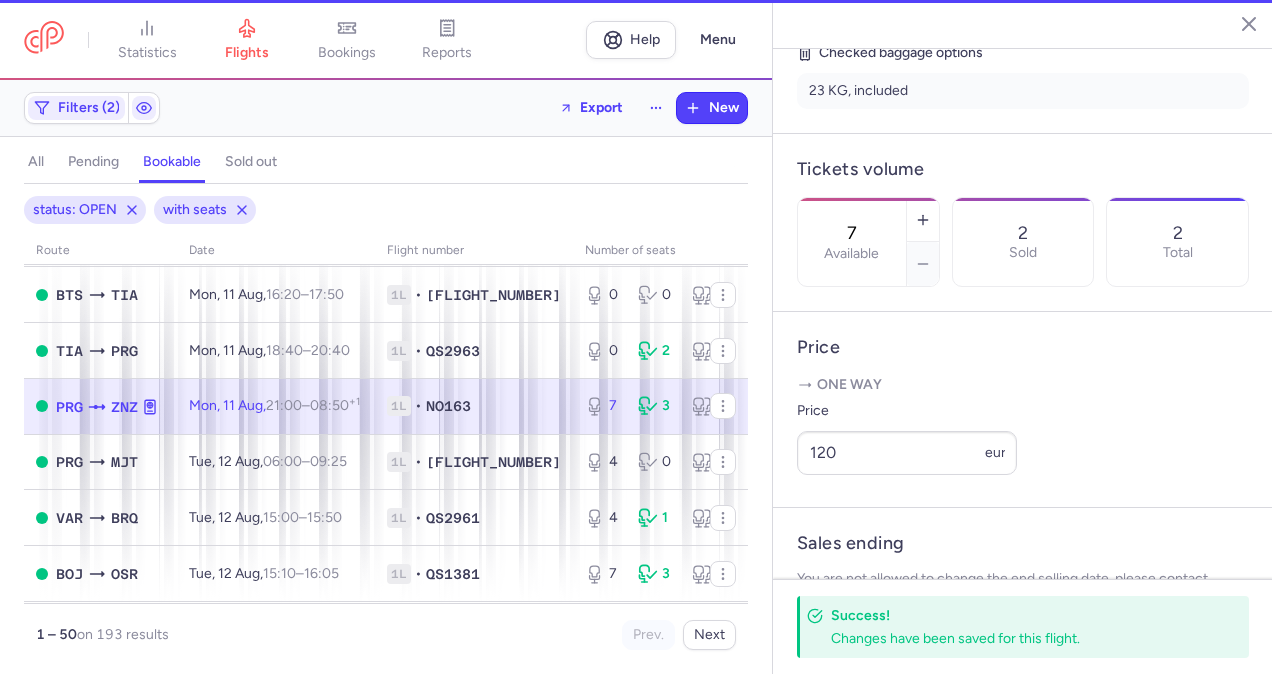 scroll, scrollTop: 522, scrollLeft: 0, axis: vertical 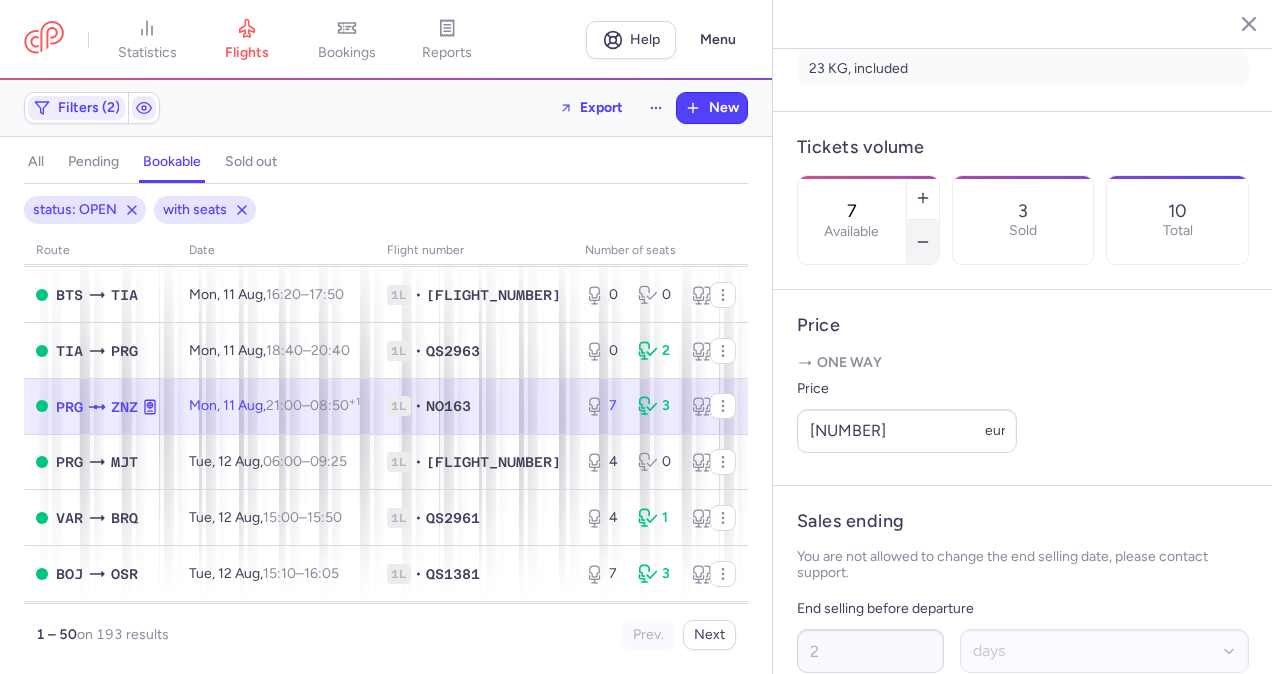 click 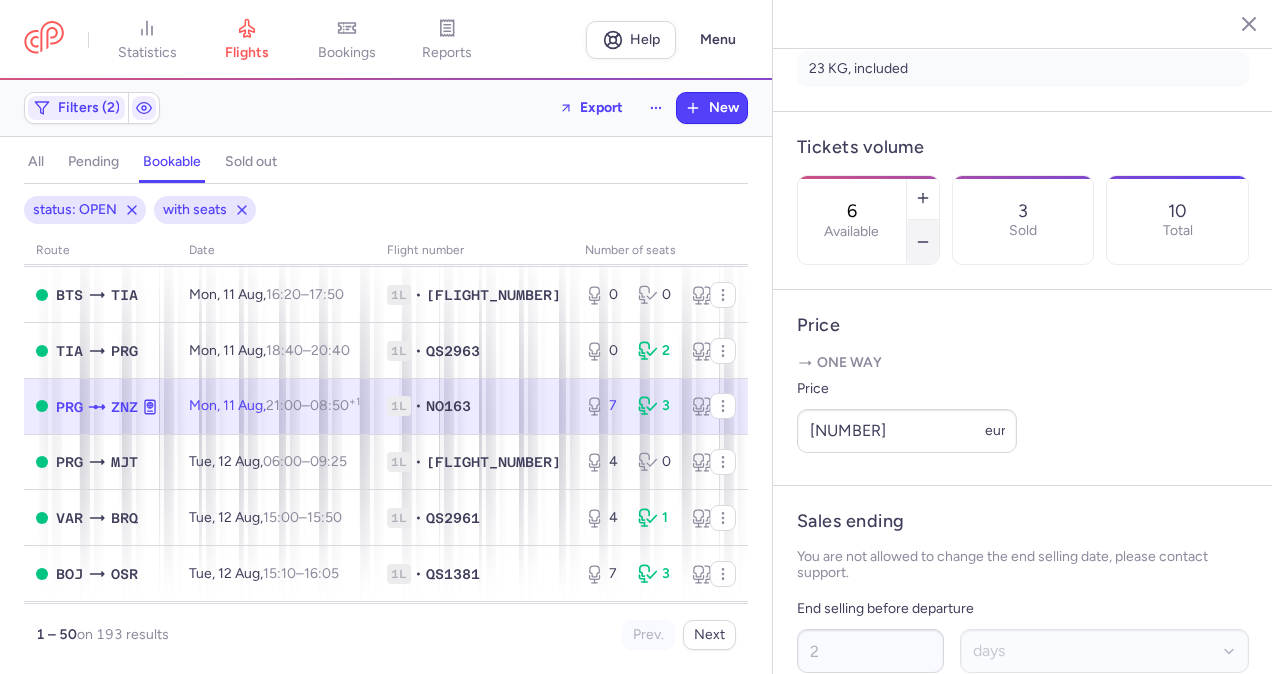 click 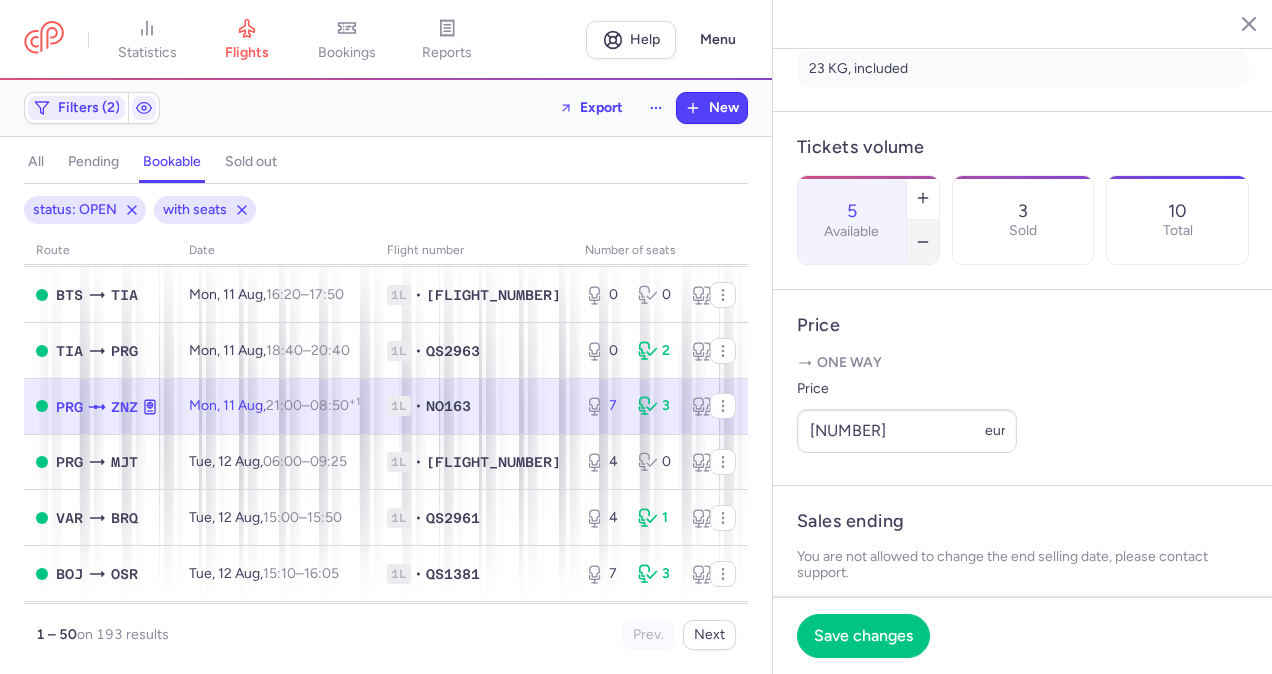 click 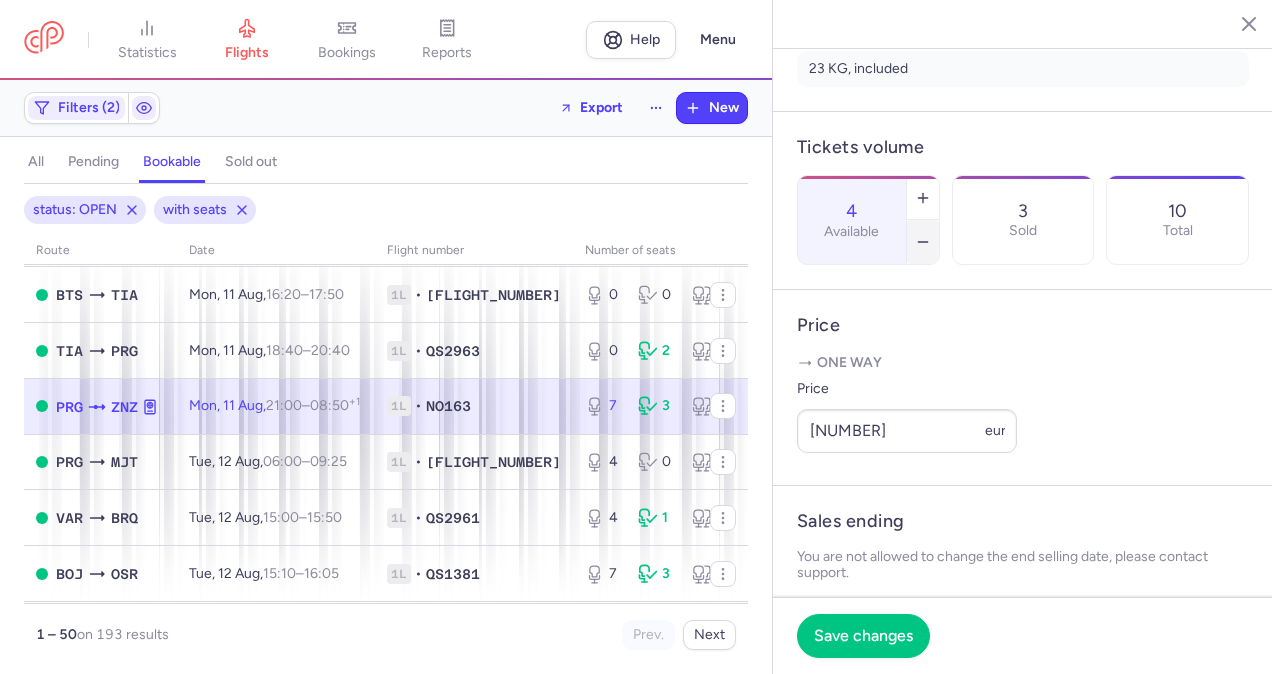 click 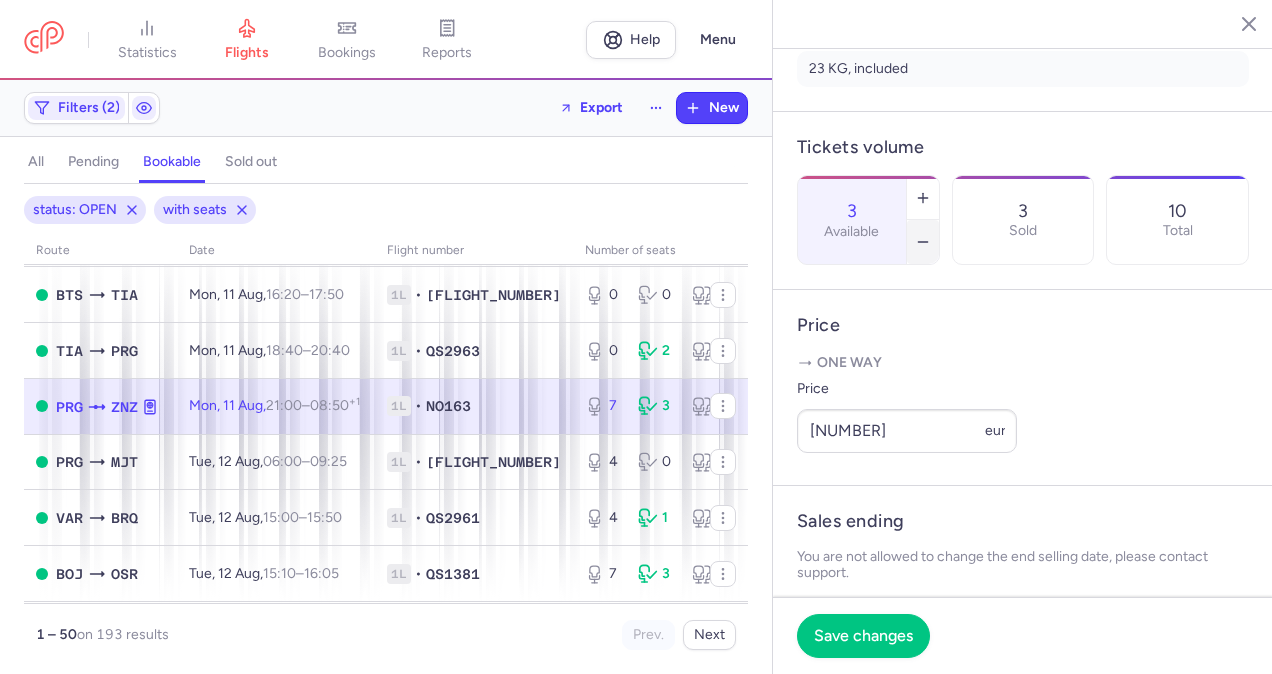 click 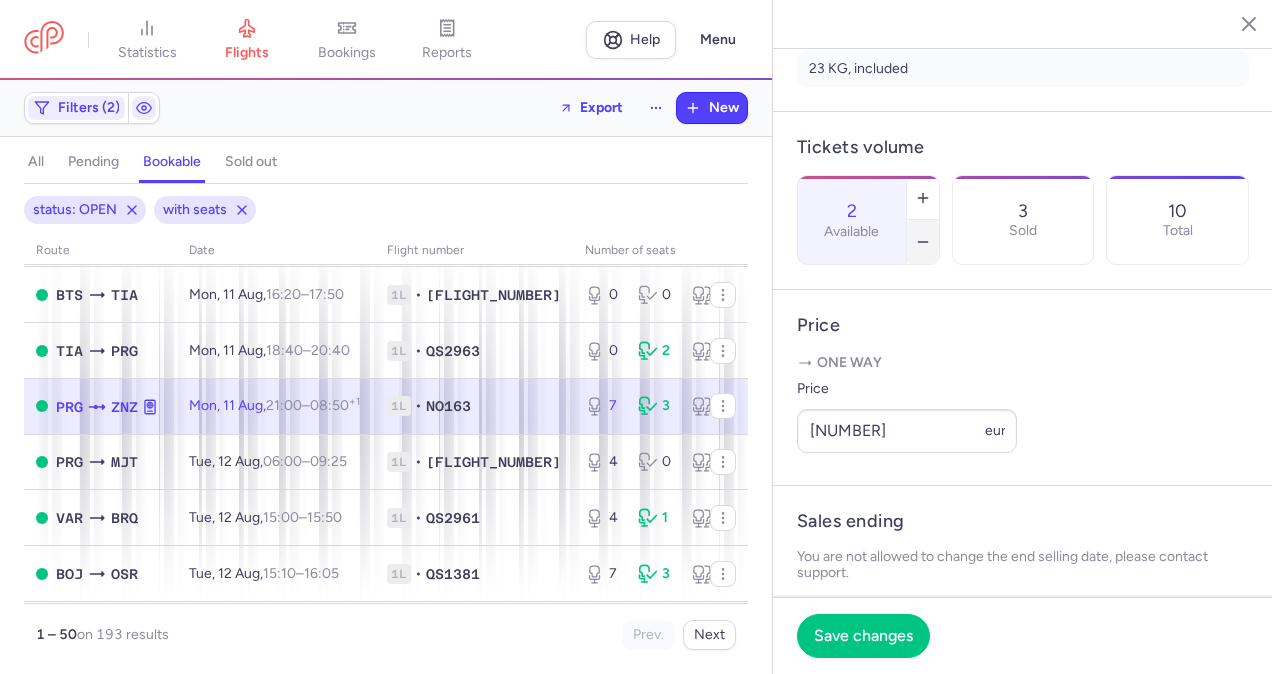 click 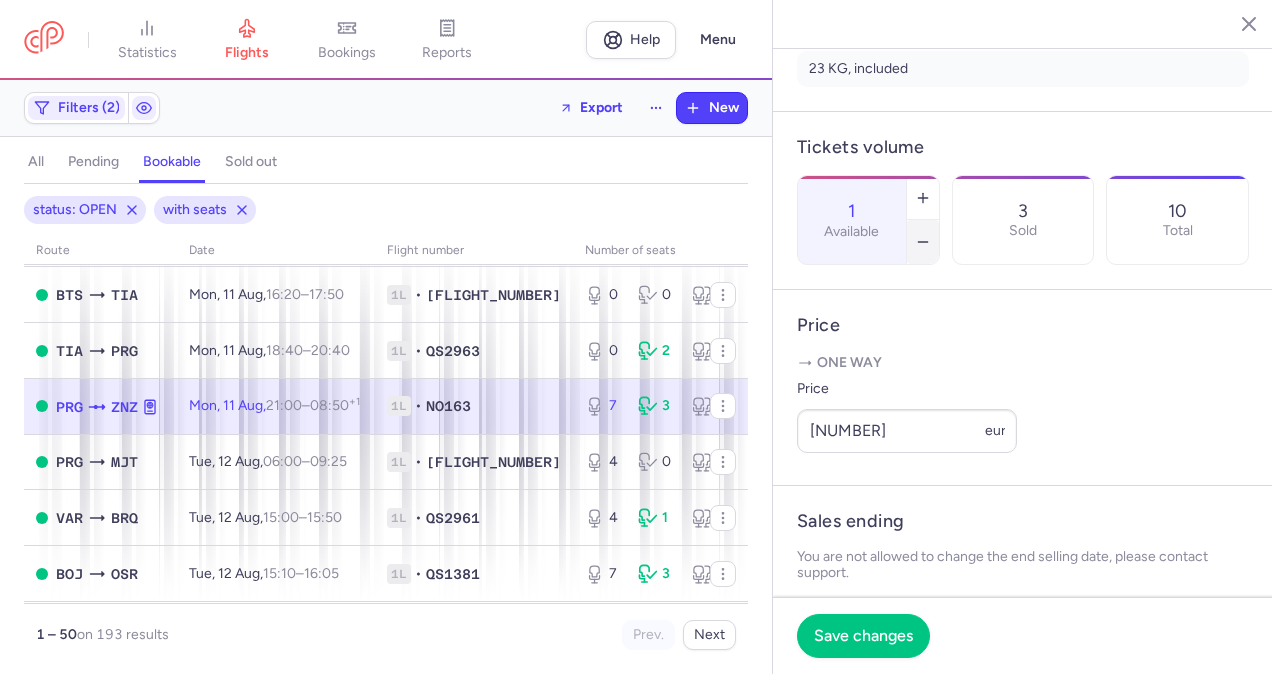 click 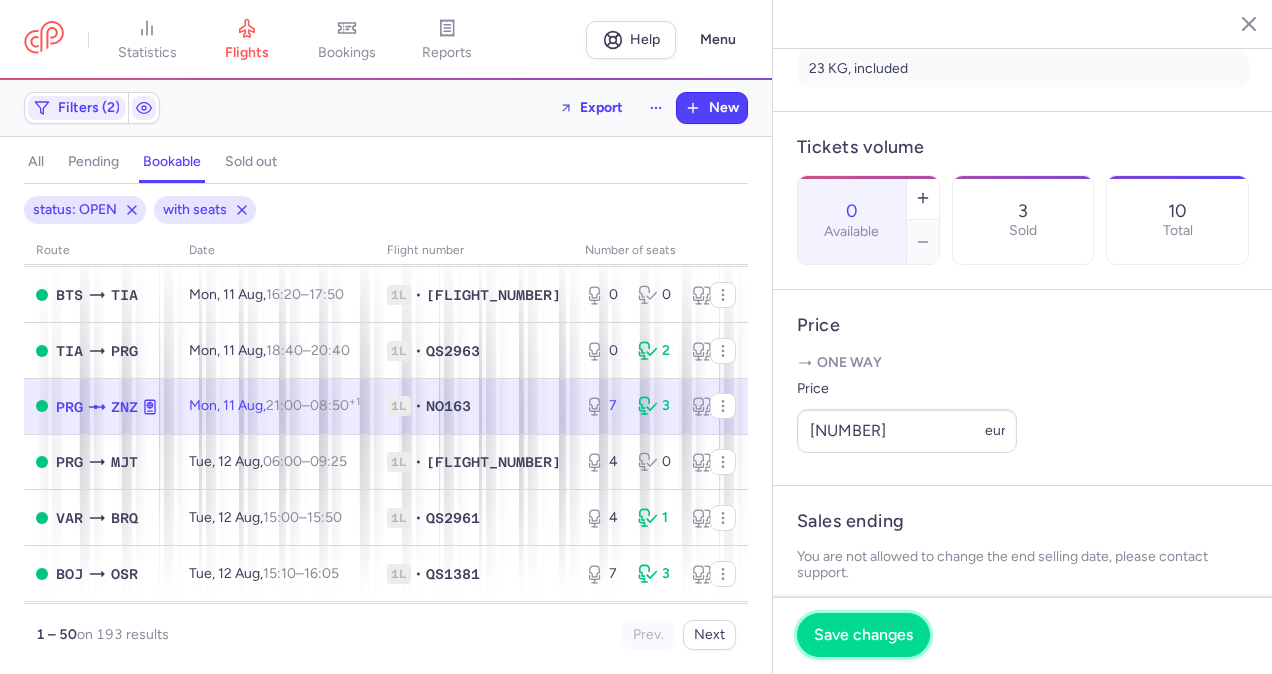click on "Save changes" at bounding box center [863, 635] 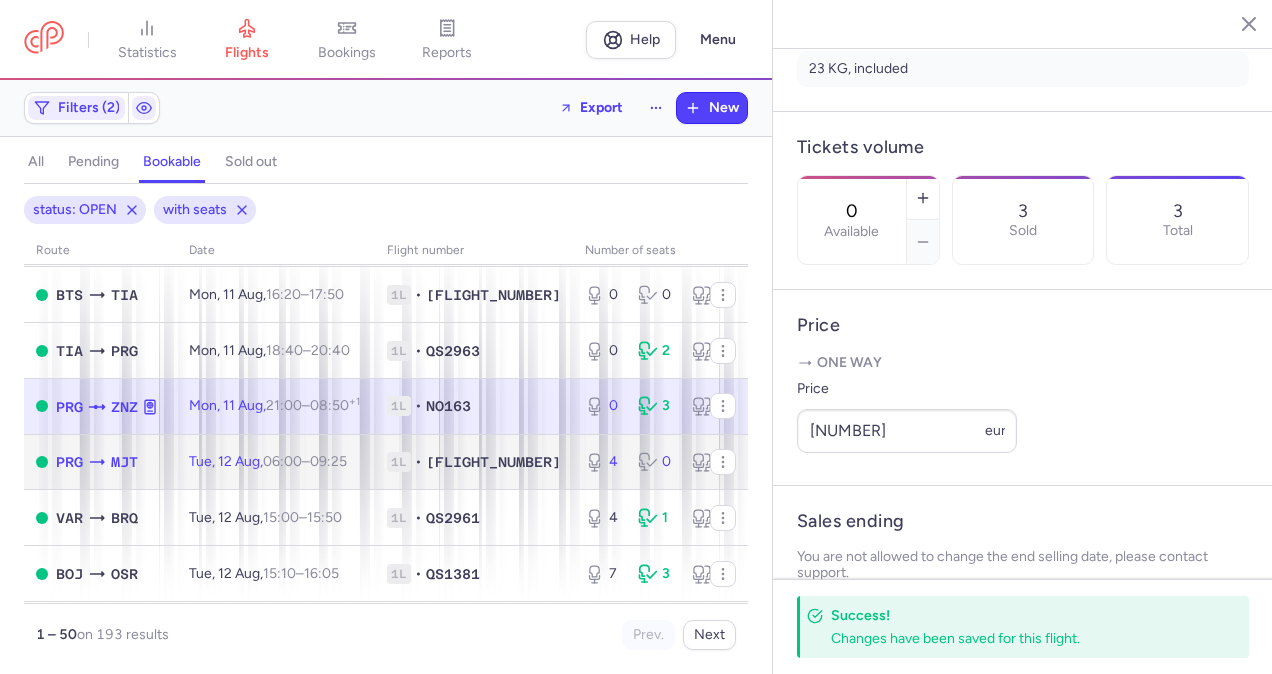 click on "[DAY], [DAY_NUM] [MONTH],  [HOUR]:[MINUTE]  –  [HOUR]:[MINUTE]  [OFFSET]" at bounding box center (276, 462) 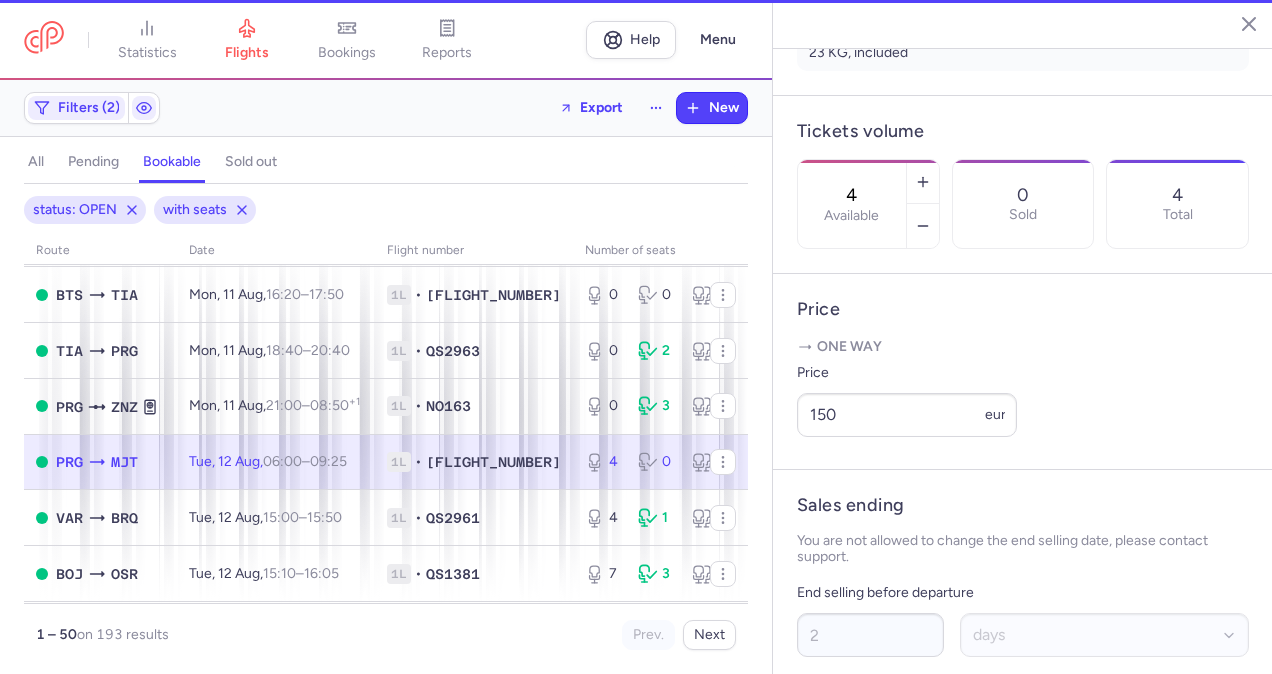 scroll, scrollTop: 484, scrollLeft: 0, axis: vertical 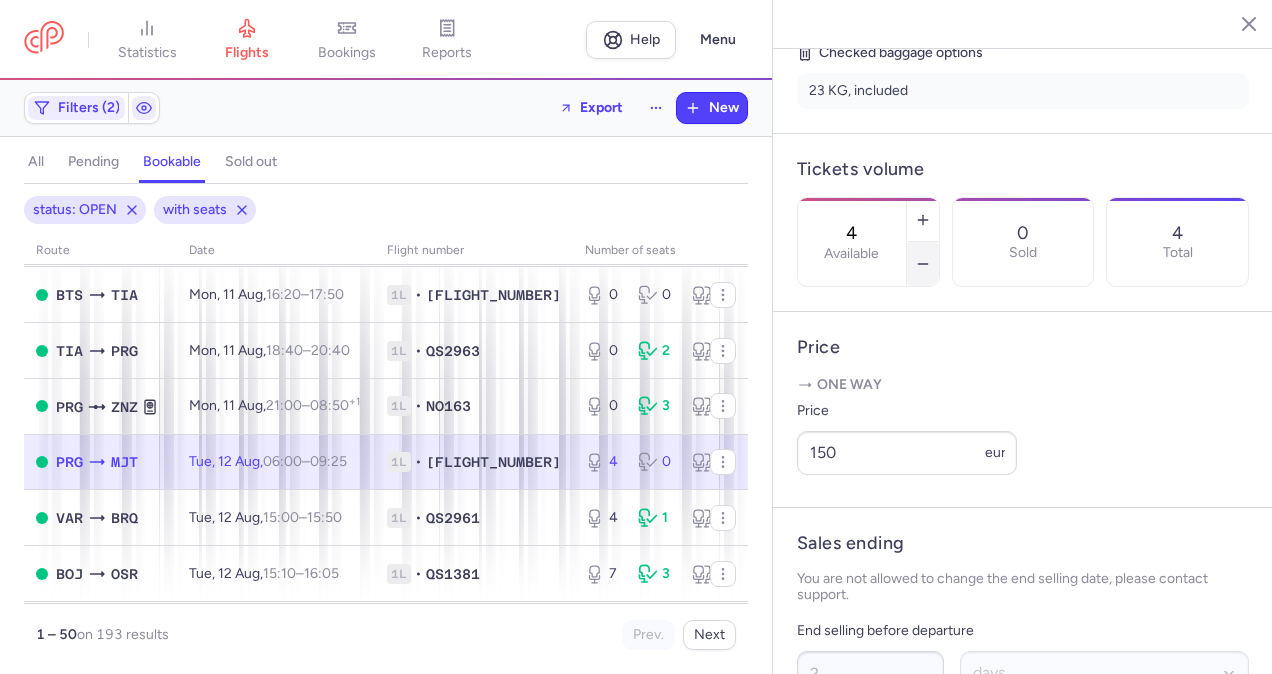 click 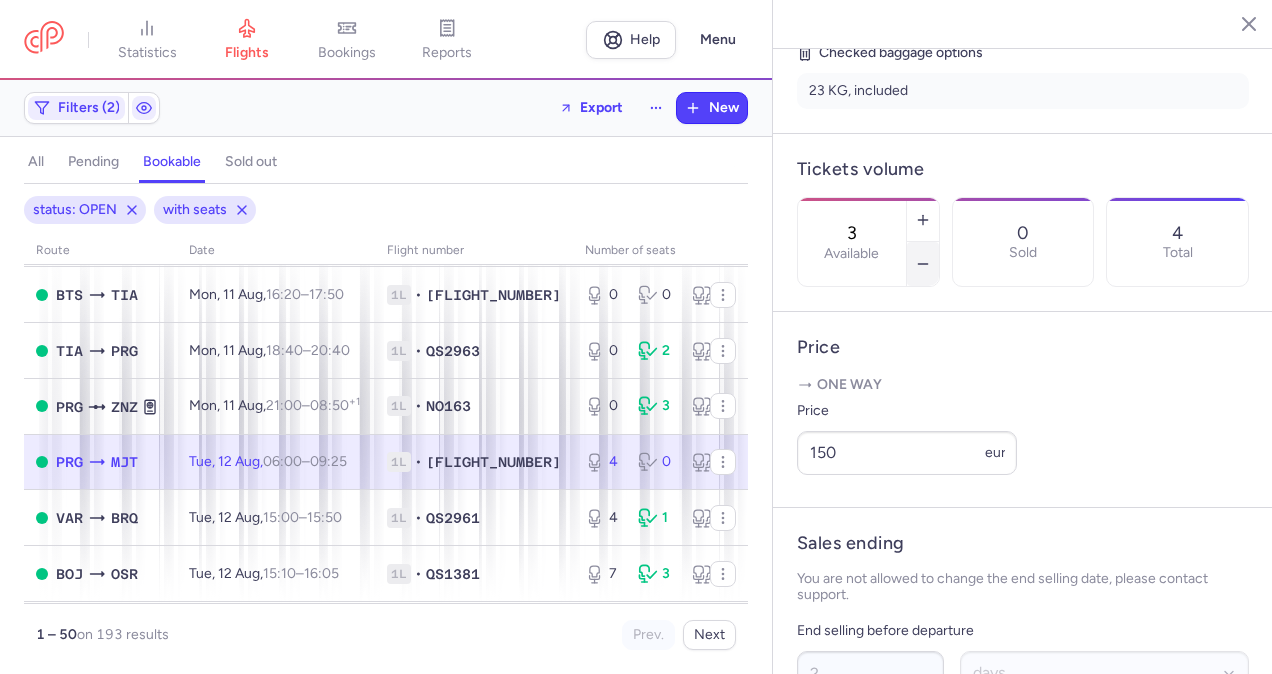 click 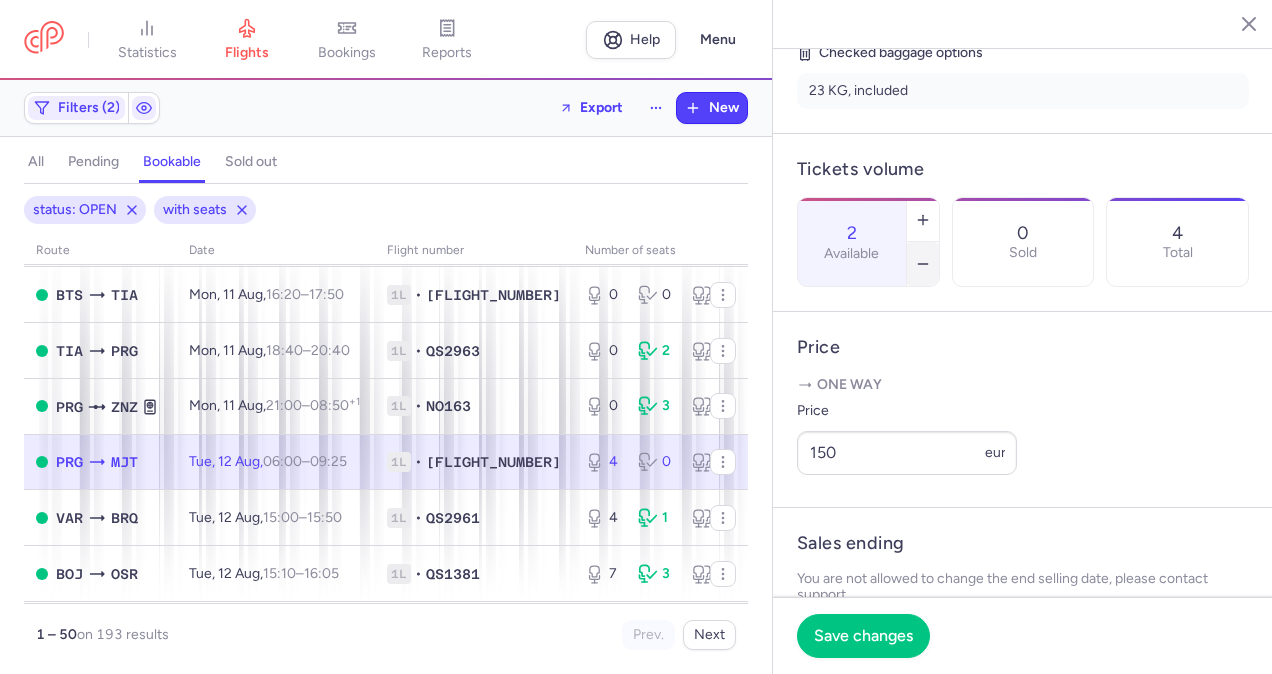 click 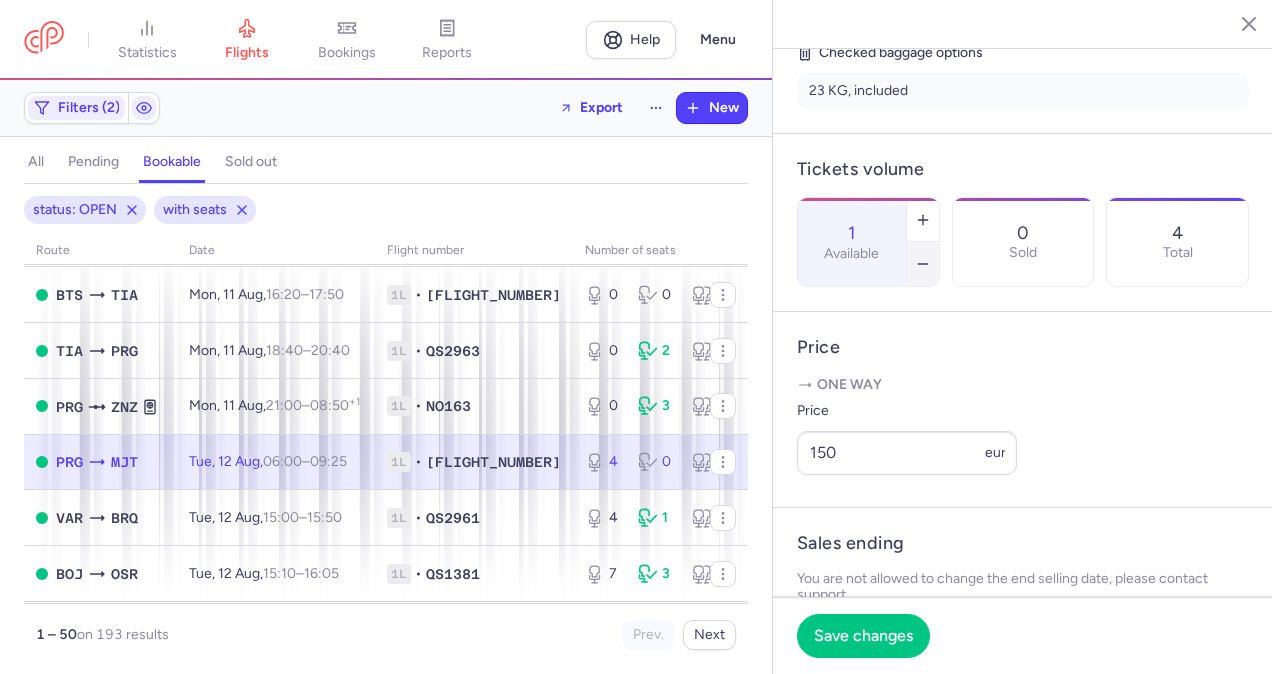 click 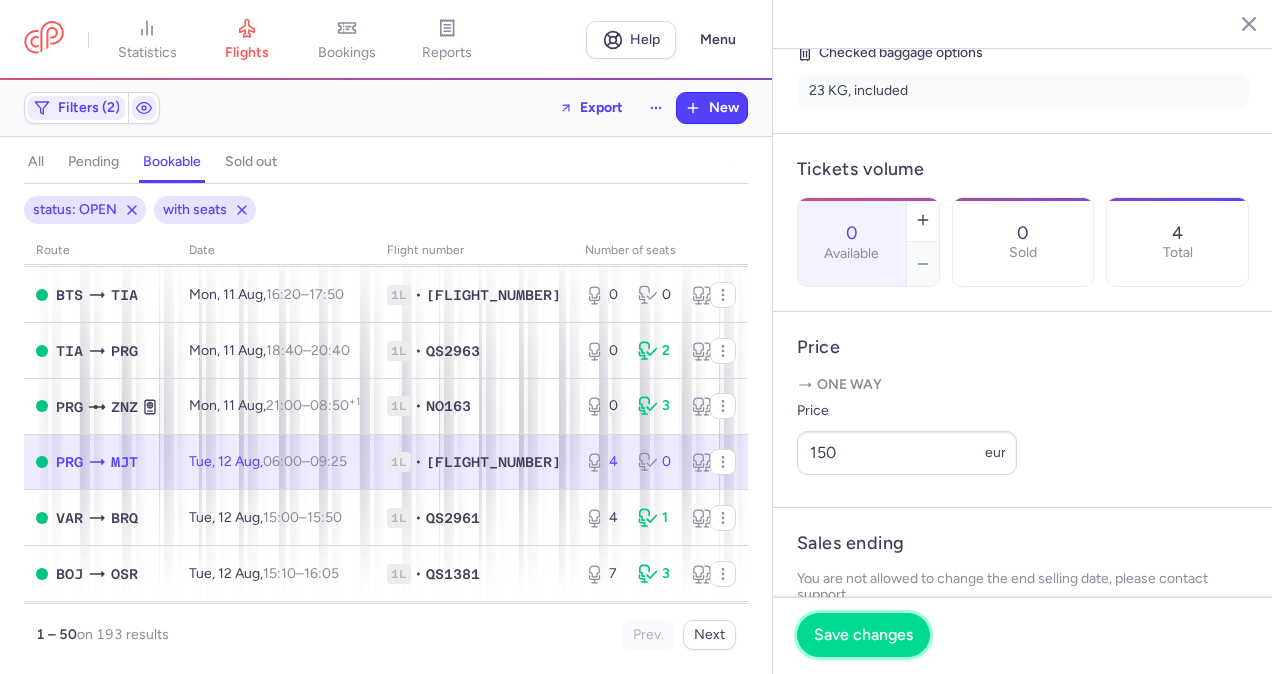 click on "Save changes" at bounding box center [863, 635] 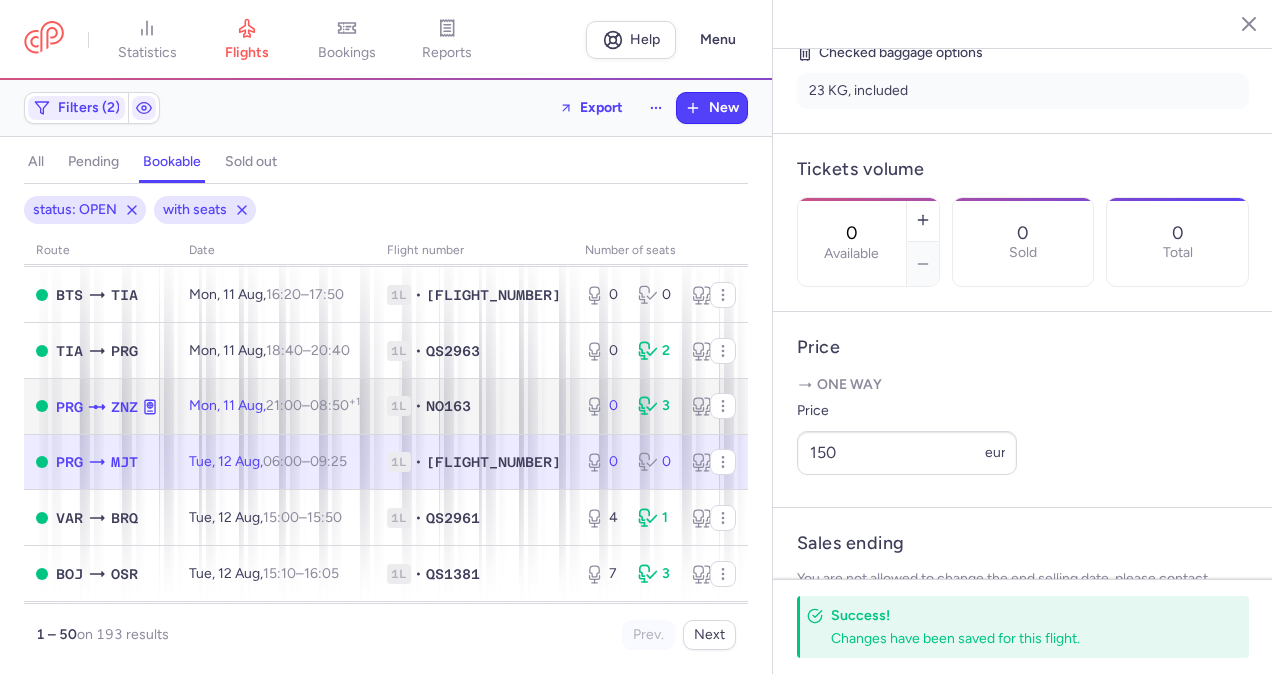 click on "1L • NO163" at bounding box center (474, 406) 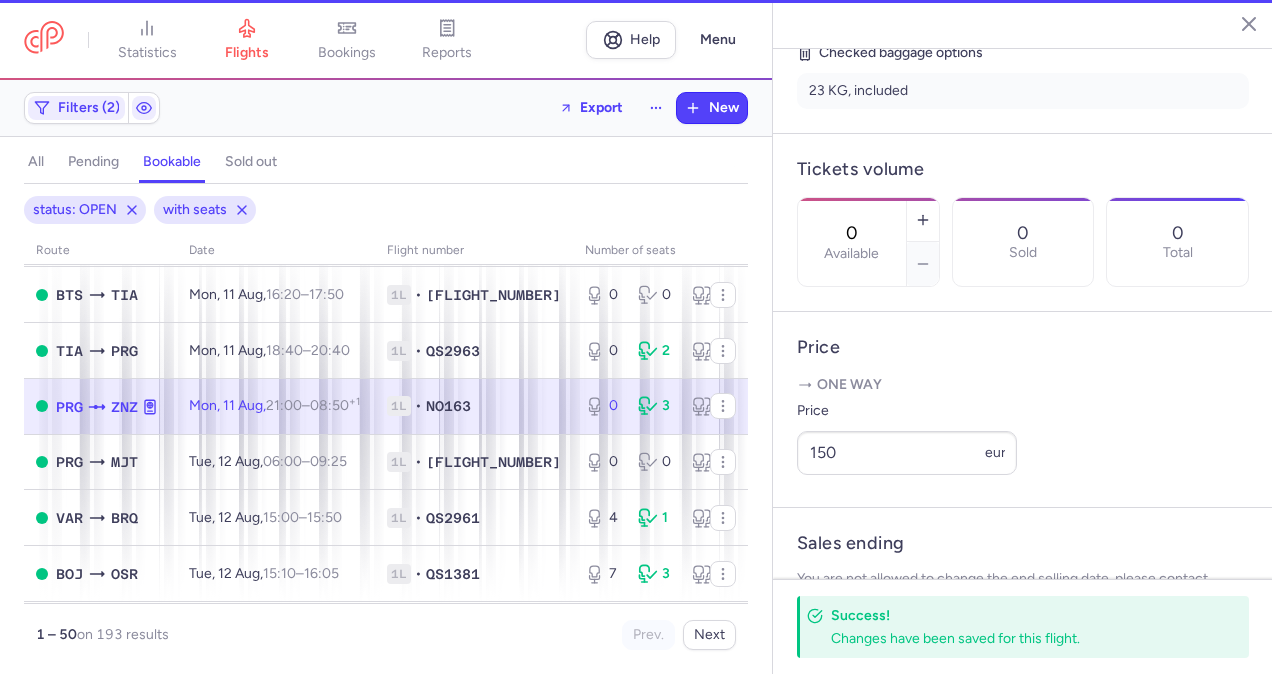 scroll, scrollTop: 522, scrollLeft: 0, axis: vertical 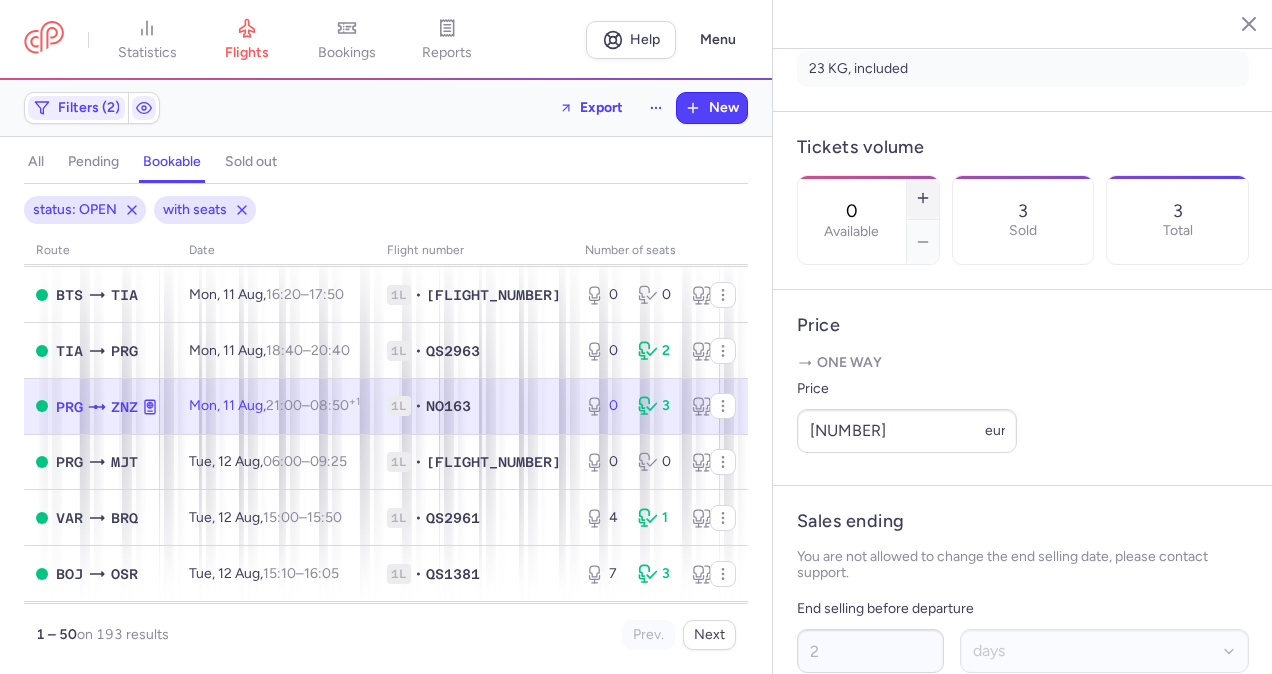 click at bounding box center (923, 198) 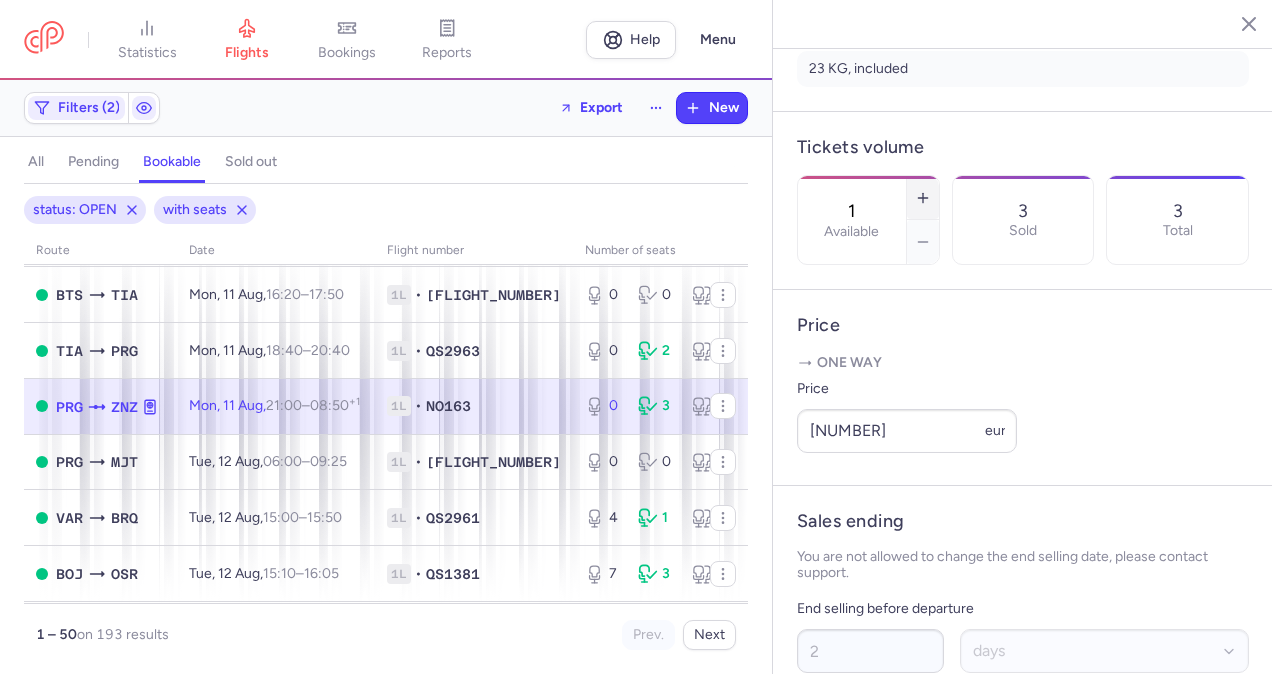 click 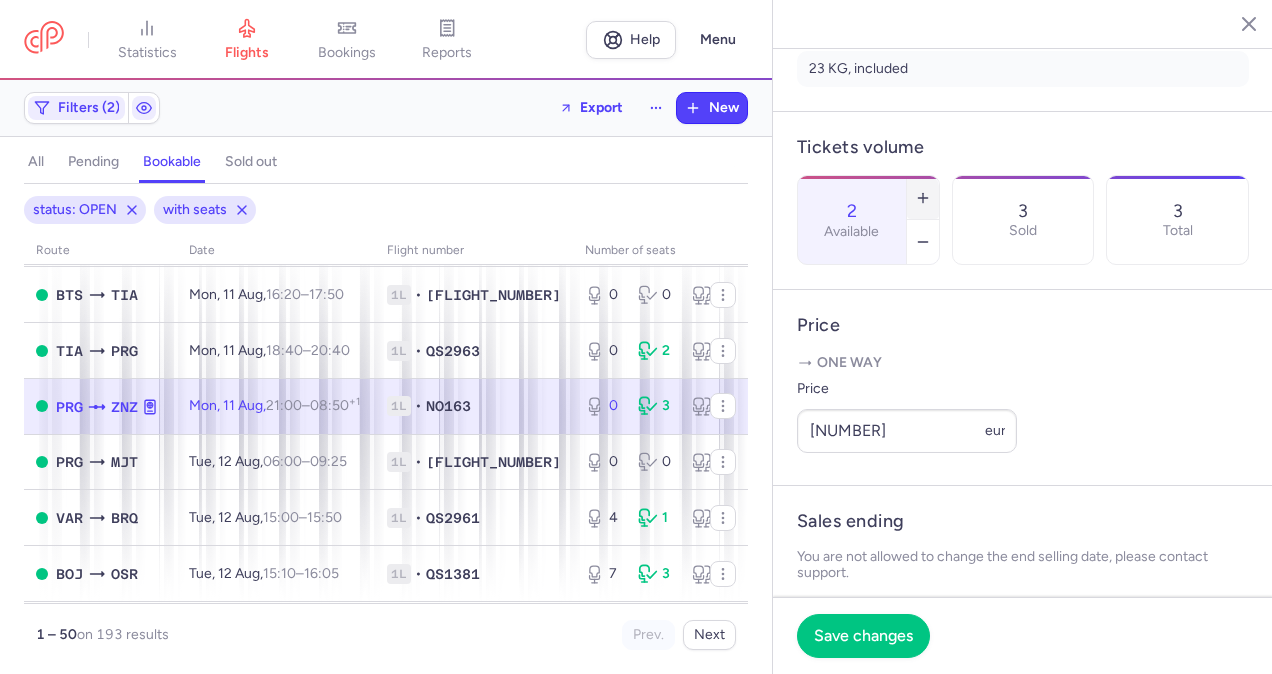 click 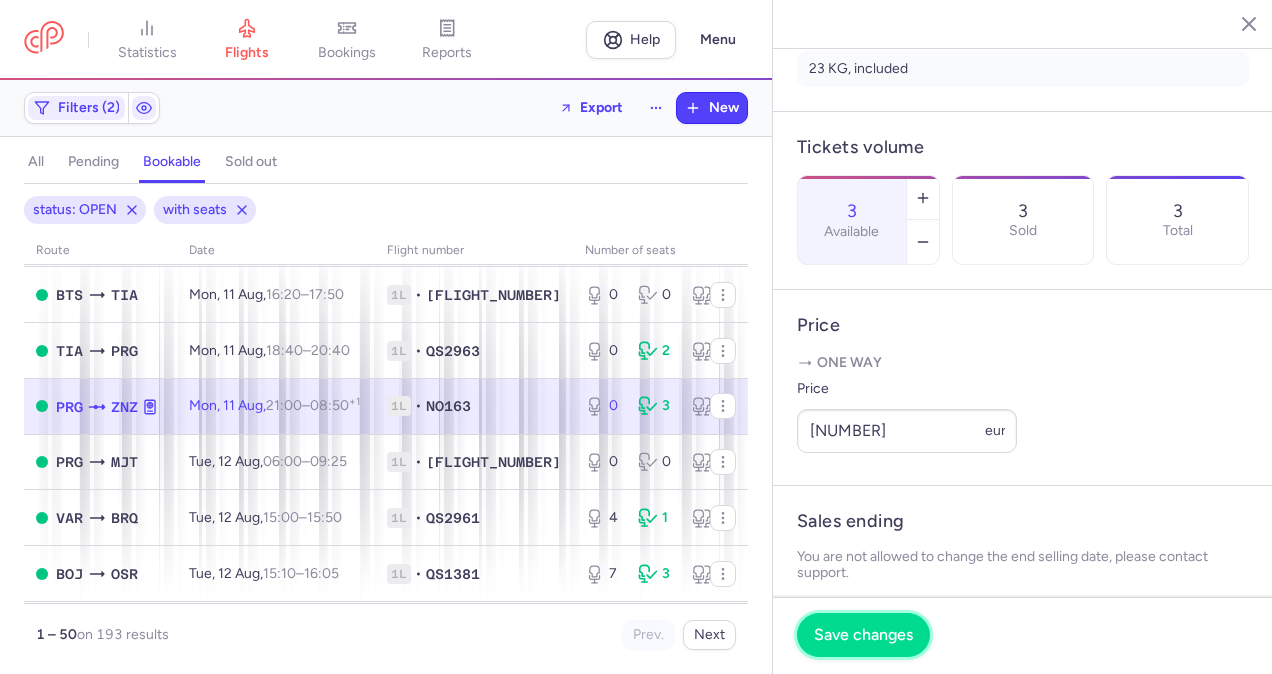 click on "Save changes" at bounding box center [863, 635] 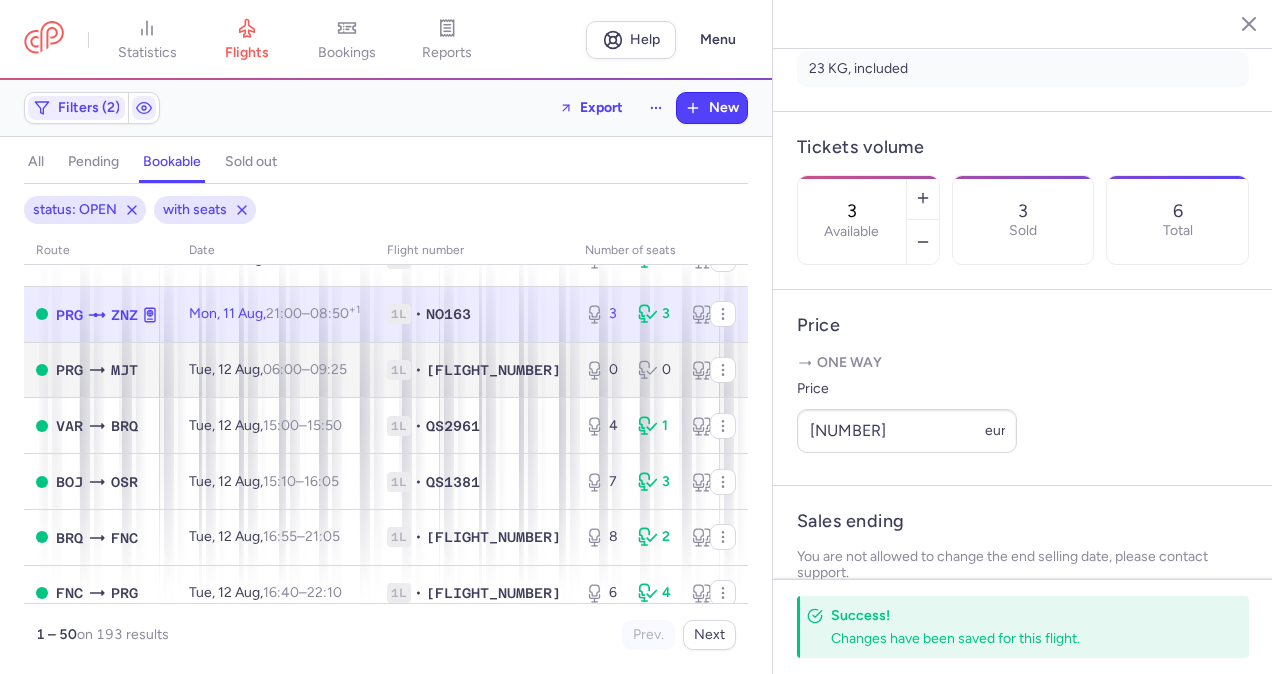 scroll, scrollTop: 900, scrollLeft: 0, axis: vertical 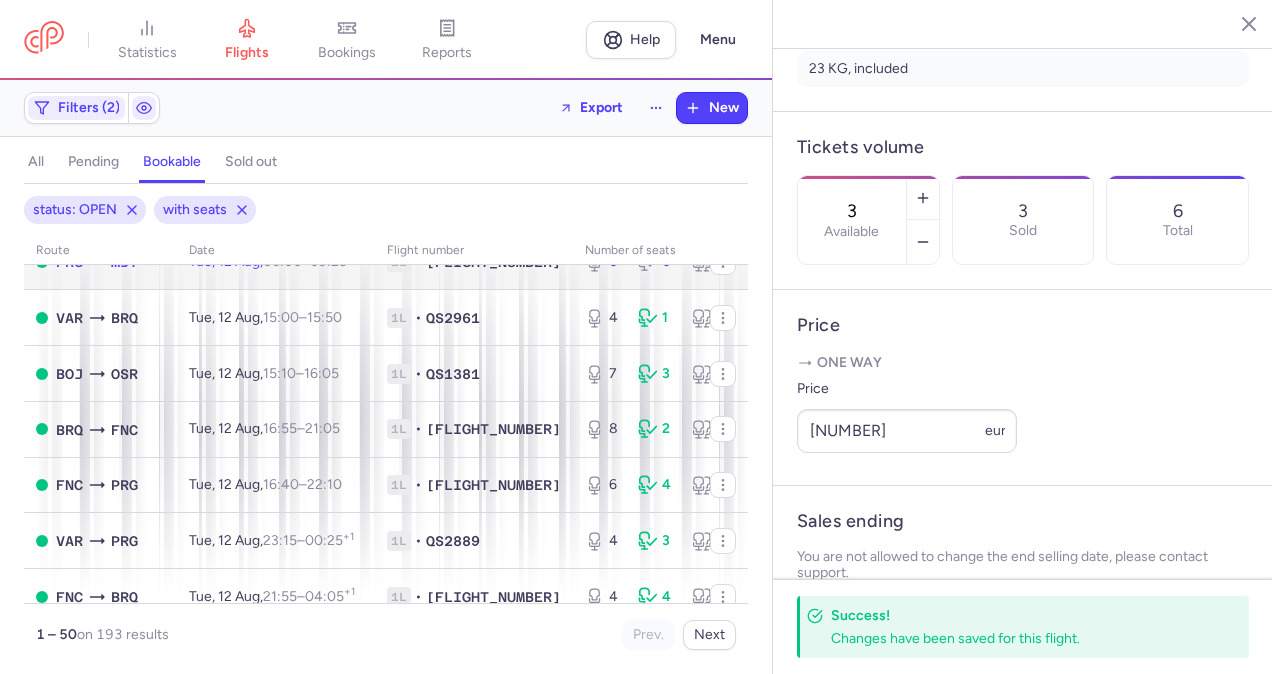 click on "[DAY], [DAY_NUM] [MONTH],  [HOUR]:[MINUTE]  –  [HOUR]:[MINUTE]  [OFFSET]" at bounding box center (276, 262) 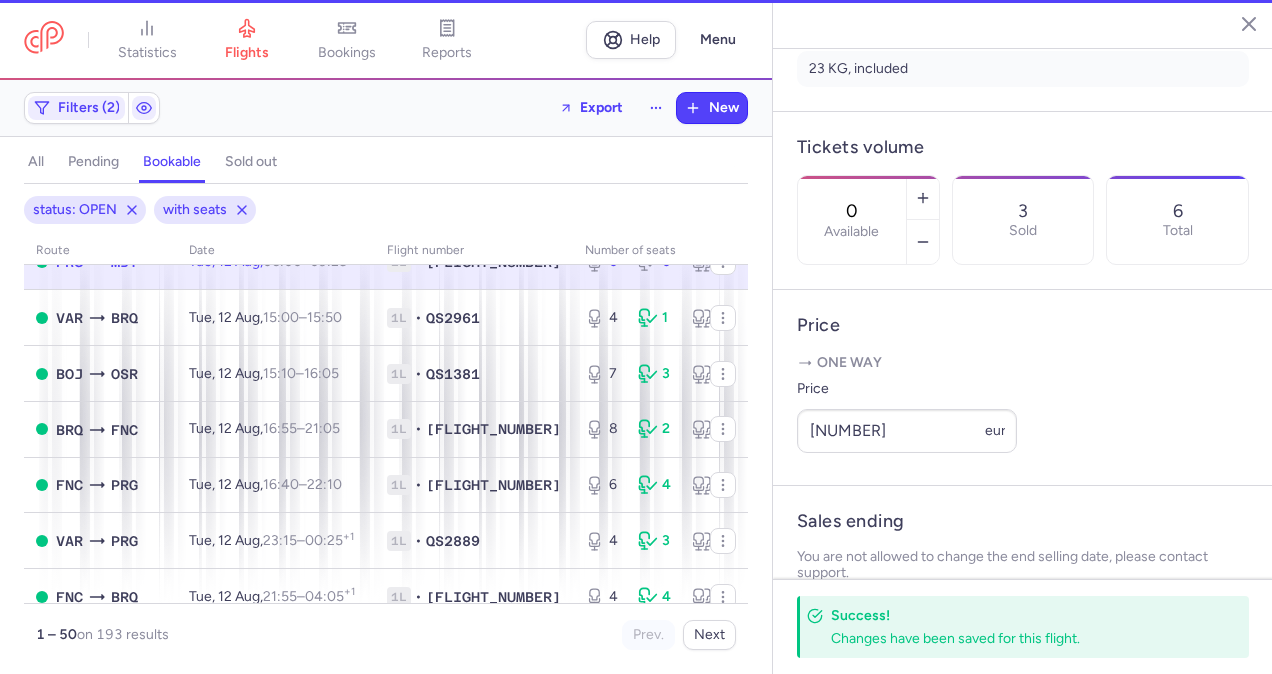 scroll, scrollTop: 484, scrollLeft: 0, axis: vertical 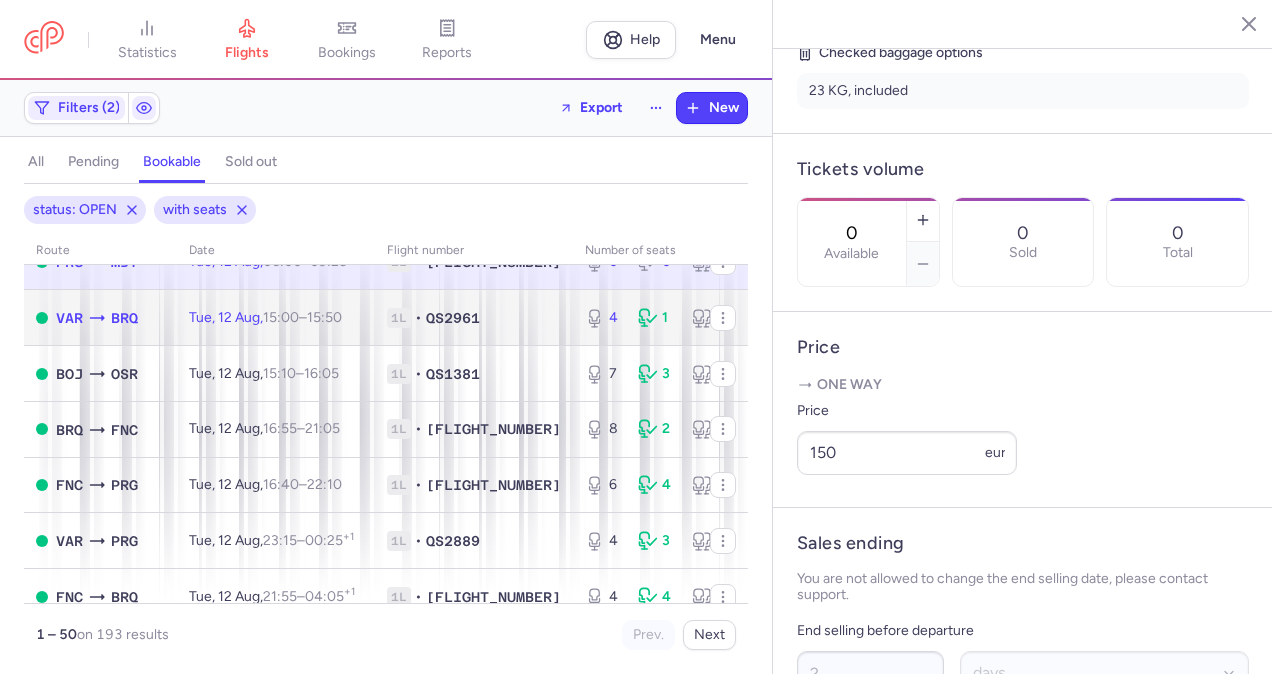 click on "[DAY], [NUMBER] [MONTH], [TIME] – [TIME] +0" at bounding box center (276, 318) 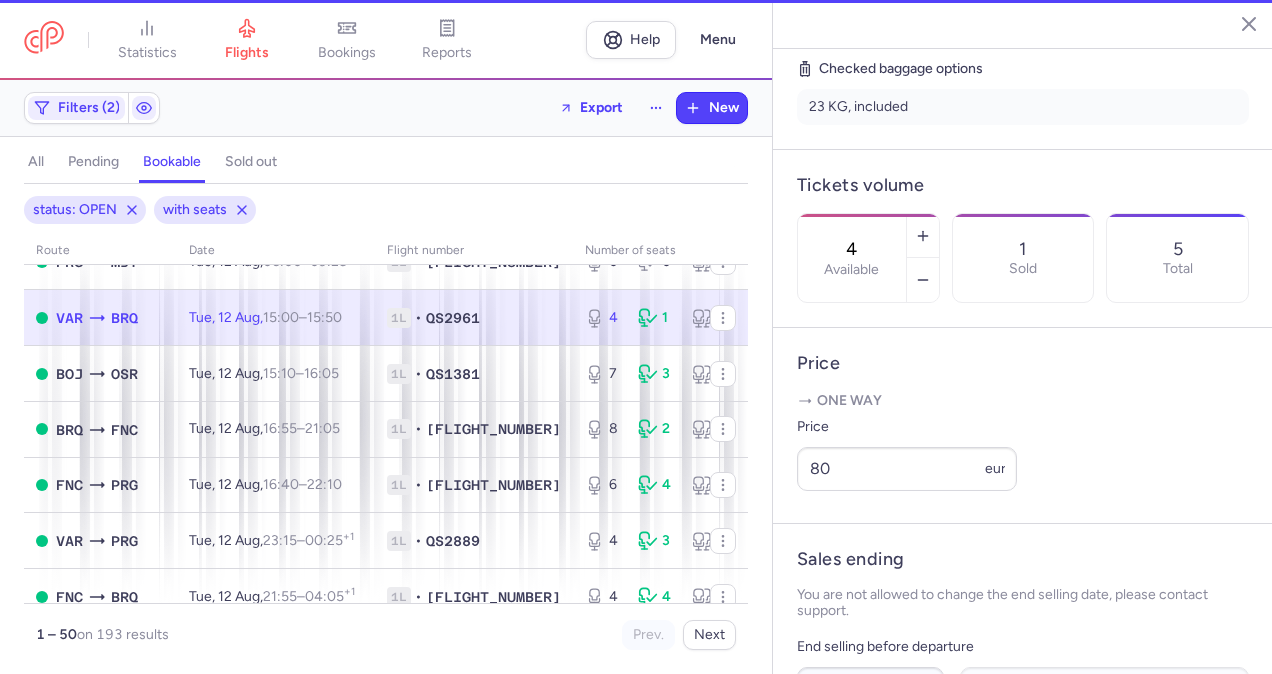 scroll, scrollTop: 500, scrollLeft: 0, axis: vertical 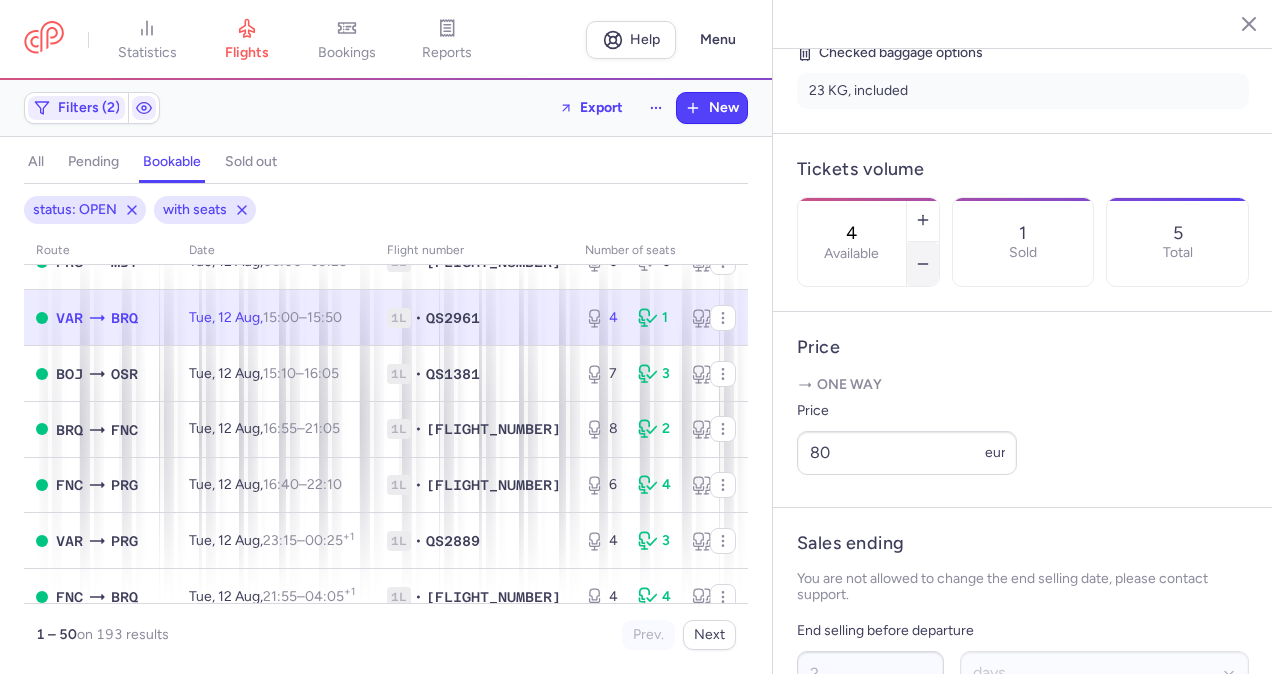 click 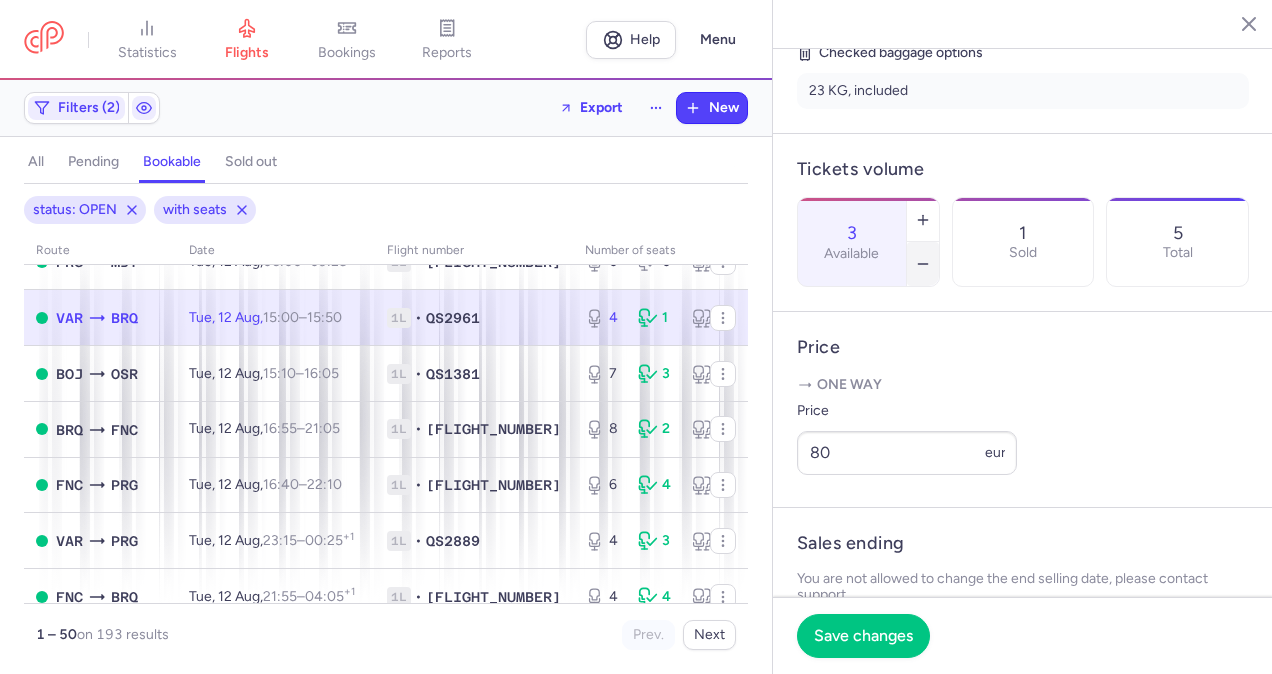 click at bounding box center (923, 264) 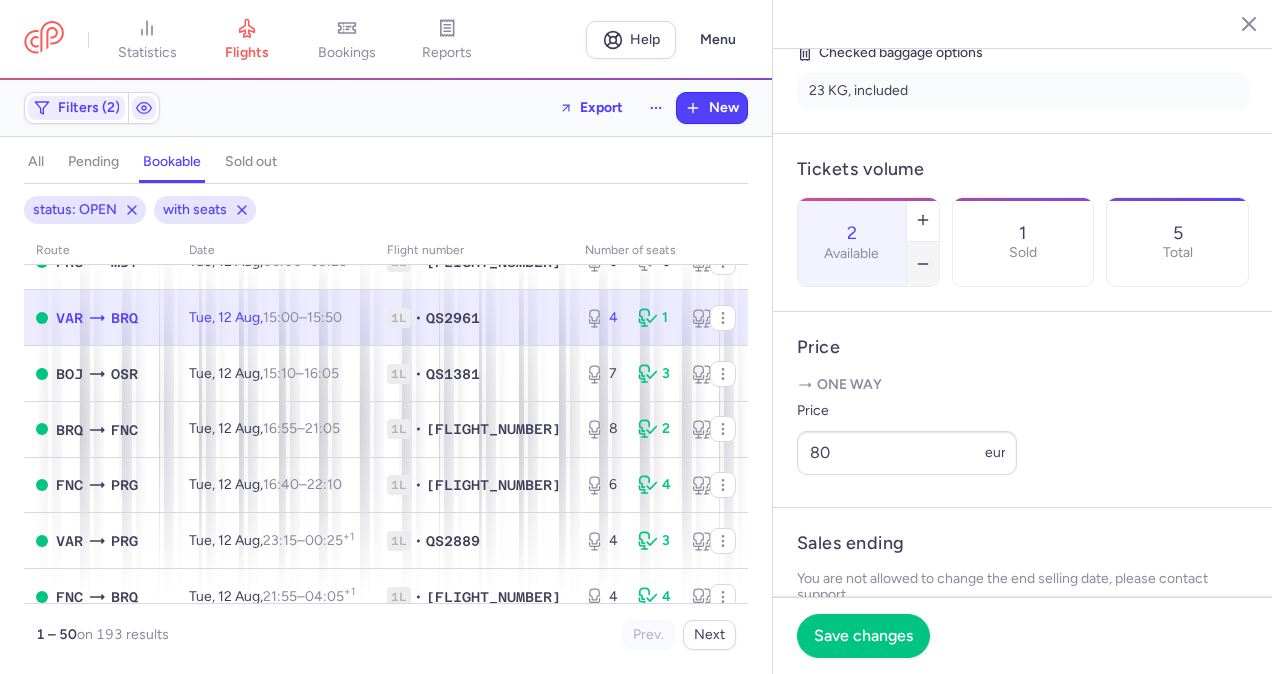 click at bounding box center [923, 264] 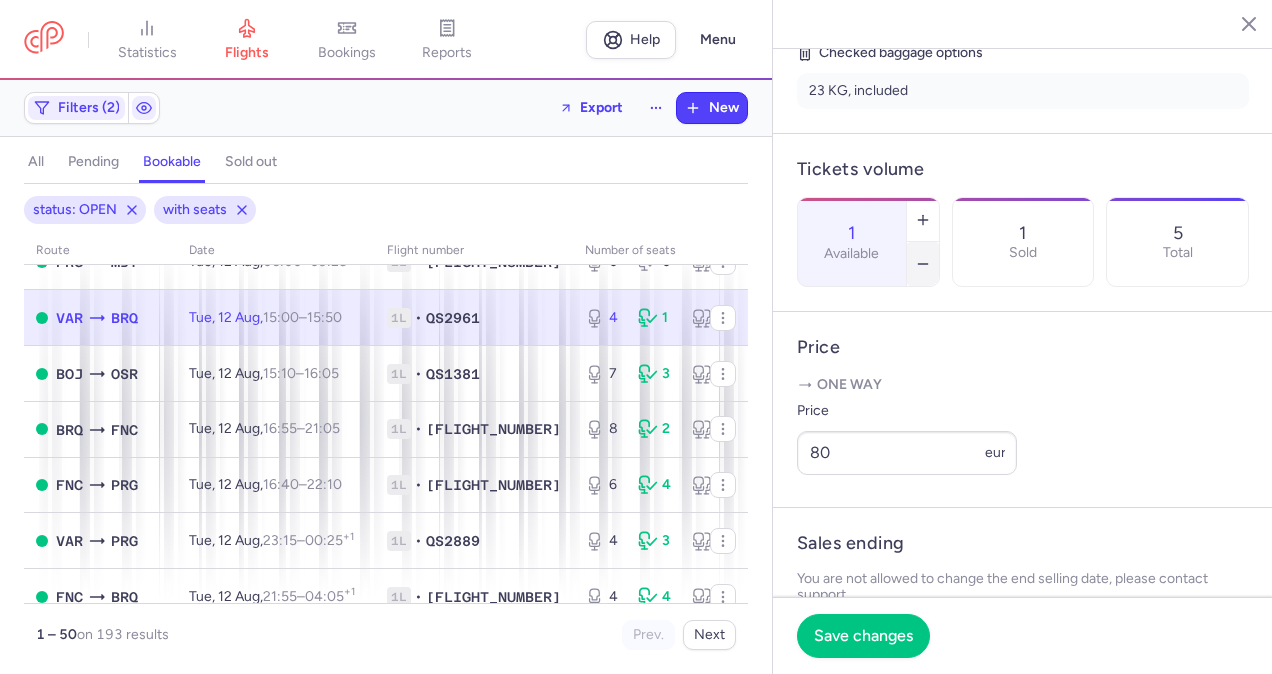 click at bounding box center [923, 264] 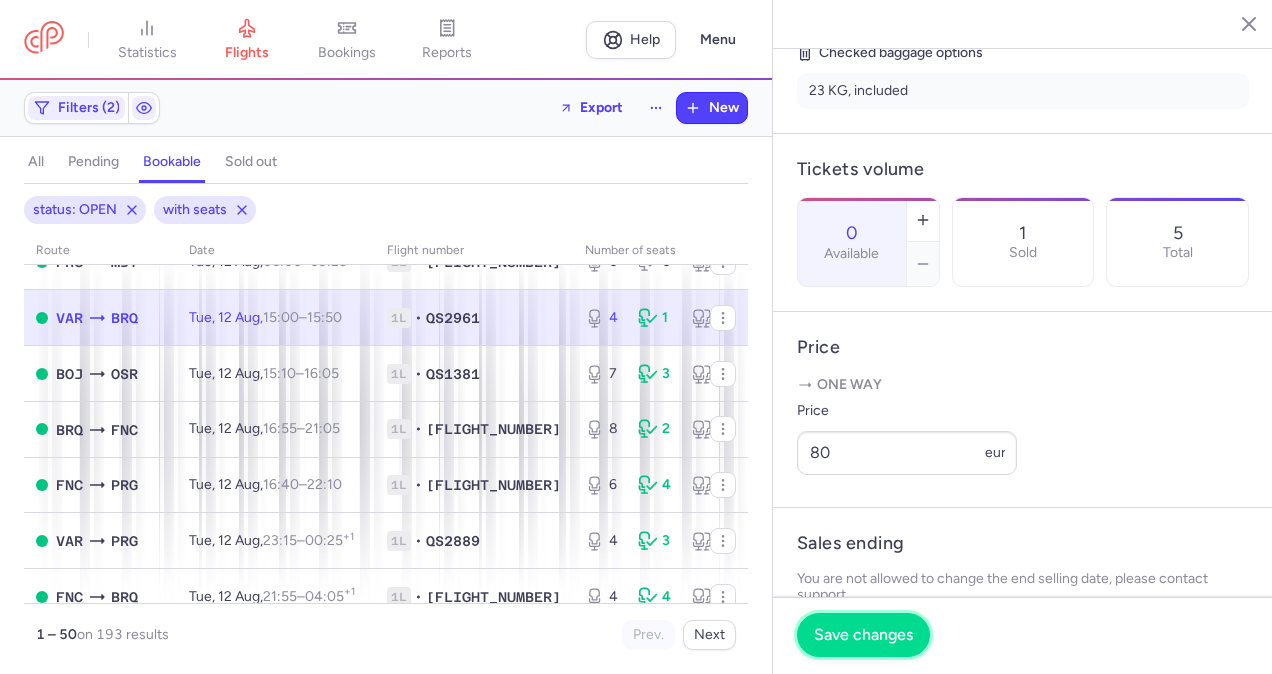 click on "Save changes" at bounding box center (863, 635) 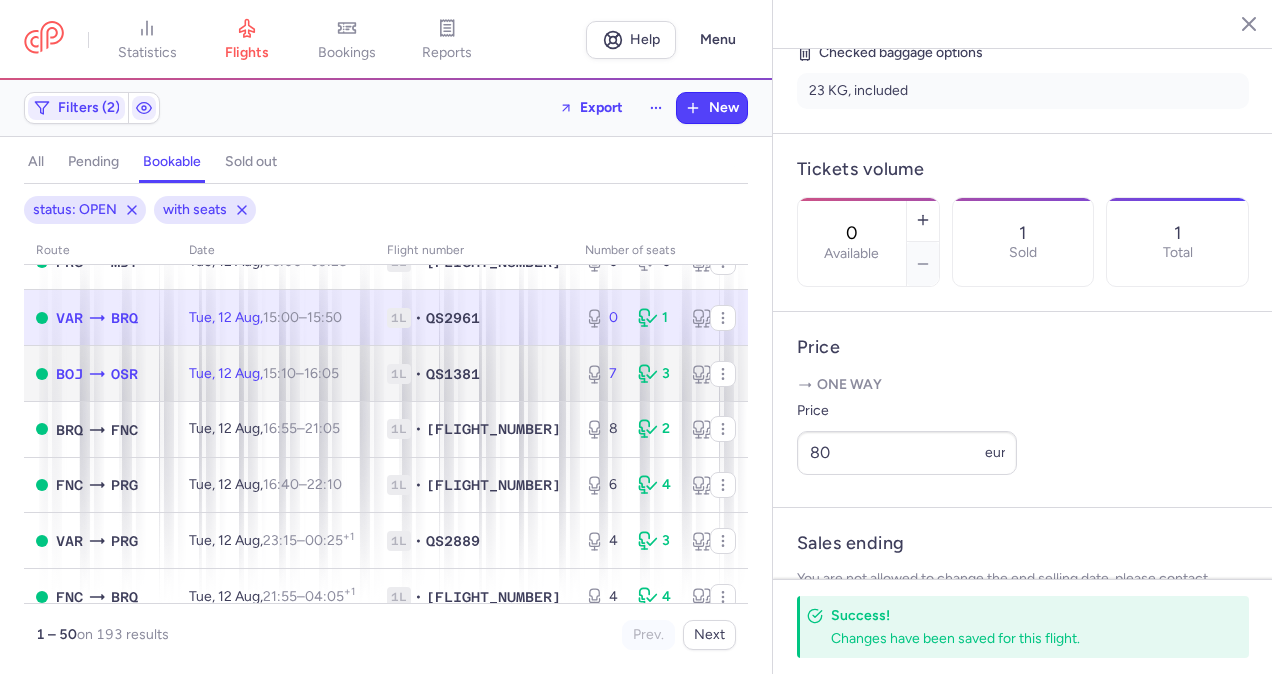 click on "[DAY], [NUMBER] [MONTH], [TIME] – [TIME] +0" at bounding box center (276, 374) 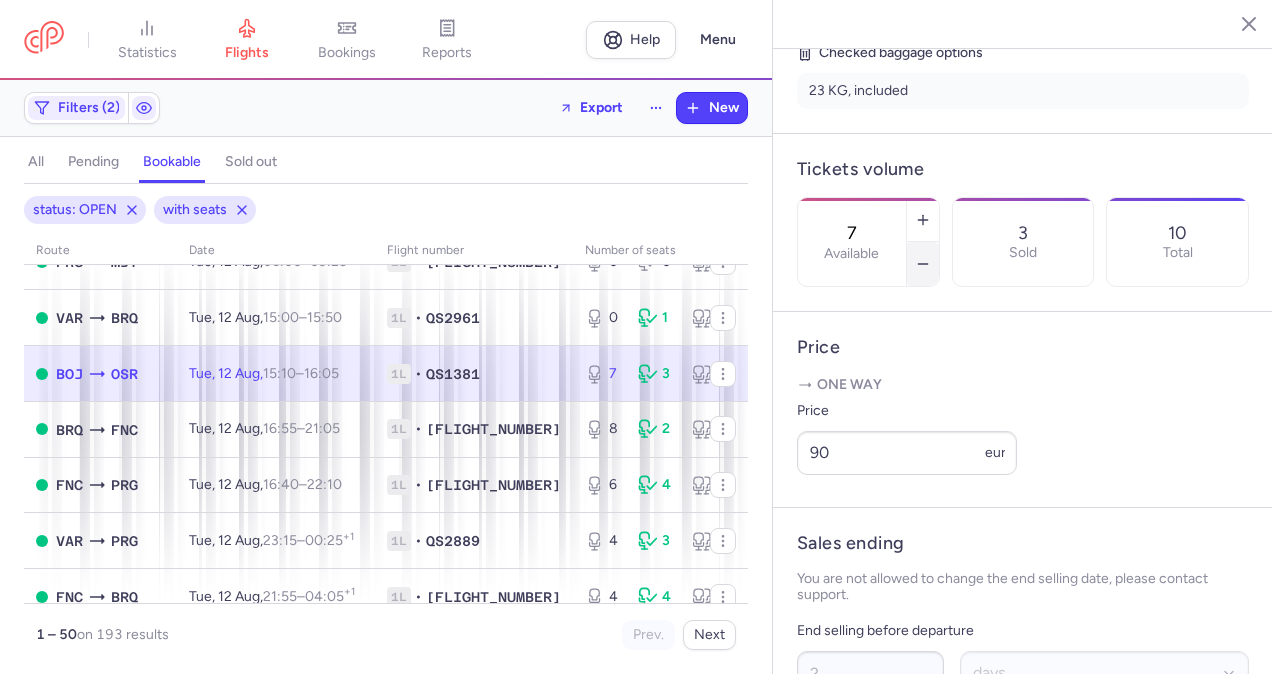 click 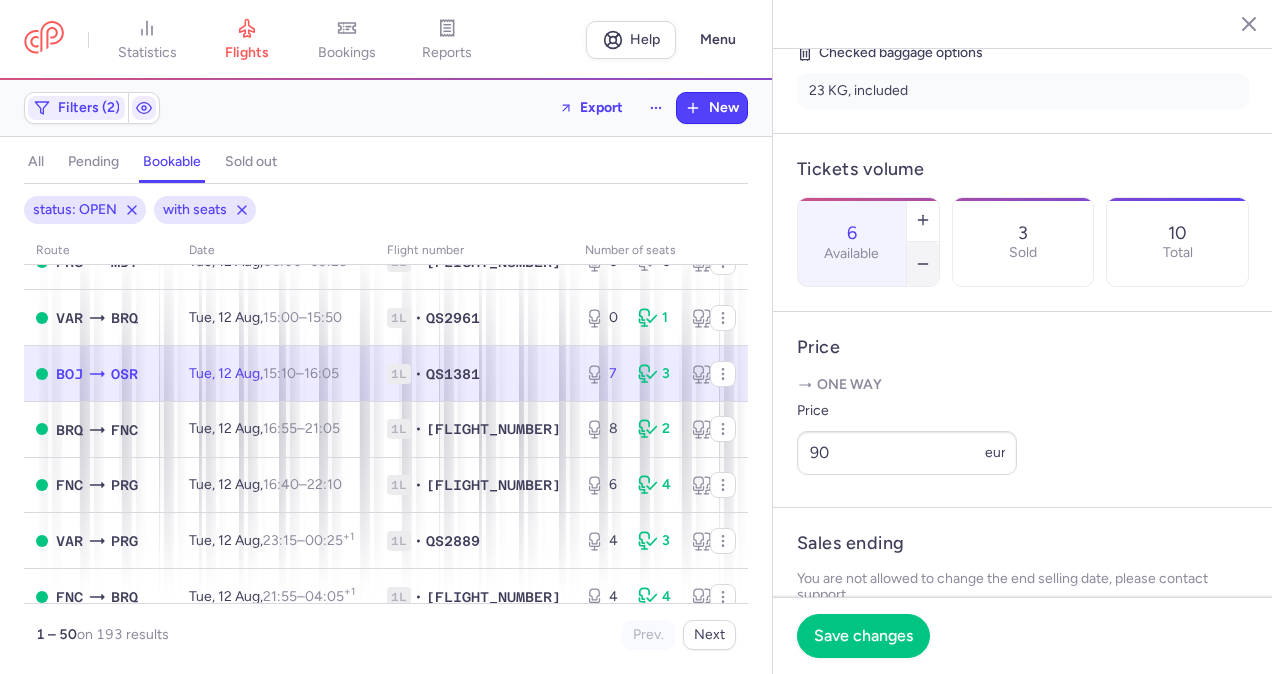 click 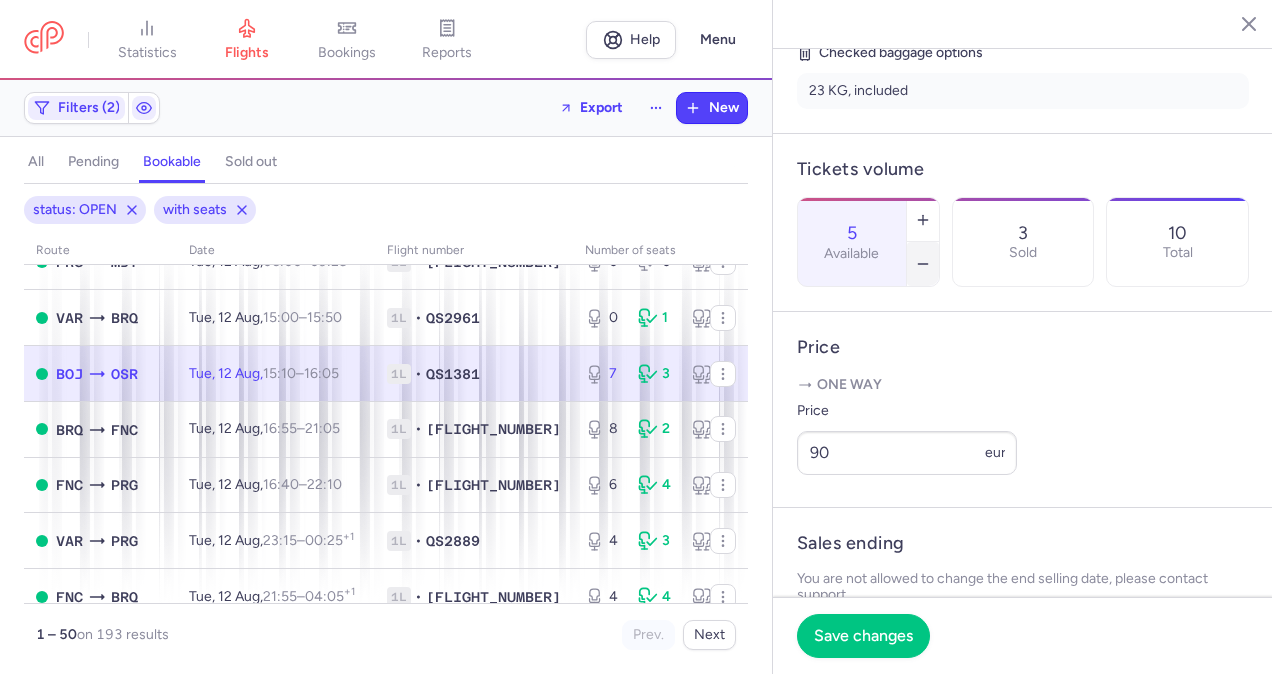 click 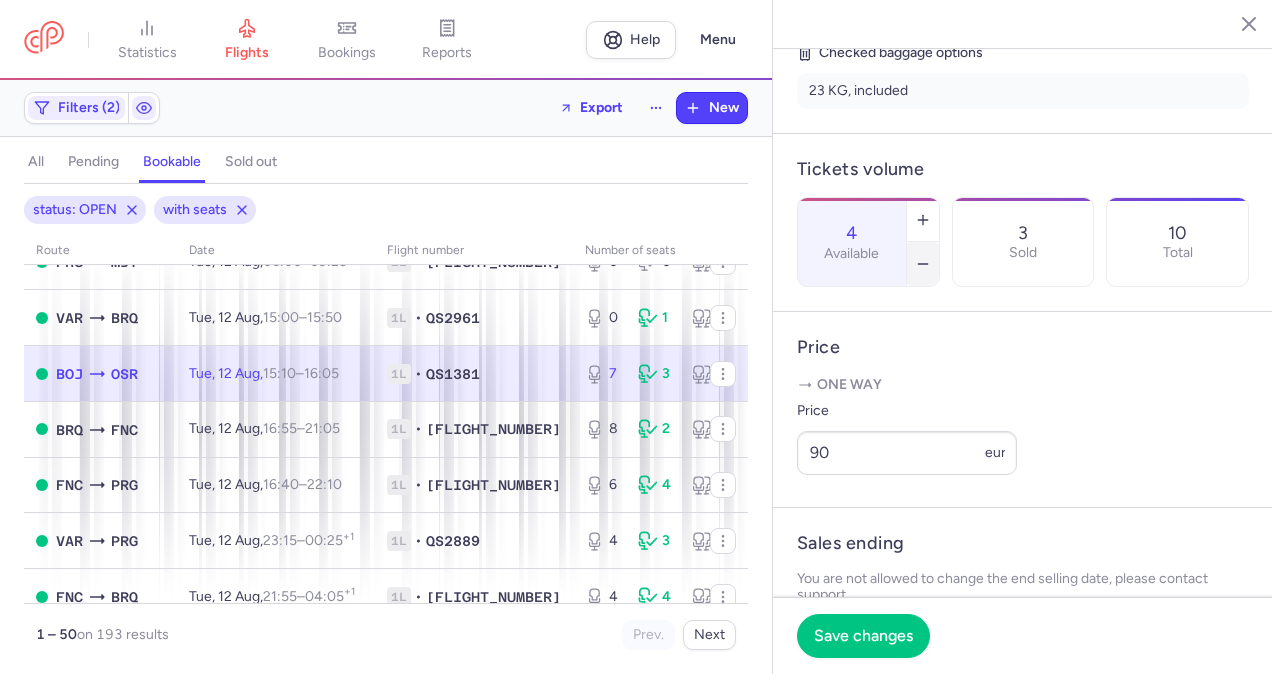 click 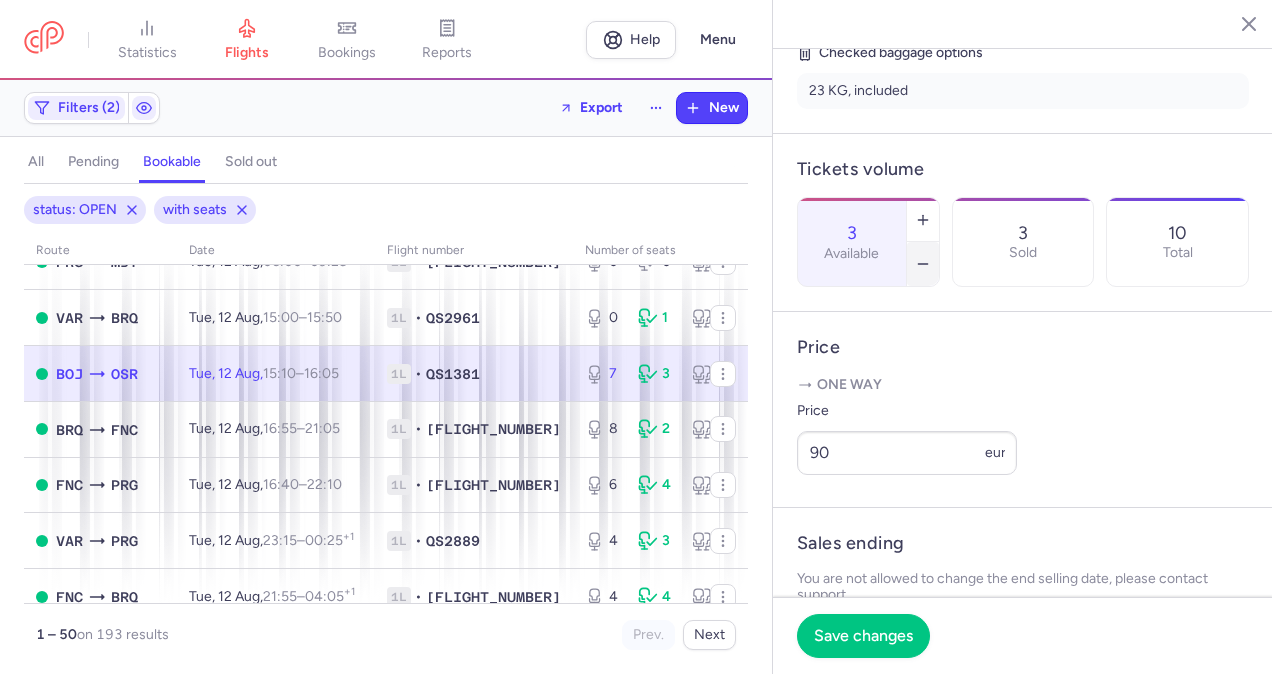 click at bounding box center (923, 264) 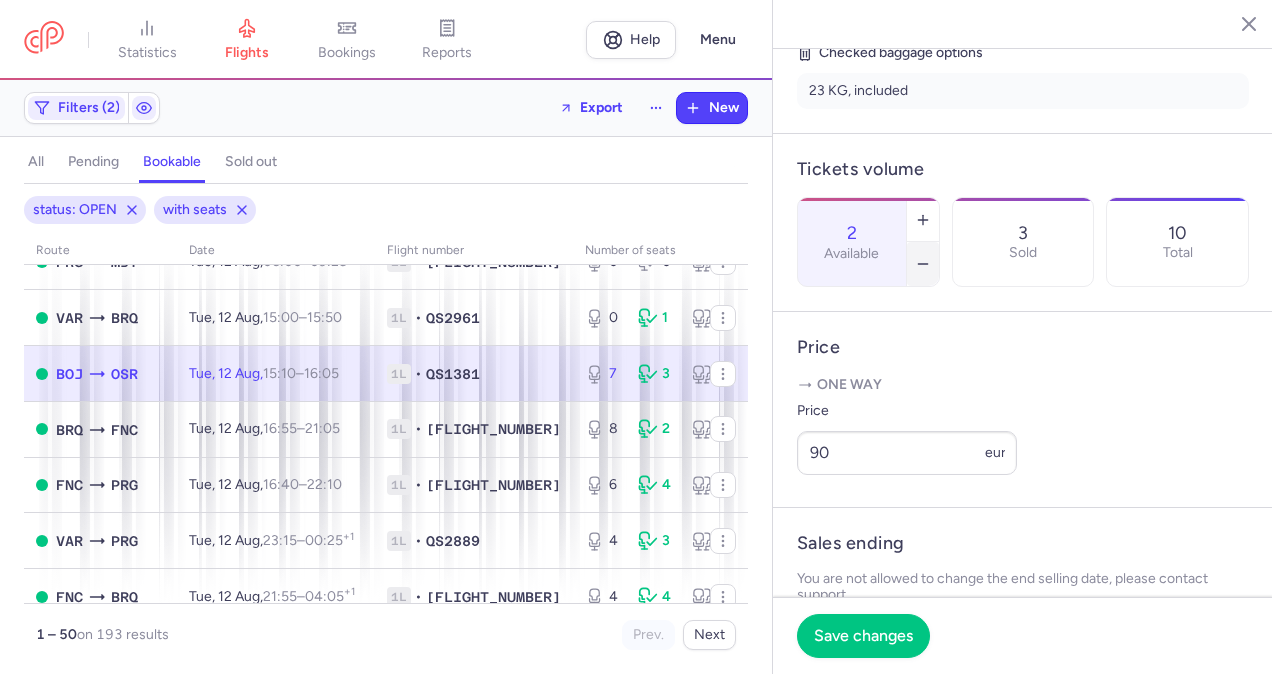 click at bounding box center [923, 264] 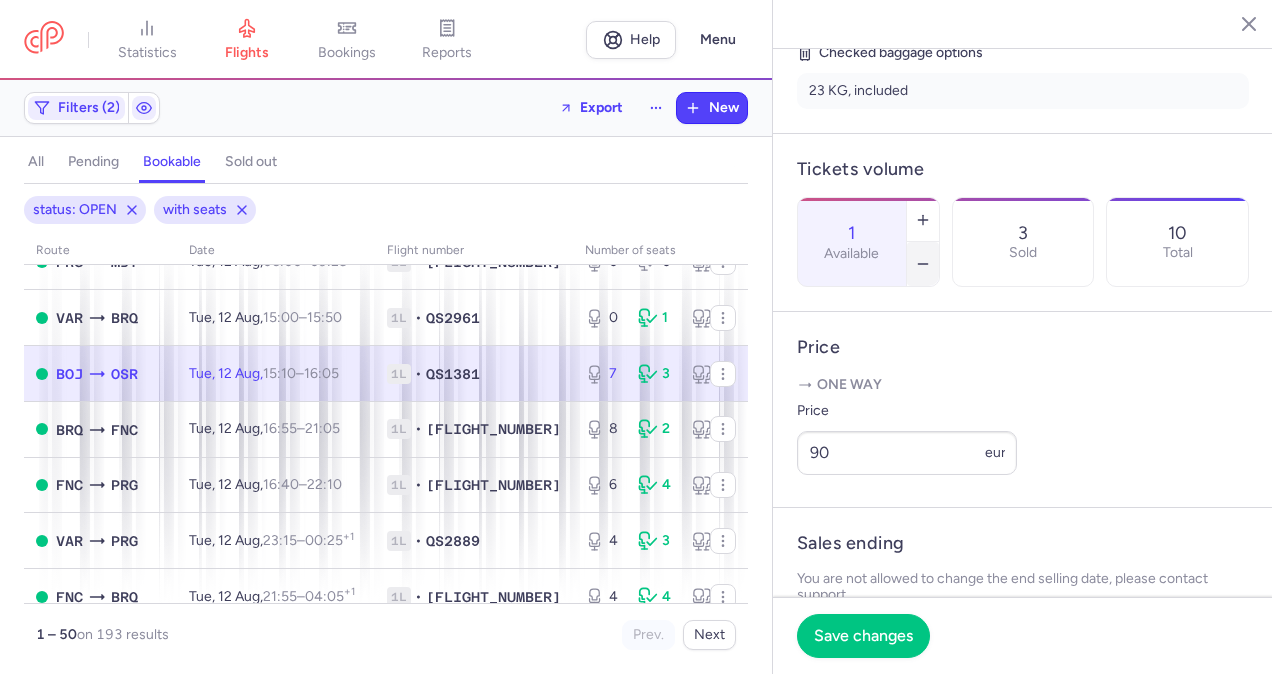 click 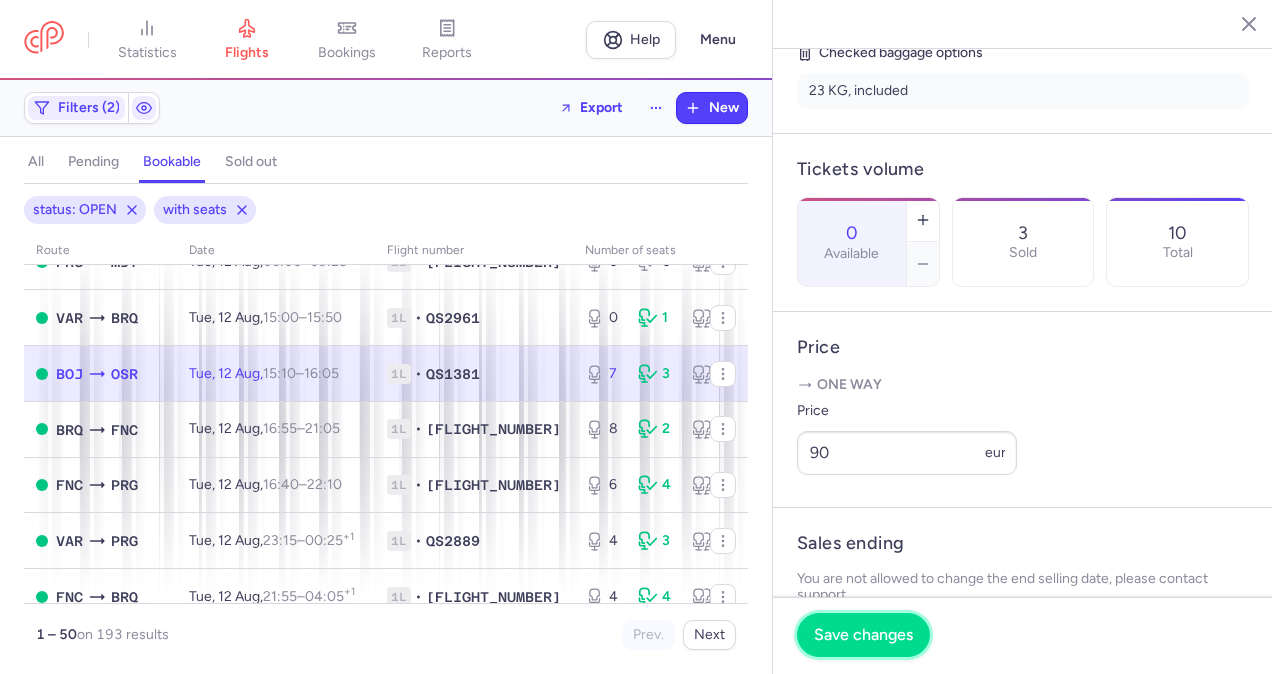 click on "Save changes" at bounding box center (863, 635) 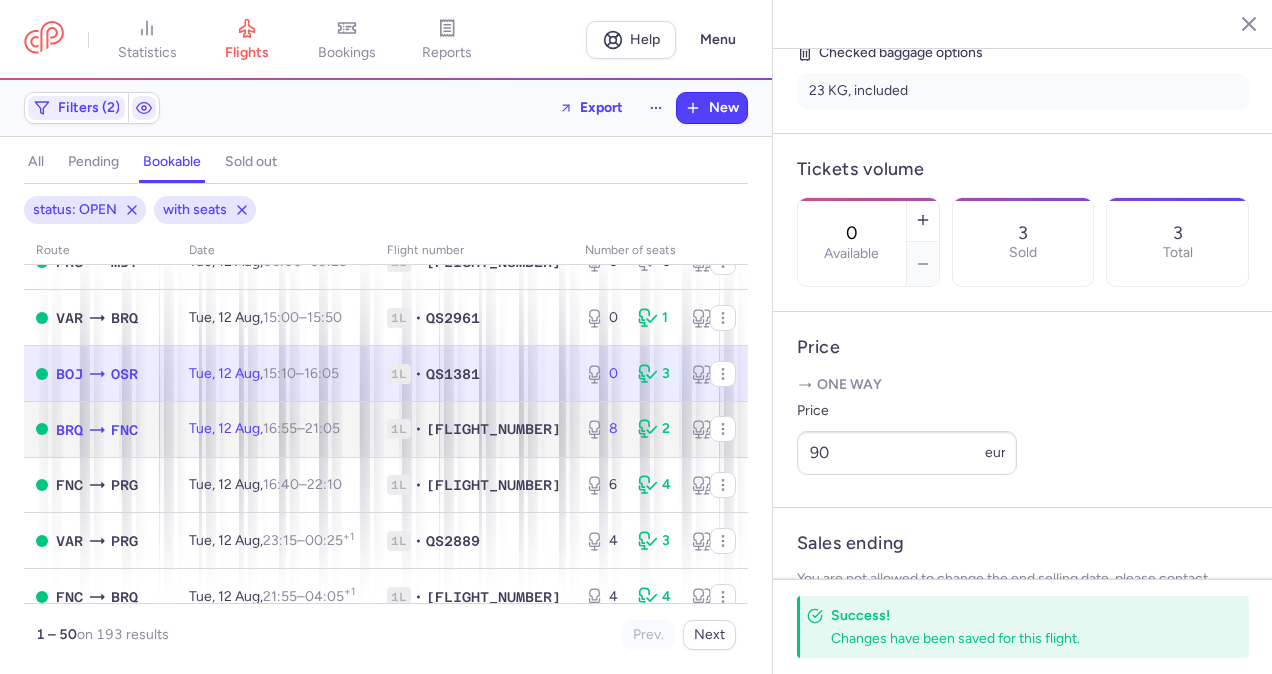 click on "[DAY], [DAY_NUM] [MONTH],  [HOUR]:[MINUTE]  –  [HOUR]:[MINUTE]  [OFFSET]" at bounding box center (276, 429) 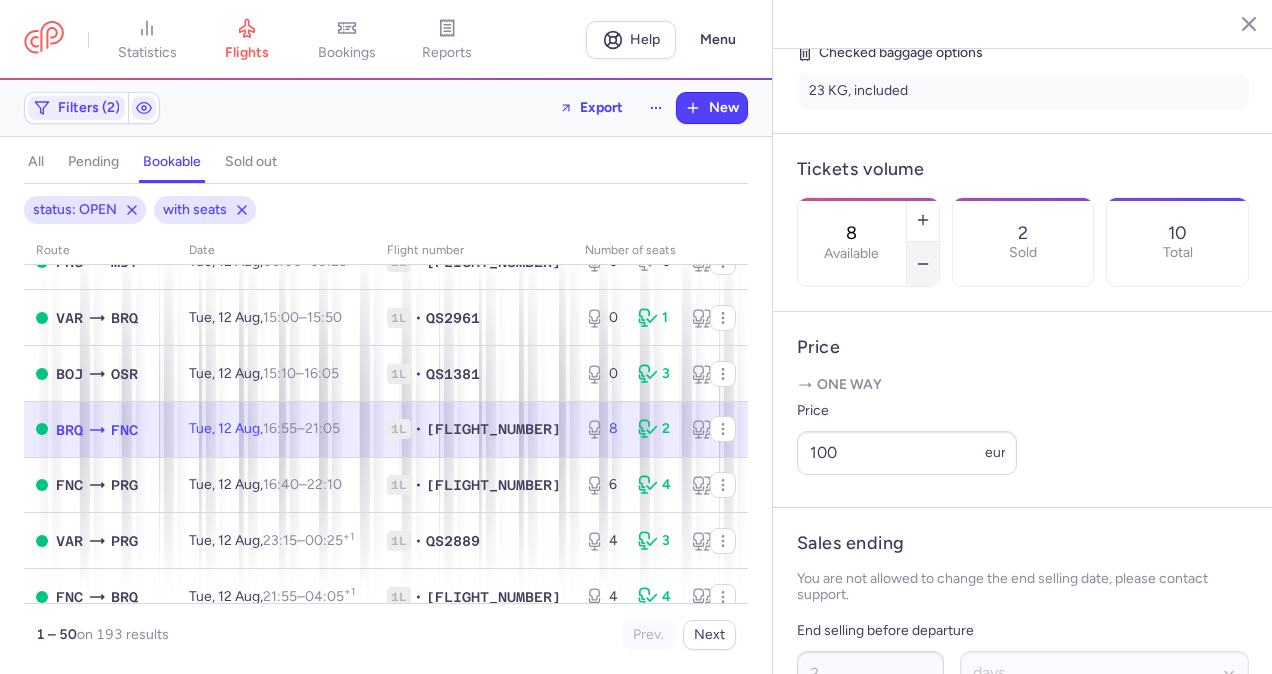click 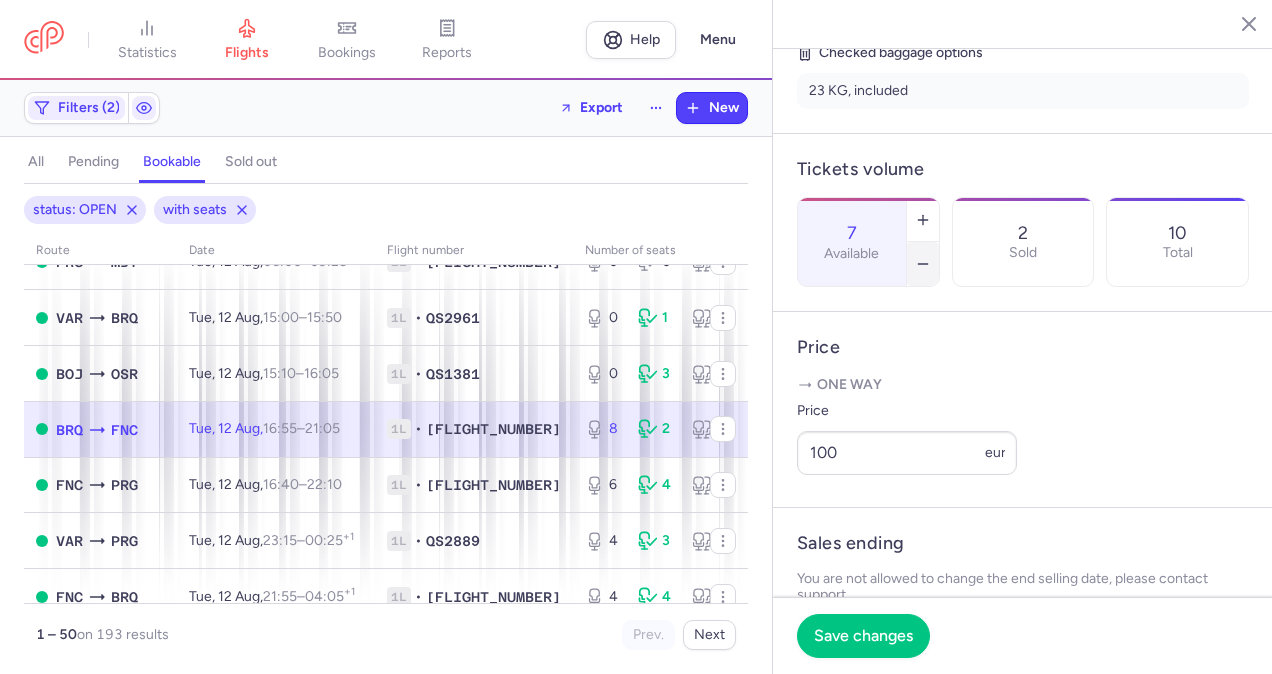 click 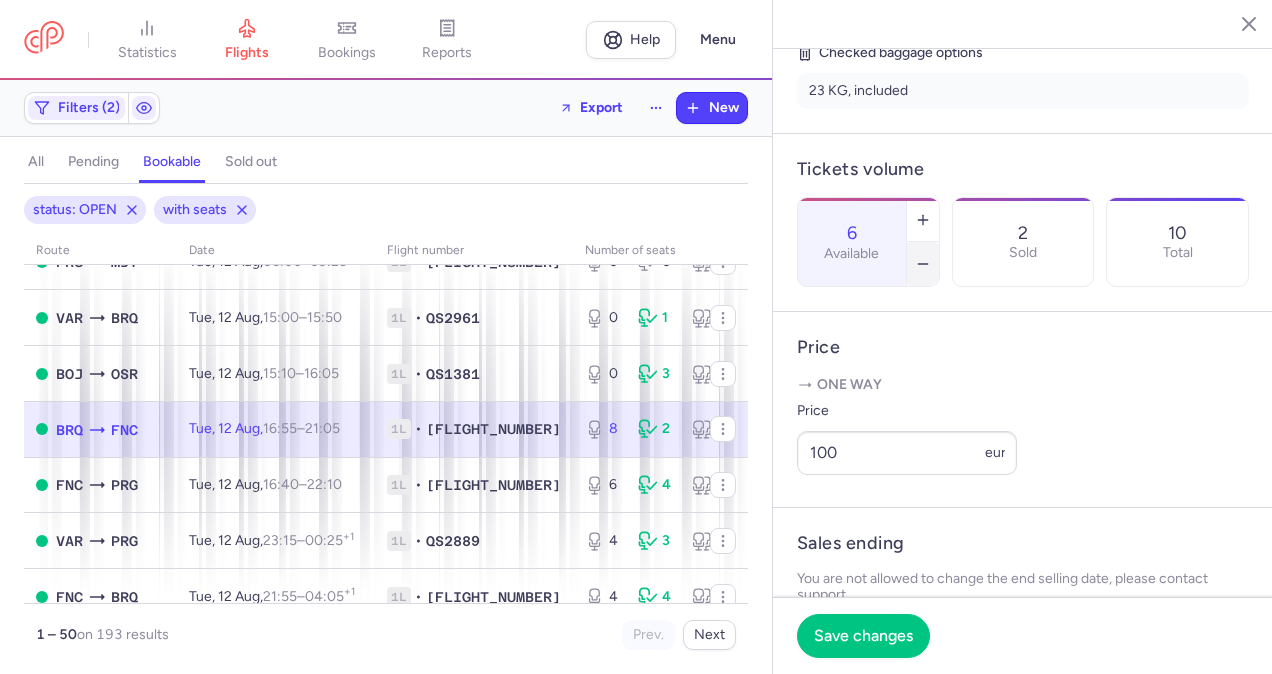 click 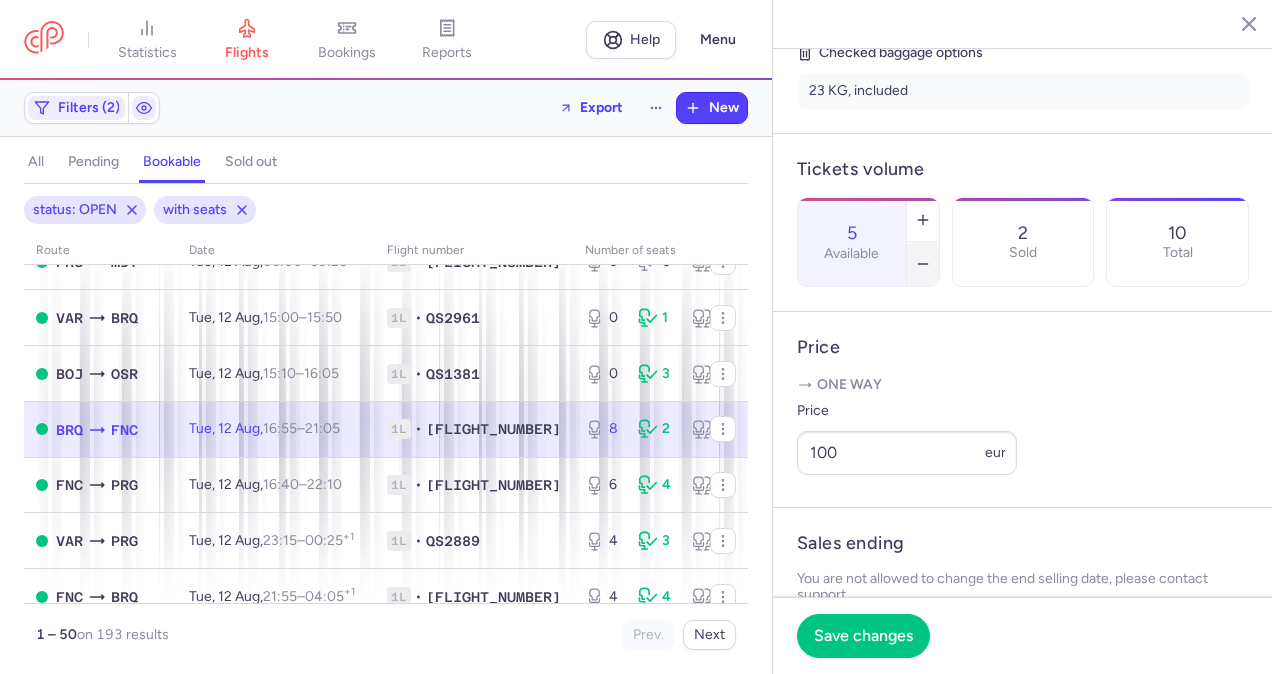 click 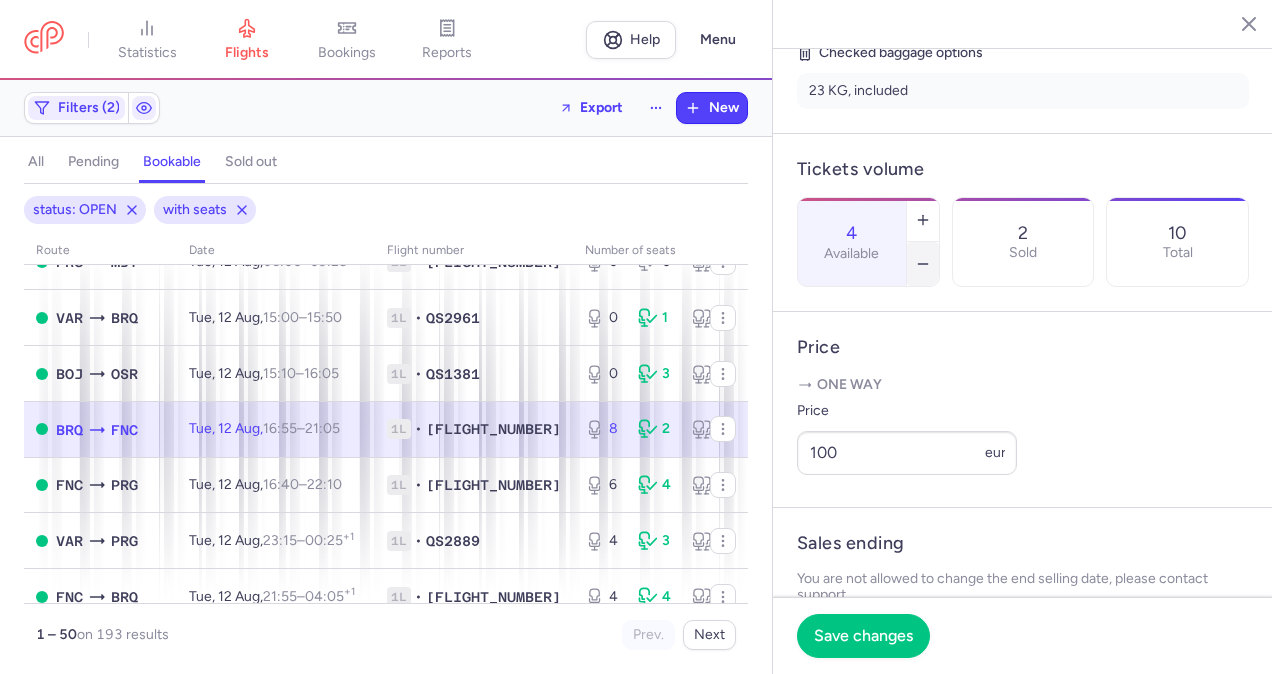 click 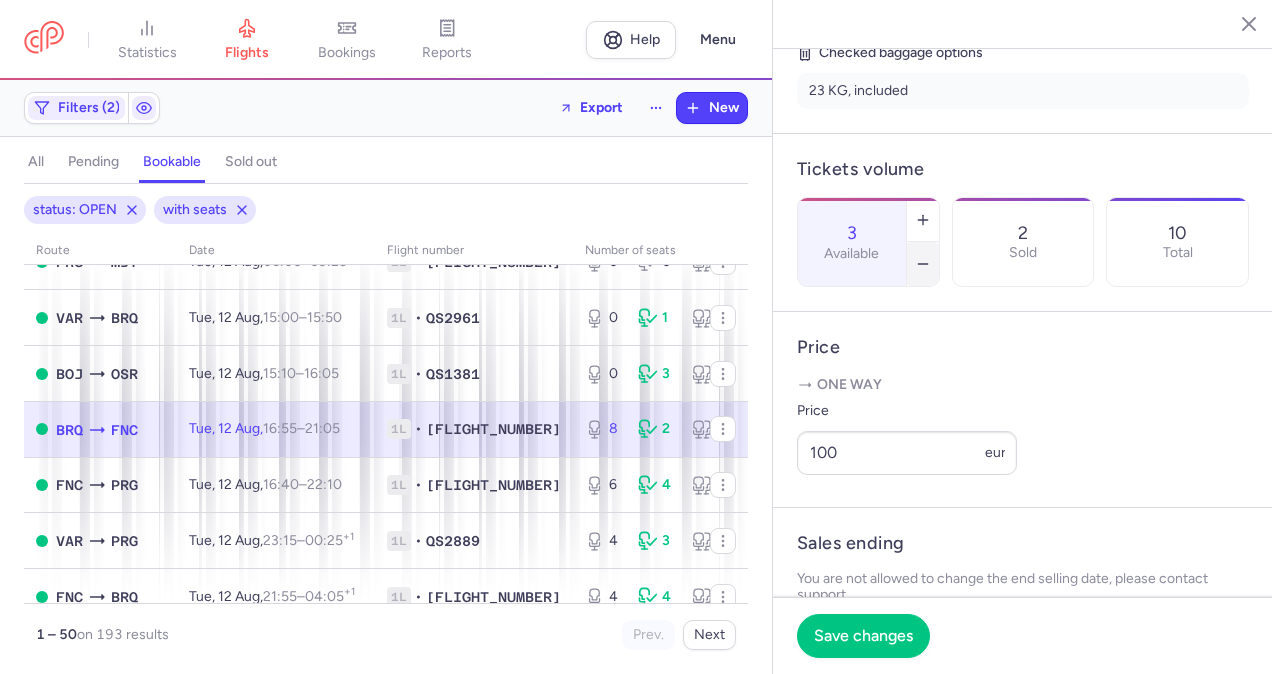 click 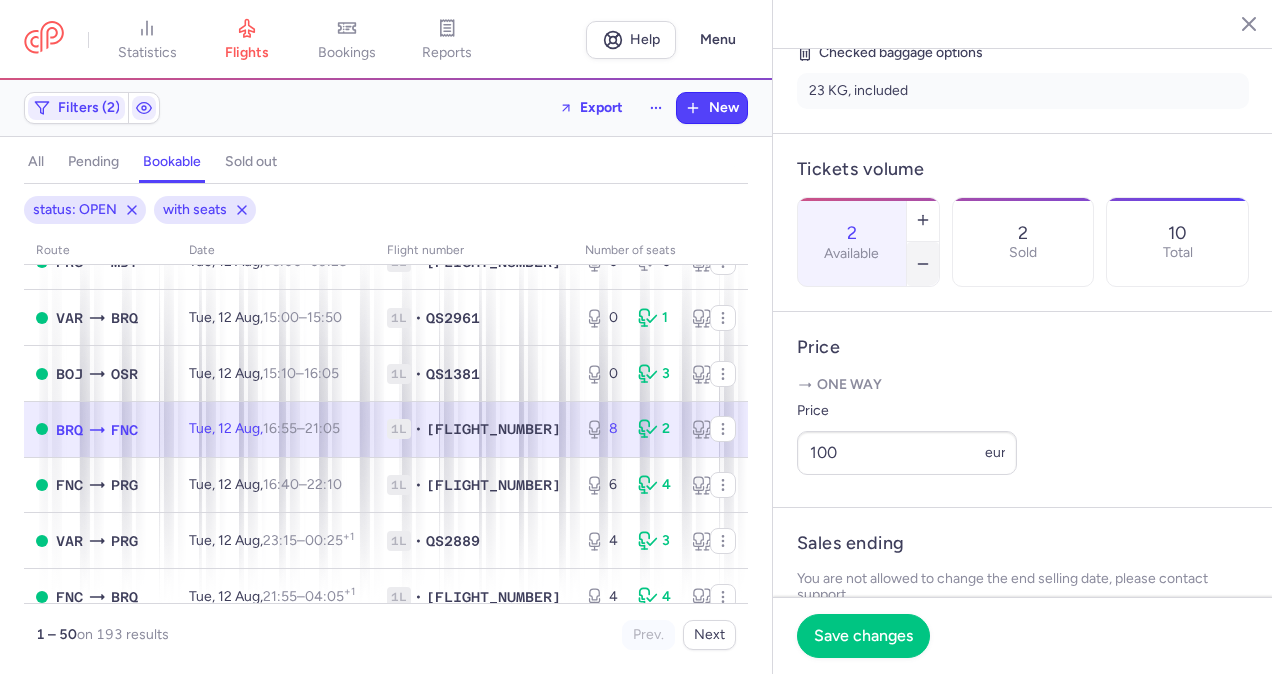 click 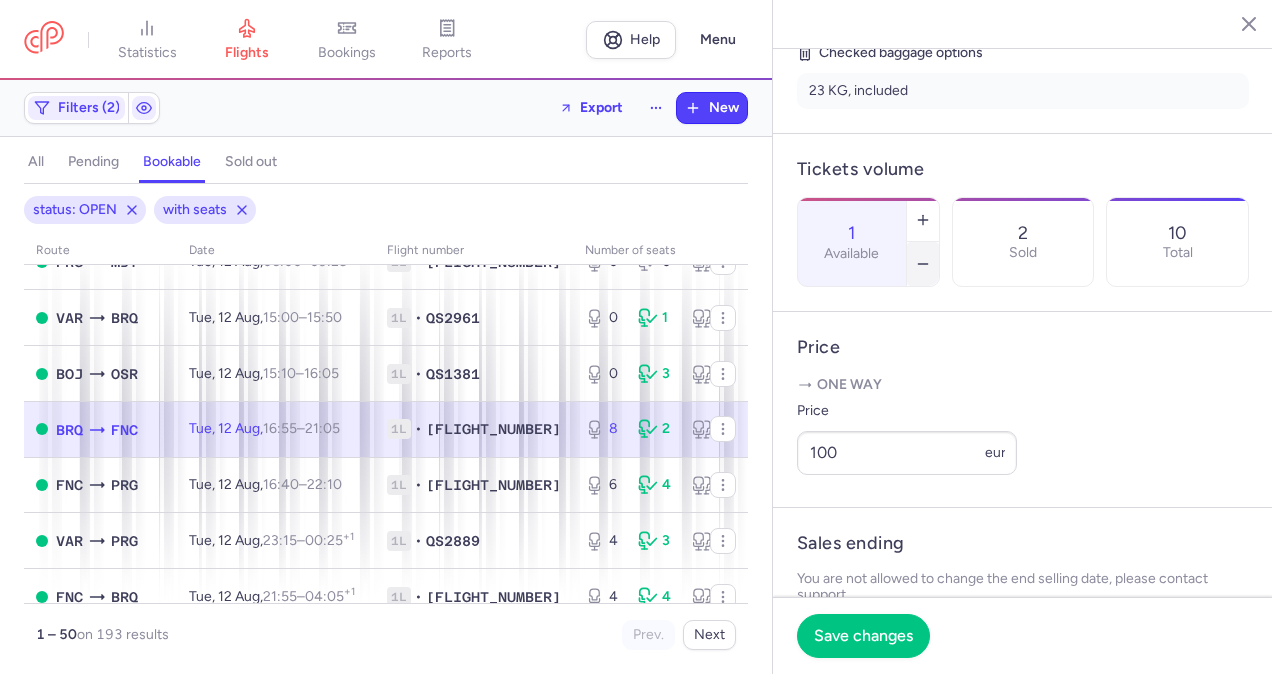 click 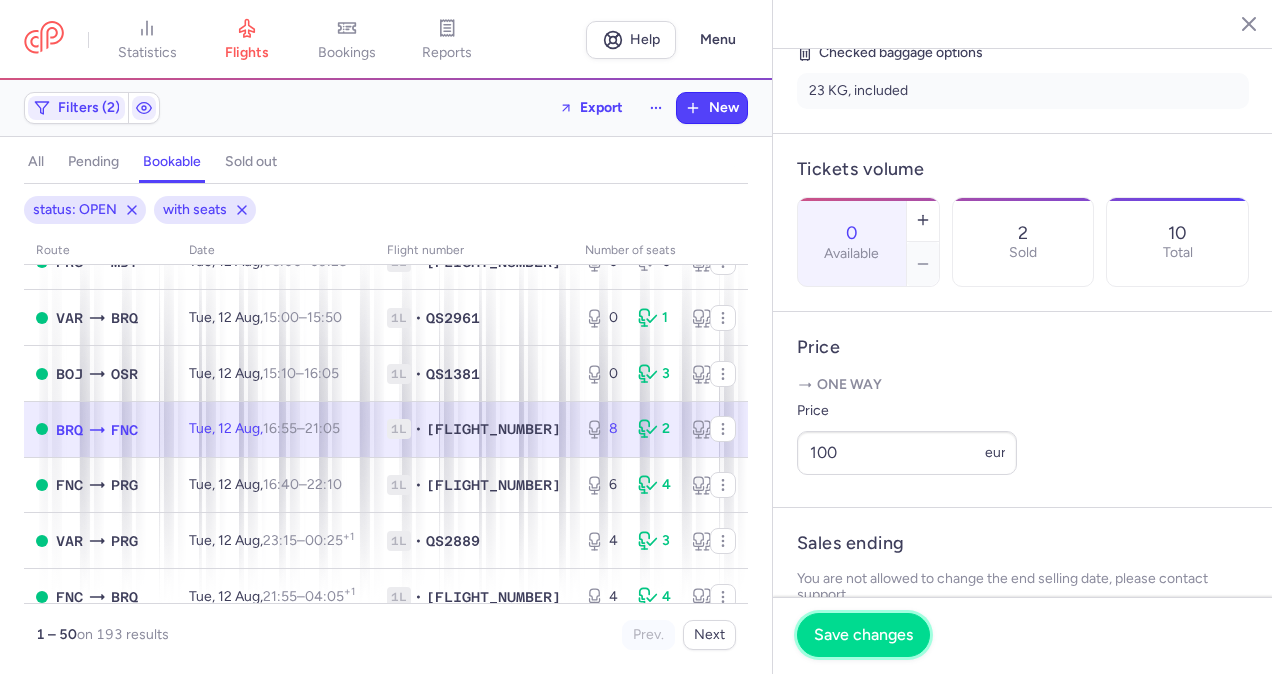 click on "Save changes" at bounding box center (863, 635) 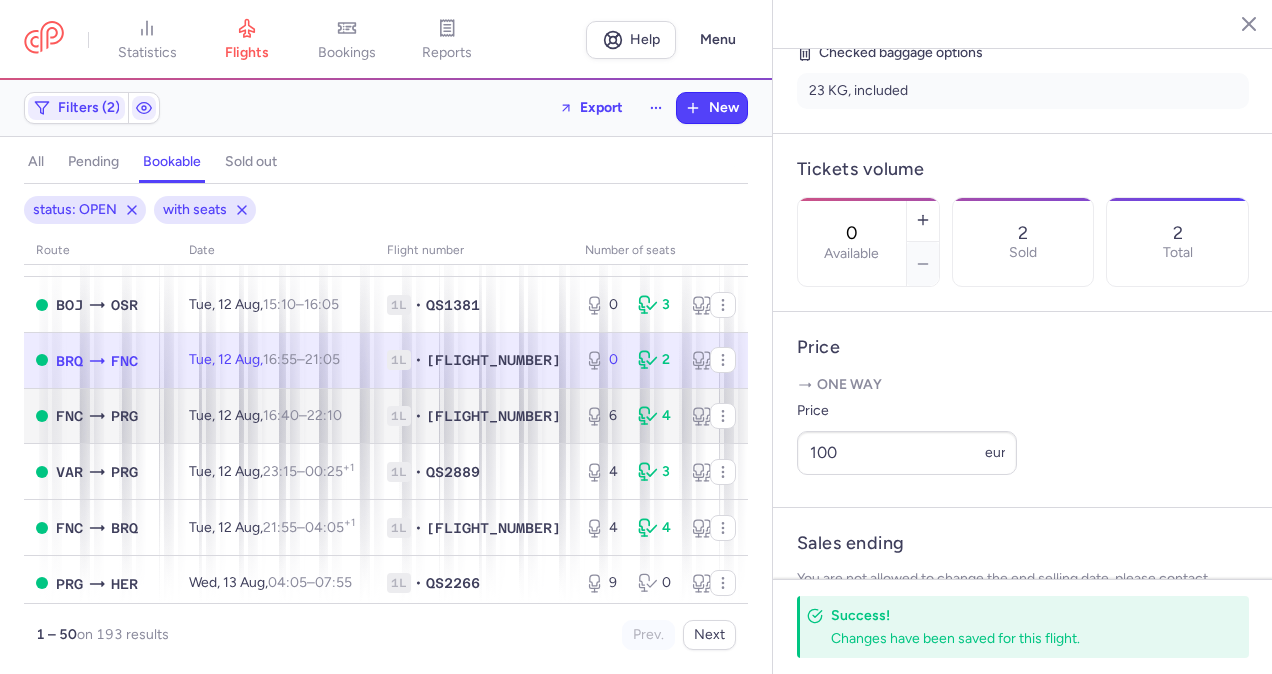 scroll, scrollTop: 1000, scrollLeft: 0, axis: vertical 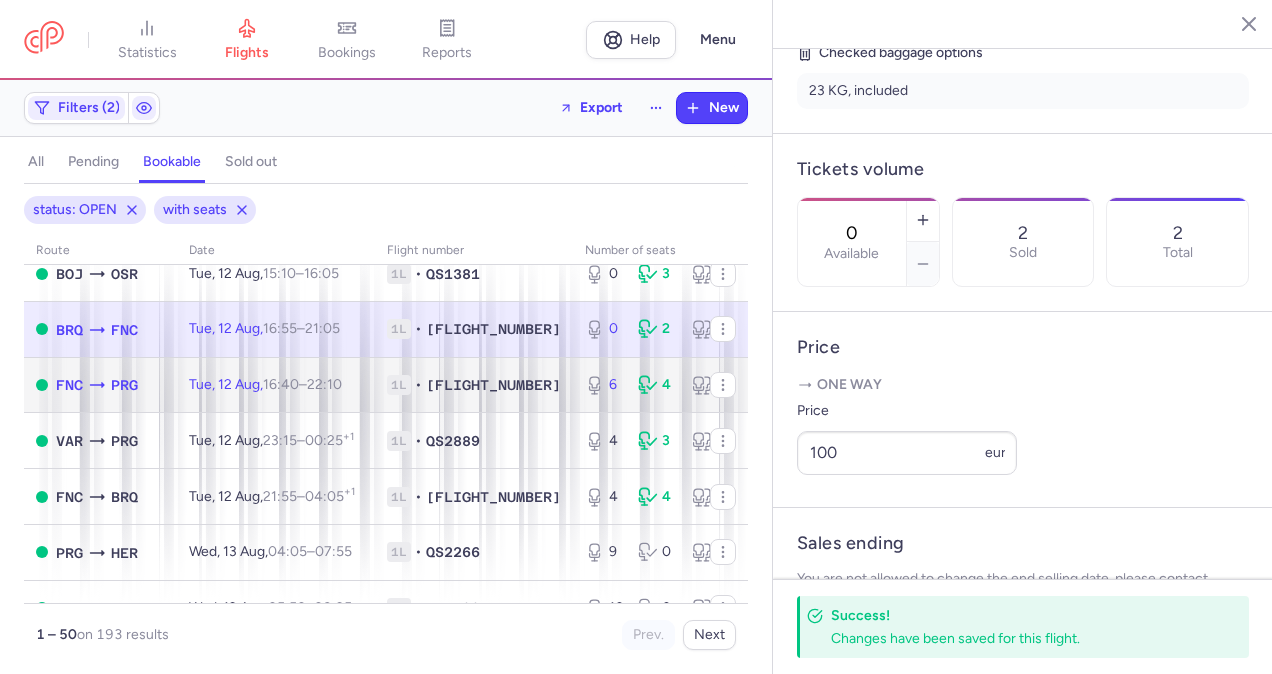 click on "[SEATS] • [FLIGHT_NUMBER]" at bounding box center [474, 385] 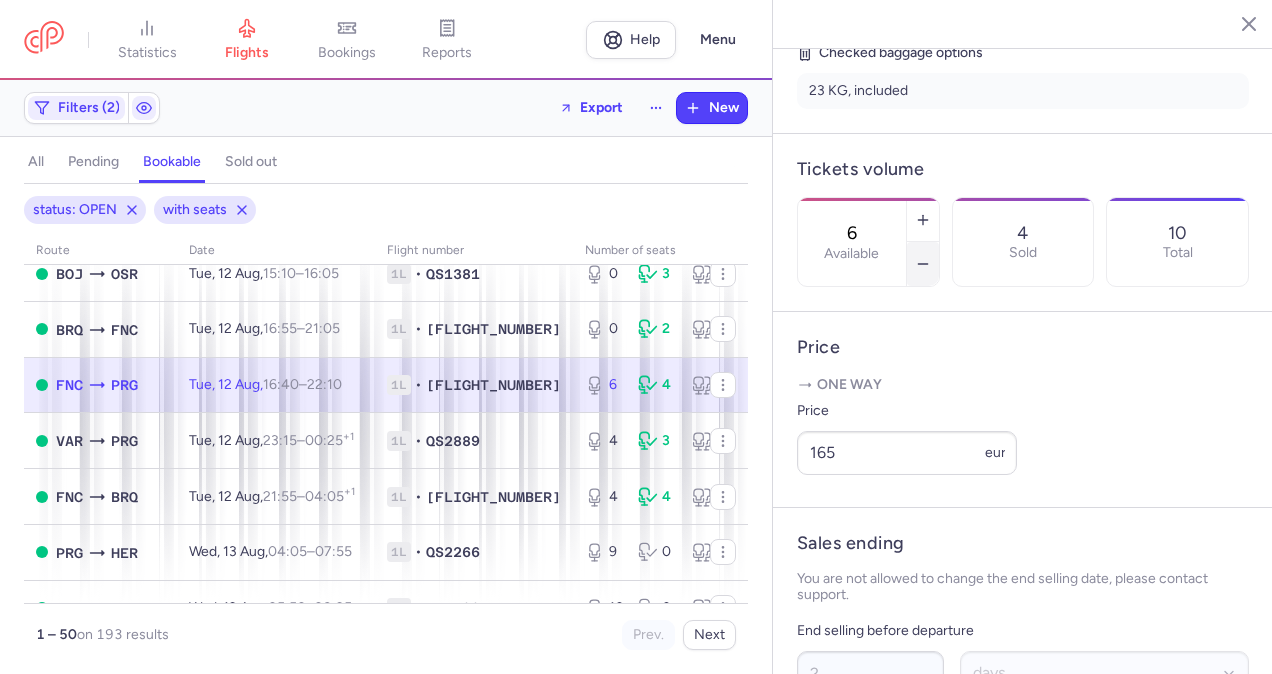 click 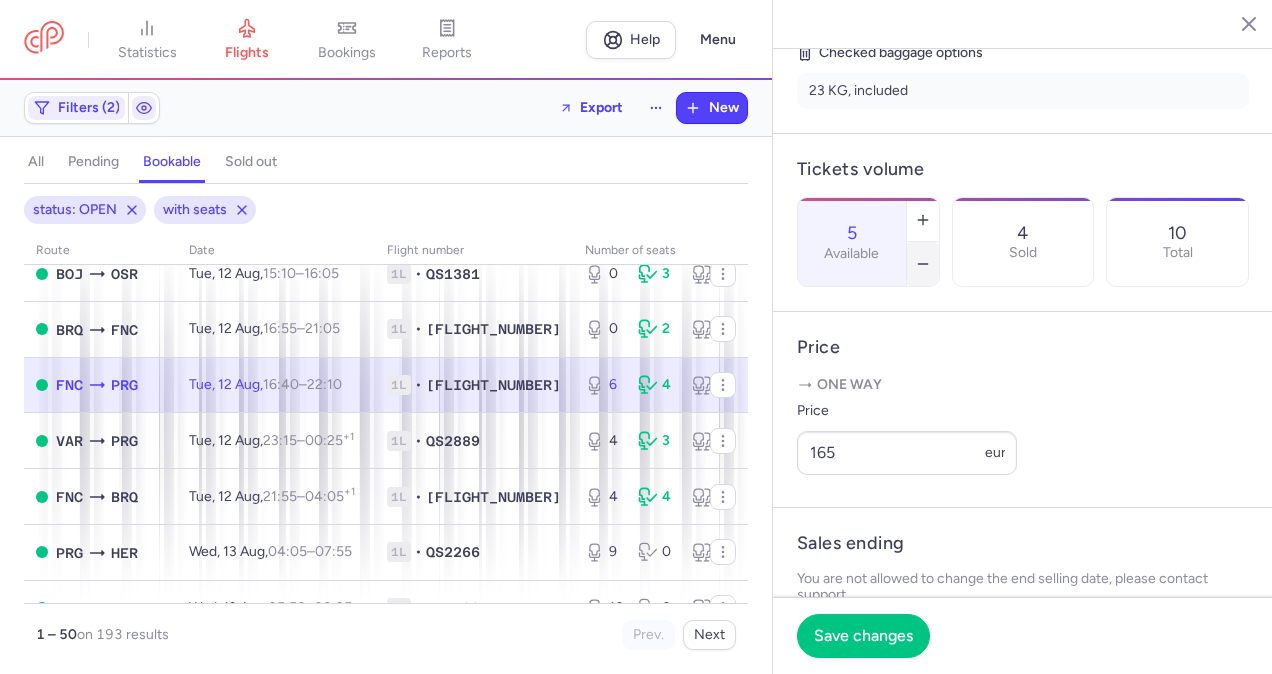 click 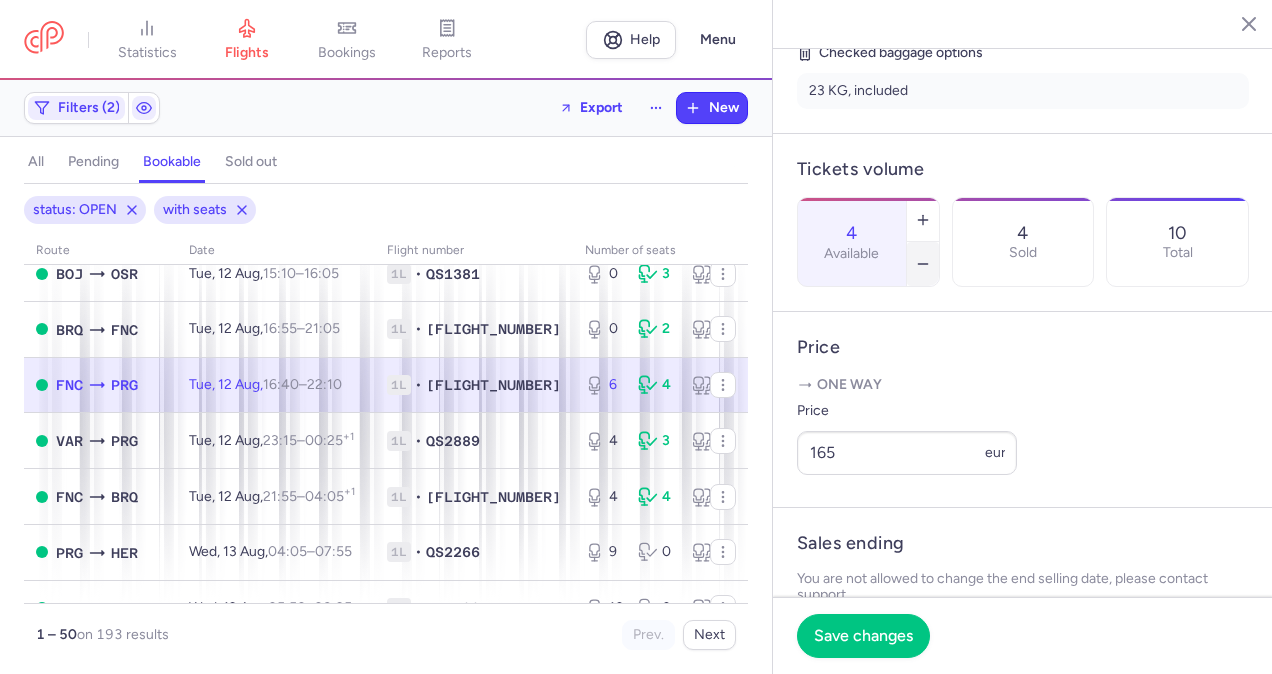 click 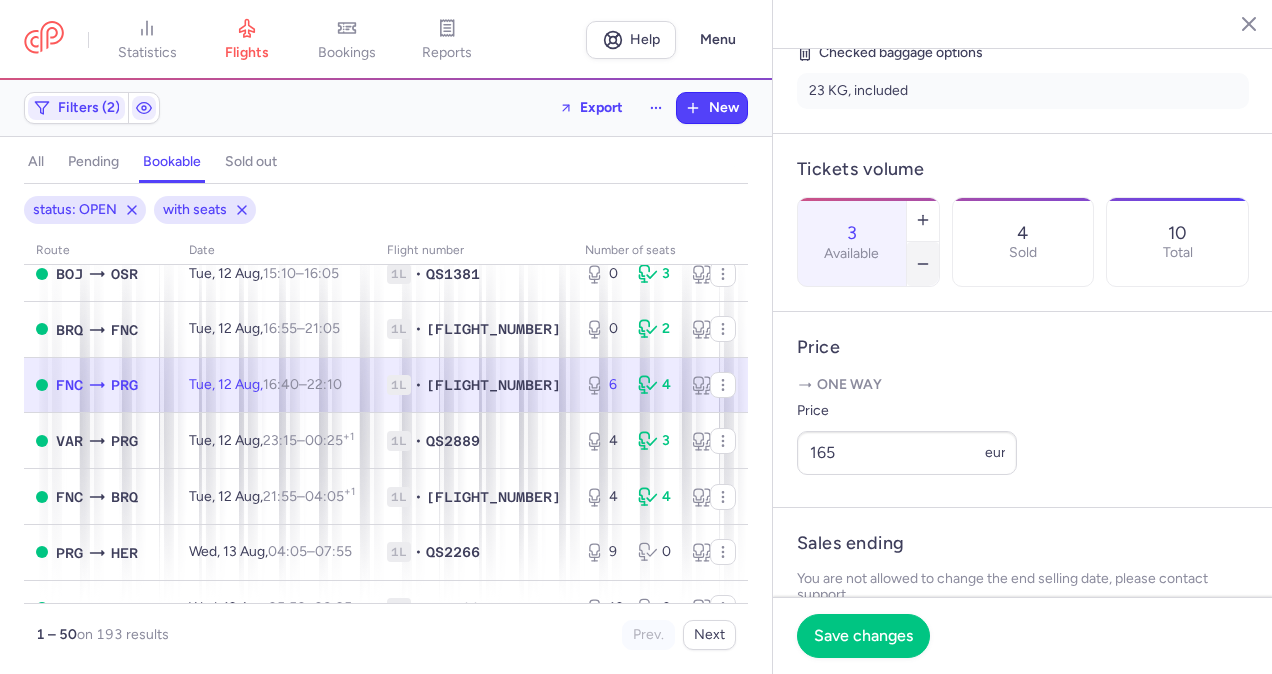 click 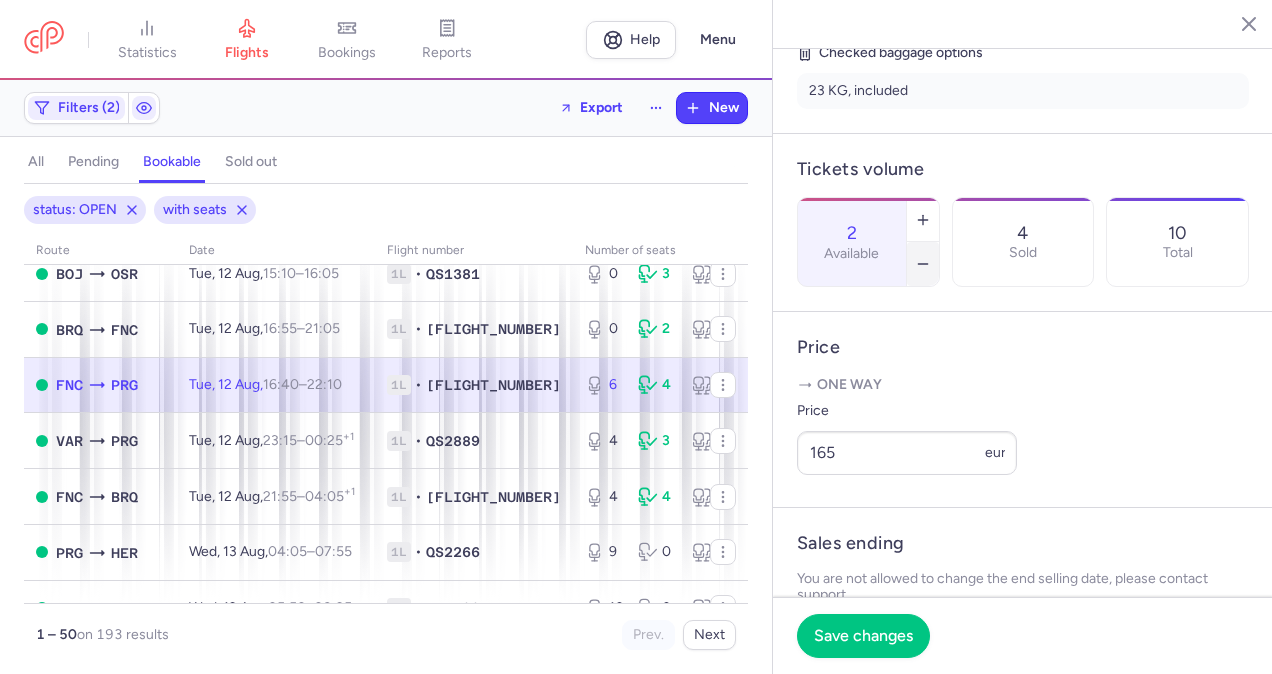 click 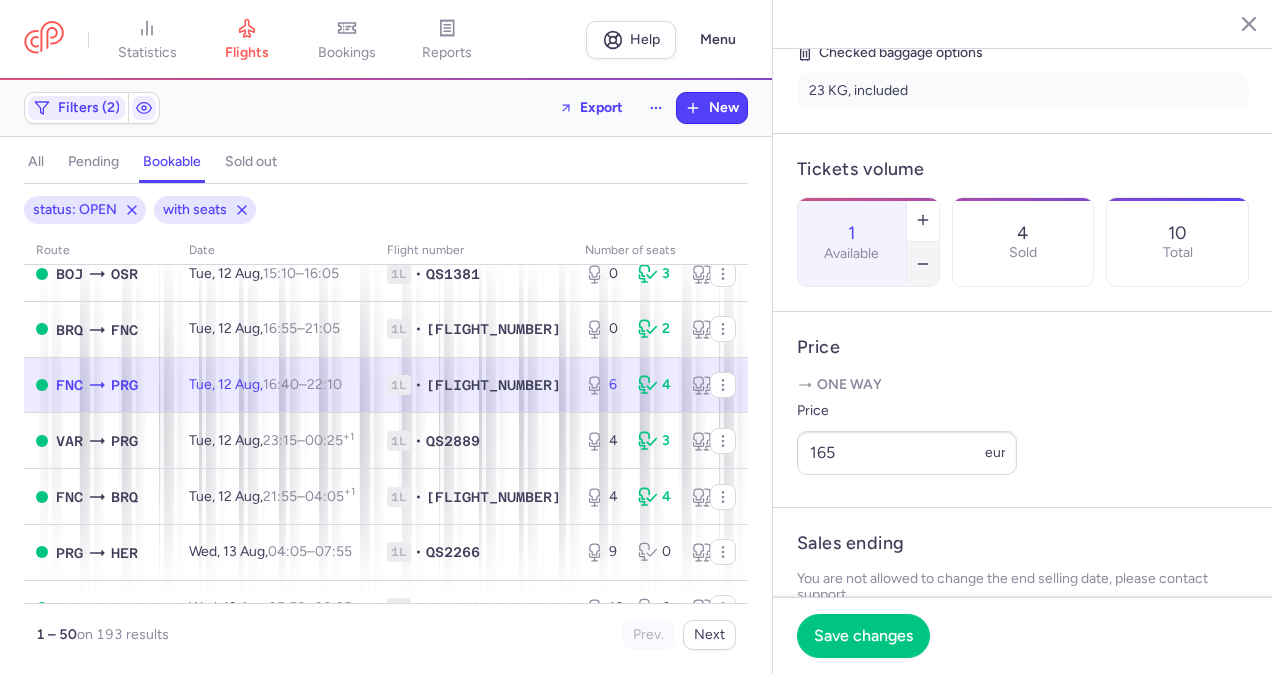 click 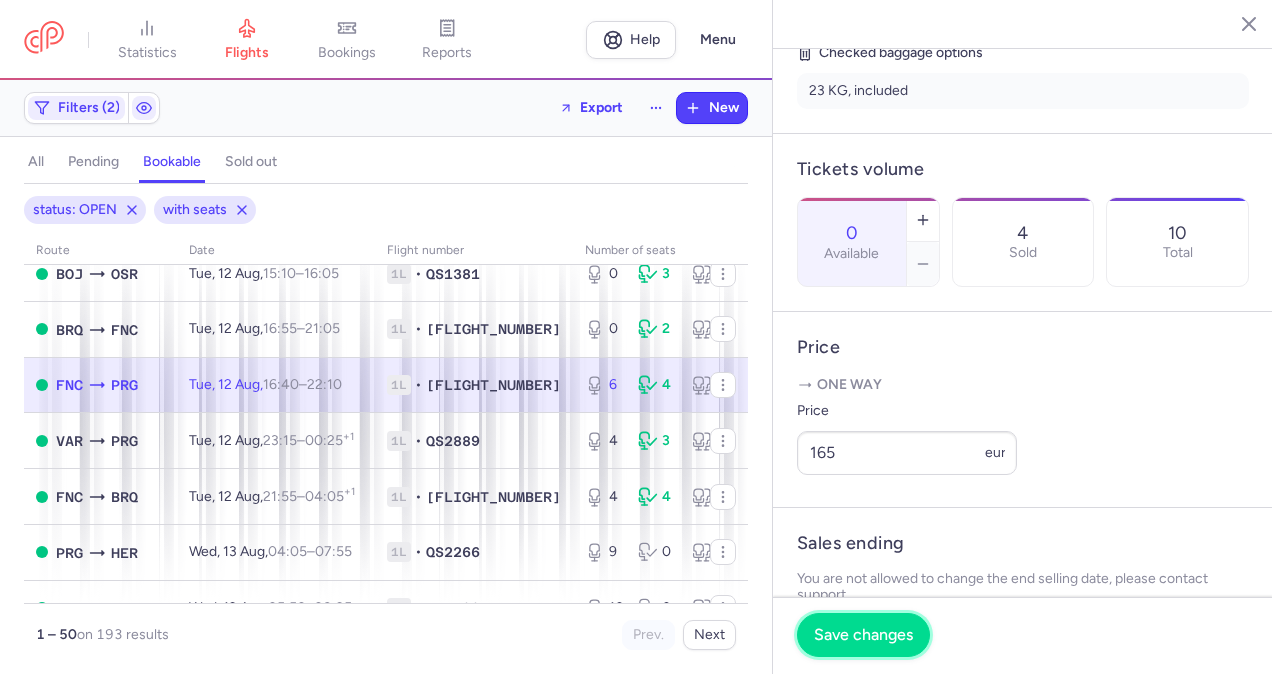 click on "Save changes" at bounding box center (863, 635) 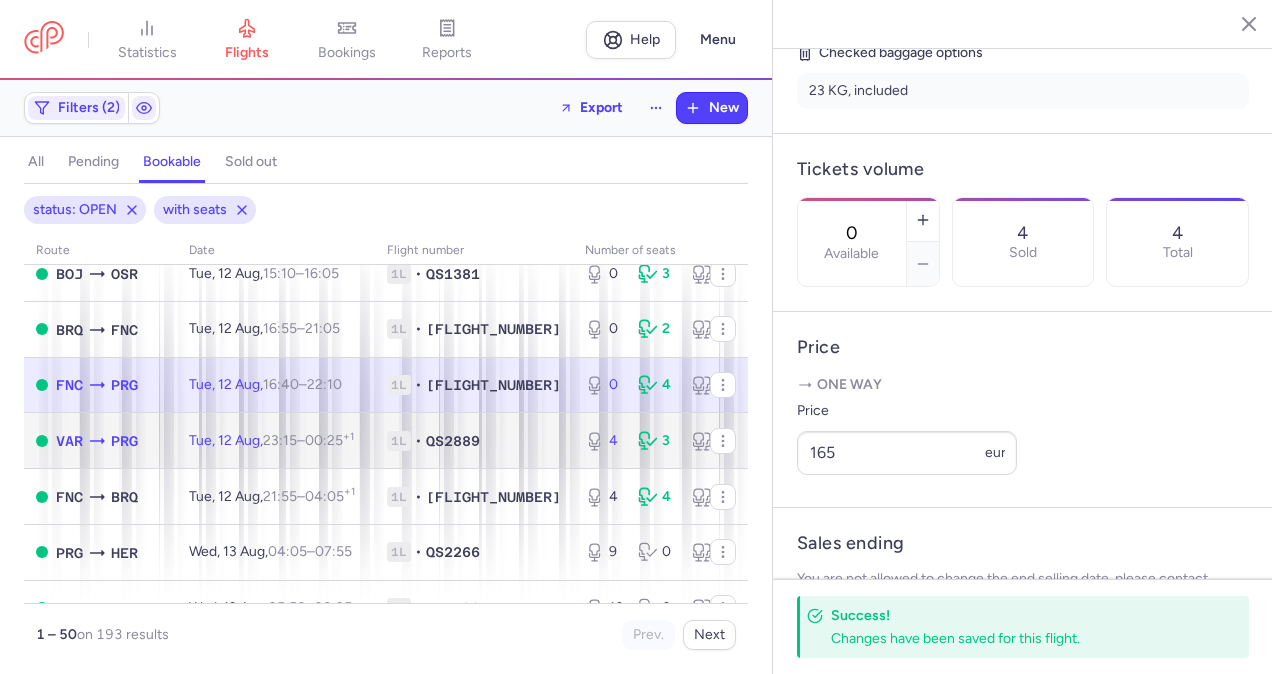 click on "[SEATS] • [FLIGHT_NUMBER]" at bounding box center (474, 441) 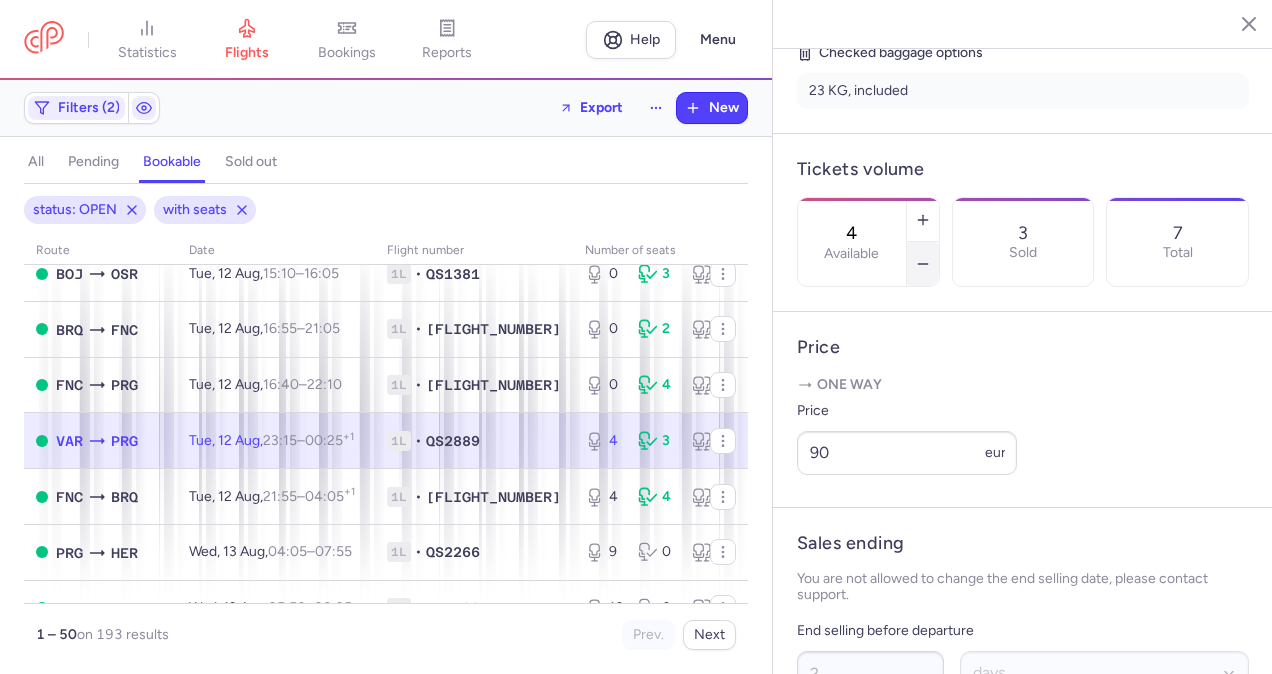 click 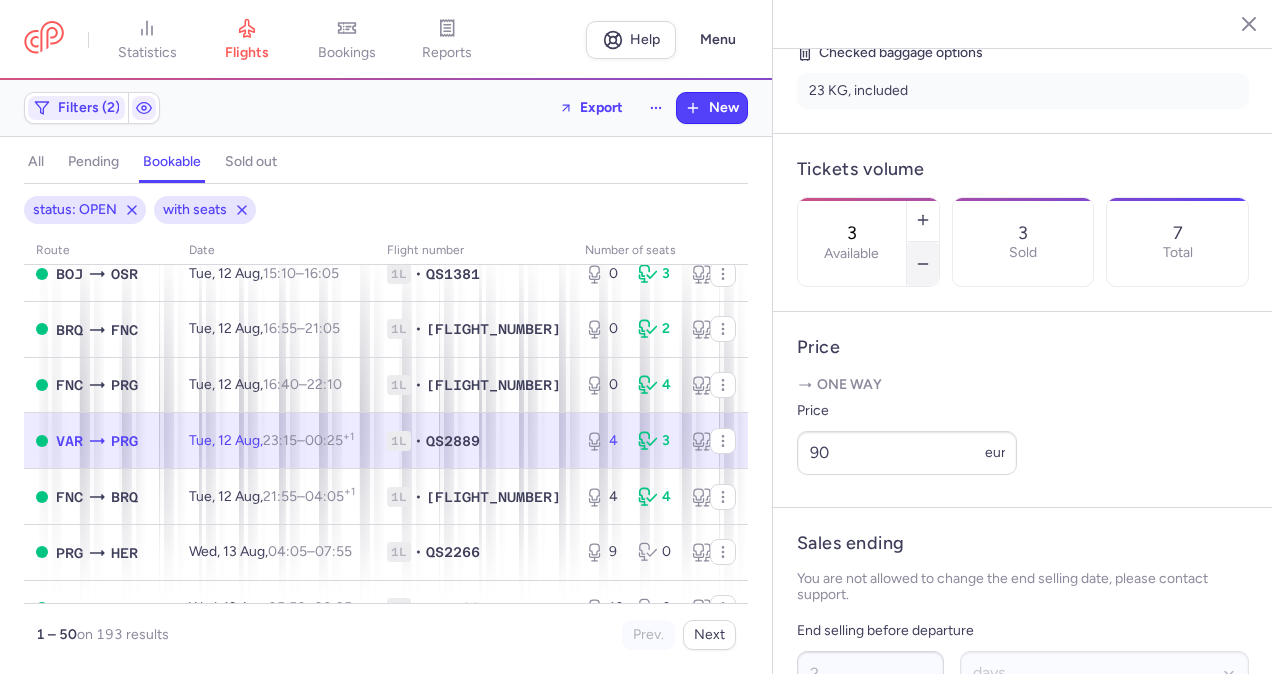 click 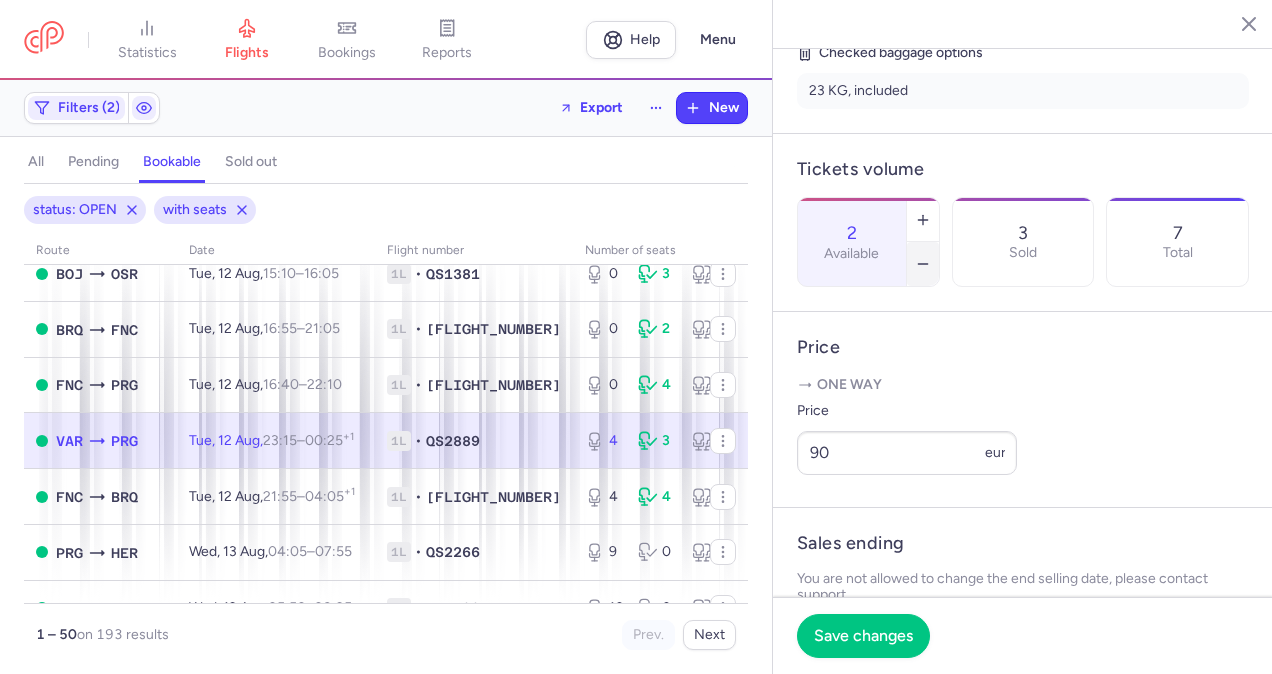 click 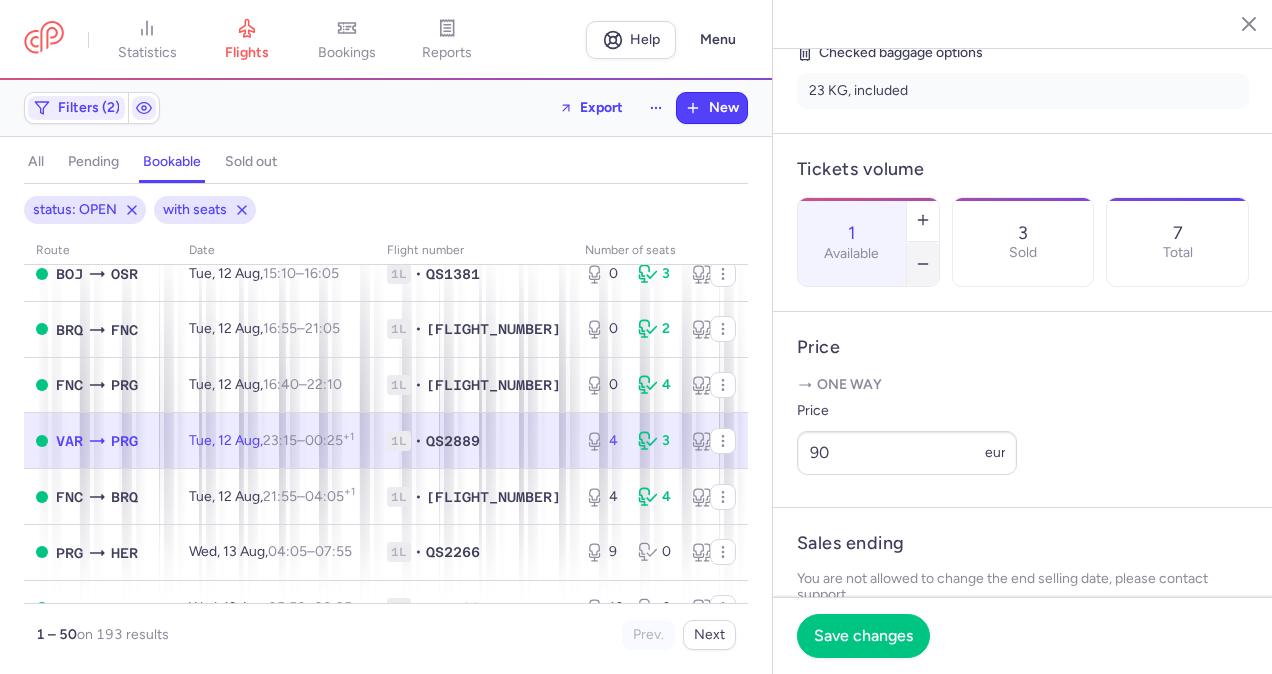 click 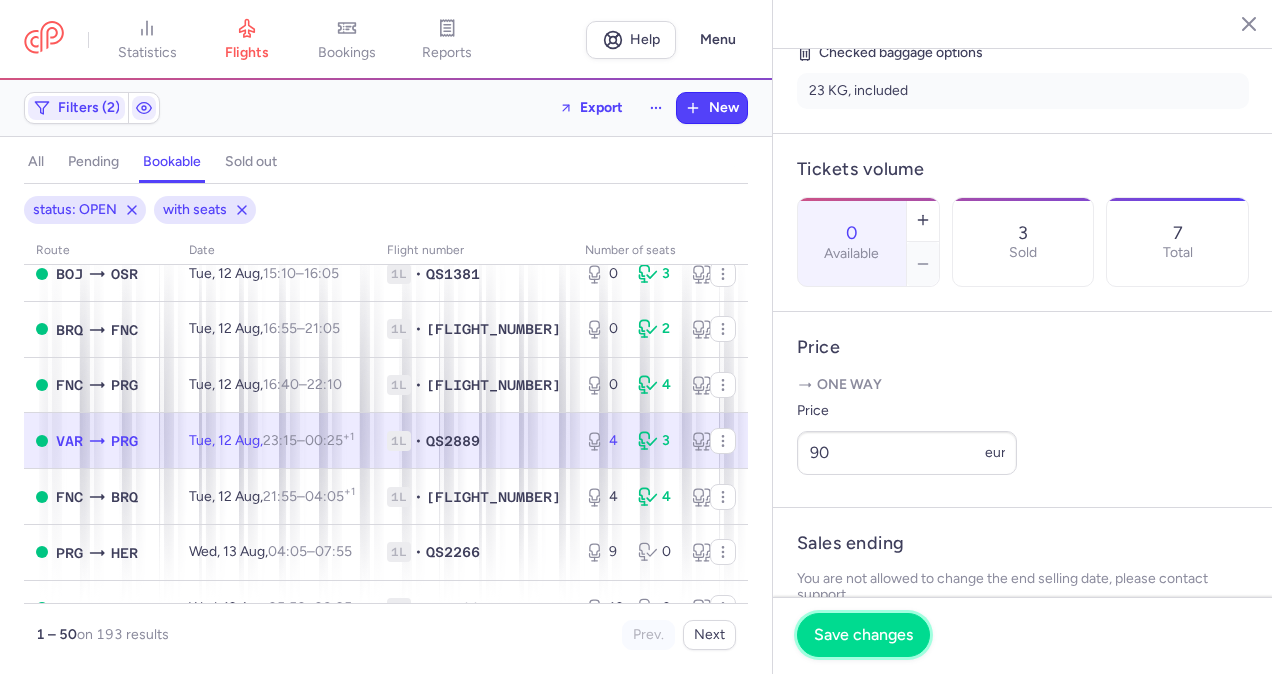 click on "Save changes" at bounding box center [863, 635] 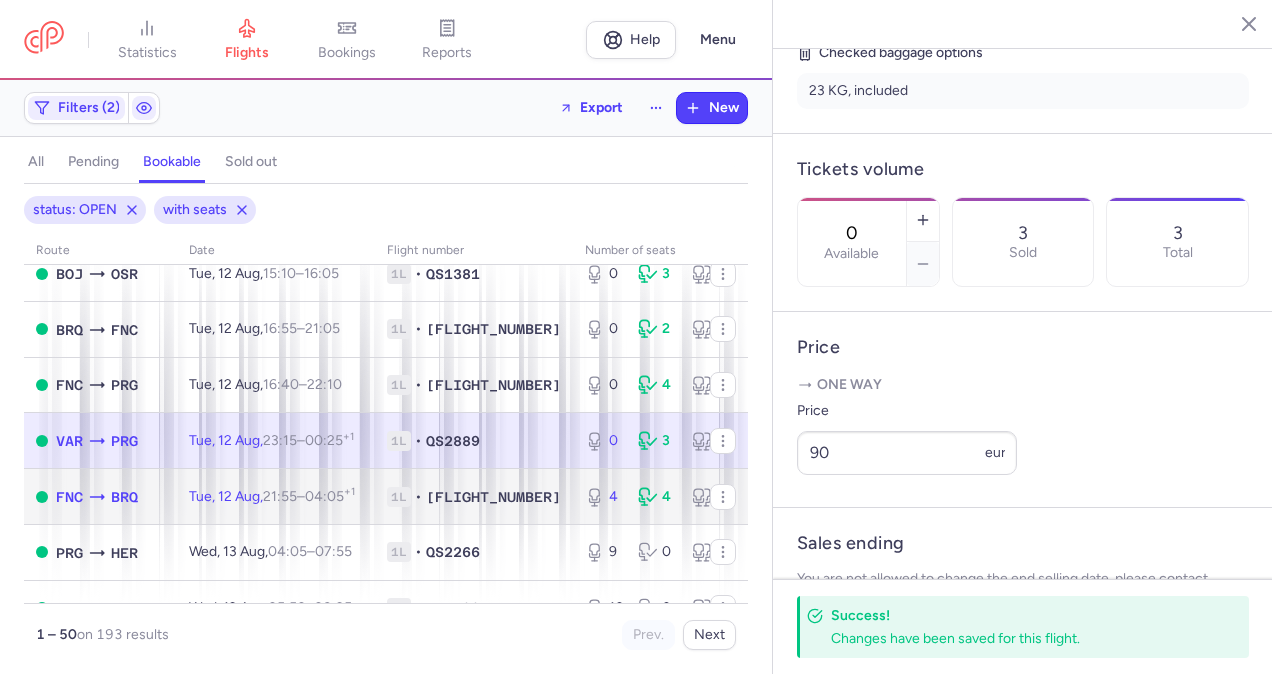 click on "[DAY], [DAY_NUM] [MONTH],  [HOUR]:[MINUTE]  –  [HOUR]:[MINUTE]  [OFFSET]" at bounding box center [276, 497] 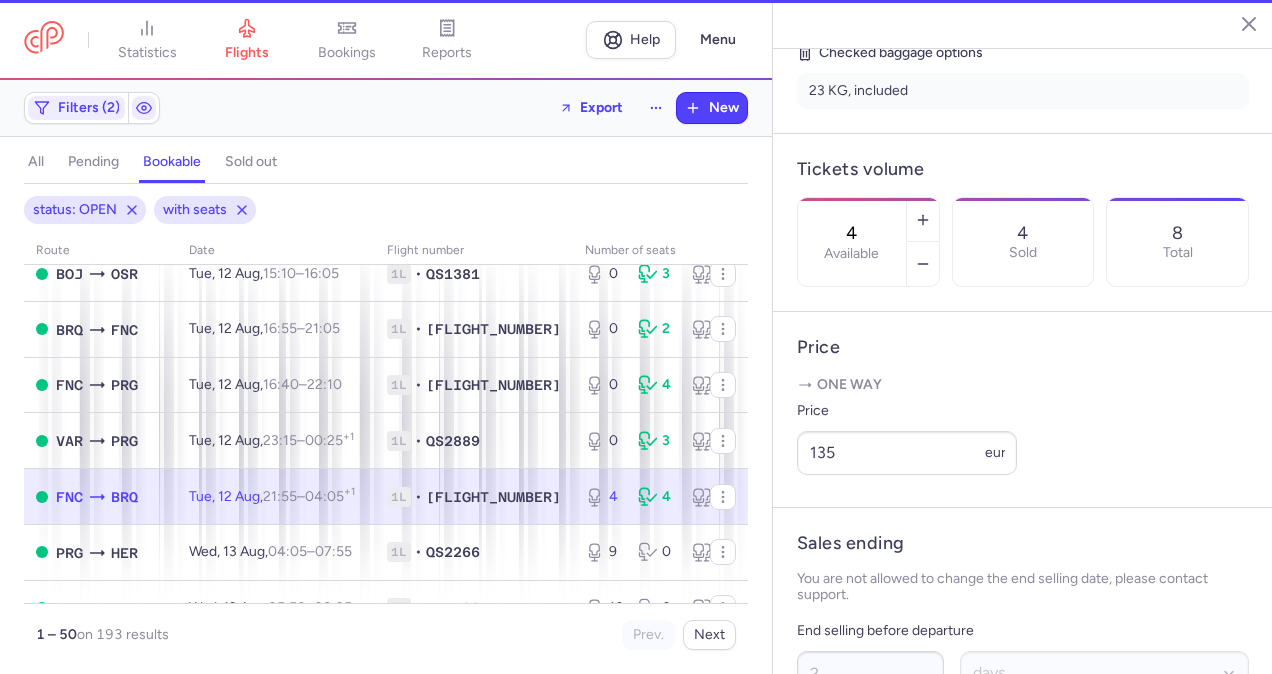 scroll, scrollTop: 522, scrollLeft: 0, axis: vertical 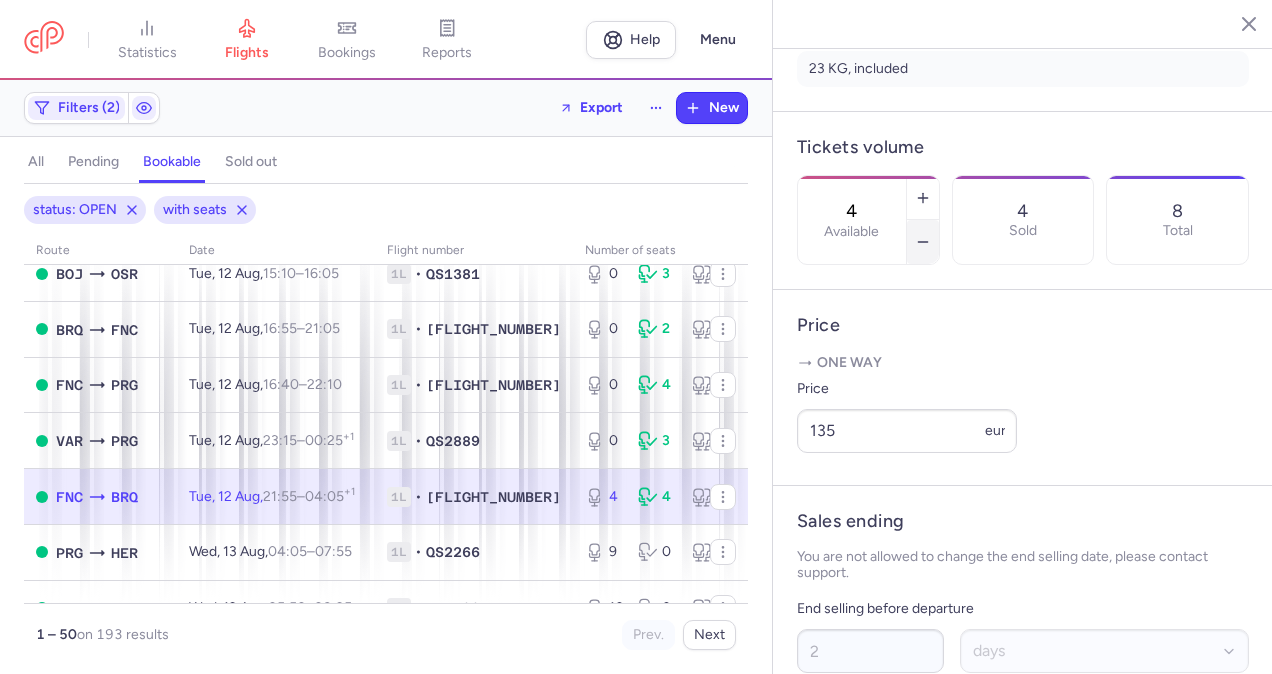 click 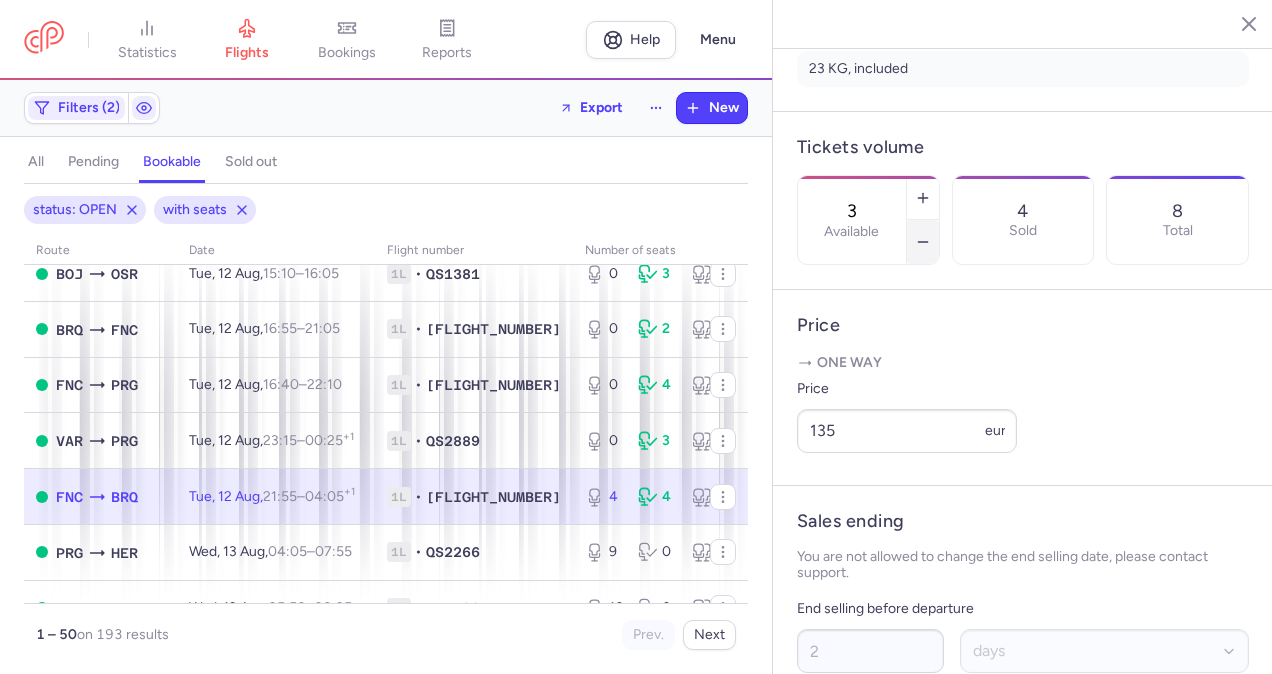 click 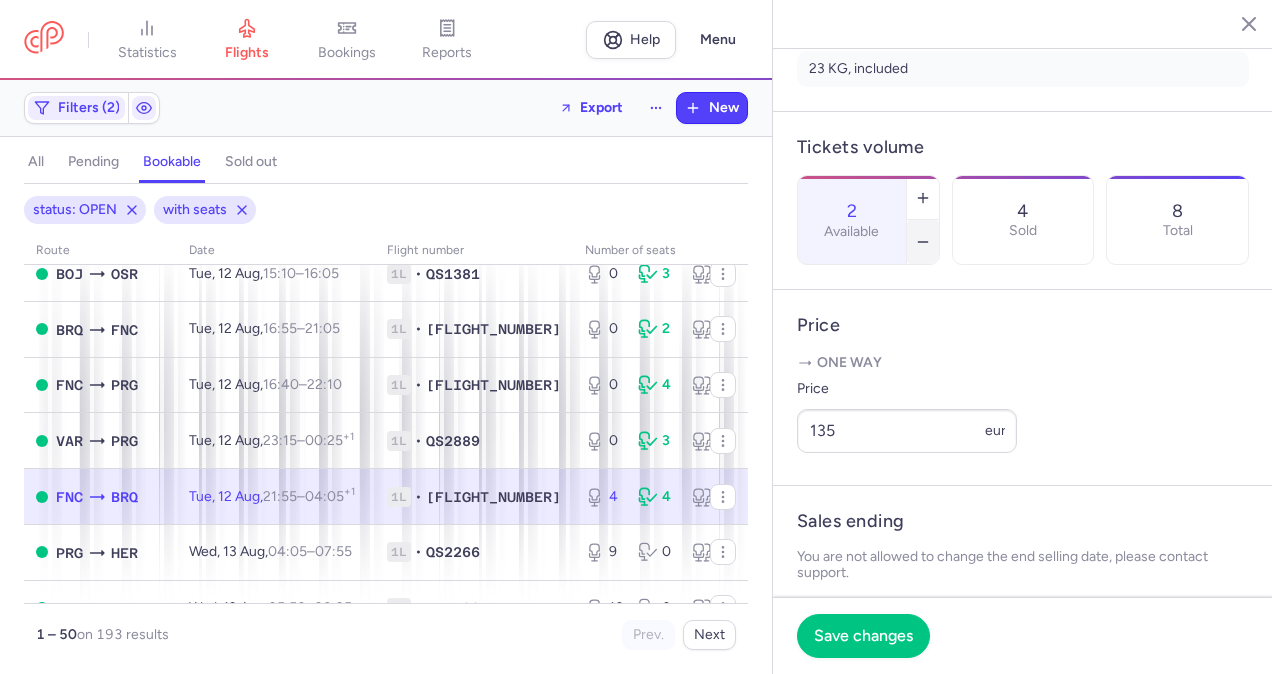 click 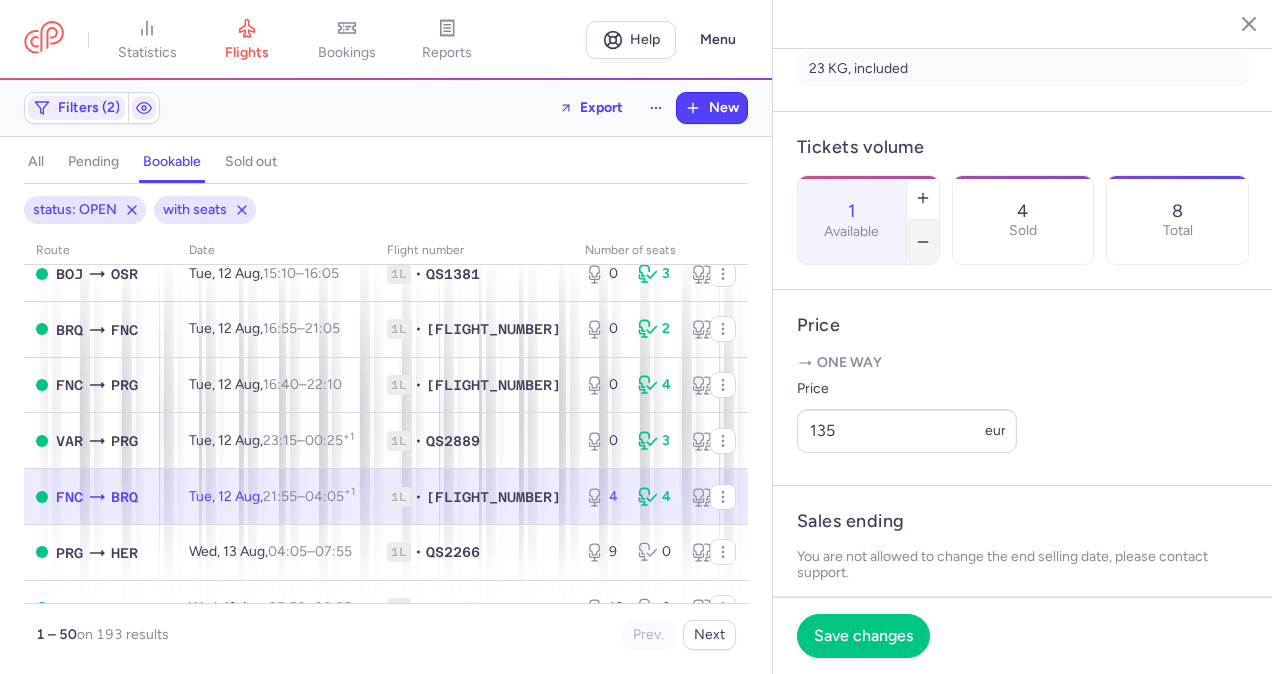 click 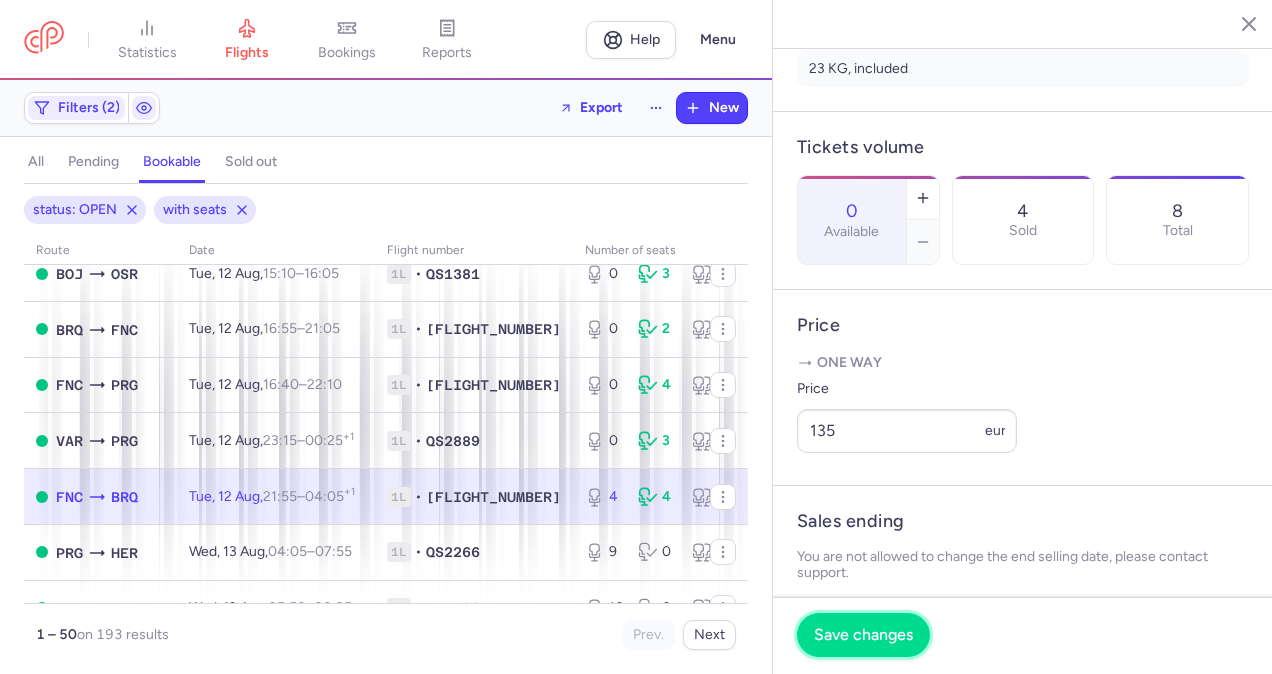 click on "Save changes" at bounding box center (863, 635) 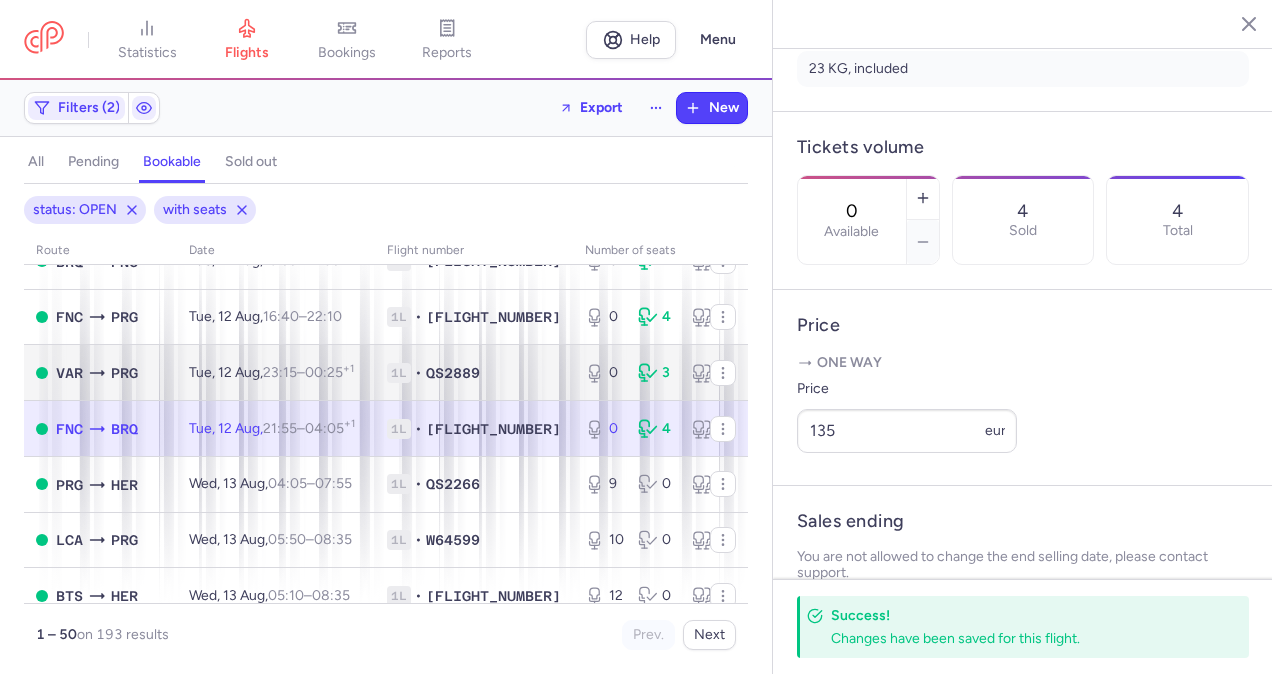 scroll, scrollTop: 1100, scrollLeft: 0, axis: vertical 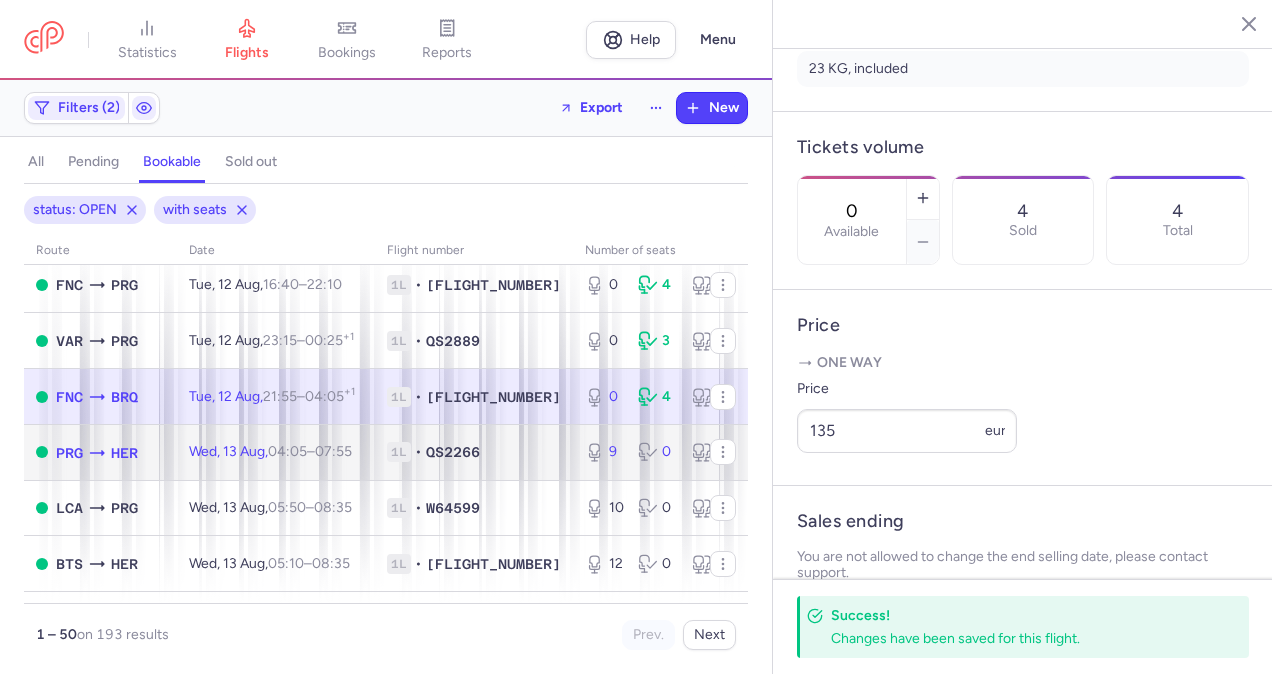 click on "[SEATS] • [FLIGHT_NUMBER]" at bounding box center (474, 452) 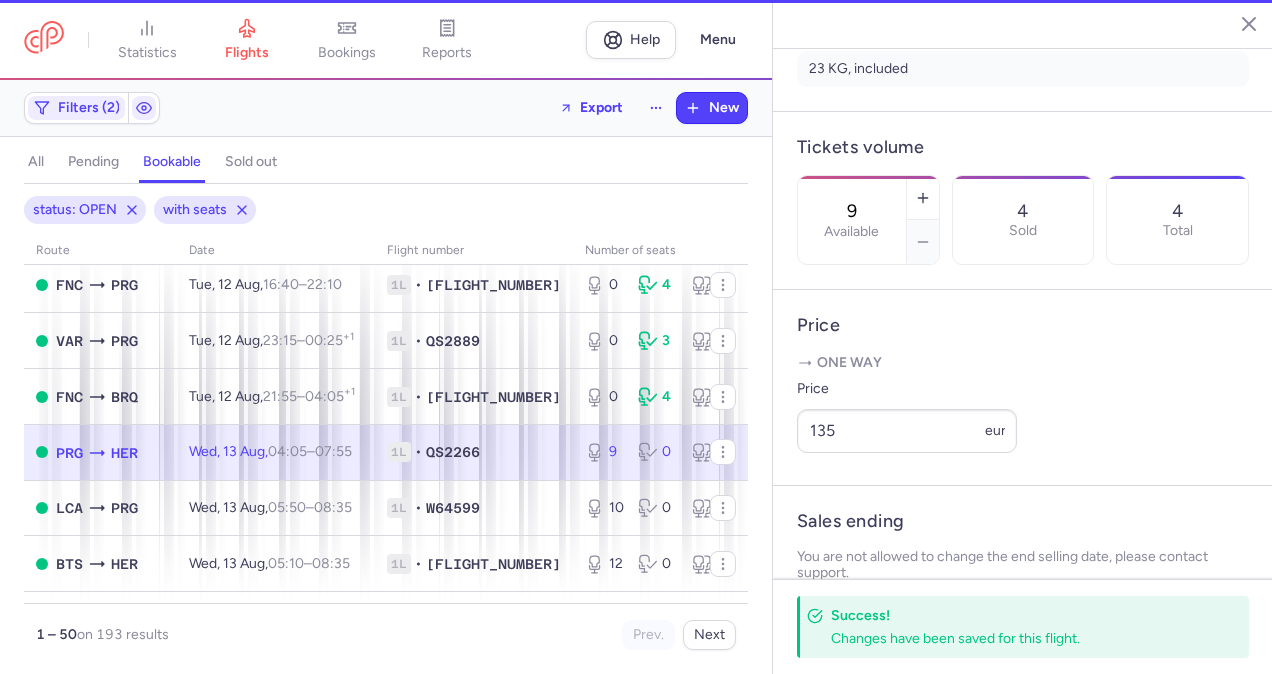 scroll, scrollTop: 484, scrollLeft: 0, axis: vertical 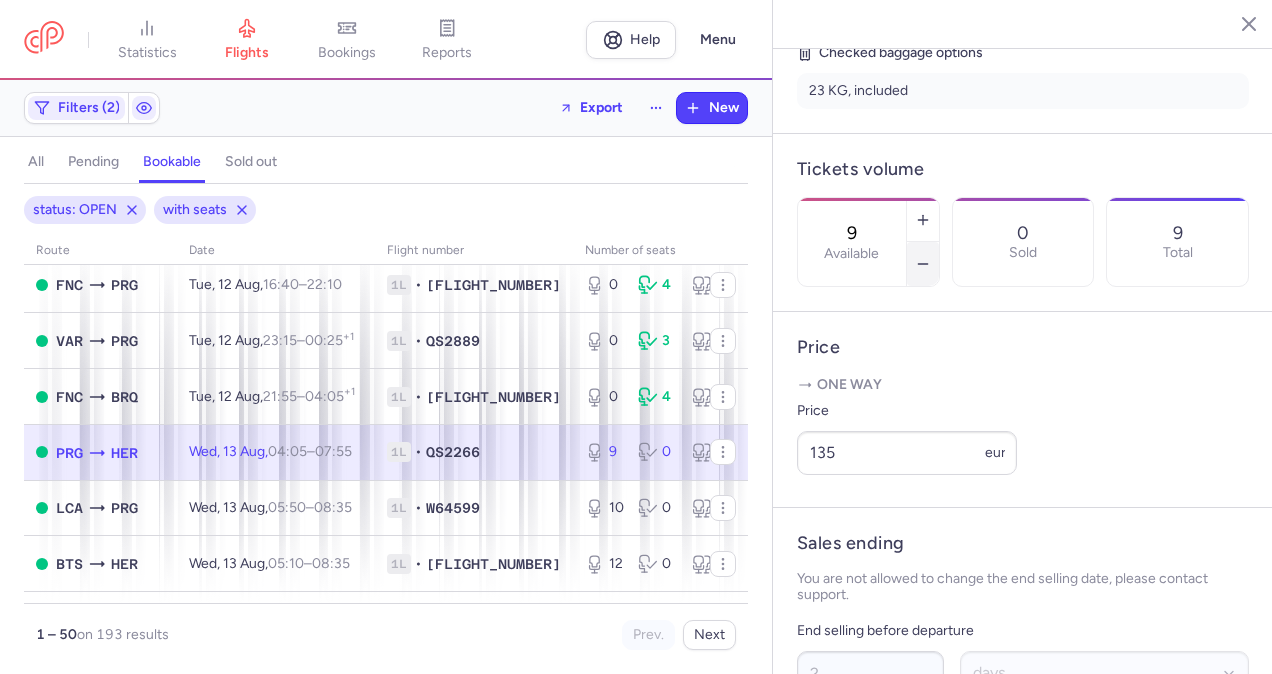click at bounding box center [923, 264] 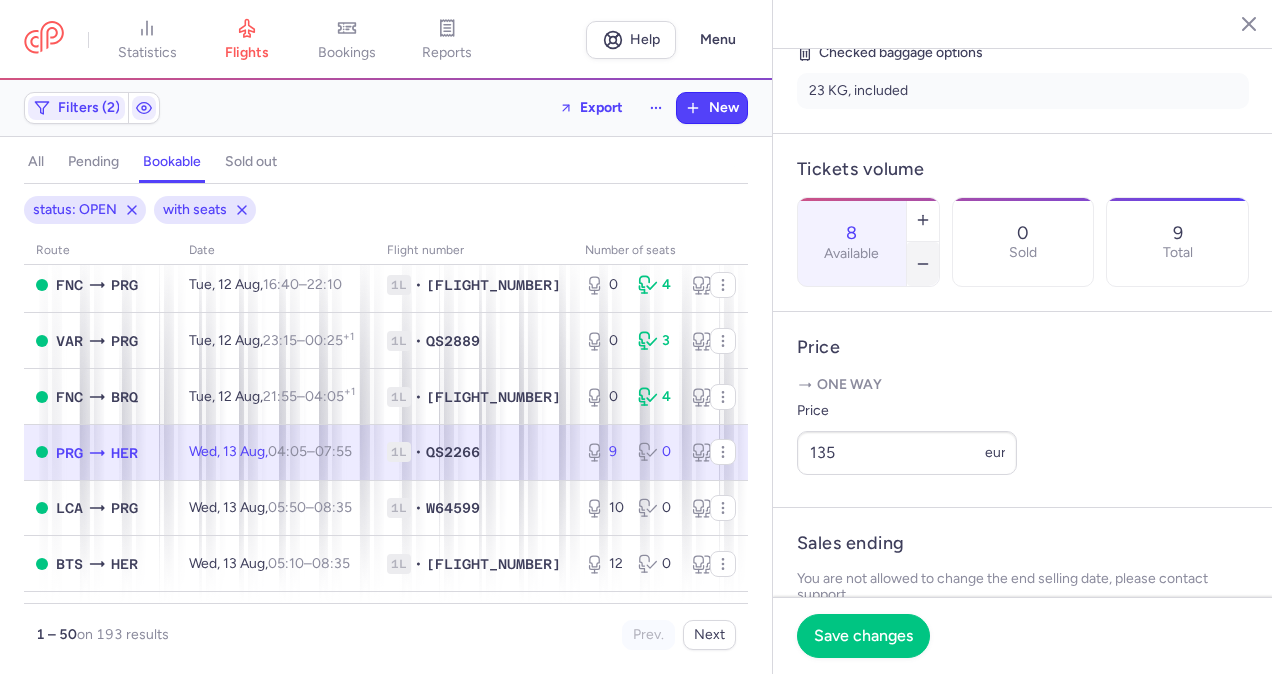 click at bounding box center [923, 264] 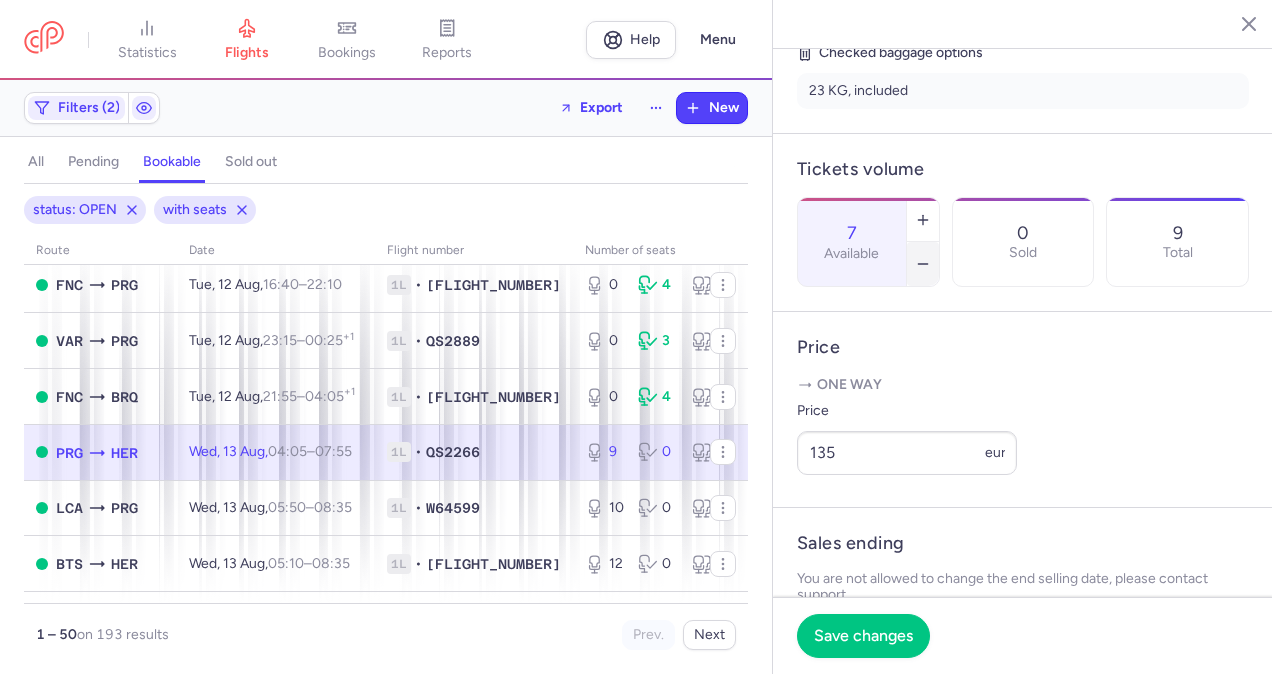 click at bounding box center (923, 264) 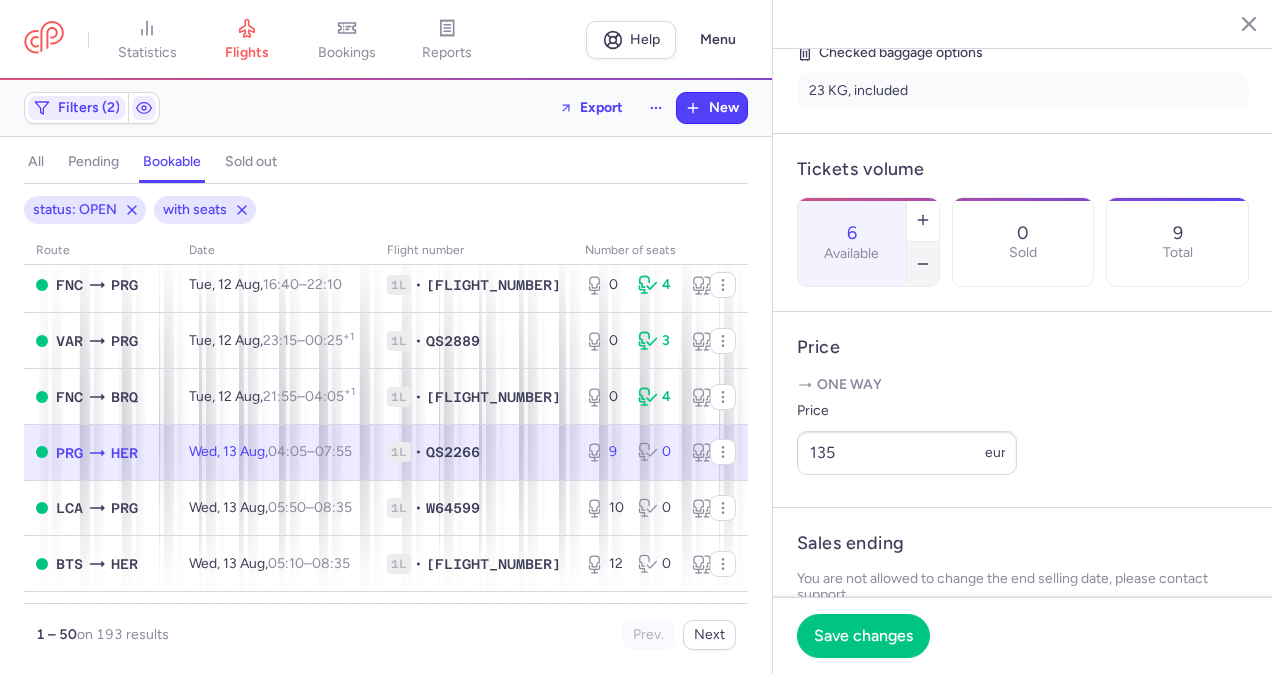 click at bounding box center [923, 264] 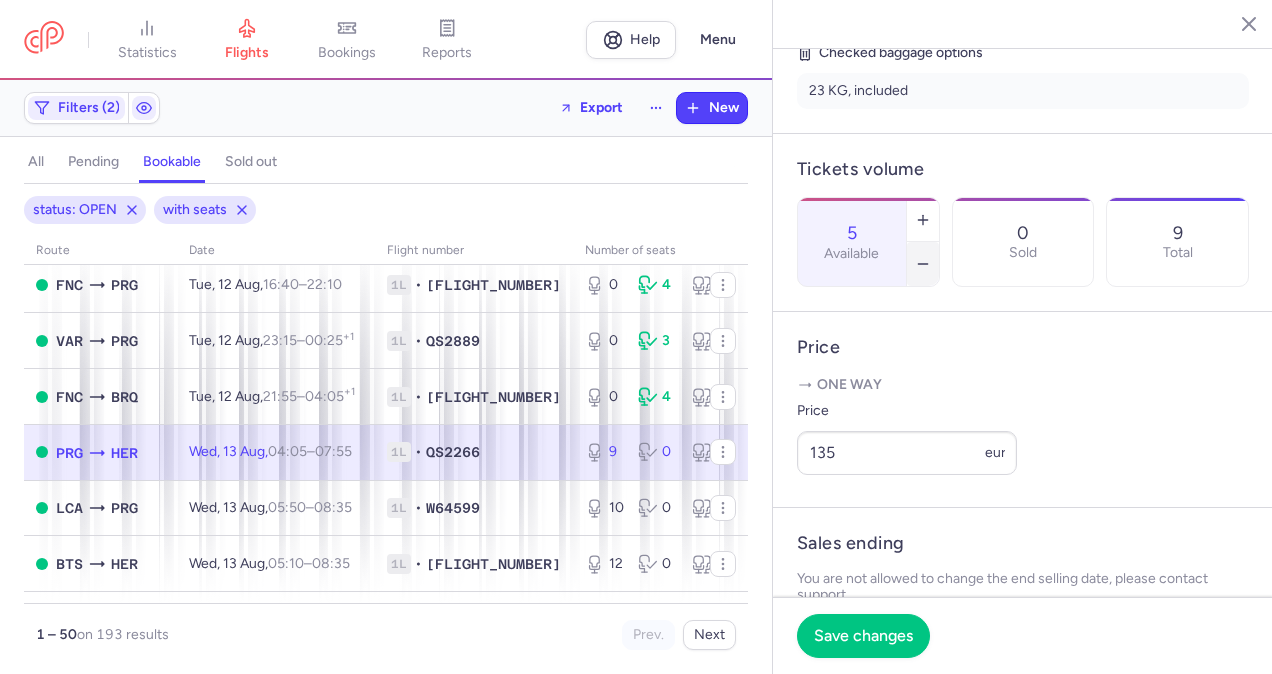 click at bounding box center (923, 264) 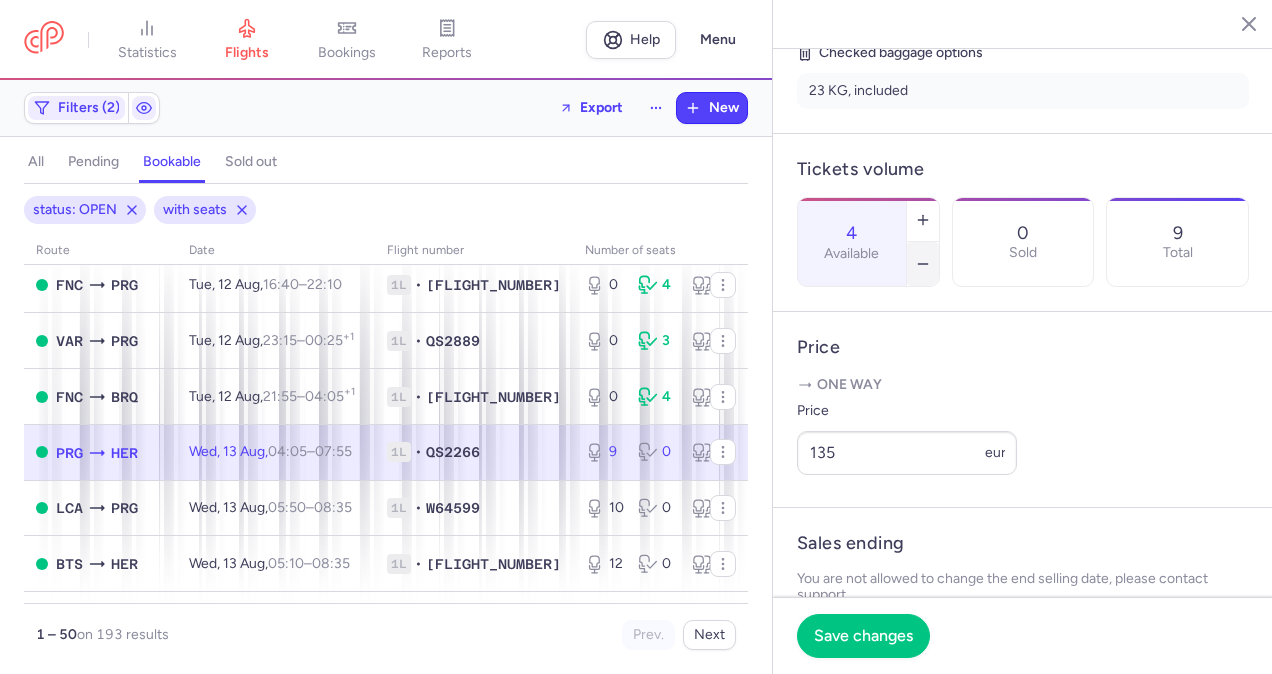 click at bounding box center [923, 264] 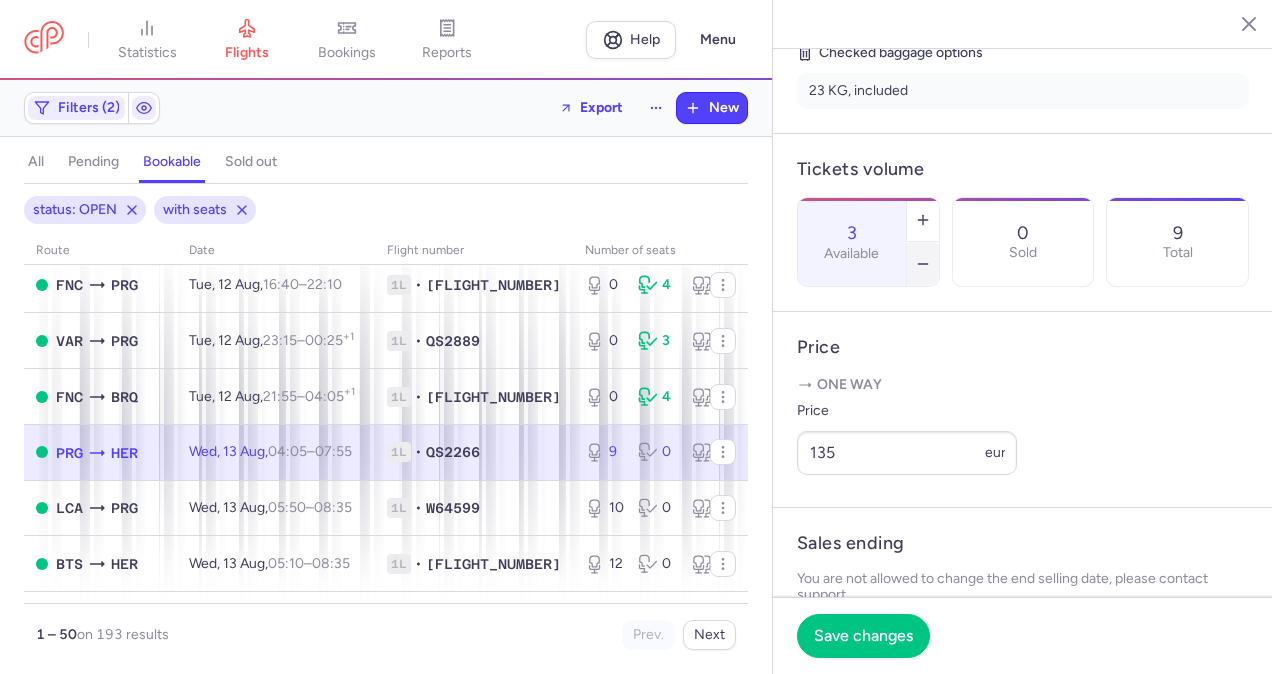 click at bounding box center (923, 264) 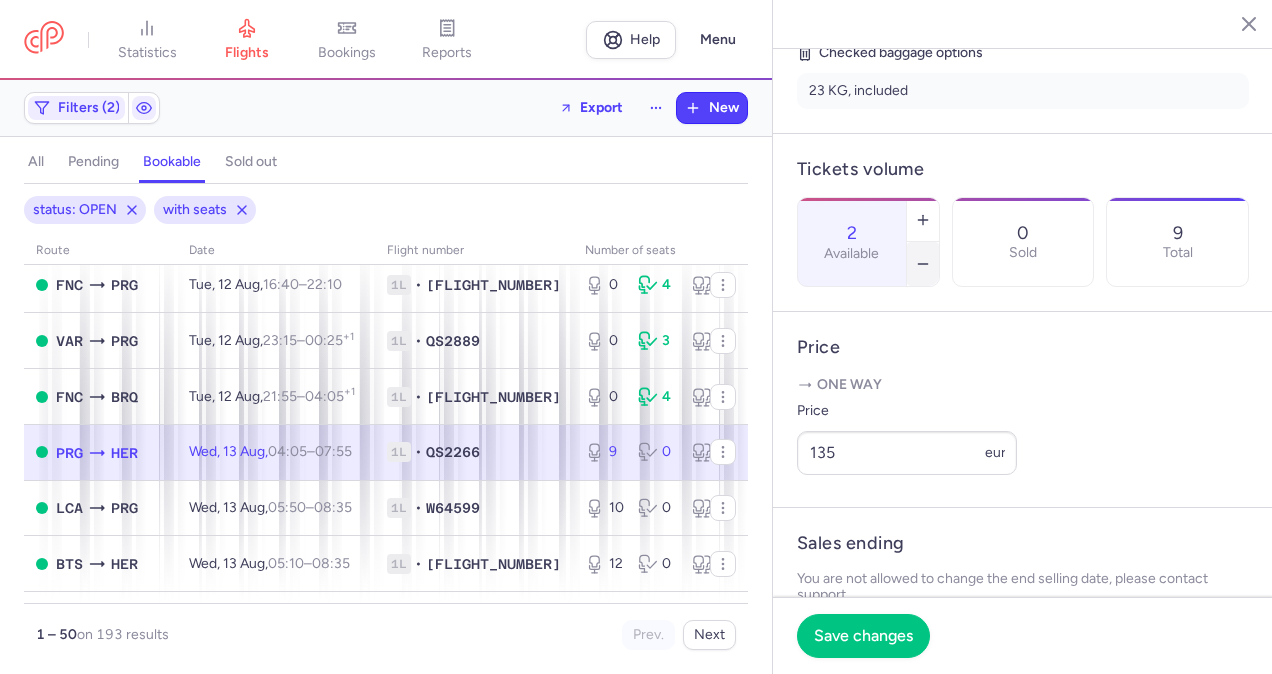 click at bounding box center (923, 264) 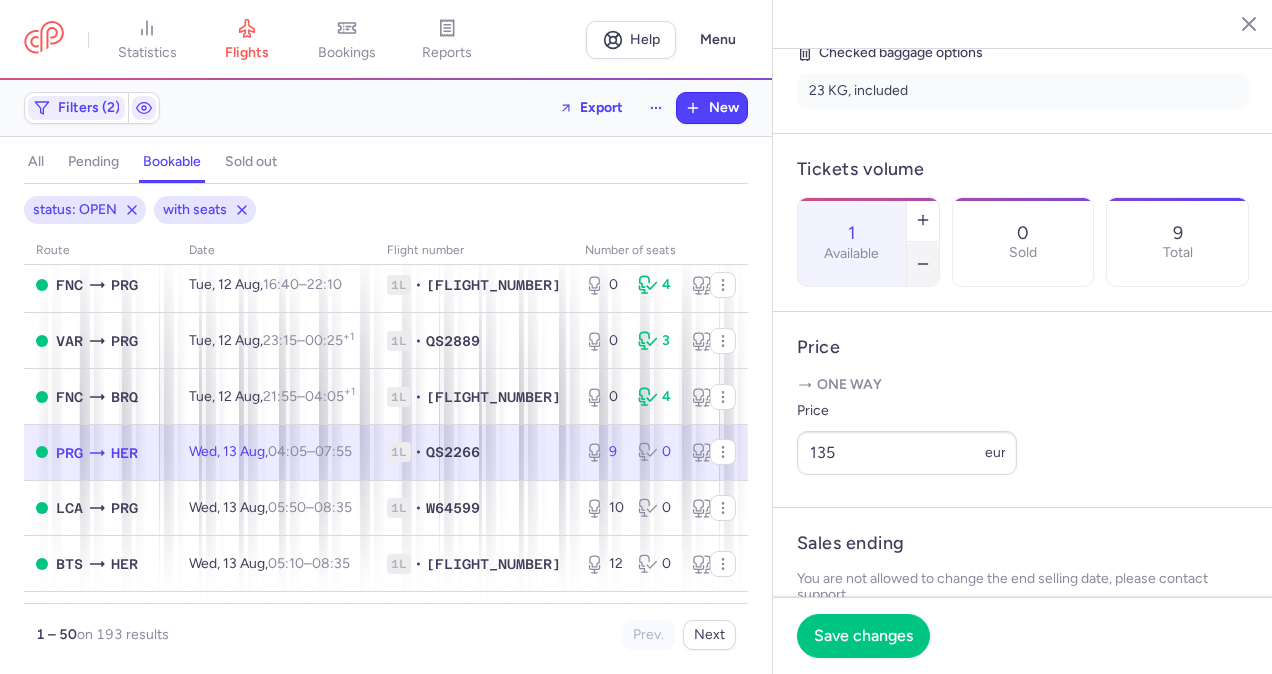 click at bounding box center [923, 264] 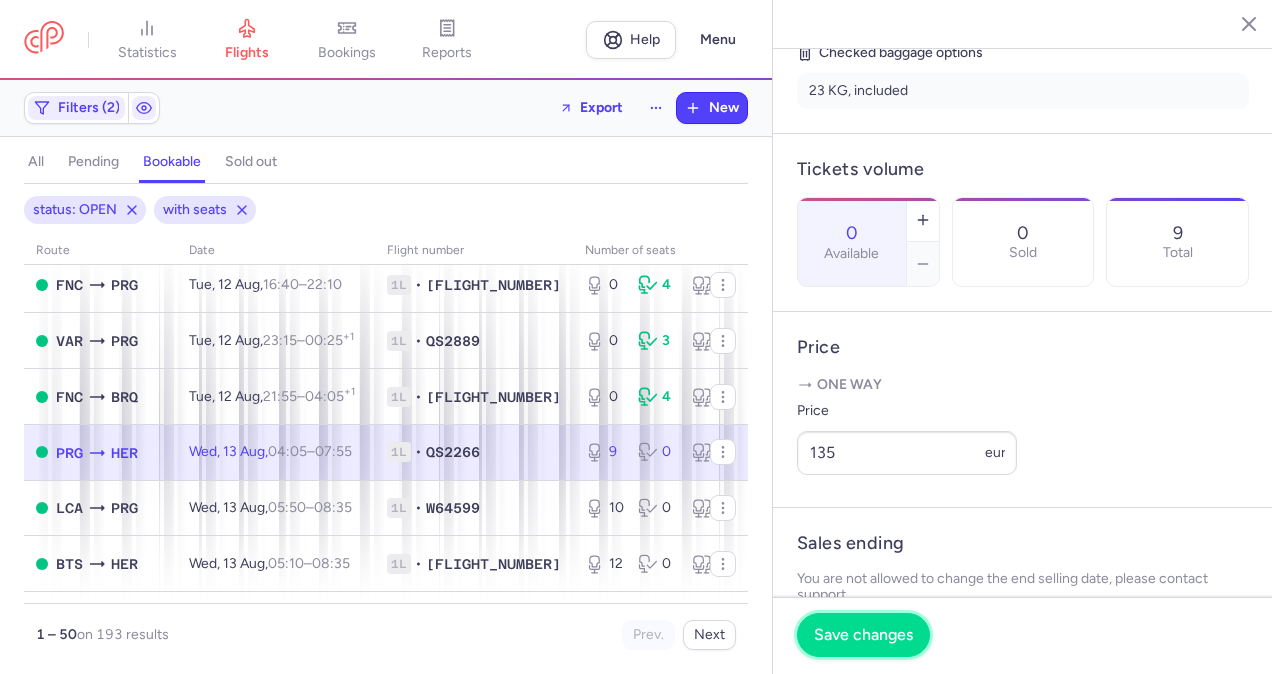 drag, startPoint x: 857, startPoint y: 640, endPoint x: 849, endPoint y: 633, distance: 10.630146 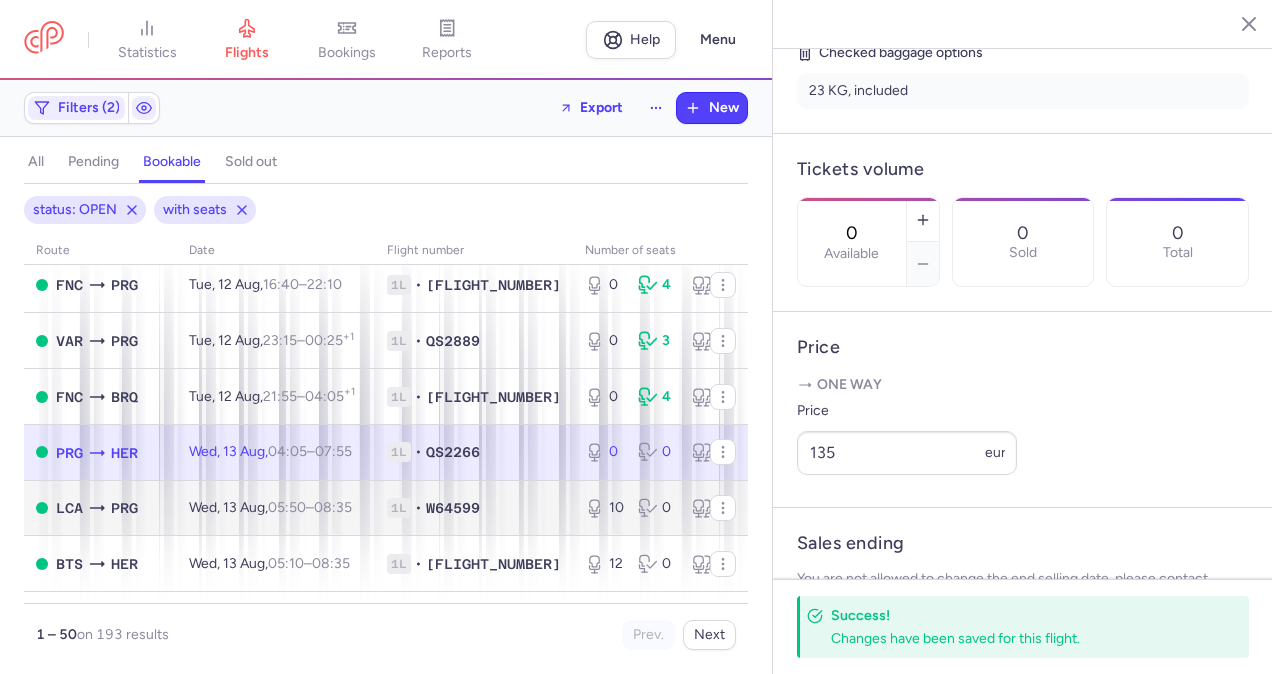 scroll, scrollTop: 1300, scrollLeft: 0, axis: vertical 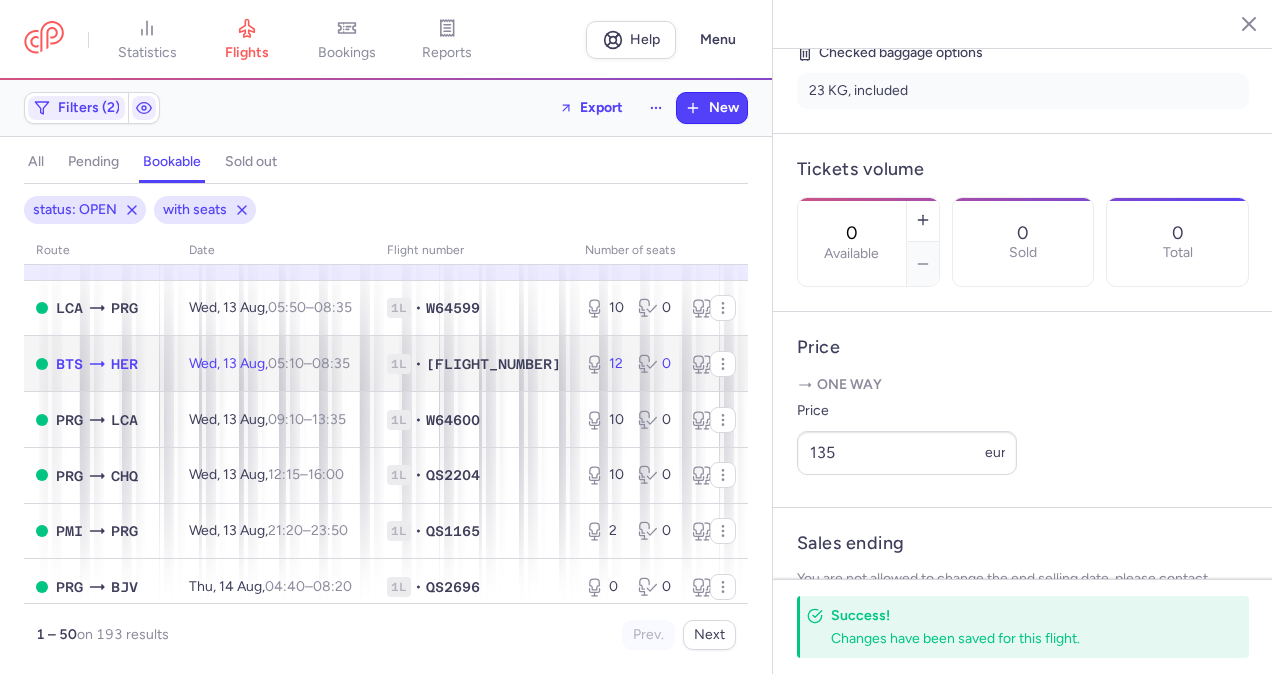 click on "[DAY], [NUMBER] [MONTH], [TIME] – [TIME] +0" at bounding box center [276, 364] 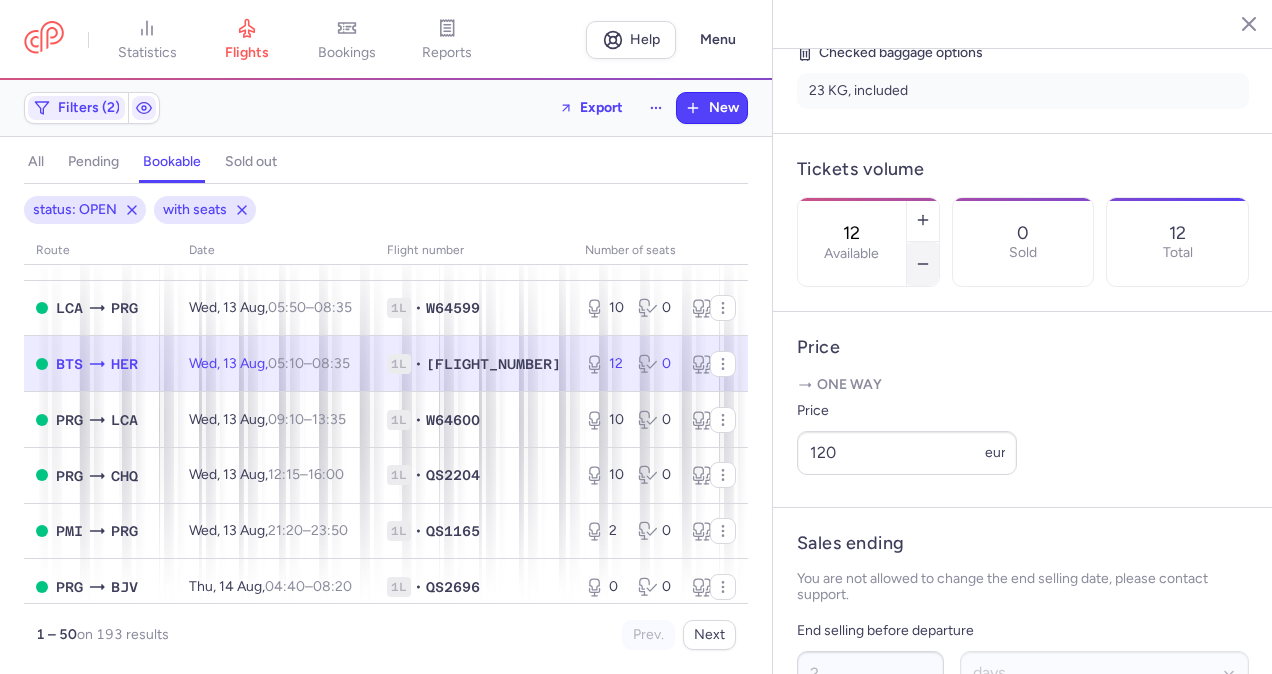 click 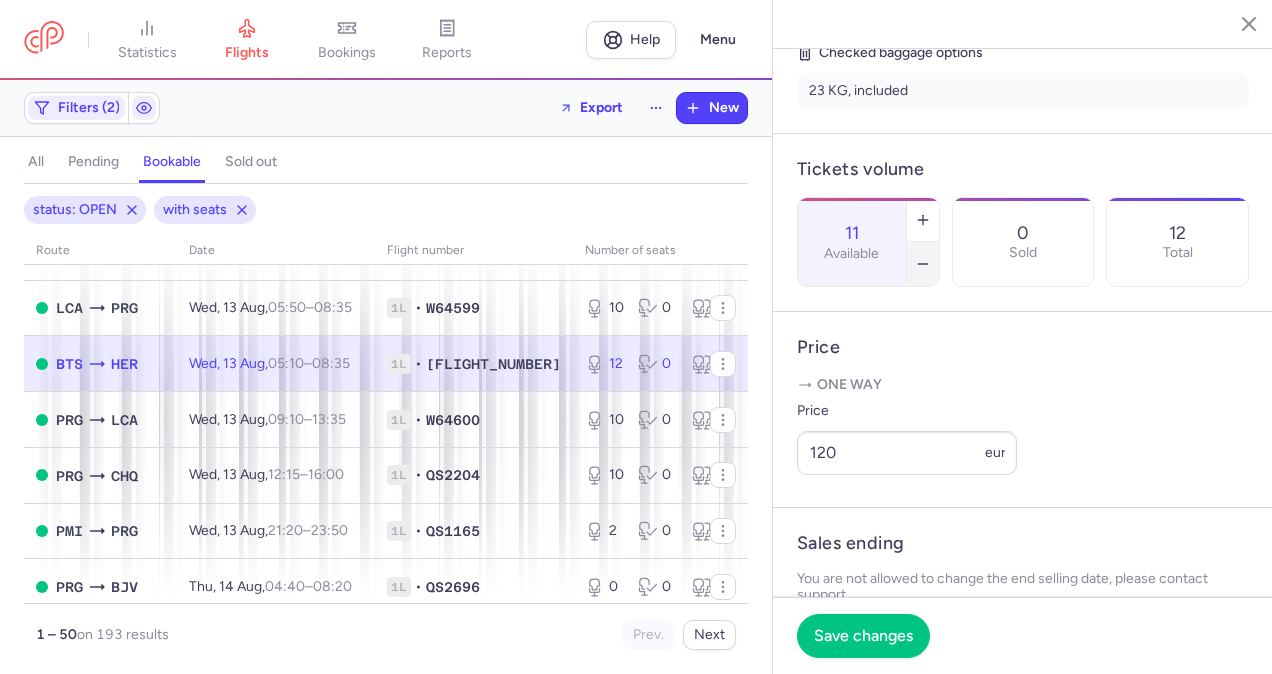 click 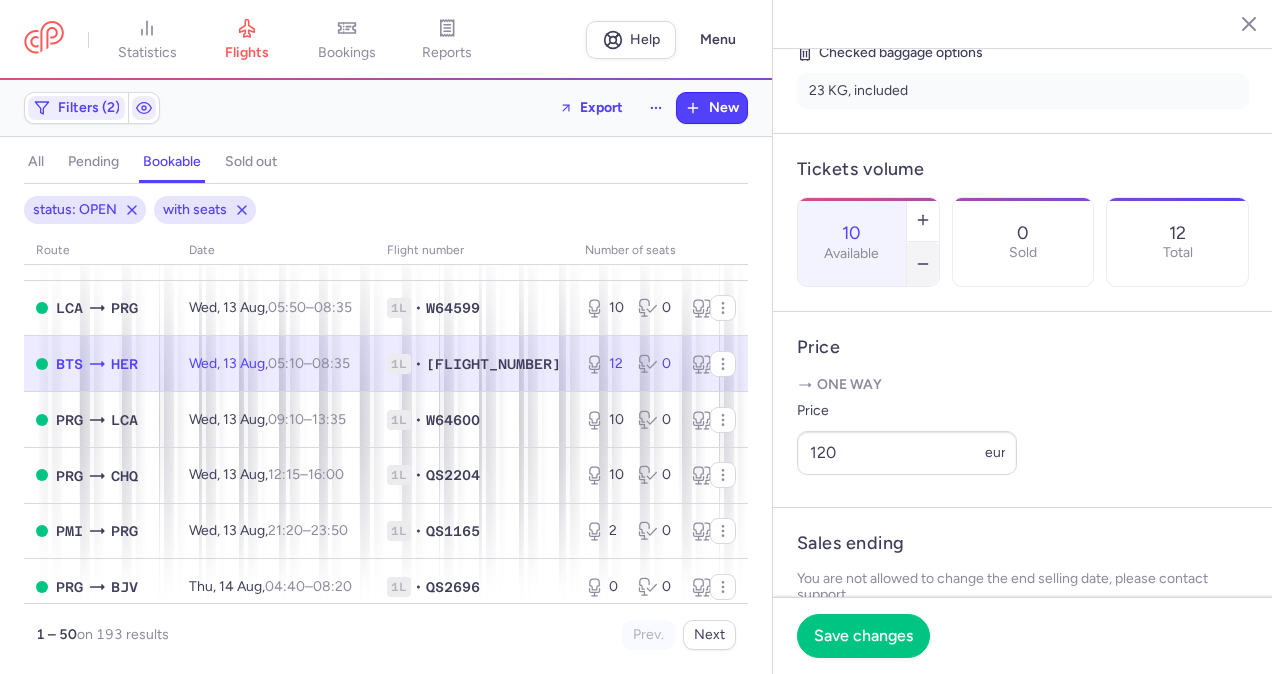 click 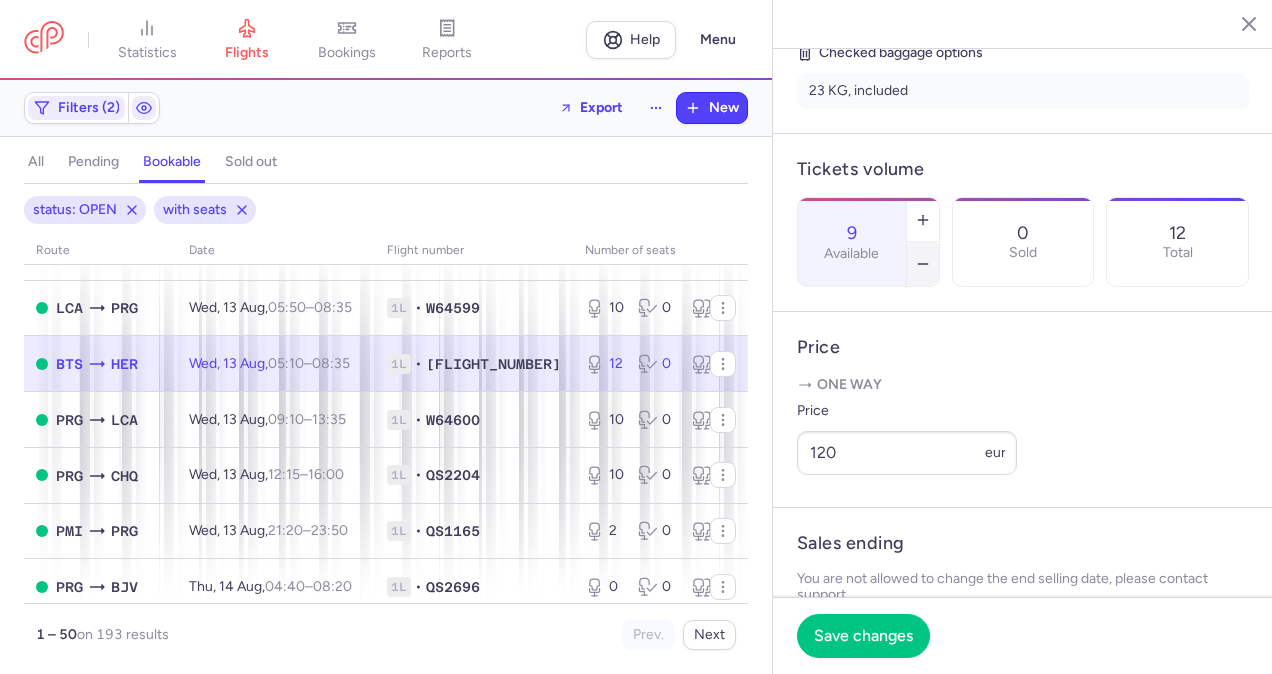 click 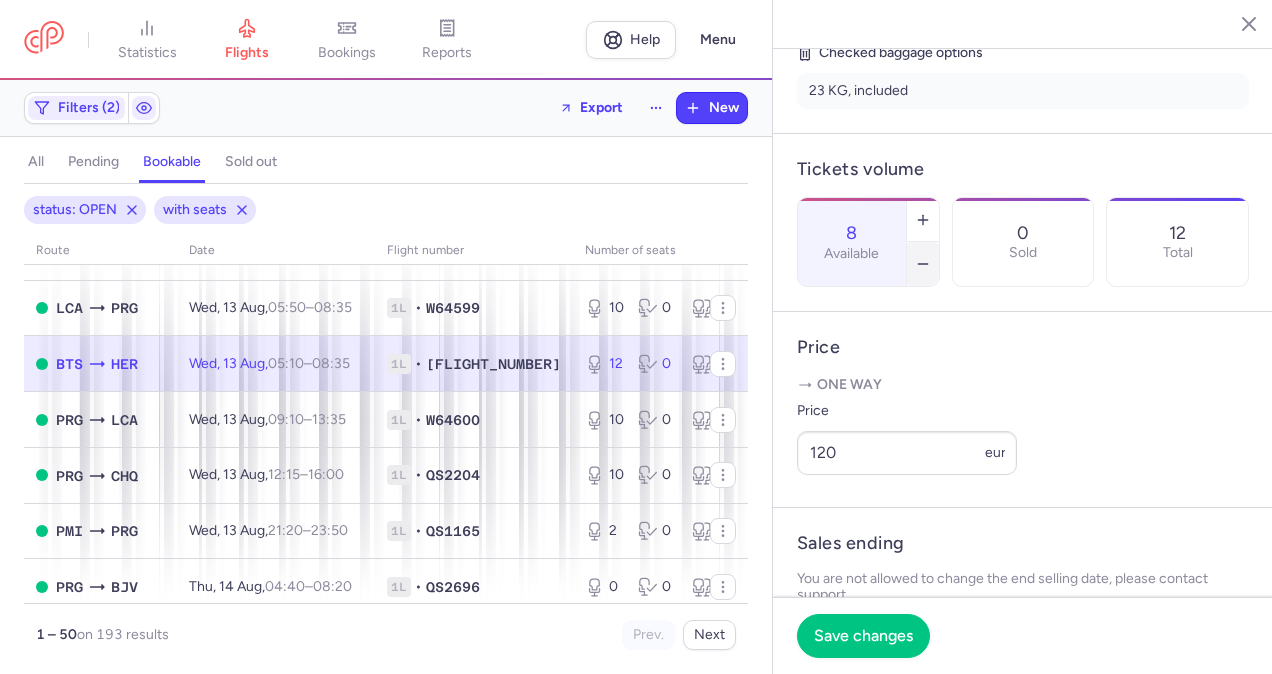 click 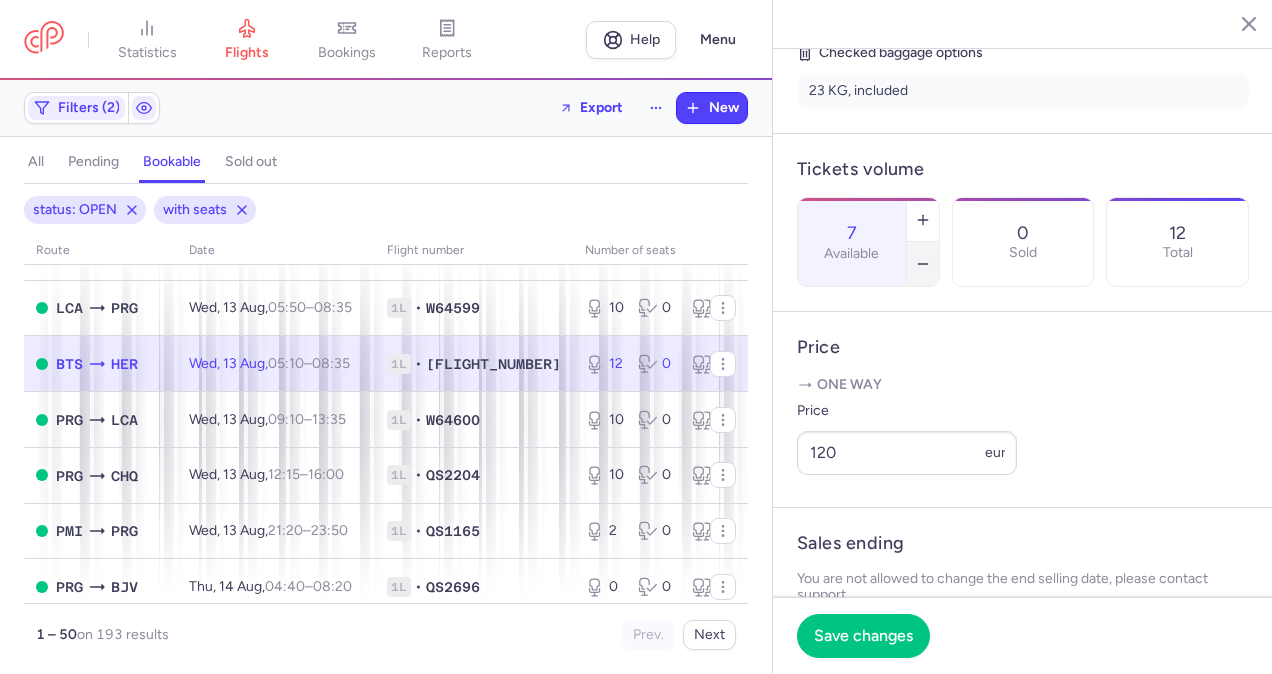 click 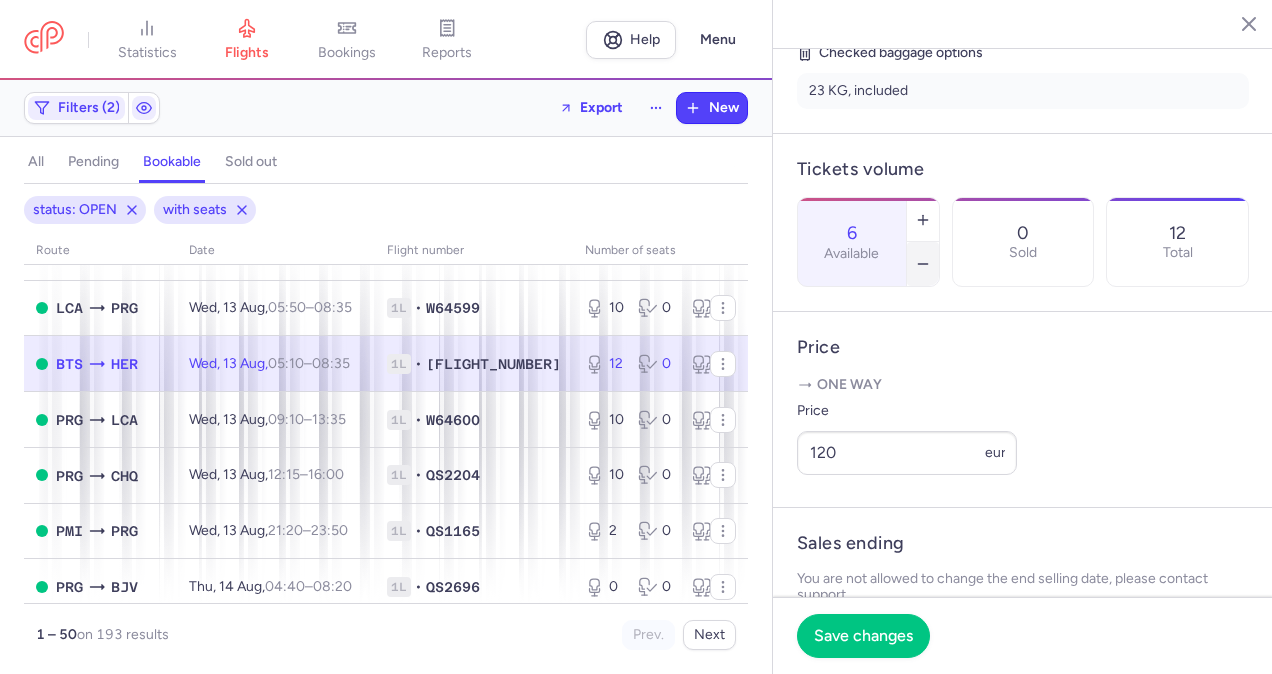 click 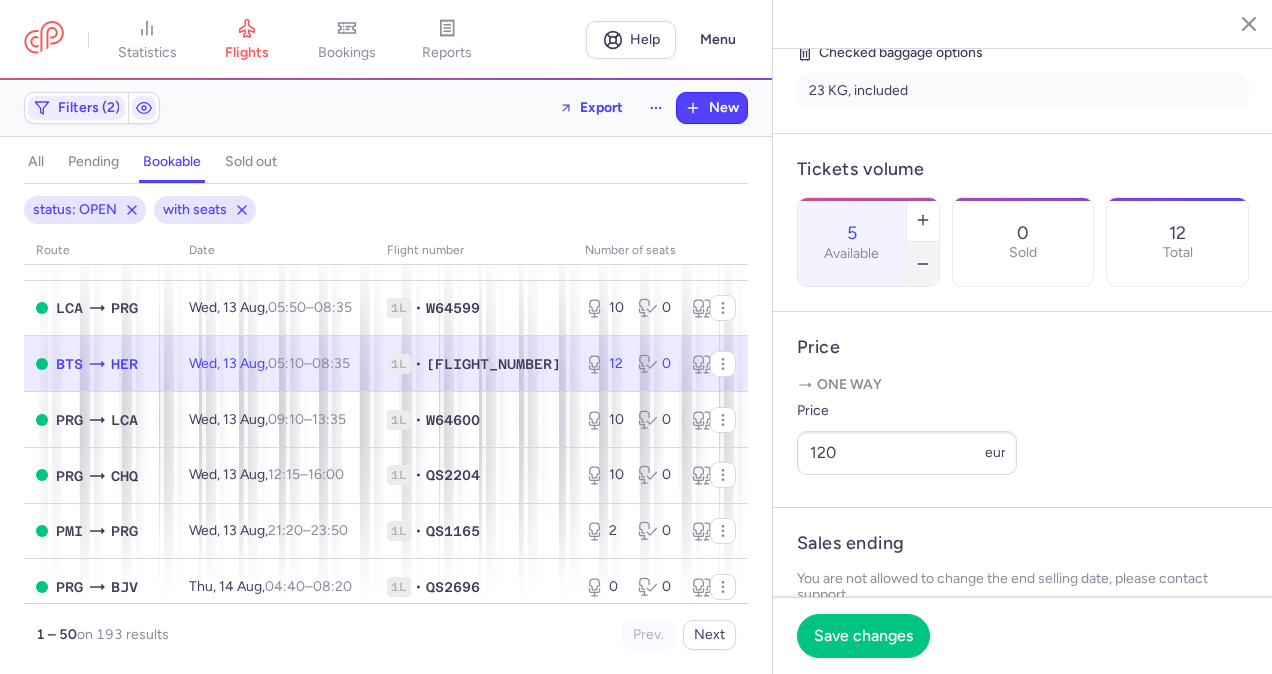 click 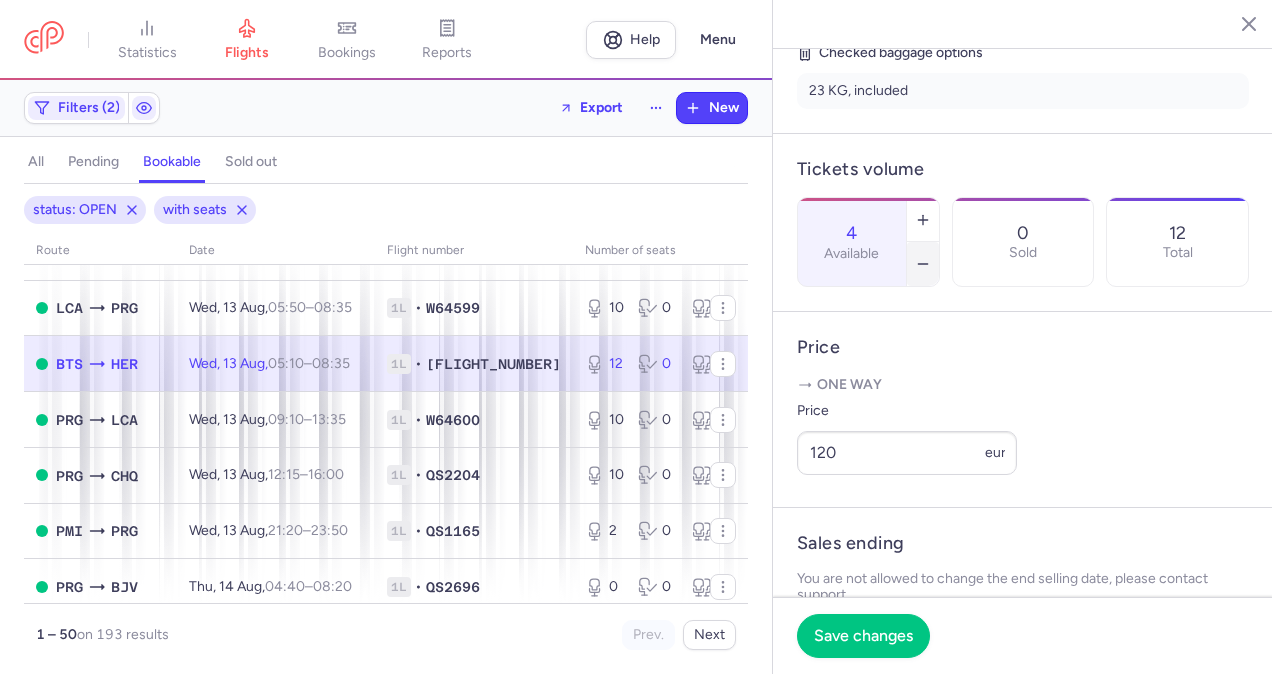 click at bounding box center (923, 264) 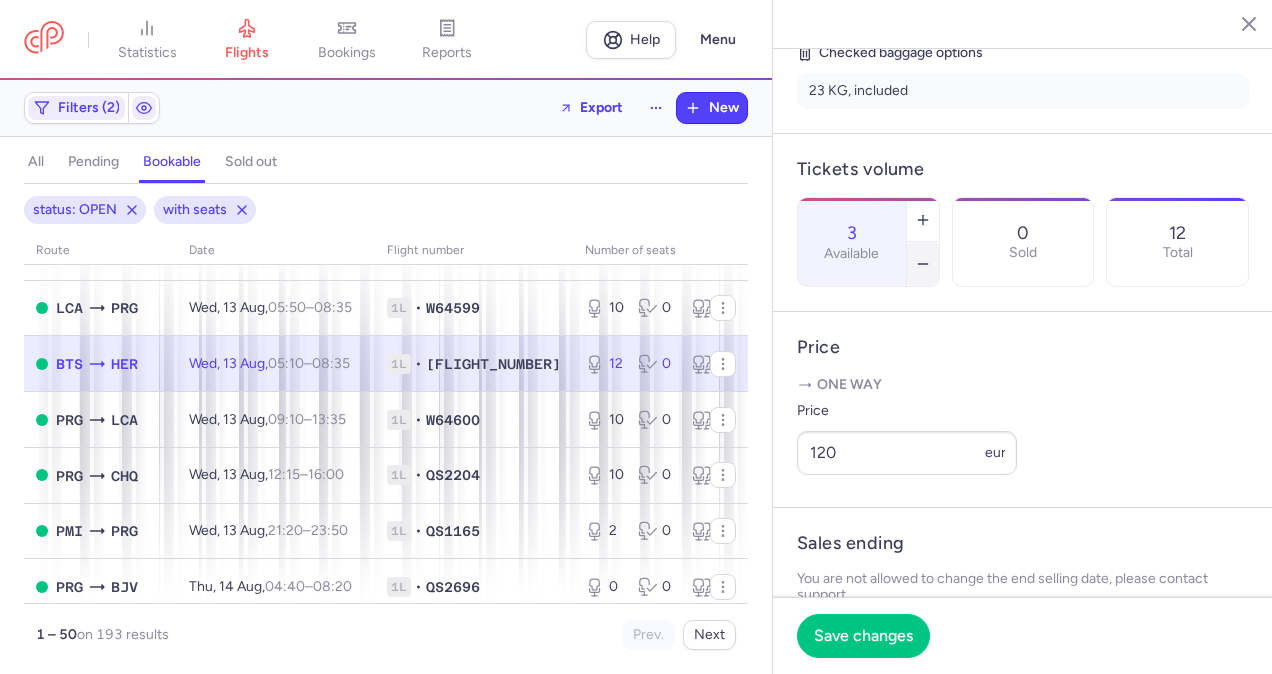 click at bounding box center (923, 264) 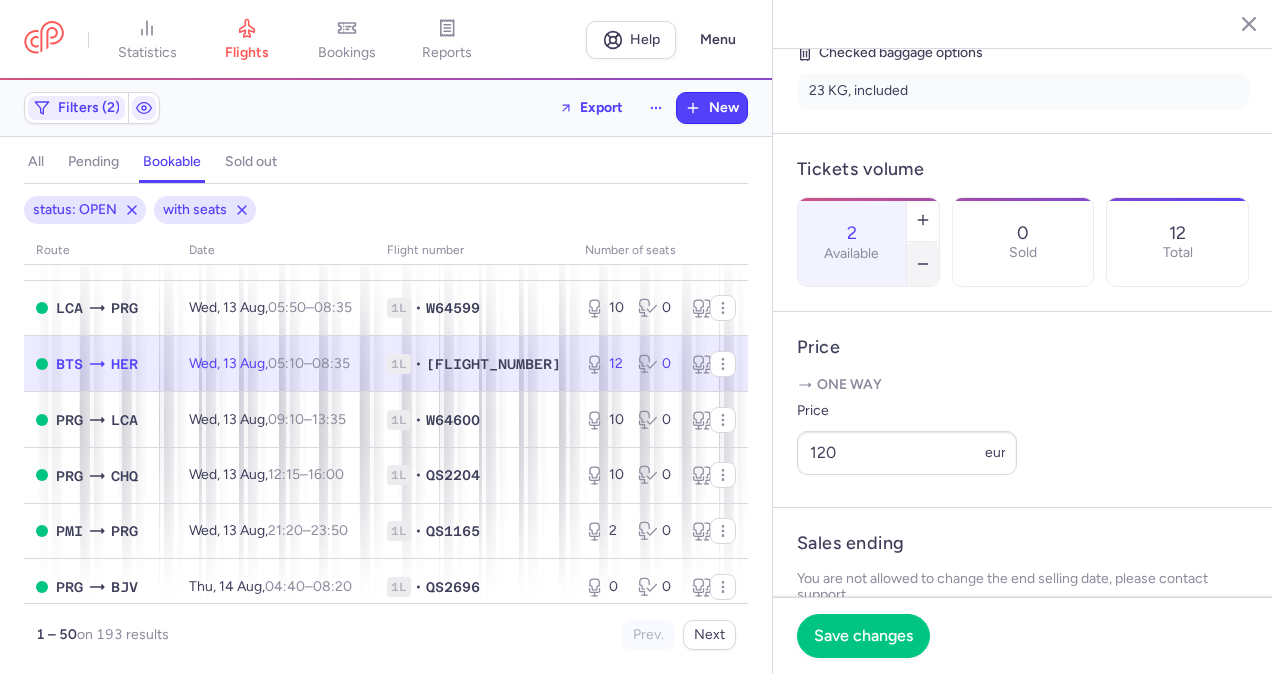 click at bounding box center [923, 264] 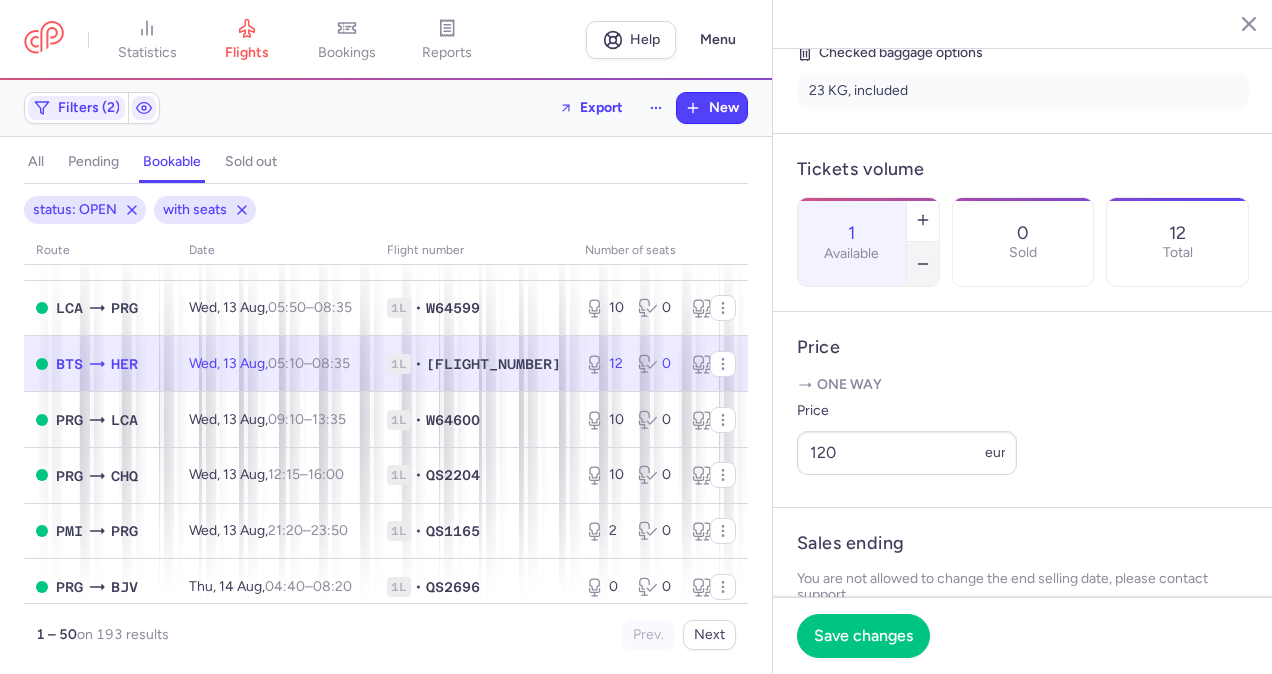 click at bounding box center [923, 264] 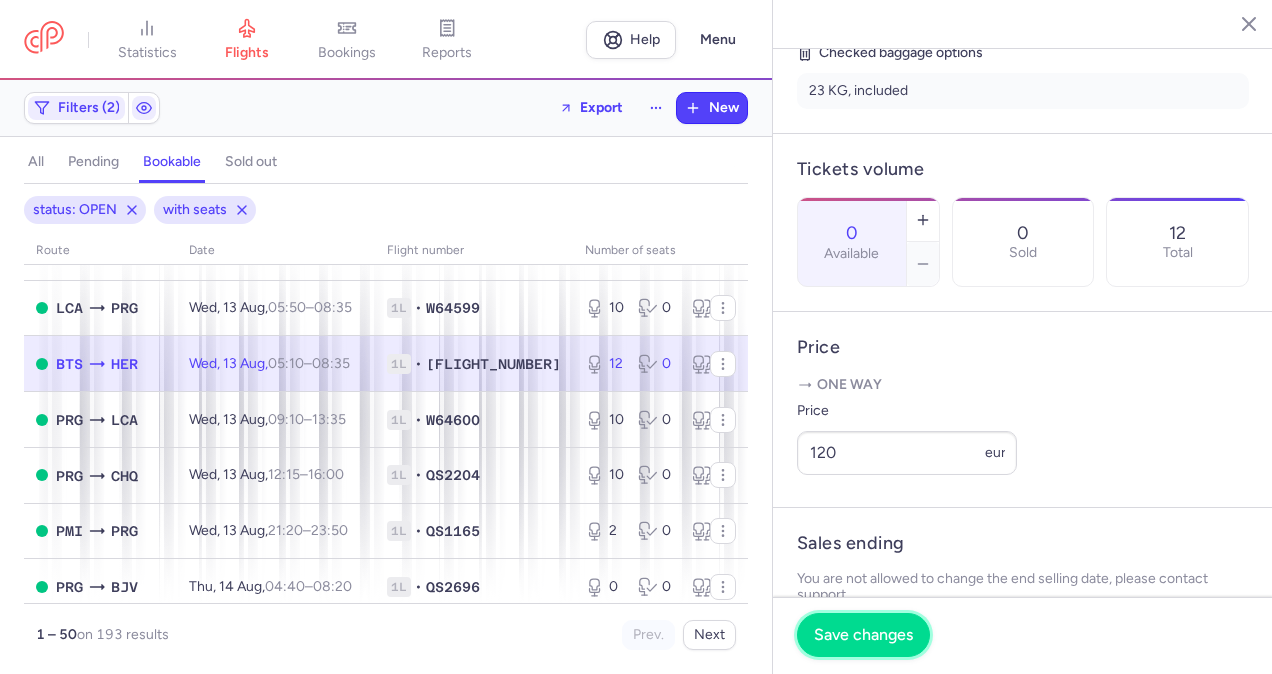 click on "Save changes" at bounding box center [863, 635] 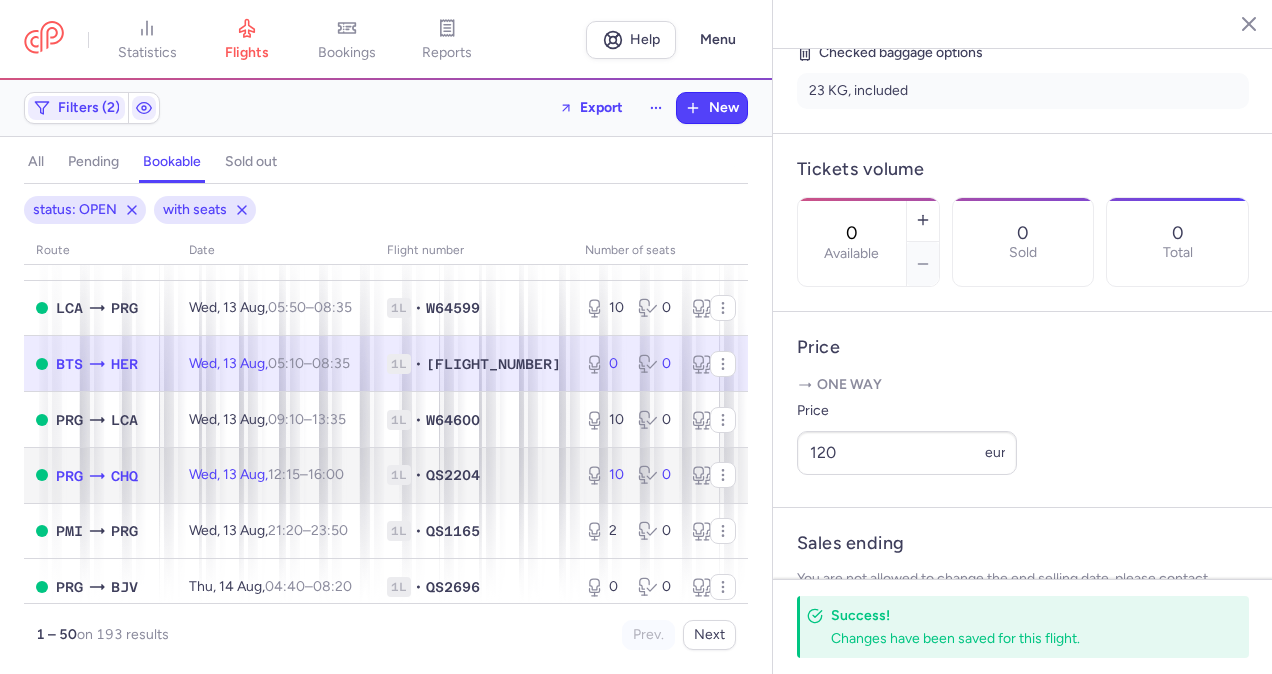 click on "[DAY], [NUMBER] [MONTH], [TIME] – [TIME] +0" at bounding box center (276, 475) 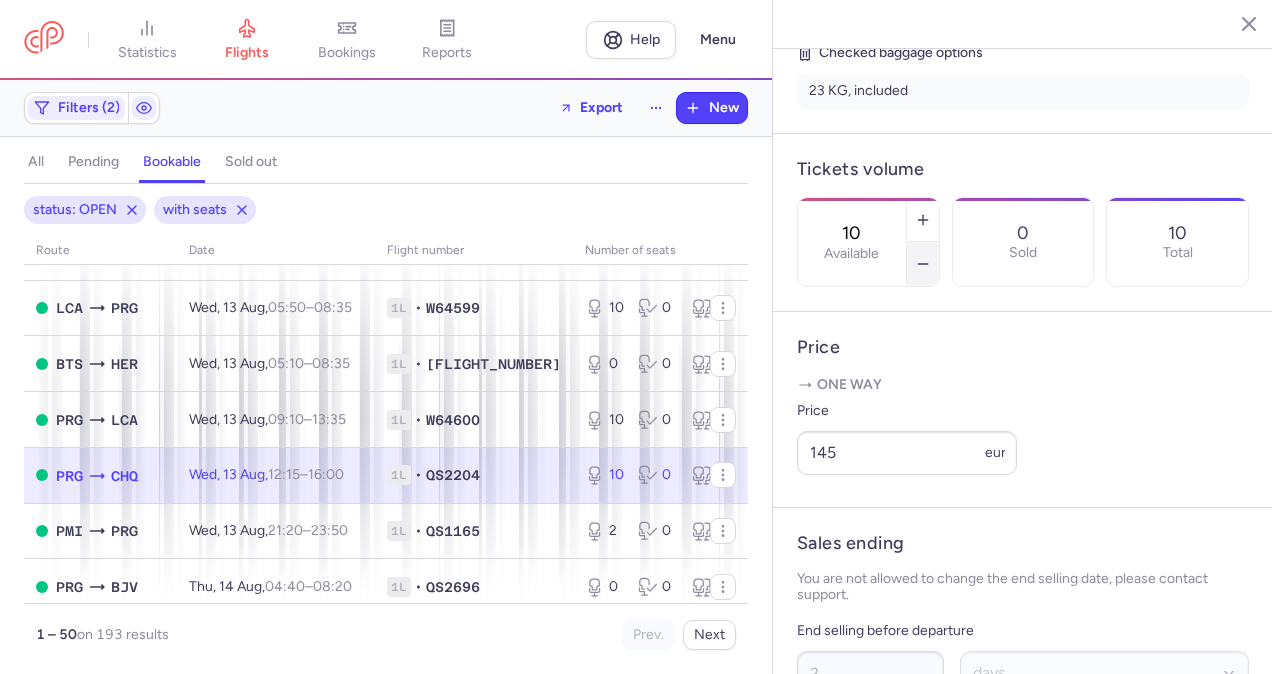 click 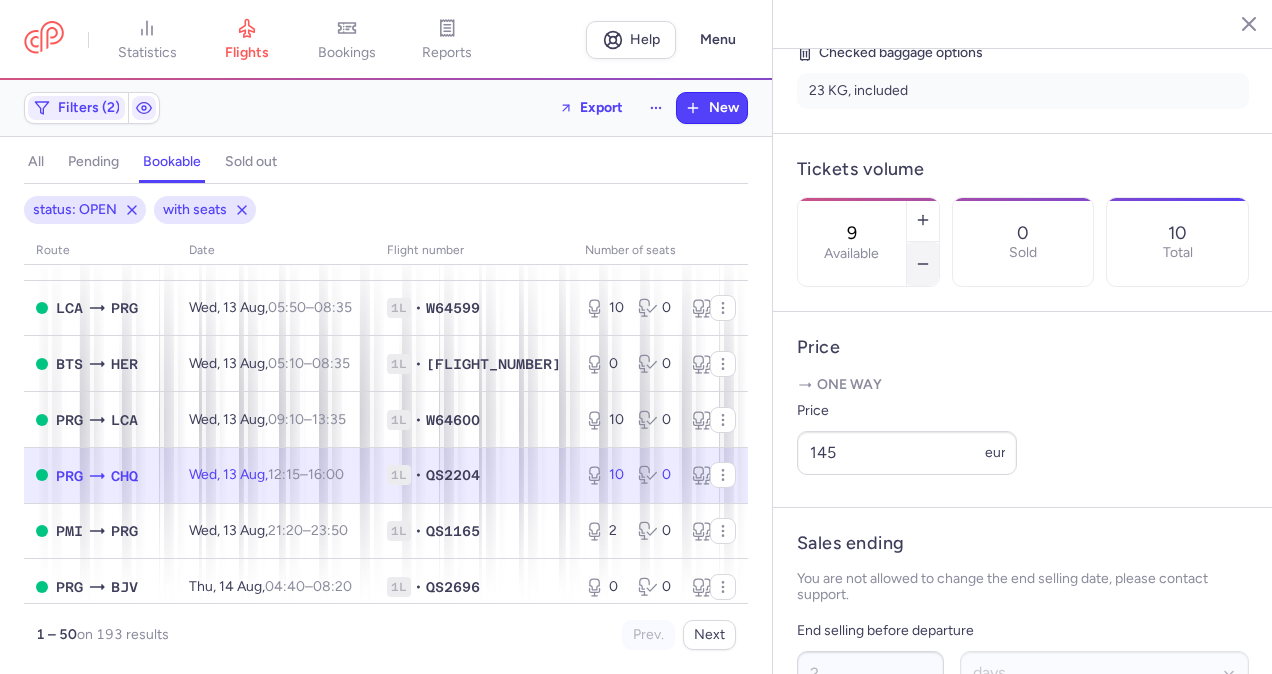 click 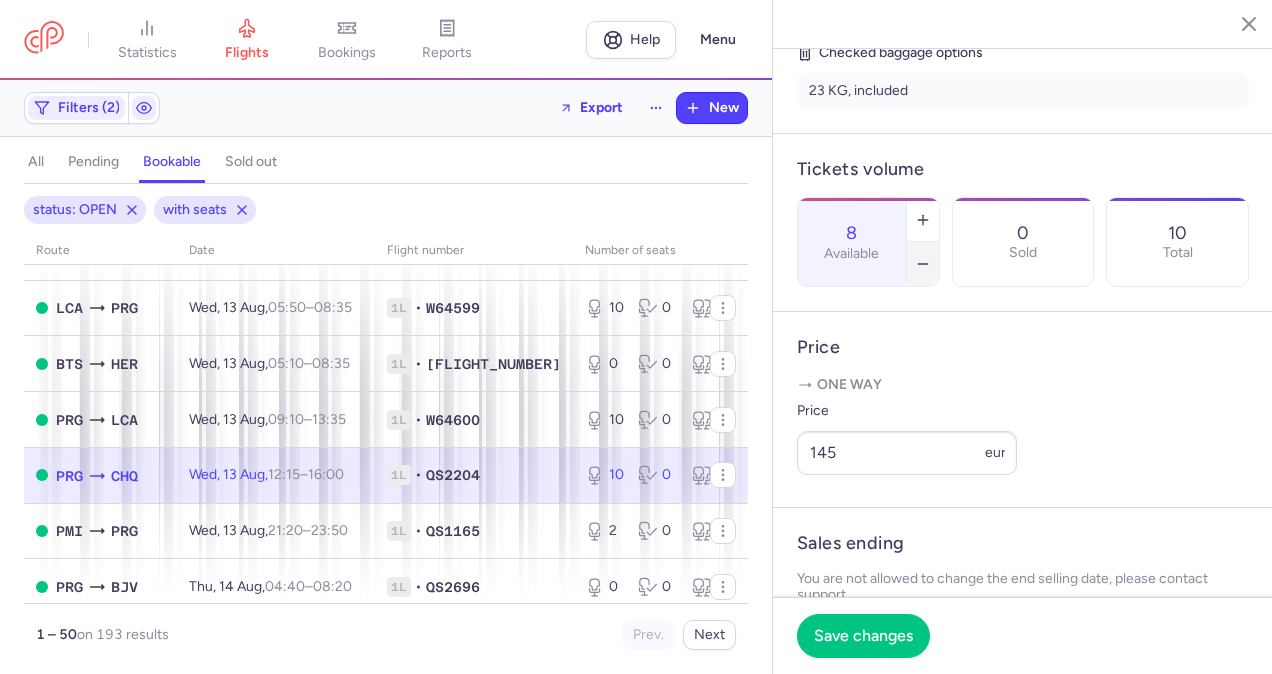 click 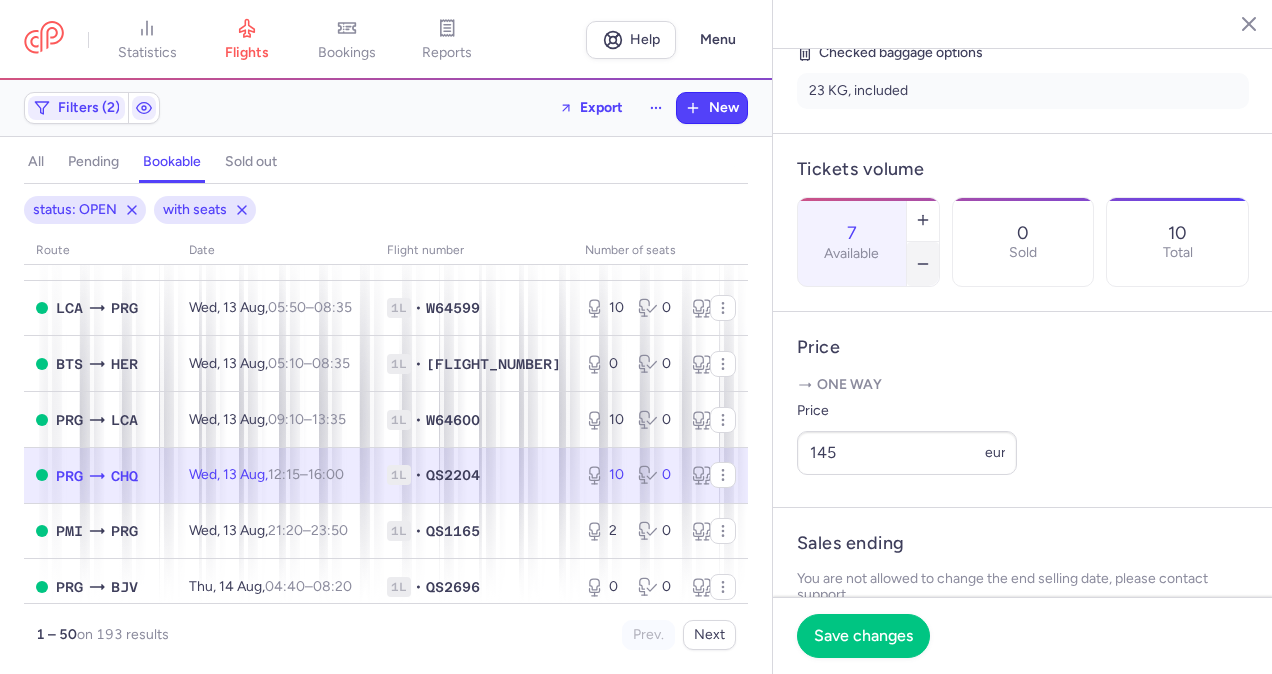 click 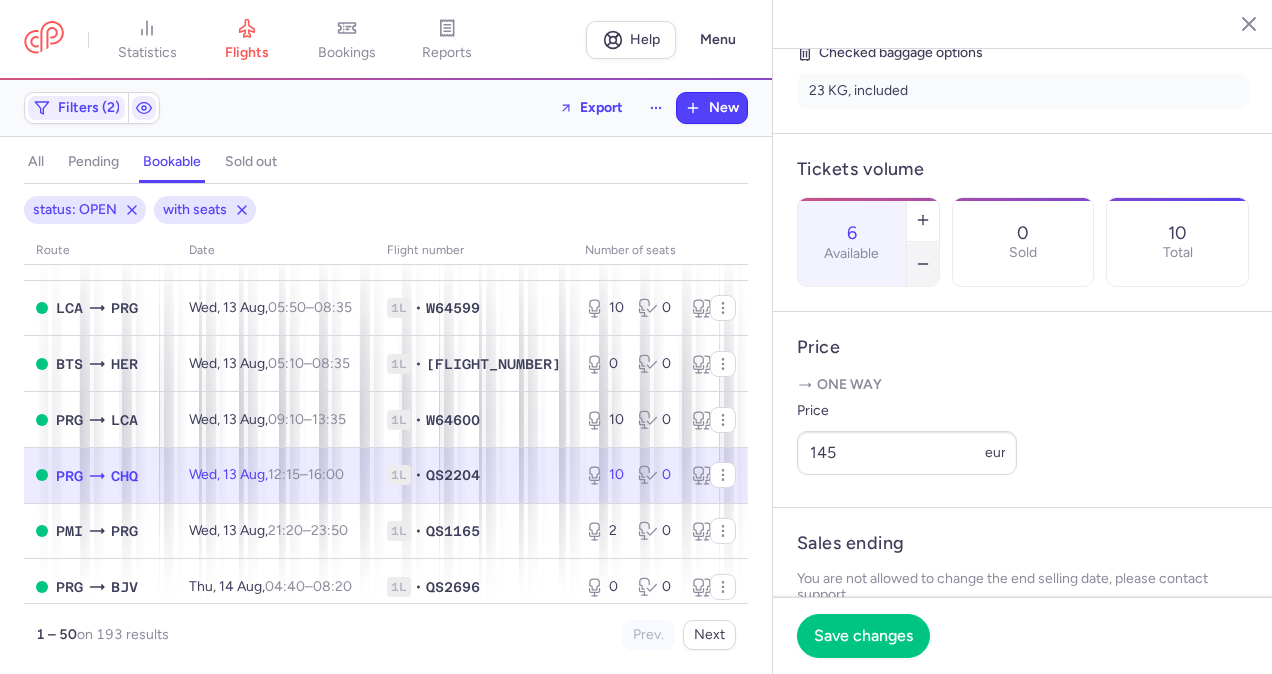 click 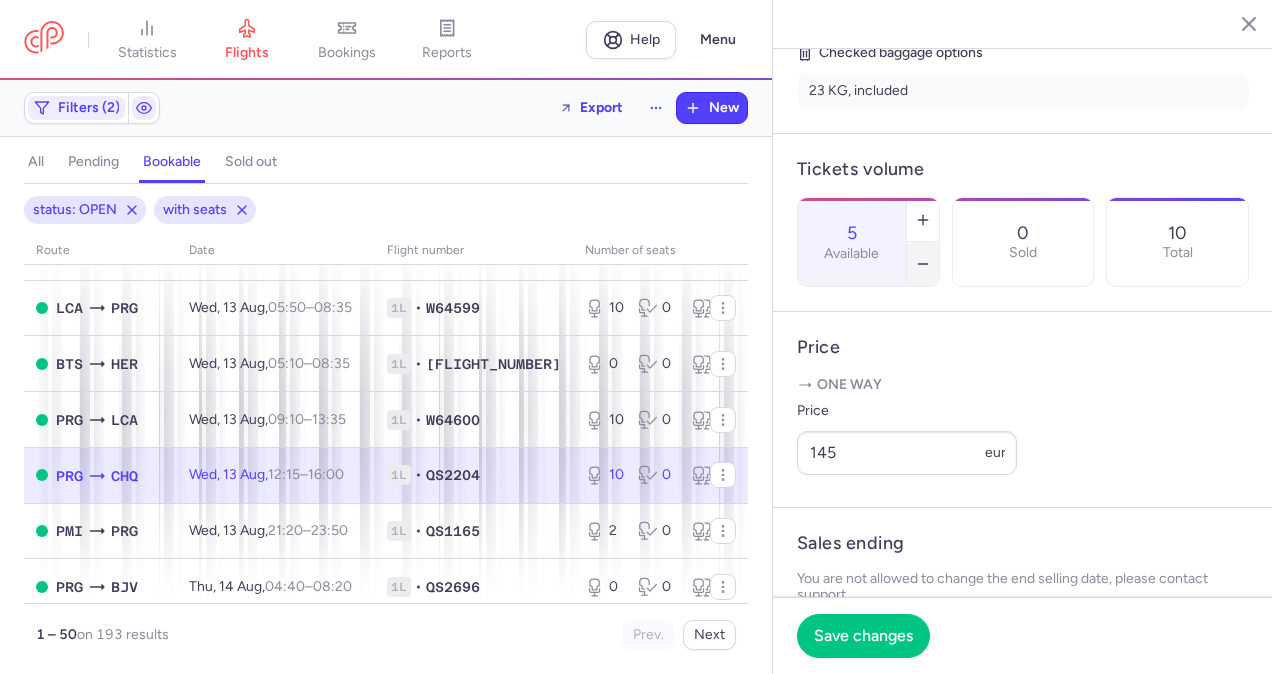 click 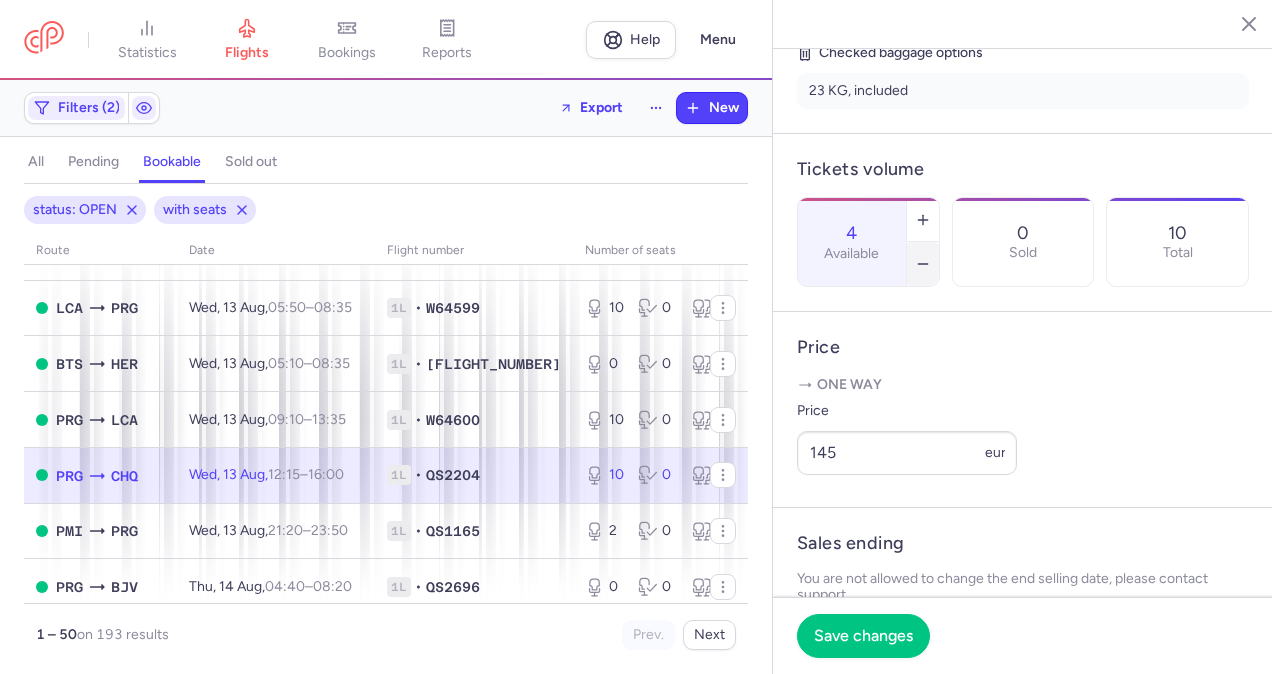 click 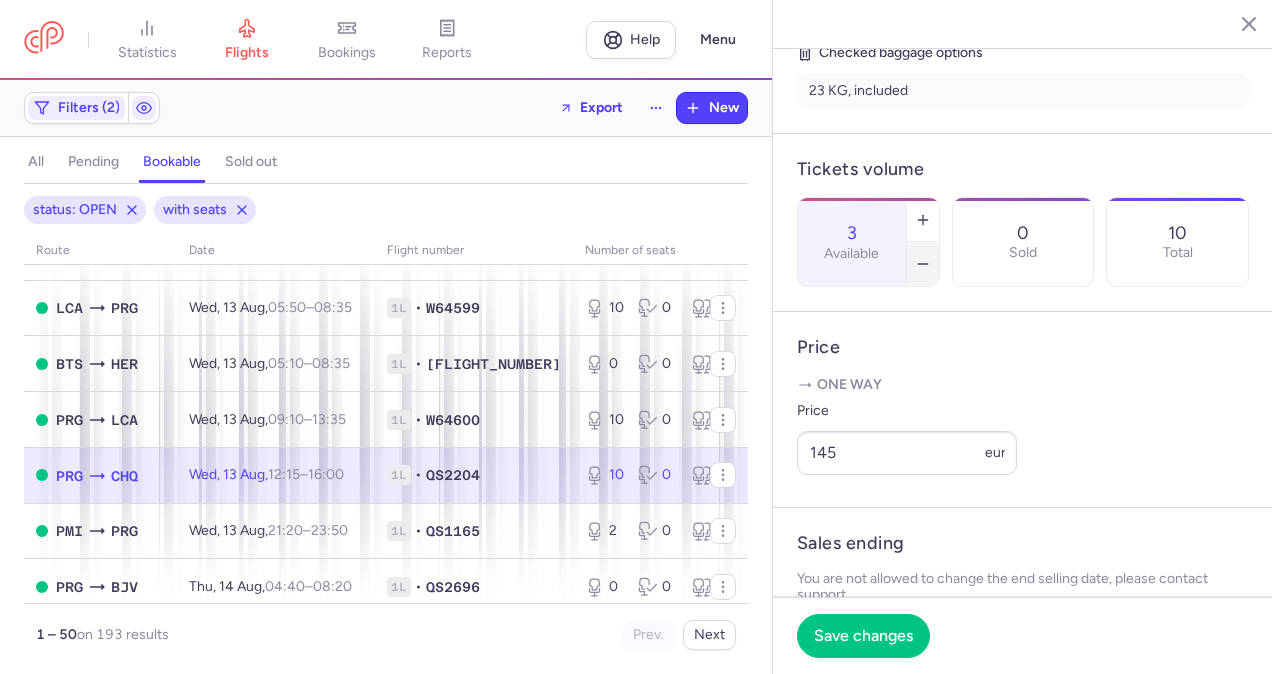 click 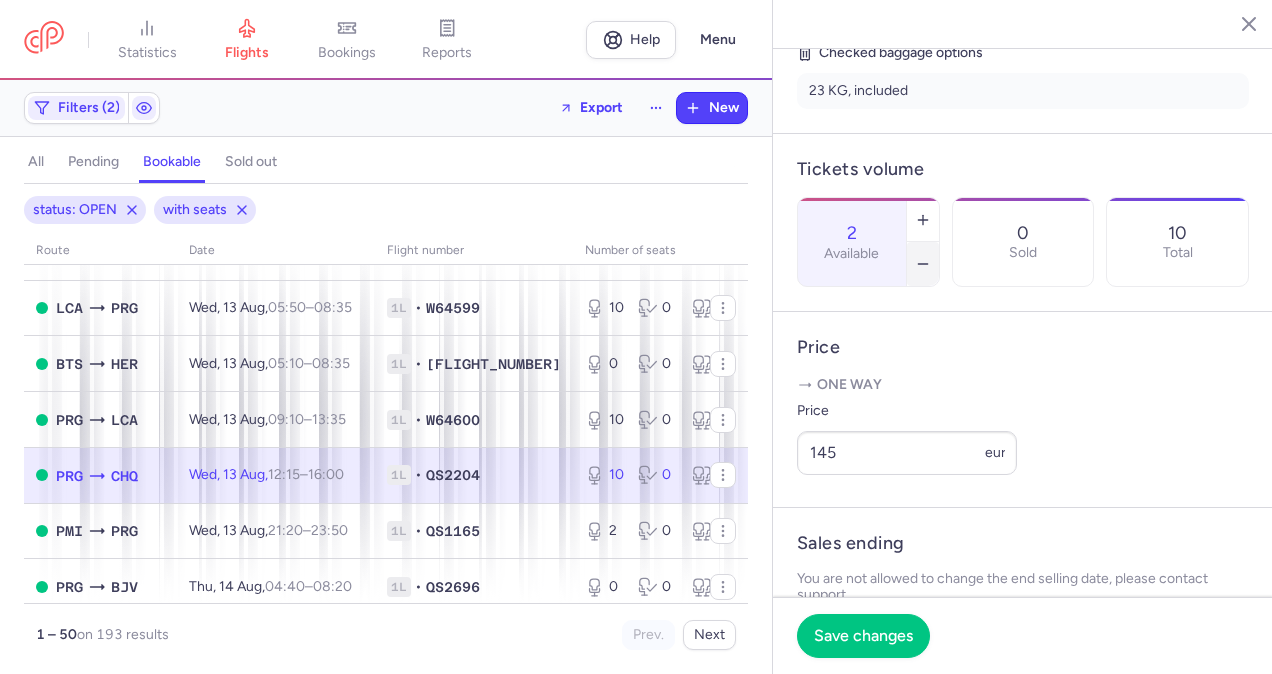 click 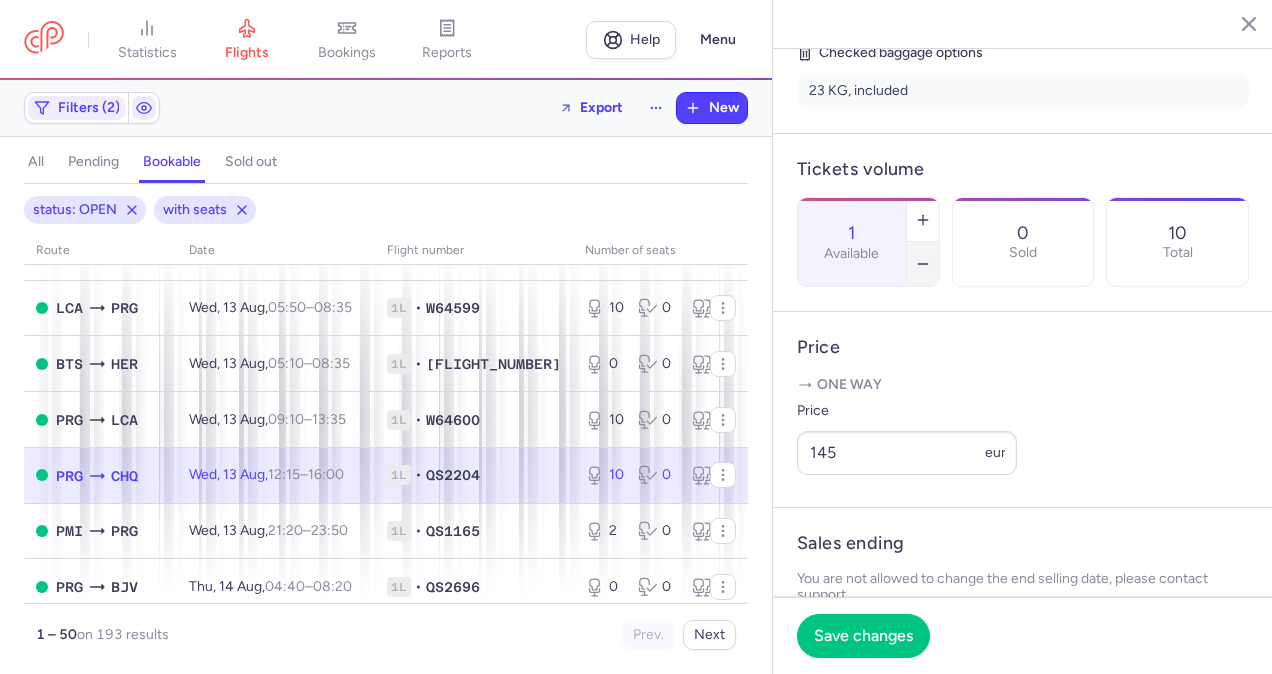 click 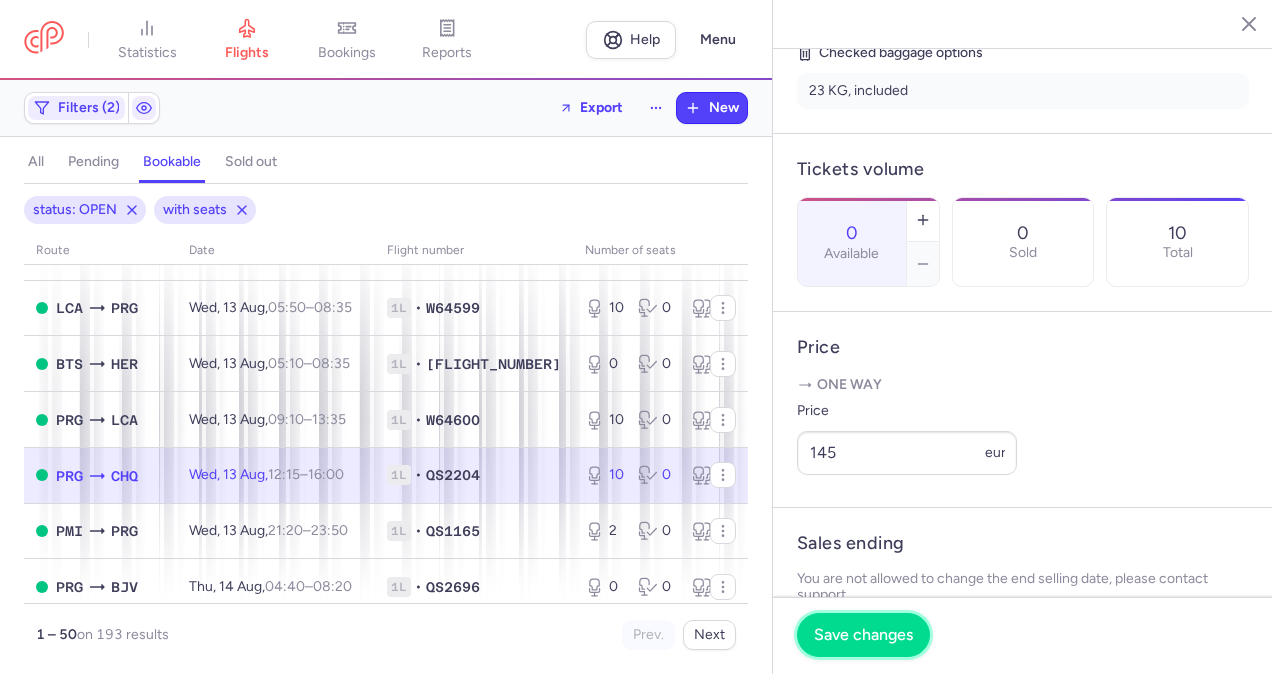 click on "Save changes" at bounding box center (863, 635) 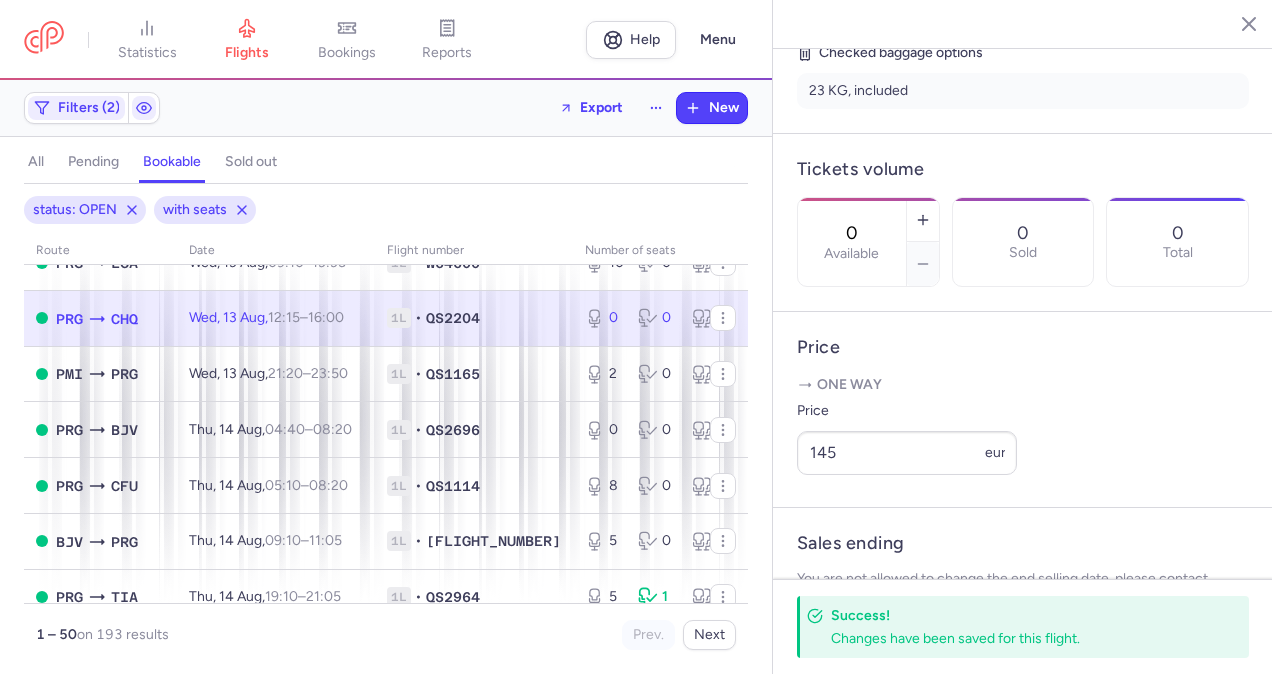 scroll, scrollTop: 1500, scrollLeft: 0, axis: vertical 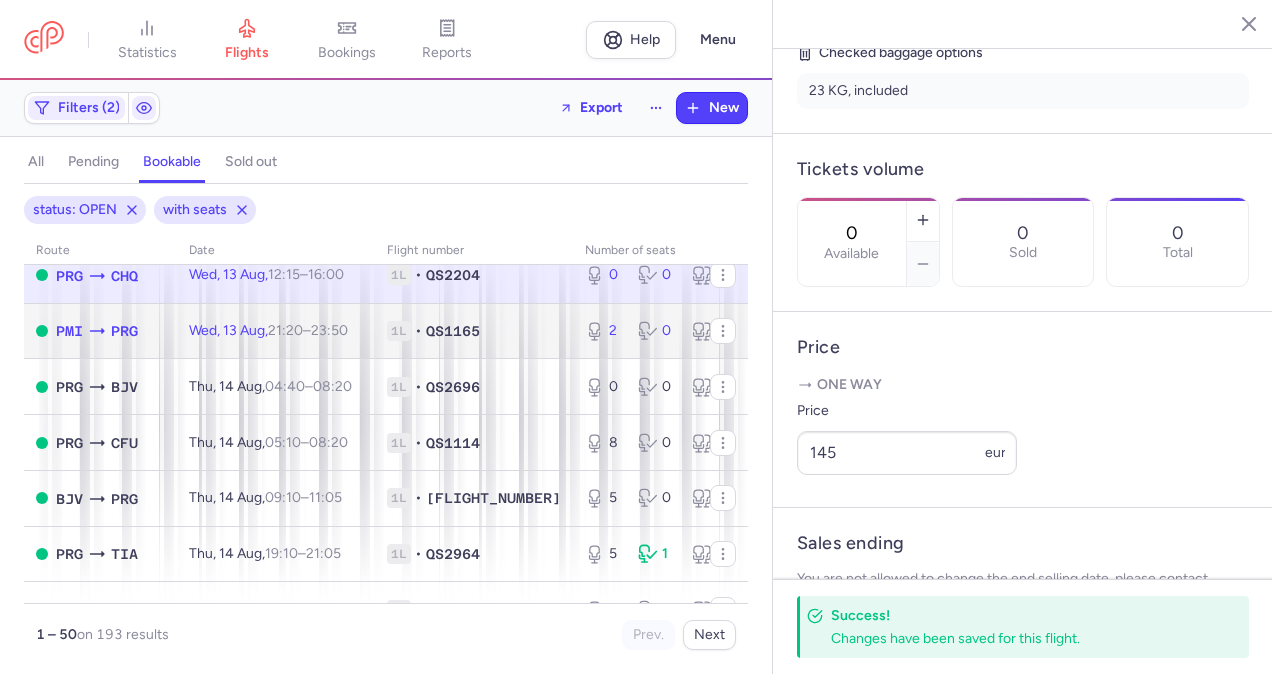 click on "[DAY], [DAY_NUM] [MONTH],  [HOUR]:[MINUTE]  –  [HOUR]:[MINUTE]  [OFFSET]" at bounding box center [276, 331] 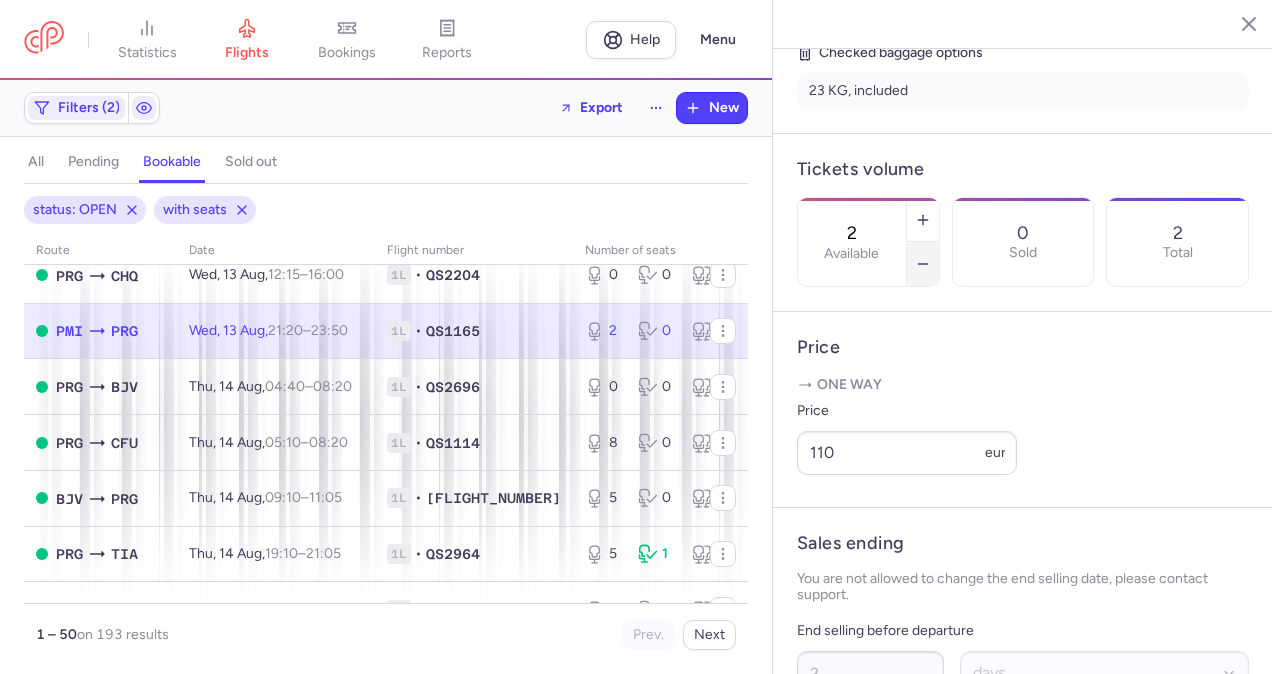 click 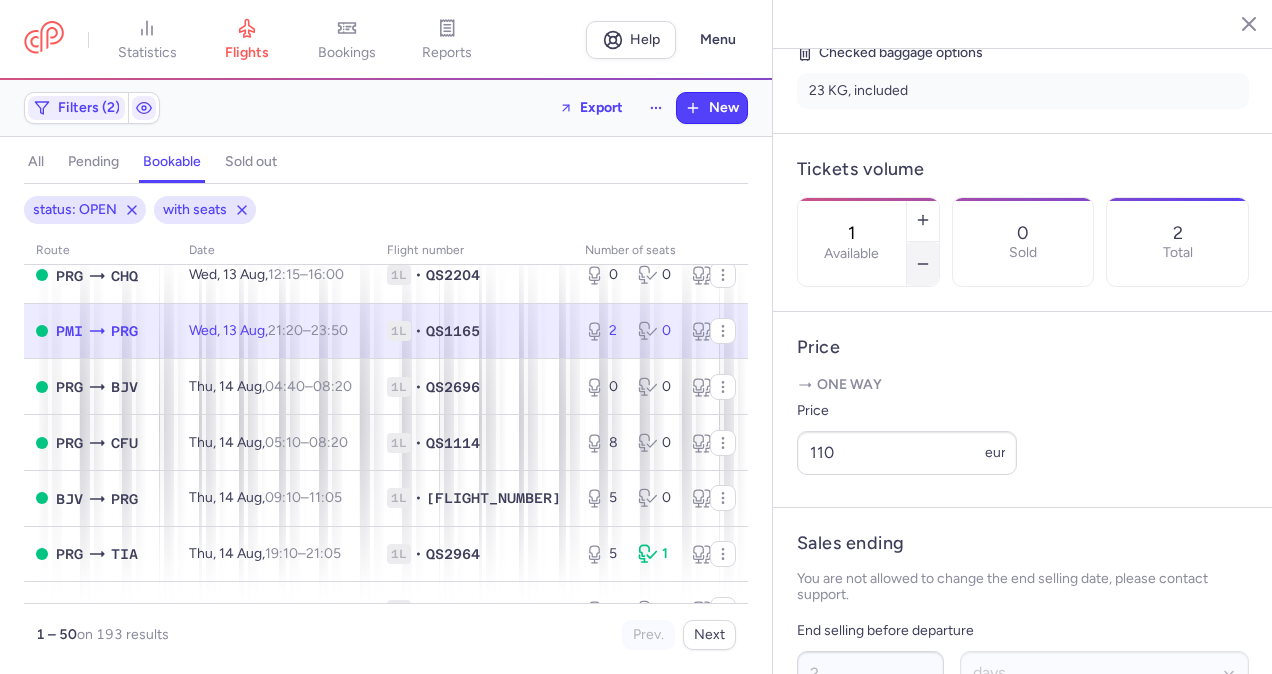 click 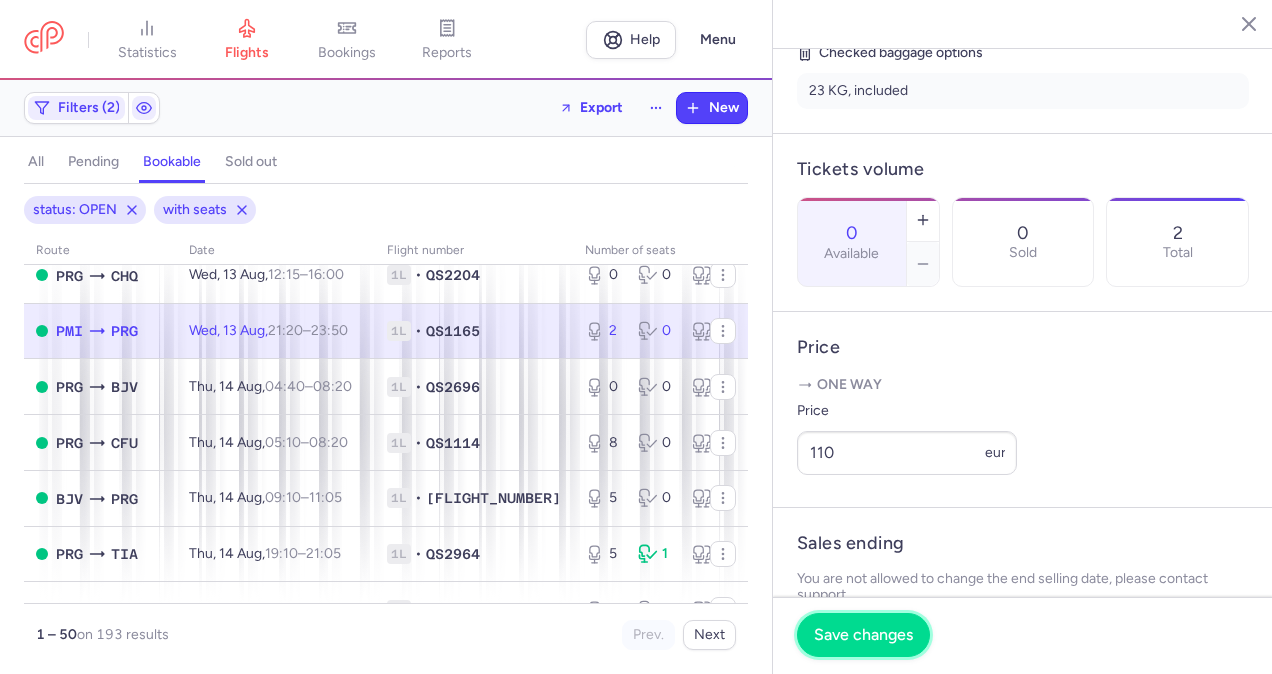 click on "Save changes" at bounding box center (863, 635) 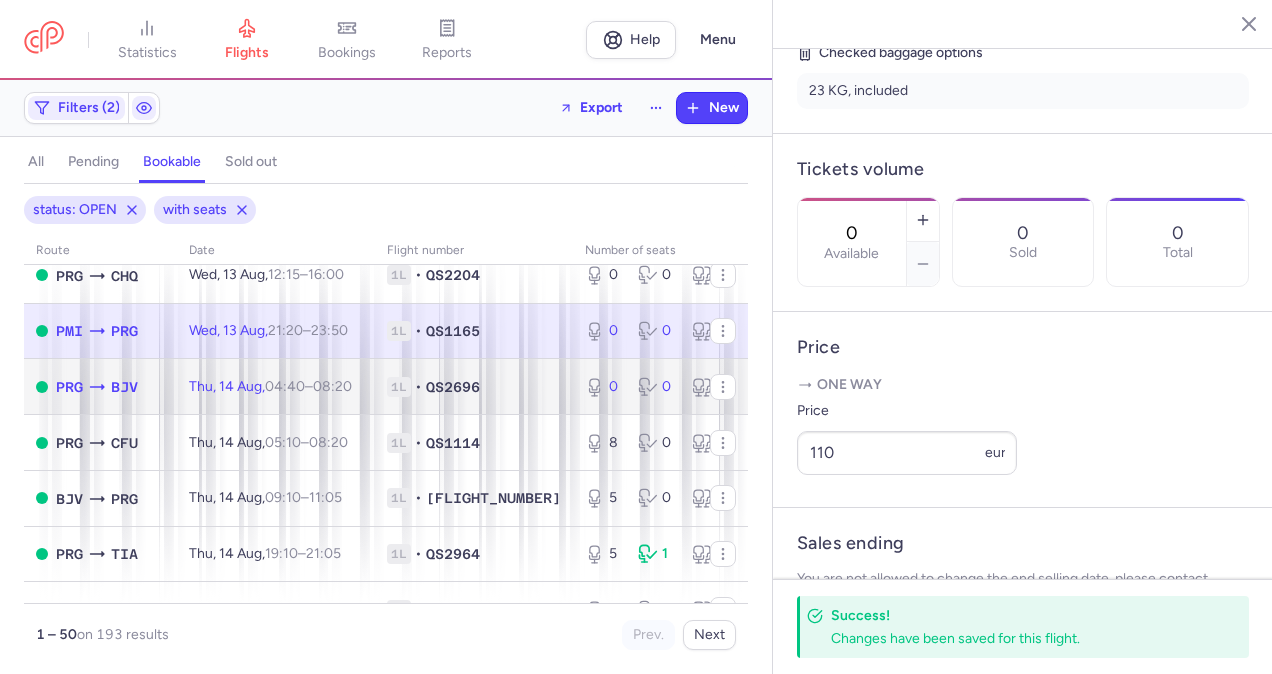 click on "[DAY], [NUMBER] [MONTH], [TIME] – [TIME] +0" at bounding box center [276, 387] 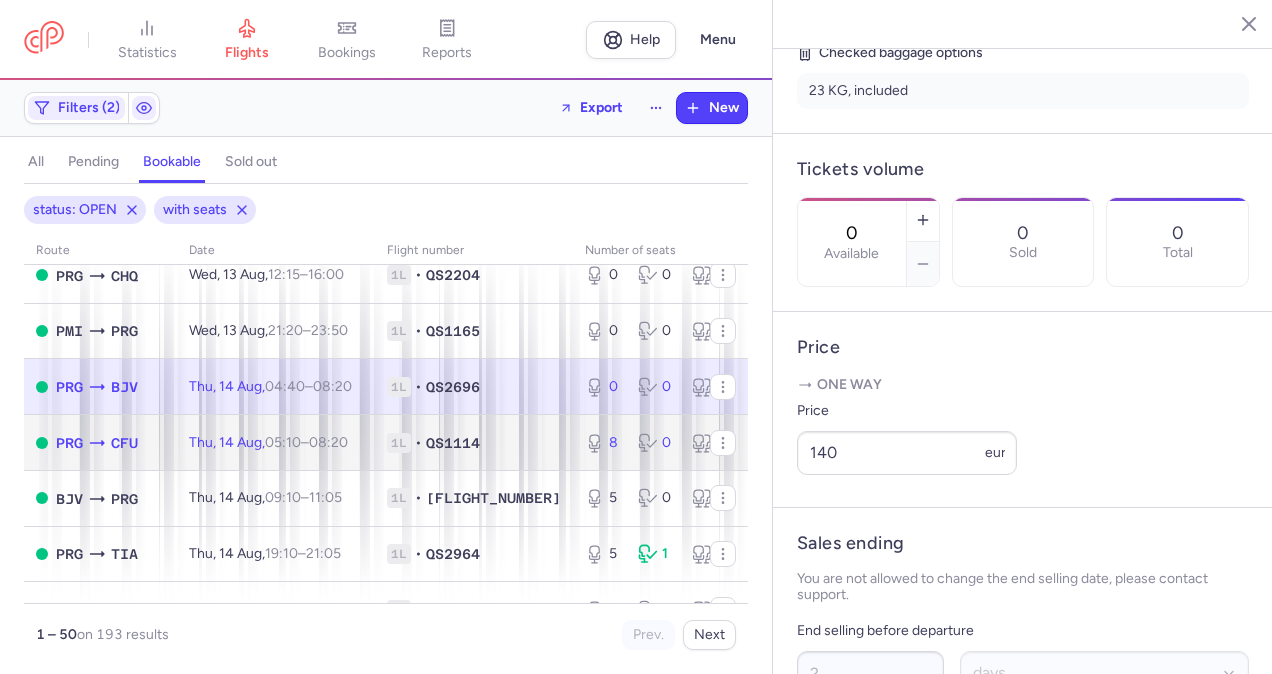 click on "[DAY], [DAY_NUM] [MONTH],  [HOUR]:[MINUTE]  –  [HOUR]:[MINUTE]  [OFFSET]" at bounding box center [276, 443] 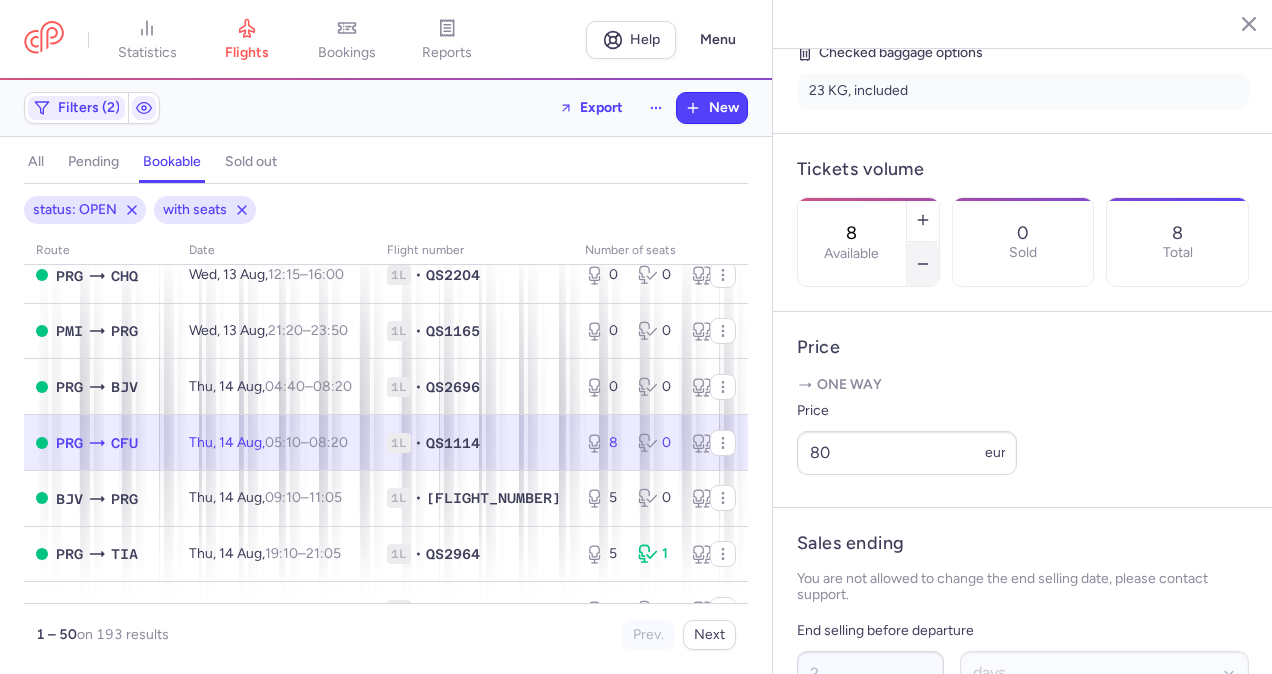 click 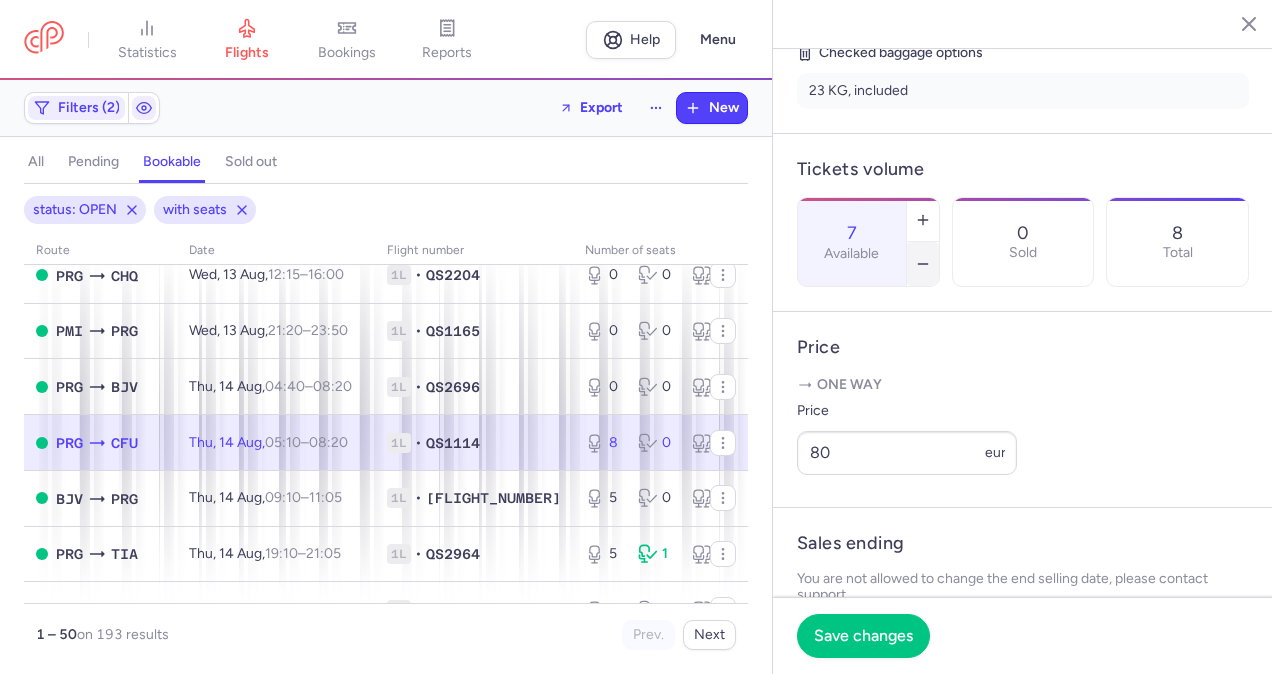 click 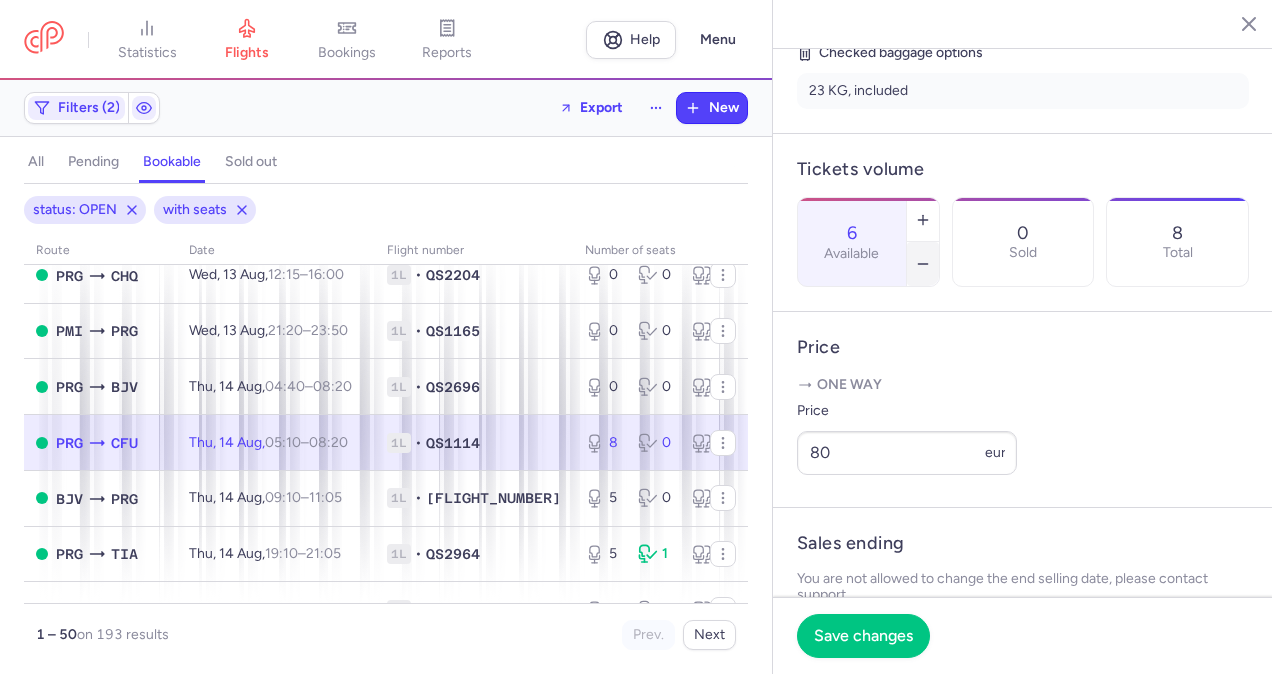 click 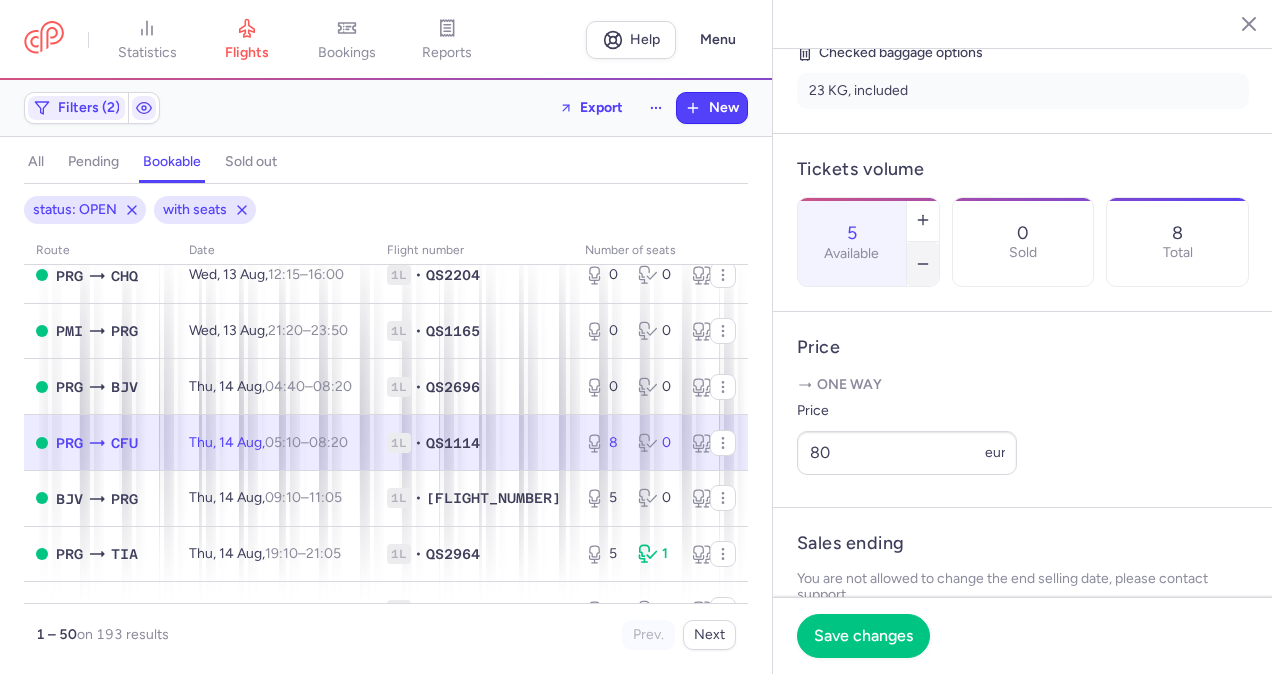 click 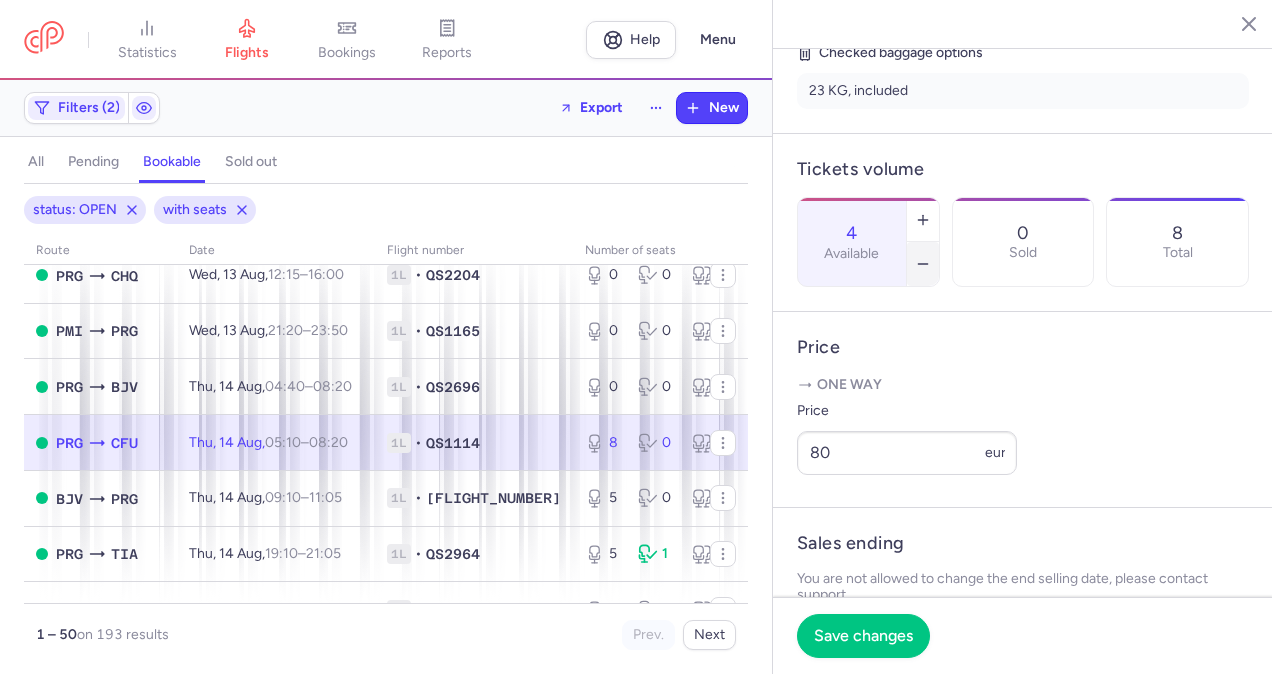 click 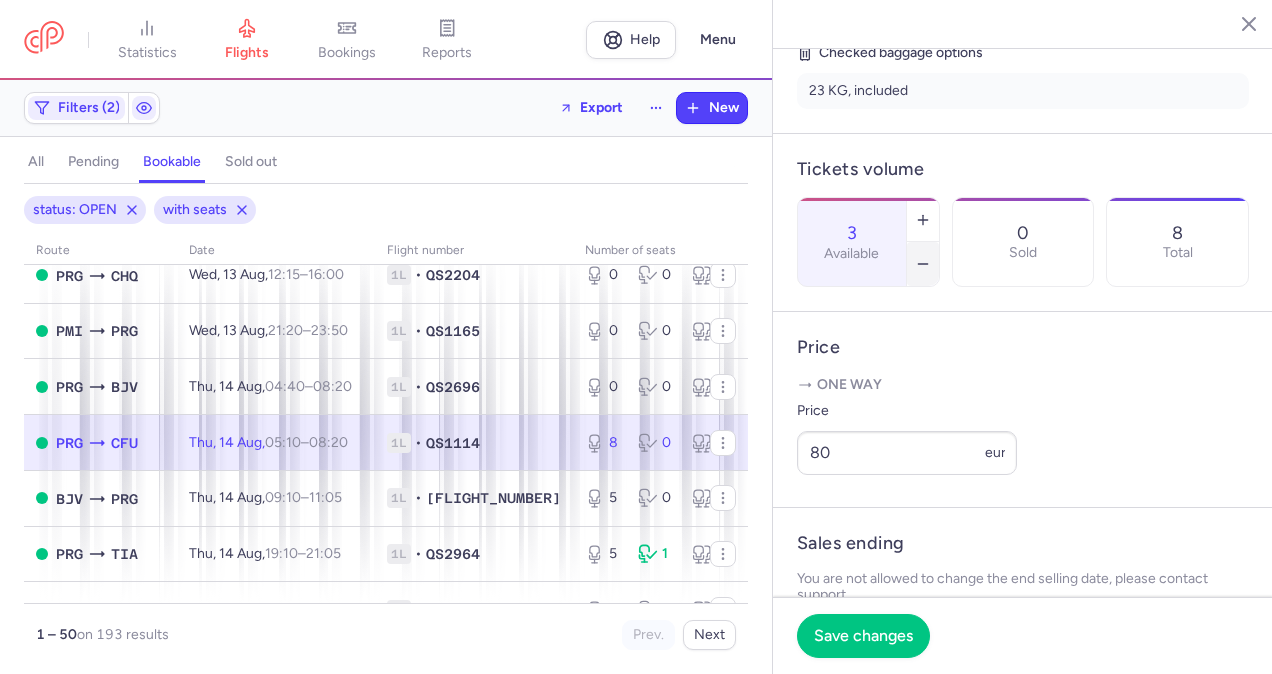 click 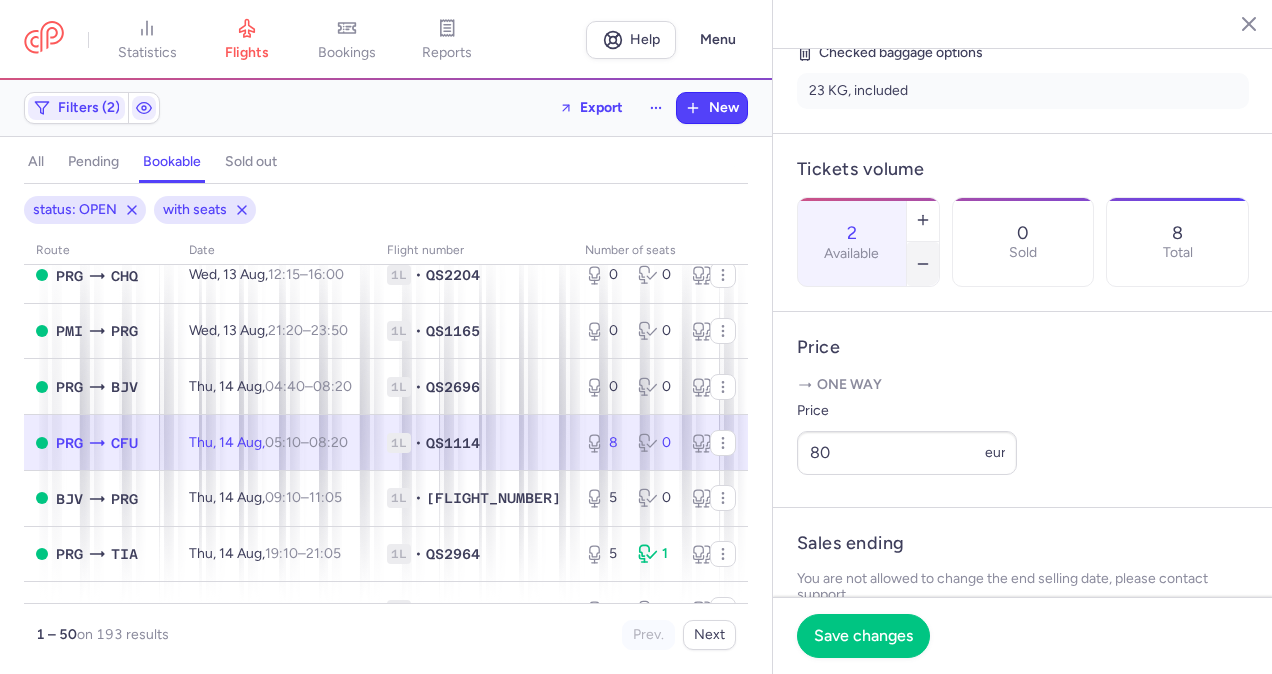 click 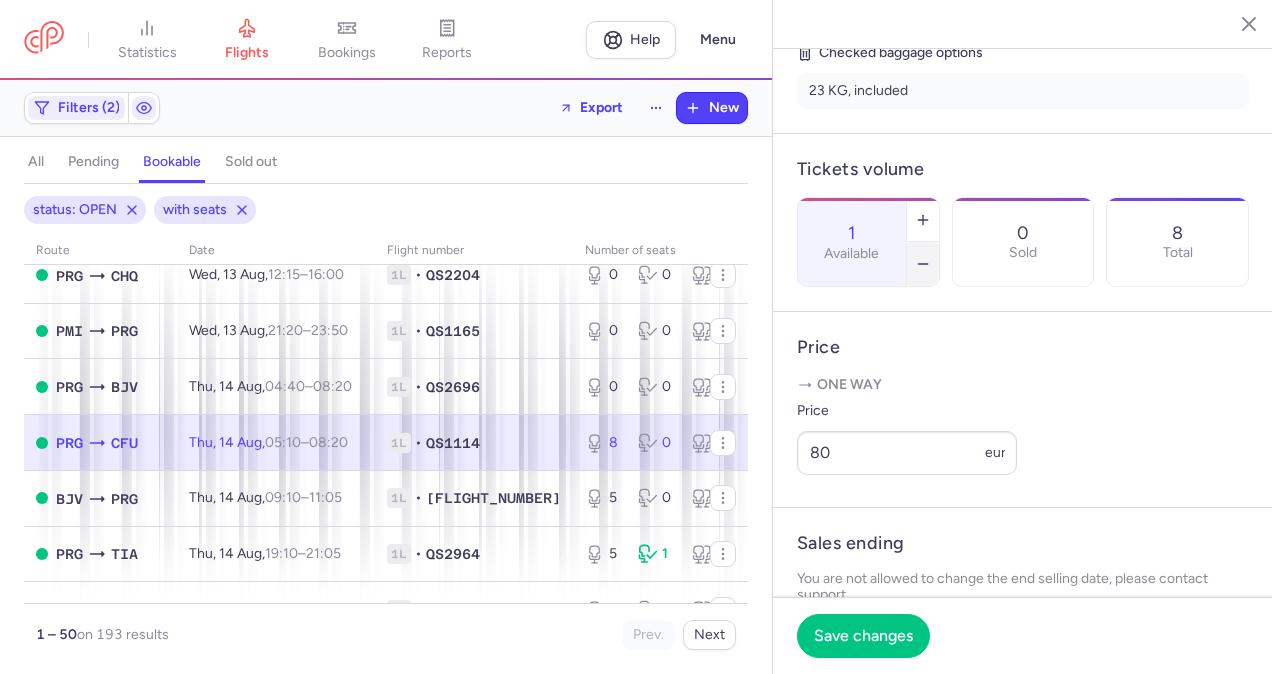 click at bounding box center [923, 264] 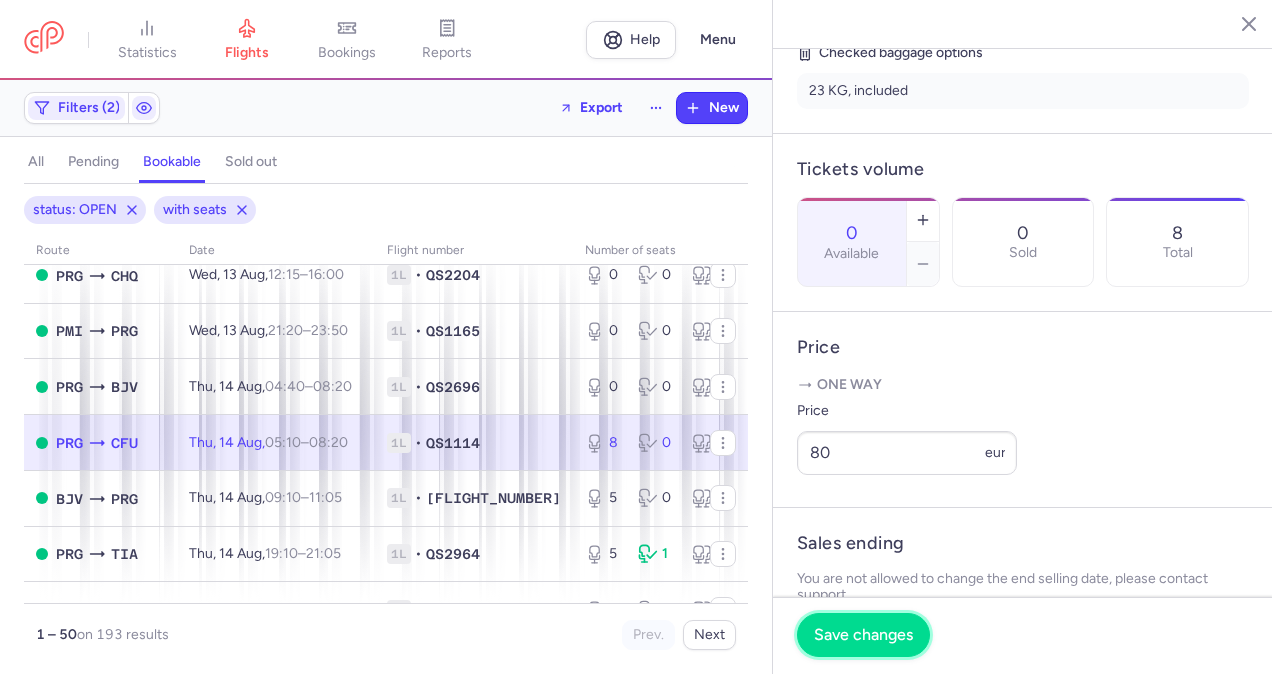 click on "Save changes" at bounding box center [863, 635] 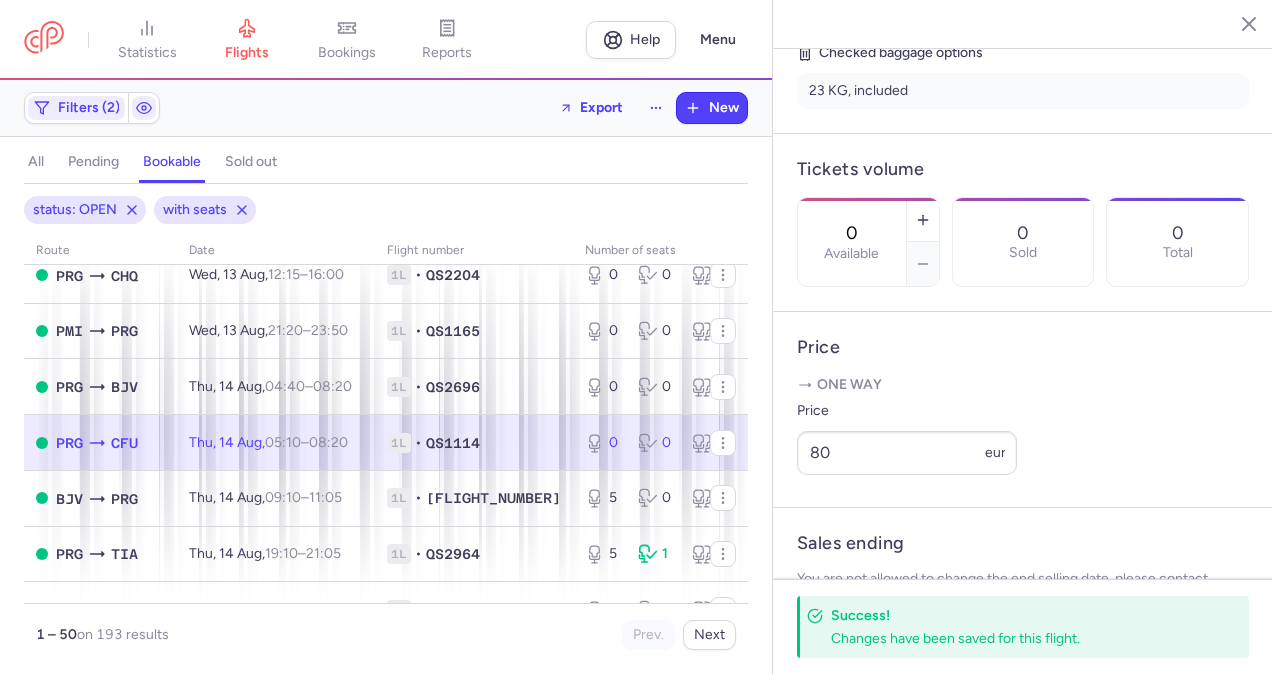 scroll, scrollTop: 1600, scrollLeft: 0, axis: vertical 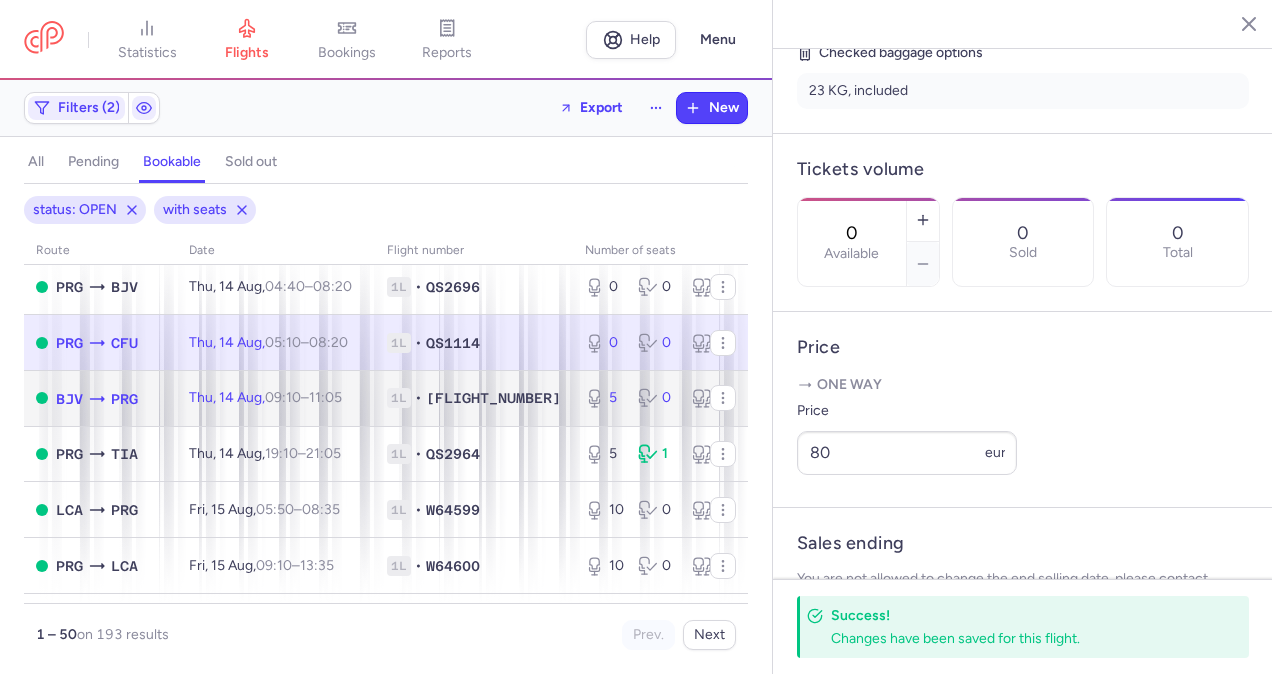 click on "[DAY], [NUMBER] [MONTH], [TIME] – [TIME] +0" at bounding box center (276, 398) 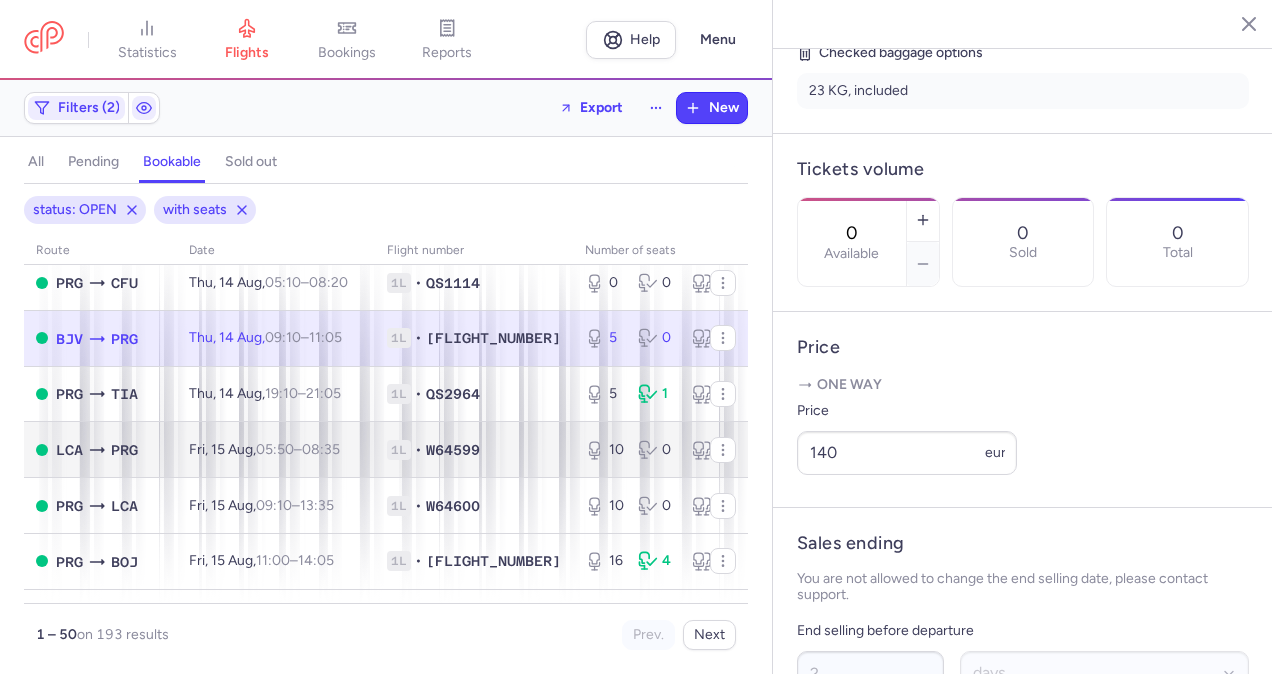 scroll, scrollTop: 1700, scrollLeft: 0, axis: vertical 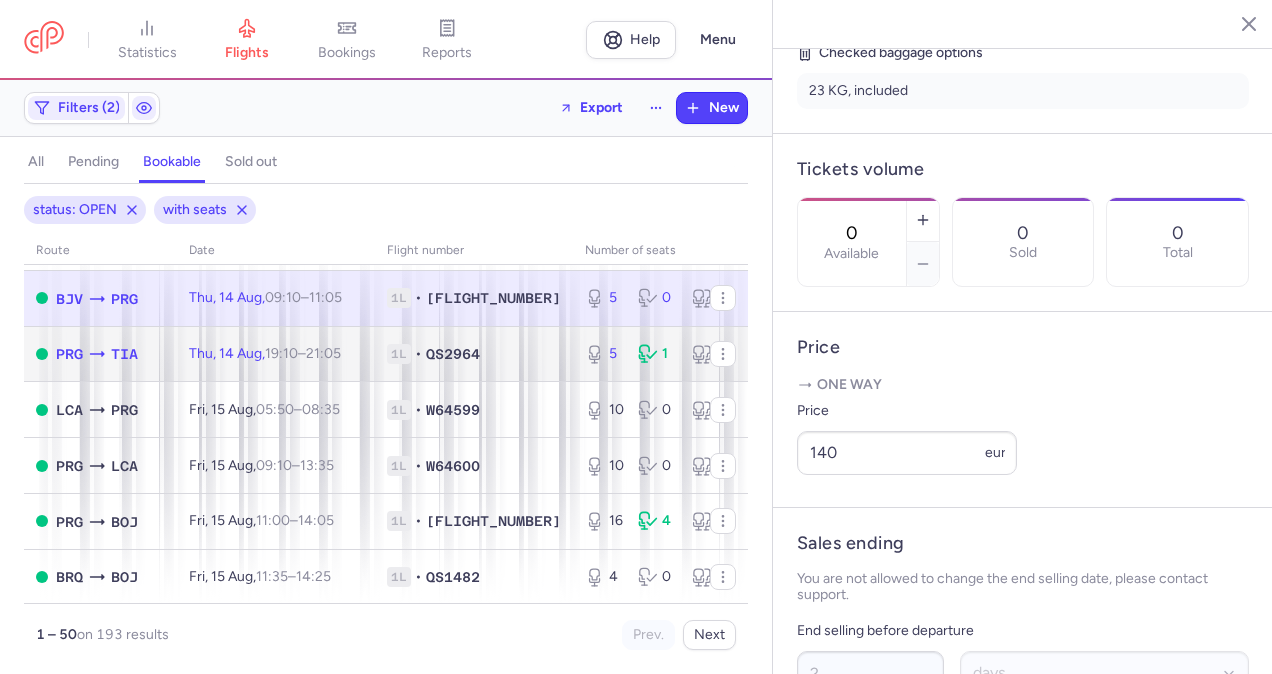 click on "[DAY], [DAY_NUM] [MONTH],  [HOUR]:[MINUTE]  –  [HOUR]:[MINUTE]  [OFFSET]" at bounding box center [276, 354] 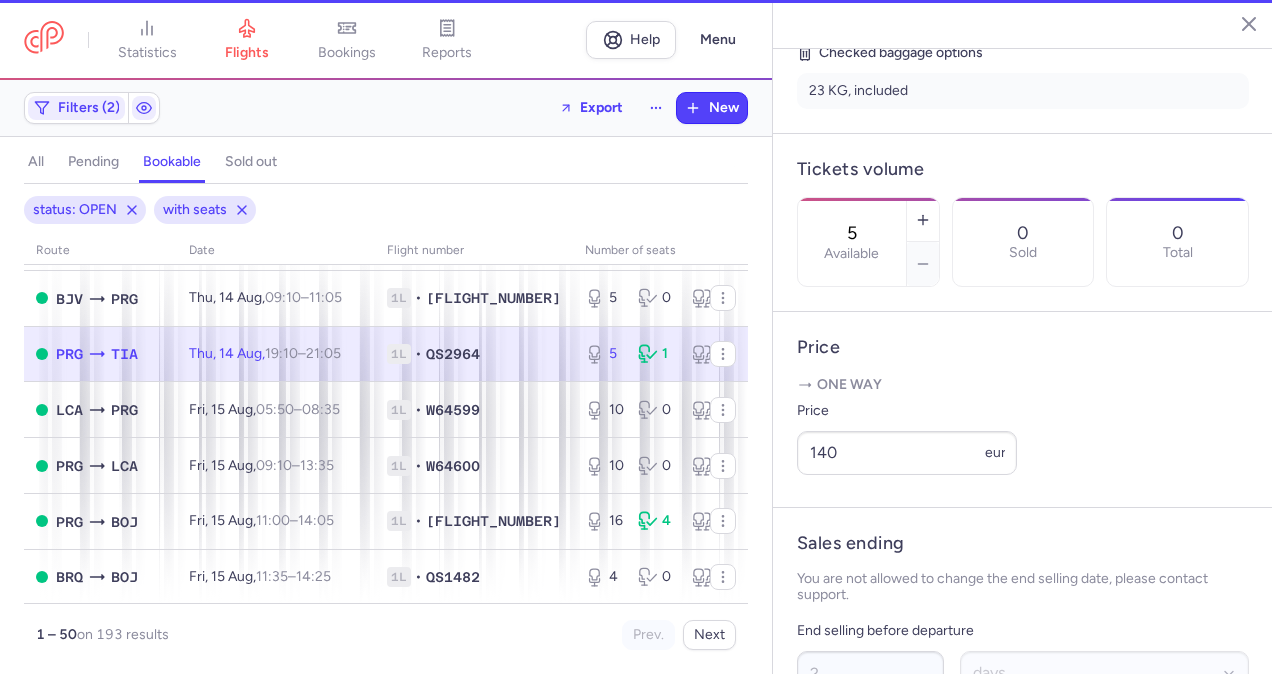 scroll, scrollTop: 500, scrollLeft: 0, axis: vertical 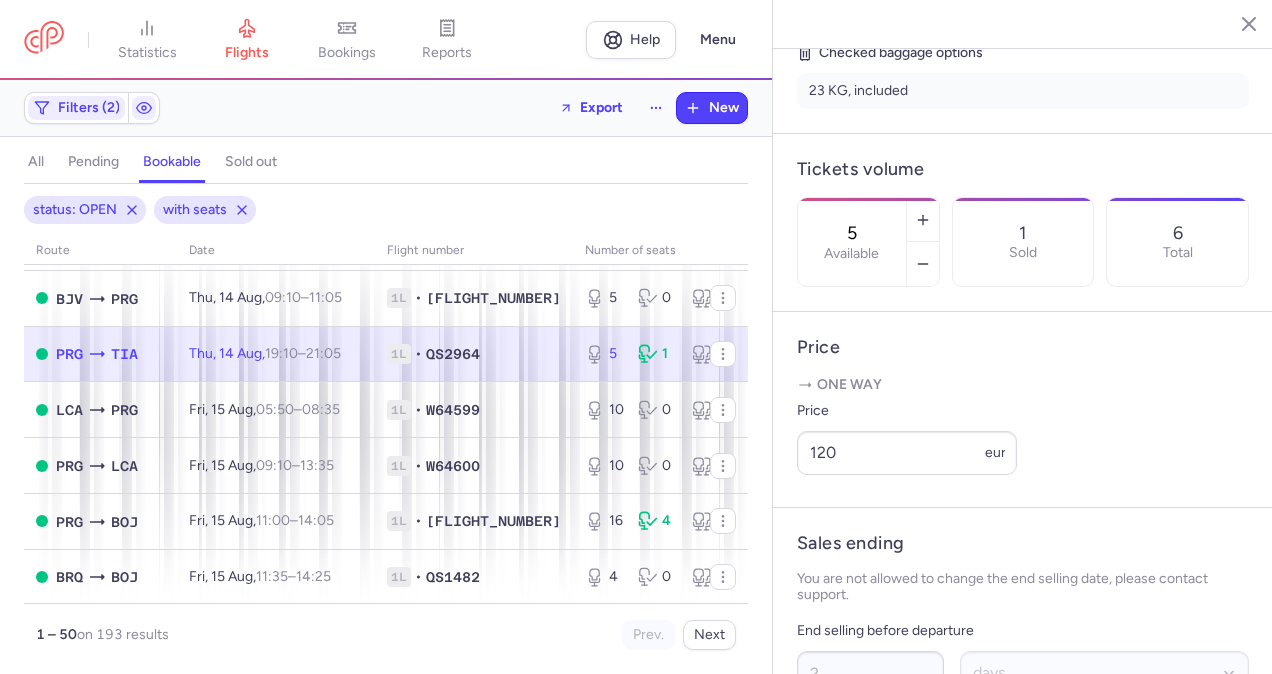 click on "5 Available 1 Sold 6 Total" at bounding box center [1023, 242] 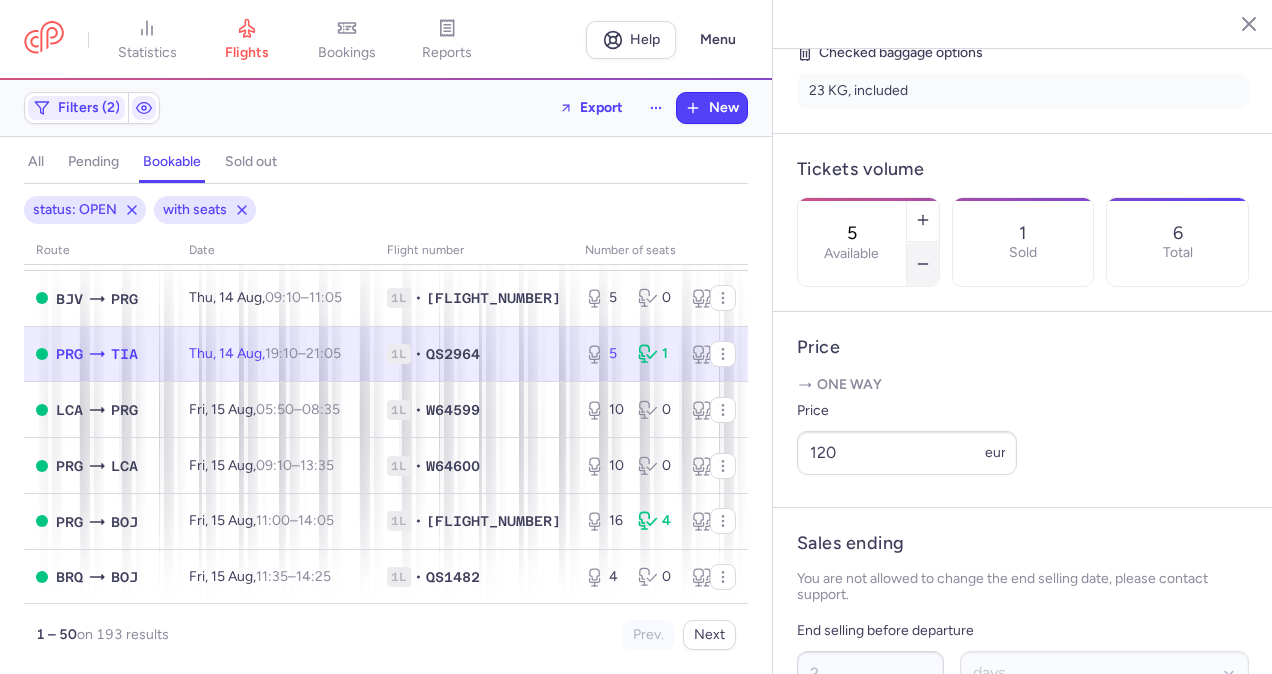 click 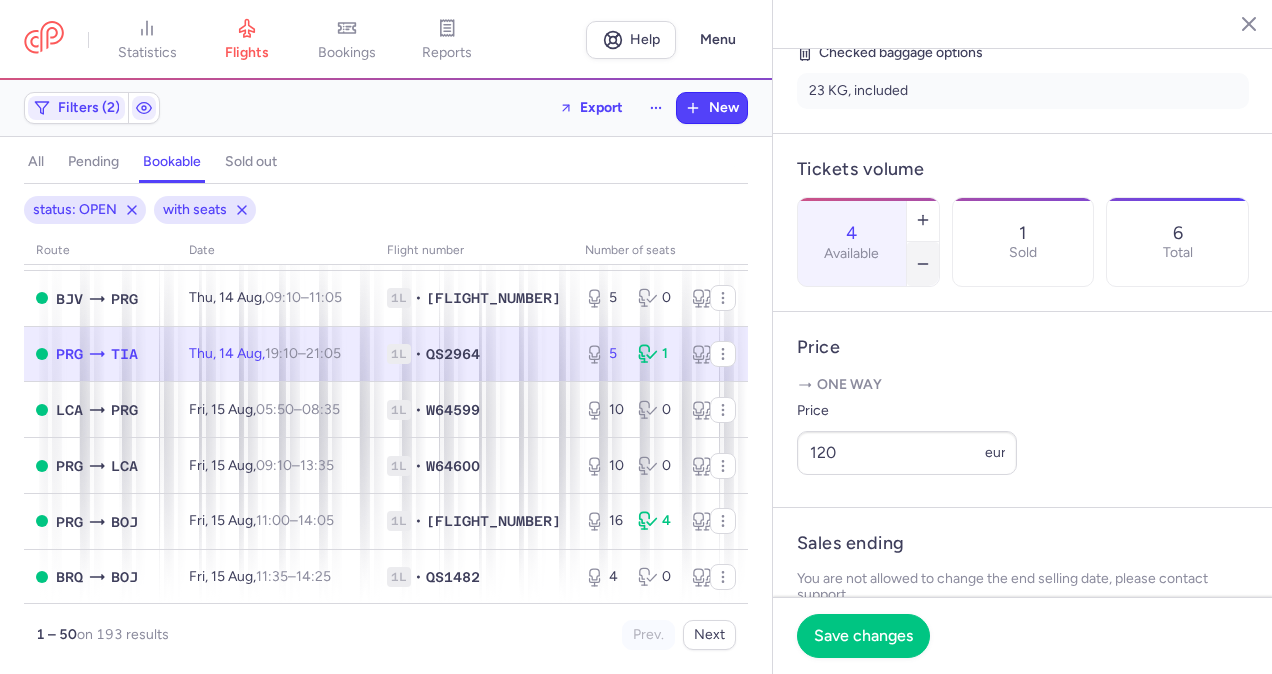 click 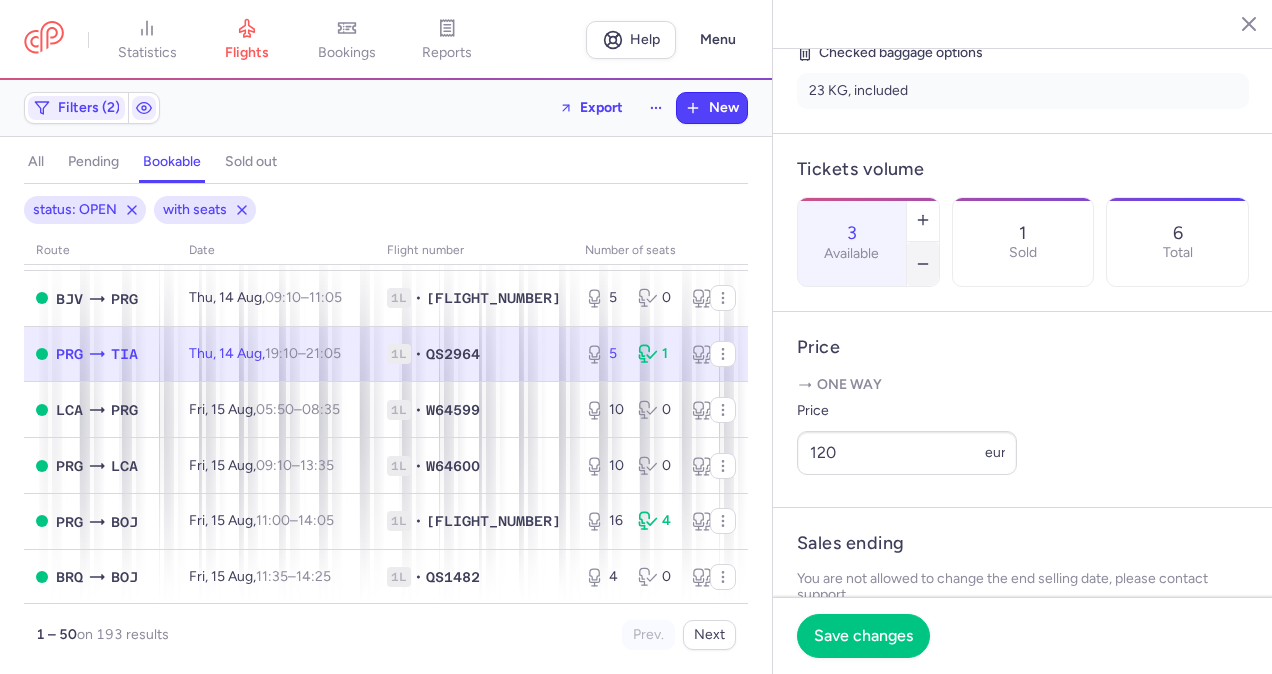 click 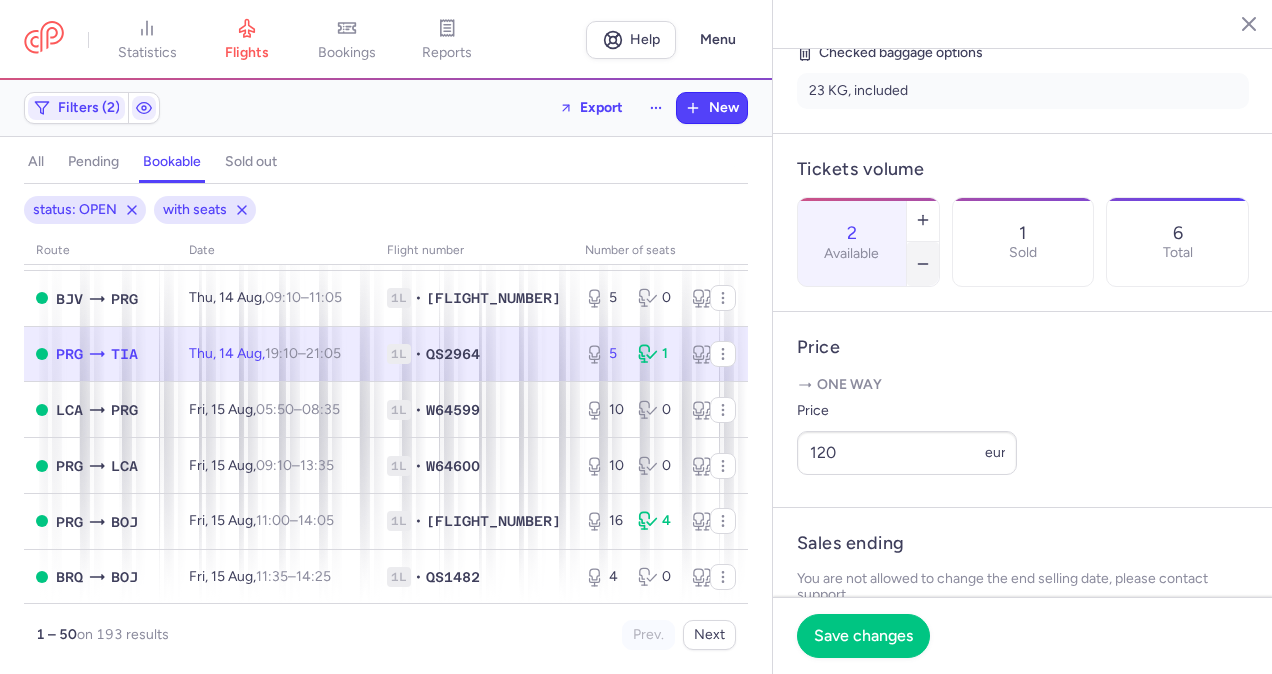 click 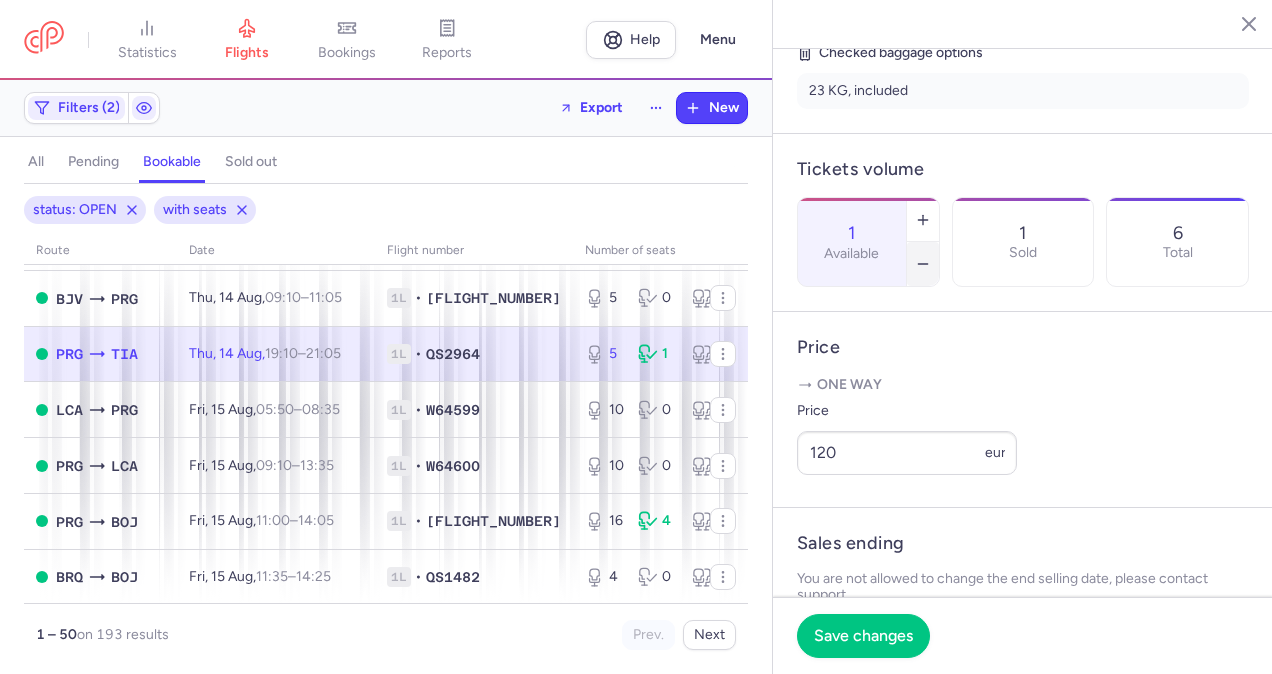 click 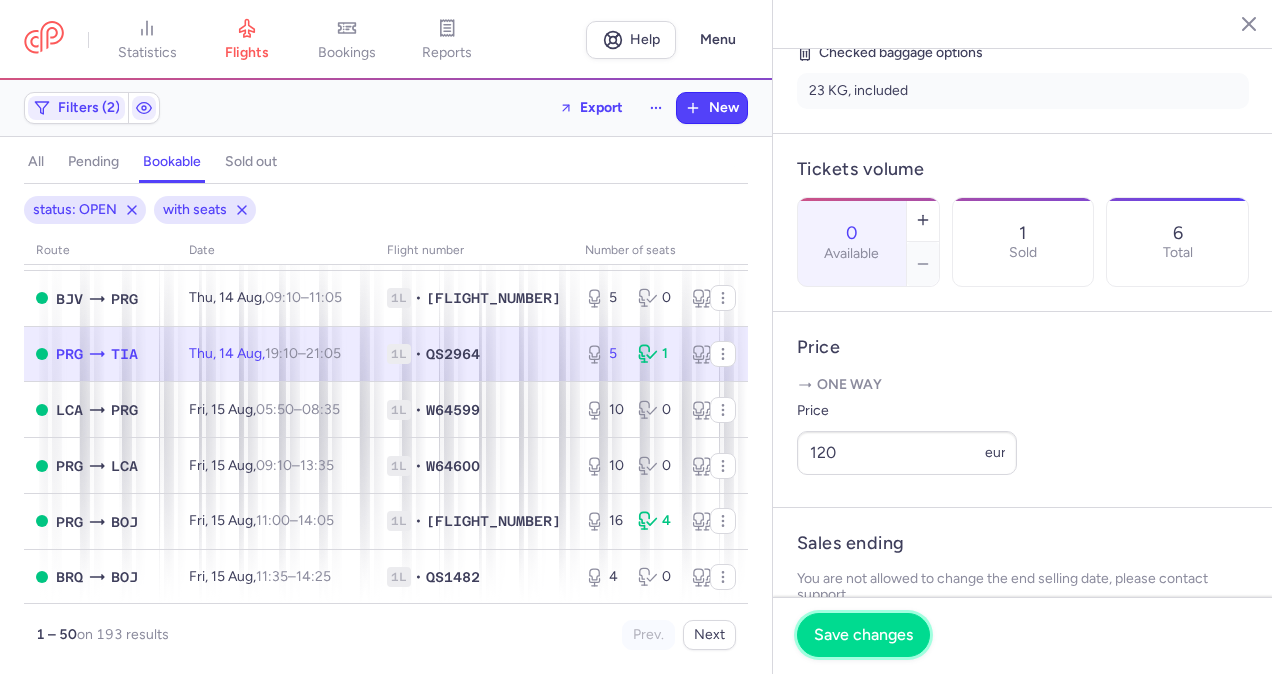 click on "Save changes" at bounding box center [863, 635] 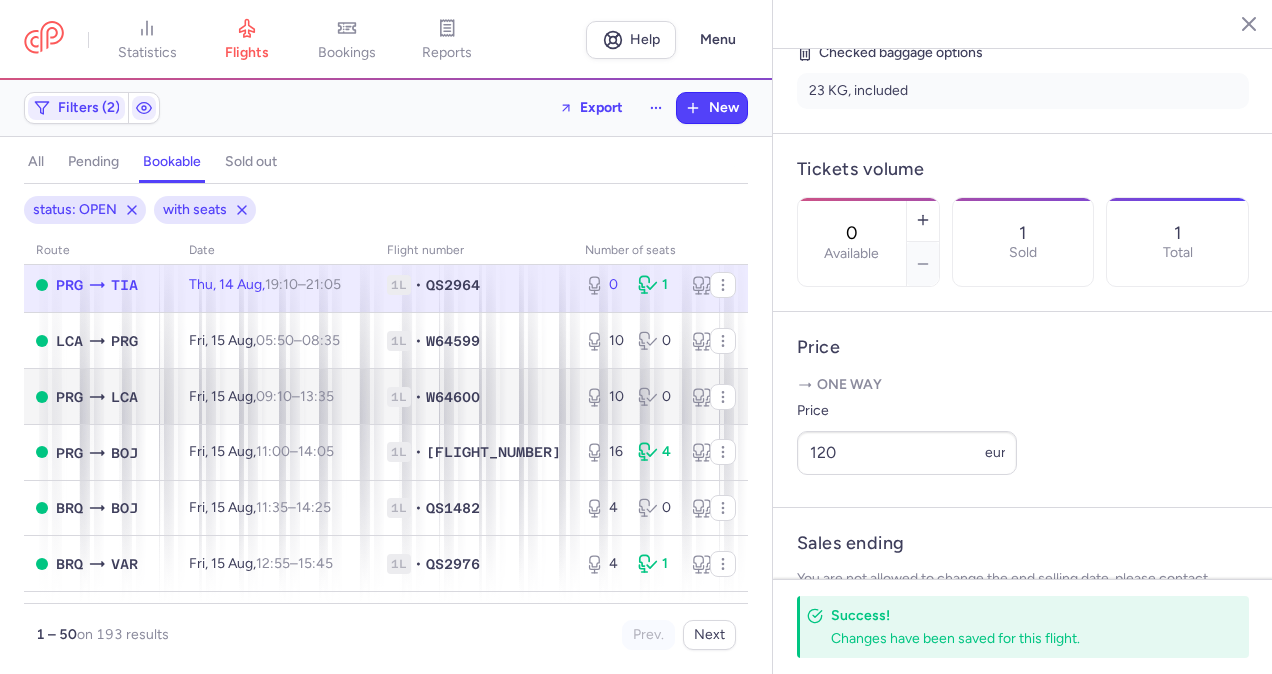 scroll, scrollTop: 1800, scrollLeft: 0, axis: vertical 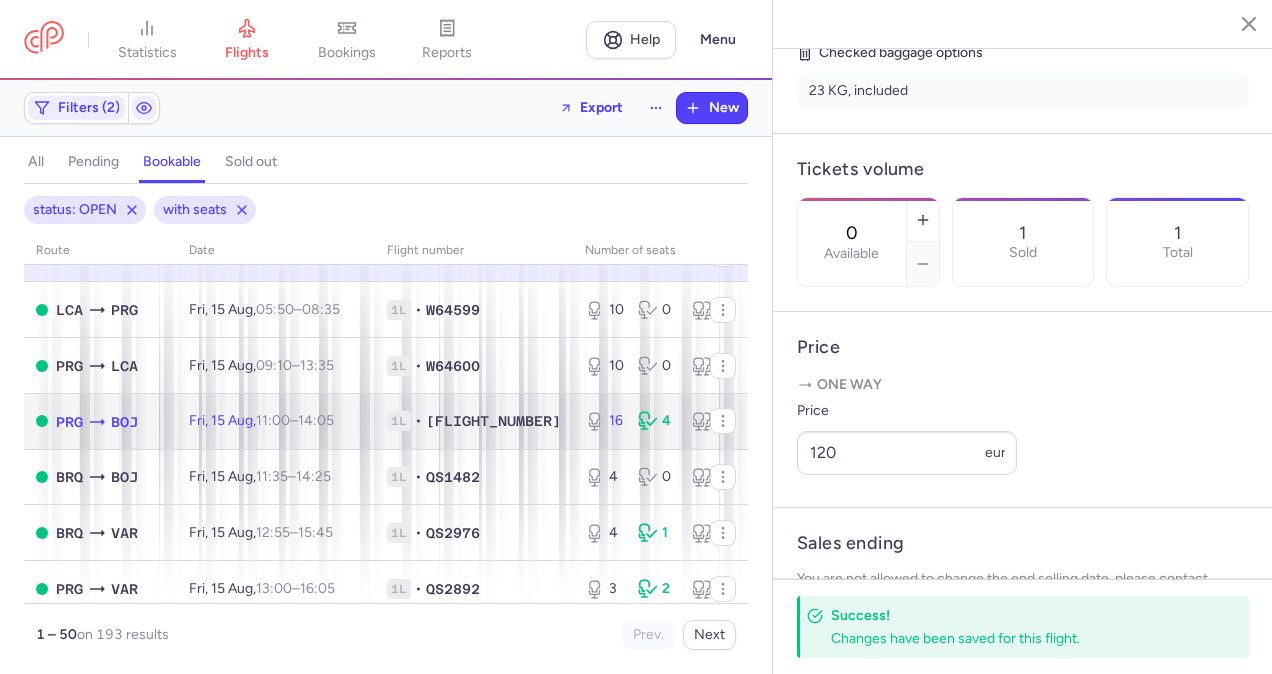 click on "[DAY], [NUMBER] [MONTH], [TIME] – [TIME] +0" at bounding box center [276, 421] 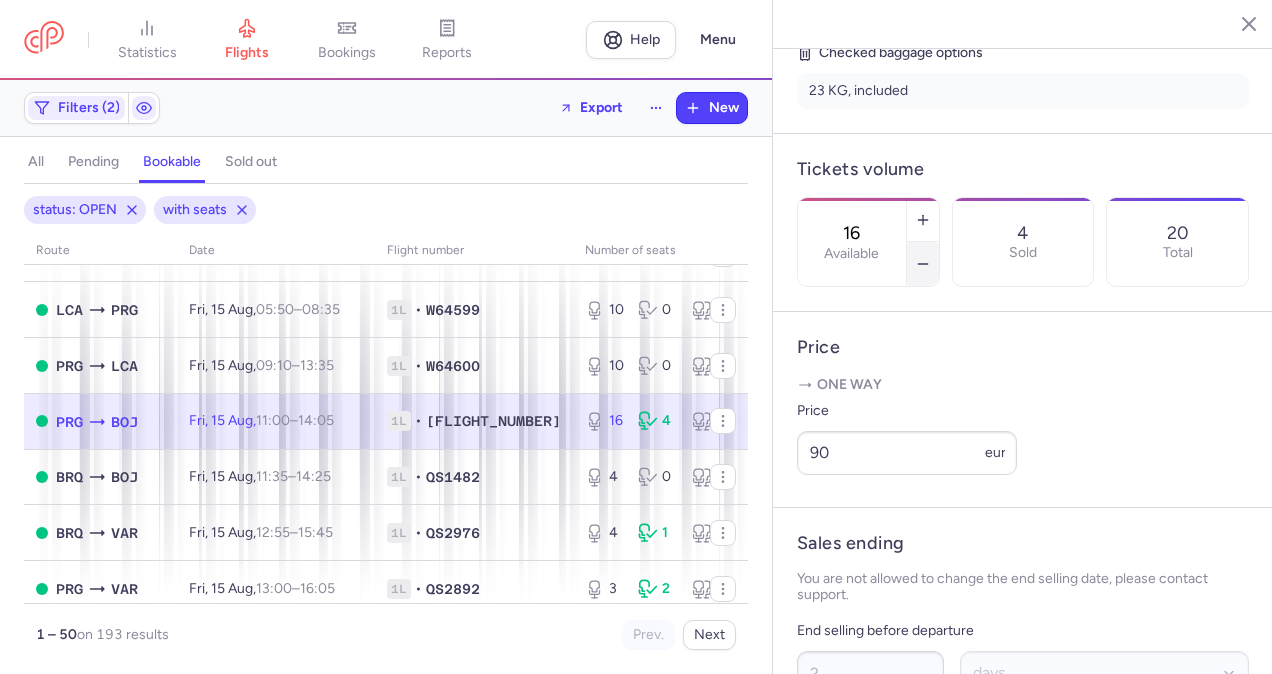 click at bounding box center (923, 264) 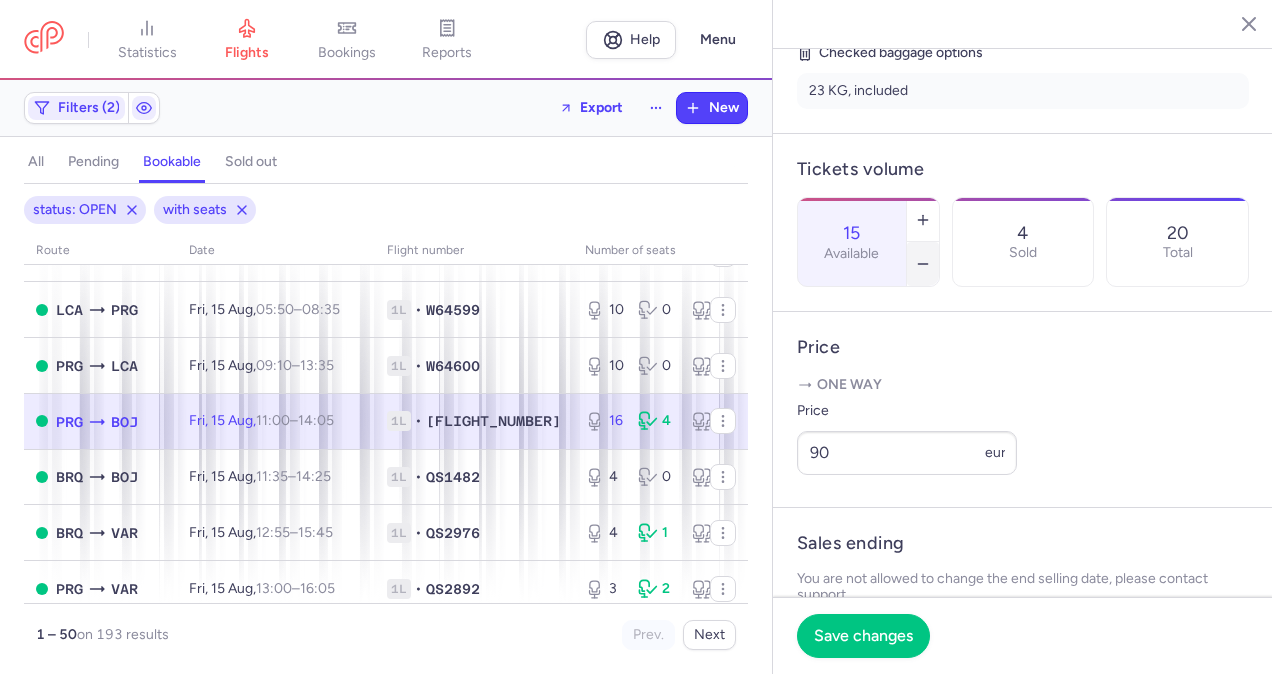 click at bounding box center (923, 264) 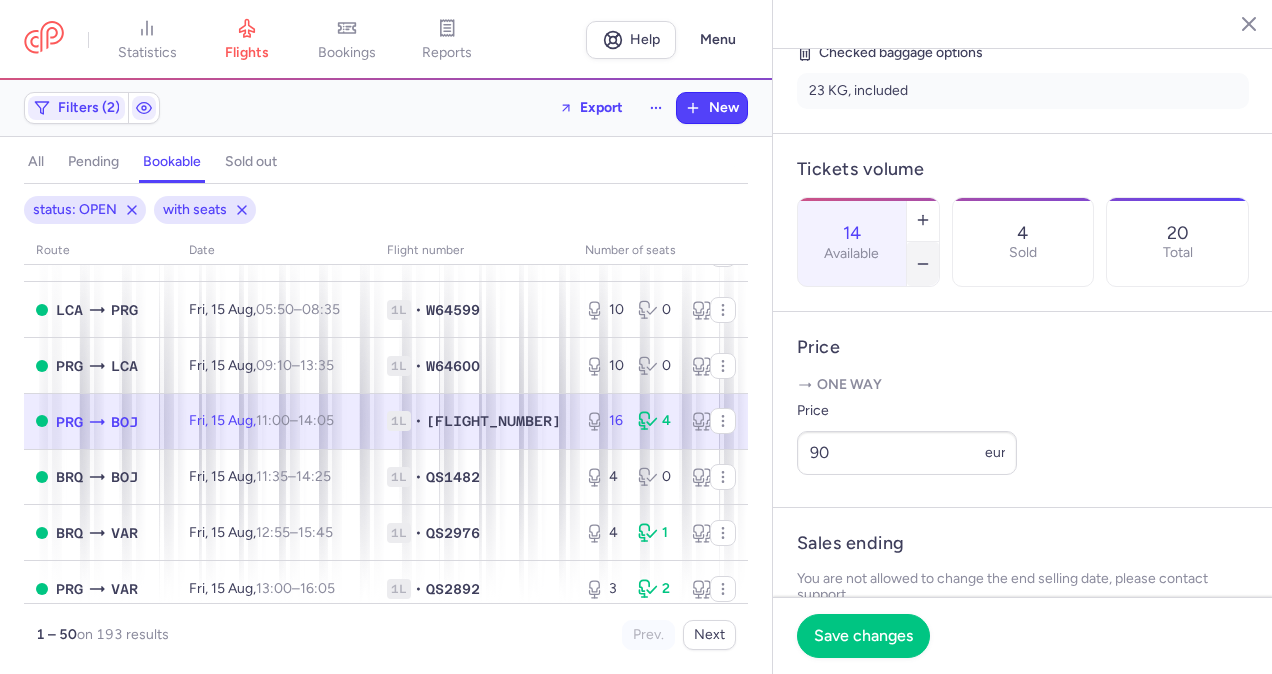 click at bounding box center (923, 264) 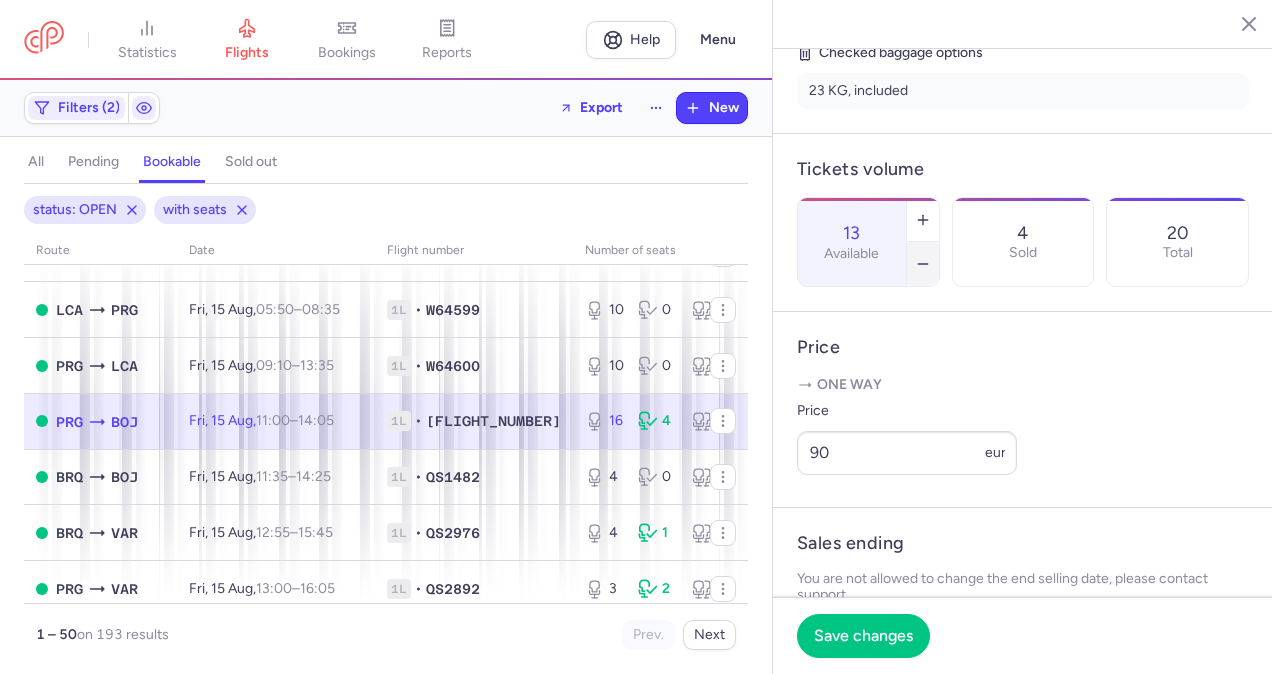 click at bounding box center (923, 264) 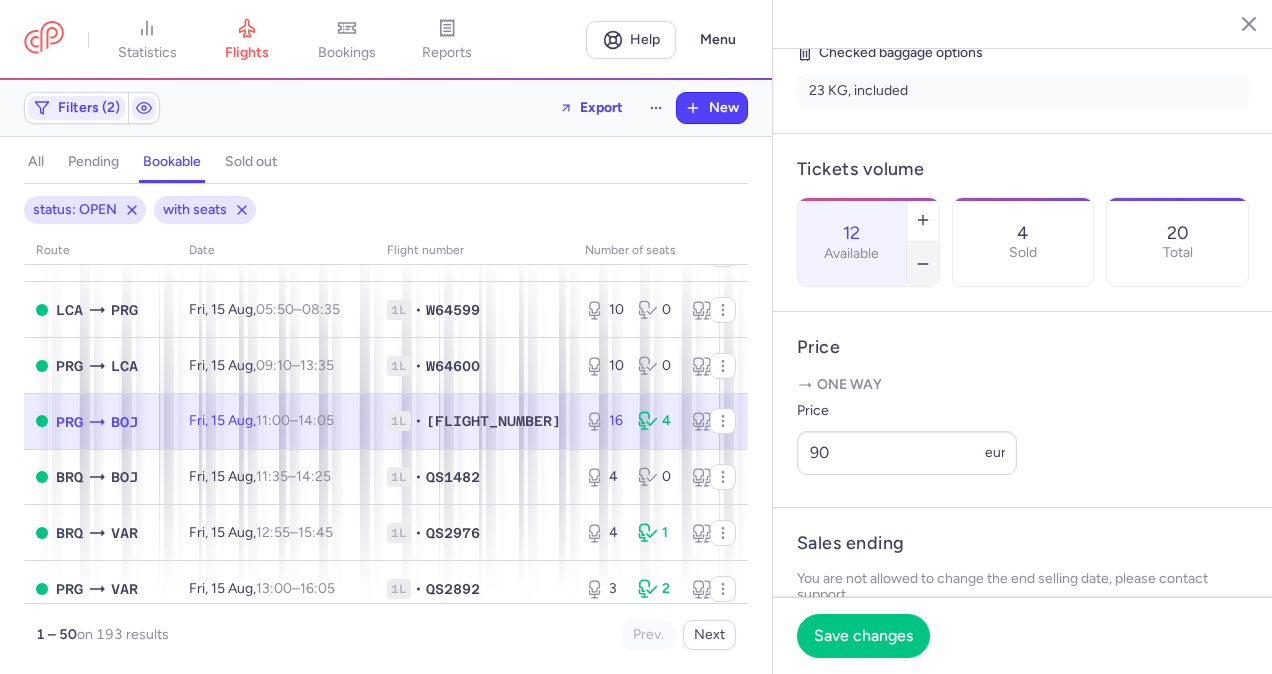 click at bounding box center (923, 264) 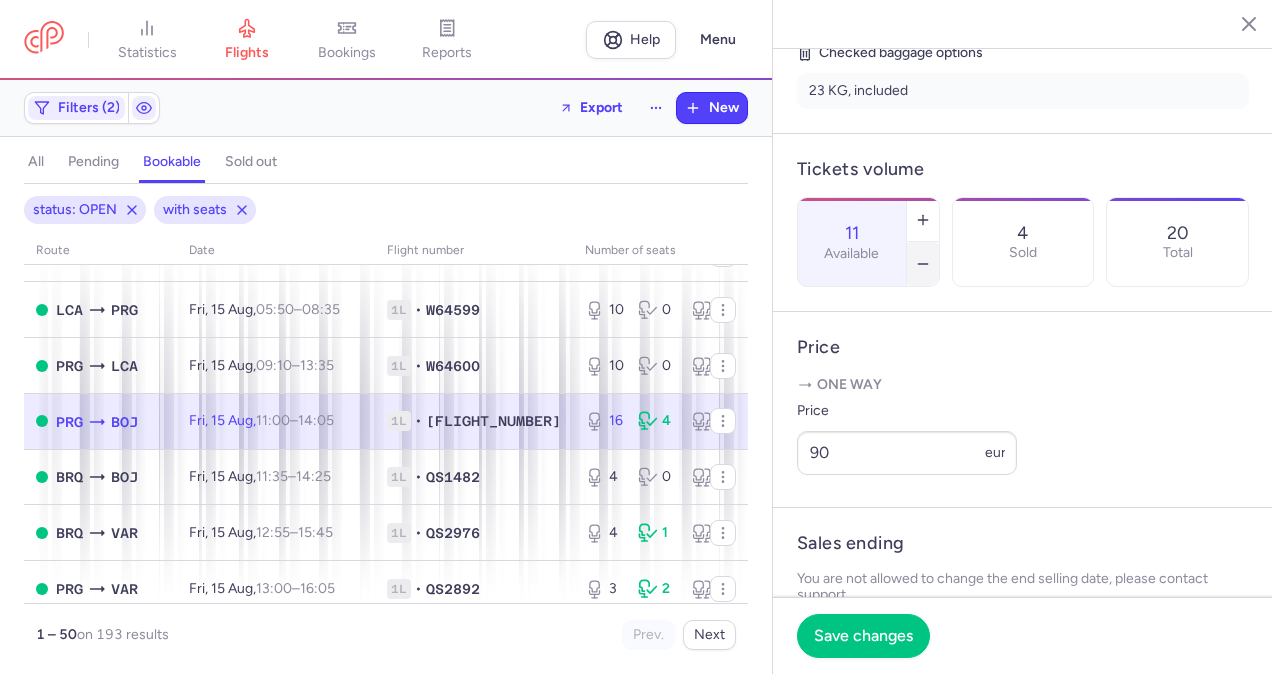 click at bounding box center (923, 264) 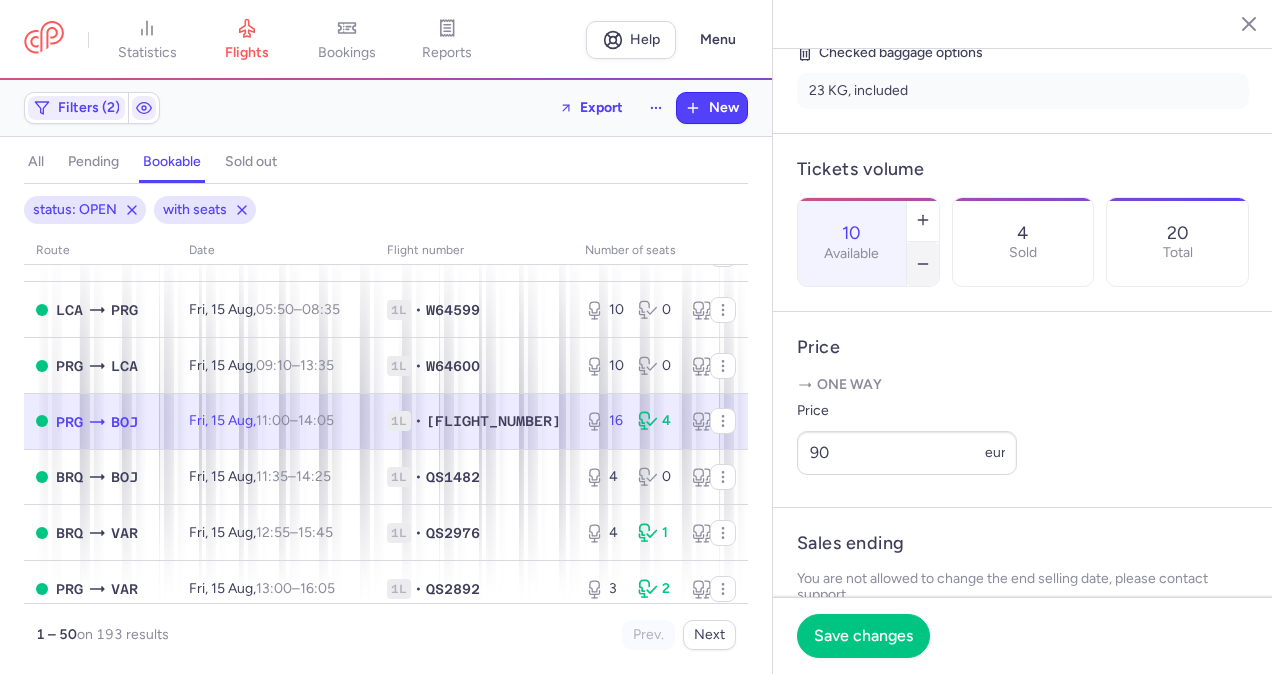 click at bounding box center [923, 264] 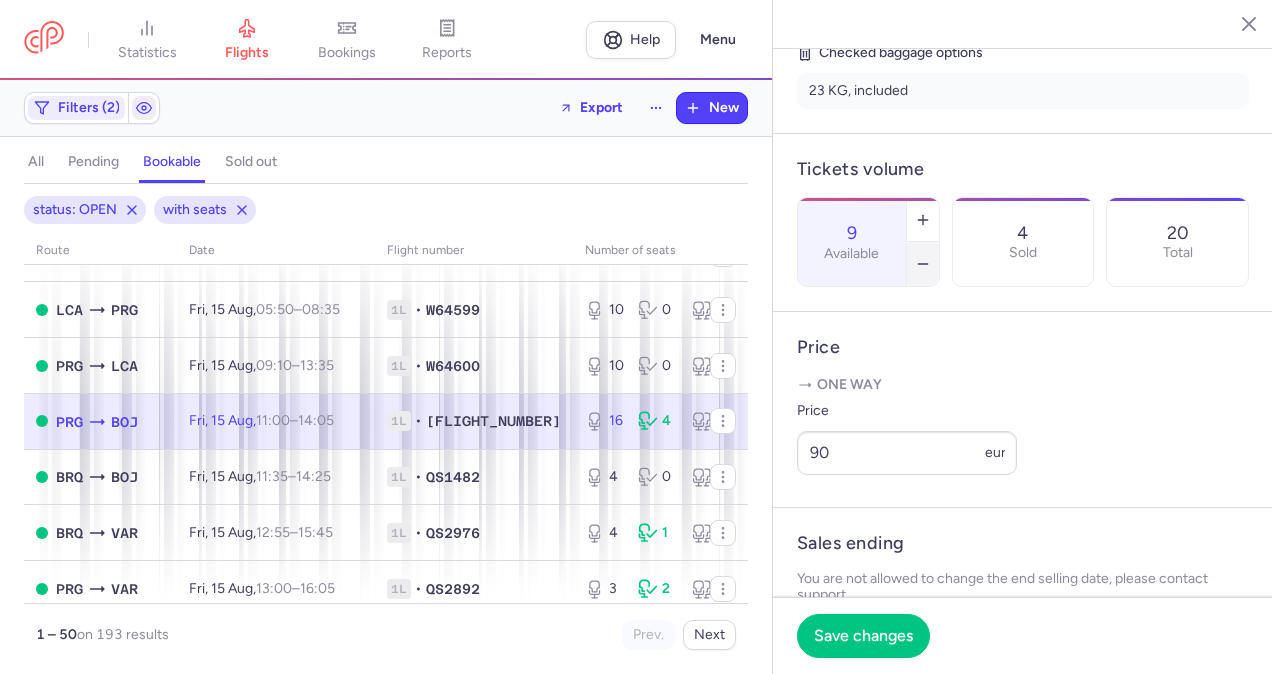 click at bounding box center (923, 264) 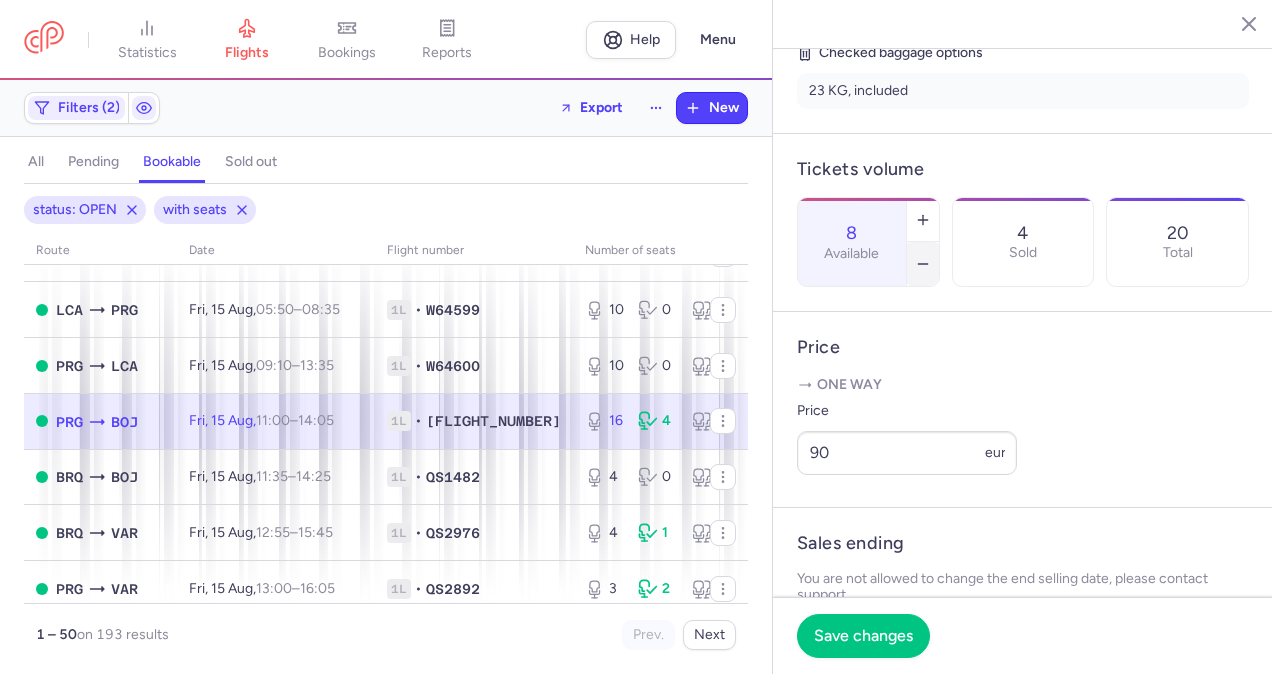 click at bounding box center (923, 264) 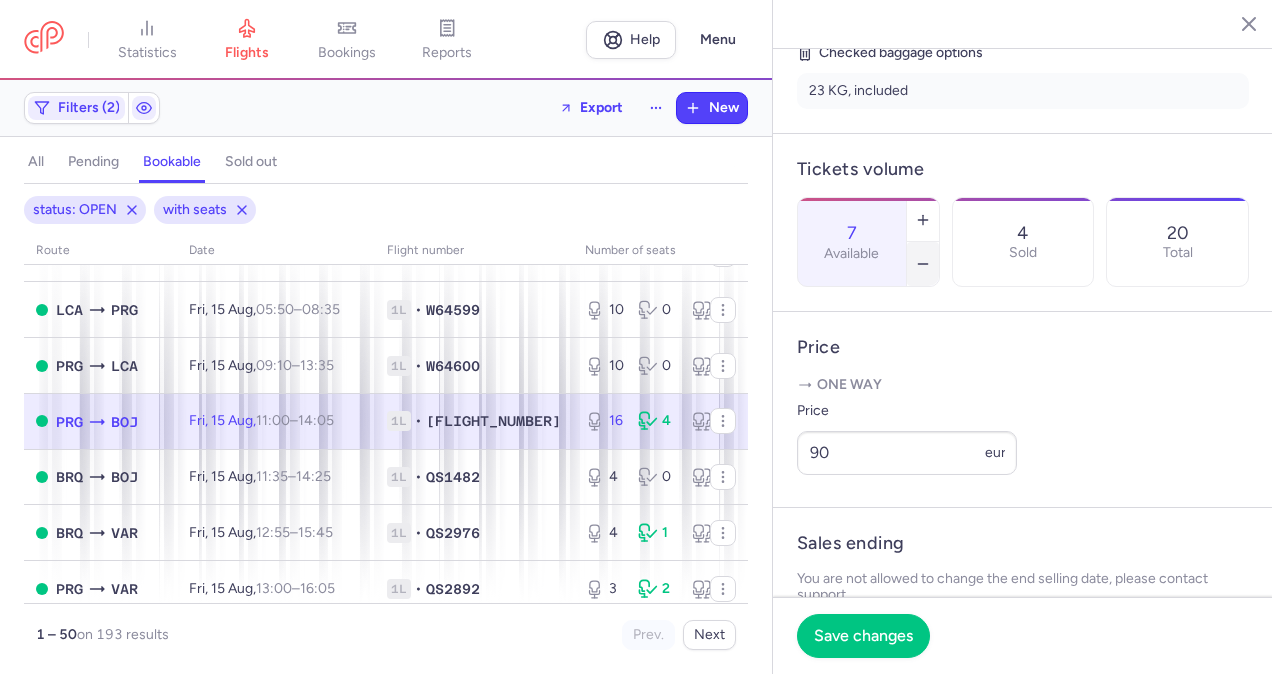 click at bounding box center [923, 264] 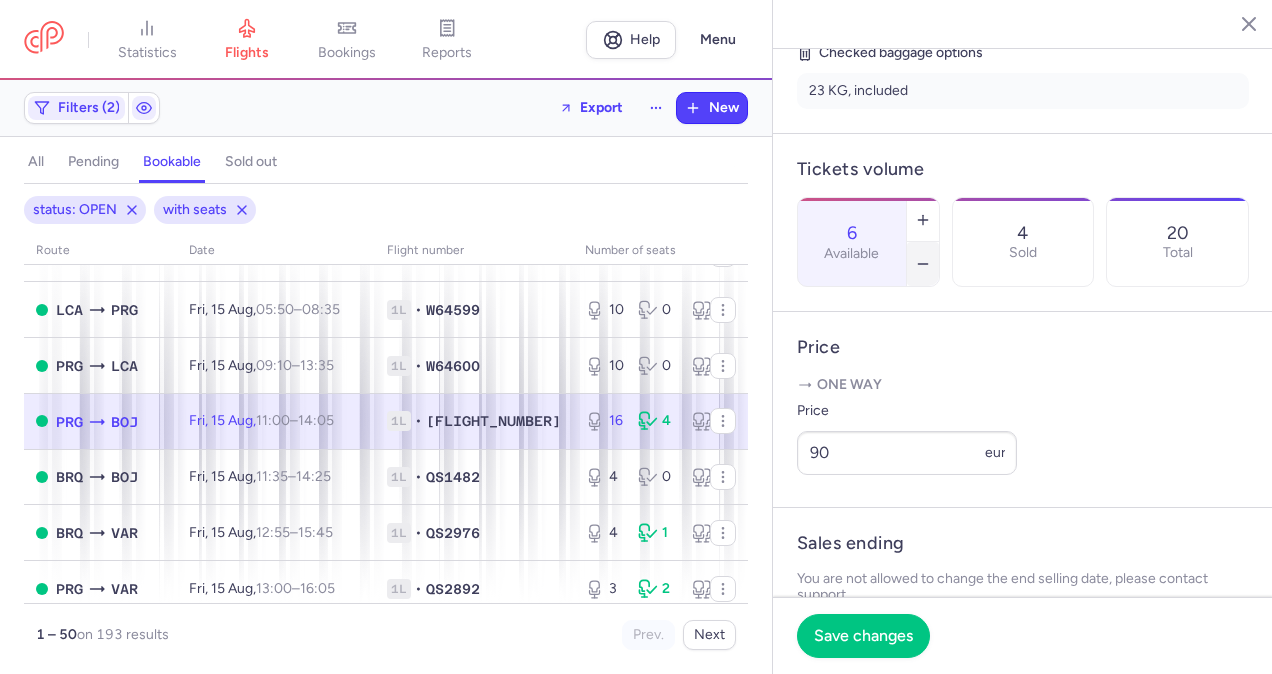 click at bounding box center [923, 264] 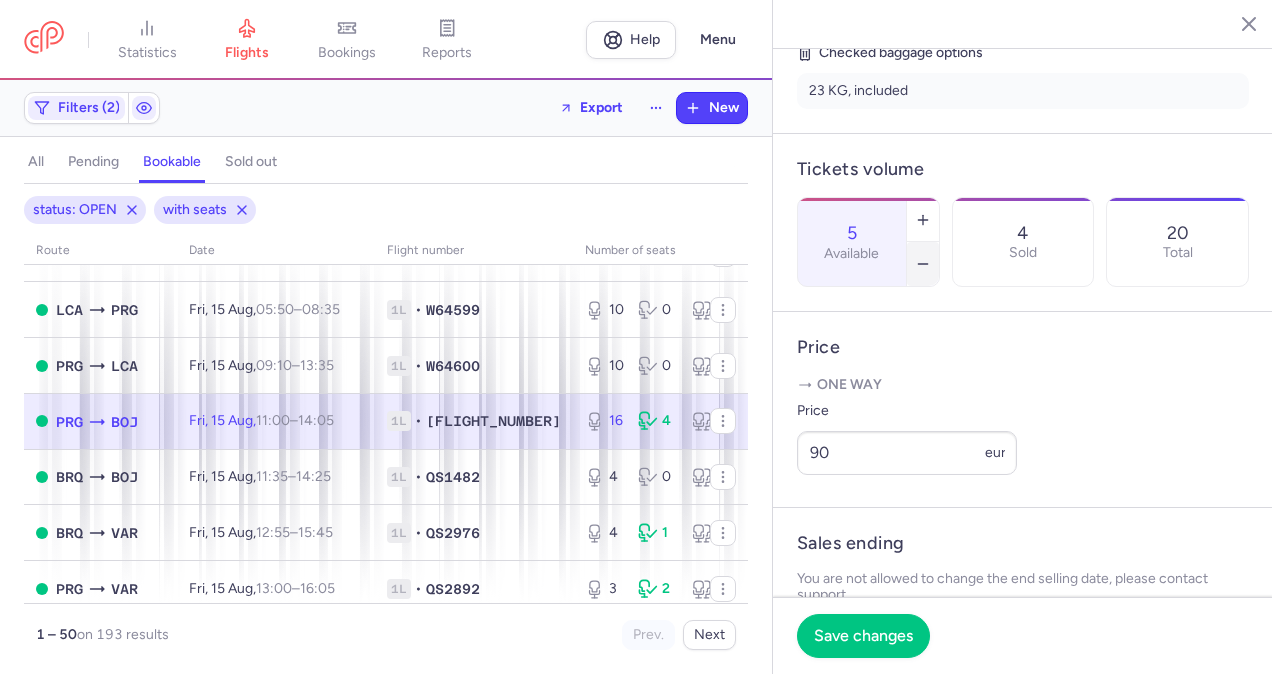click at bounding box center (923, 264) 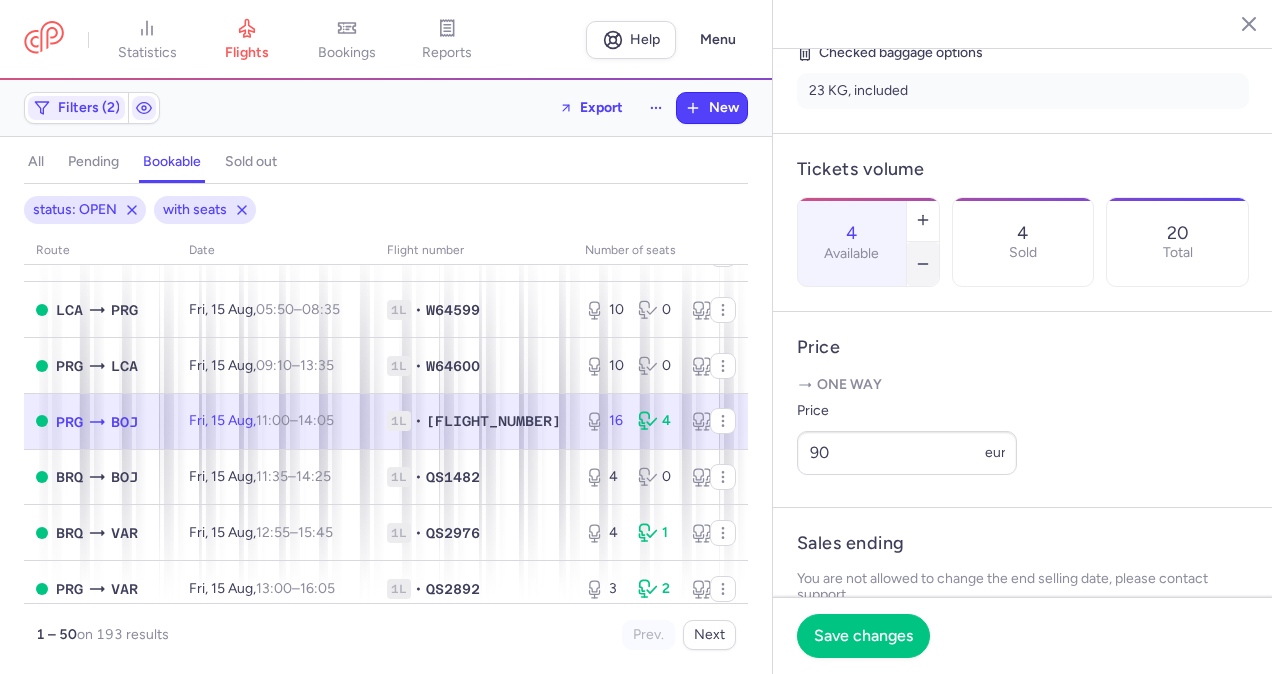 click at bounding box center (923, 264) 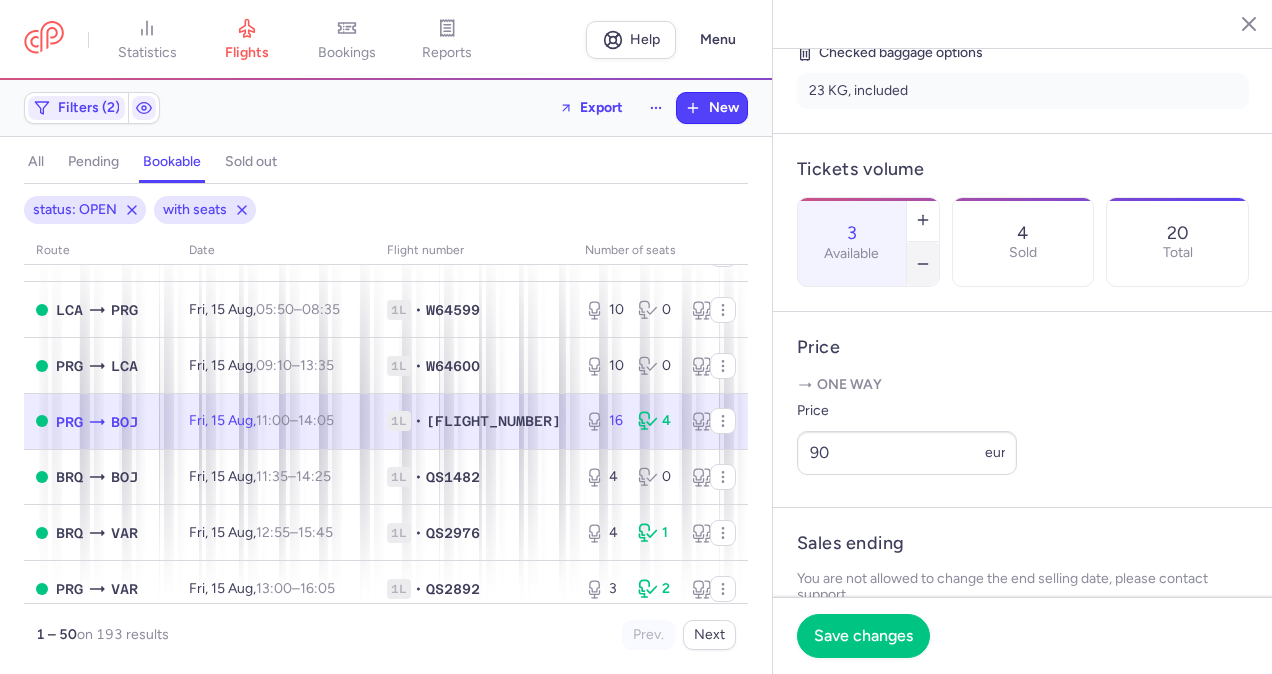 click at bounding box center (923, 264) 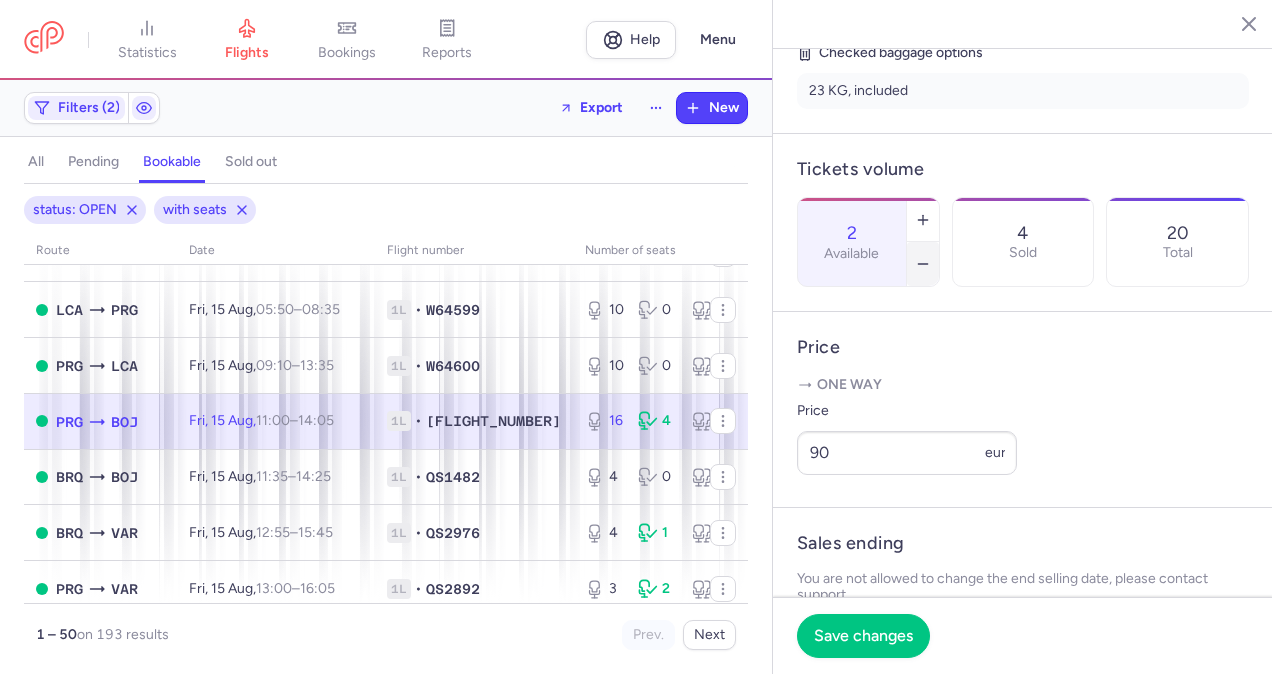 click at bounding box center (923, 264) 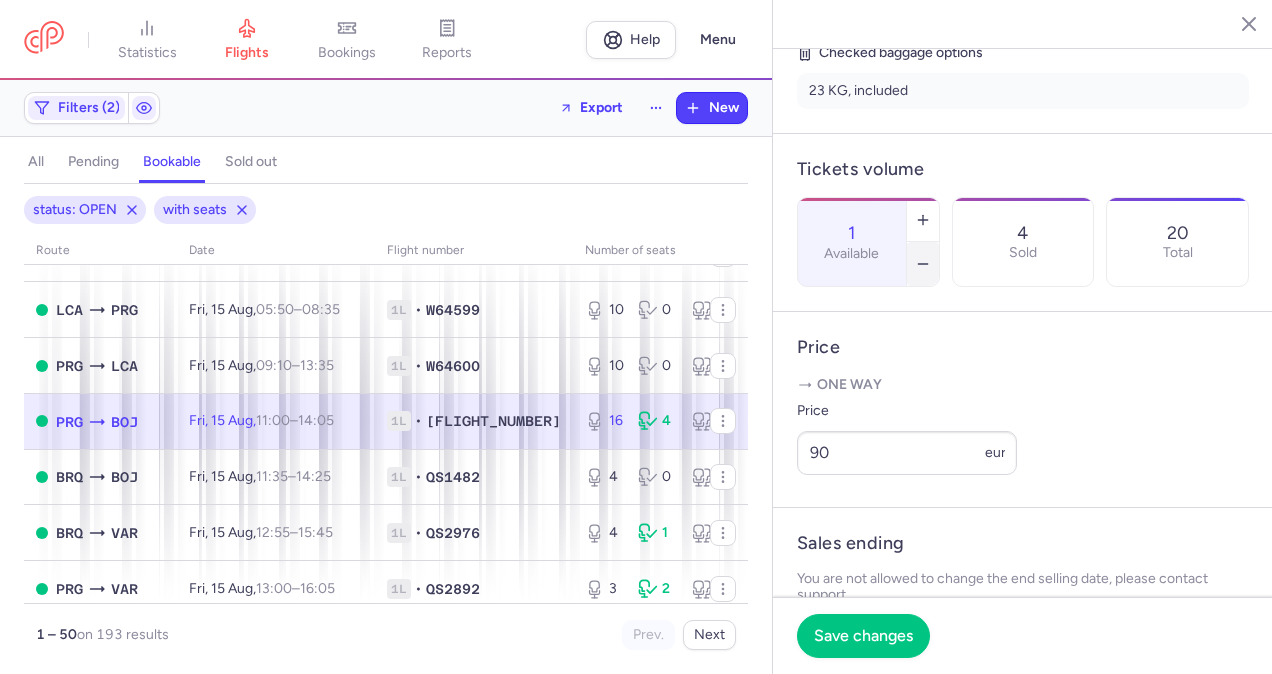 click at bounding box center [923, 264] 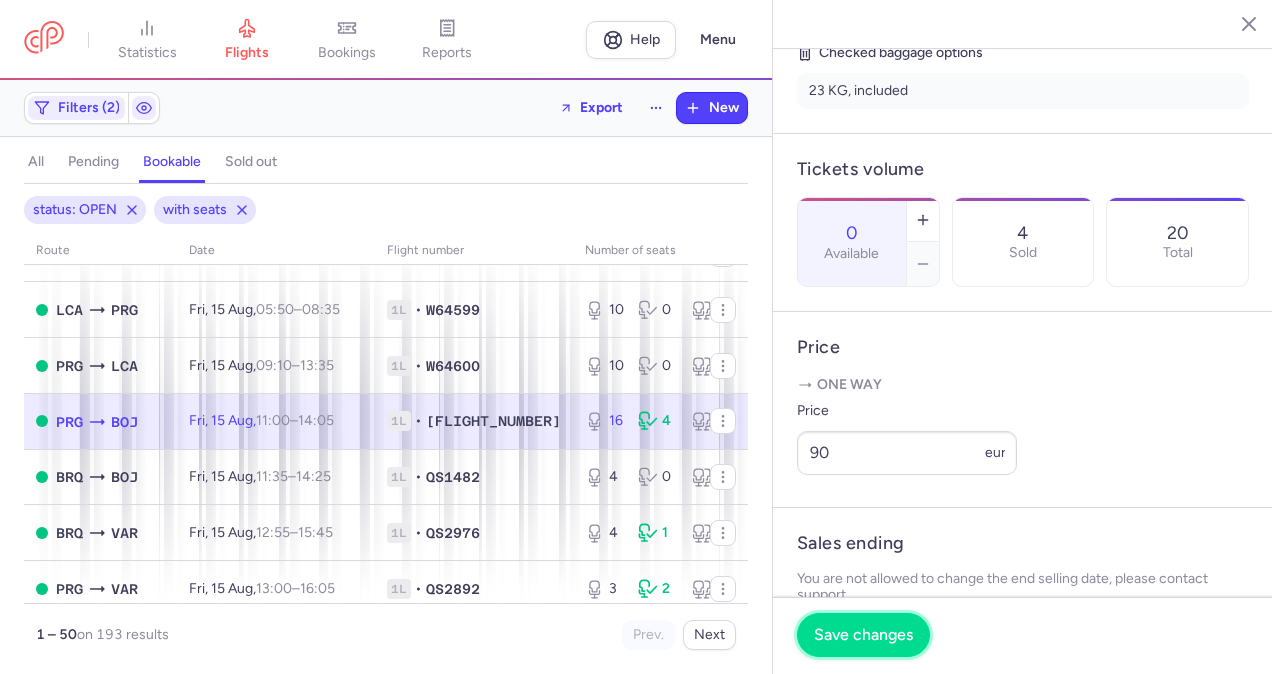 click on "Save changes" at bounding box center [863, 635] 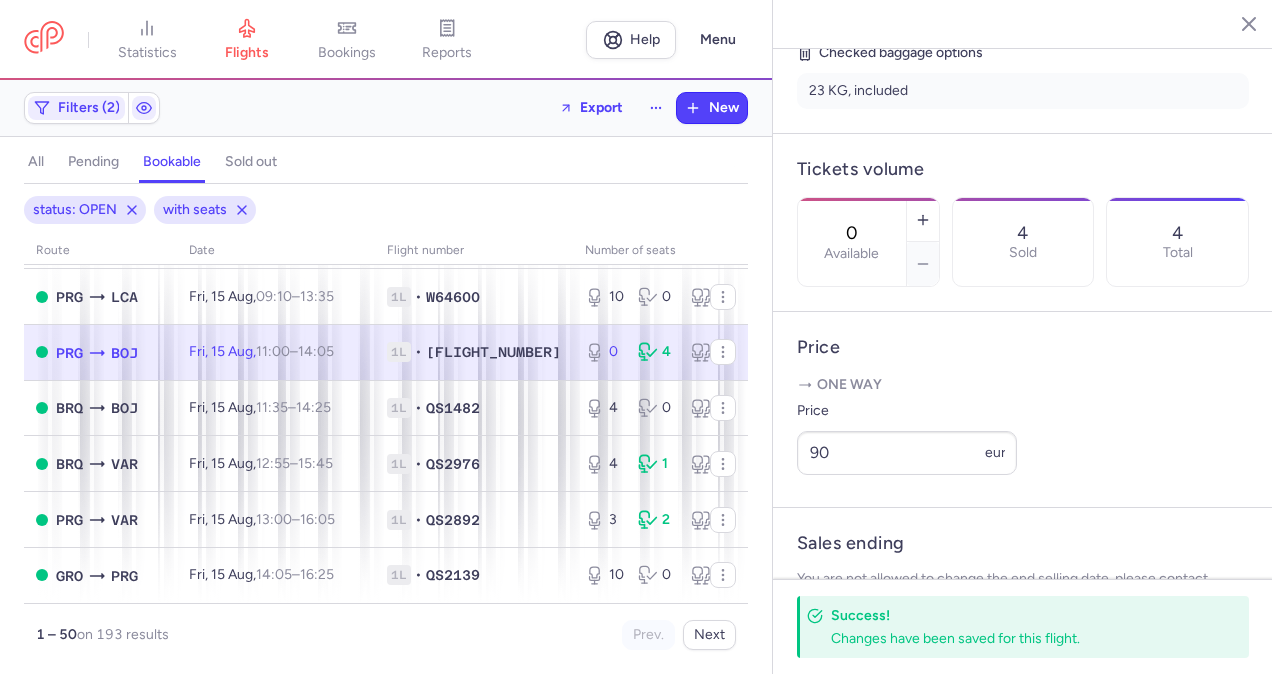 scroll, scrollTop: 1900, scrollLeft: 0, axis: vertical 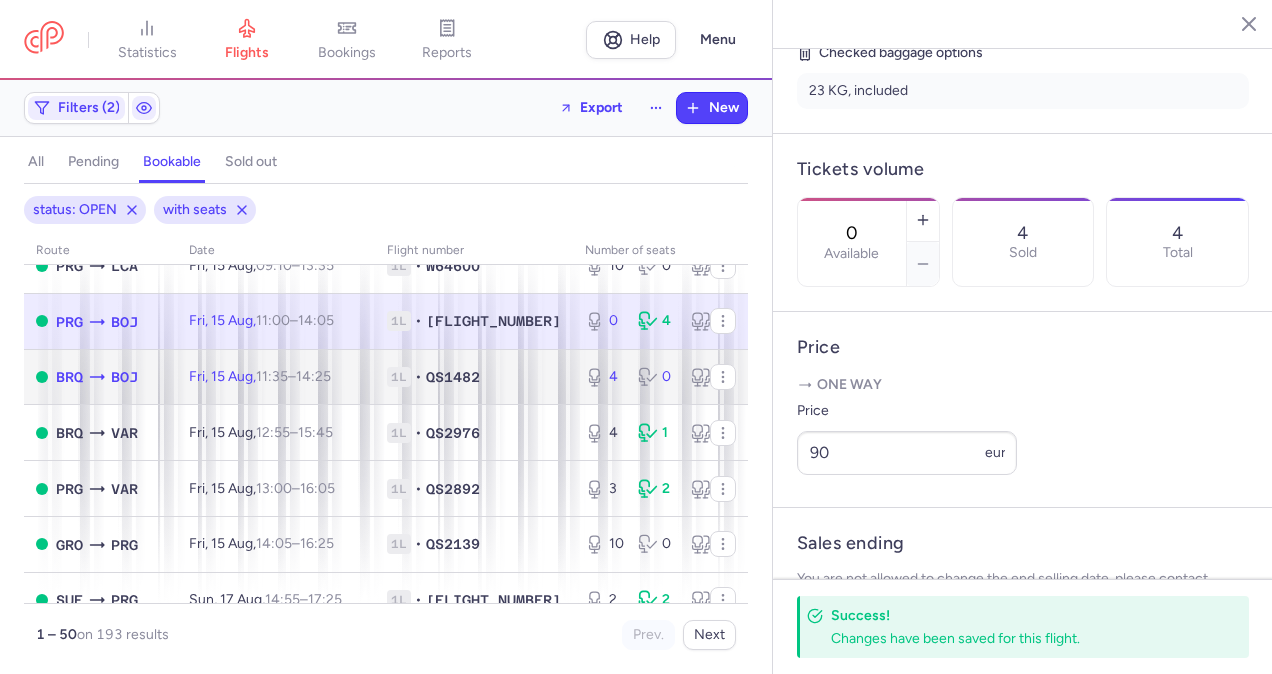 click on "[DAY], [NUMBER] [MONTH], [TIME] – [TIME] +0" at bounding box center (276, 377) 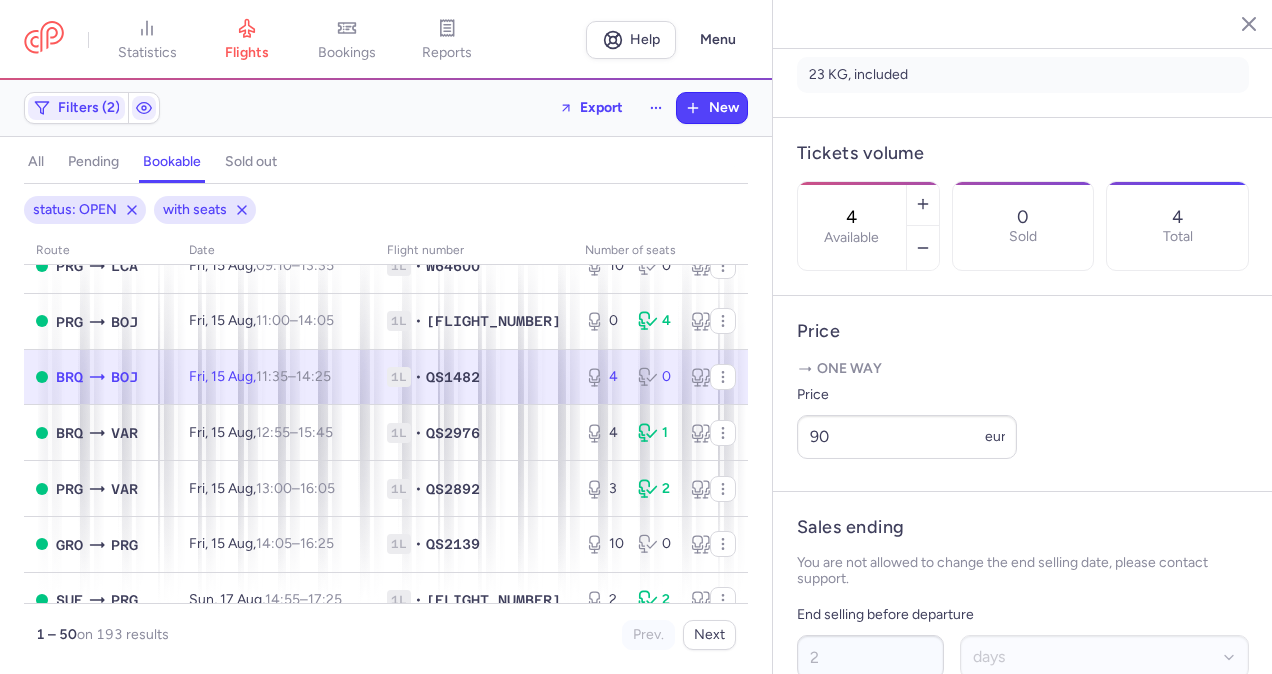 scroll, scrollTop: 484, scrollLeft: 0, axis: vertical 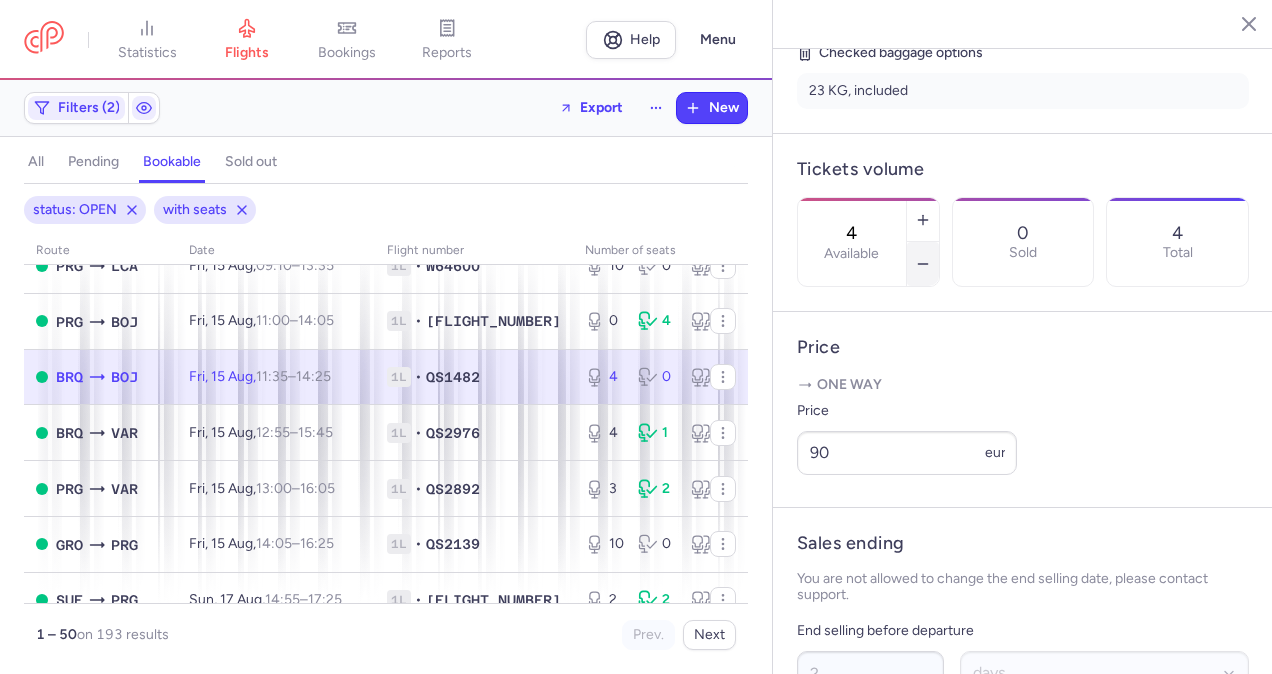 click at bounding box center (923, 264) 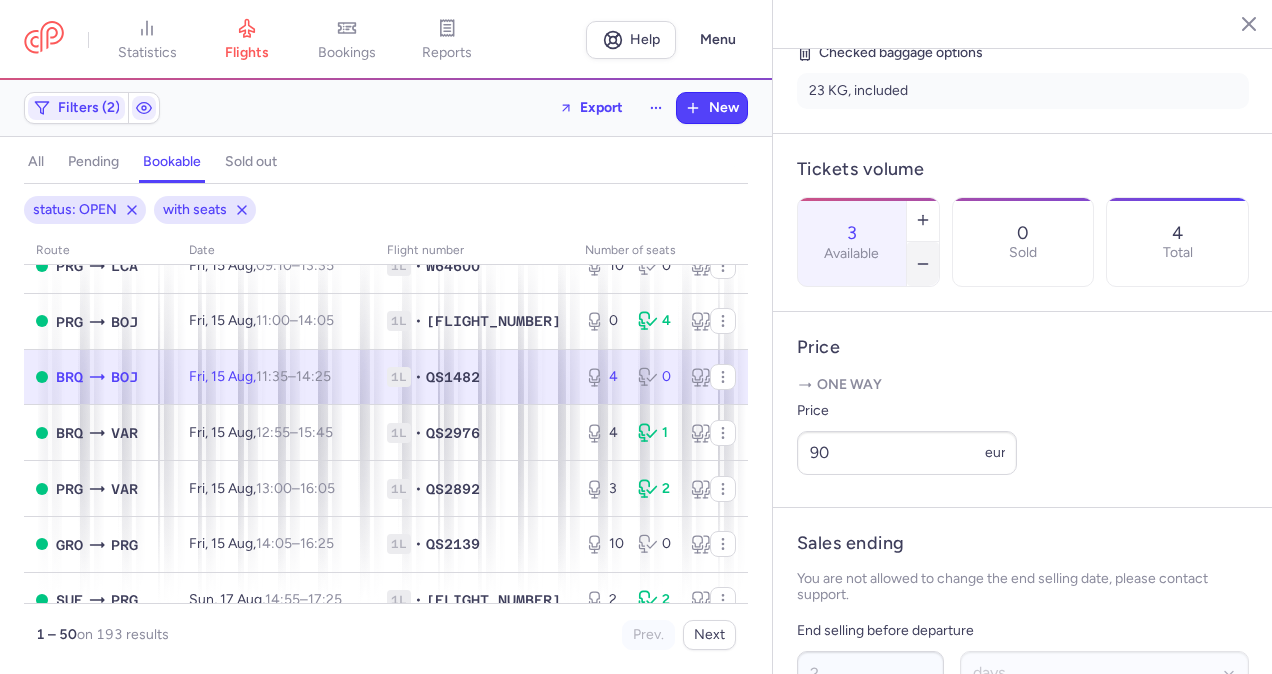 click at bounding box center [923, 264] 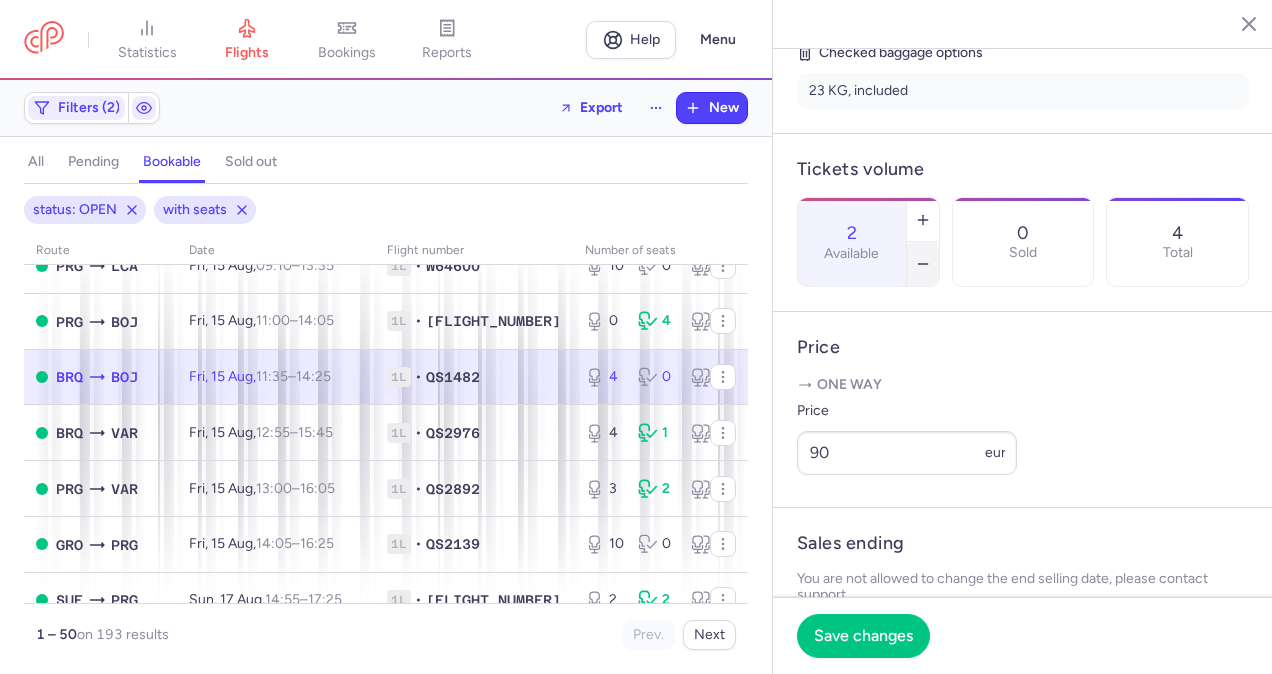 click at bounding box center (923, 264) 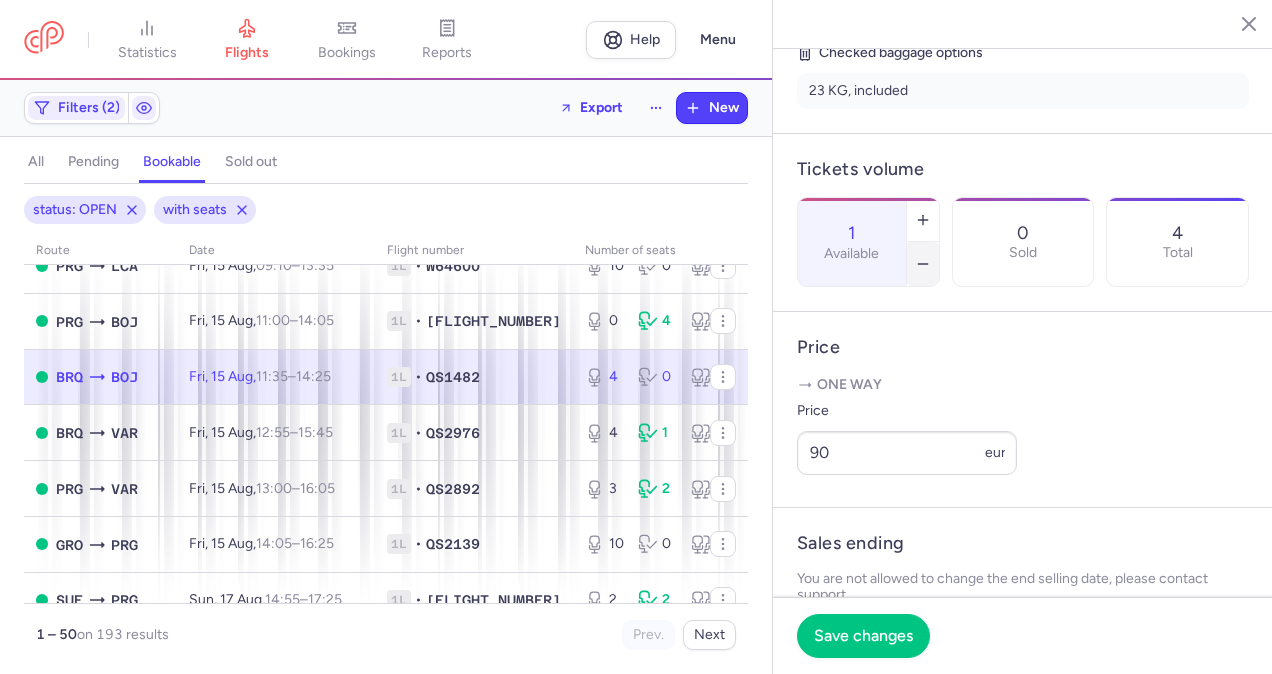 click at bounding box center [923, 264] 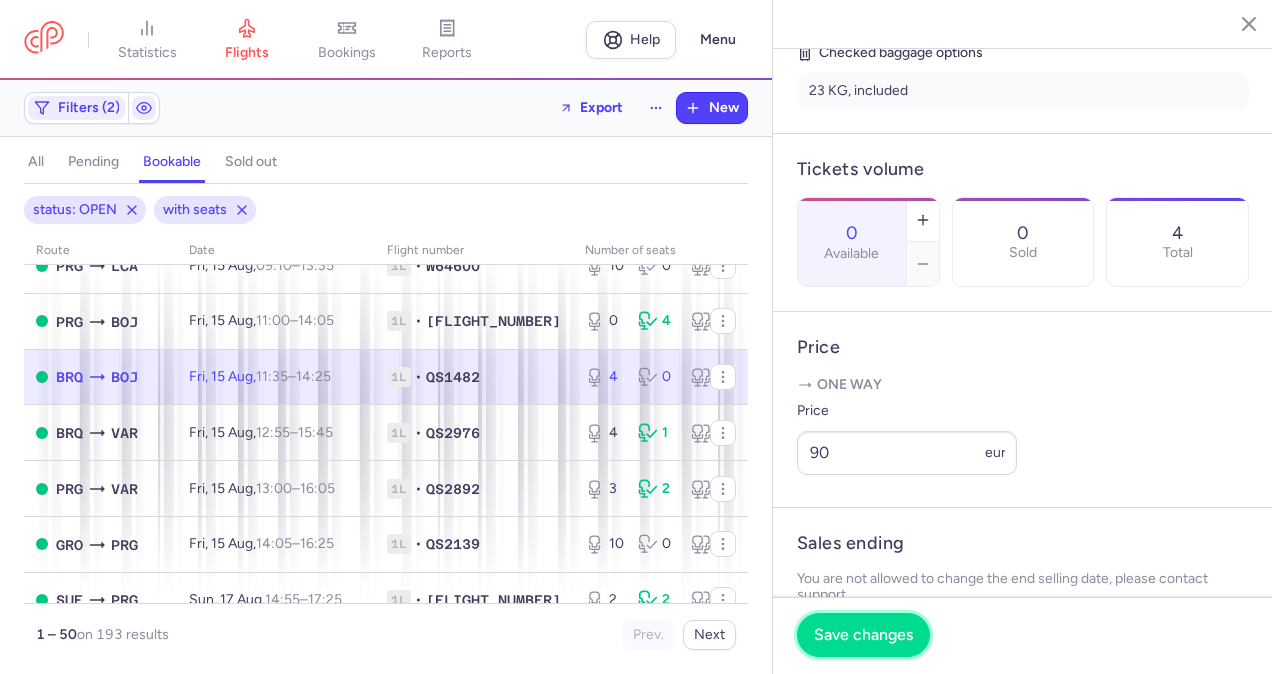 click on "Save changes" at bounding box center [863, 635] 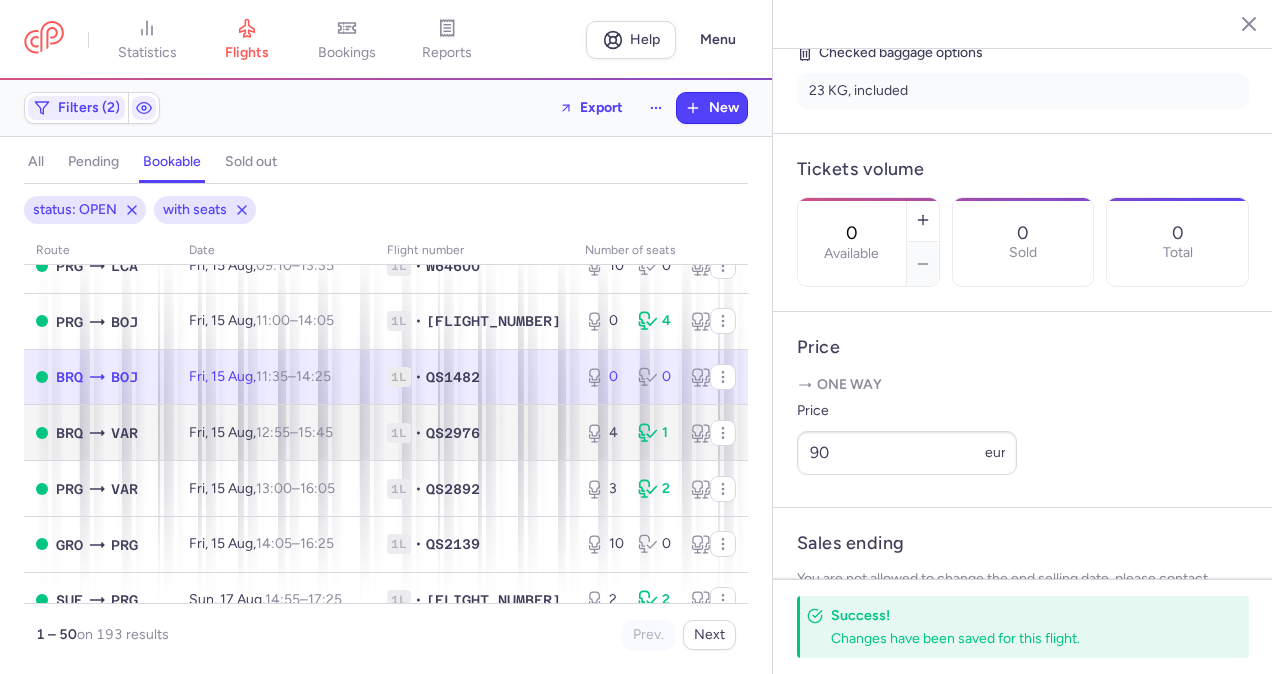 scroll, scrollTop: 2000, scrollLeft: 0, axis: vertical 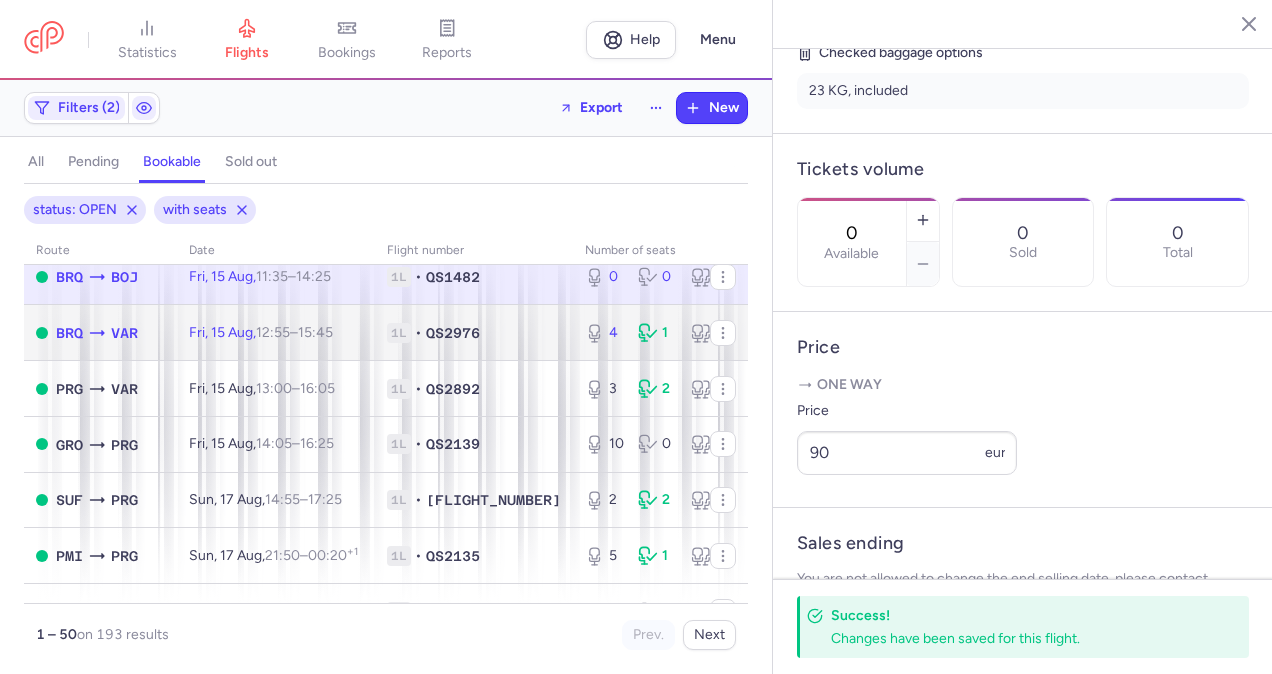 click on "[DAY], [NUMBER] [MONTH], [TIME] – [TIME] +0" at bounding box center [276, 333] 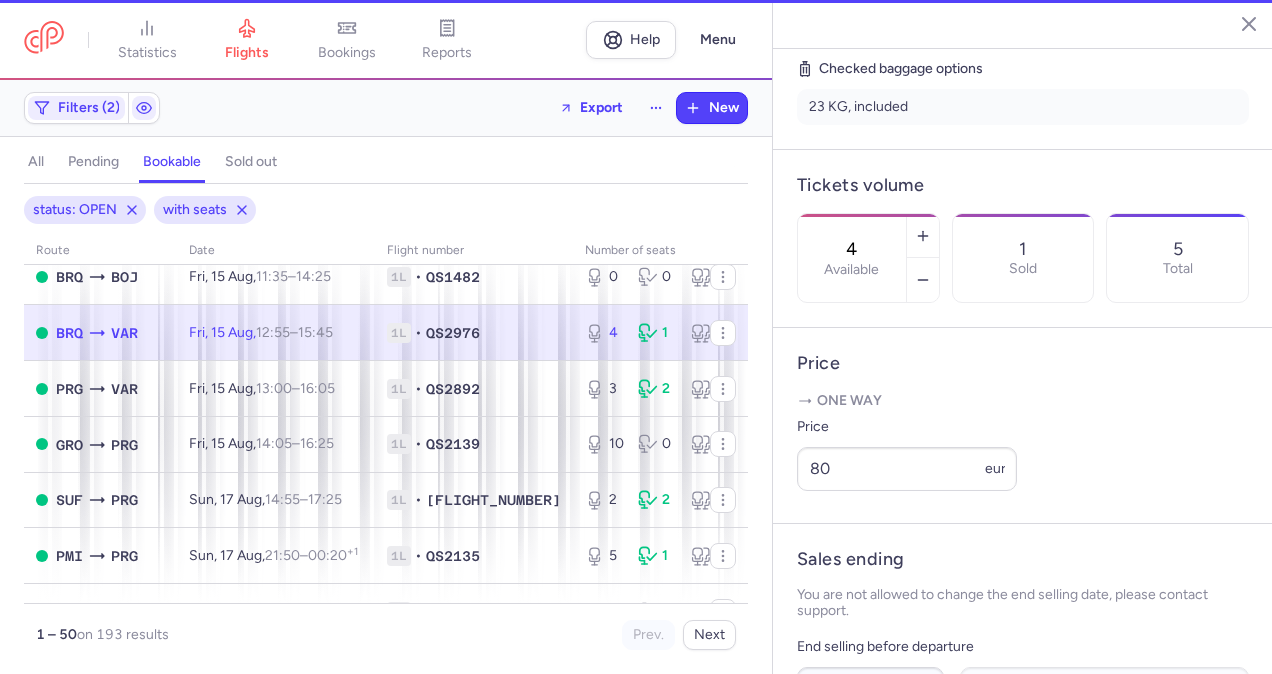 scroll, scrollTop: 500, scrollLeft: 0, axis: vertical 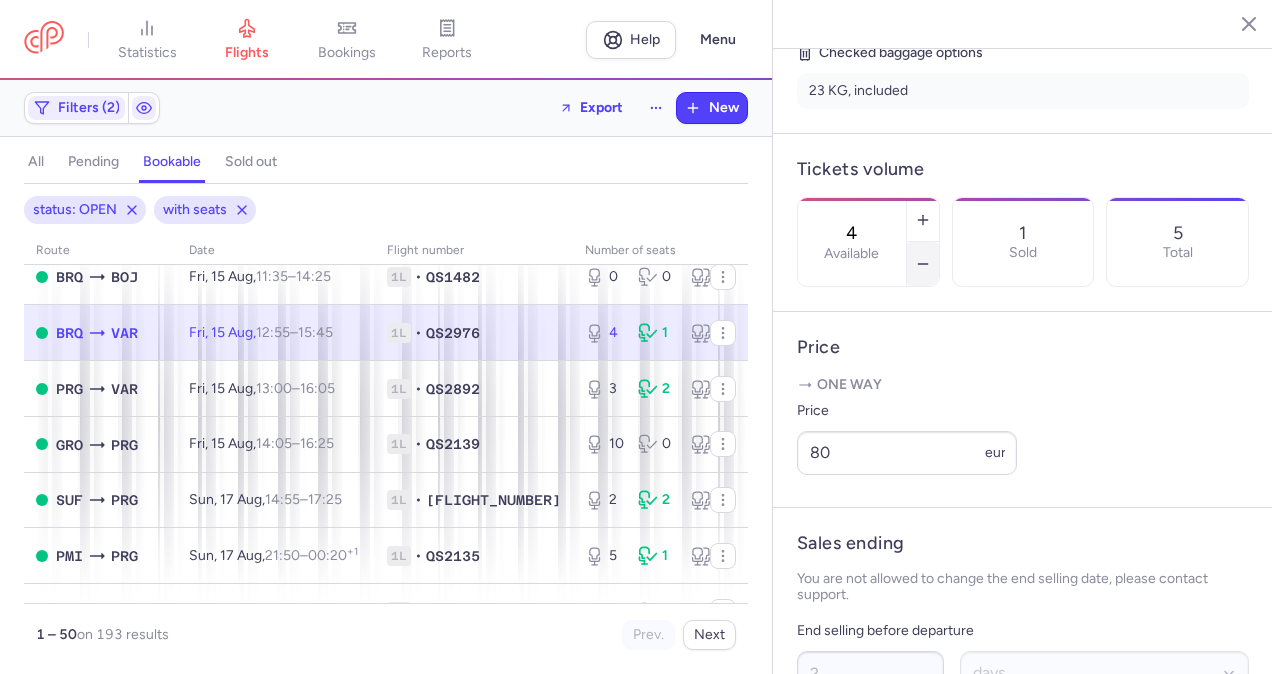 click at bounding box center [923, 264] 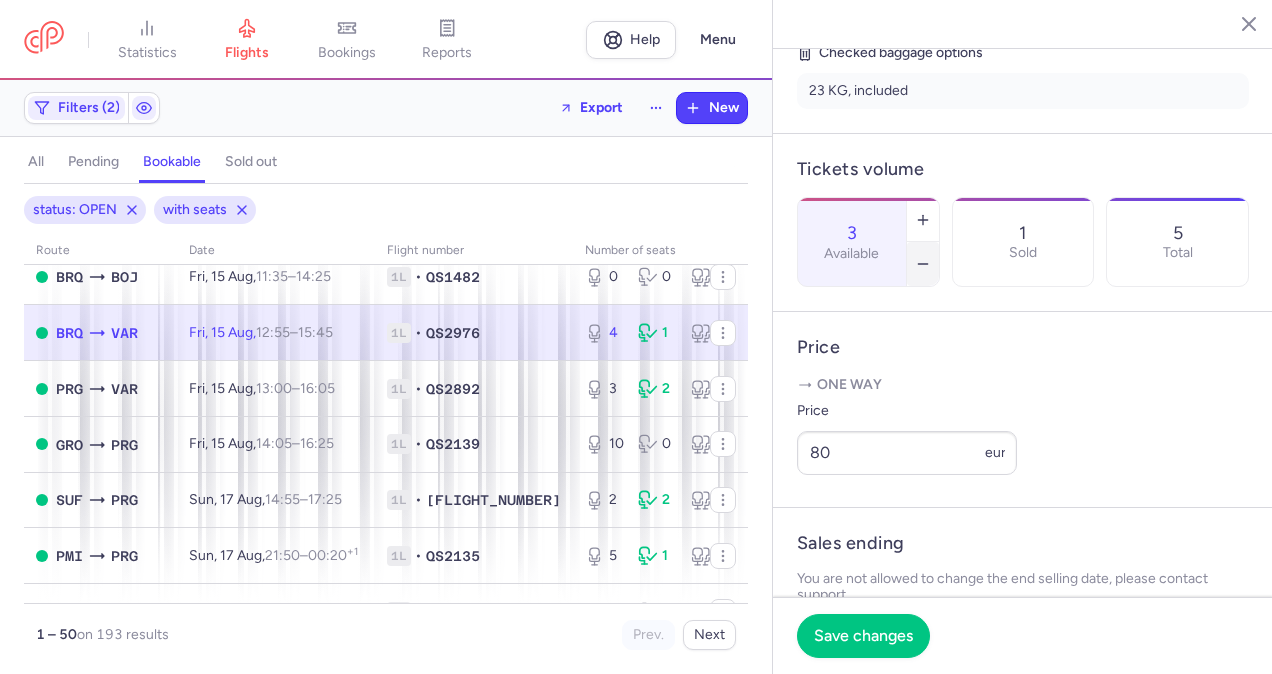 click at bounding box center [923, 264] 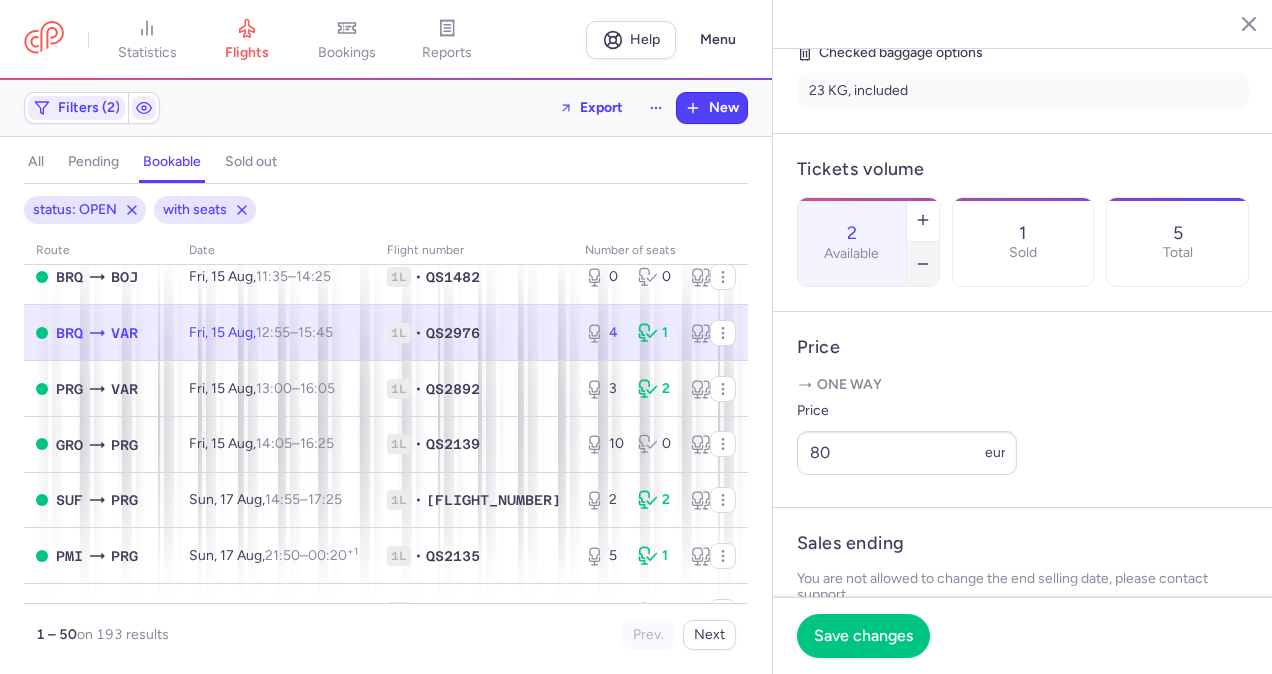 click at bounding box center [923, 264] 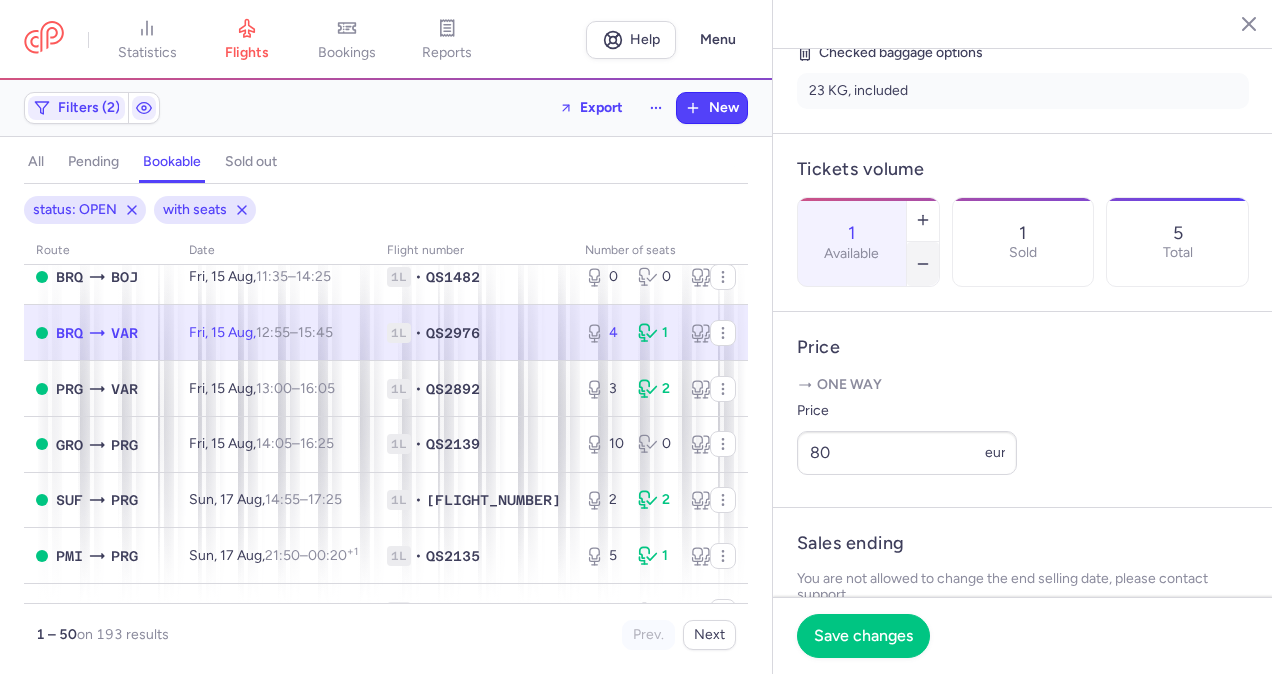 click at bounding box center (923, 264) 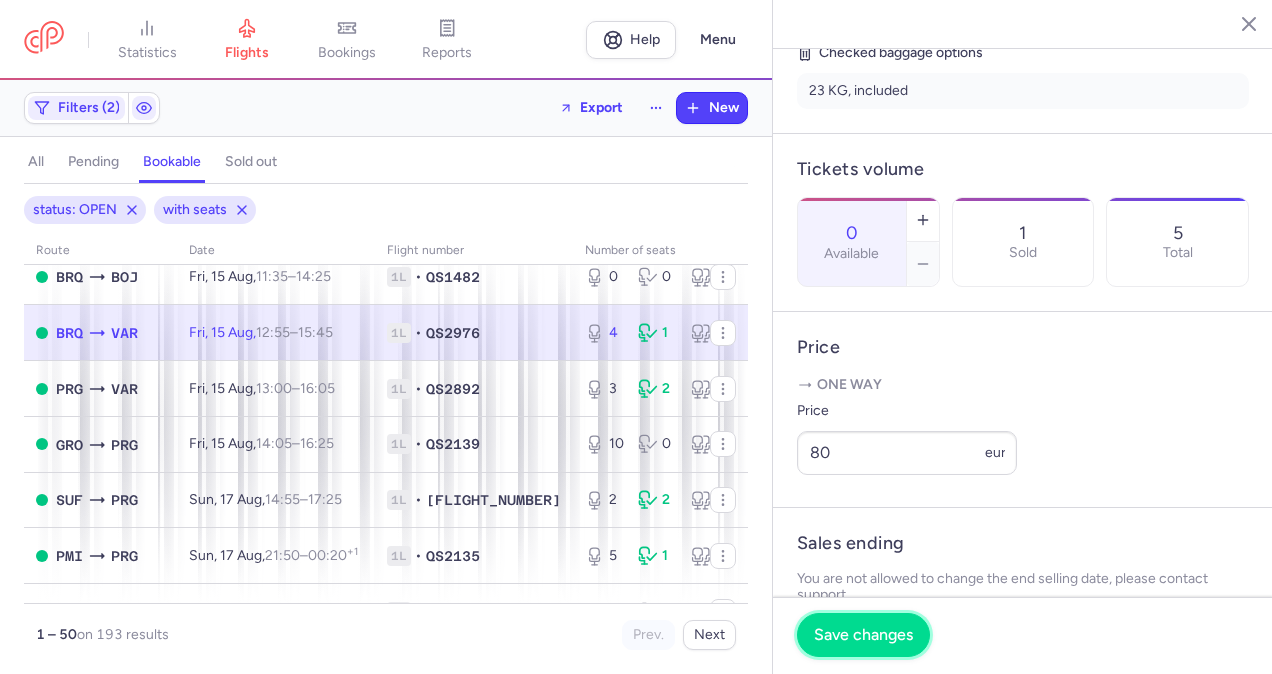 click on "Save changes" at bounding box center [863, 635] 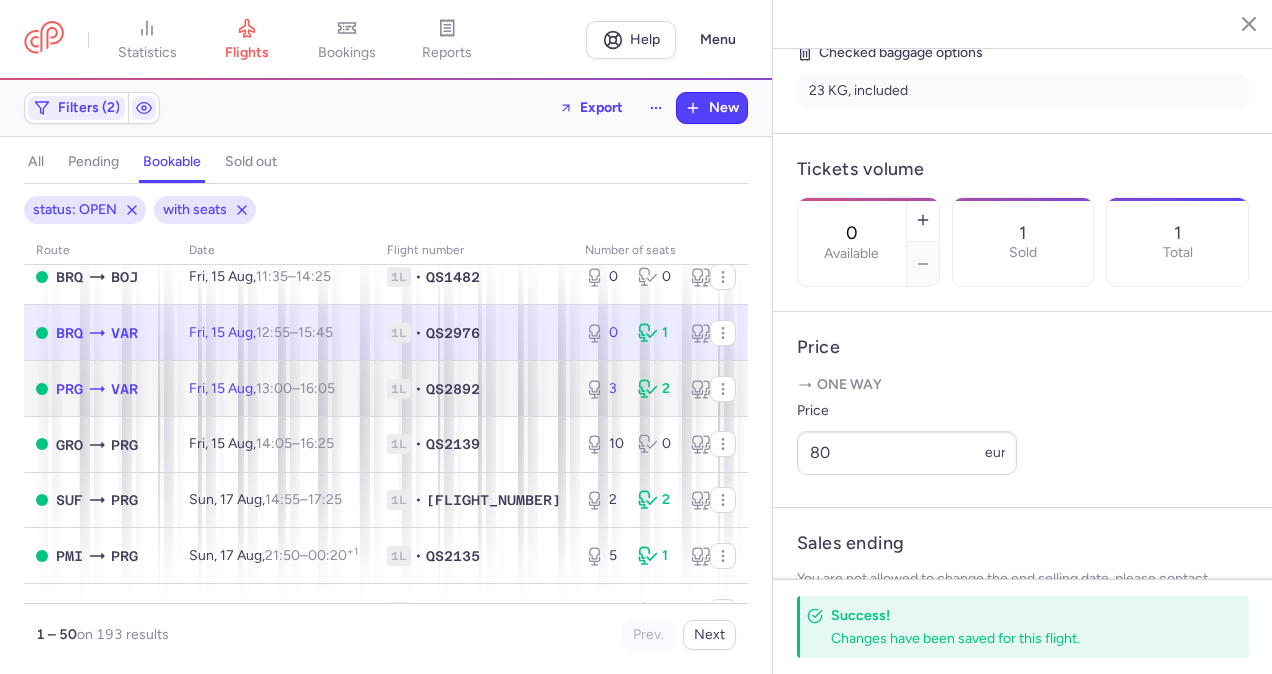click on "[DAY], [NUMBER] [MONTH], [TIME] – [TIME] +0" at bounding box center [276, 389] 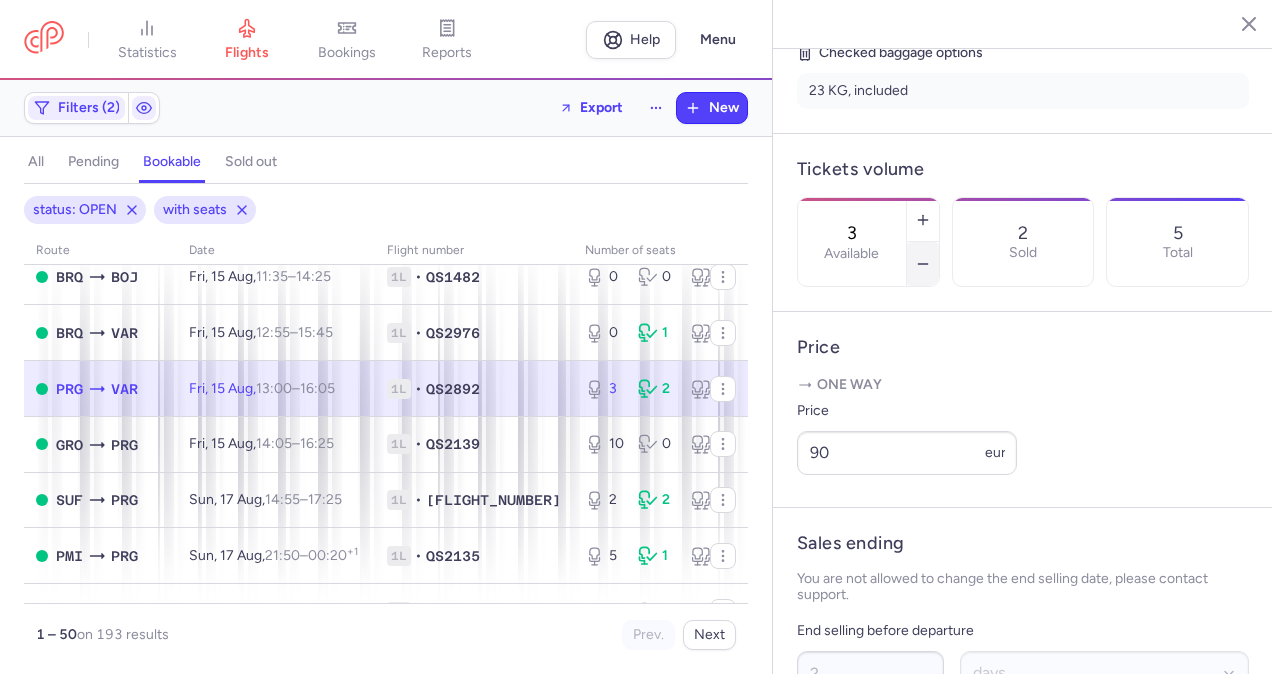 click at bounding box center (923, 264) 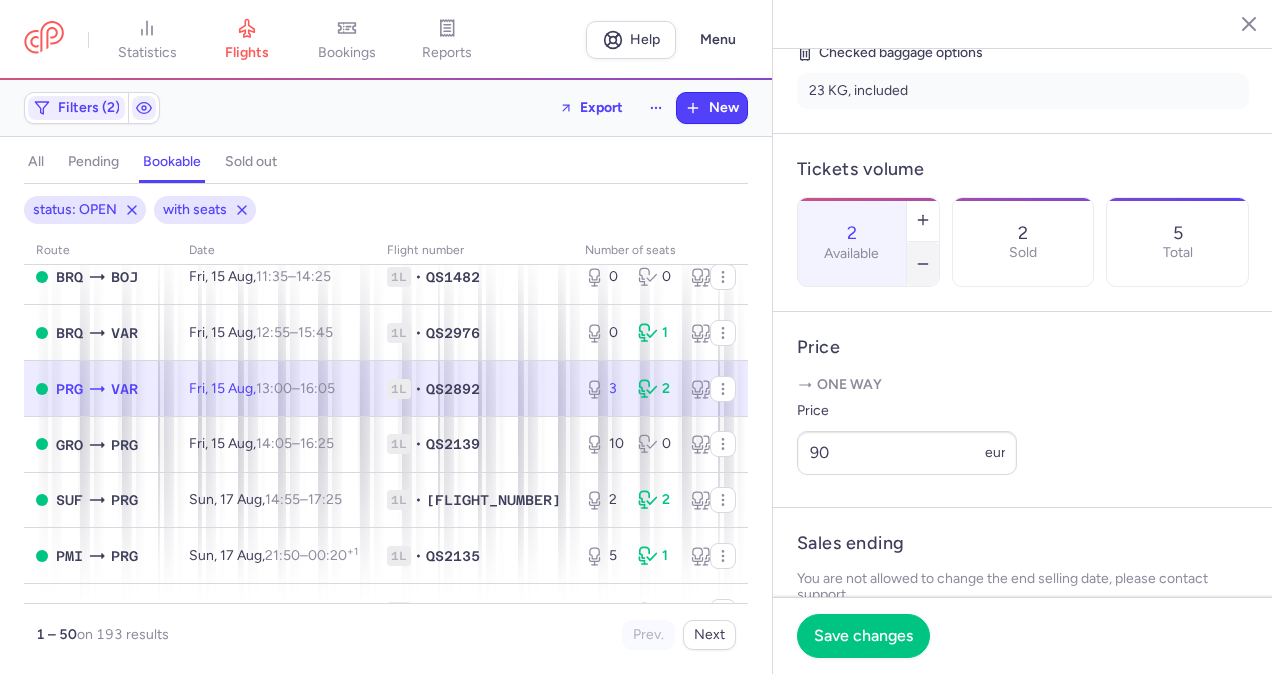 click at bounding box center (923, 264) 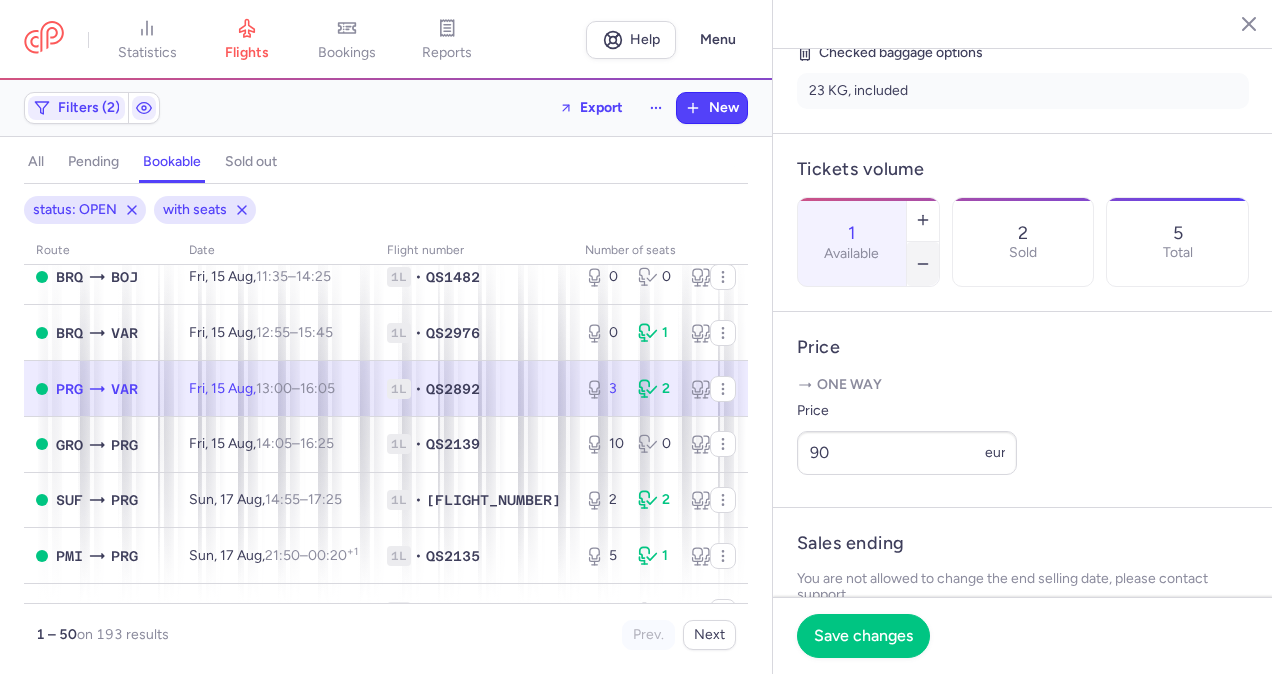 click at bounding box center [923, 264] 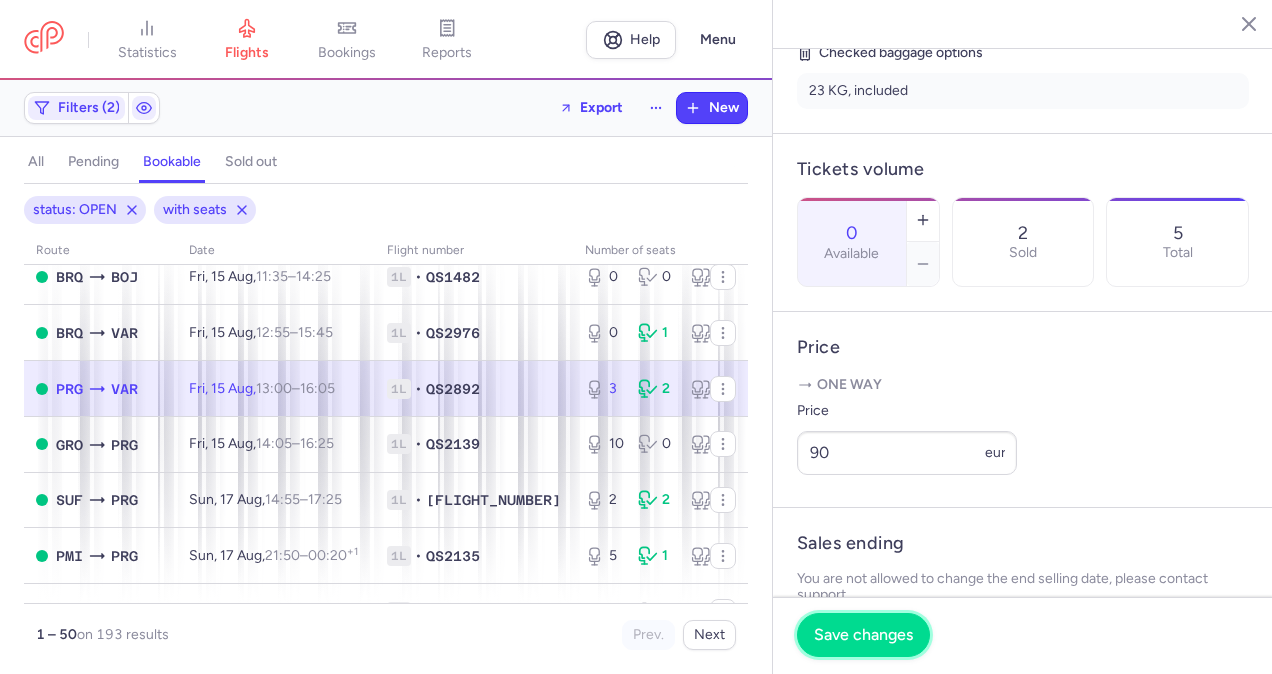 click on "Save changes" at bounding box center [863, 635] 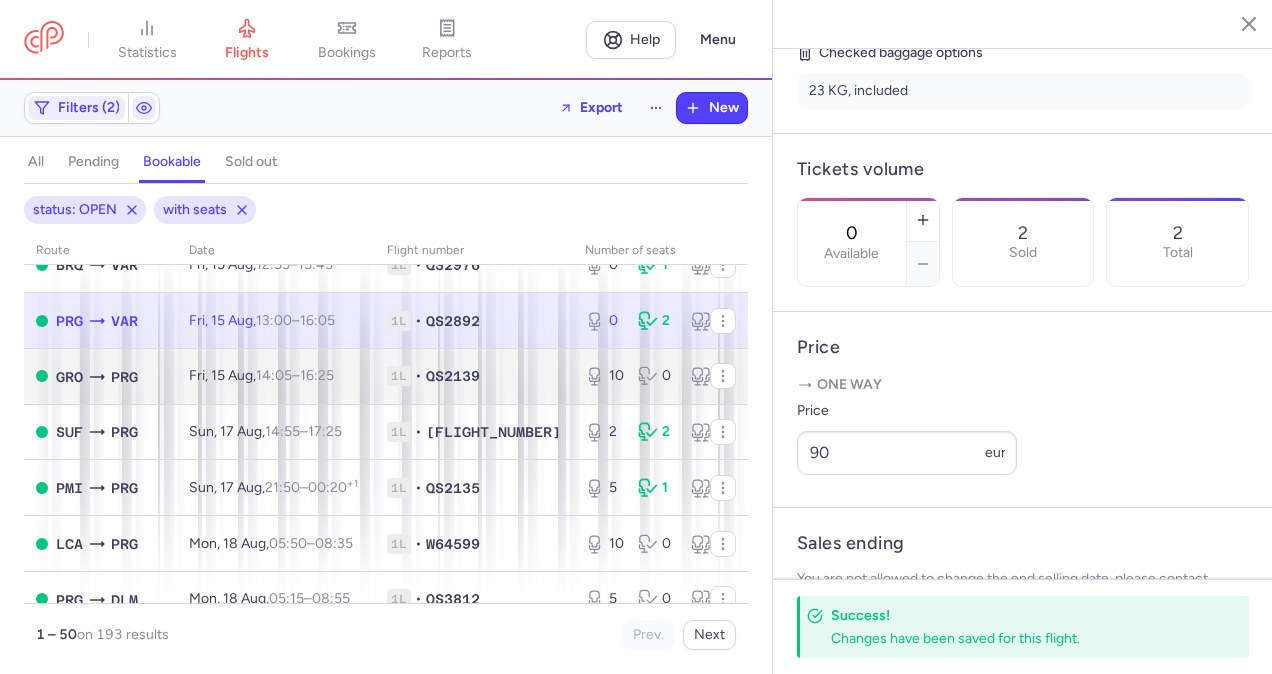 scroll, scrollTop: 2100, scrollLeft: 0, axis: vertical 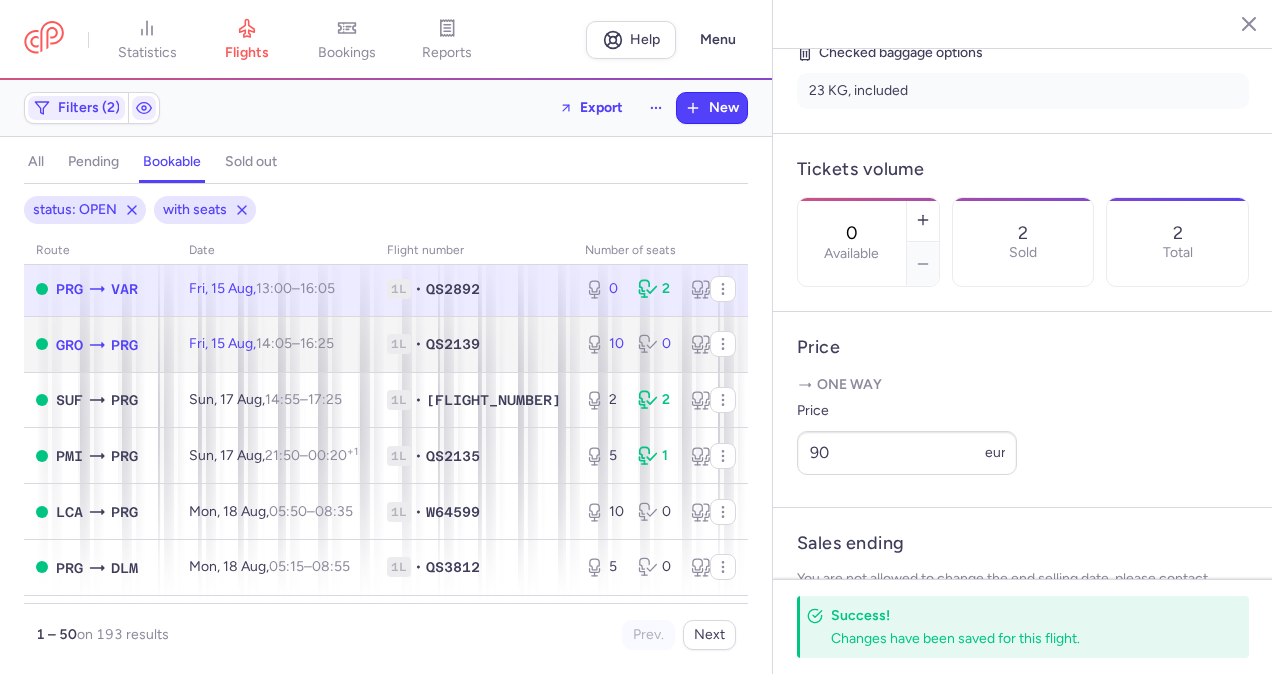 click on "[DAY], [DAY_NUM] [MONTH],  [HOUR]:[MINUTE]  –  [HOUR]:[MINUTE]  [OFFSET]" at bounding box center (276, 344) 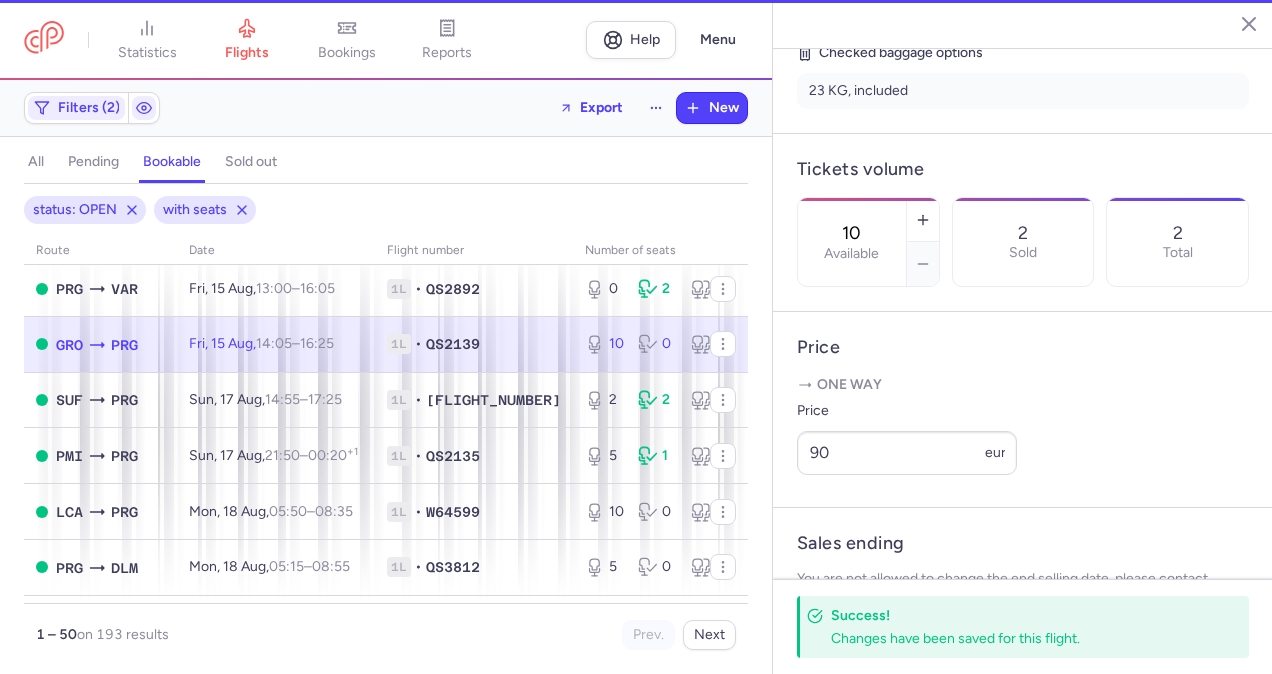 scroll, scrollTop: 484, scrollLeft: 0, axis: vertical 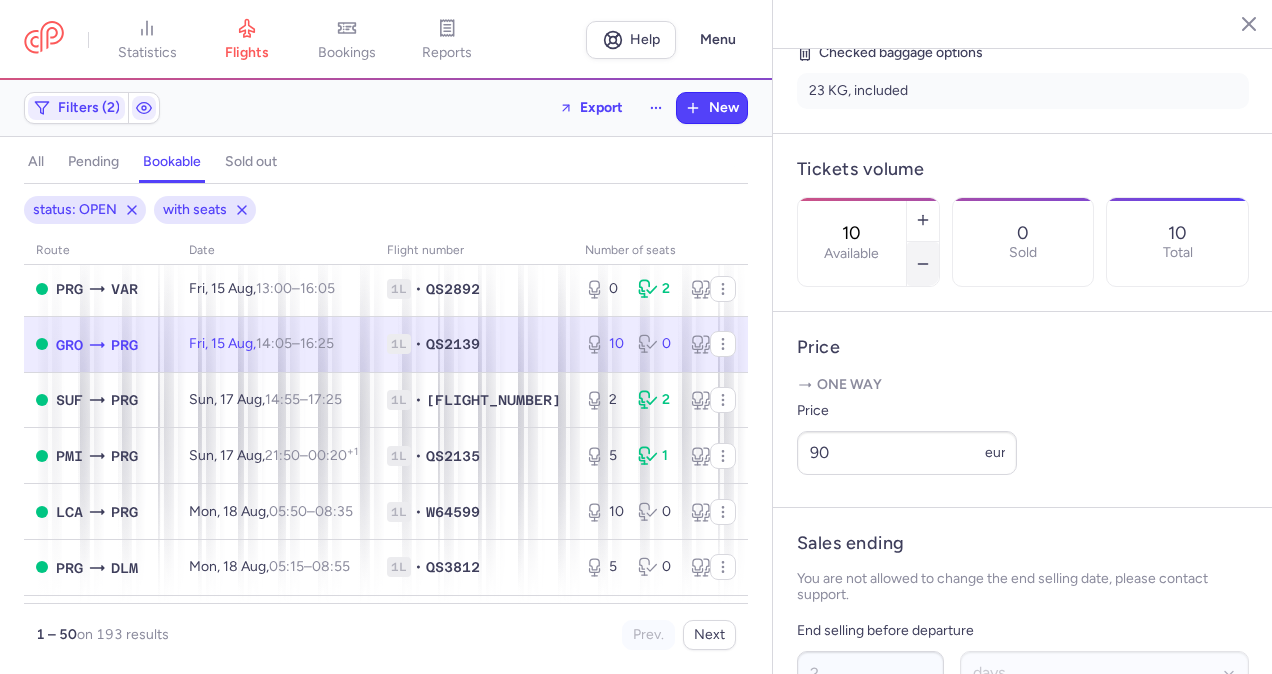 click 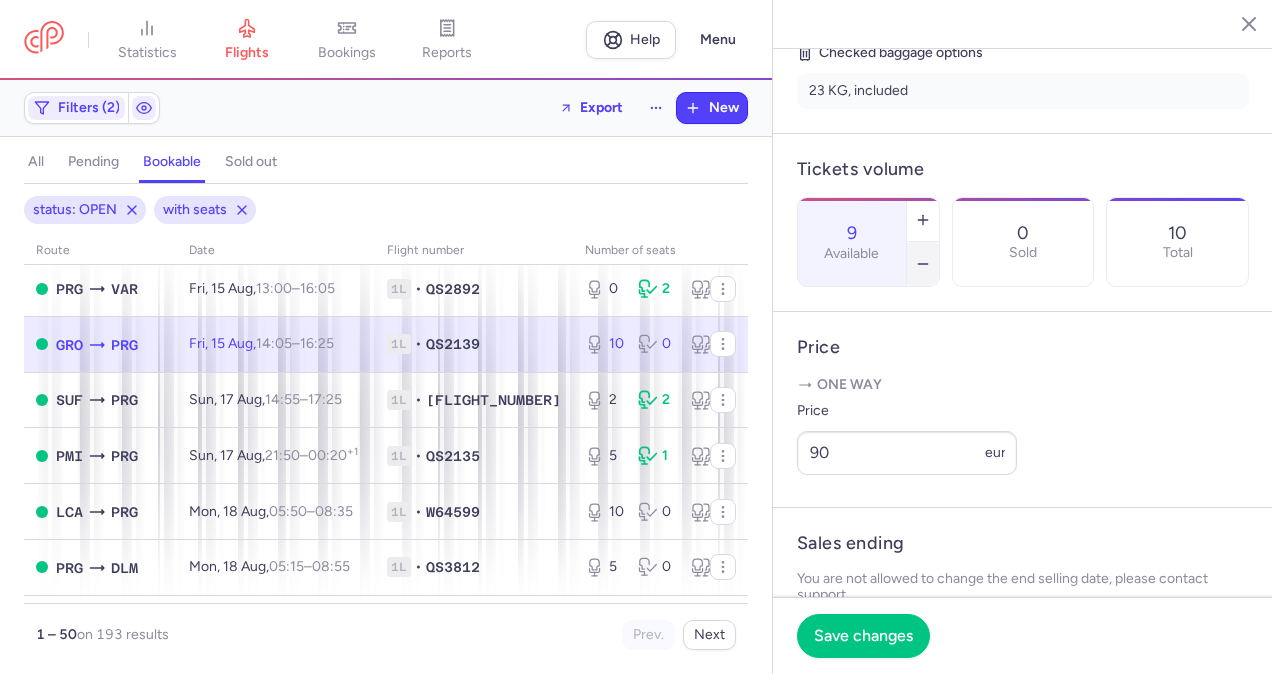 click 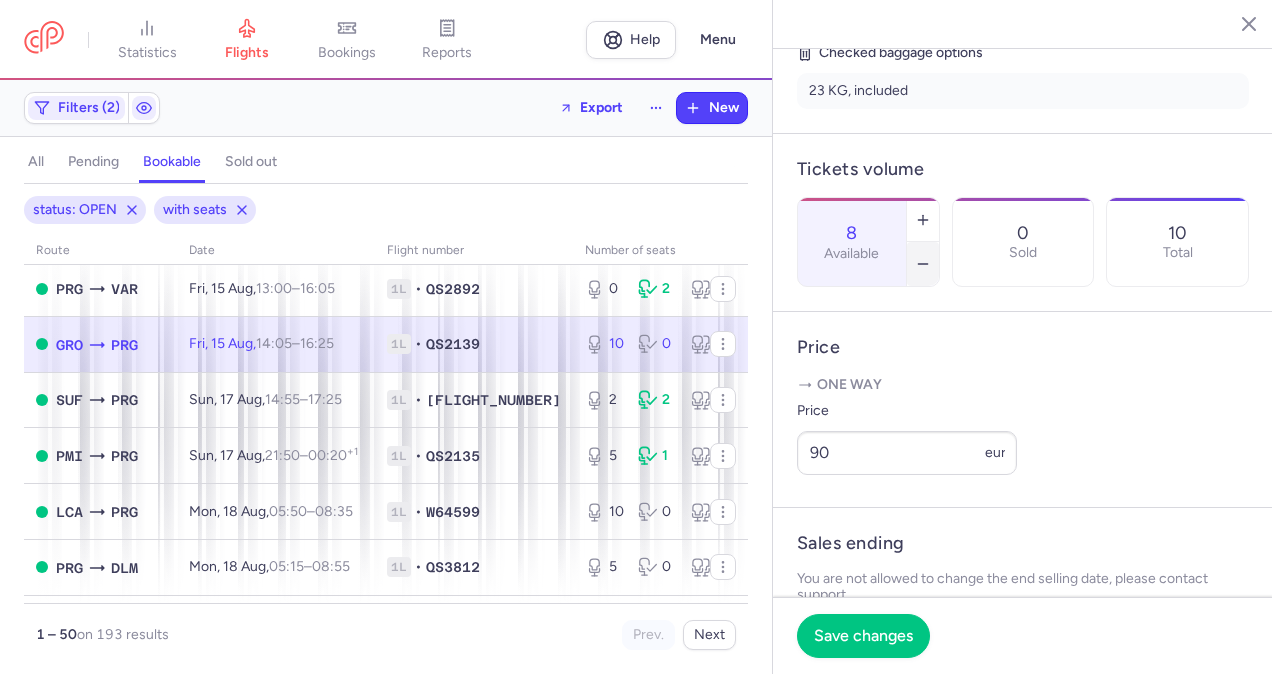 click 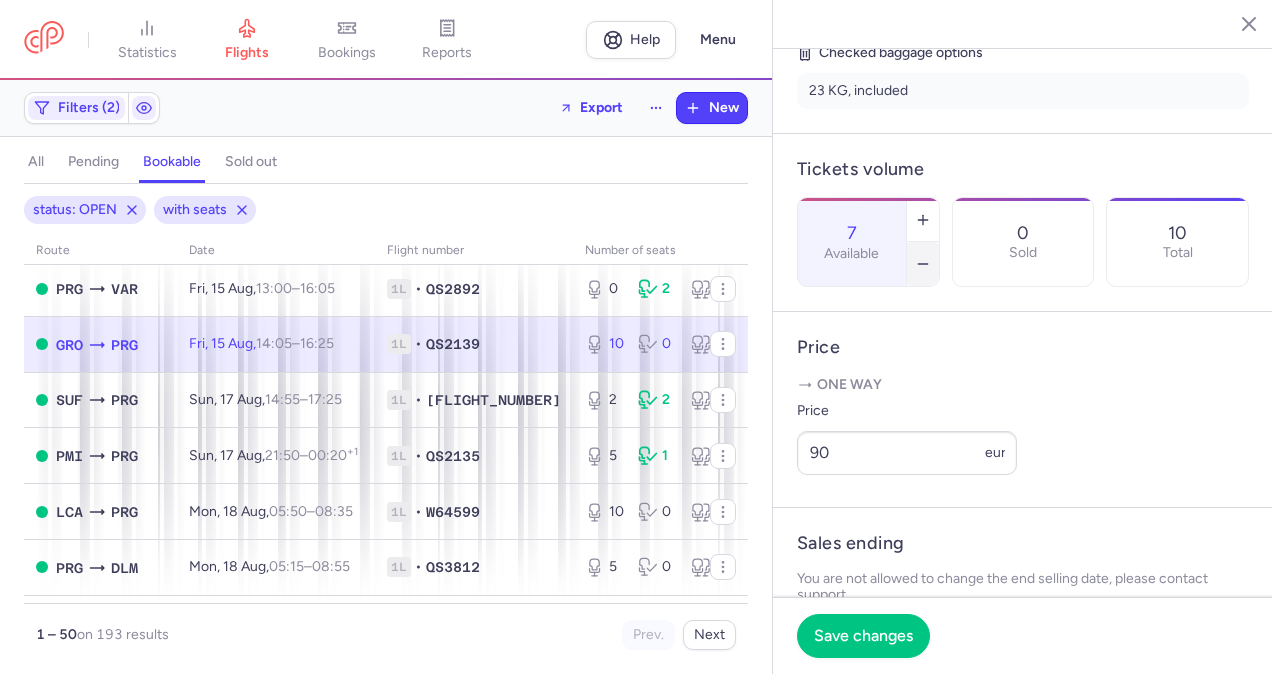 click 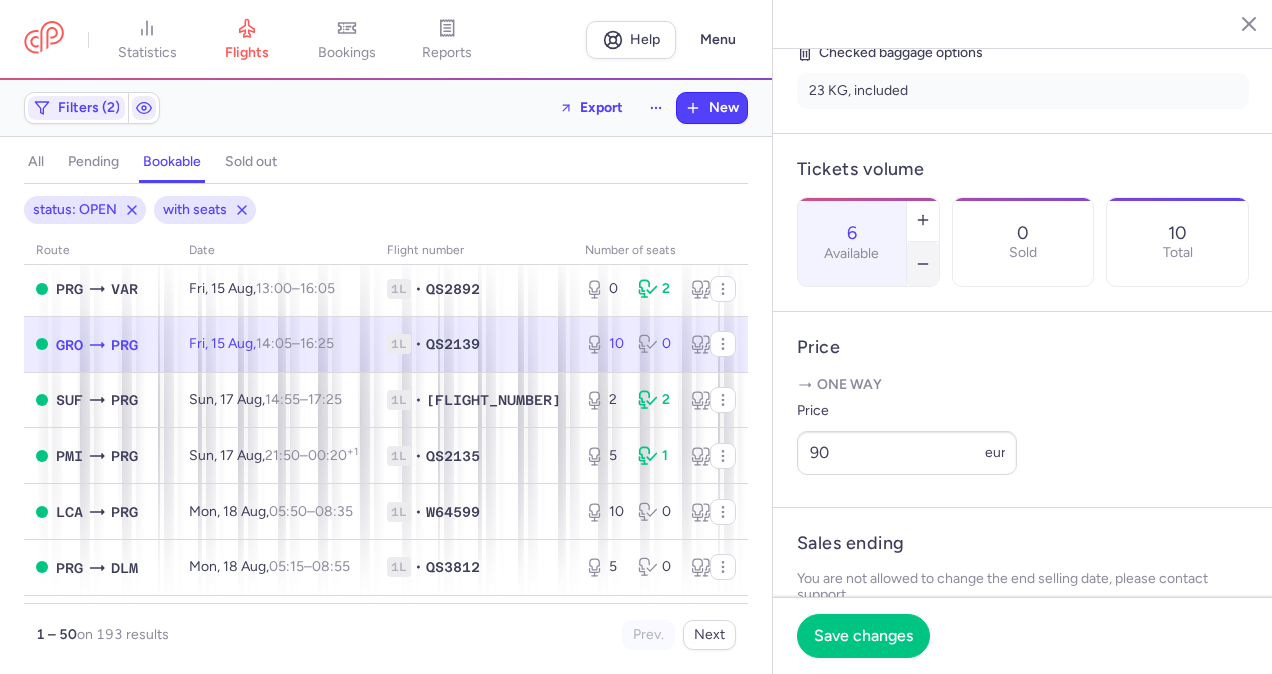 click 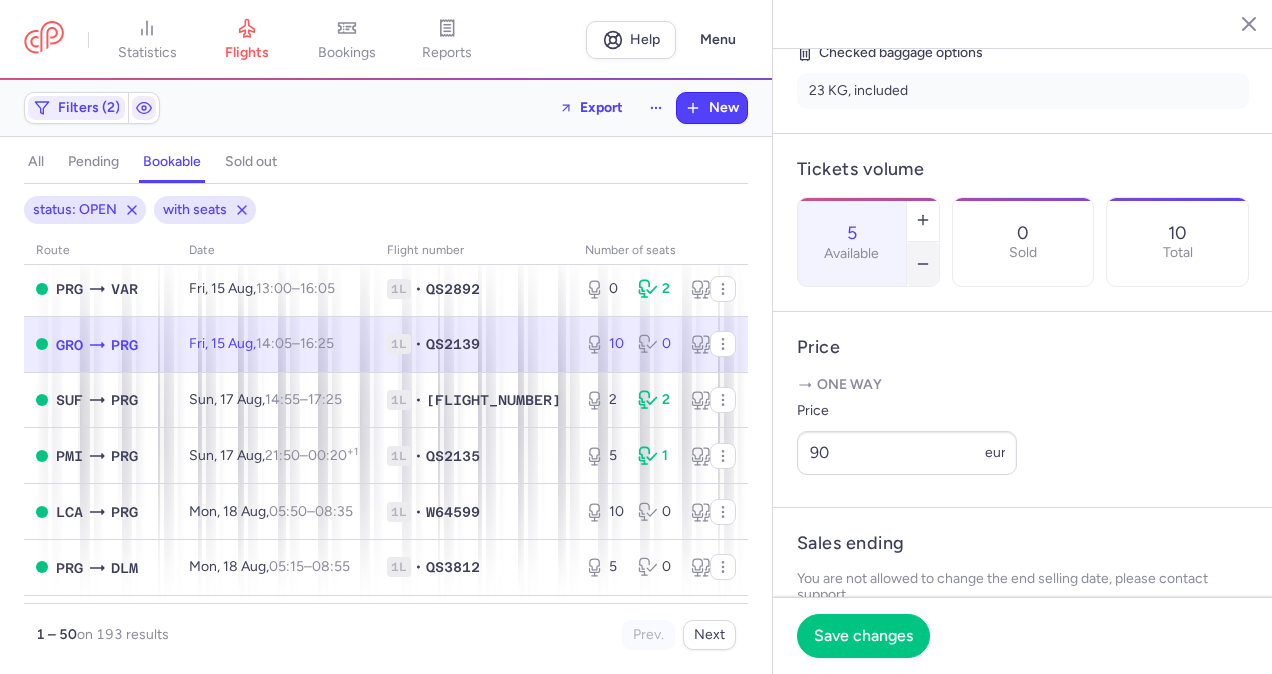 click 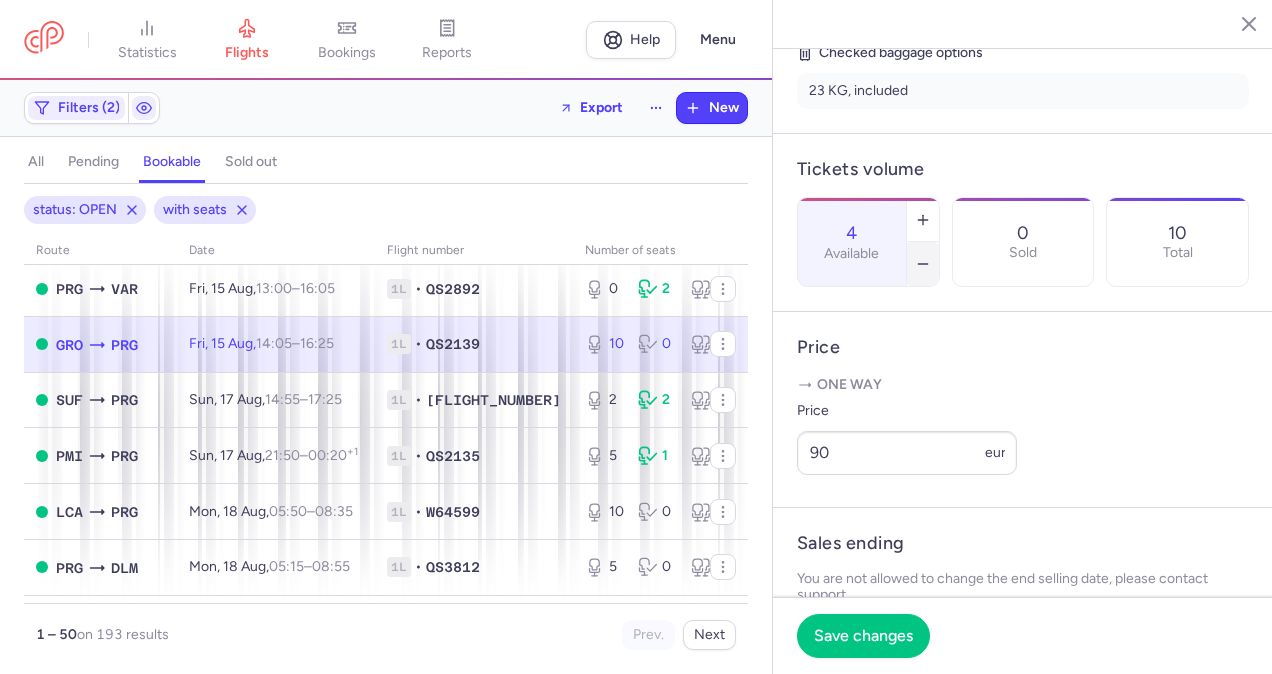 click 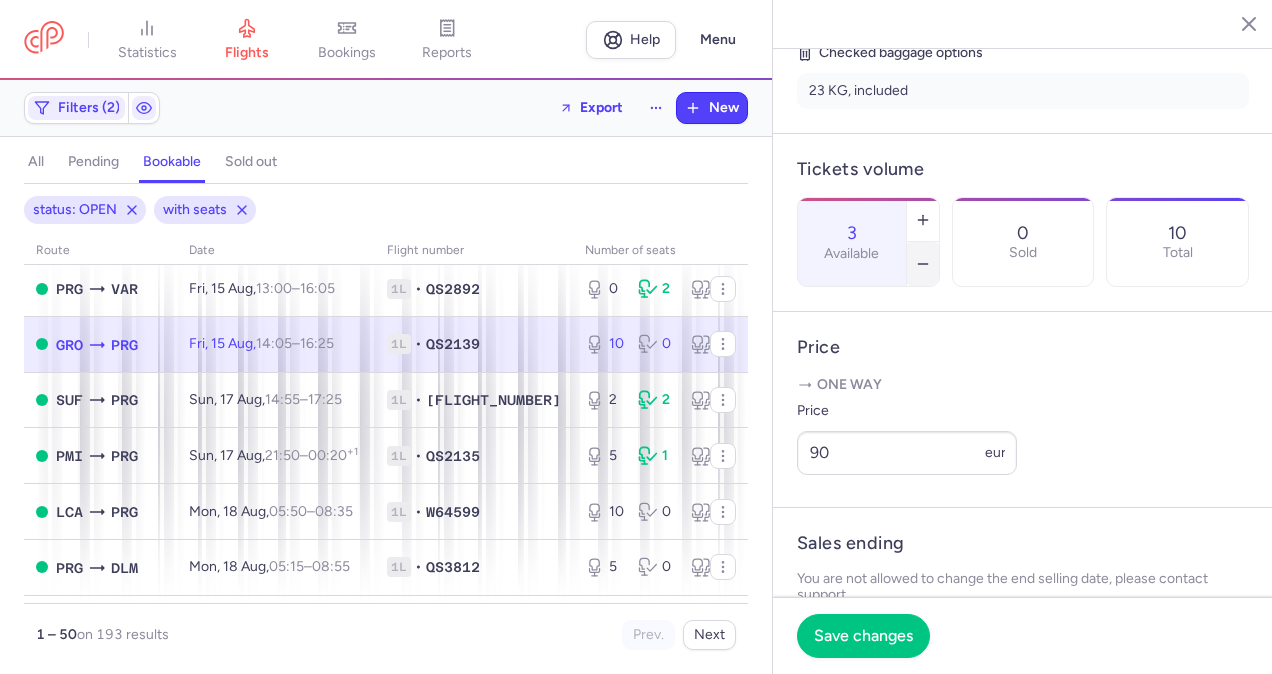 click 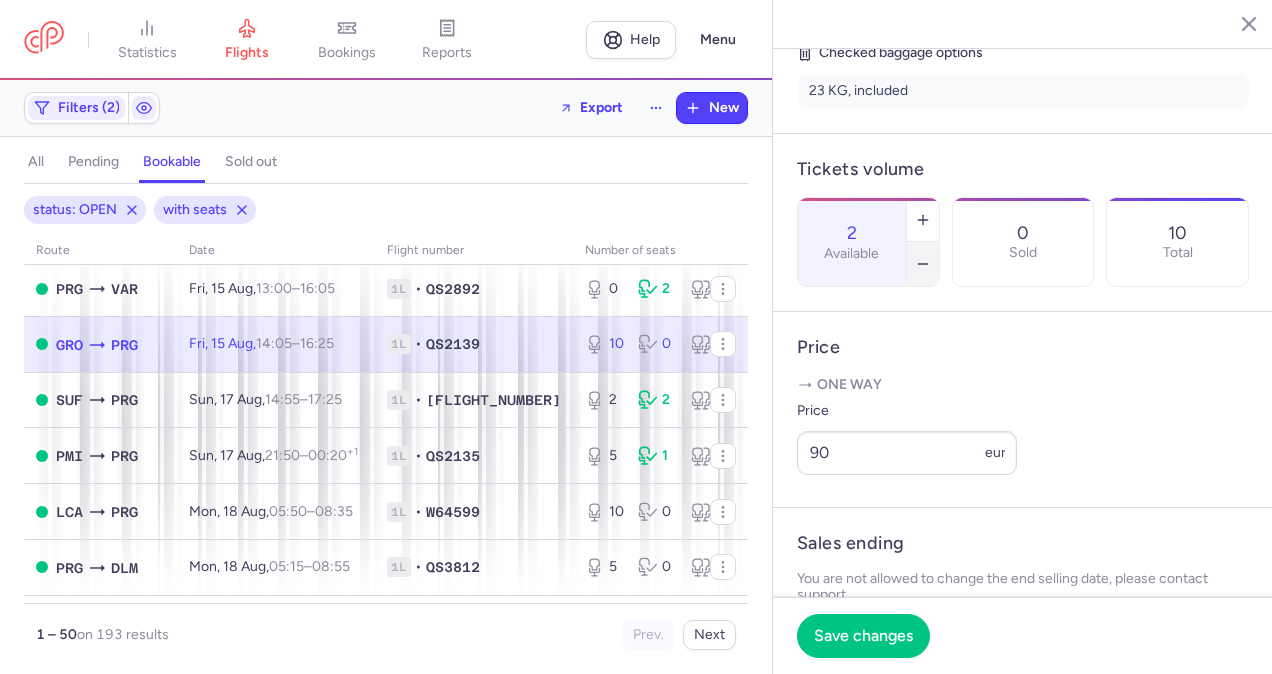 click 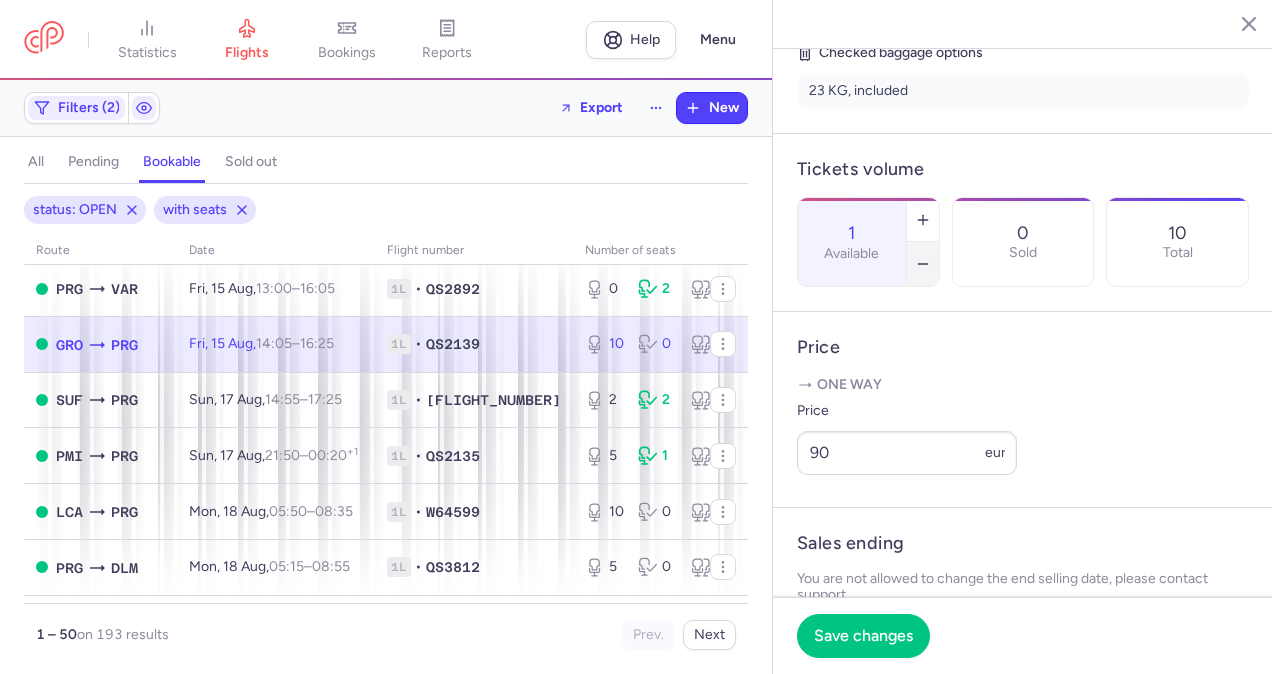 click 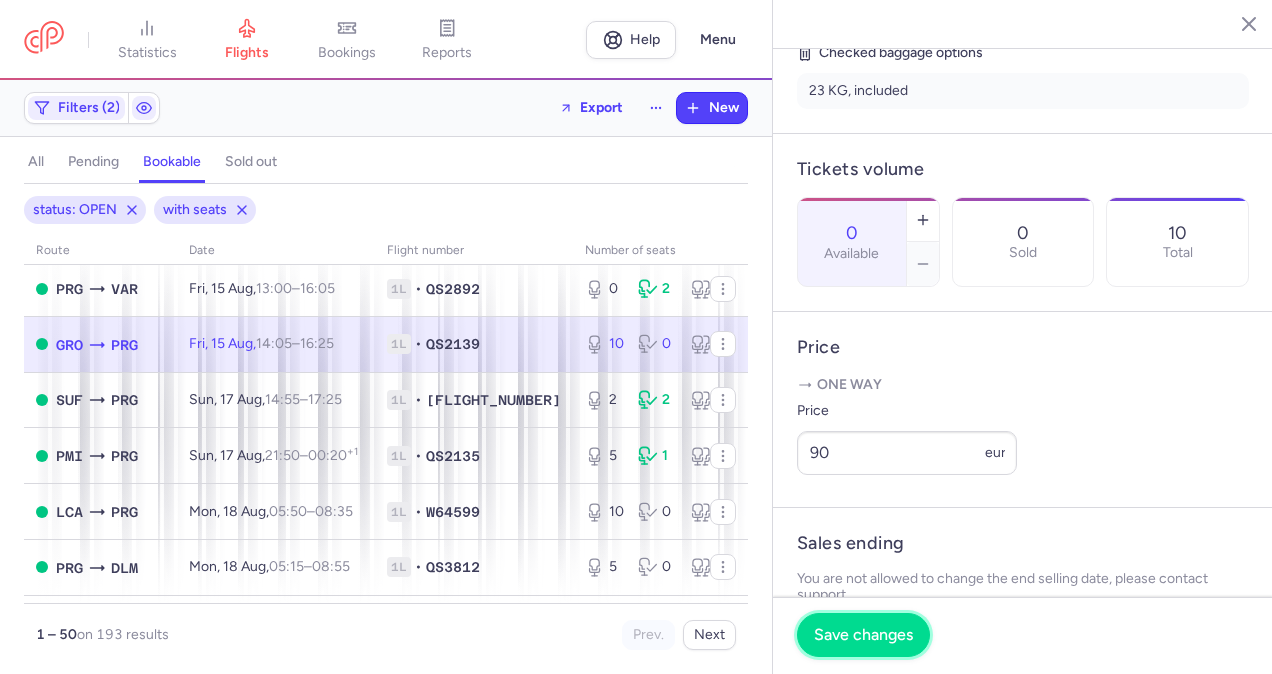 click on "Save changes" at bounding box center (863, 635) 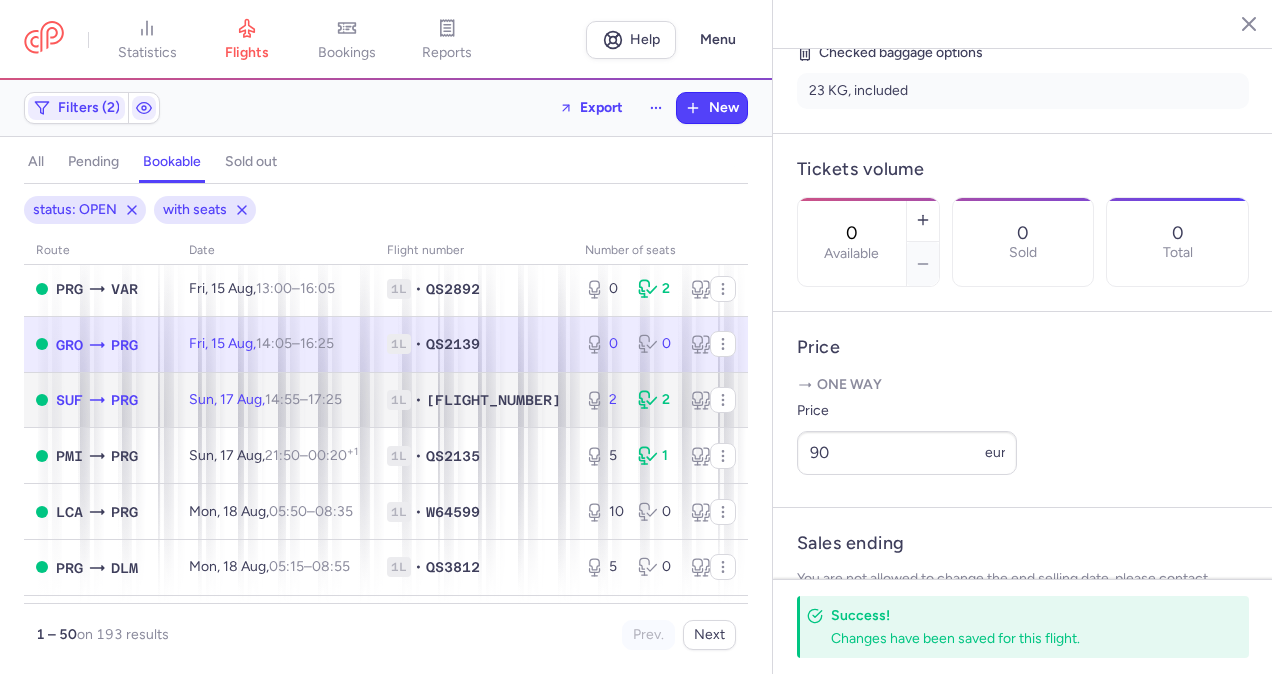 click on "[DAY], [DAY_NUM] [MONTH],  [HOUR]:[MINUTE]  –  [HOUR]:[MINUTE]  [OFFSET]" at bounding box center (276, 400) 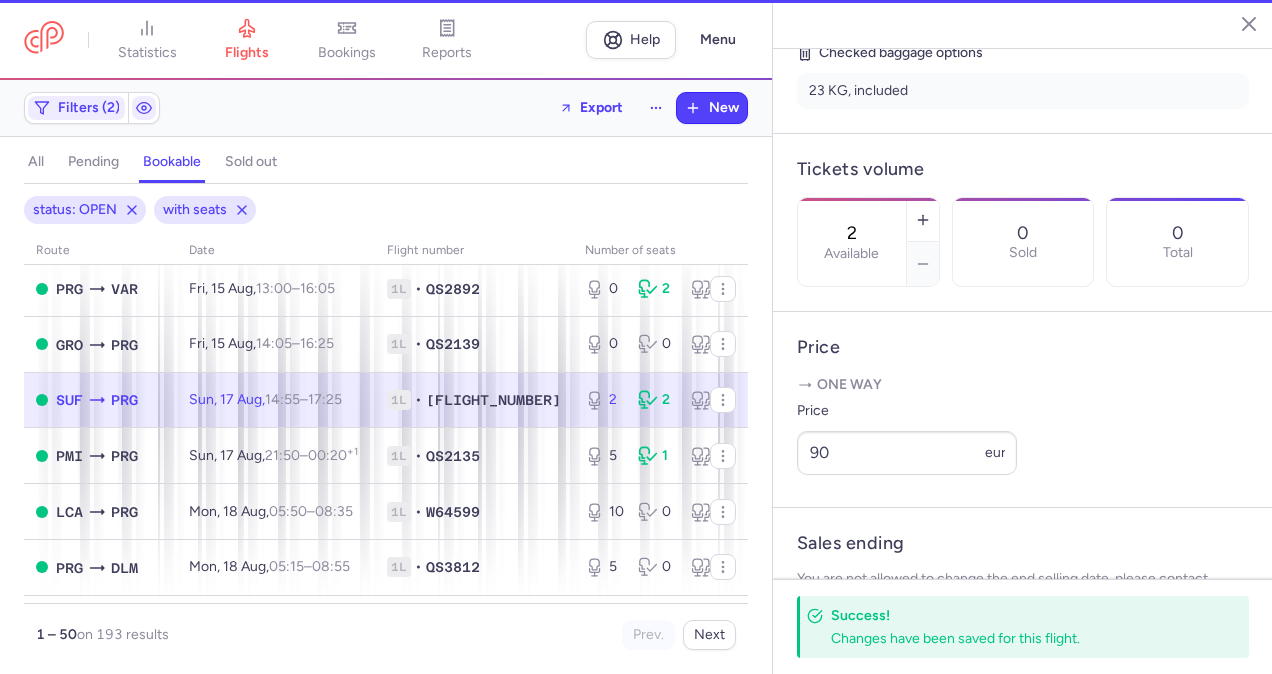 scroll, scrollTop: 500, scrollLeft: 0, axis: vertical 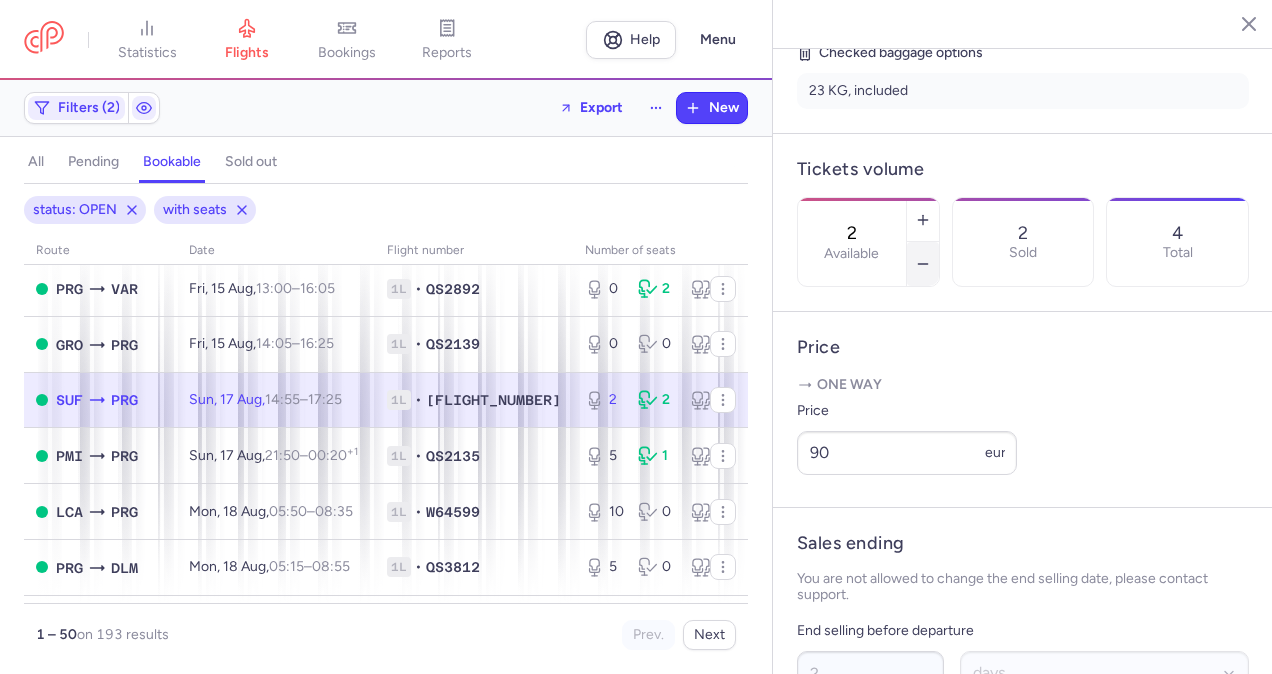 click 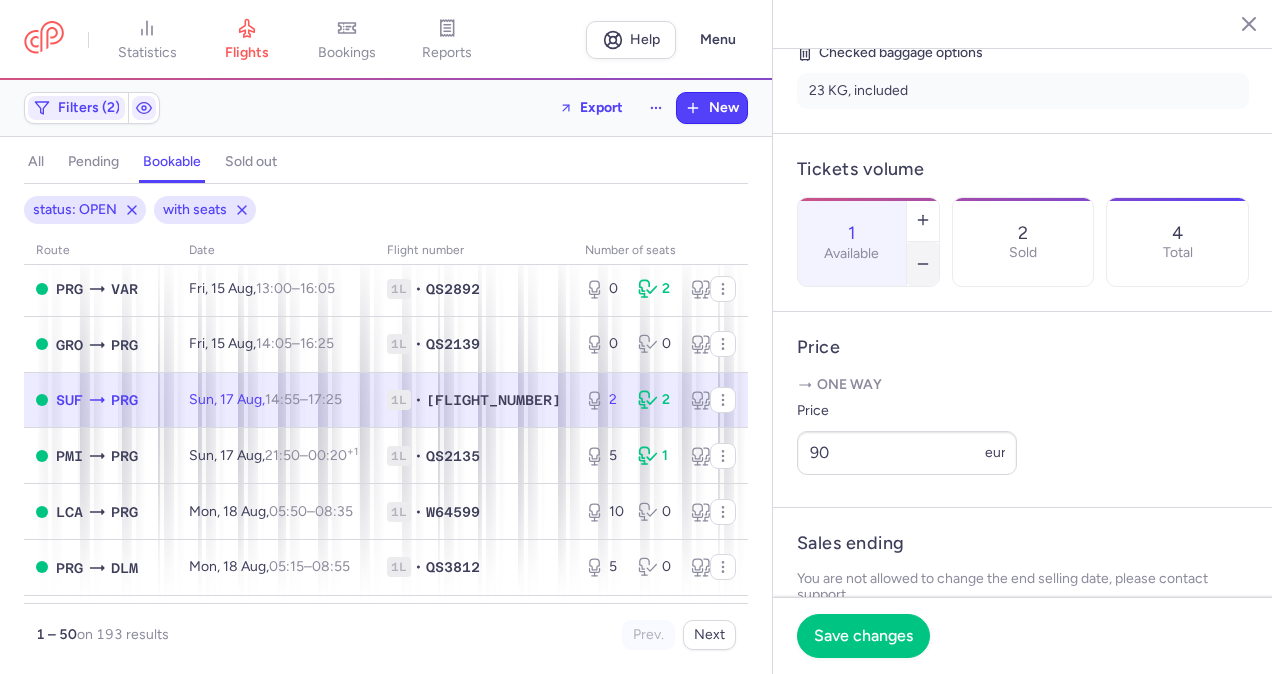 click 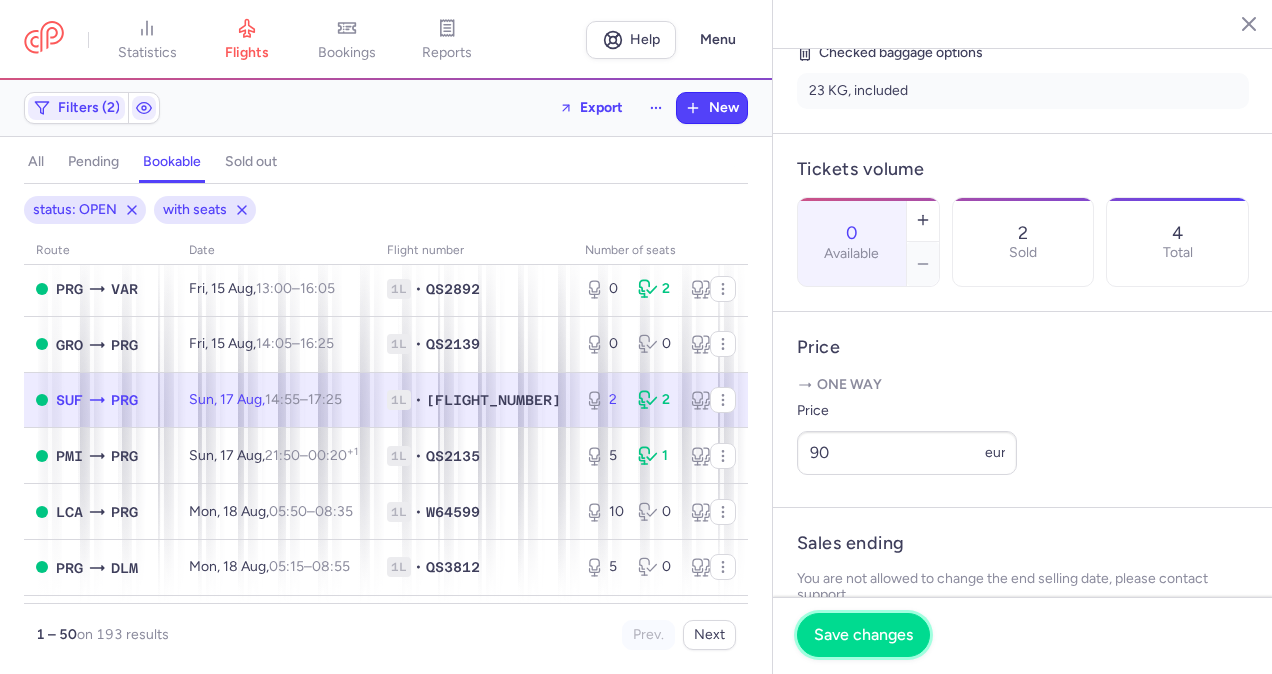 click on "Save changes" at bounding box center [863, 635] 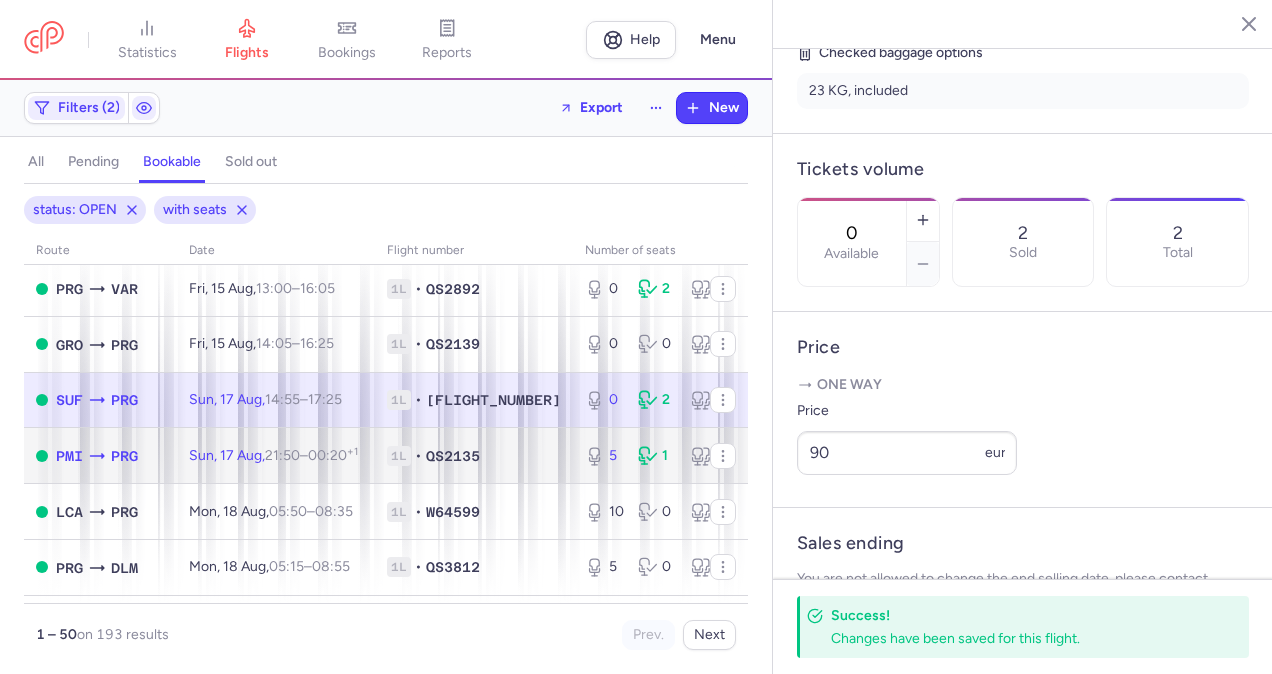 click on "[DAY], [DAY_NUM] [MONTH],  [HOUR]:[MINUTE]  –  [HOUR]:[MINUTE]  [OFFSET]" at bounding box center [276, 456] 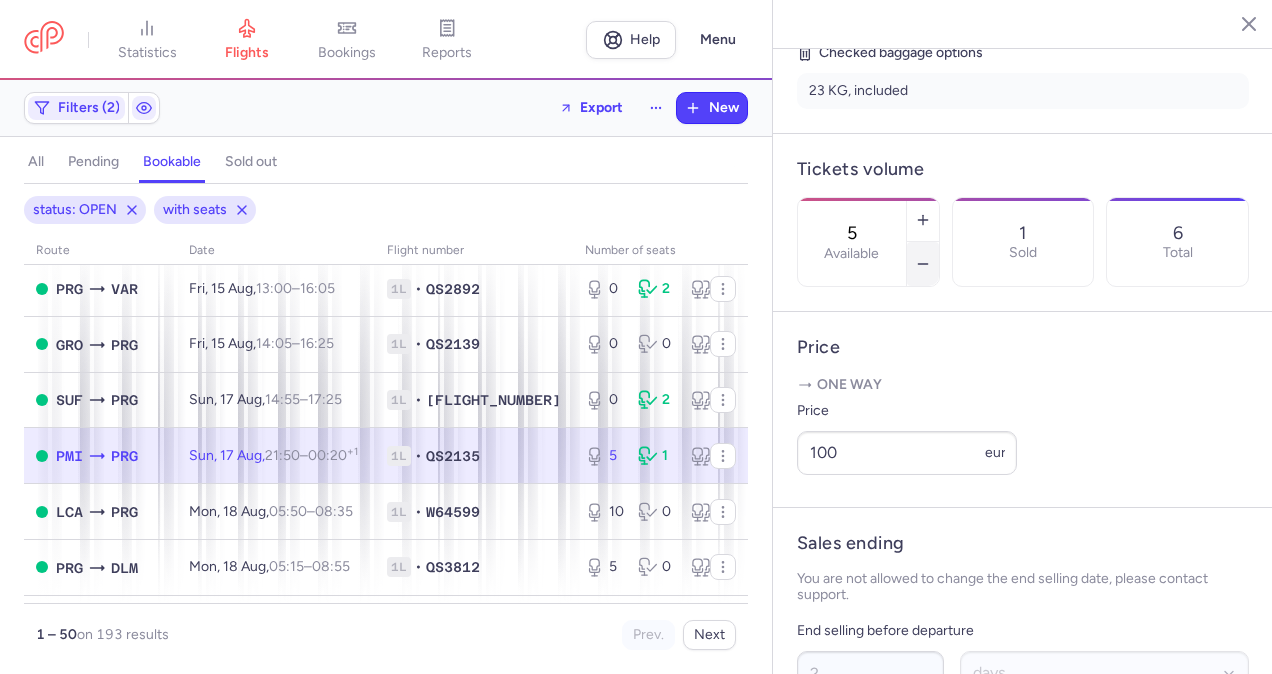 click 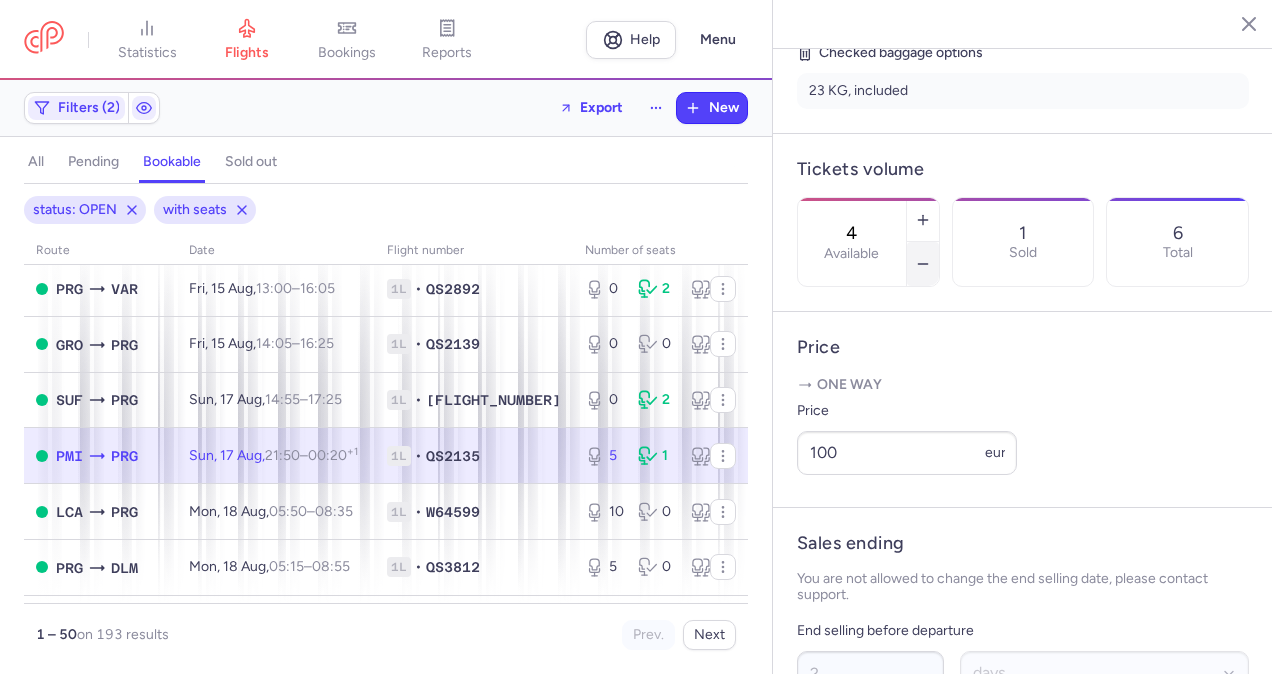 click 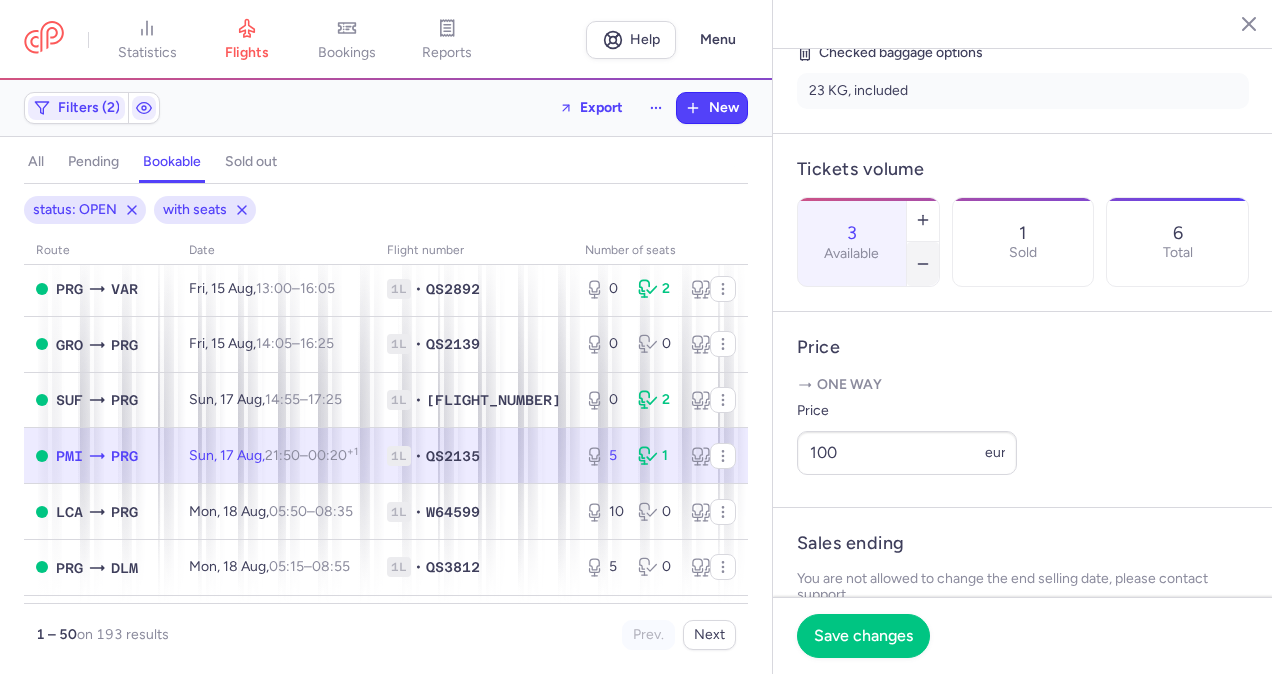 click 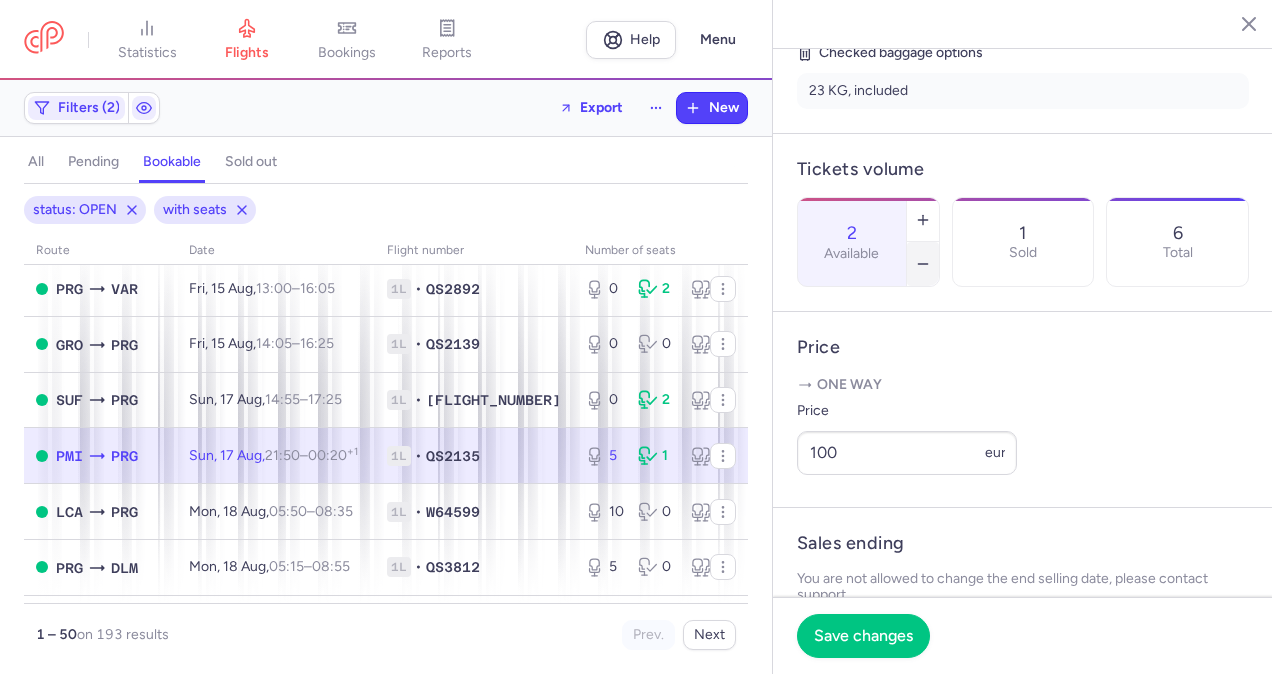 click 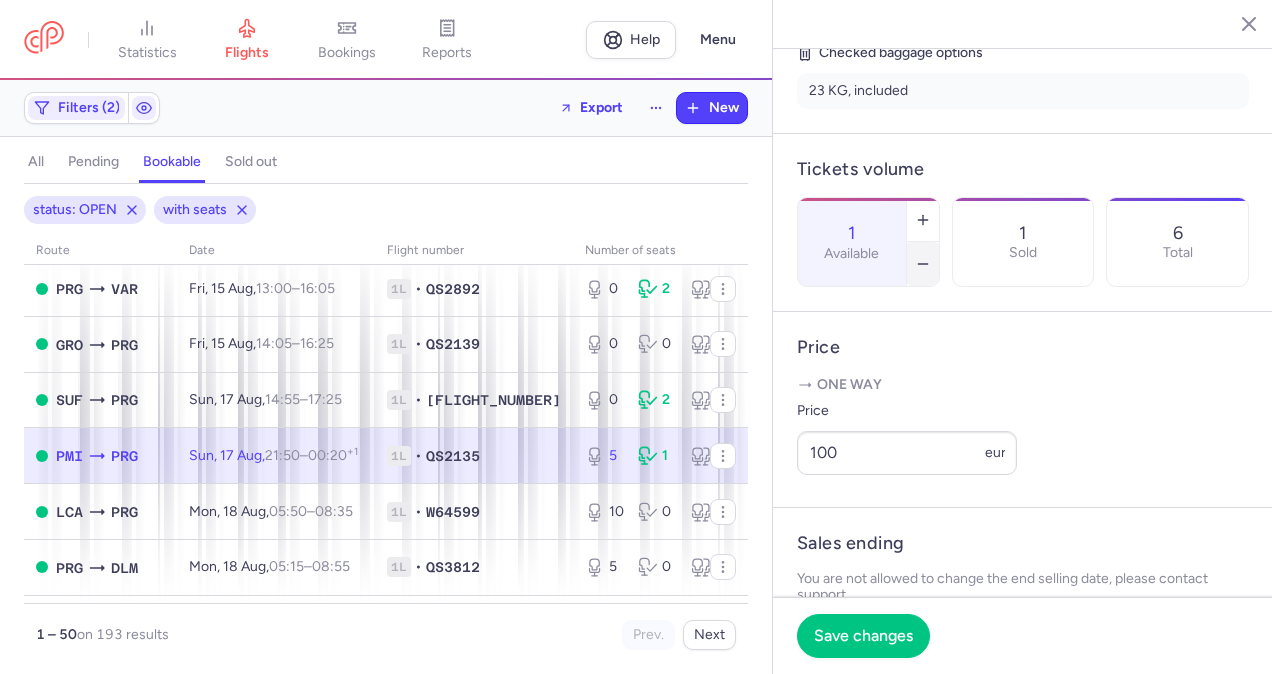 click 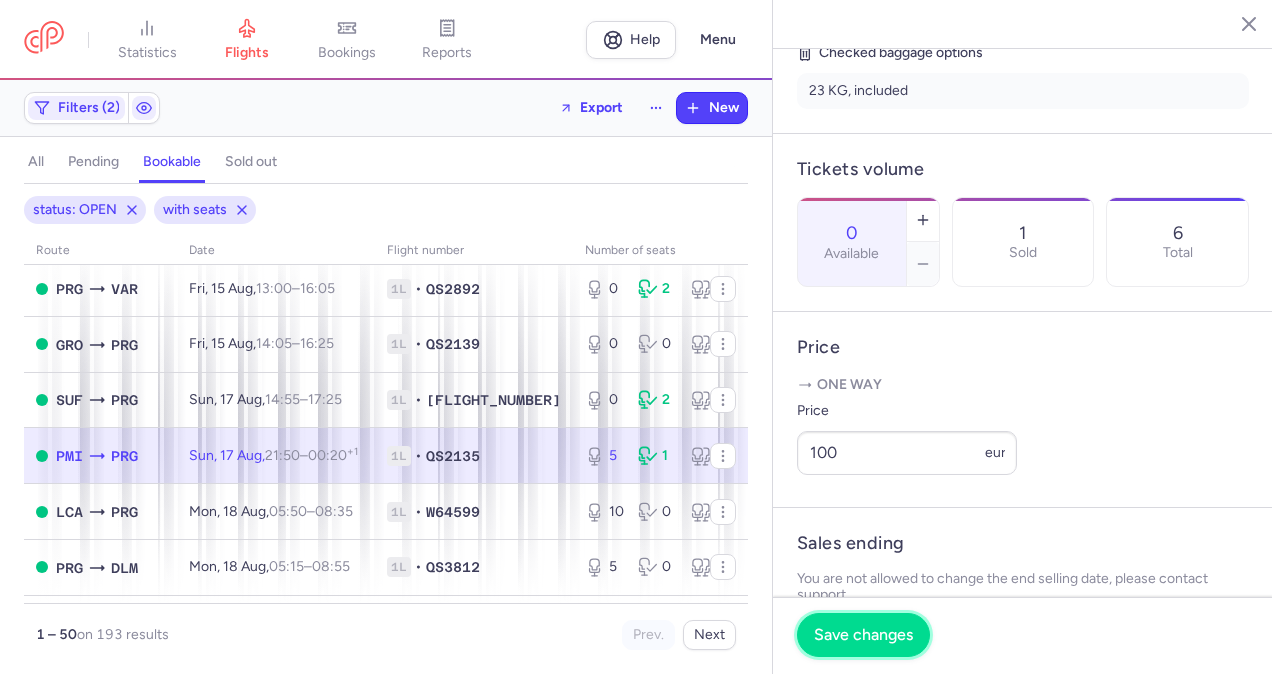click on "Save changes" at bounding box center (863, 635) 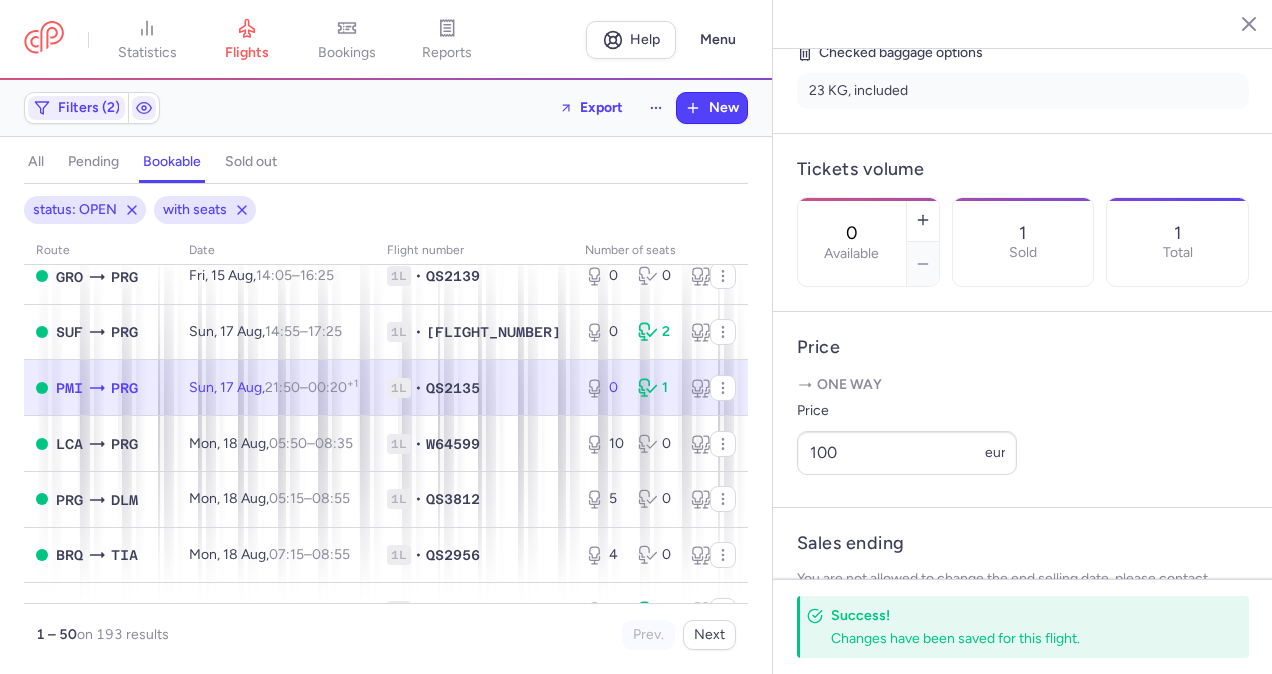scroll, scrollTop: 2200, scrollLeft: 0, axis: vertical 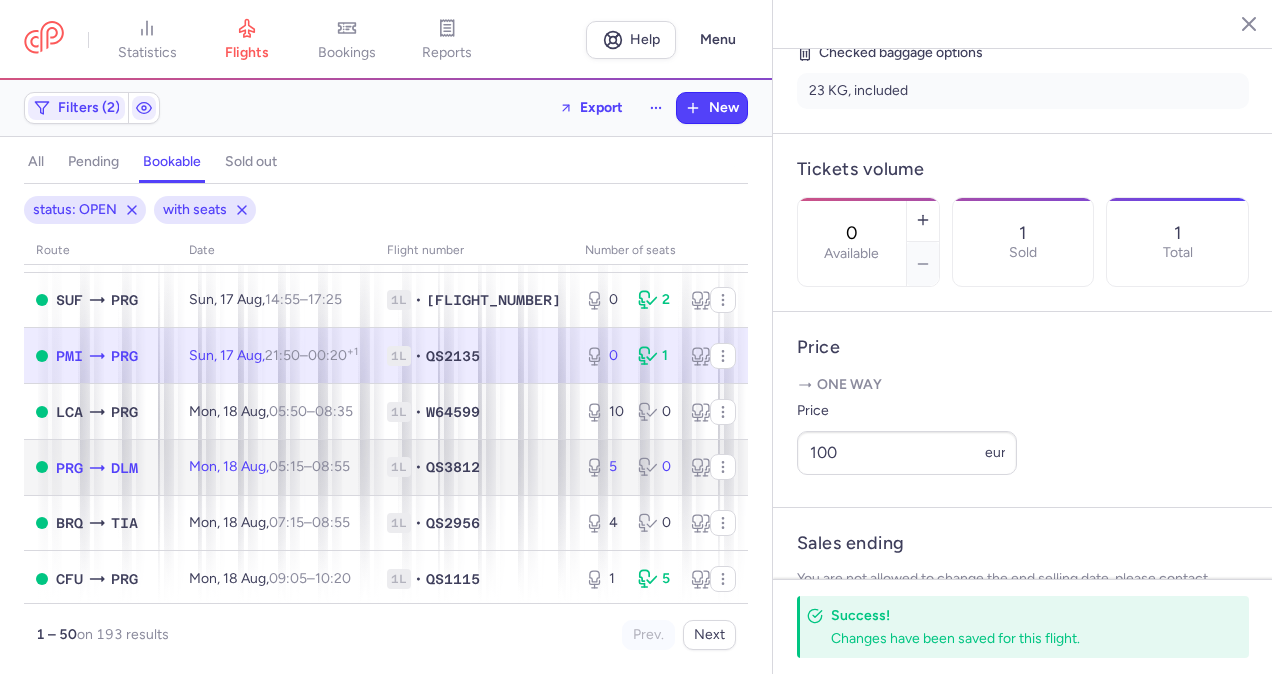 click on "[HOUR]:[MINUTE]  [OFFSET]" at bounding box center (331, 466) 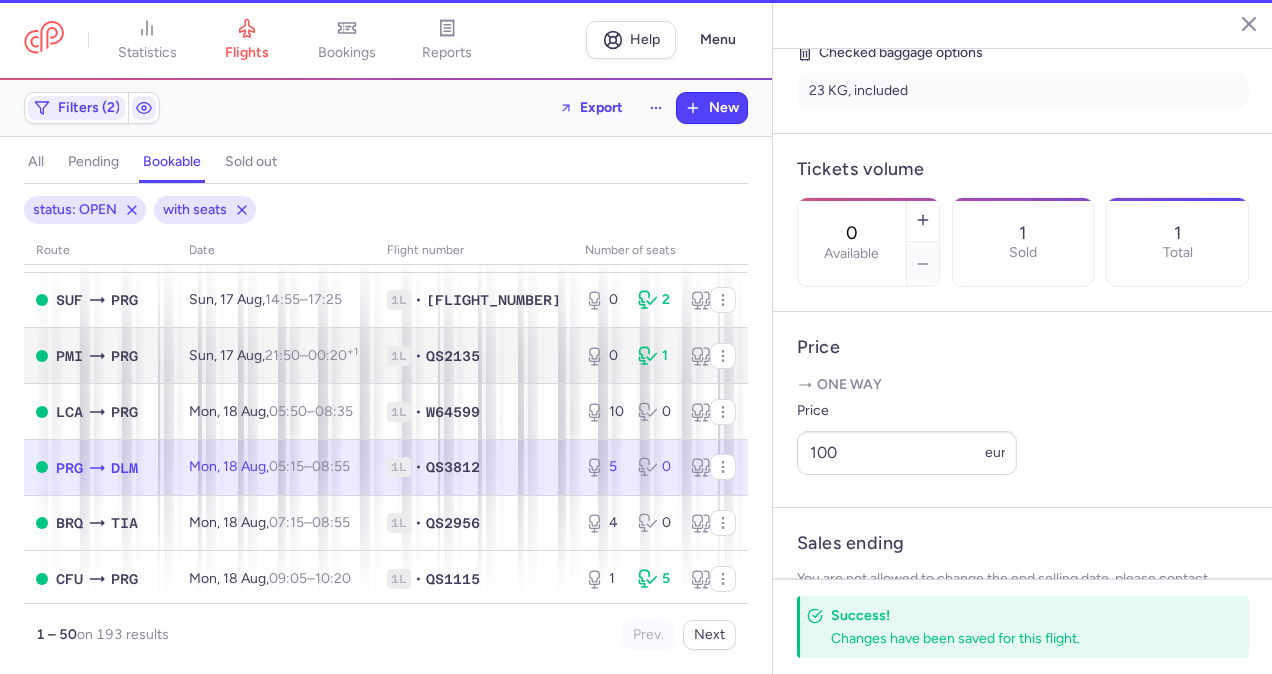 scroll, scrollTop: 484, scrollLeft: 0, axis: vertical 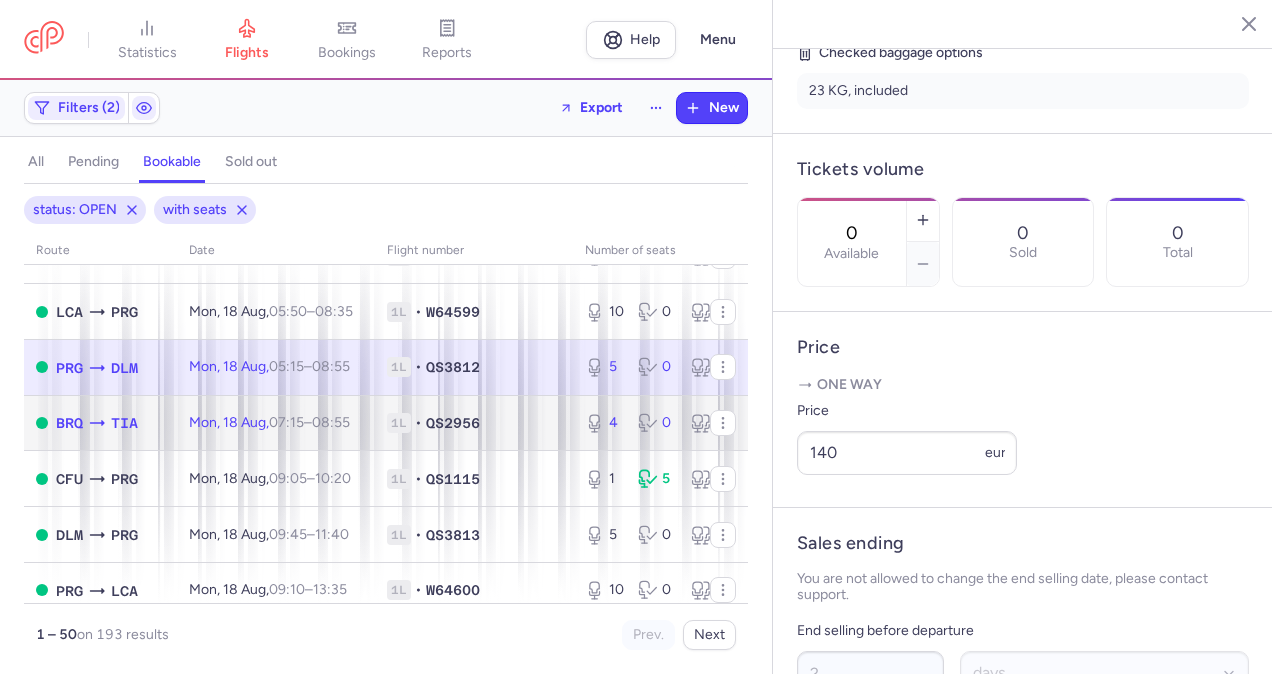 click on "[DAY], [NUMBER] [MONTH], [TIME] – [TIME] +0" at bounding box center (276, 423) 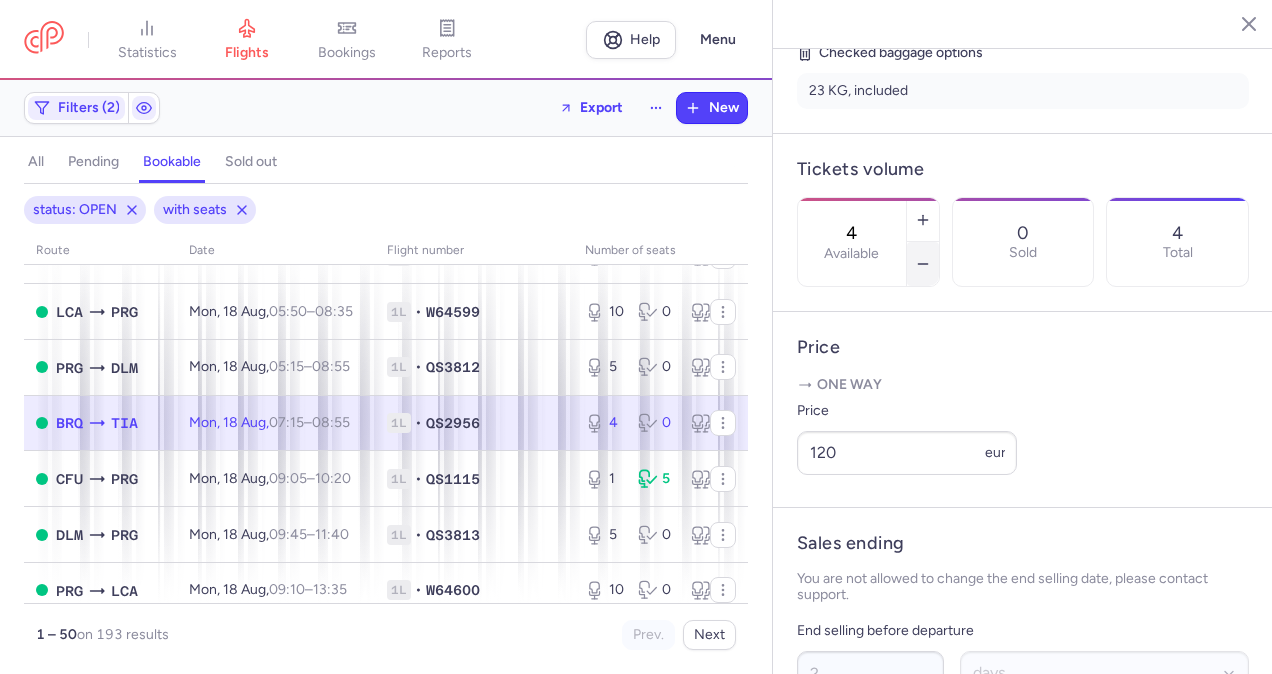 click at bounding box center [923, 264] 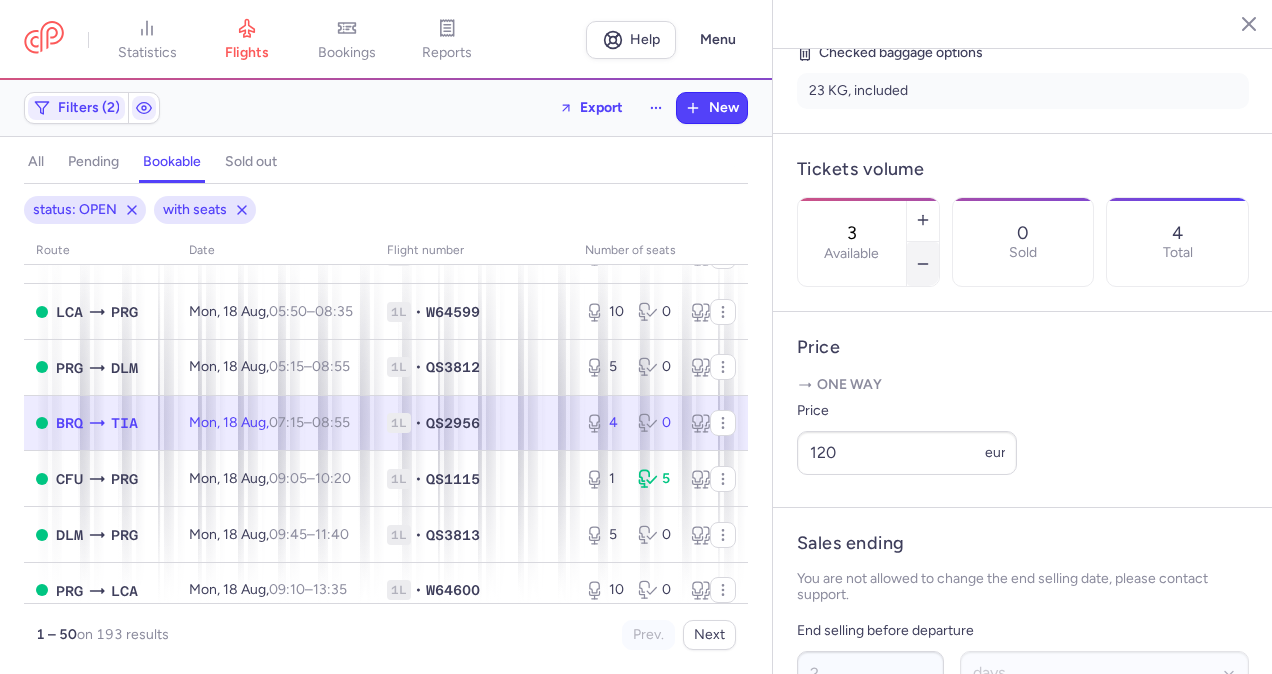 click 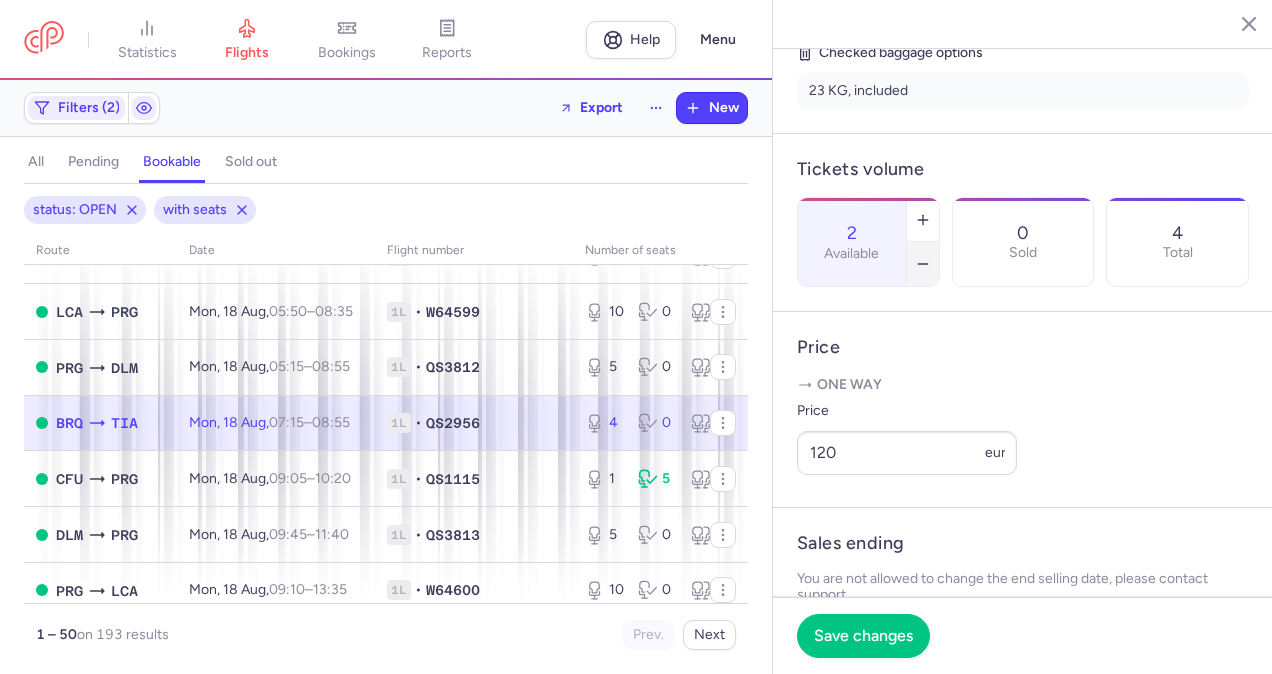 click 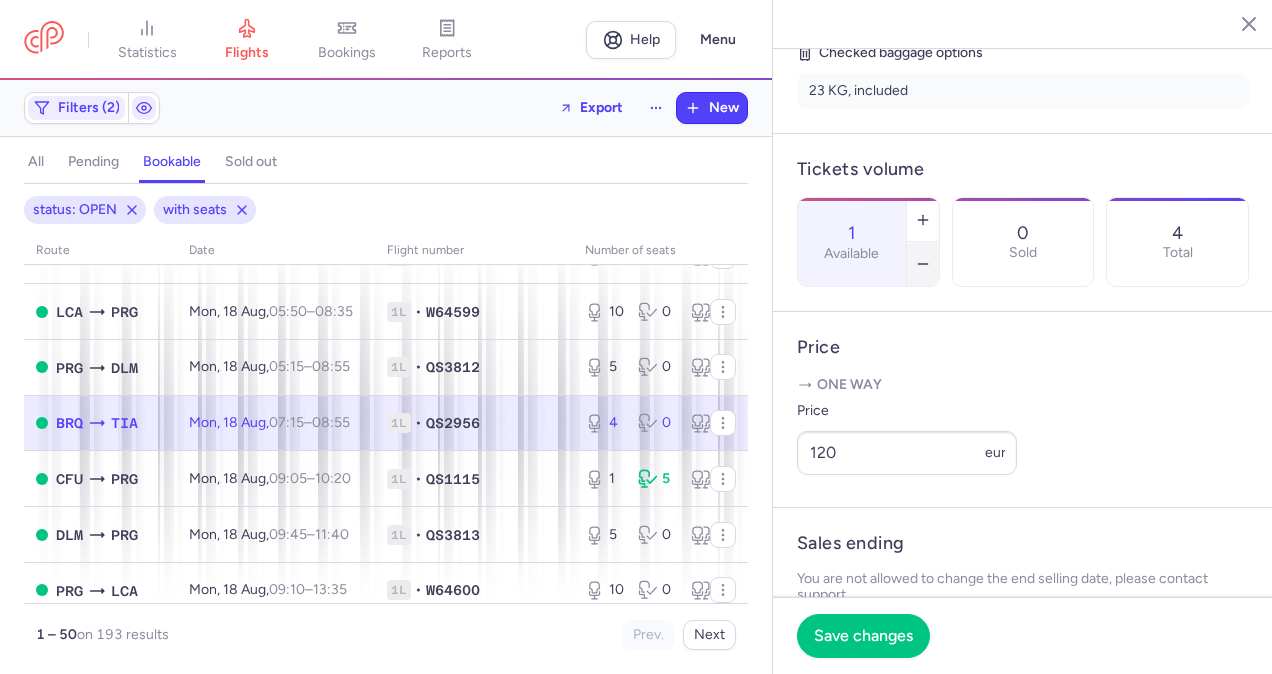 click 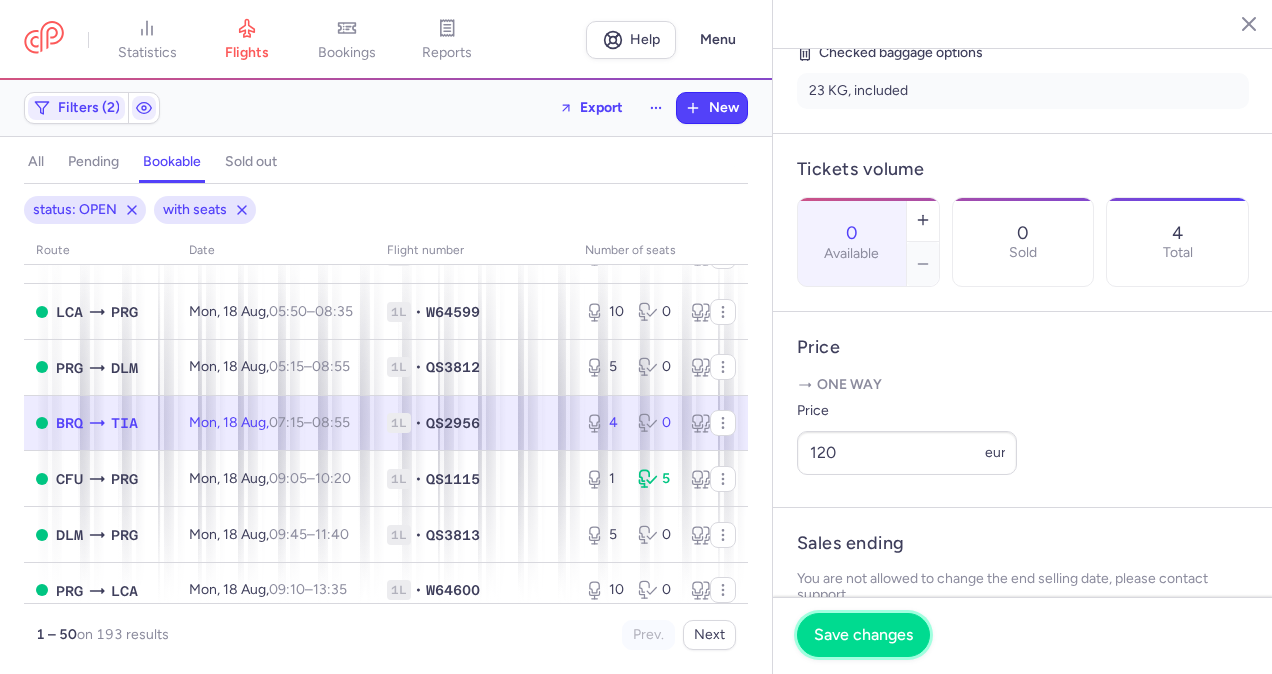 click on "Save changes" at bounding box center (863, 635) 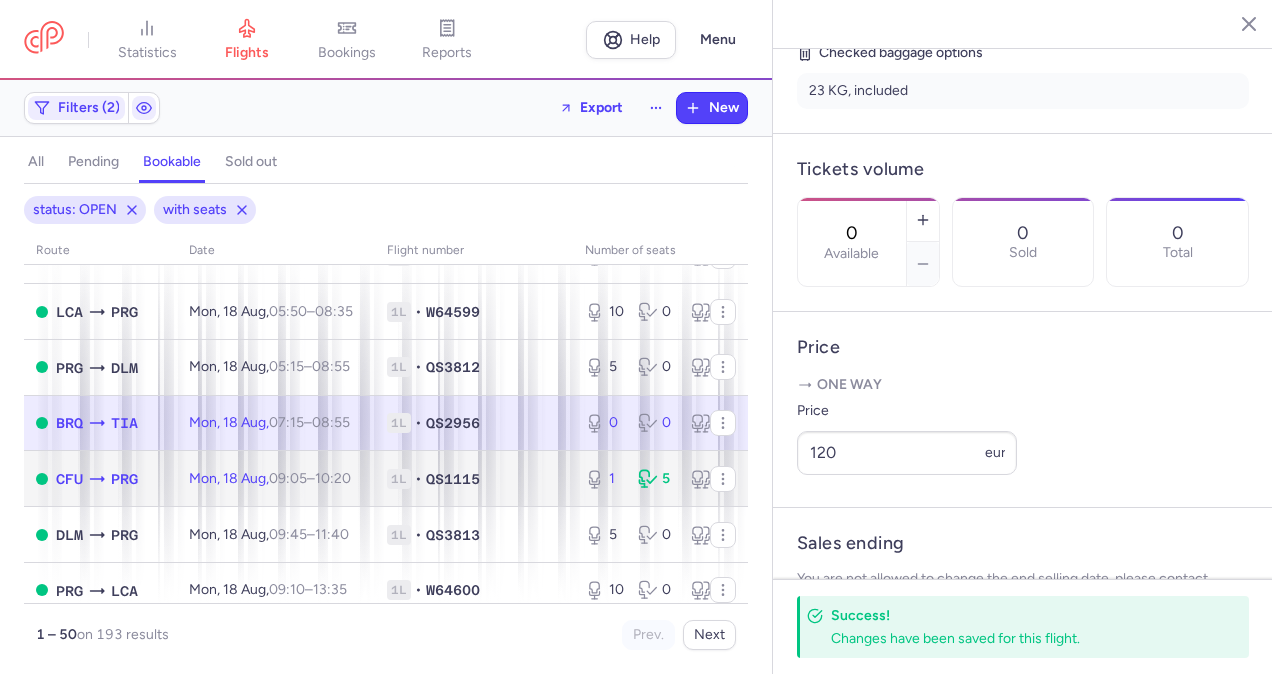 click on "[DAY], [DAY_NUM] [MONTH],  [HOUR]:[MINUTE]  –  [HOUR]:[MINUTE]  [OFFSET]" at bounding box center [276, 479] 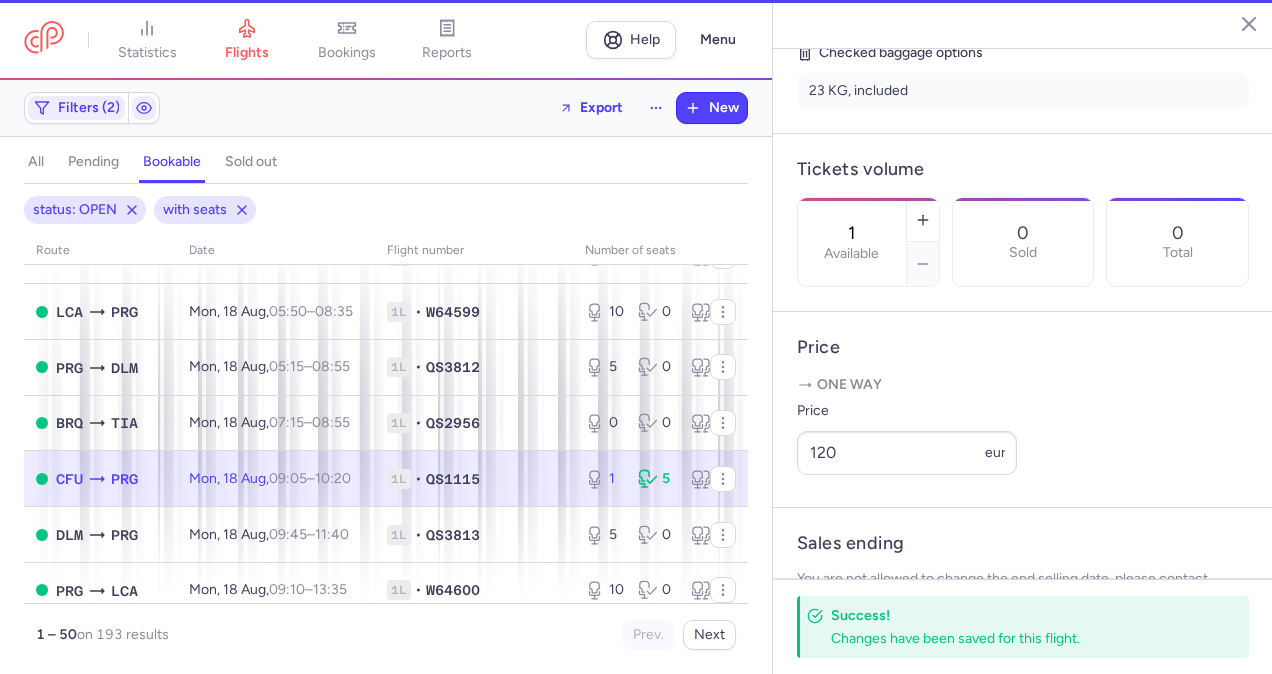 scroll, scrollTop: 500, scrollLeft: 0, axis: vertical 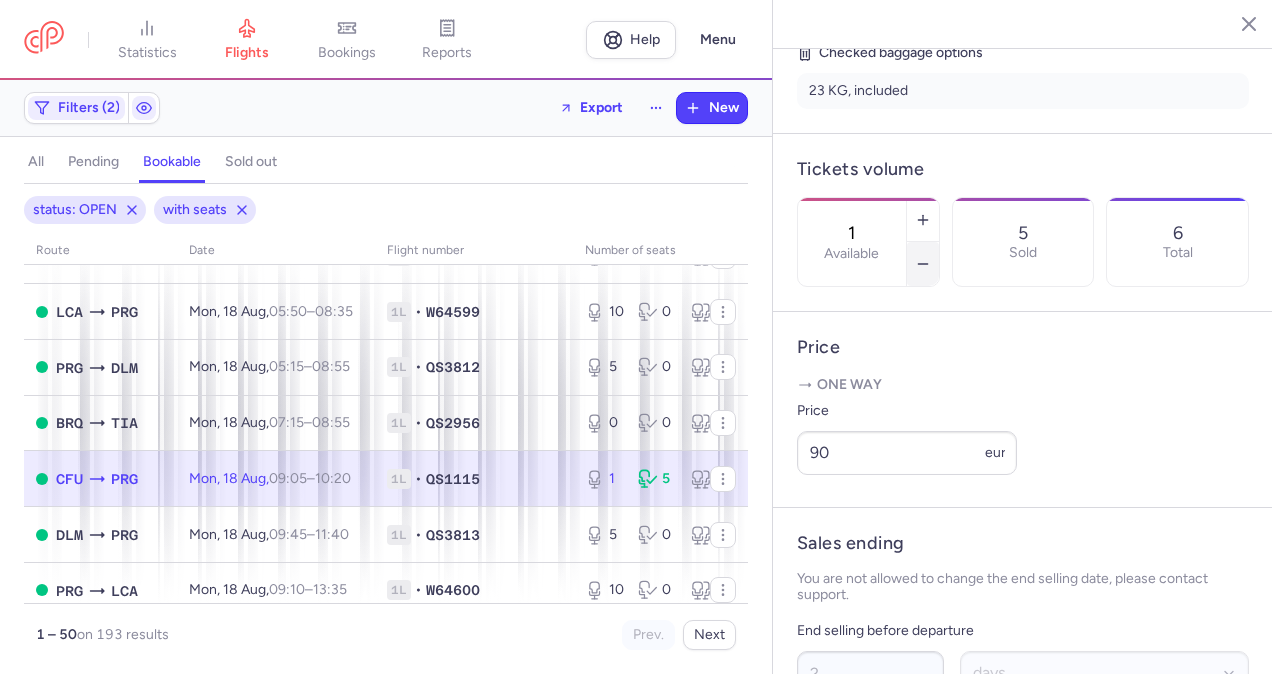 click at bounding box center [923, 264] 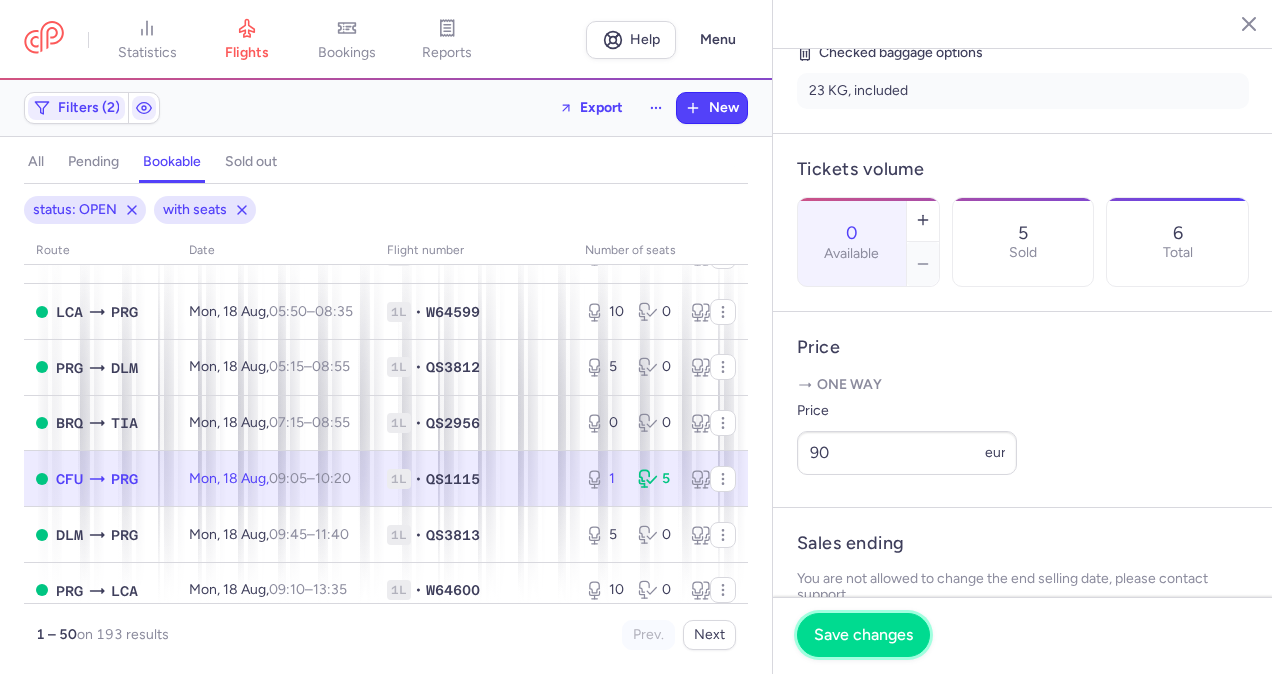 drag, startPoint x: 858, startPoint y: 636, endPoint x: 649, endPoint y: 572, distance: 218.5795 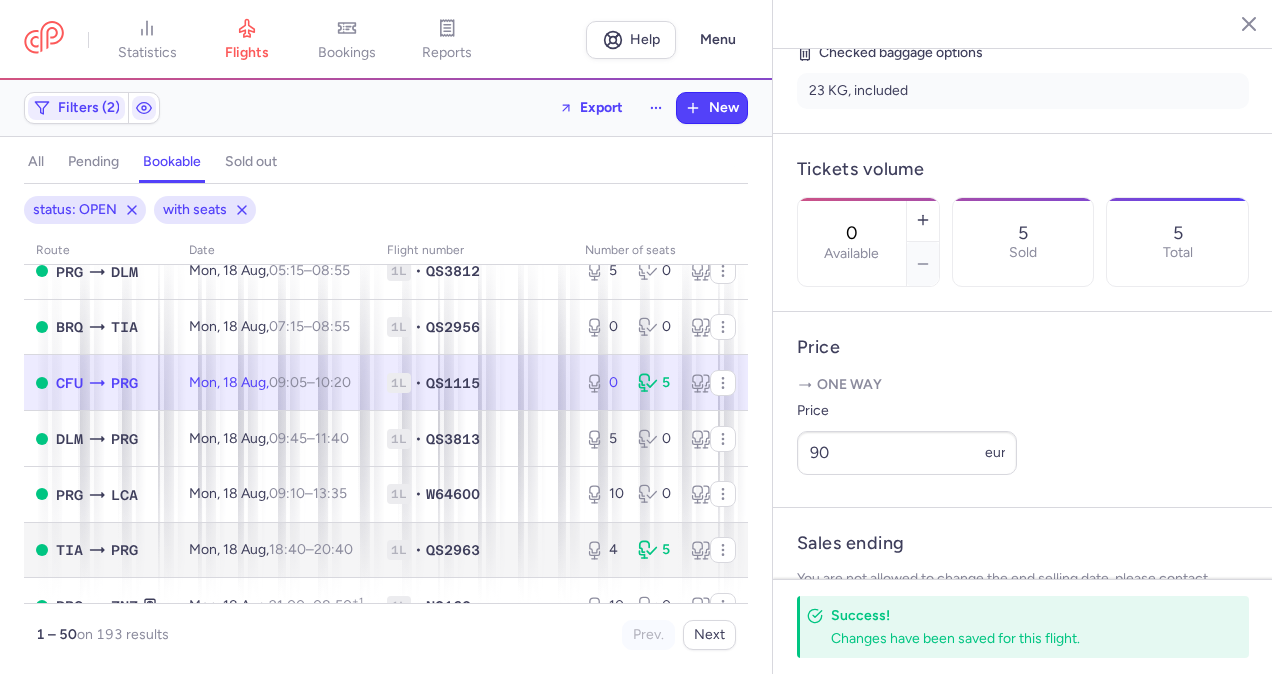 scroll, scrollTop: 2553, scrollLeft: 0, axis: vertical 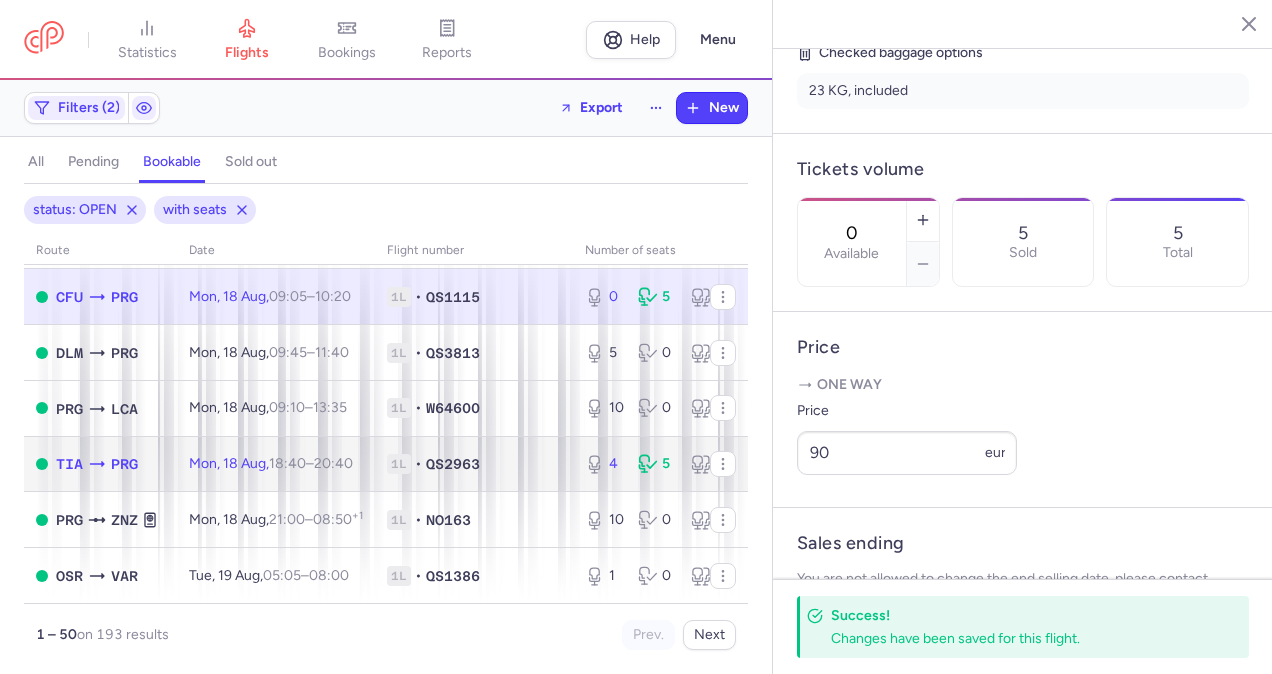 click on "1L • QS2963" at bounding box center [474, 464] 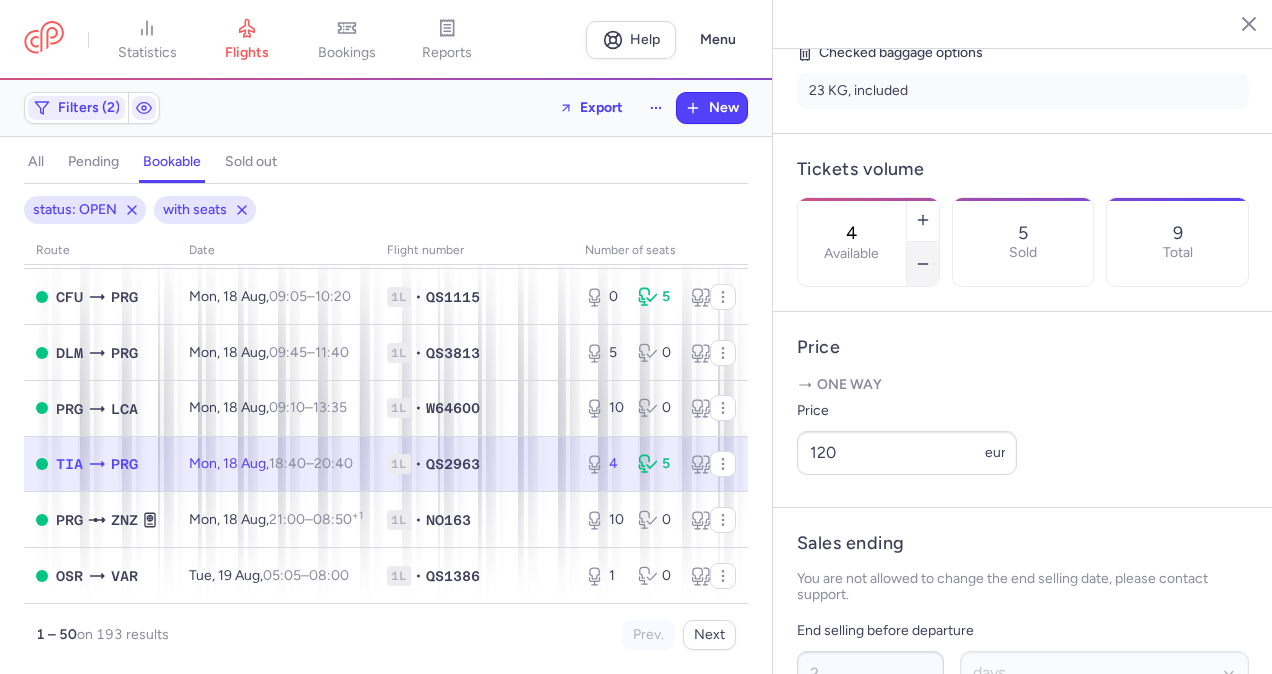 click 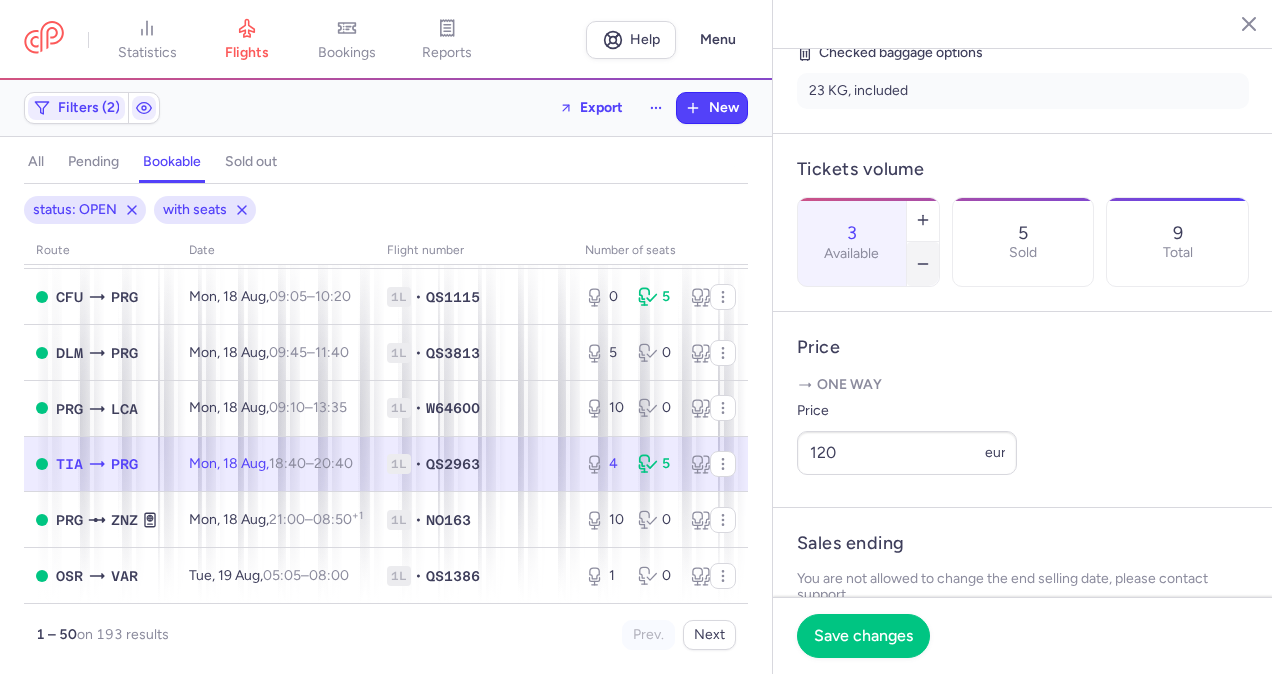 click 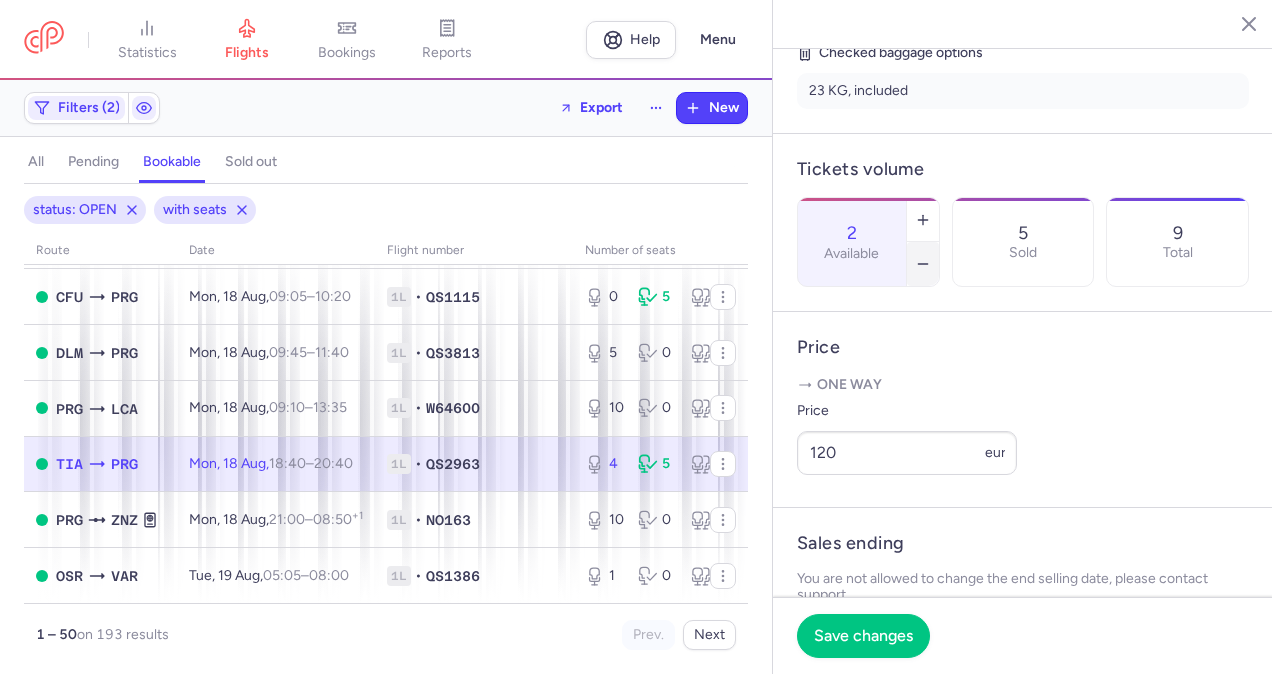 click 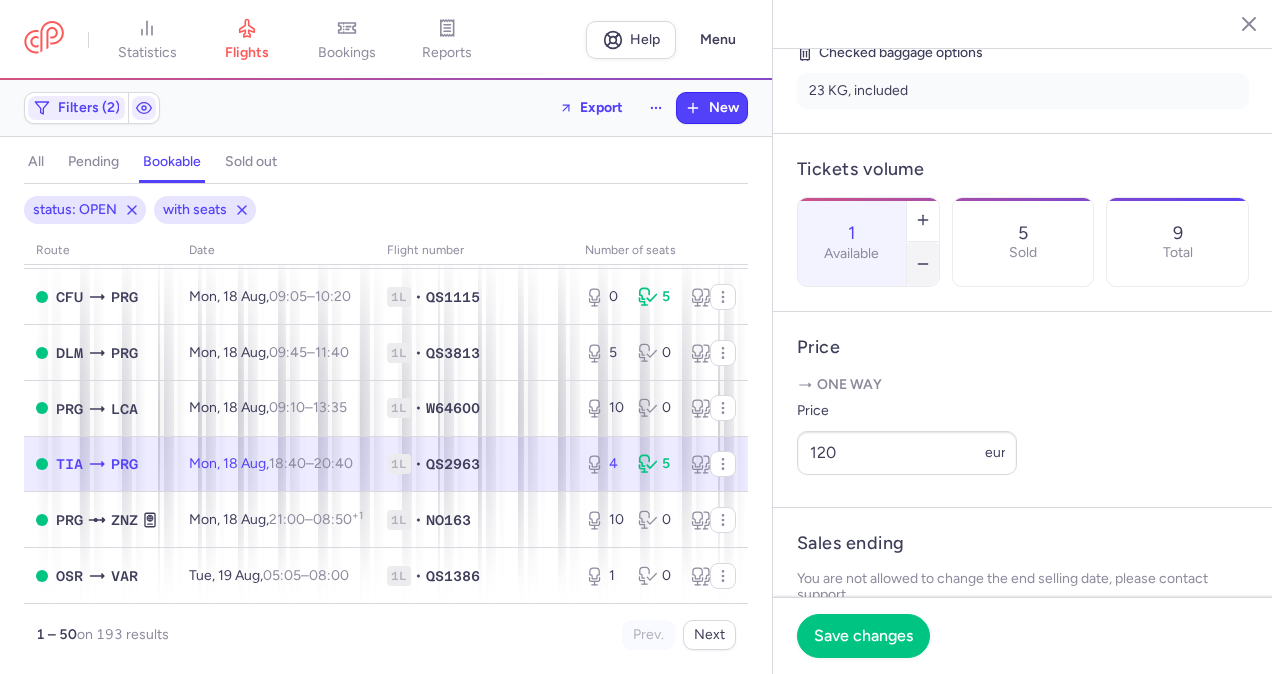 click 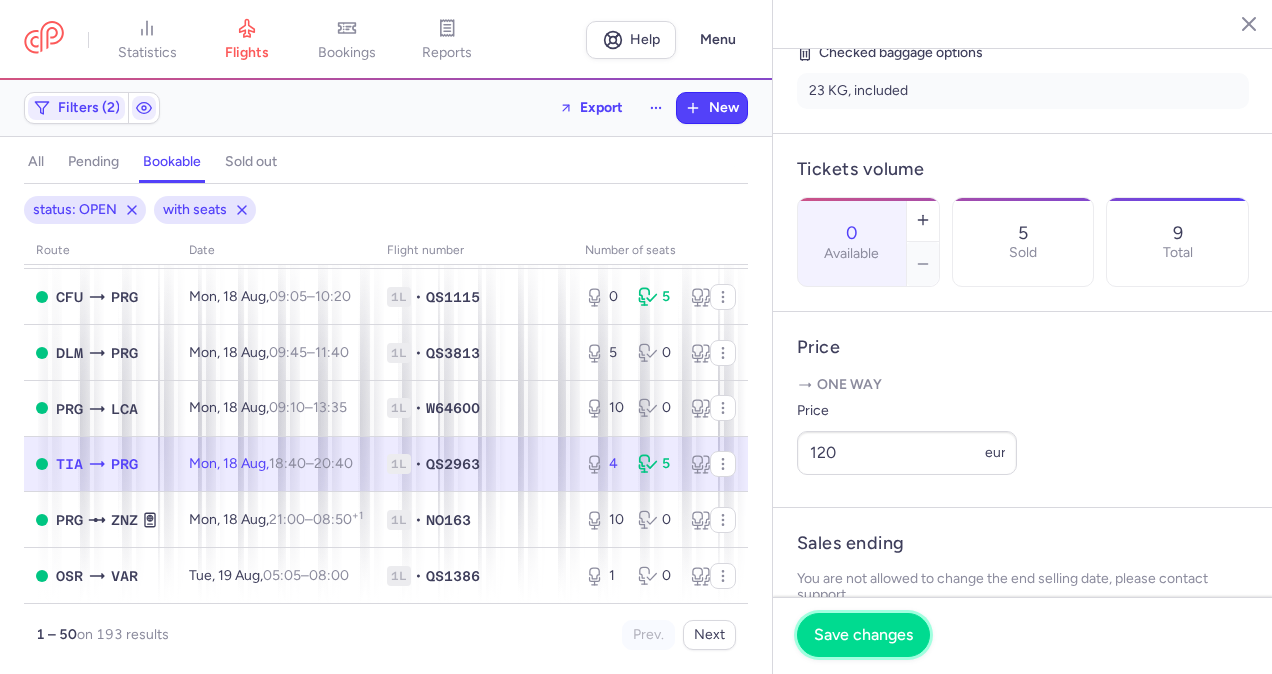 click on "Save changes" at bounding box center [863, 635] 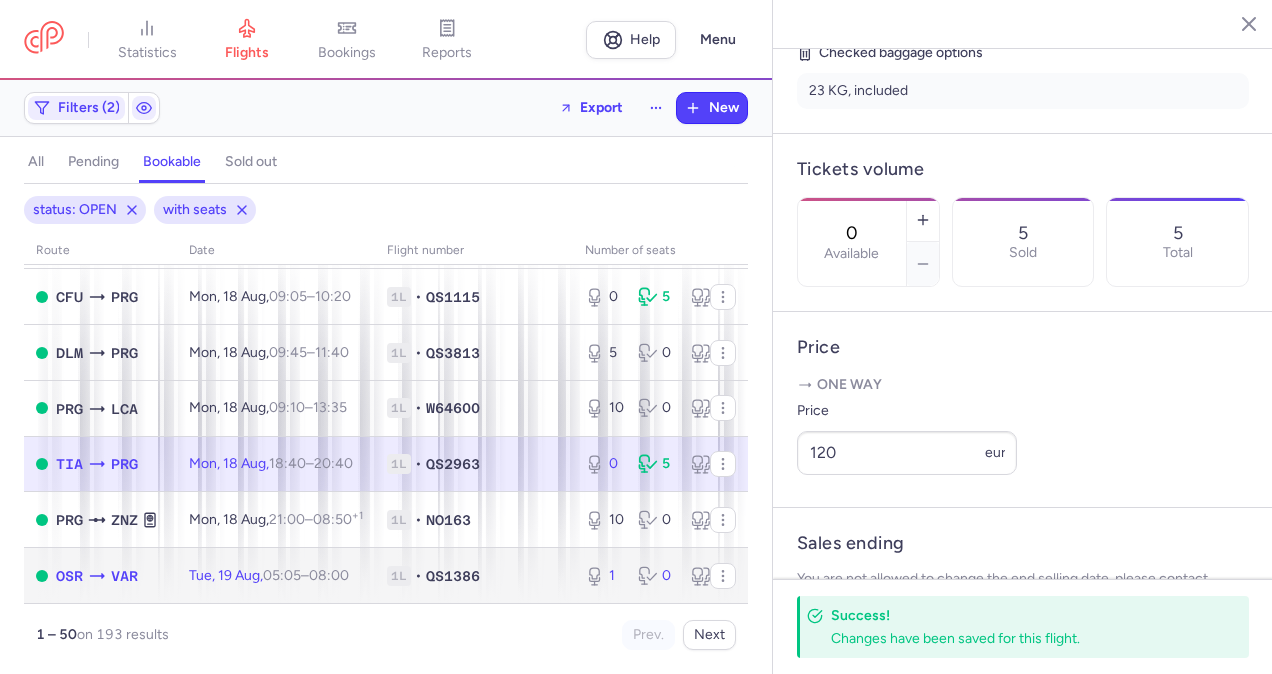 click on "[DAY], [DAY_NUM] [MONTH],  [HOUR]:[MINUTE]  –  [HOUR]:[MINUTE]  [OFFSET]" at bounding box center [276, 575] 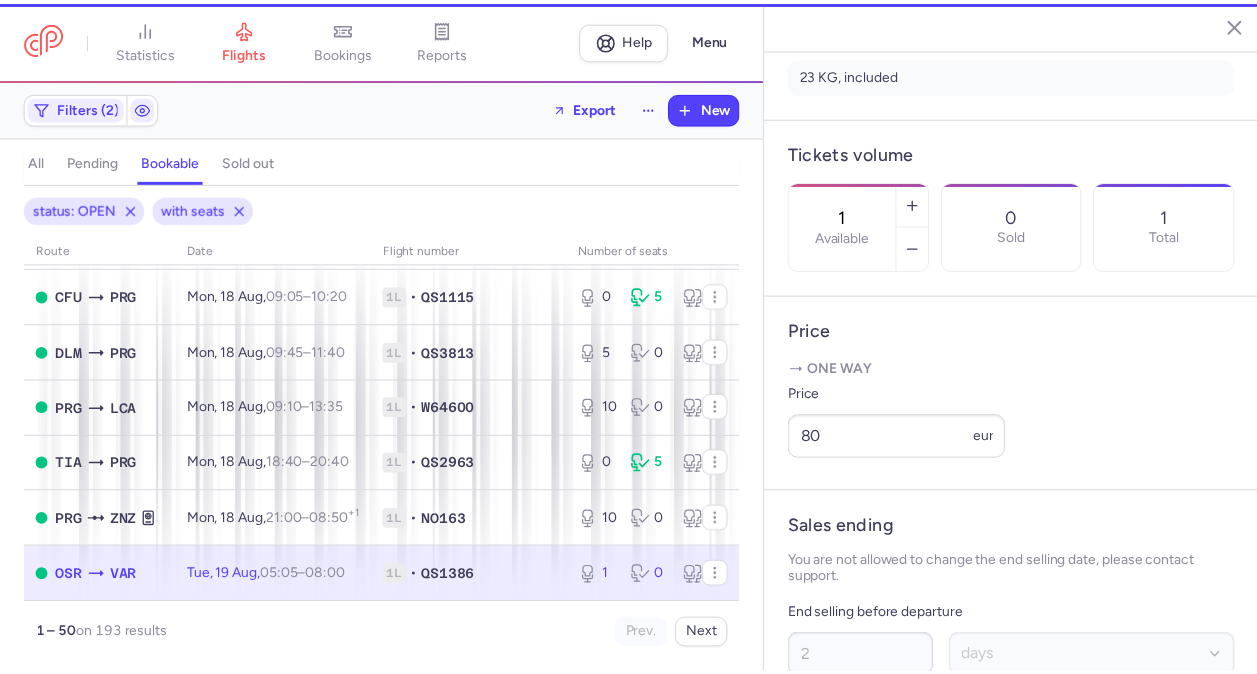 scroll, scrollTop: 484, scrollLeft: 0, axis: vertical 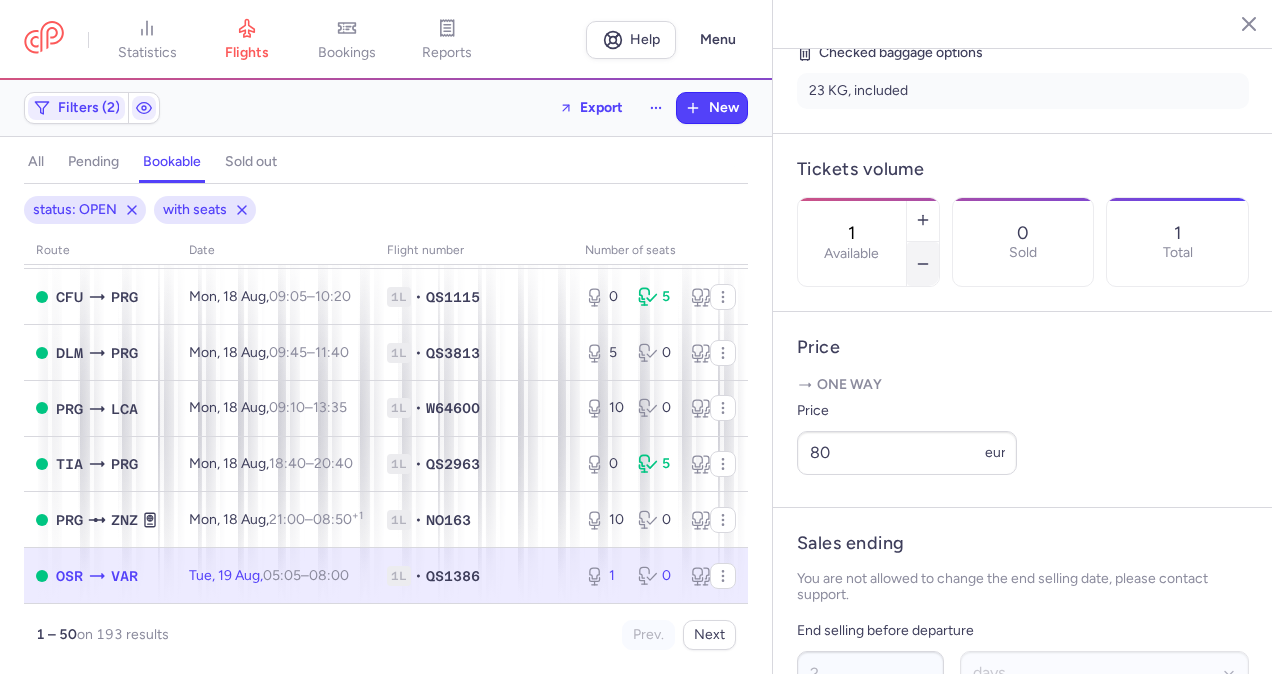 click 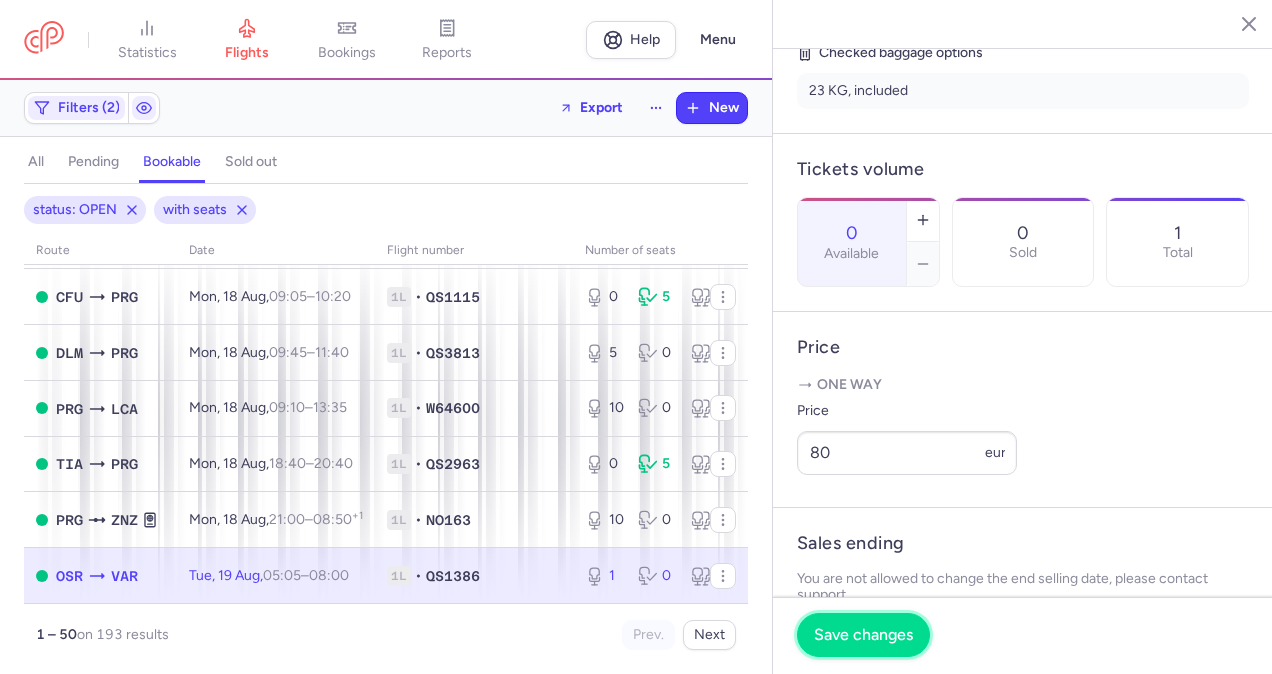 click on "Save changes" at bounding box center [863, 635] 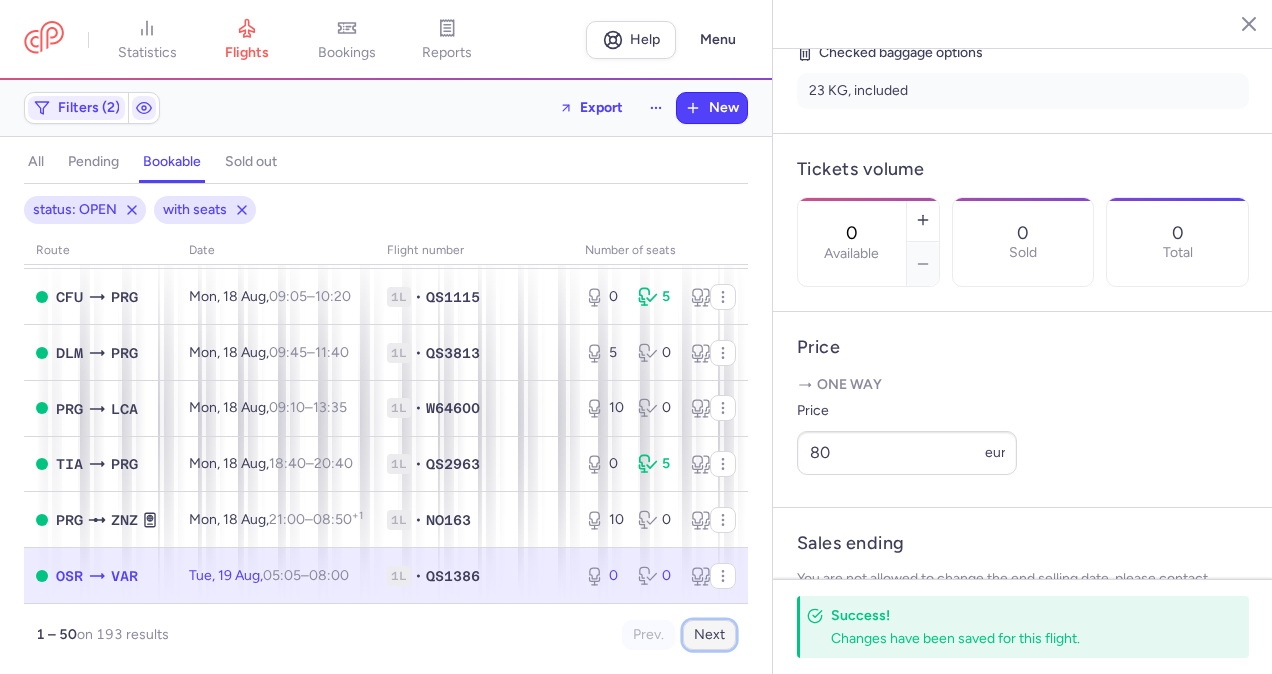 click on "Next" at bounding box center (709, 635) 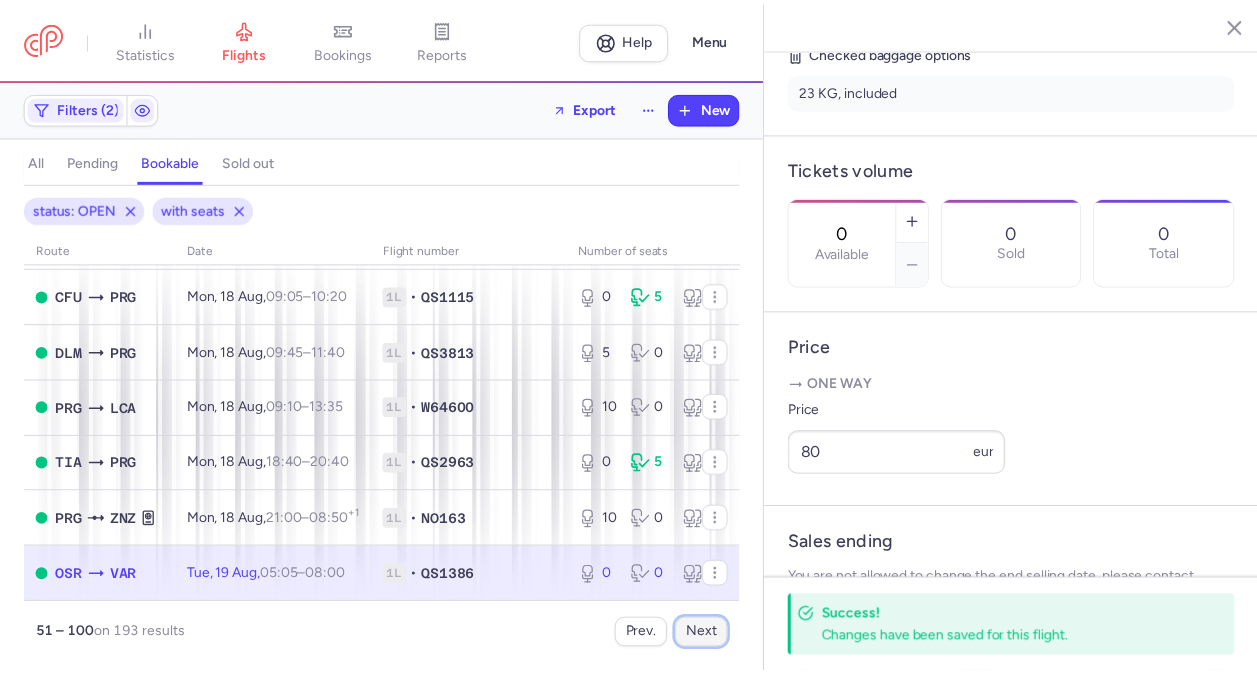 scroll, scrollTop: 0, scrollLeft: 0, axis: both 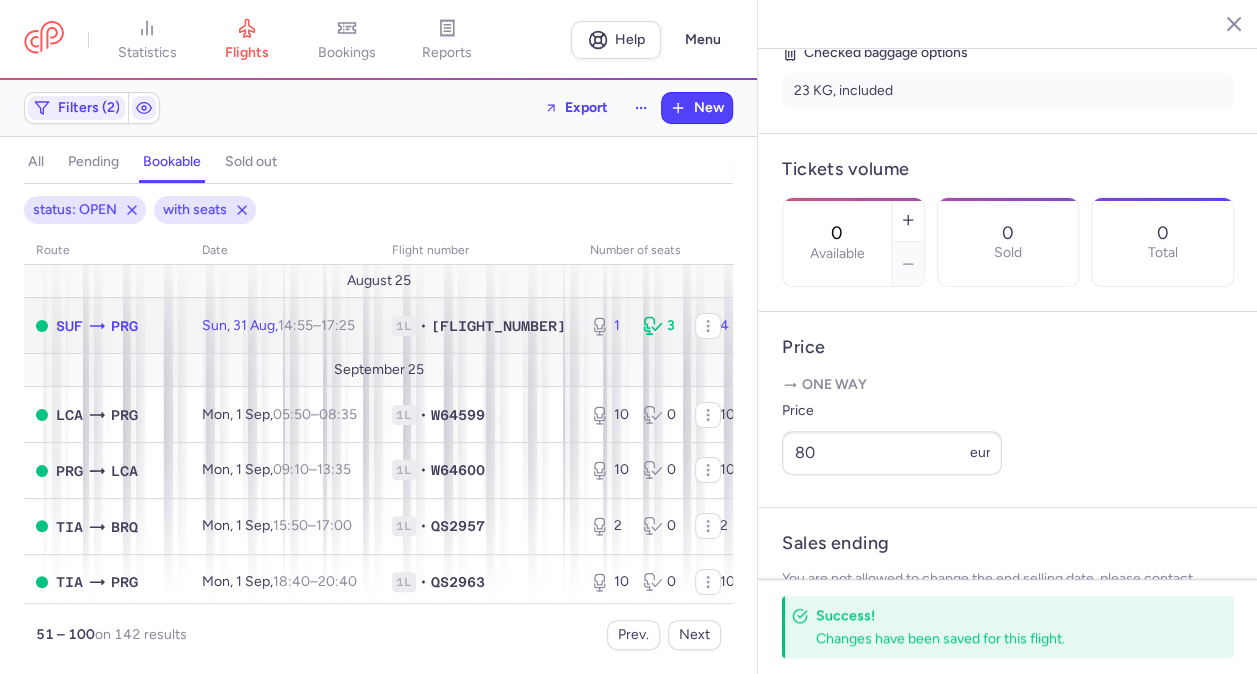 click on "[DAY], [NUMBER] [MONTH], [TIME] – [TIME] +0" at bounding box center (285, 326) 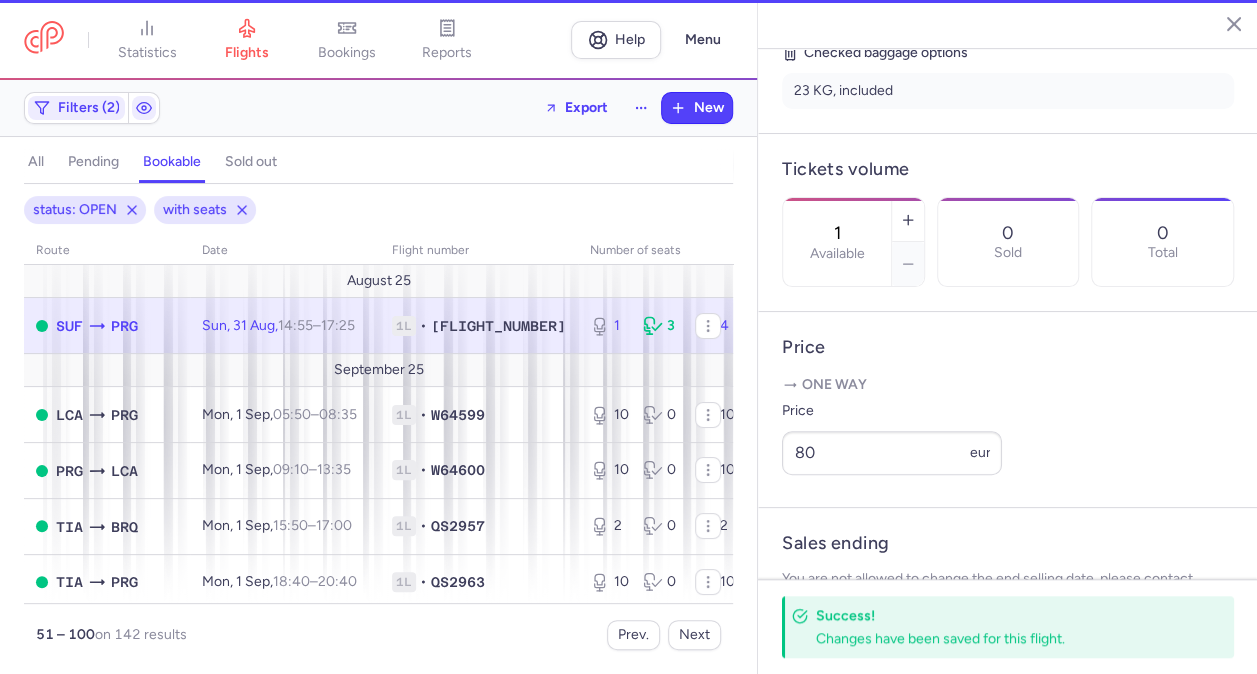 scroll, scrollTop: 500, scrollLeft: 0, axis: vertical 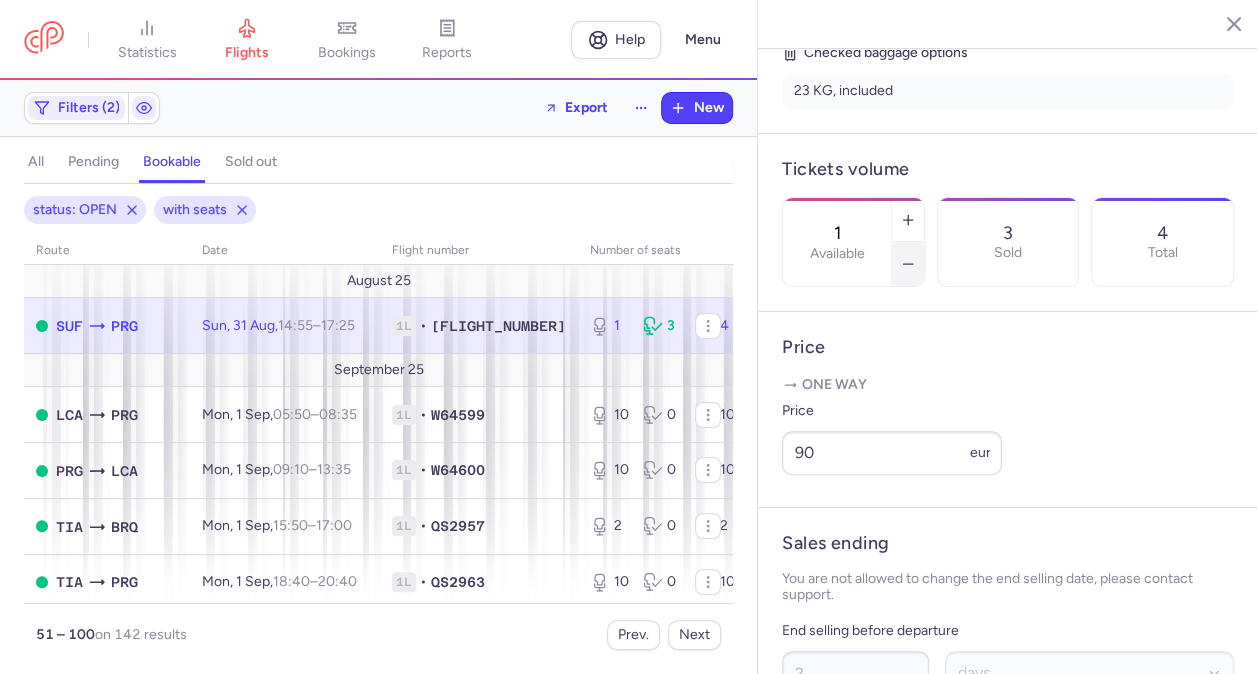 click at bounding box center [908, 264] 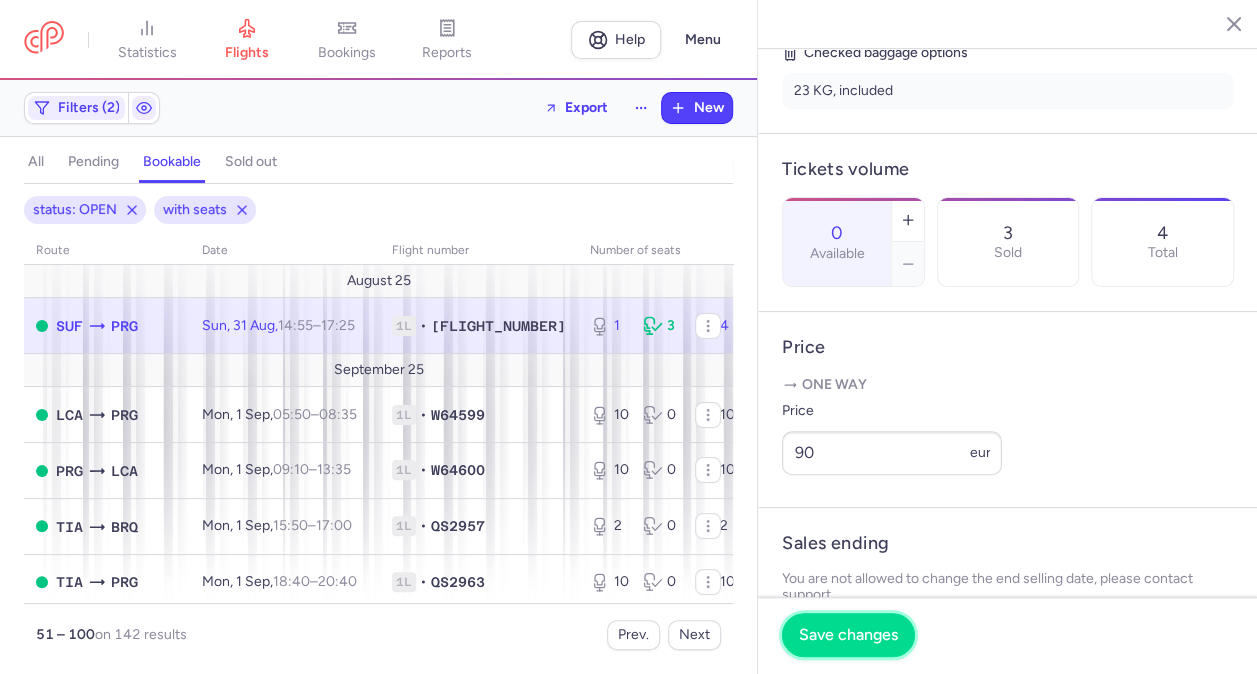 click on "Save changes" at bounding box center [848, 635] 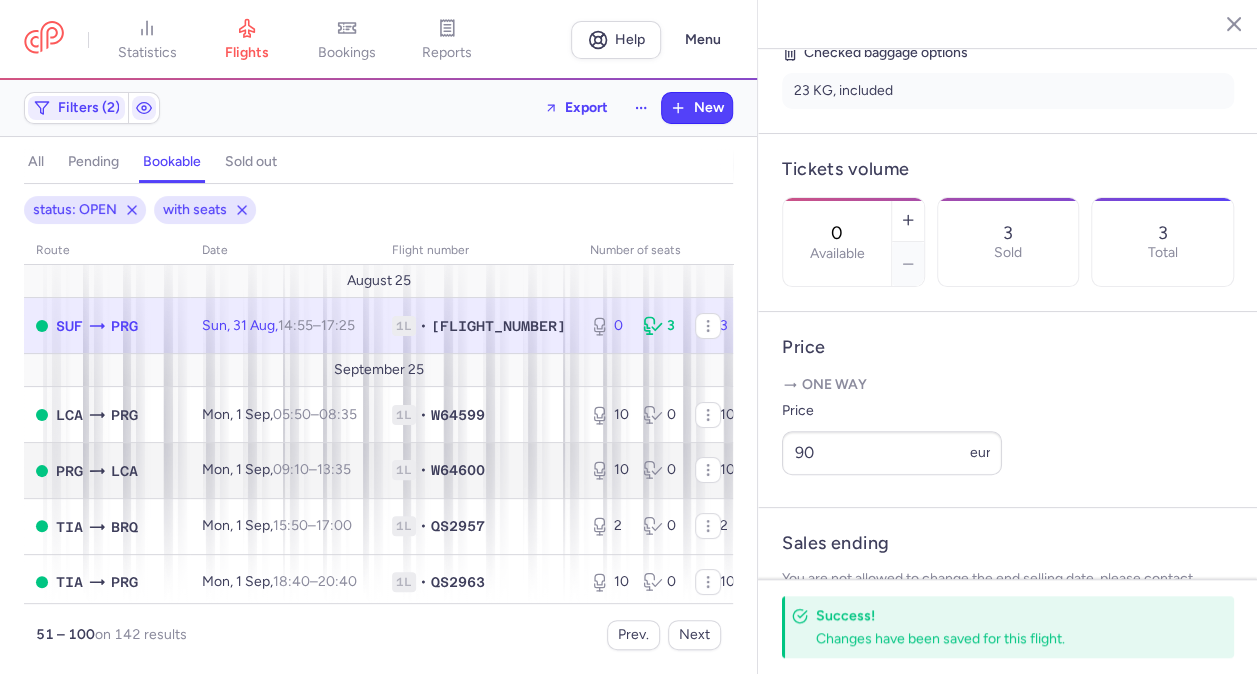 scroll, scrollTop: 100, scrollLeft: 0, axis: vertical 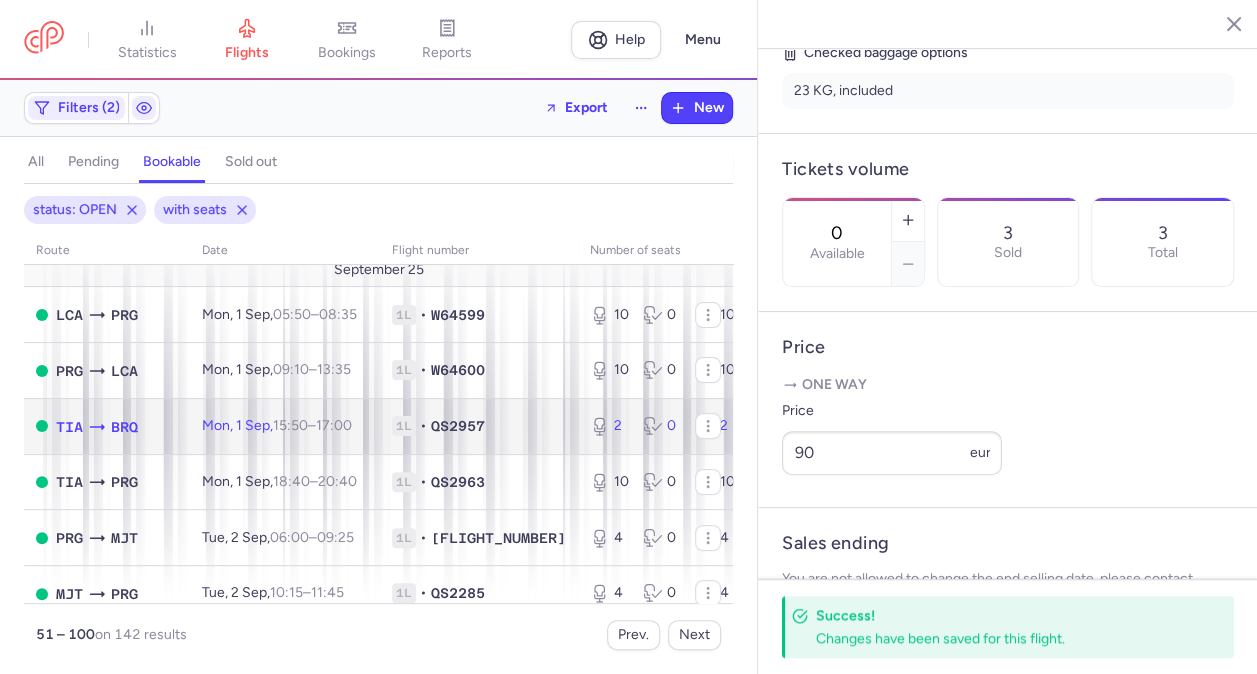 click on "[DAY], [NUMBER] [MONTH], [TIME] – [TIME] +0" at bounding box center [285, 426] 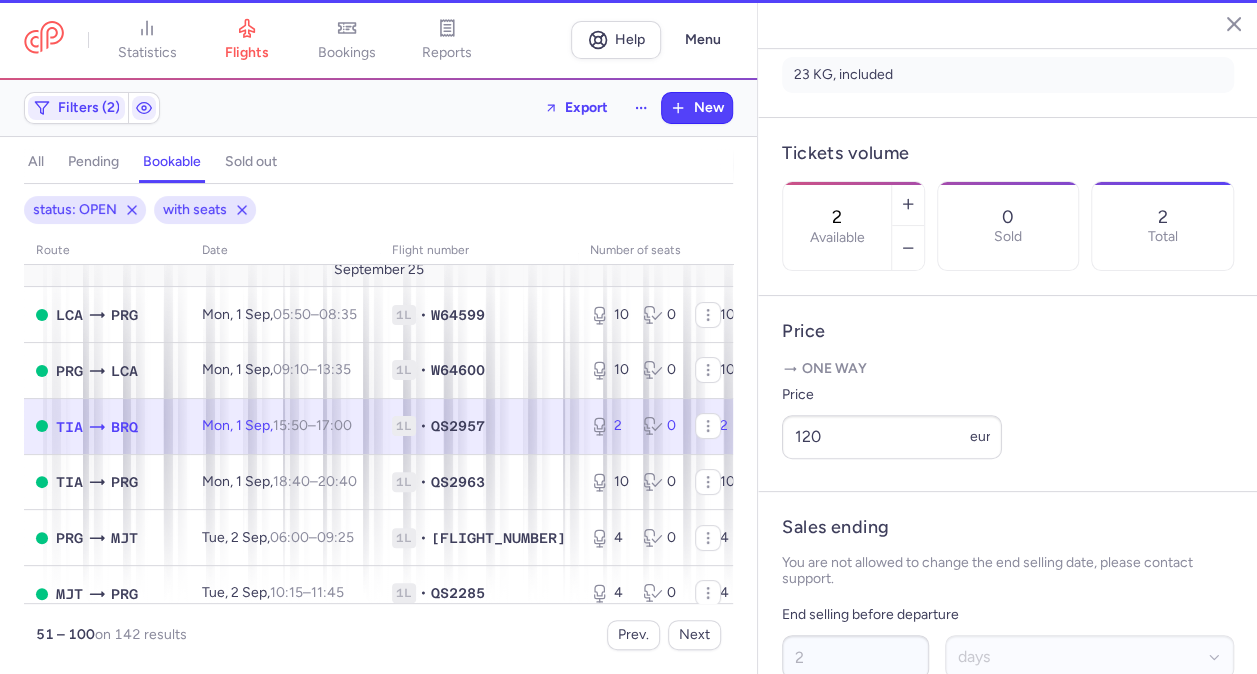 scroll, scrollTop: 484, scrollLeft: 0, axis: vertical 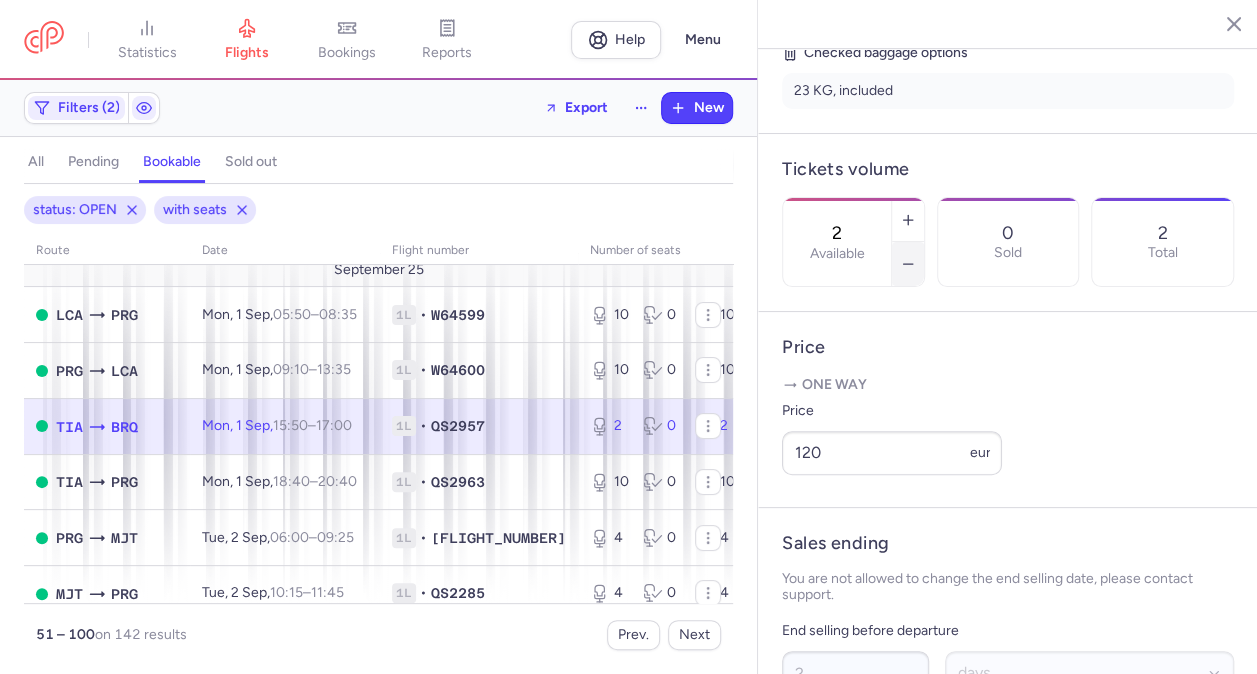 click at bounding box center (908, 264) 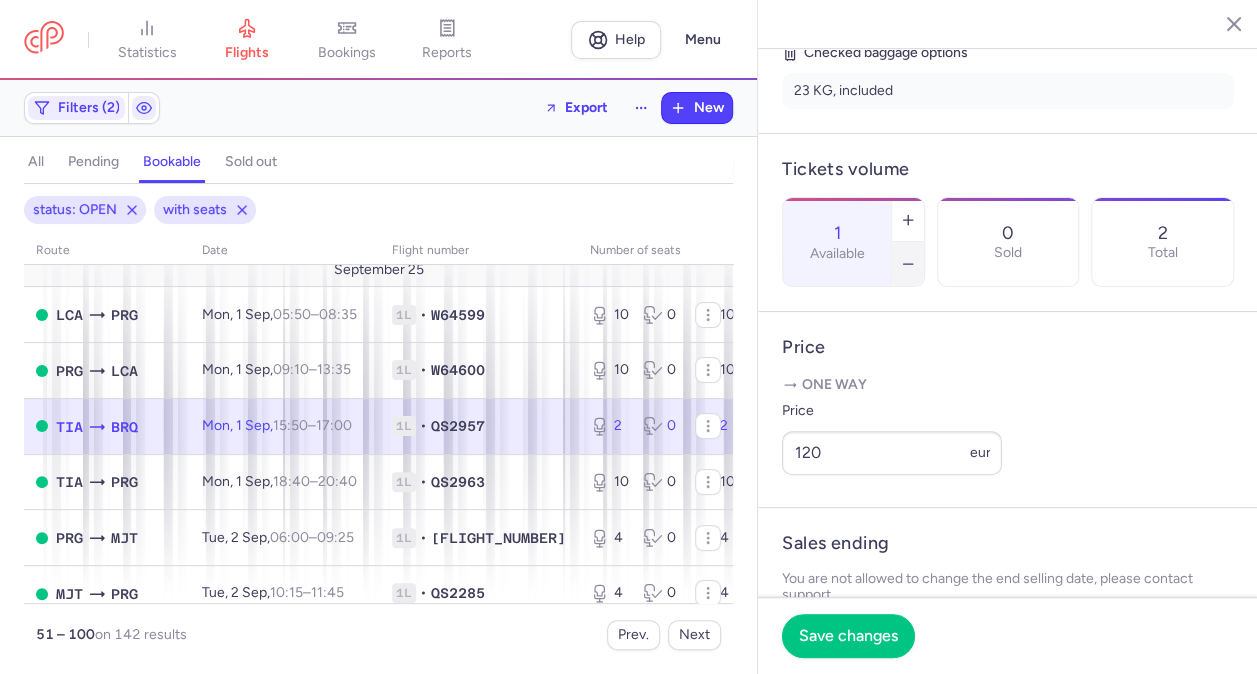 click at bounding box center [908, 264] 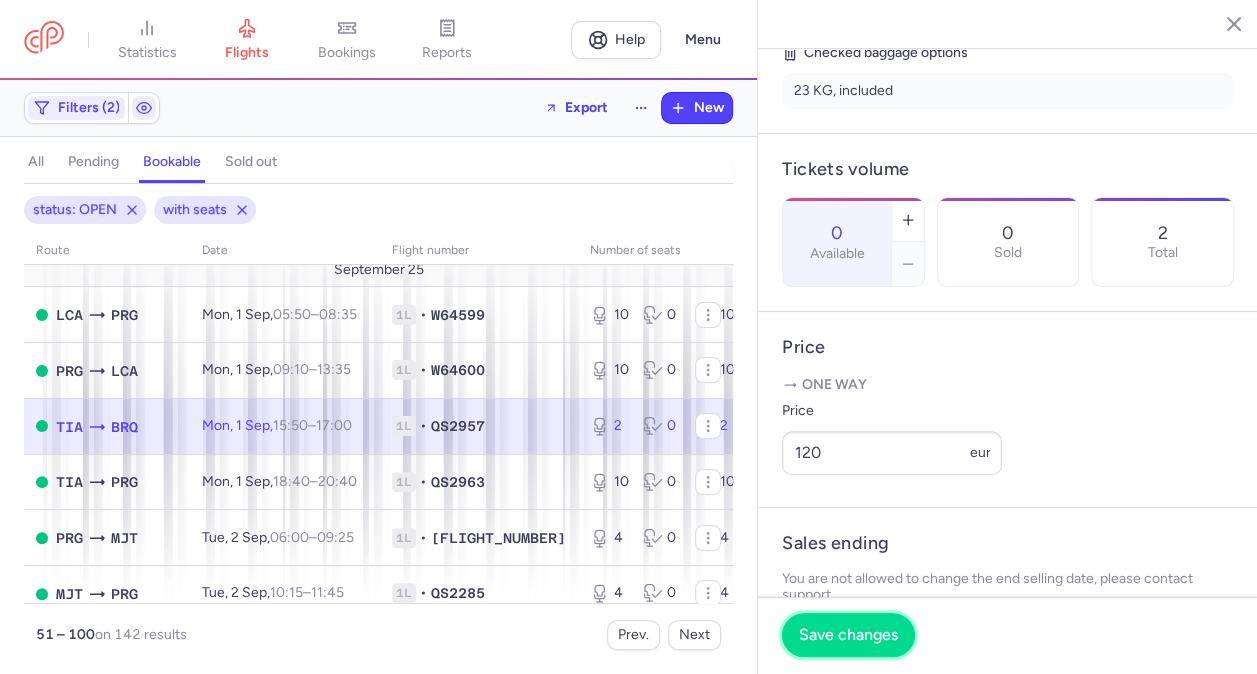 drag, startPoint x: 820, startPoint y: 634, endPoint x: 739, endPoint y: 622, distance: 81.88406 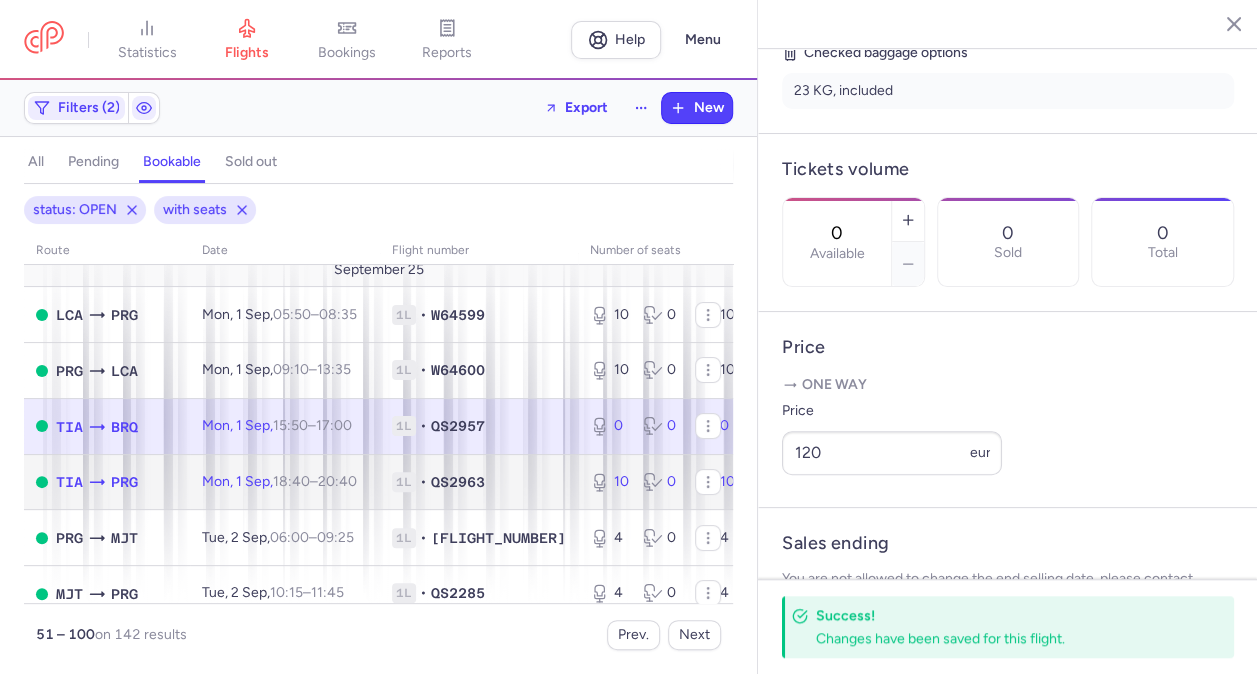 click on "[DAY], [DAY_NUM] [MONTH],  [HOUR]:[MINUTE]  –  [HOUR]:[MINUTE]  [OFFSET]" at bounding box center [285, 482] 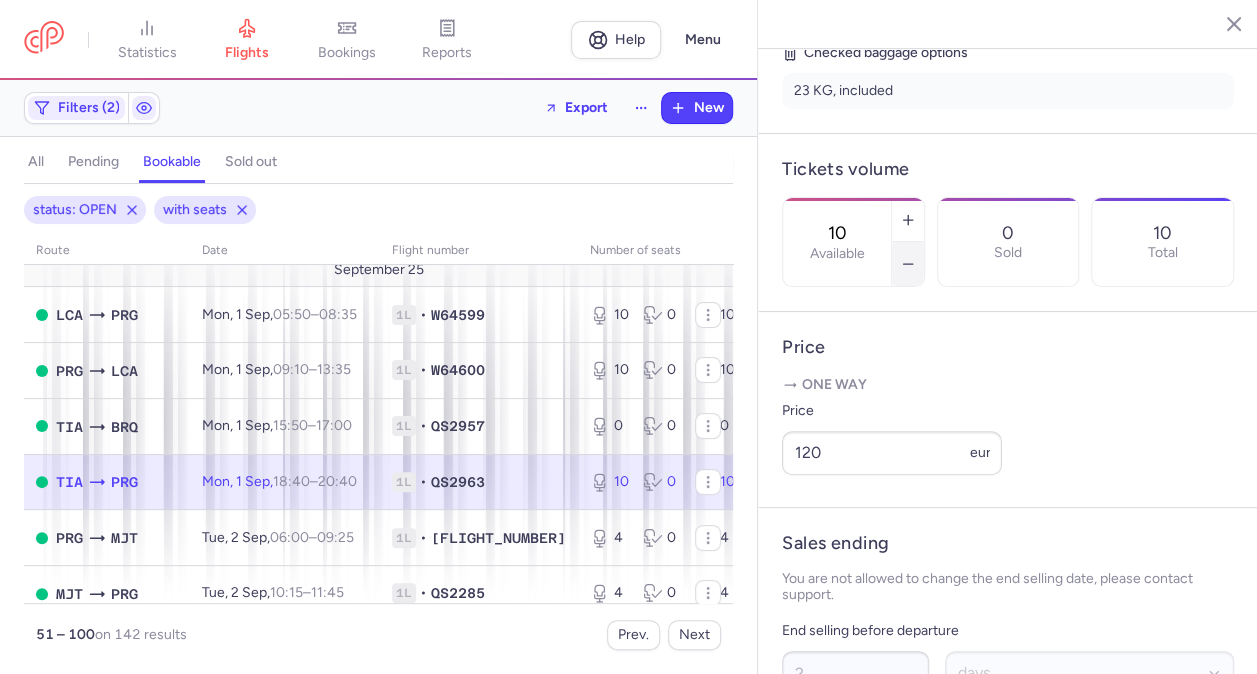 click at bounding box center [908, 264] 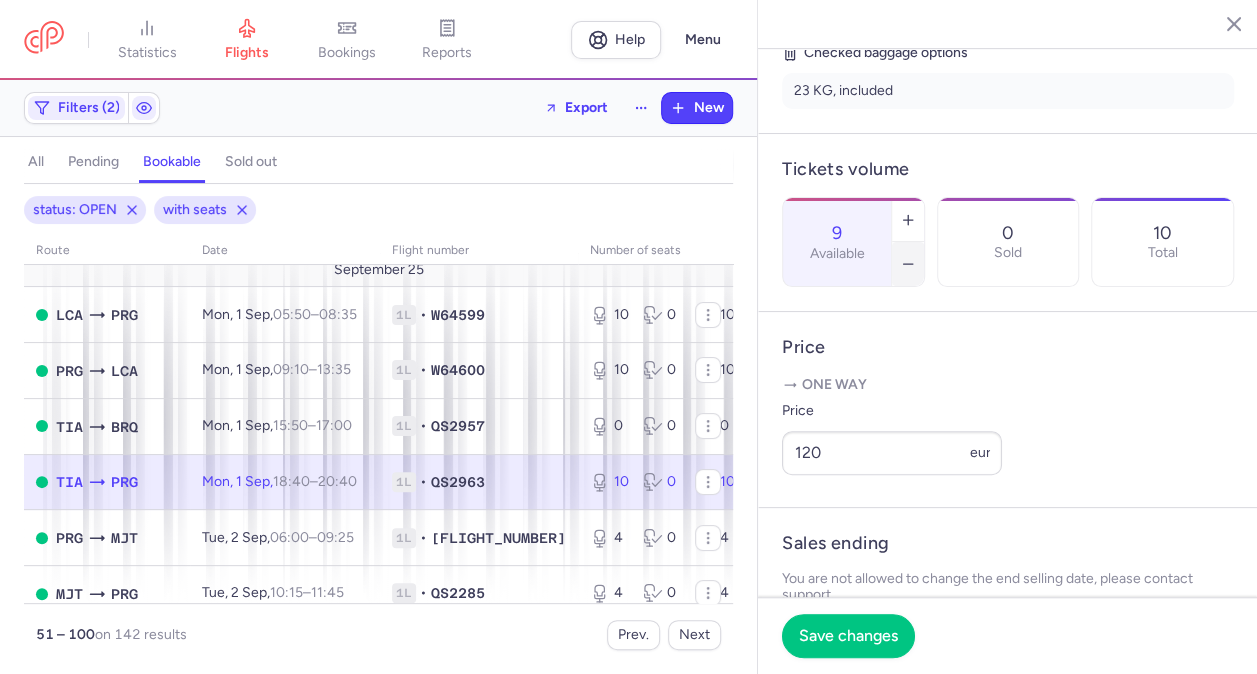 click at bounding box center [908, 264] 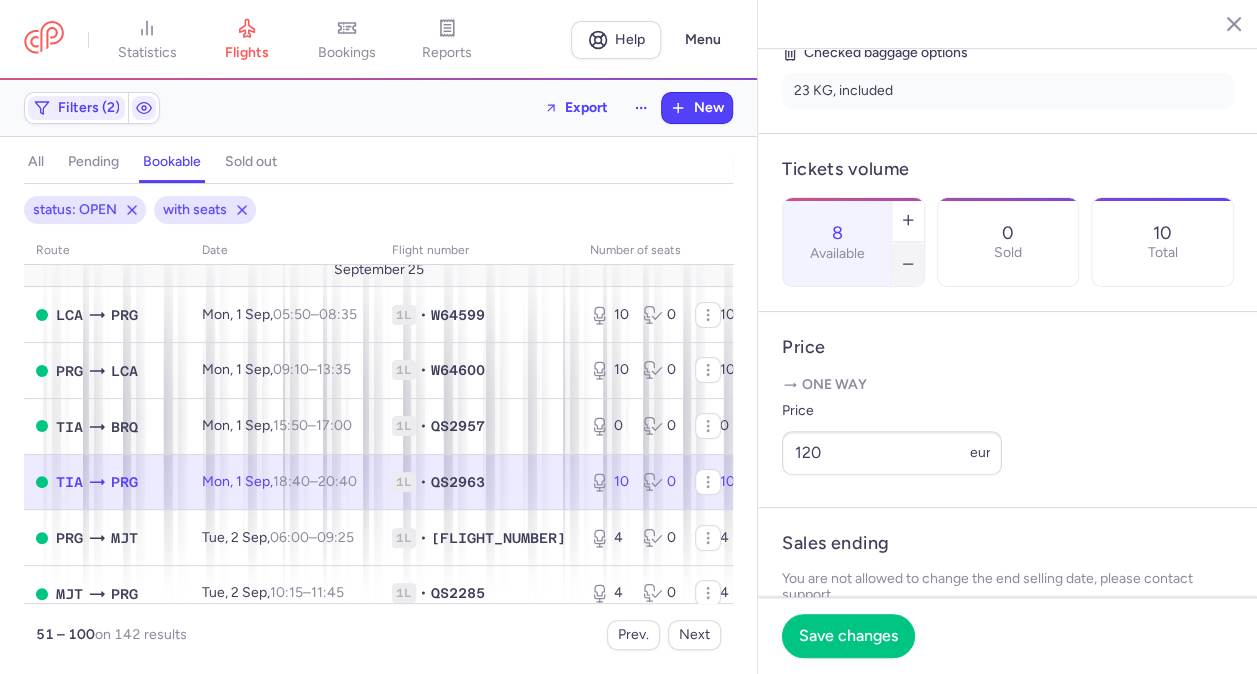 click at bounding box center [908, 264] 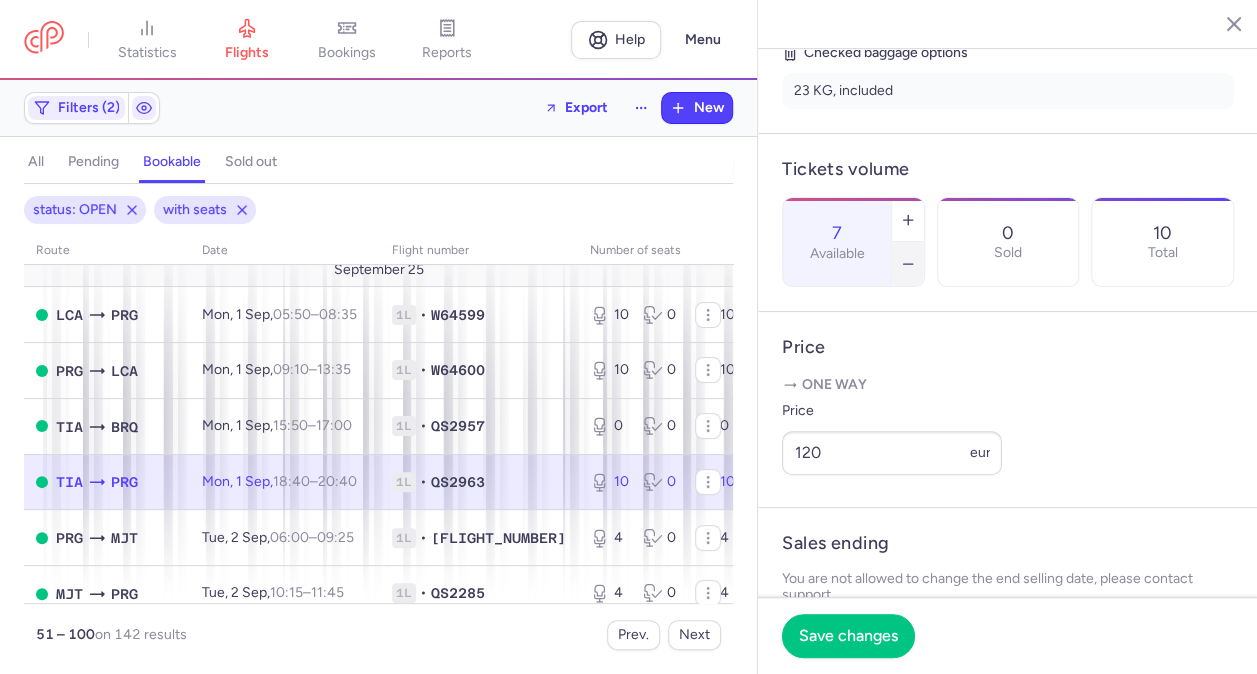 click at bounding box center [908, 264] 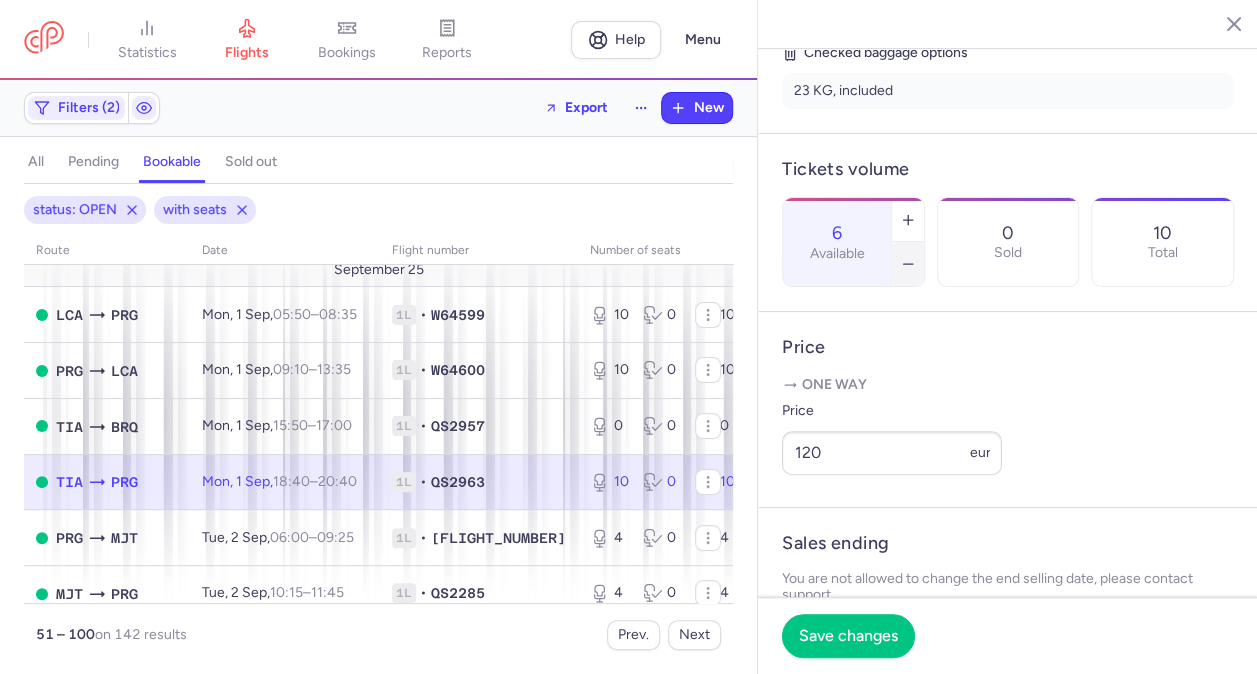 click at bounding box center (908, 264) 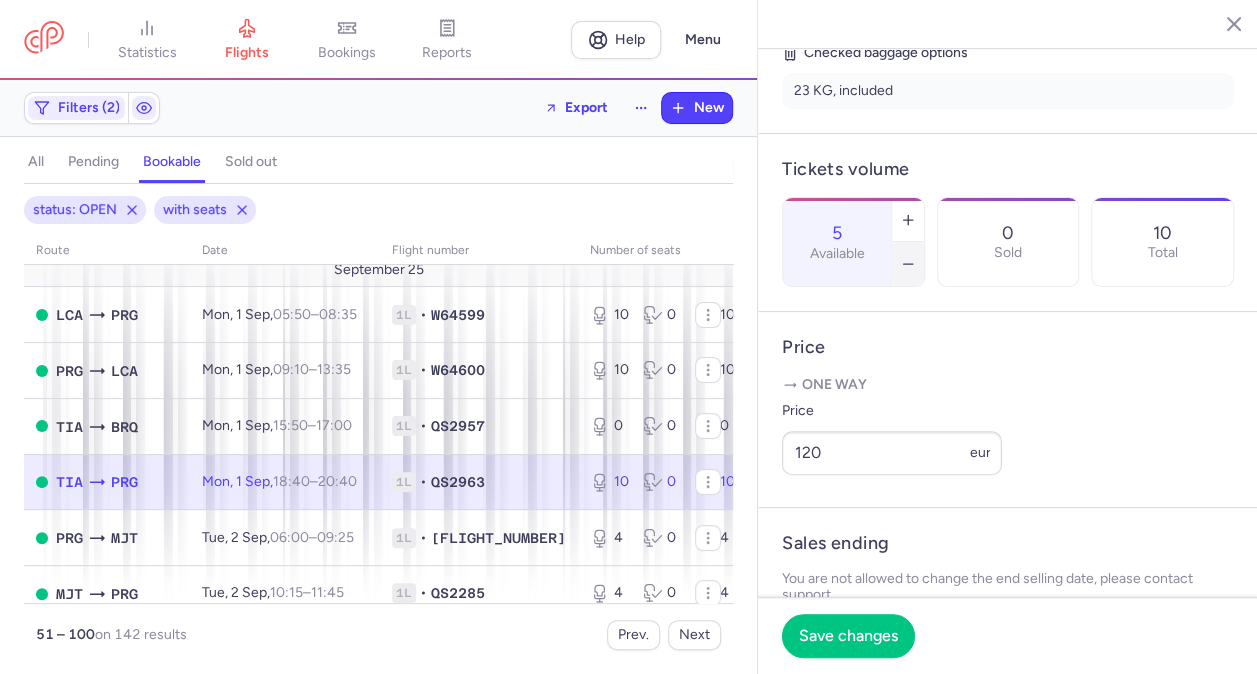 click at bounding box center (908, 264) 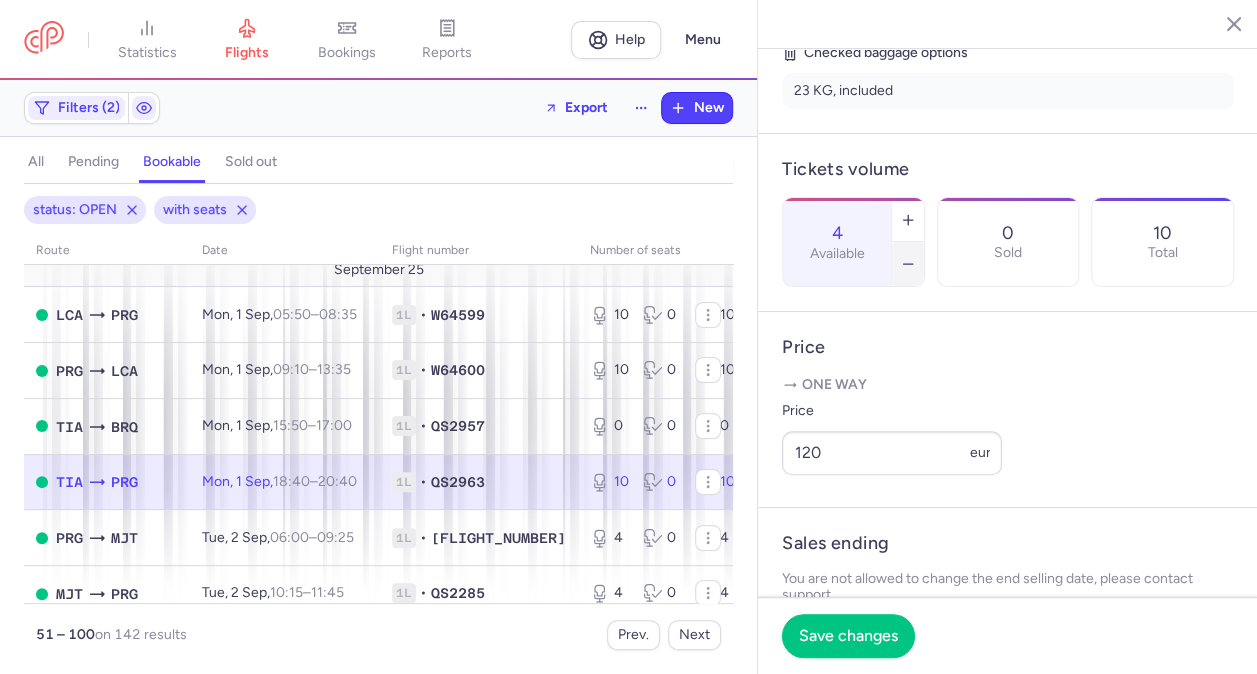 click at bounding box center [908, 264] 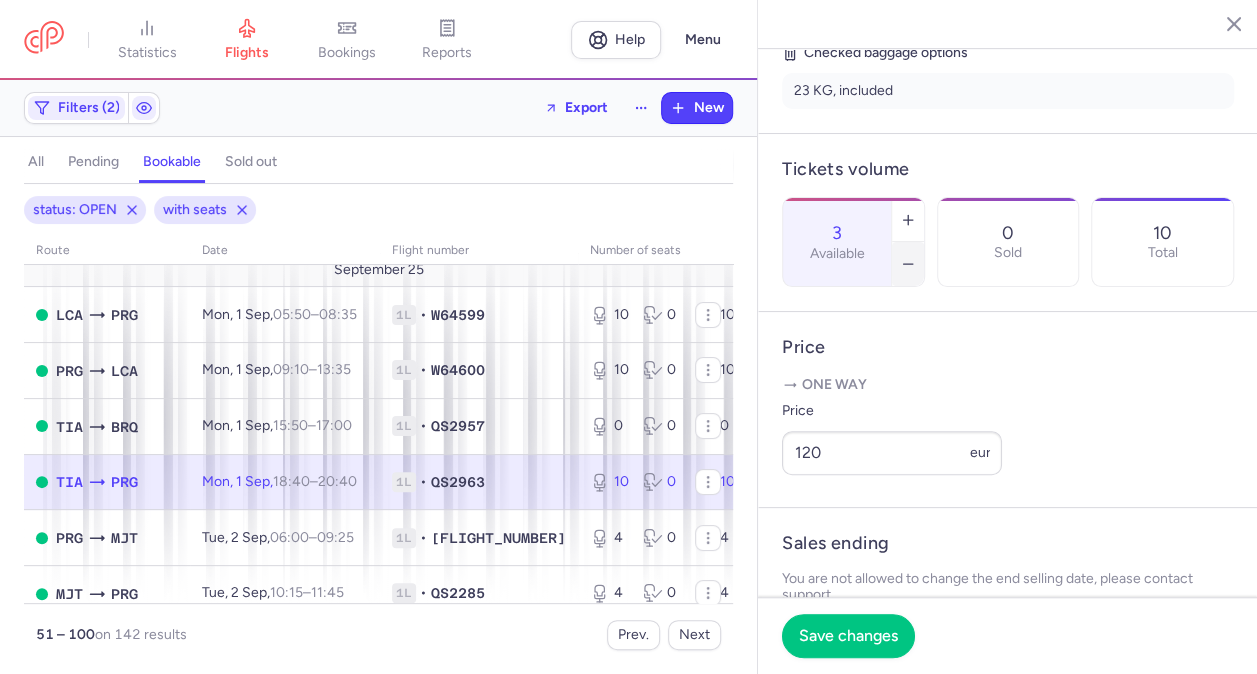 click at bounding box center [908, 264] 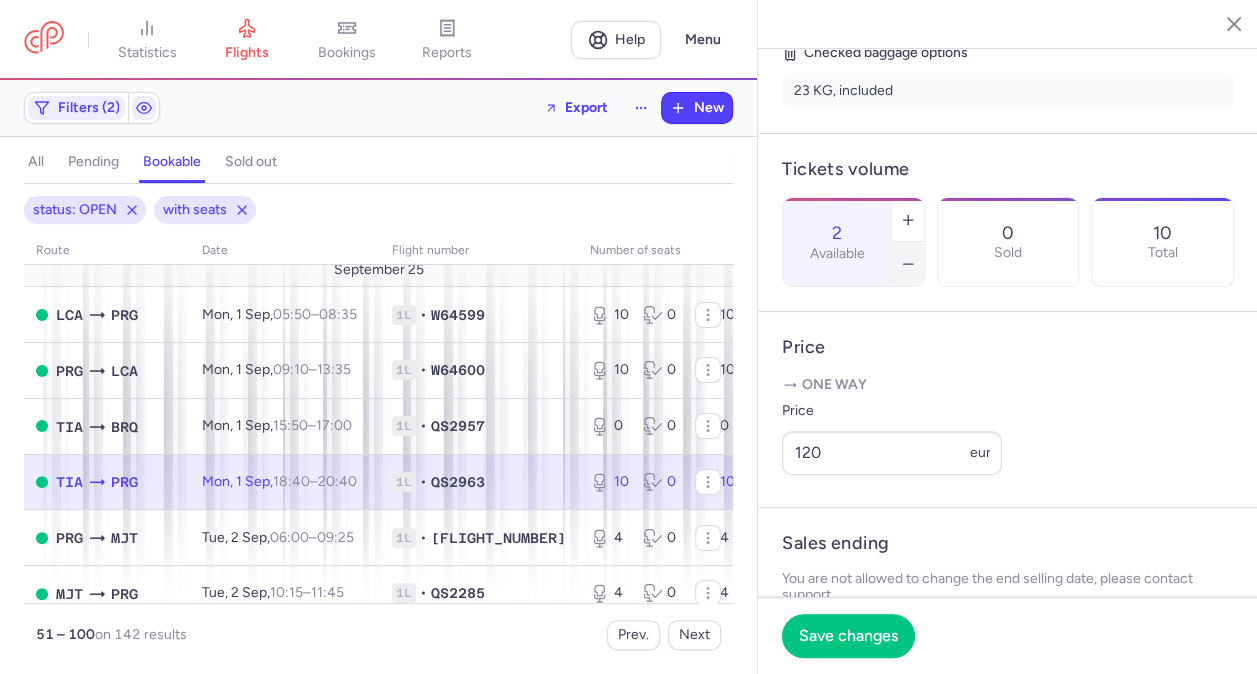 click at bounding box center (908, 264) 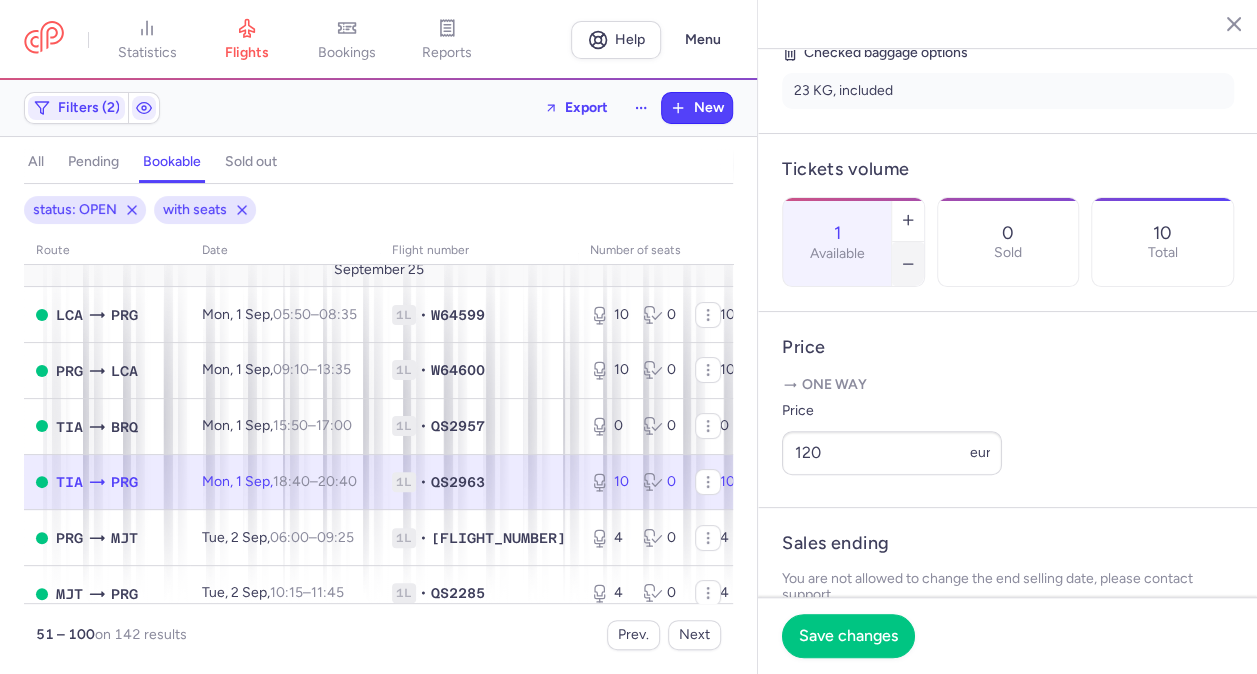 click at bounding box center [908, 264] 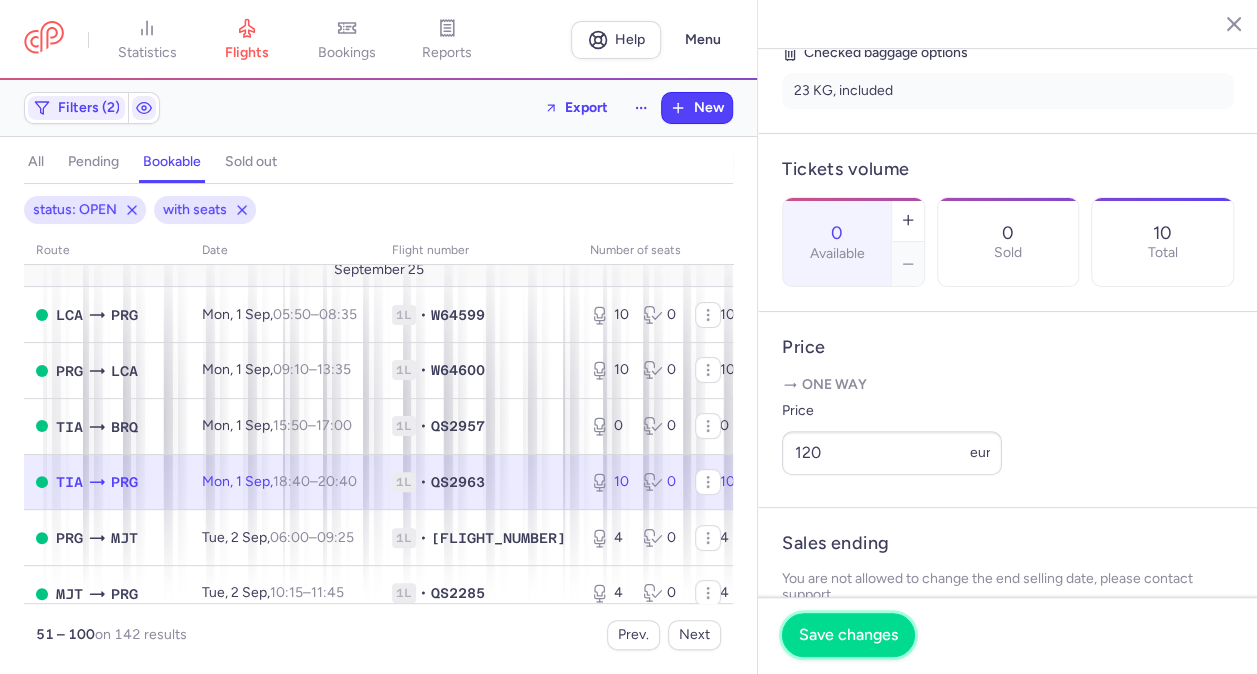 click on "Save changes" at bounding box center [848, 635] 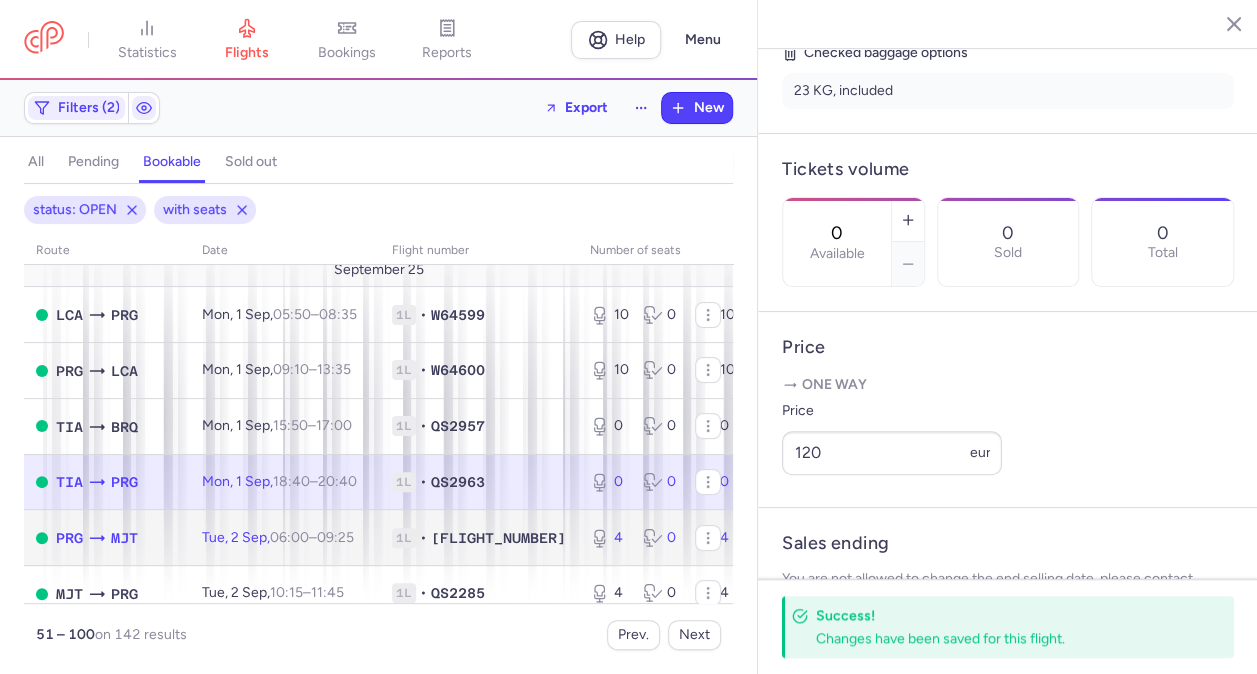 drag, startPoint x: 391, startPoint y: 534, endPoint x: 864, endPoint y: 293, distance: 530.8578 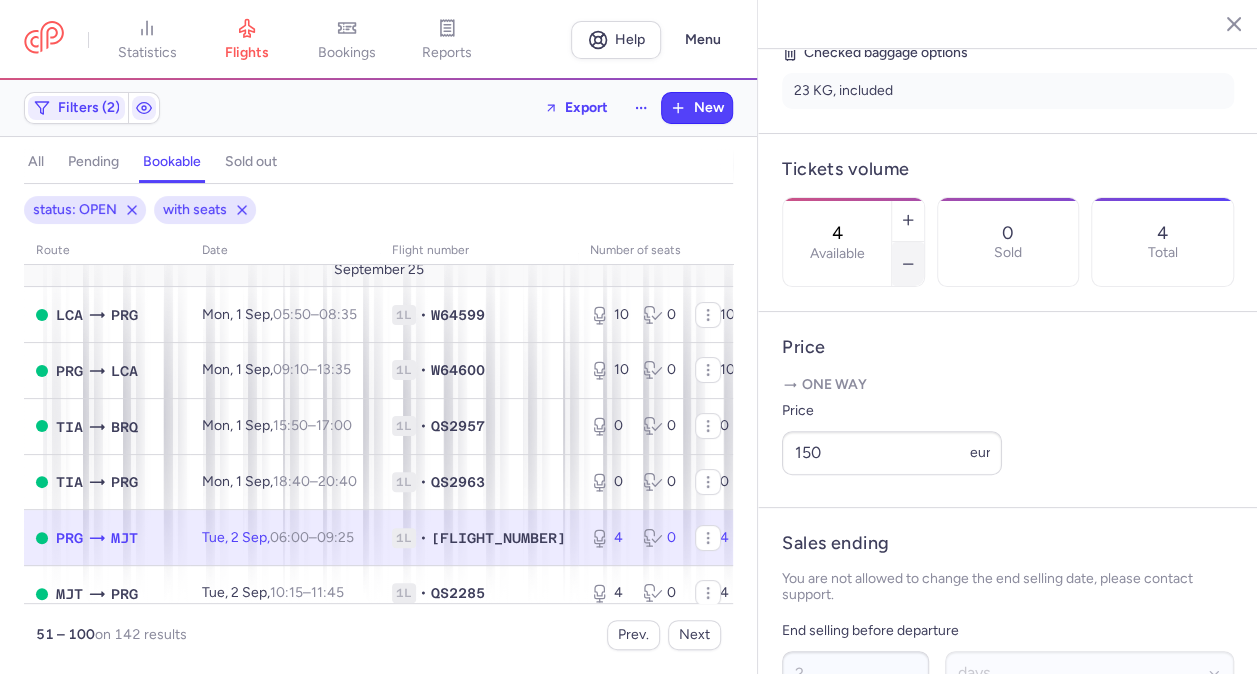 click at bounding box center [908, 264] 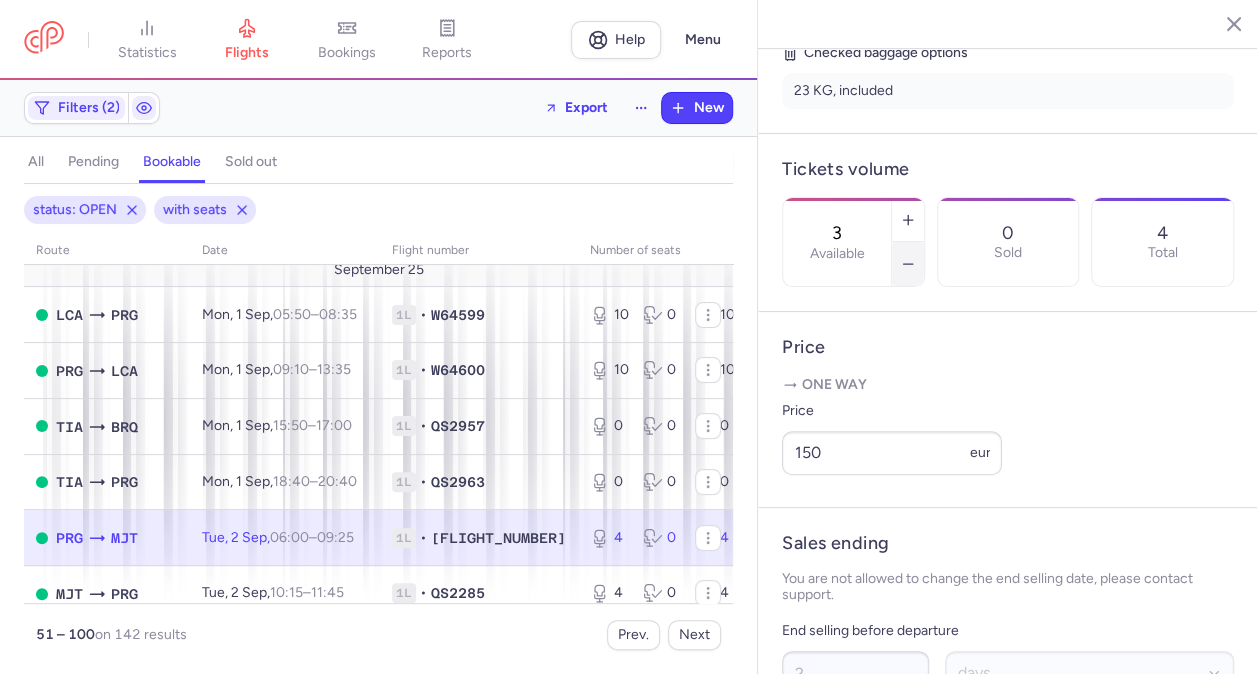 click at bounding box center (908, 264) 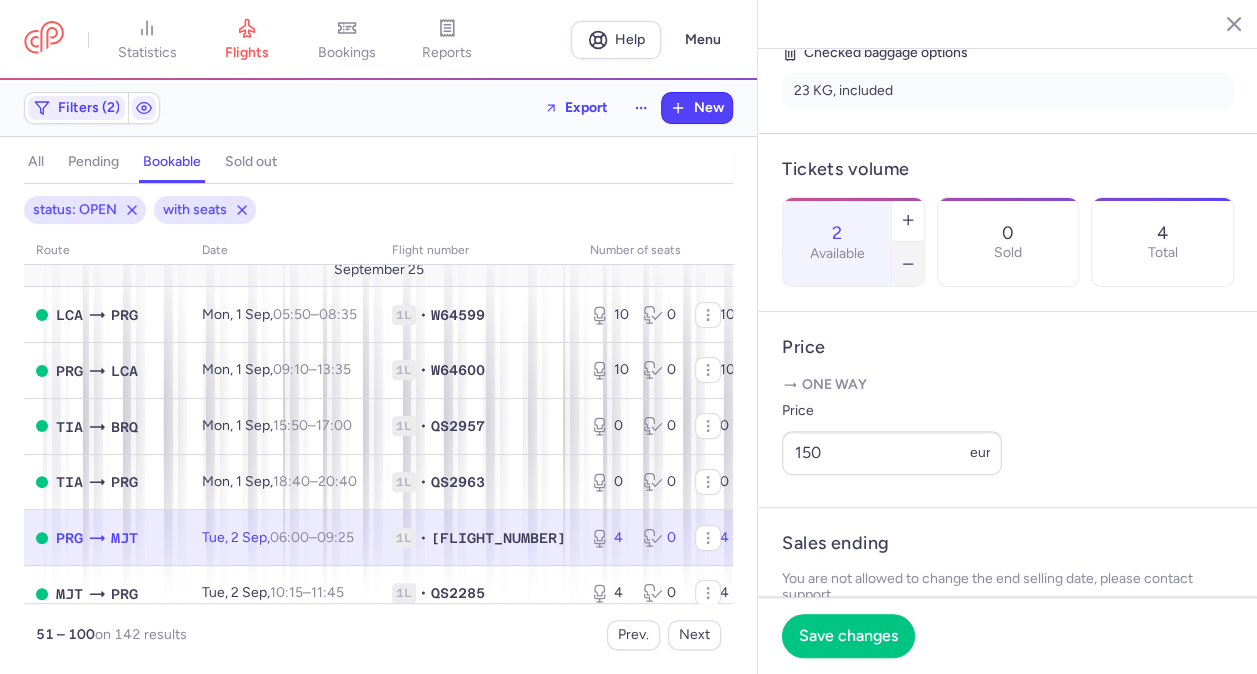click at bounding box center [908, 264] 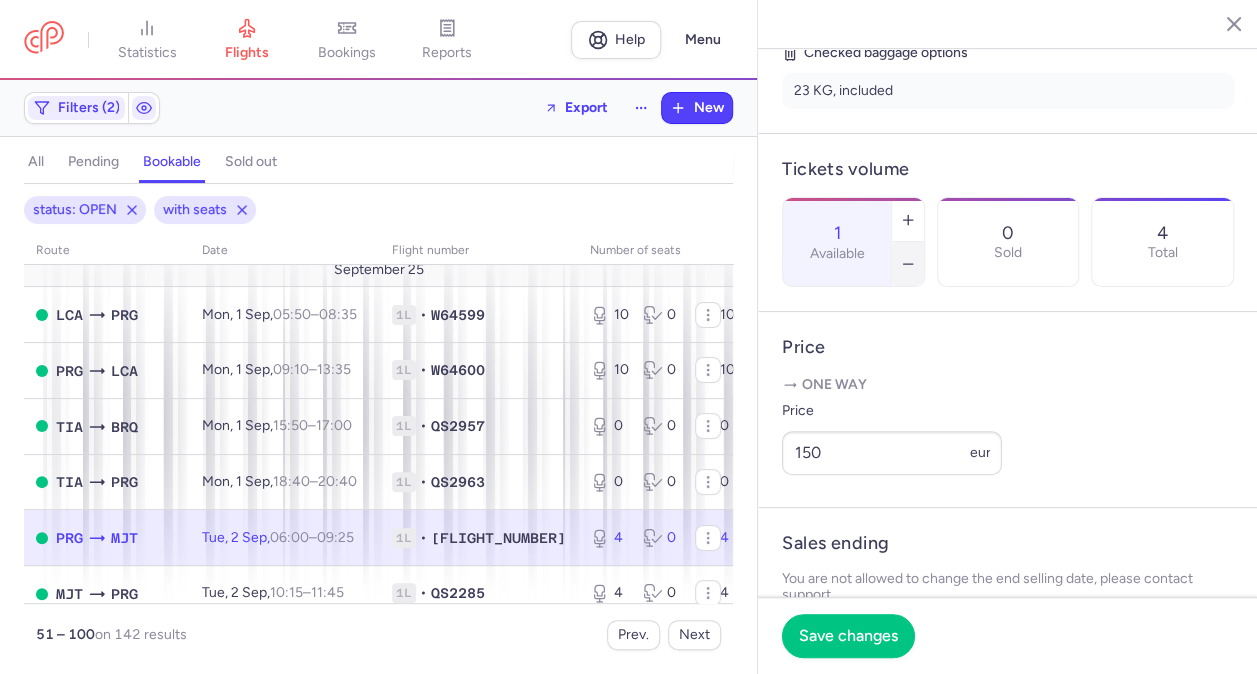 click at bounding box center (908, 264) 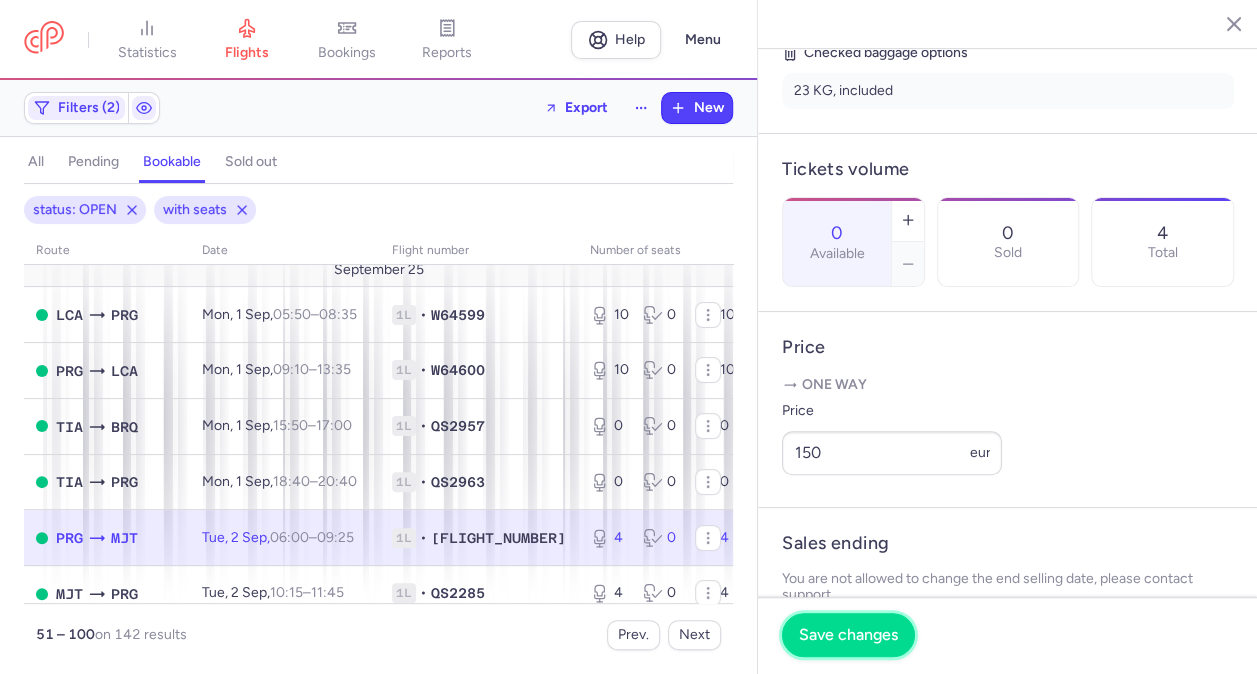 click on "Save changes" at bounding box center [848, 635] 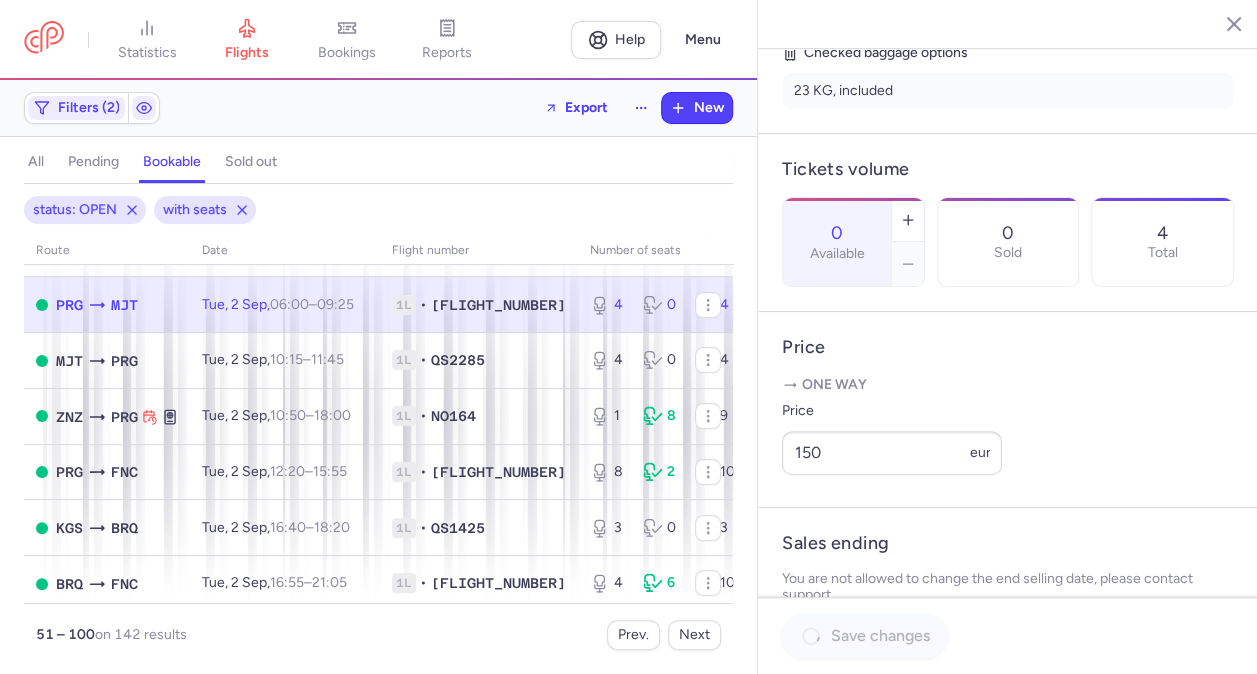 scroll, scrollTop: 400, scrollLeft: 0, axis: vertical 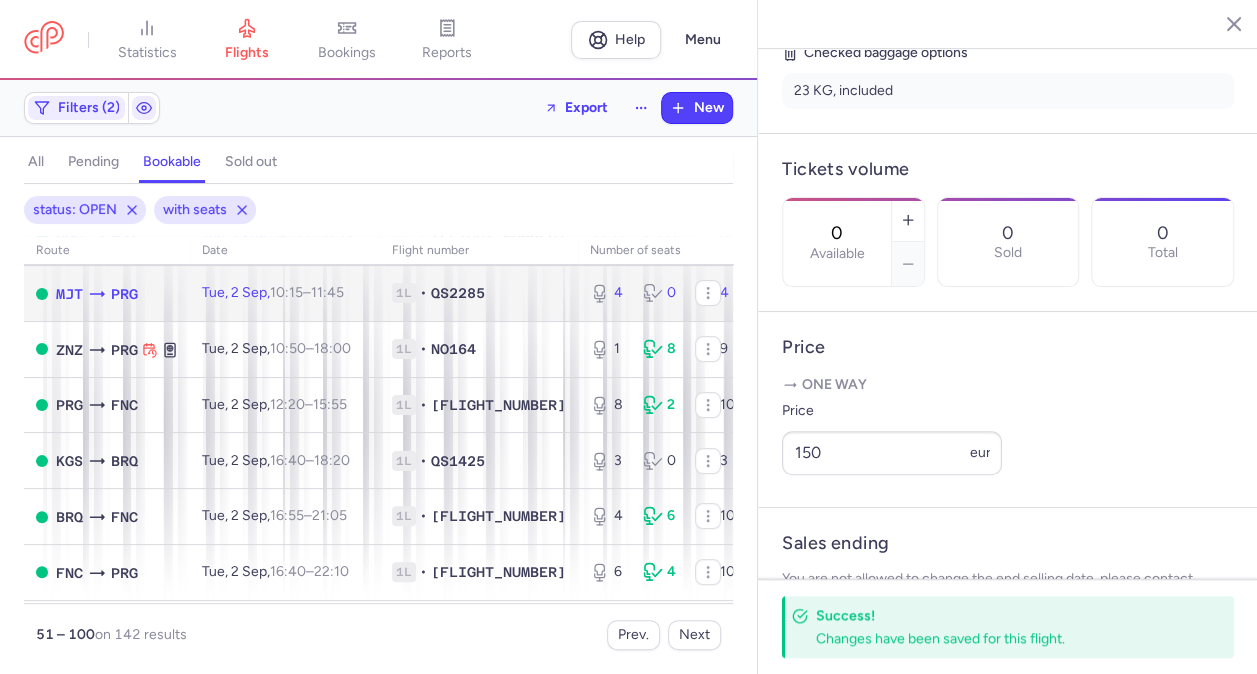 click on "[DAY], [DAY_NUM] [MONTH],  [HOUR]:[MINUTE]  –  [HOUR]:[MINUTE]  [OFFSET]" at bounding box center [285, 294] 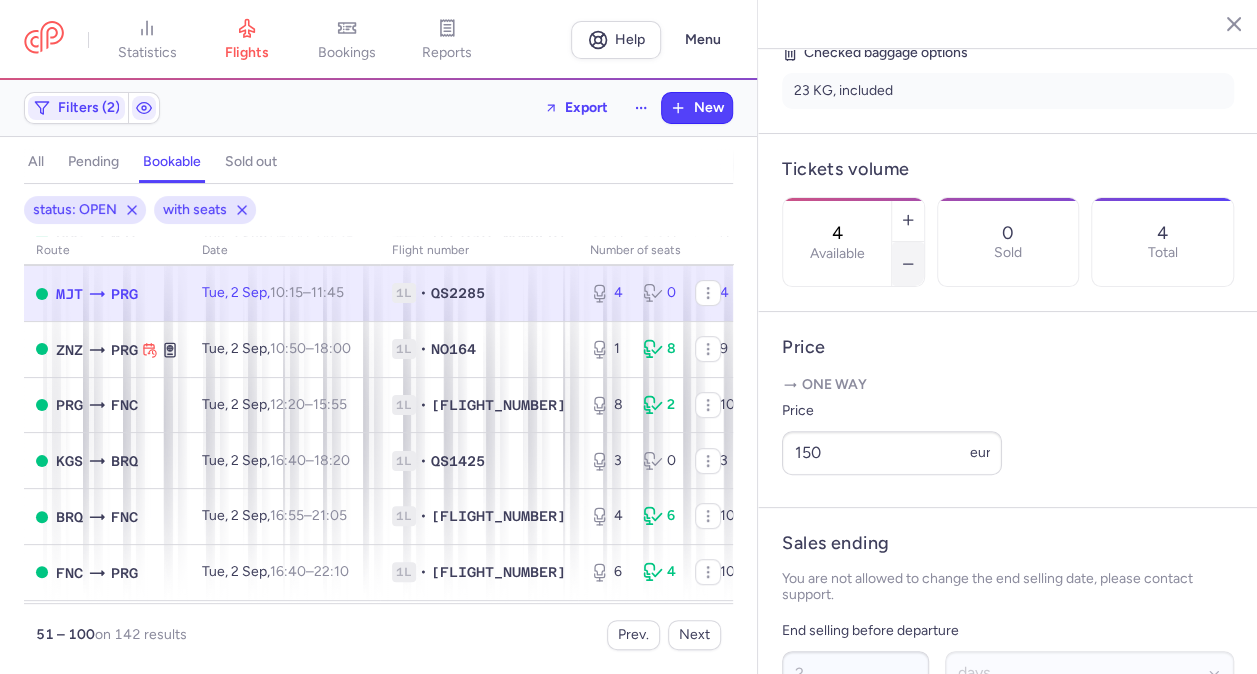 click 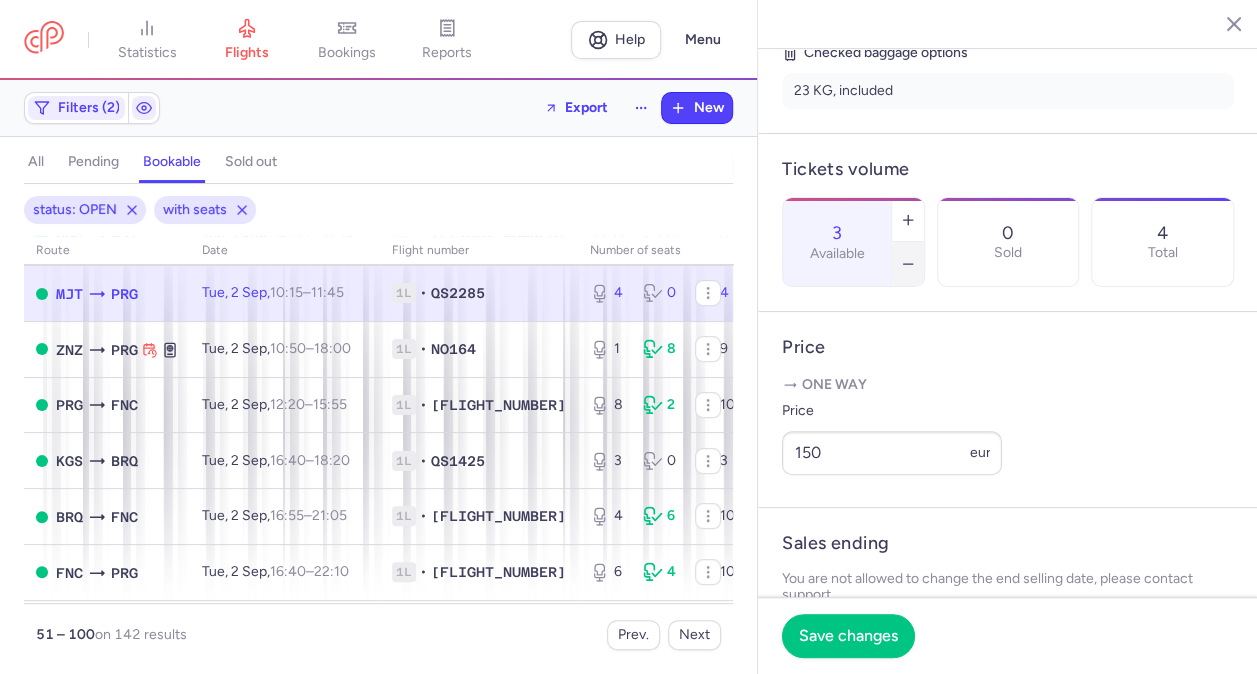 click 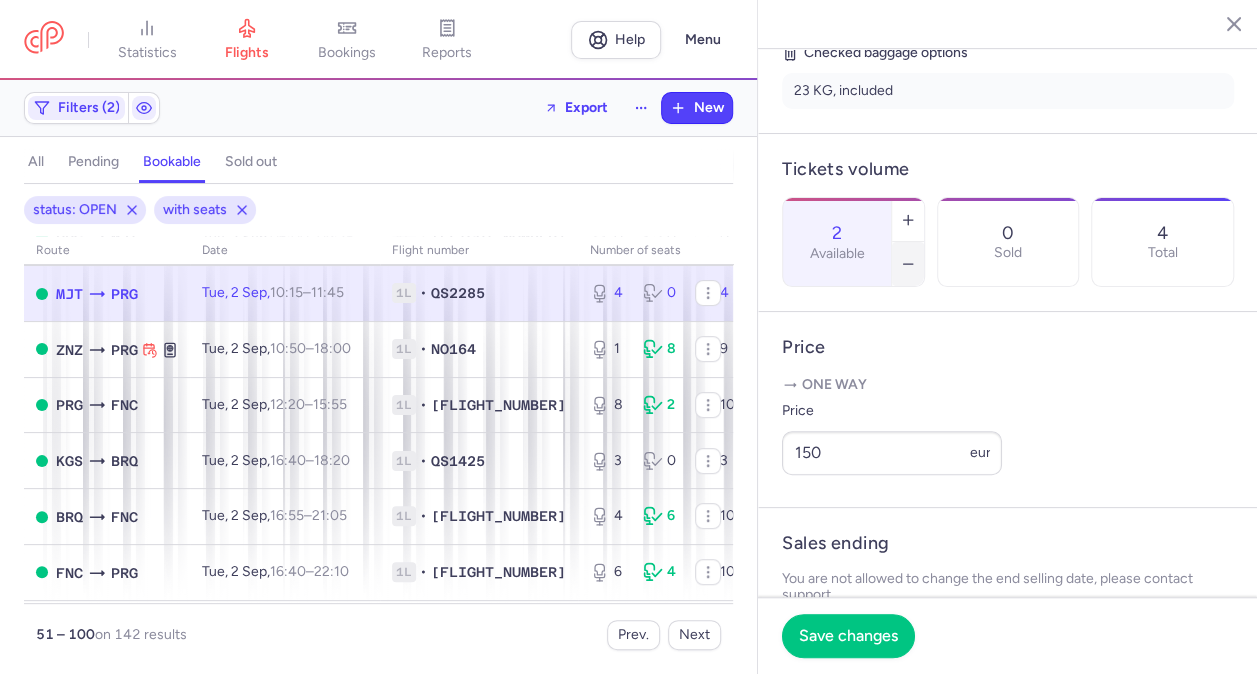 click 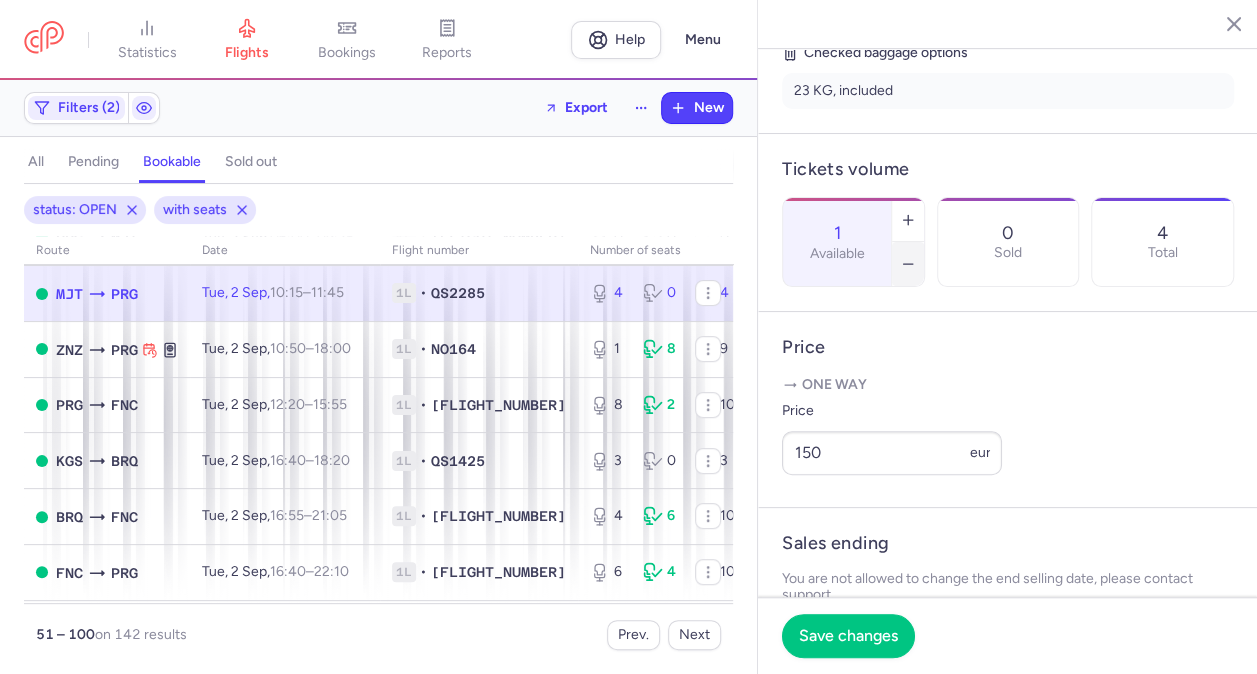 click 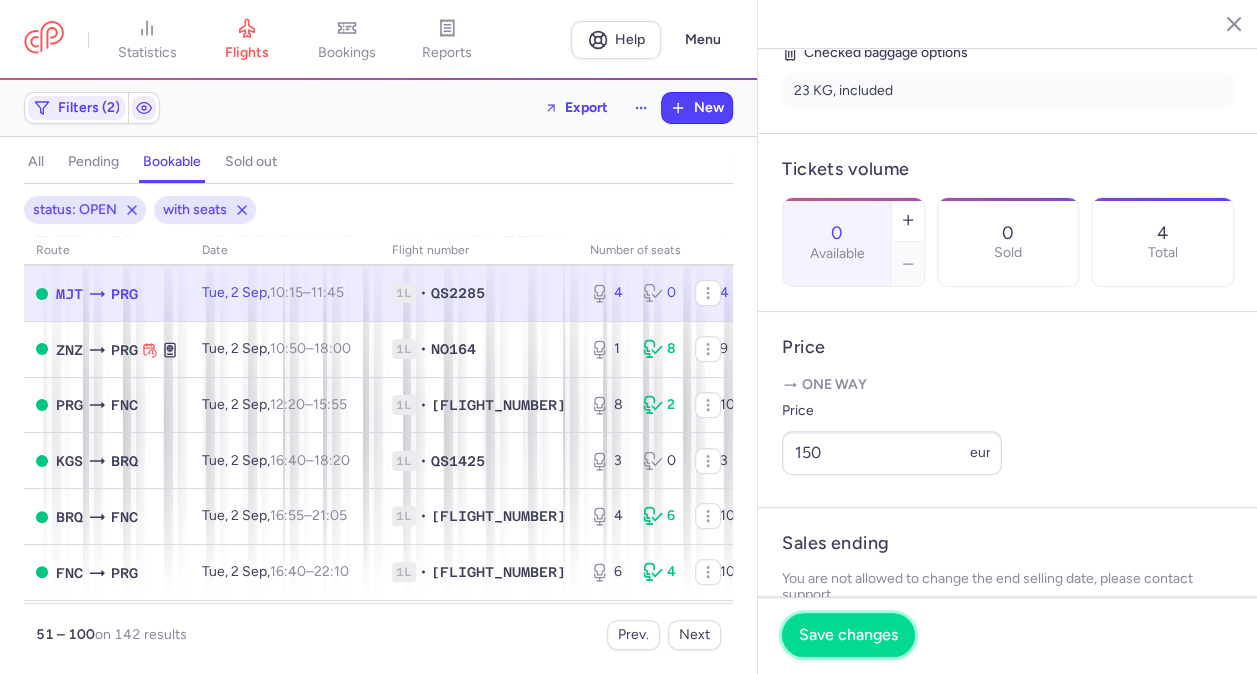 click on "Save changes" at bounding box center (848, 635) 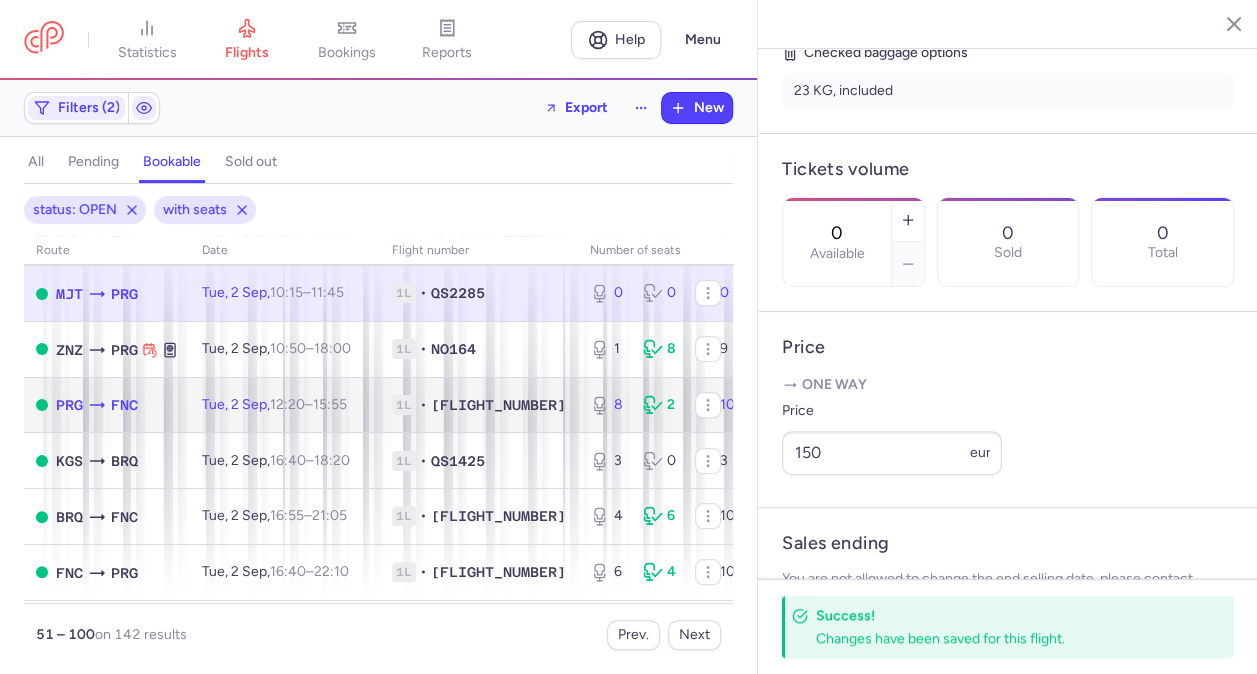 click on "[DAY], [DAY_NUM] [MONTH],  [HOUR]:[MINUTE]  –  [HOUR]:[MINUTE]  [OFFSET]" at bounding box center [285, 405] 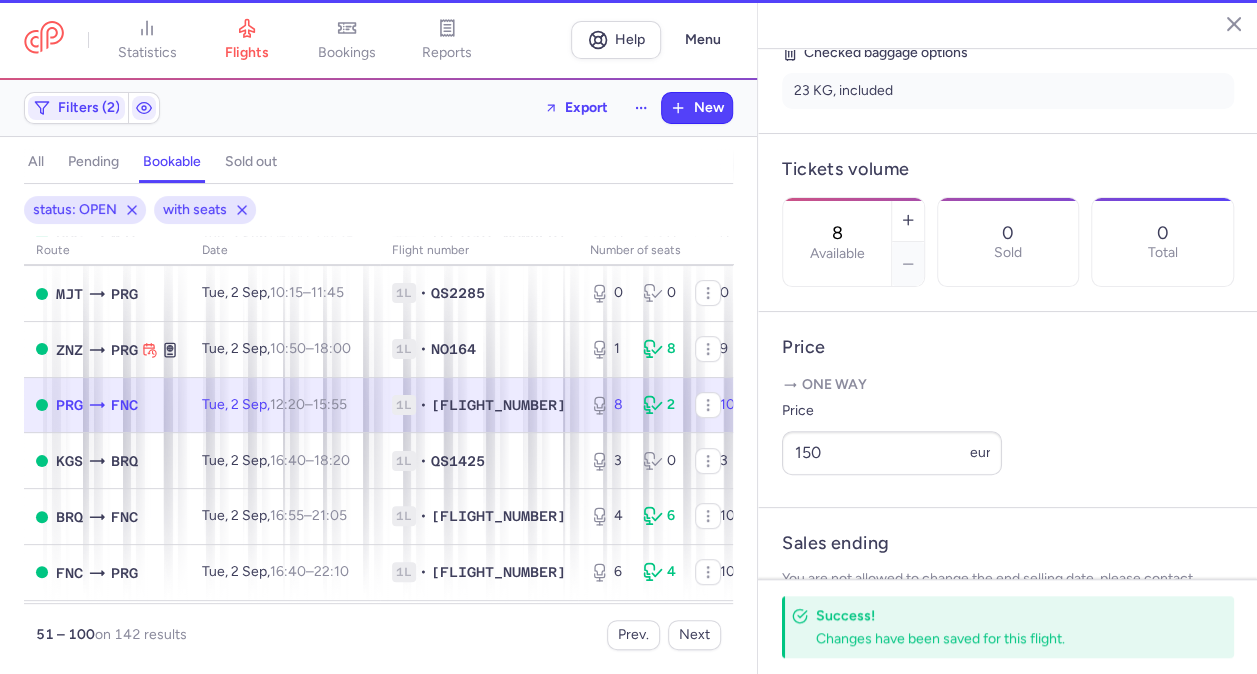 scroll, scrollTop: 500, scrollLeft: 0, axis: vertical 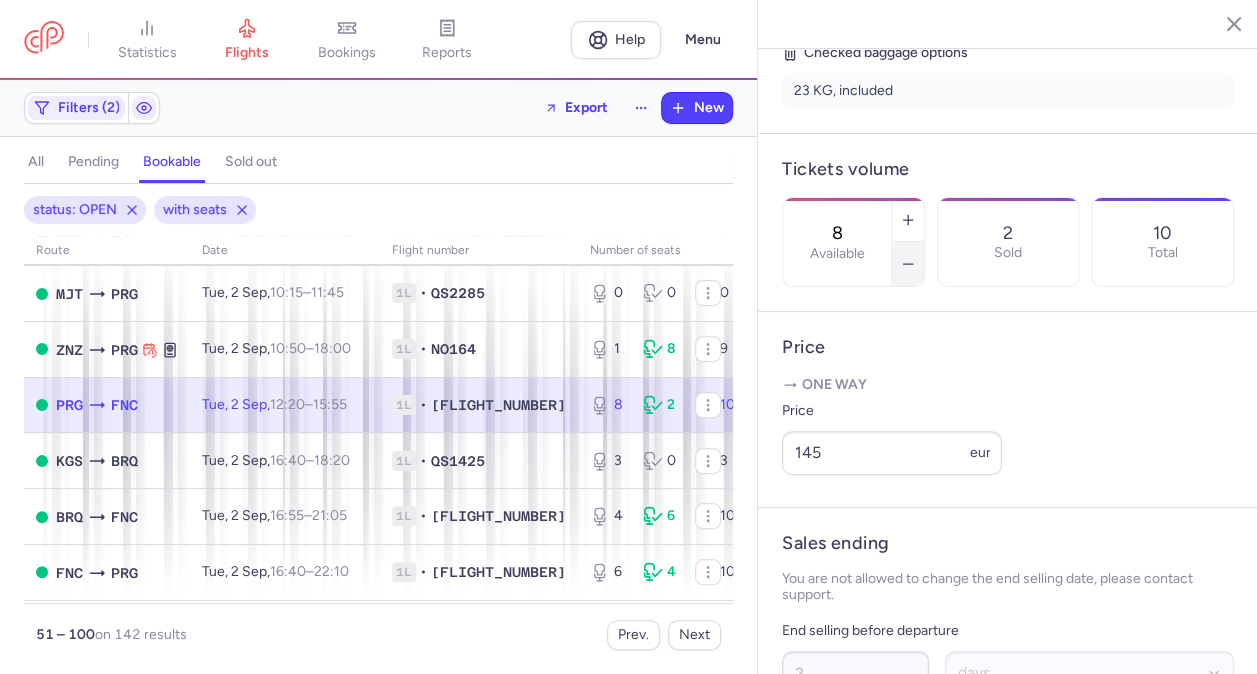click at bounding box center [908, 264] 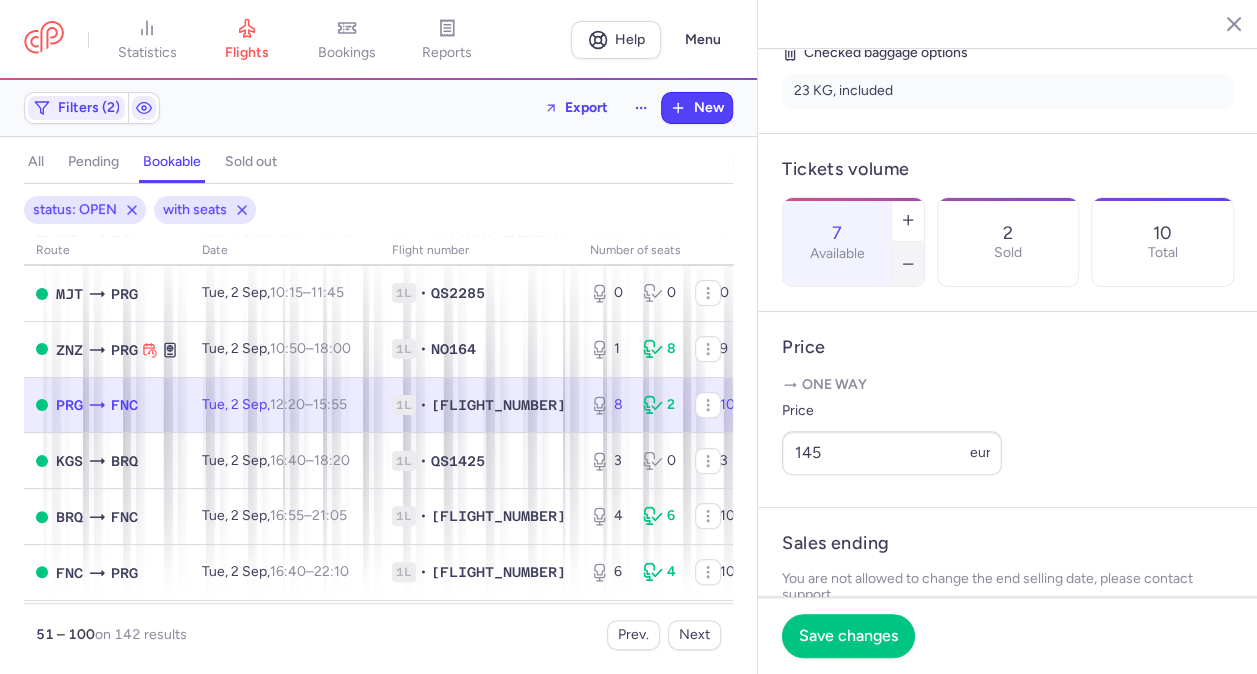 click at bounding box center (908, 264) 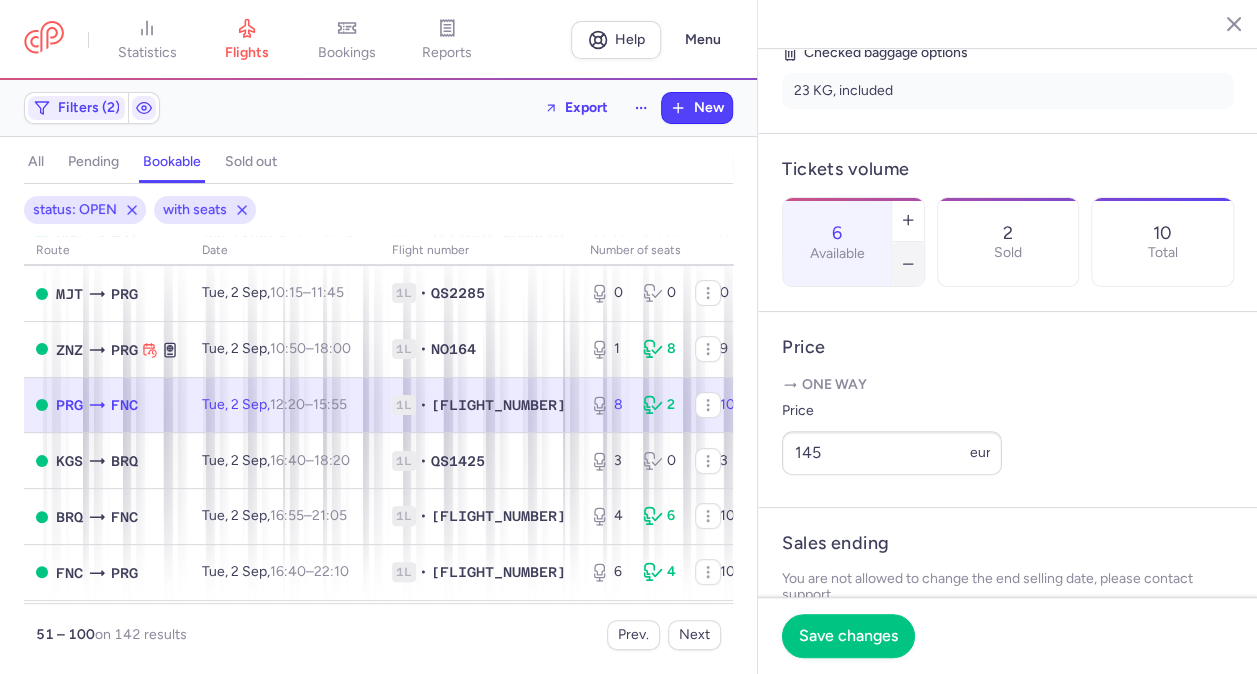 click at bounding box center [908, 264] 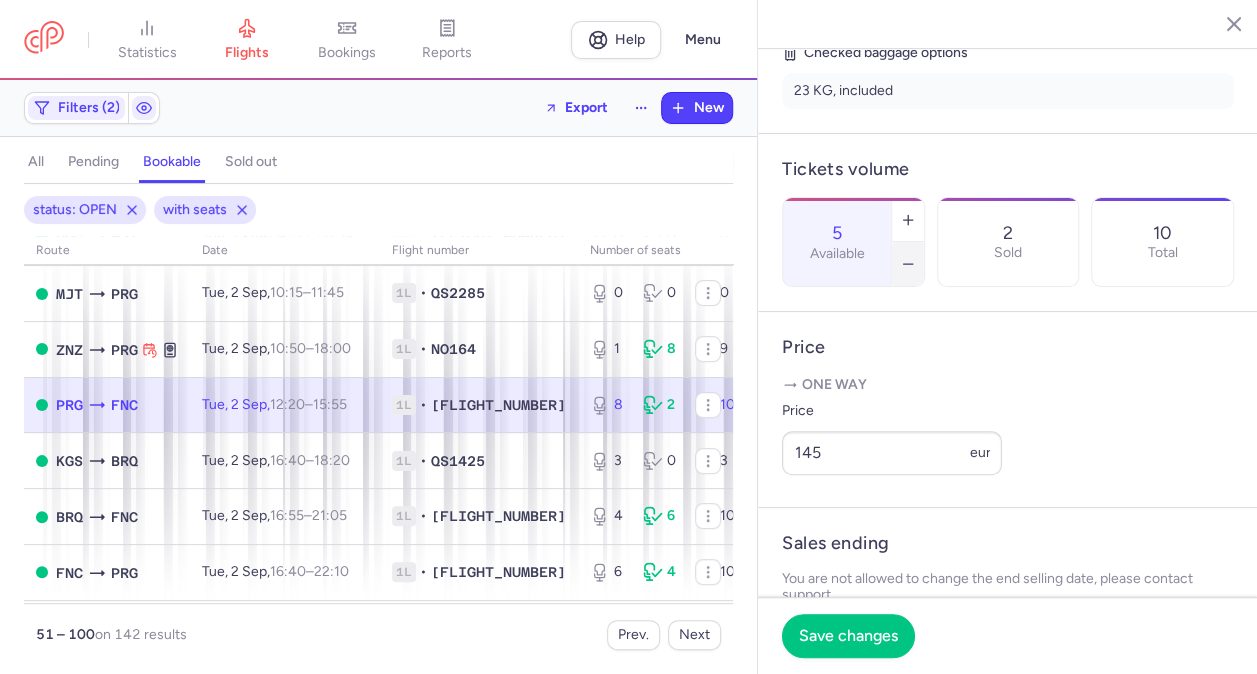 click at bounding box center [908, 264] 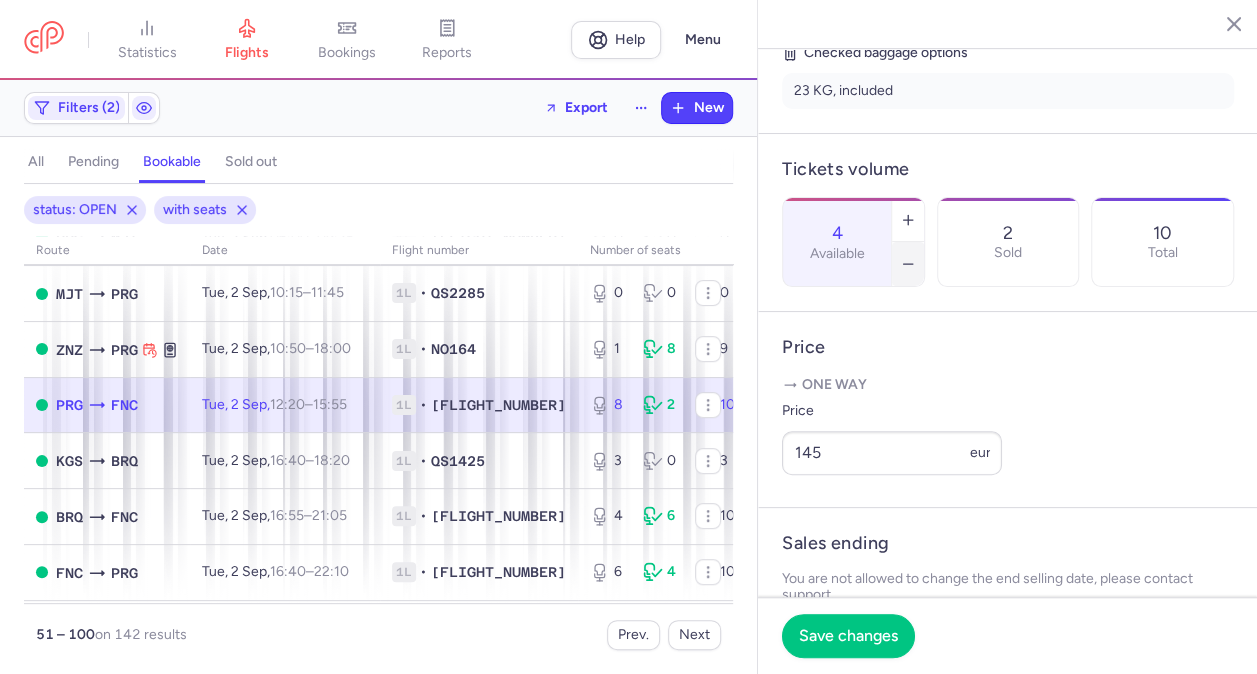 click at bounding box center [908, 264] 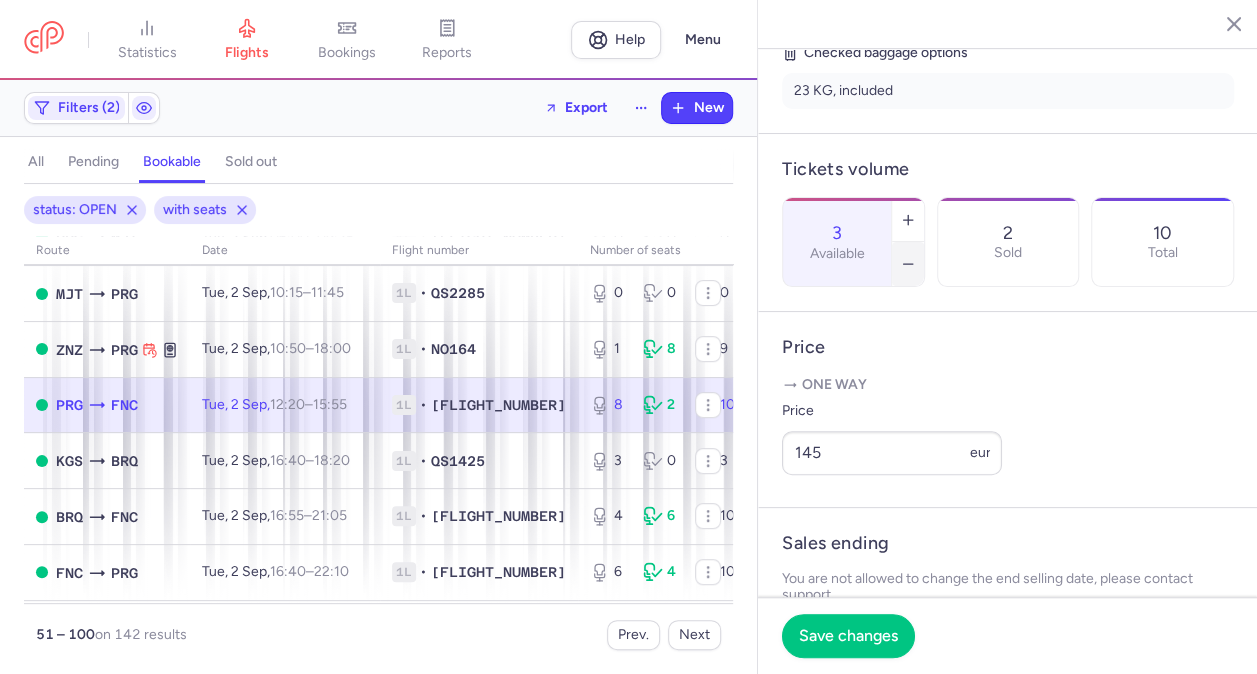 click at bounding box center (908, 264) 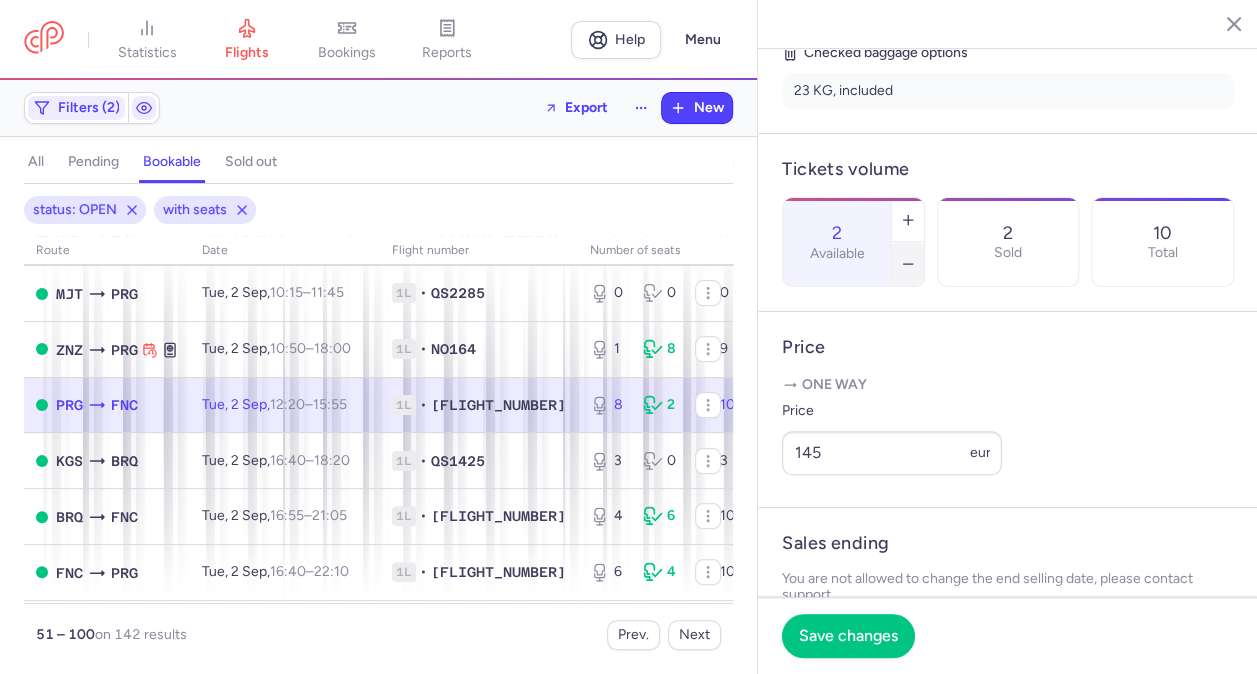 click at bounding box center [908, 264] 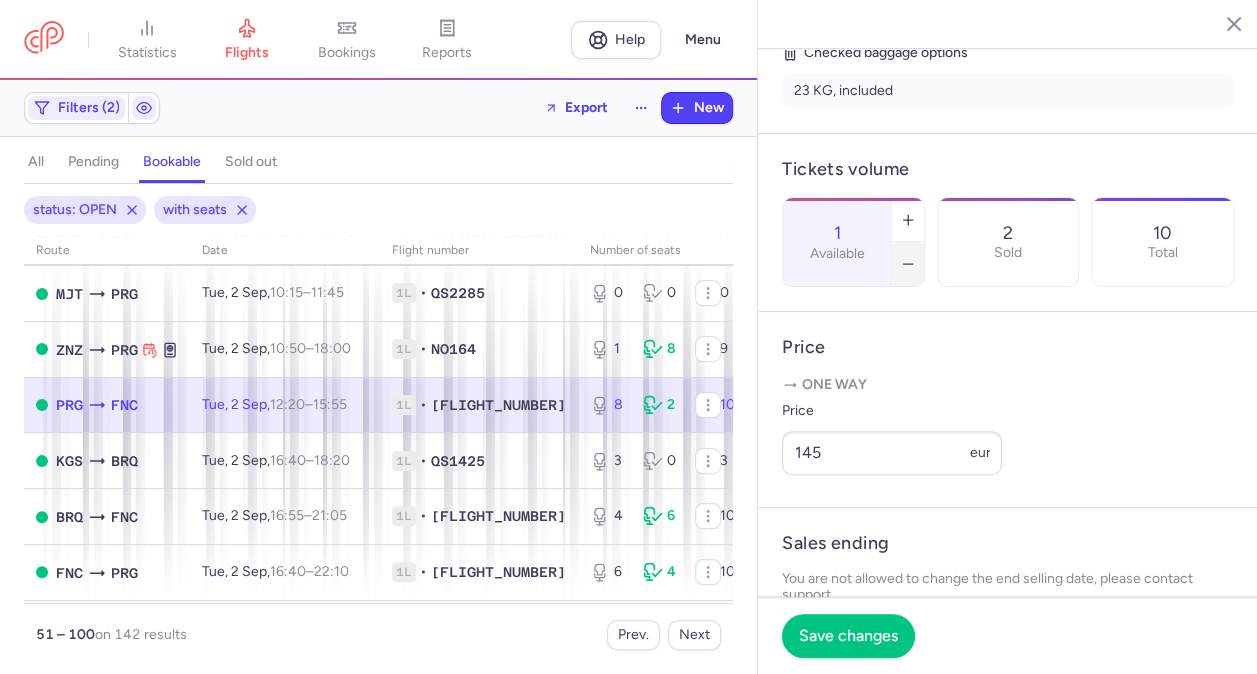 click at bounding box center (908, 264) 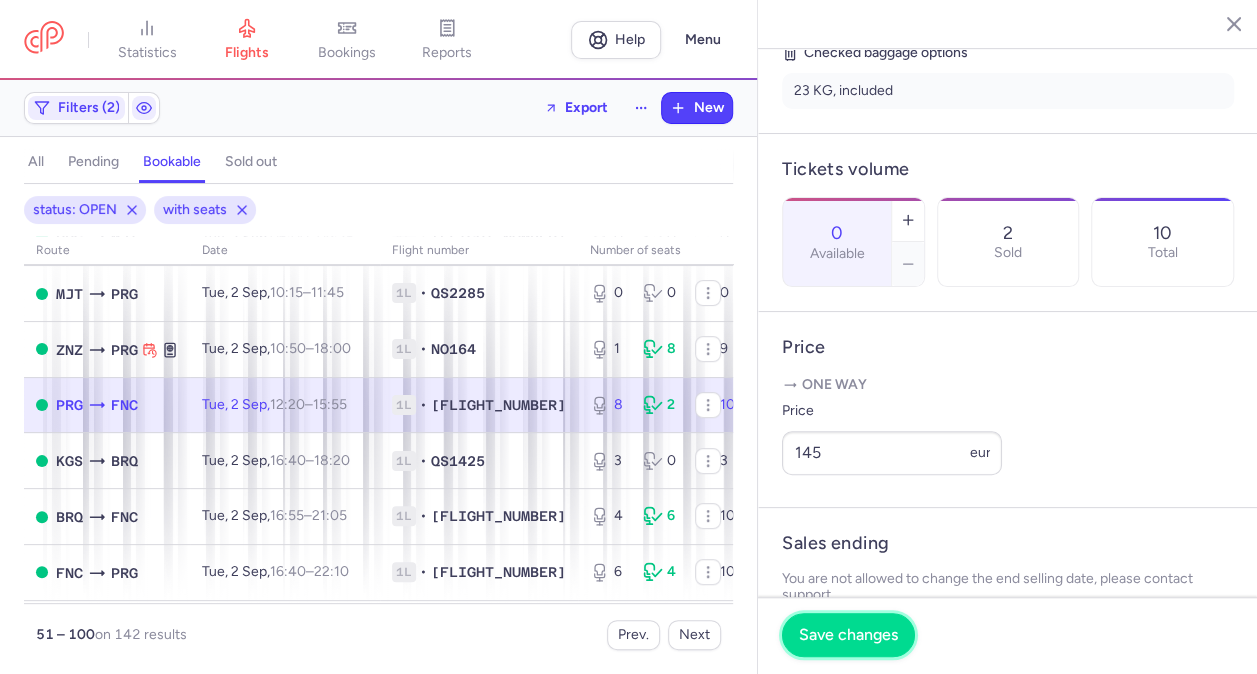 click on "Save changes" 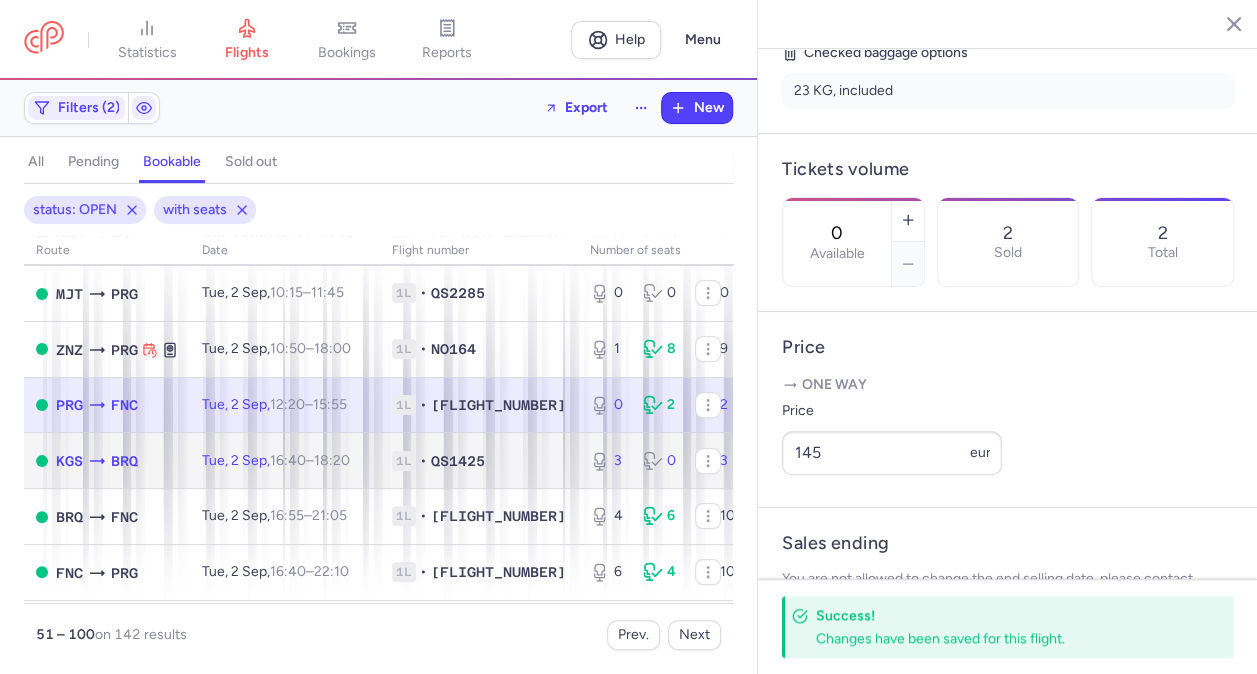 drag, startPoint x: 496, startPoint y: 476, endPoint x: 522, endPoint y: 456, distance: 32.80244 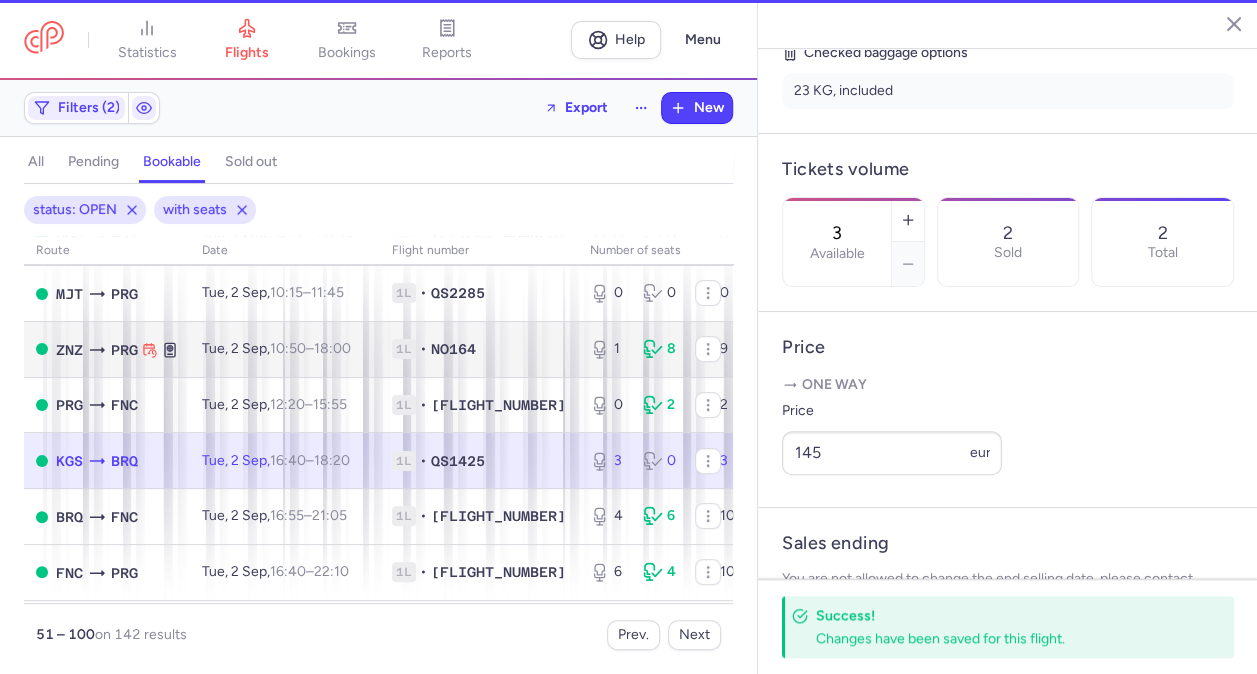 scroll, scrollTop: 484, scrollLeft: 0, axis: vertical 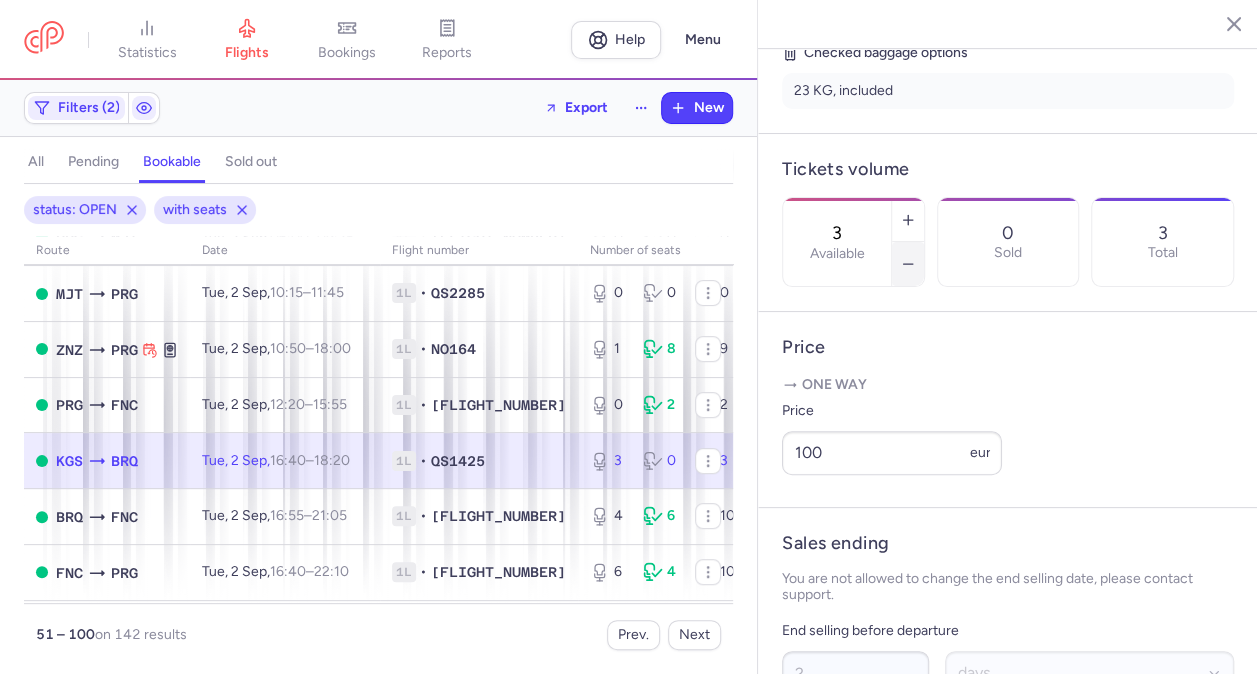click at bounding box center [908, 264] 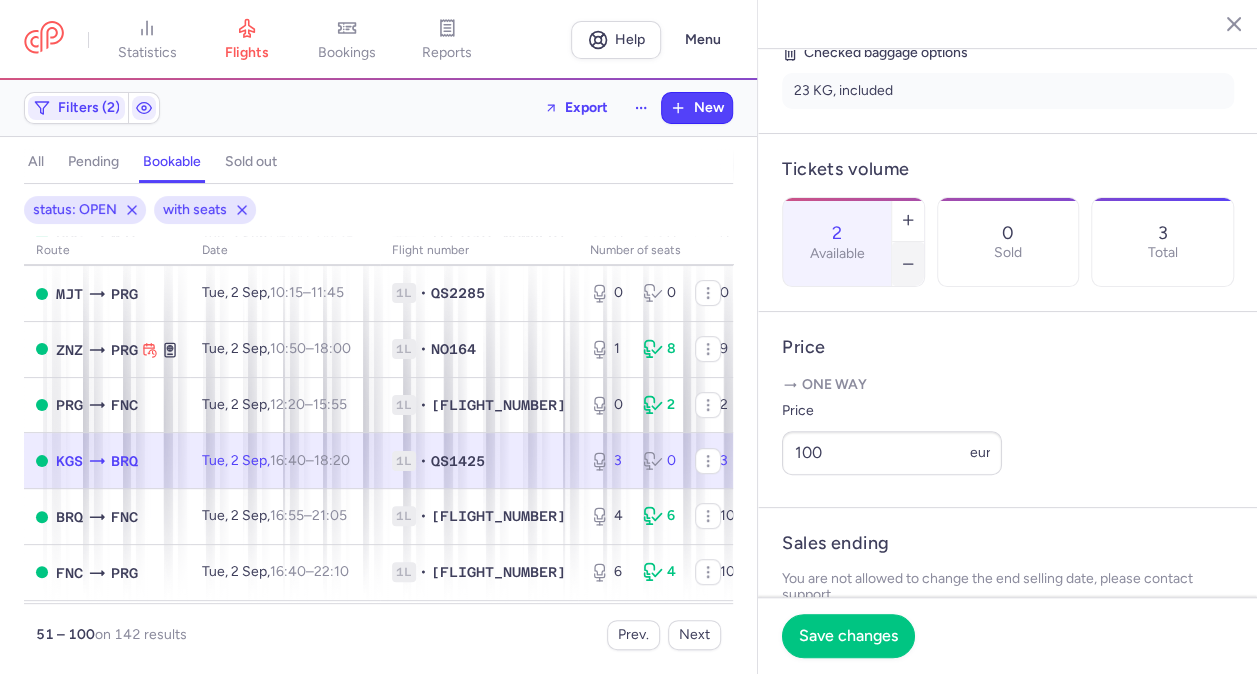 click 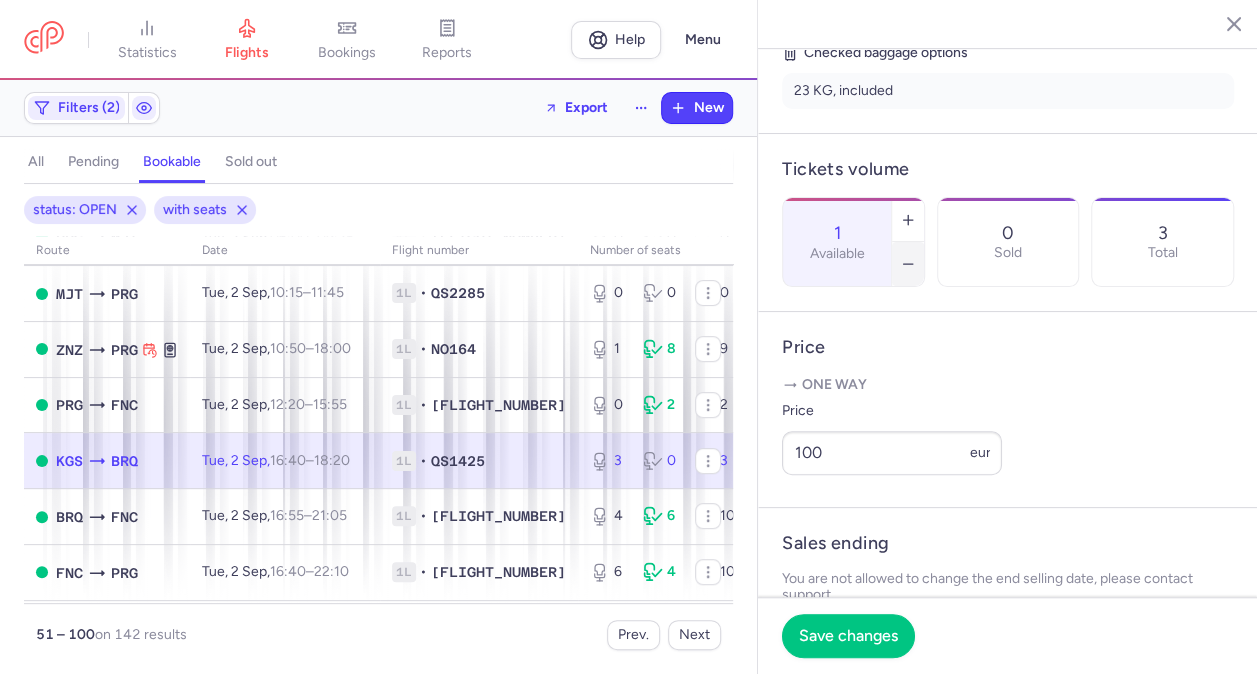 click 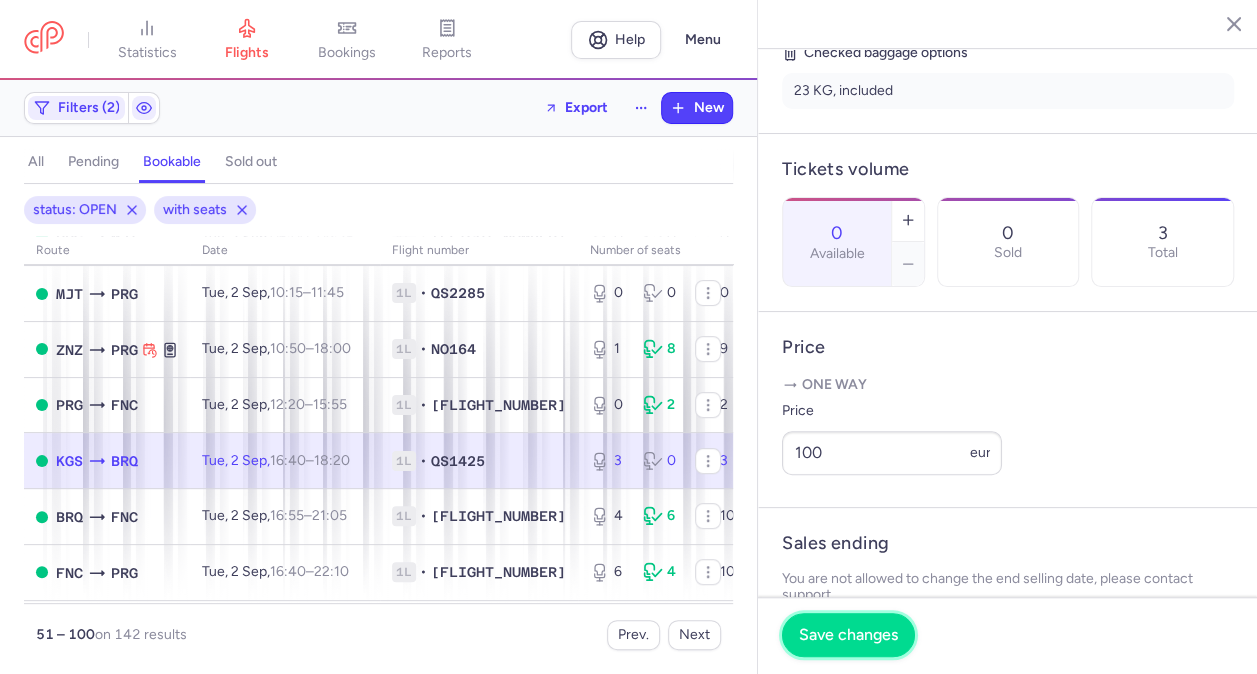 click on "Save changes" at bounding box center [848, 635] 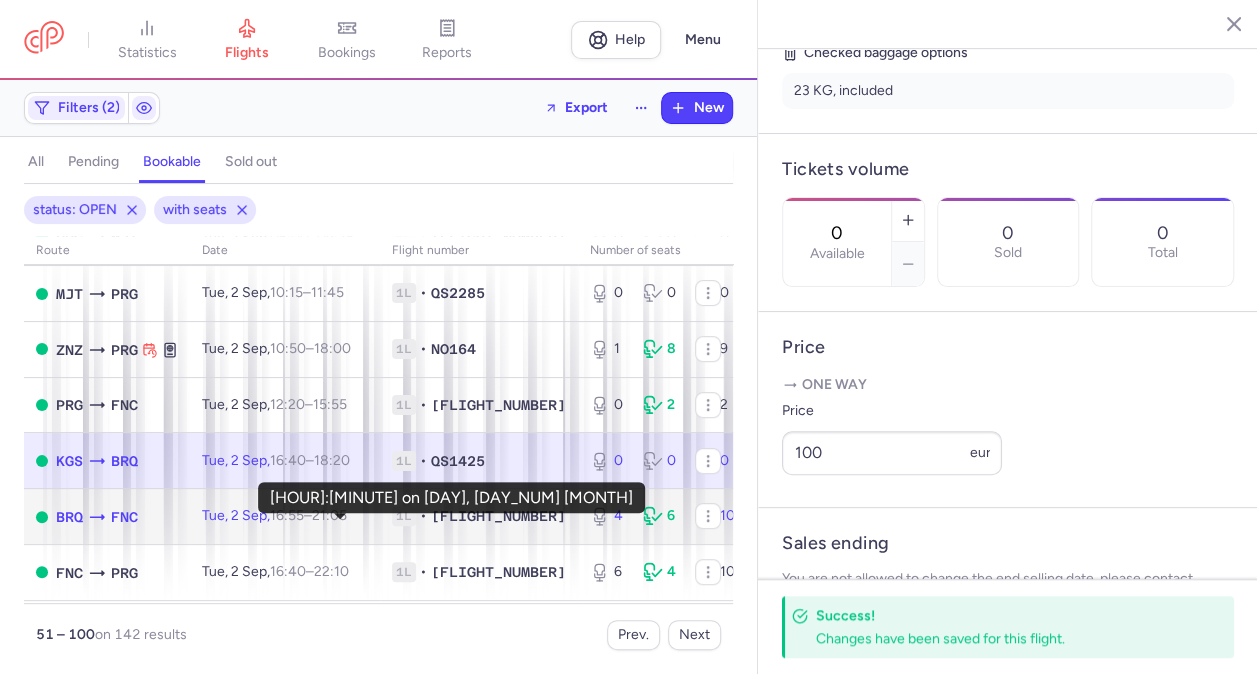 click on "[HOUR]:[MINUTE]  [OFFSET]" at bounding box center [329, 515] 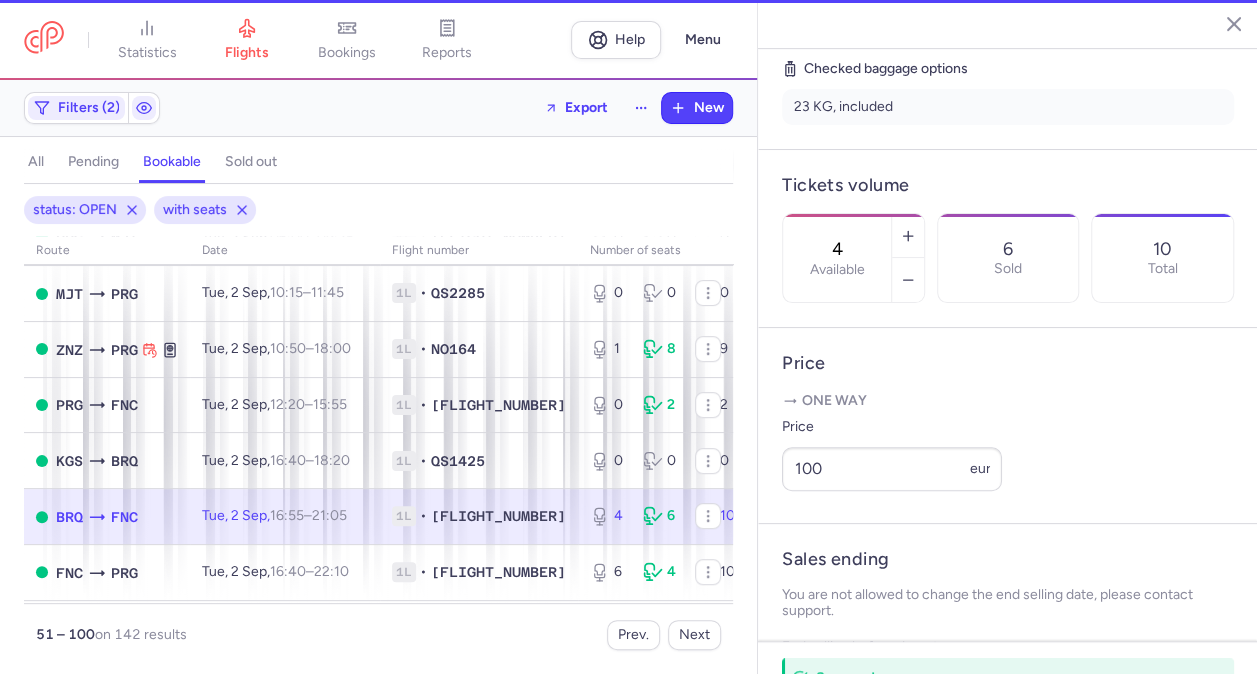 scroll, scrollTop: 500, scrollLeft: 0, axis: vertical 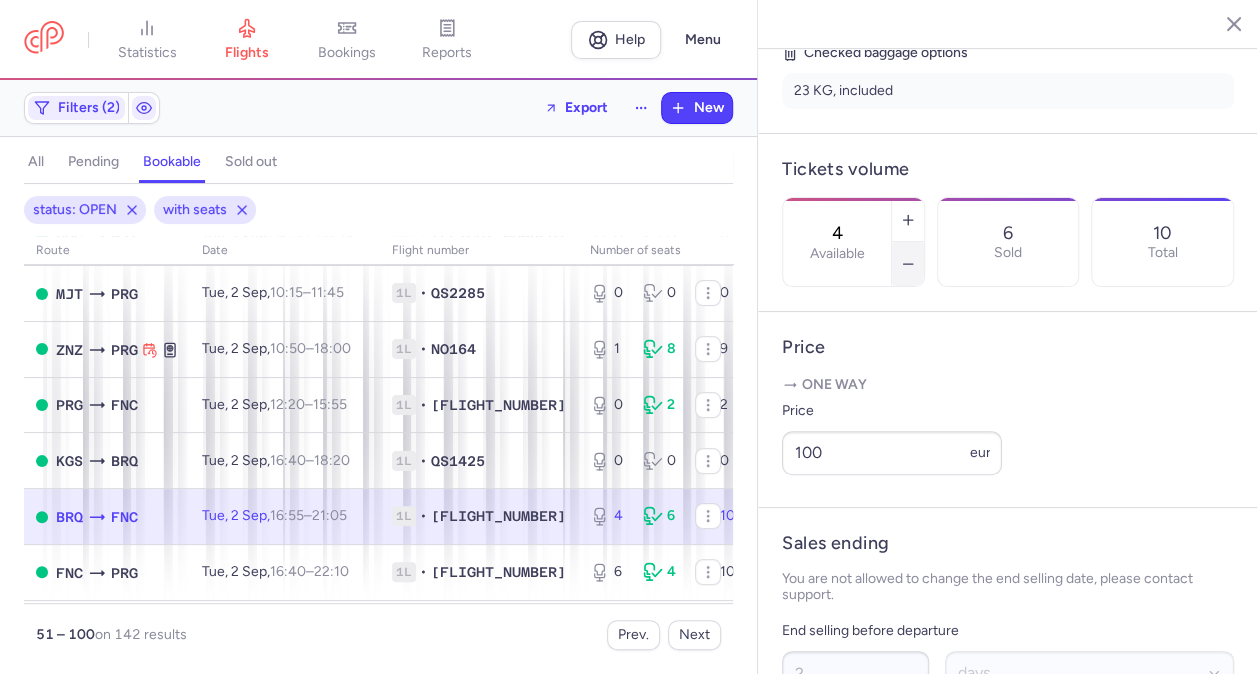 click at bounding box center [908, 264] 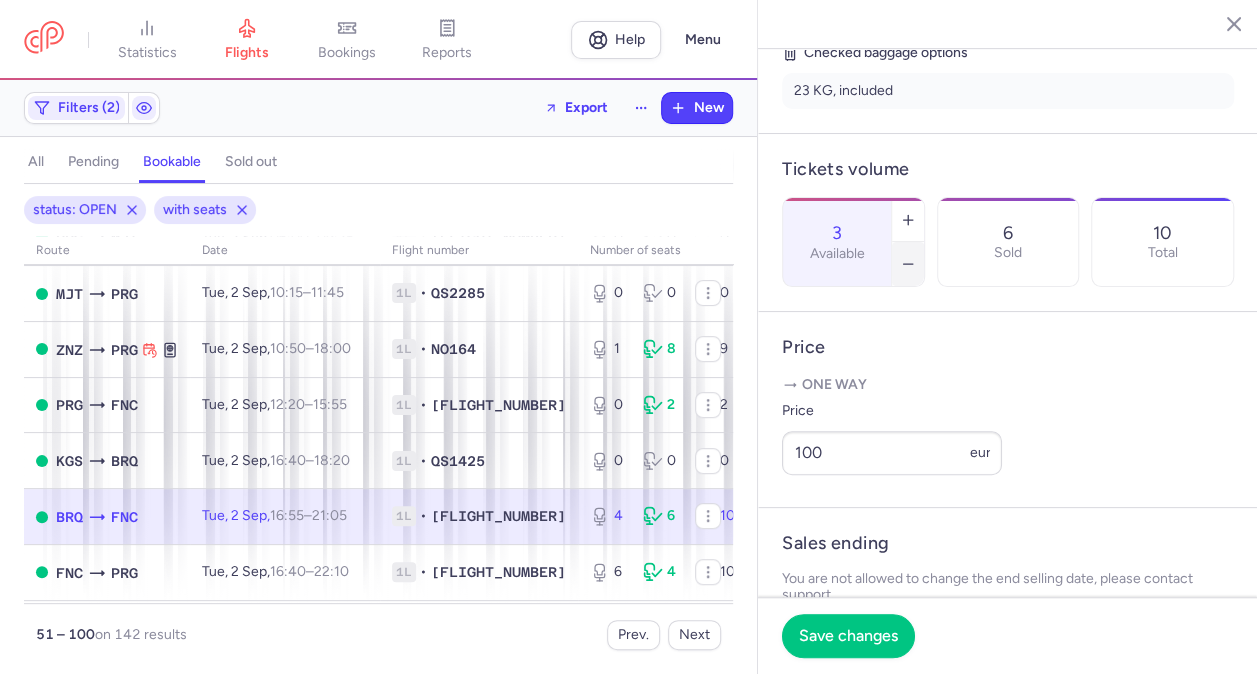 click at bounding box center [908, 264] 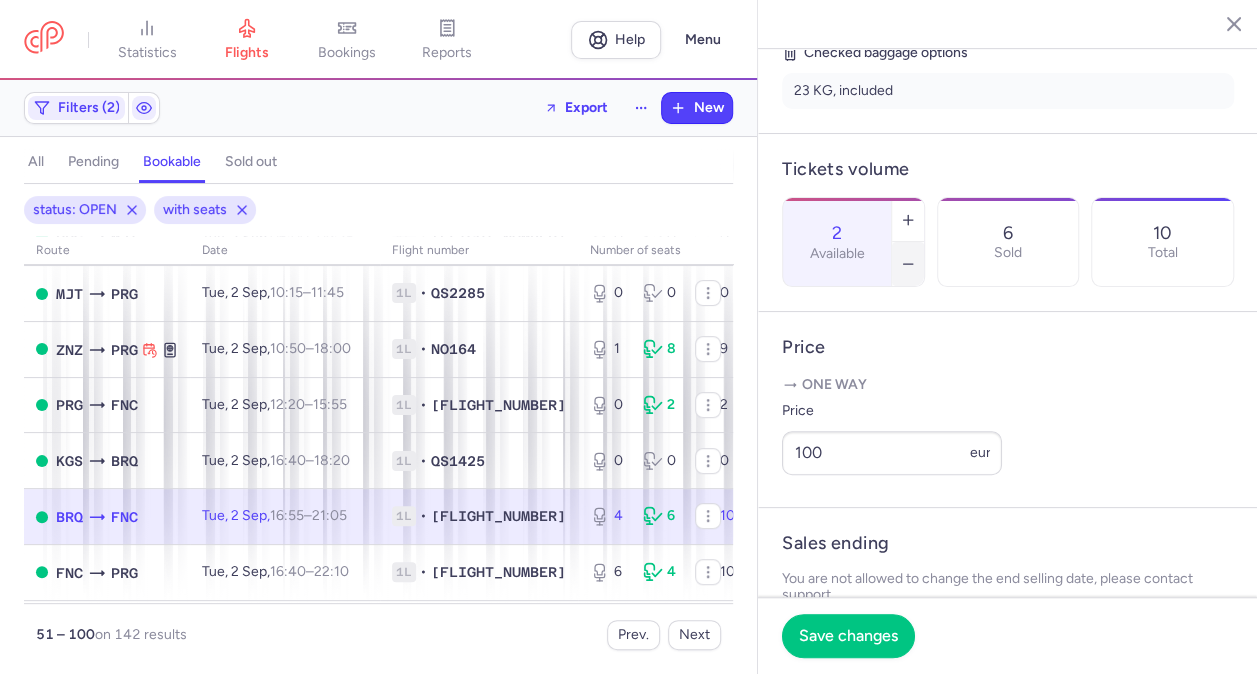 click at bounding box center (908, 264) 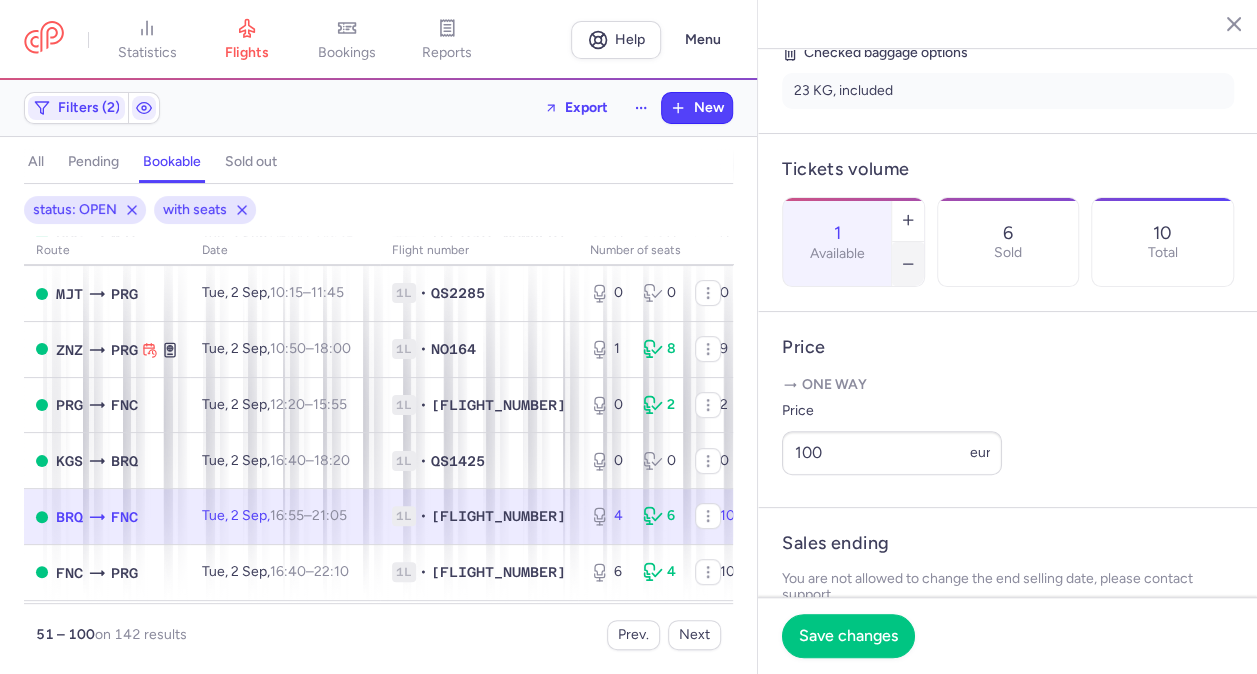 click at bounding box center (908, 264) 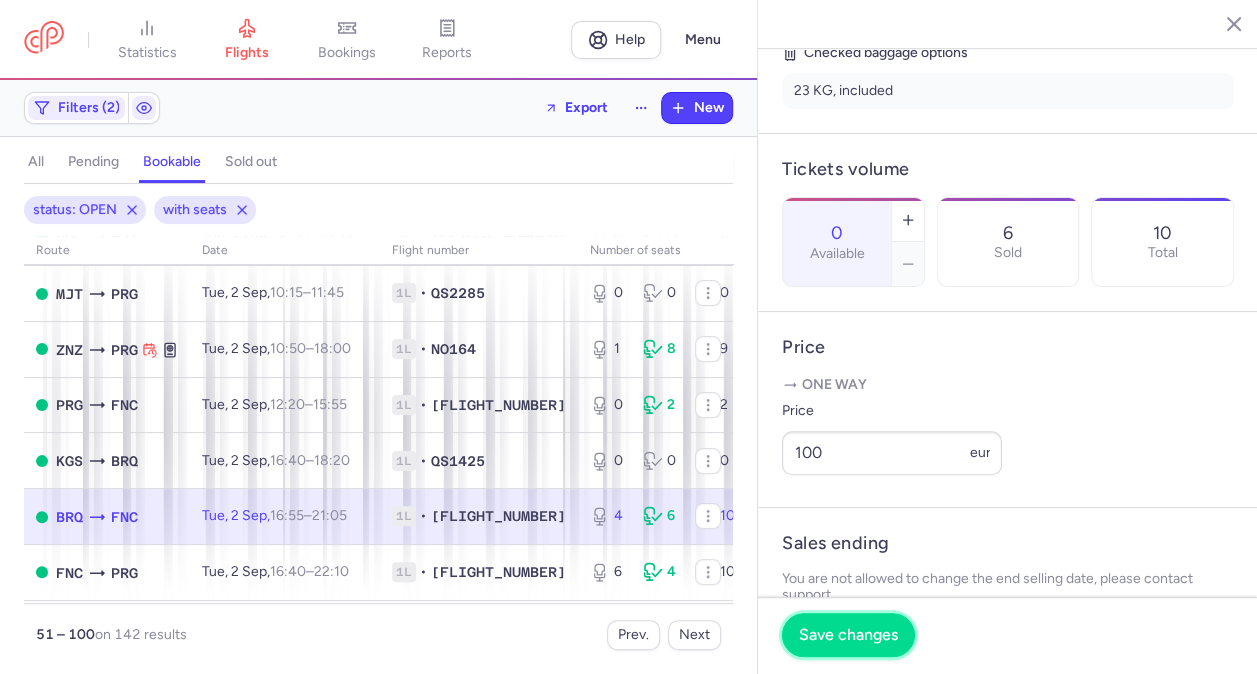 click on "Save changes" at bounding box center [848, 635] 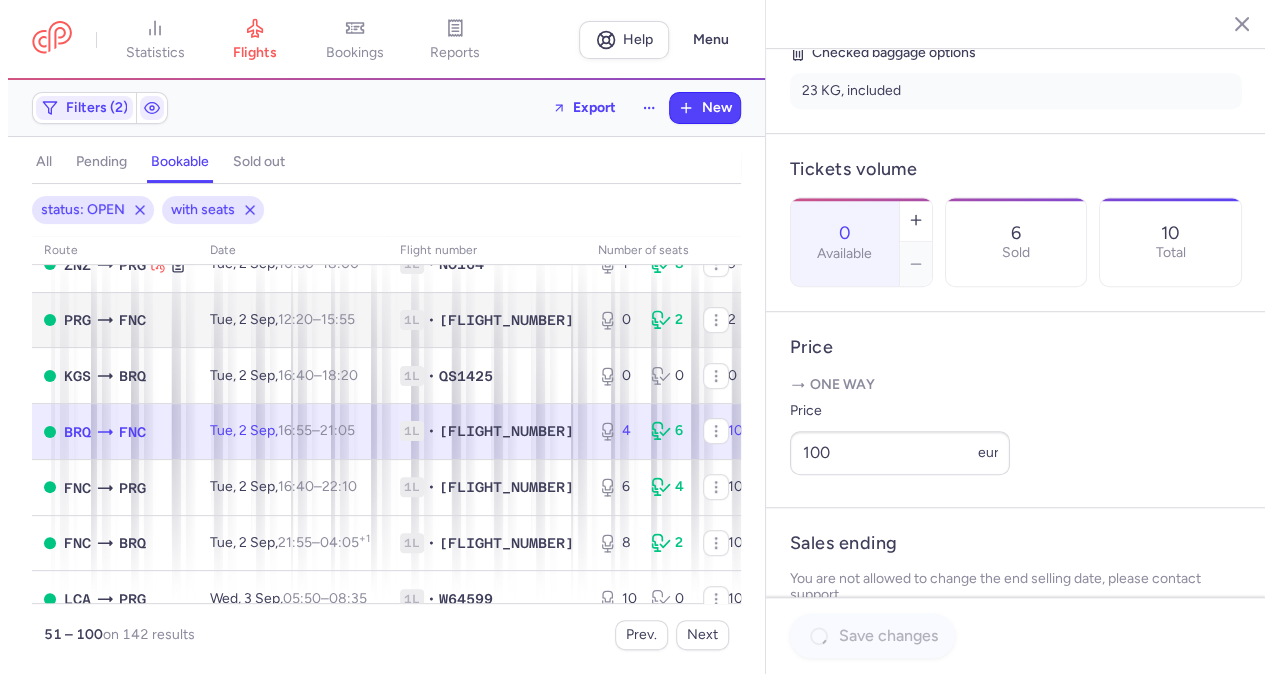 scroll, scrollTop: 600, scrollLeft: 0, axis: vertical 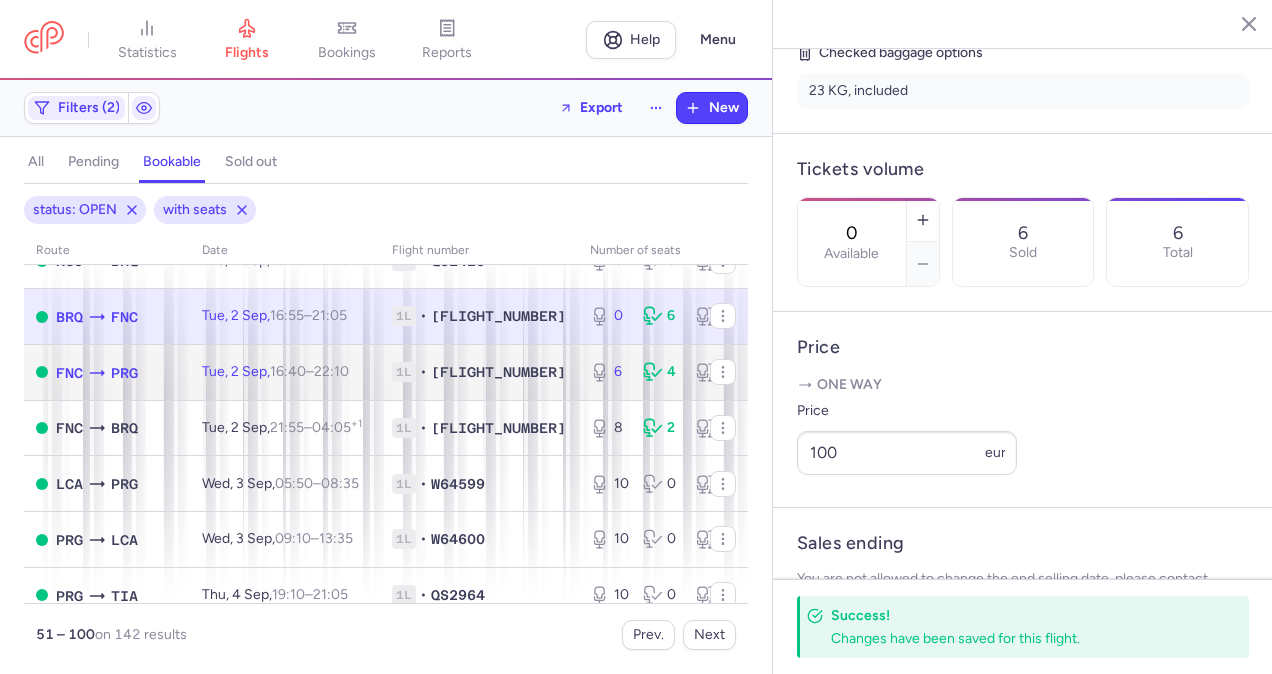 click on "[SEATS] • [FLIGHT_NUMBER]" at bounding box center (479, 372) 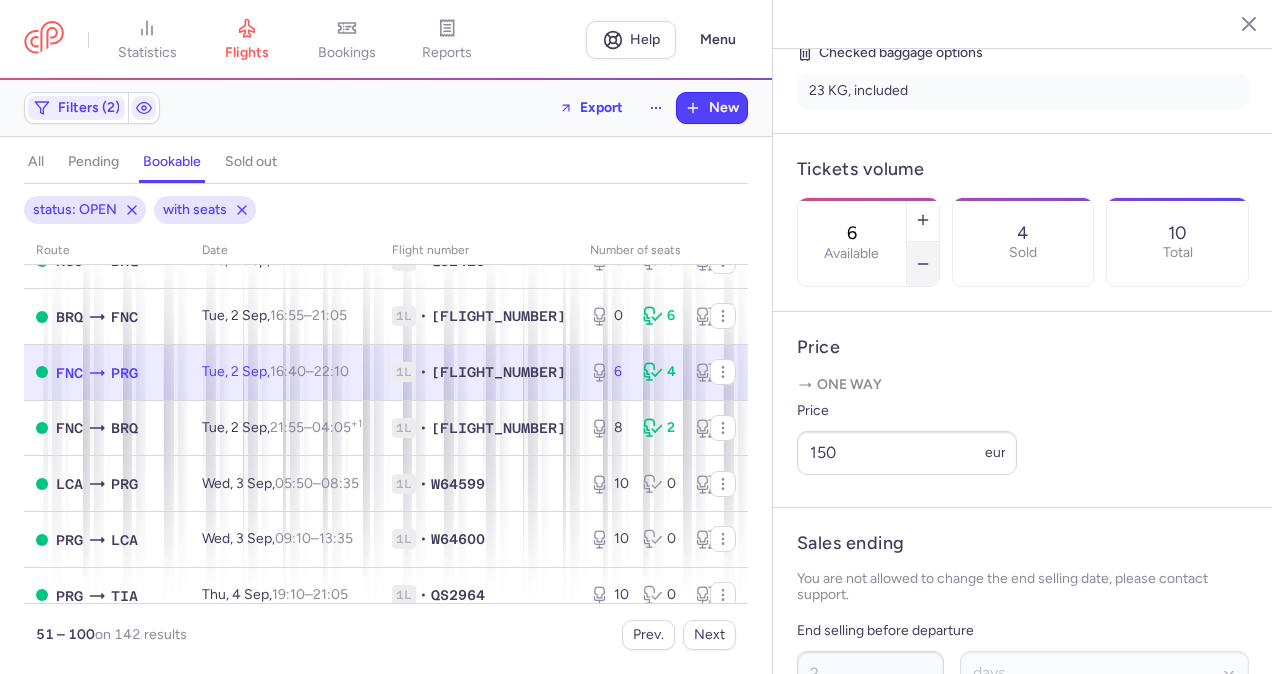 click at bounding box center (923, 264) 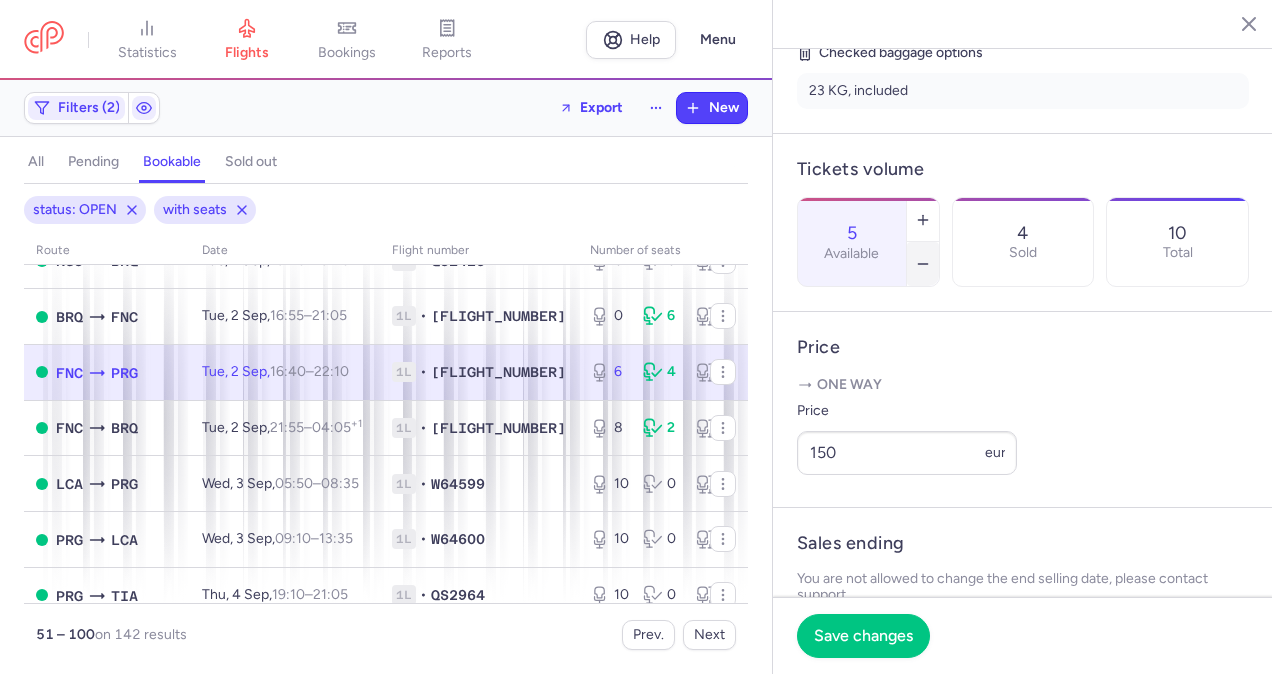 click at bounding box center [923, 264] 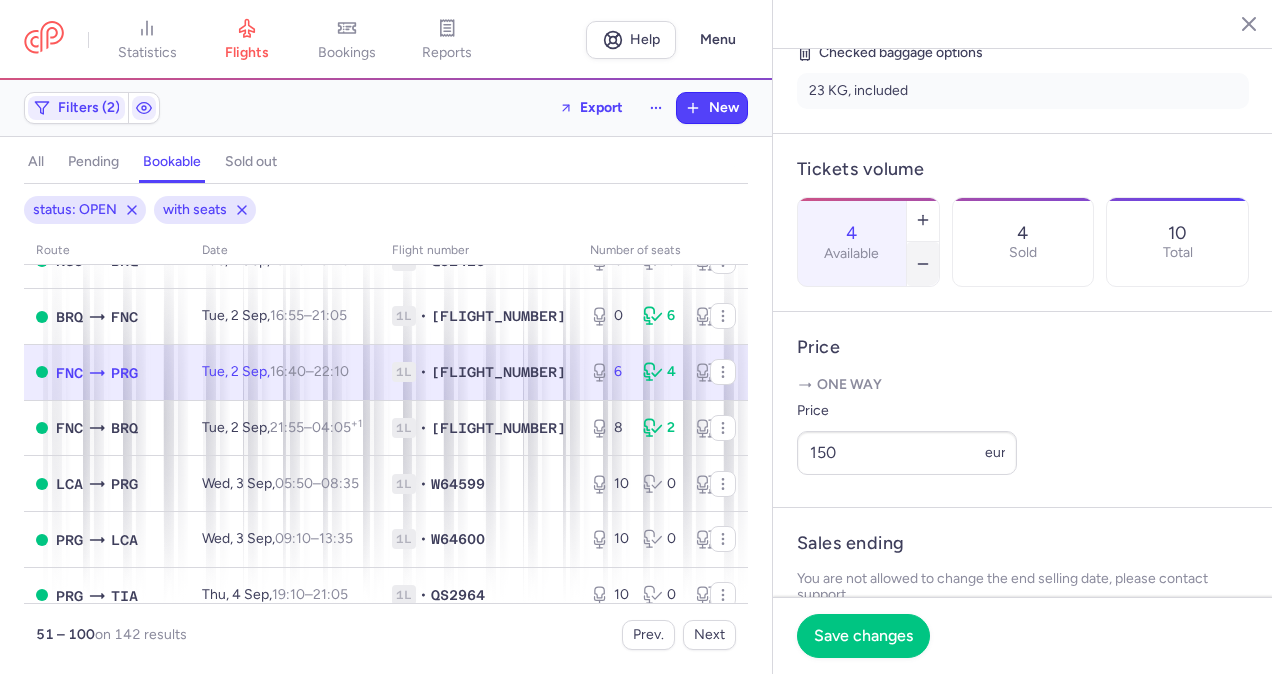 click at bounding box center (923, 264) 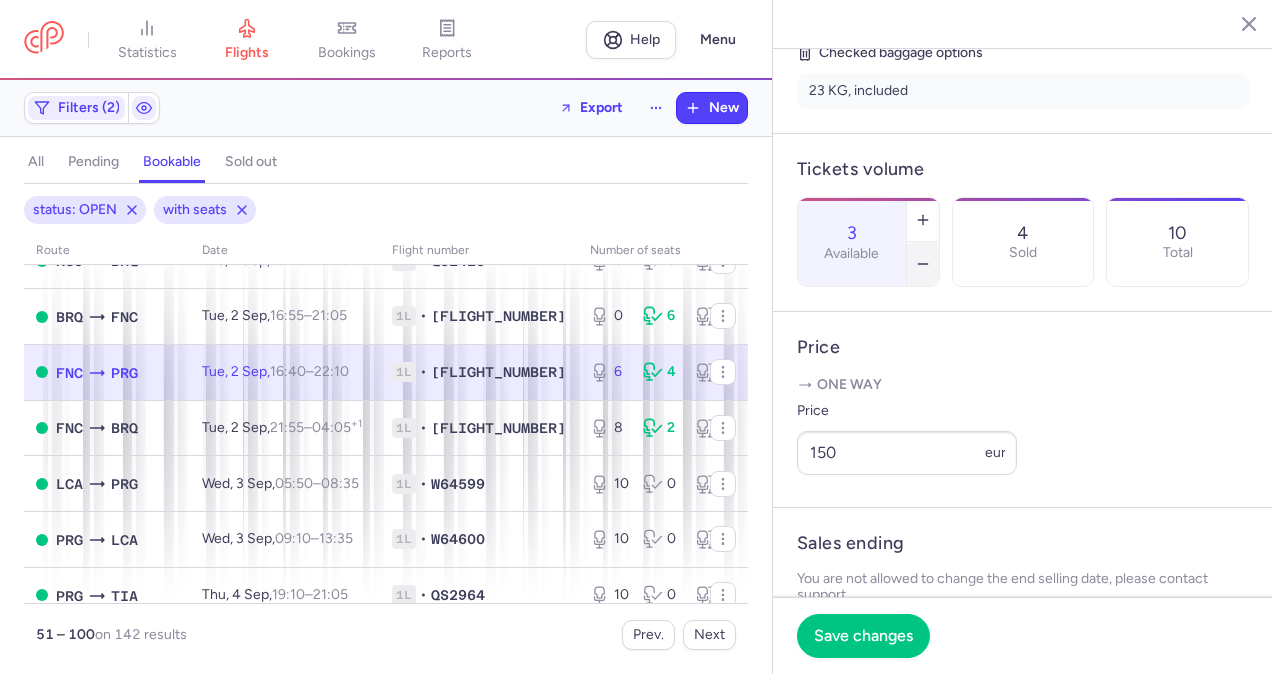 click at bounding box center (923, 264) 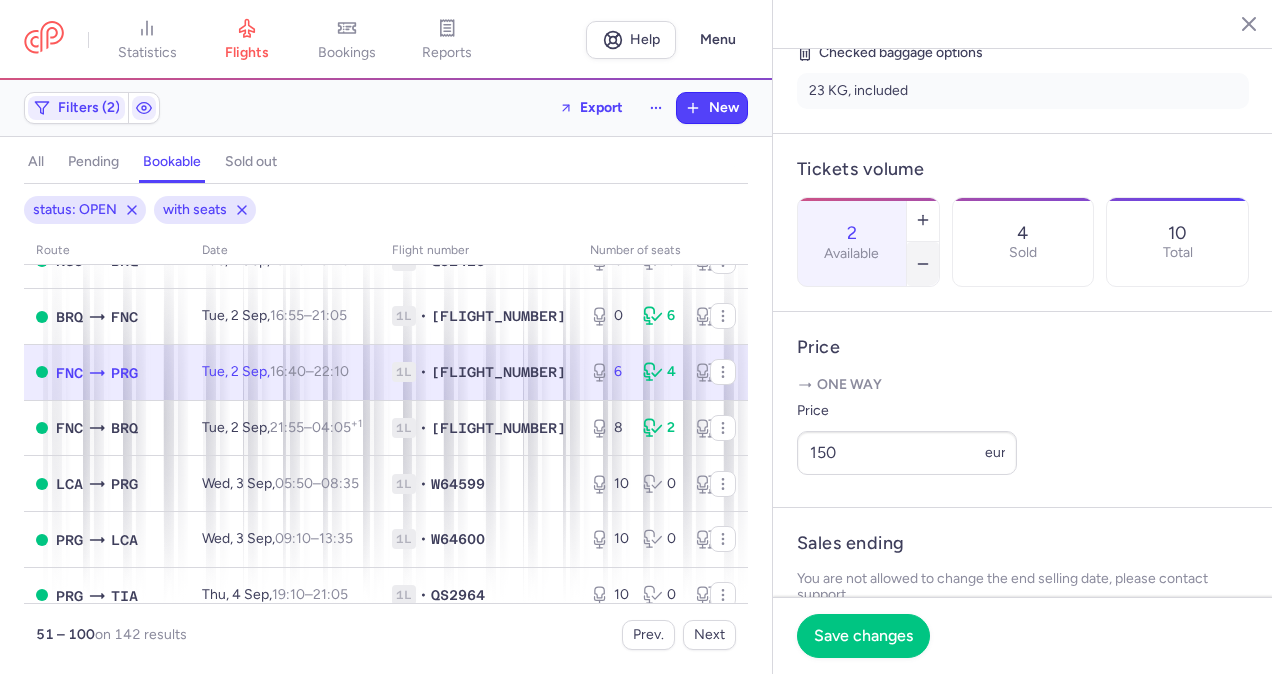 click at bounding box center [923, 264] 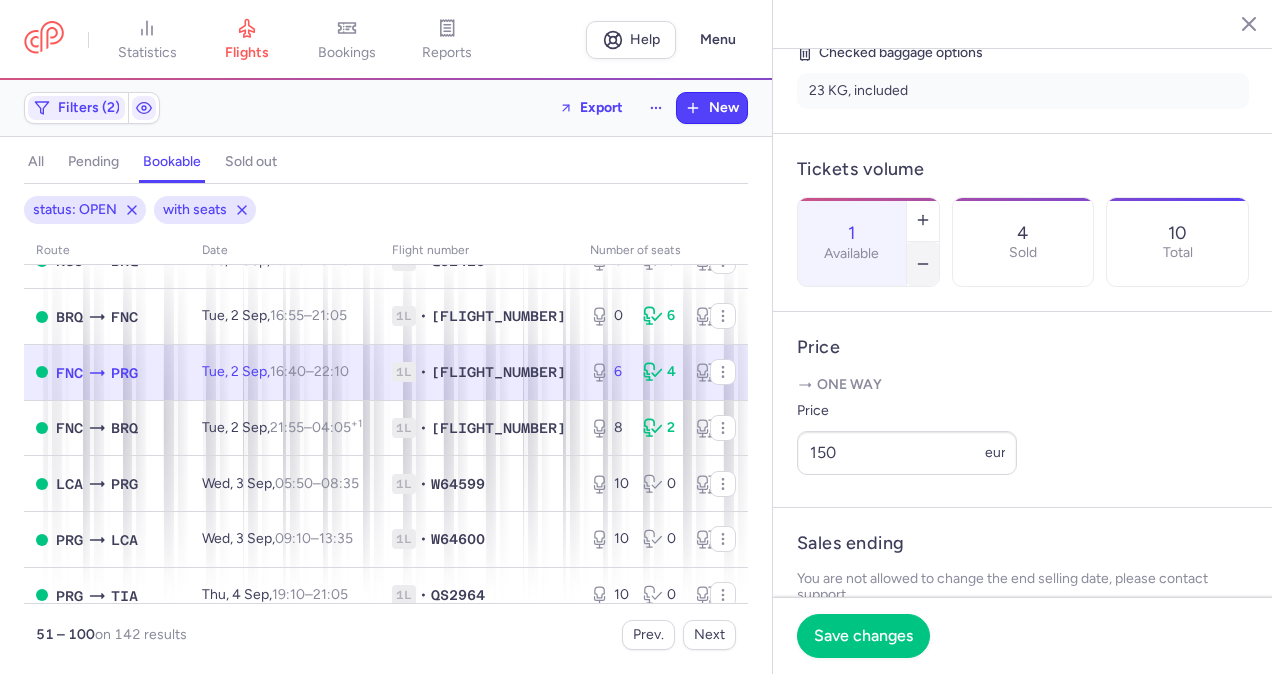click at bounding box center [923, 264] 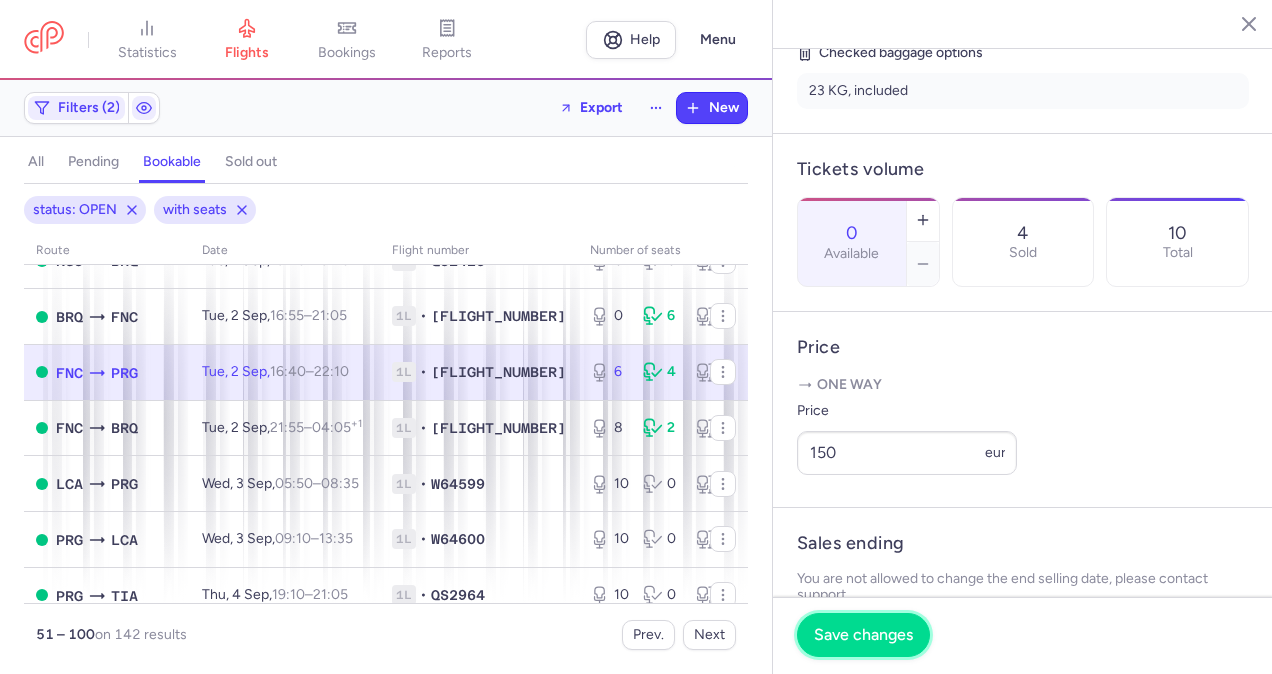 click on "Save changes" at bounding box center [863, 635] 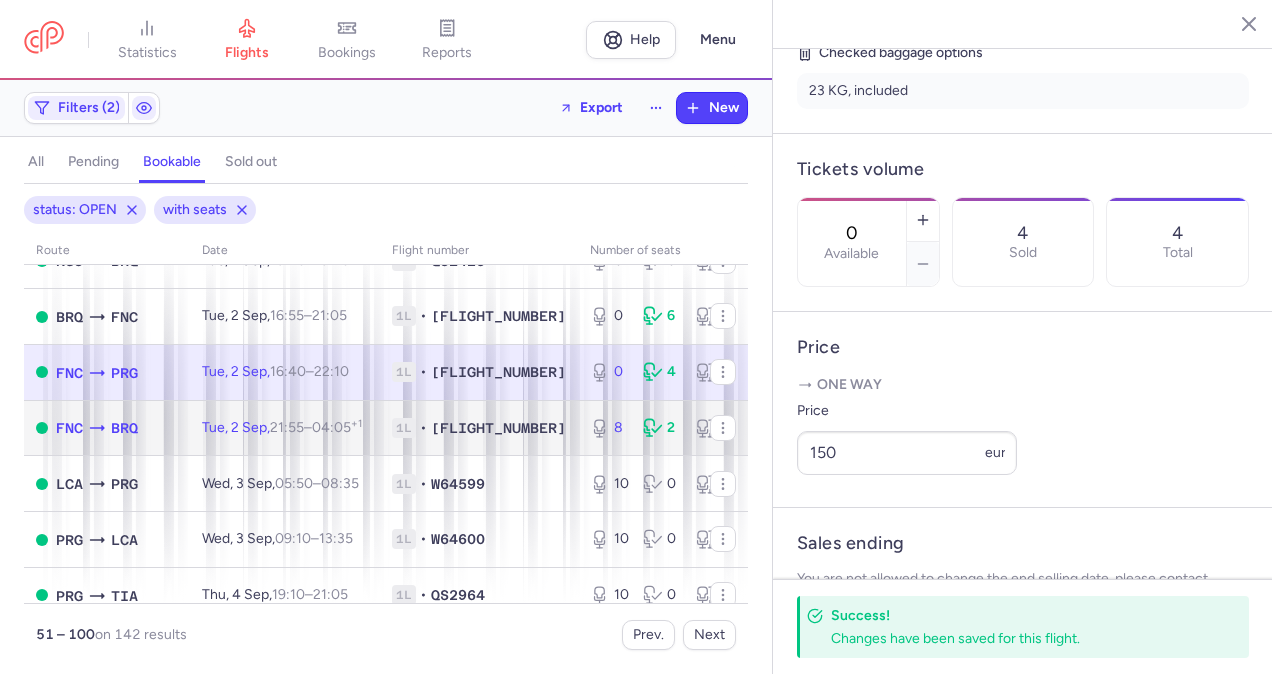 click on "[SEATS] • [FLIGHT_NUMBER]" at bounding box center [479, 428] 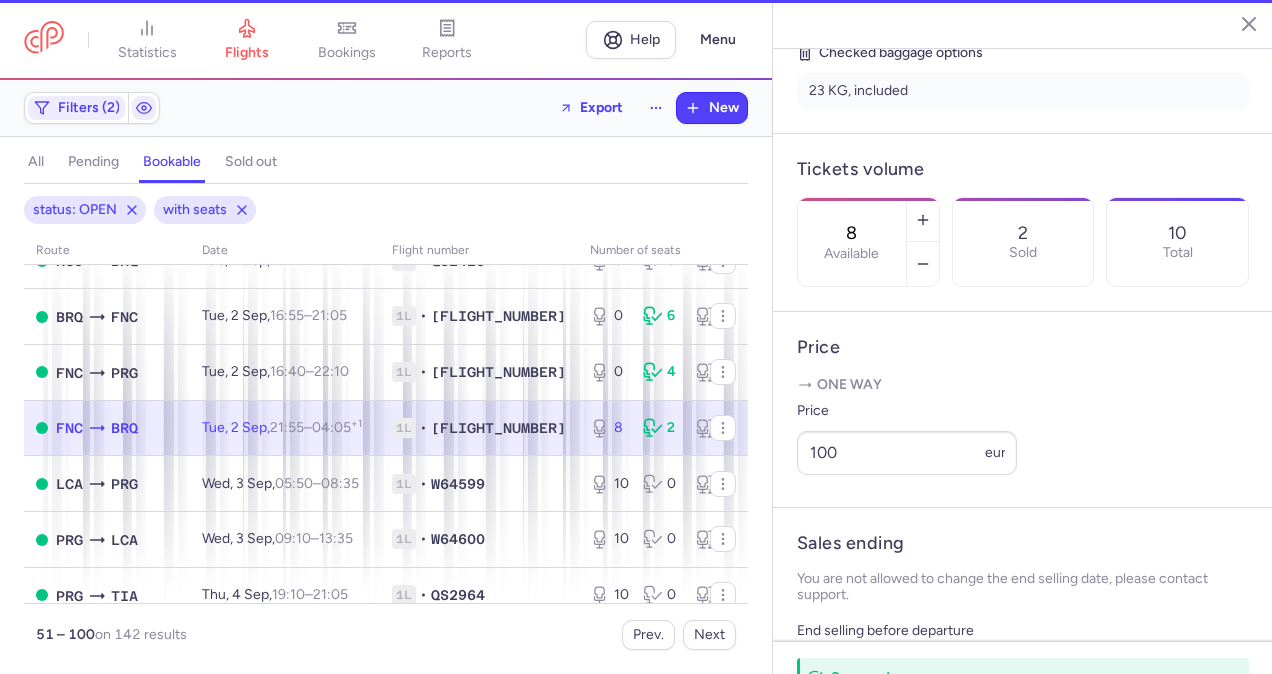 scroll, scrollTop: 522, scrollLeft: 0, axis: vertical 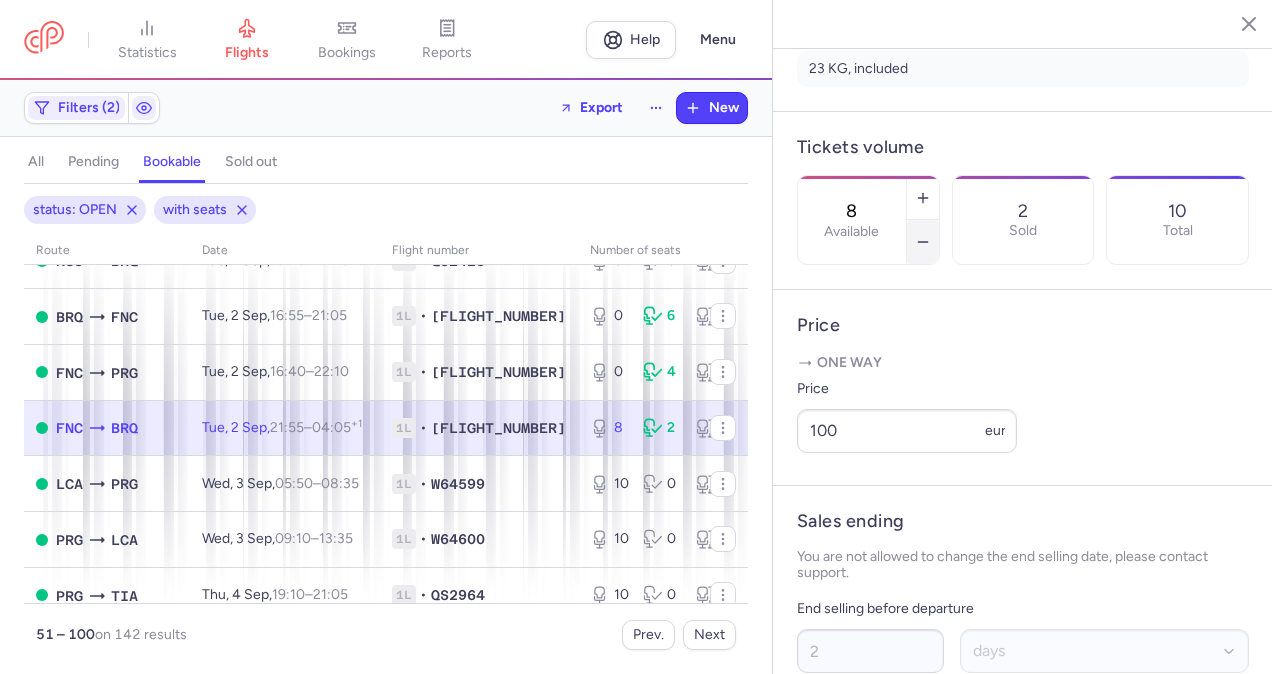 click at bounding box center [923, 242] 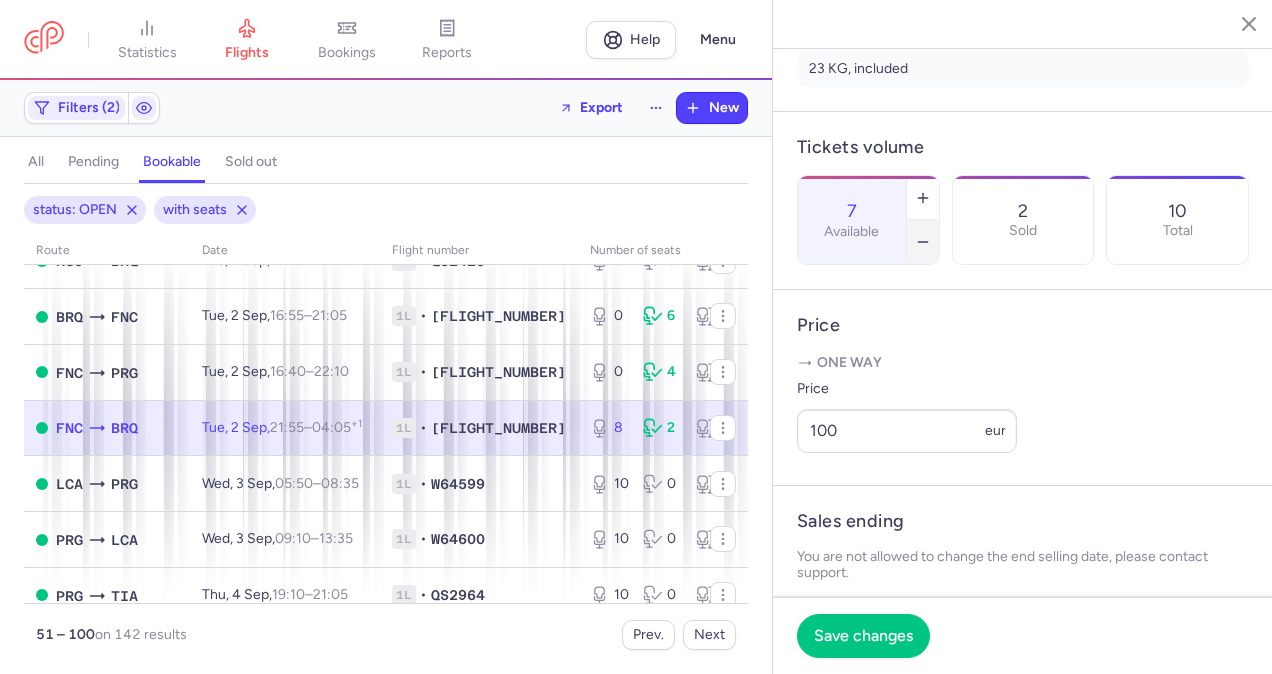 click at bounding box center [923, 242] 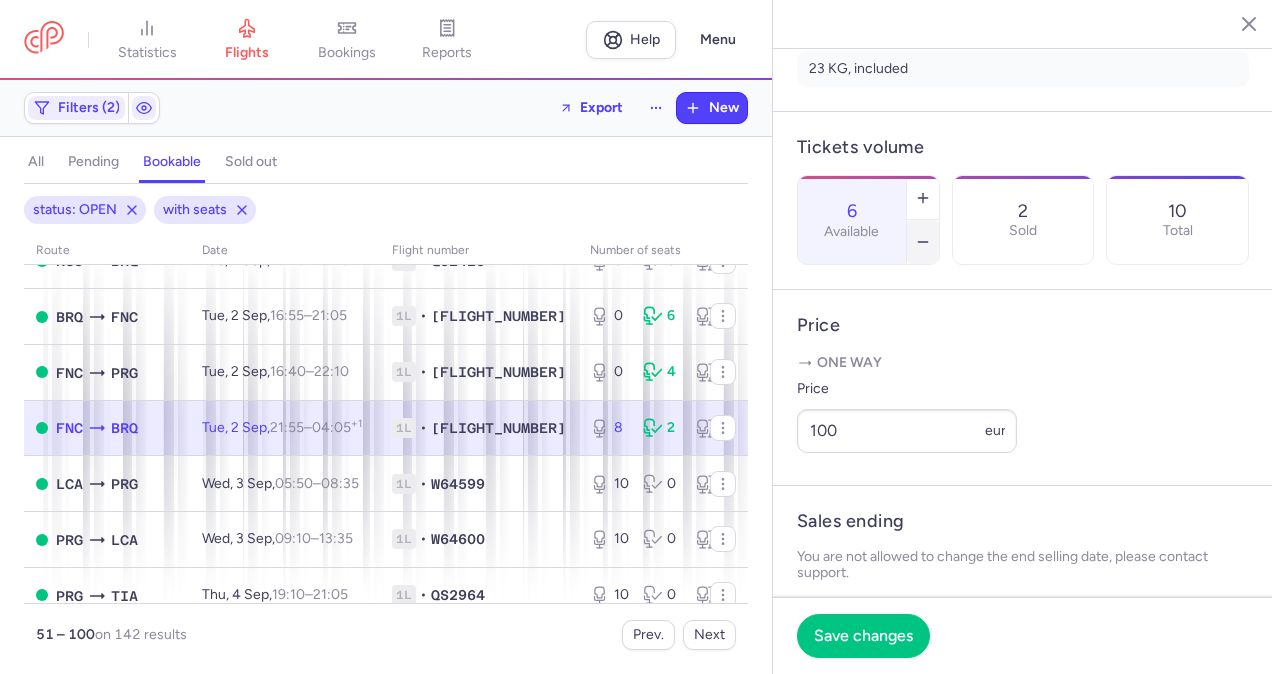 click at bounding box center [923, 242] 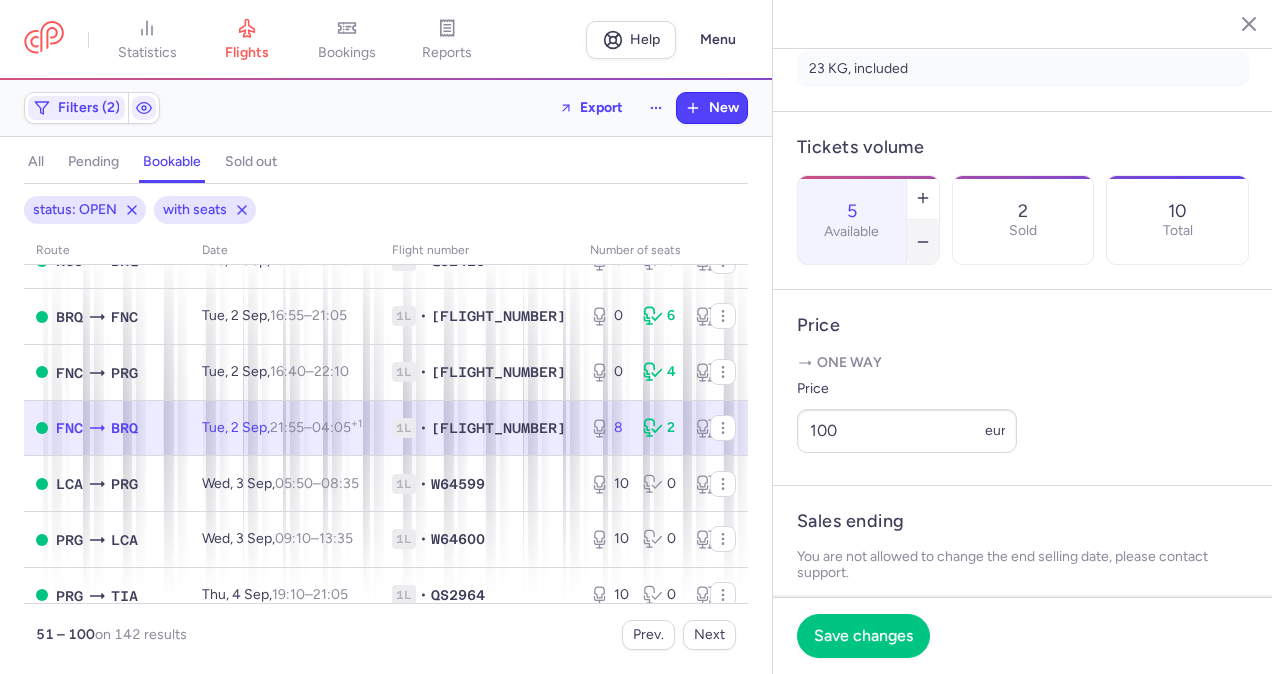 click at bounding box center [923, 242] 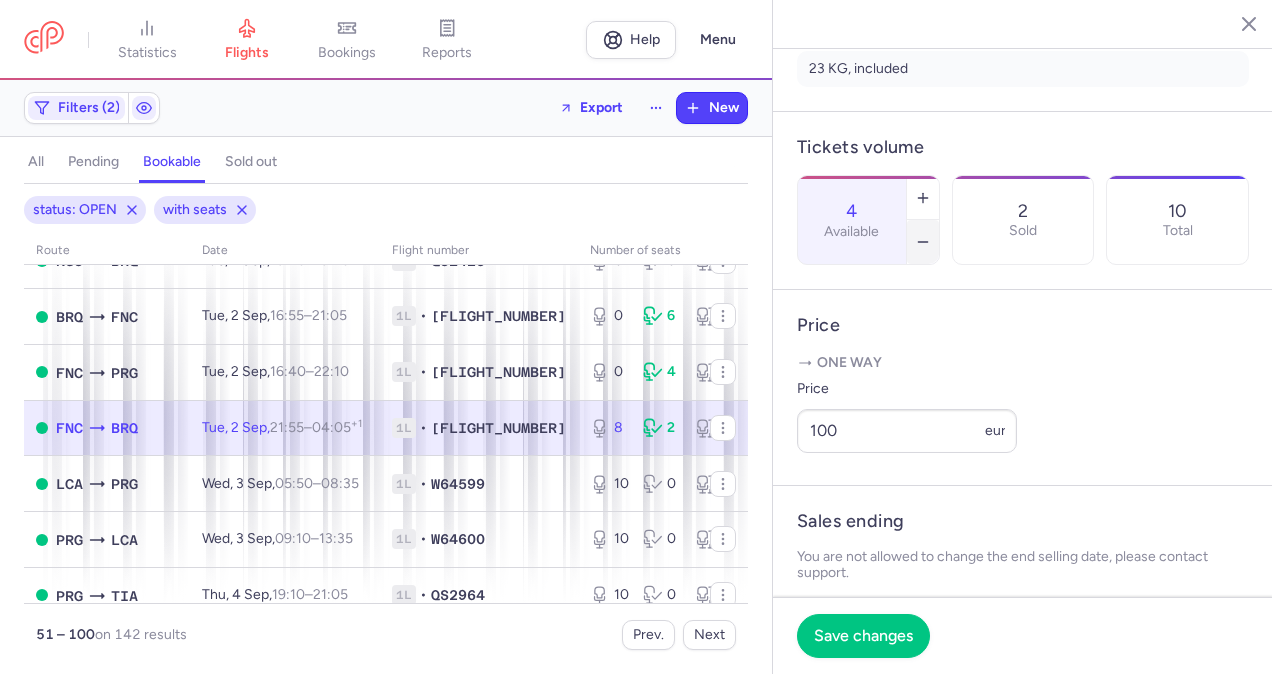 click at bounding box center [923, 242] 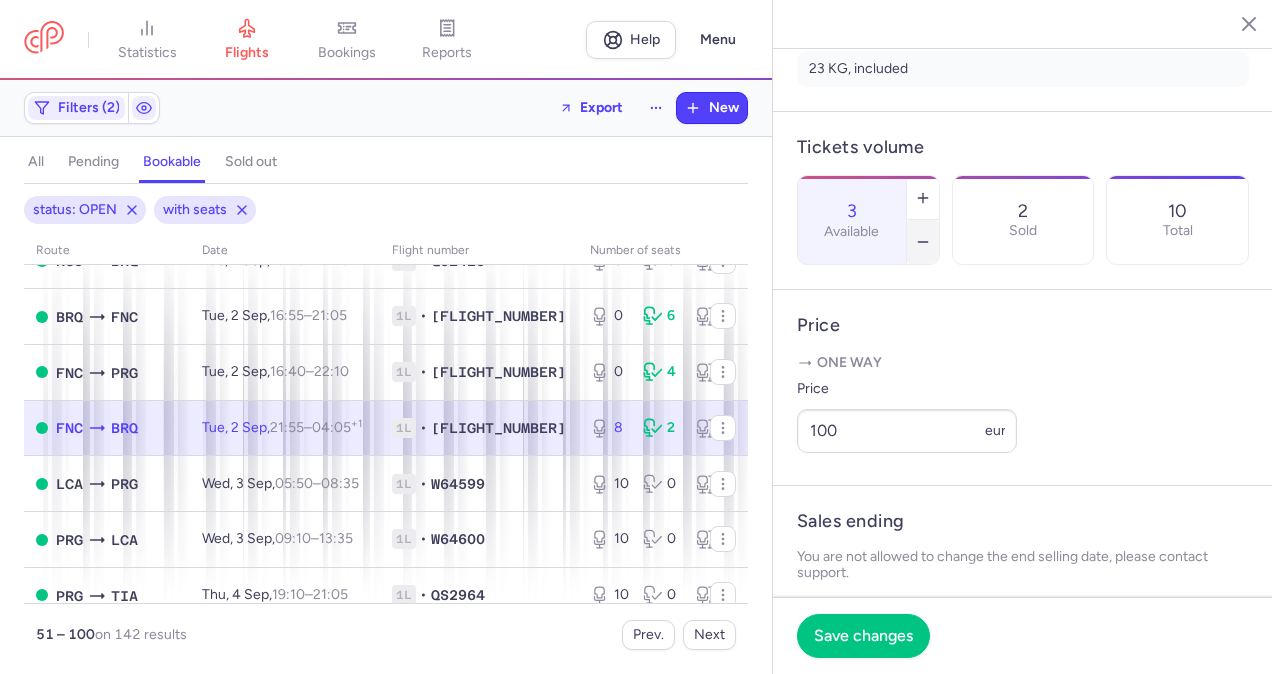click at bounding box center (923, 242) 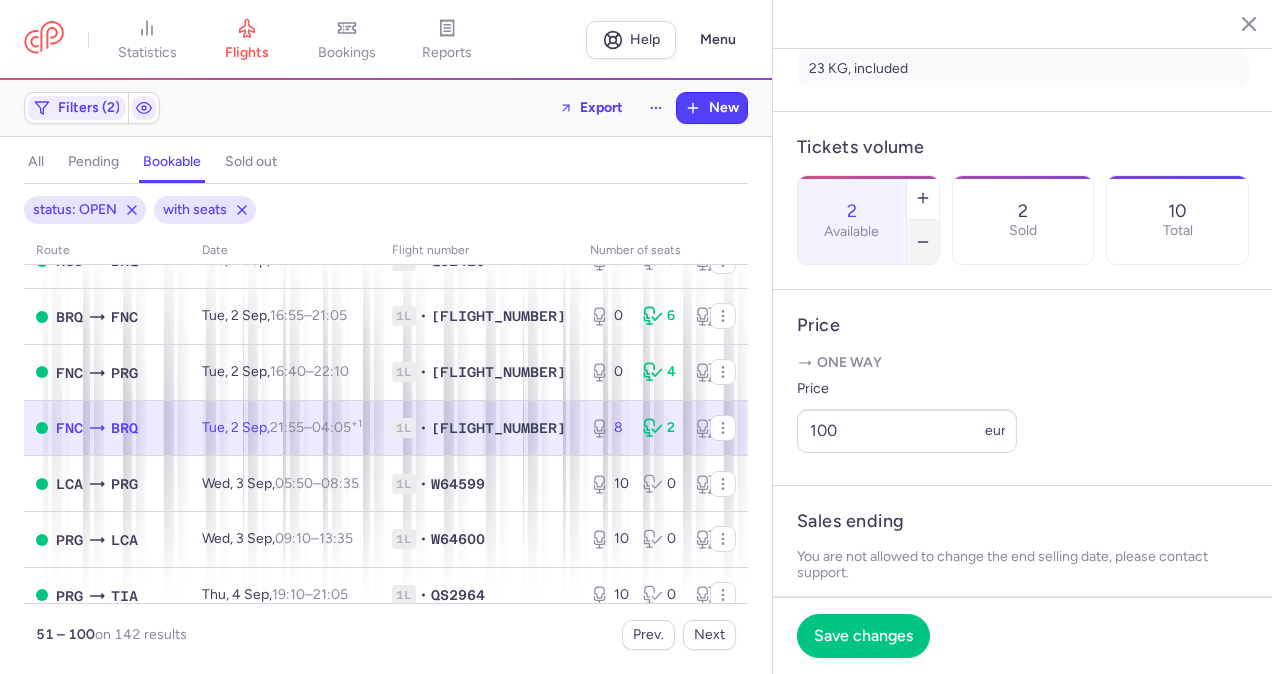 click at bounding box center [923, 242] 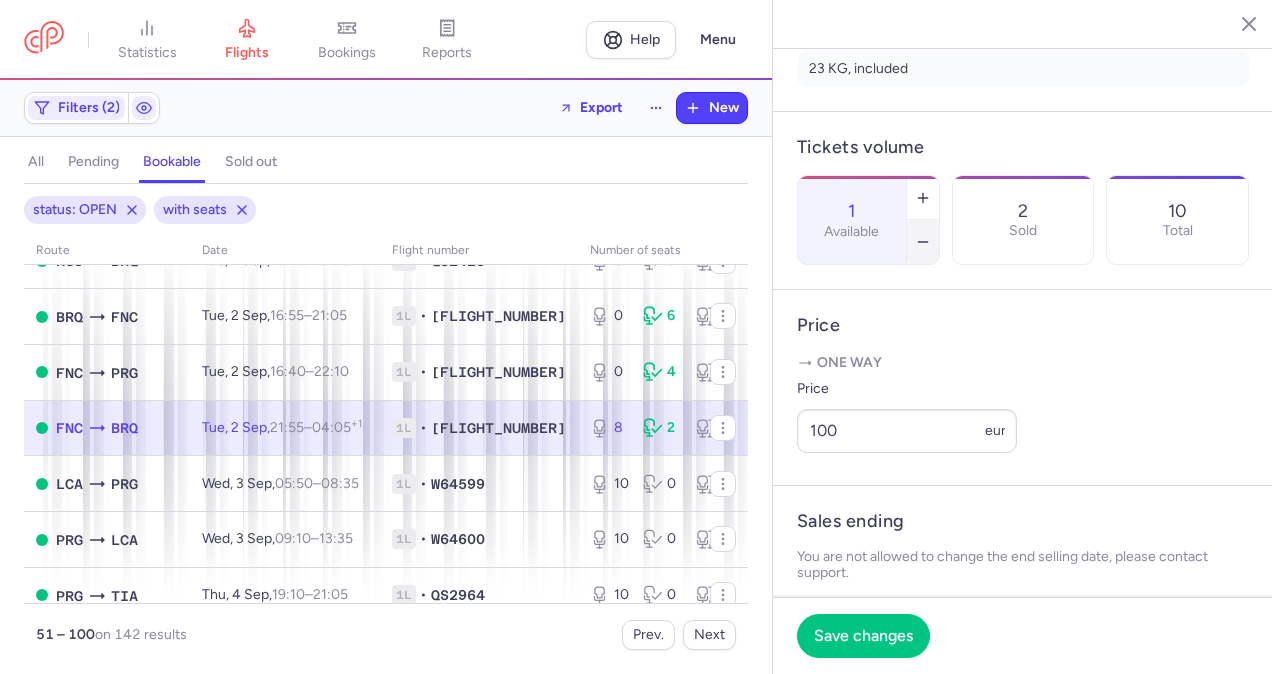 click at bounding box center (923, 242) 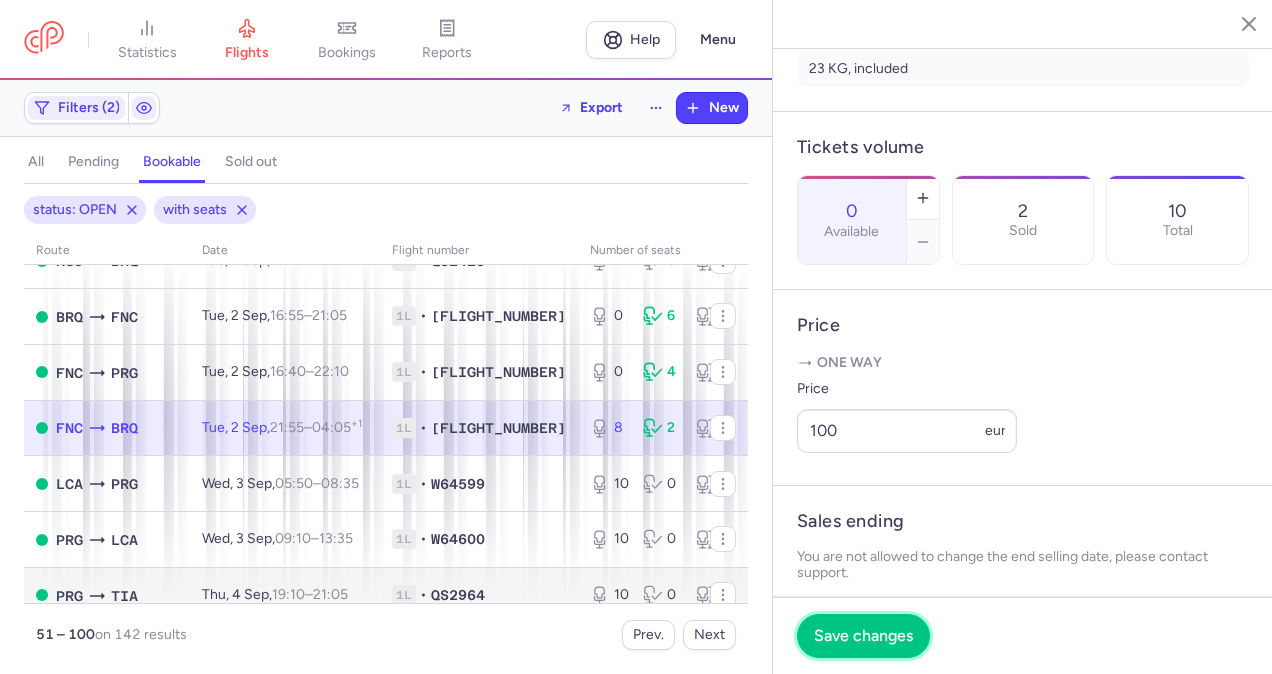 drag, startPoint x: 820, startPoint y: 629, endPoint x: 724, endPoint y: 587, distance: 104.78549 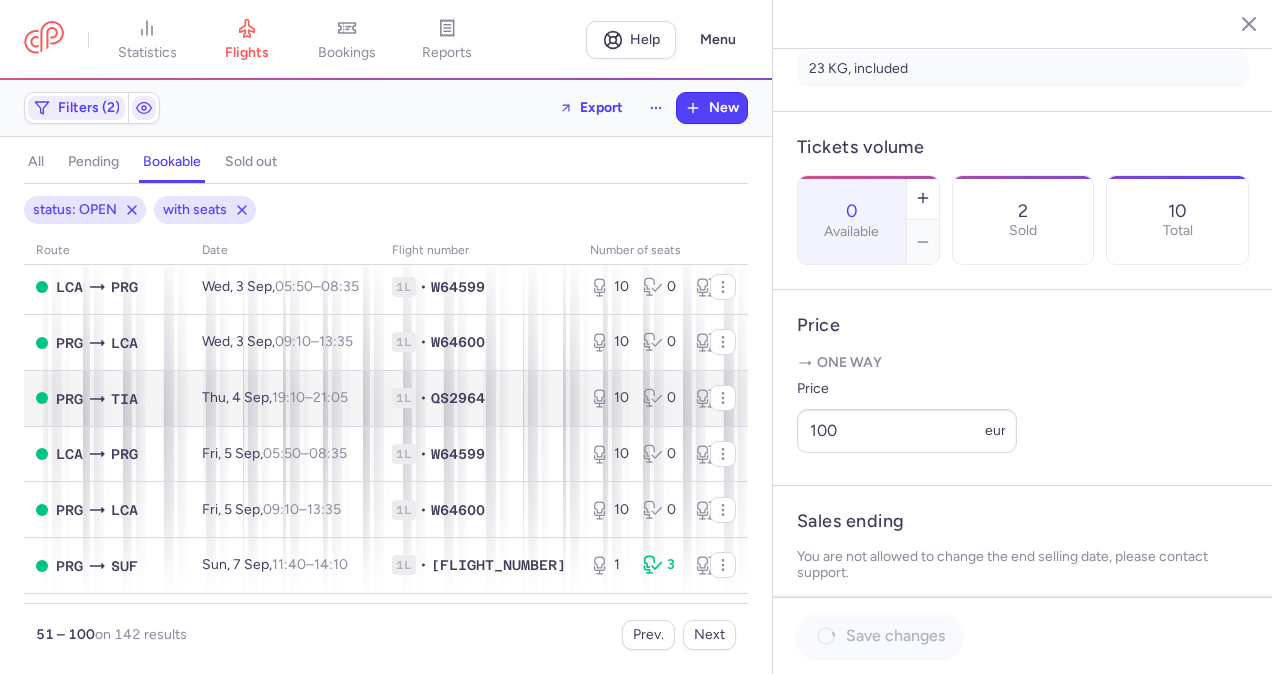 scroll, scrollTop: 800, scrollLeft: 0, axis: vertical 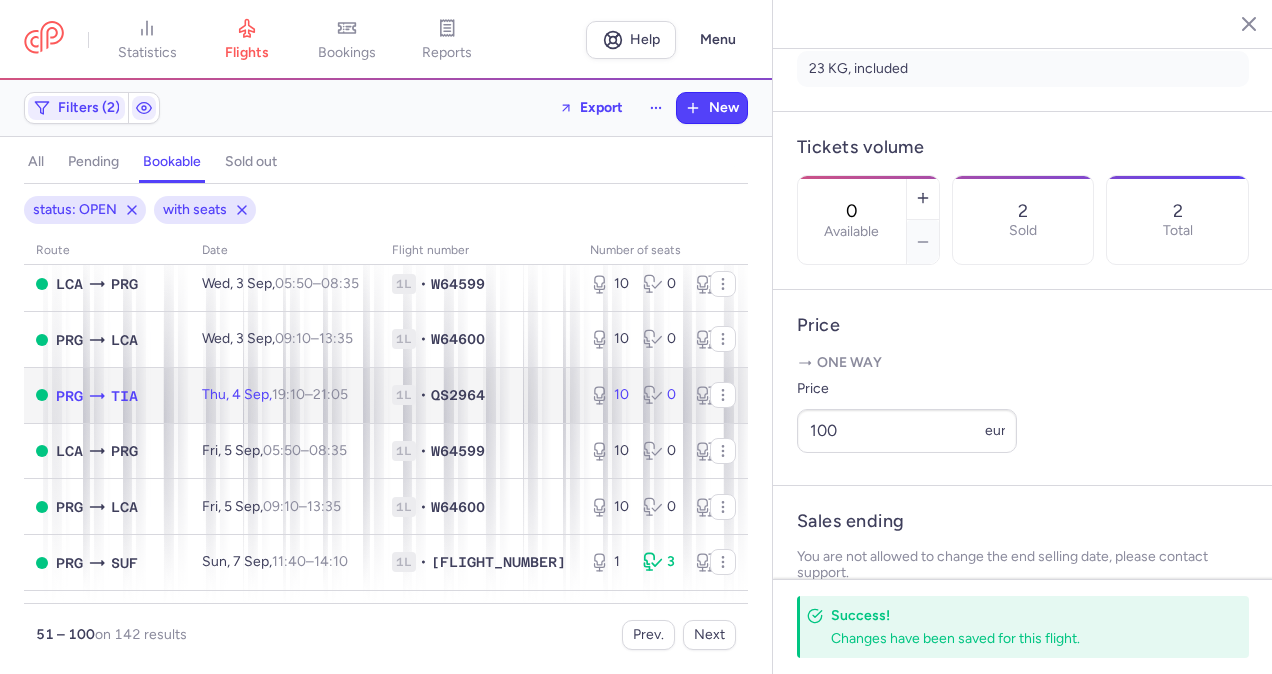 click on "[DAY], [DAY_NUM] [MONTH],  [HOUR]:[MINUTE]  –  [HOUR]:[MINUTE]  [OFFSET]" at bounding box center (285, 395) 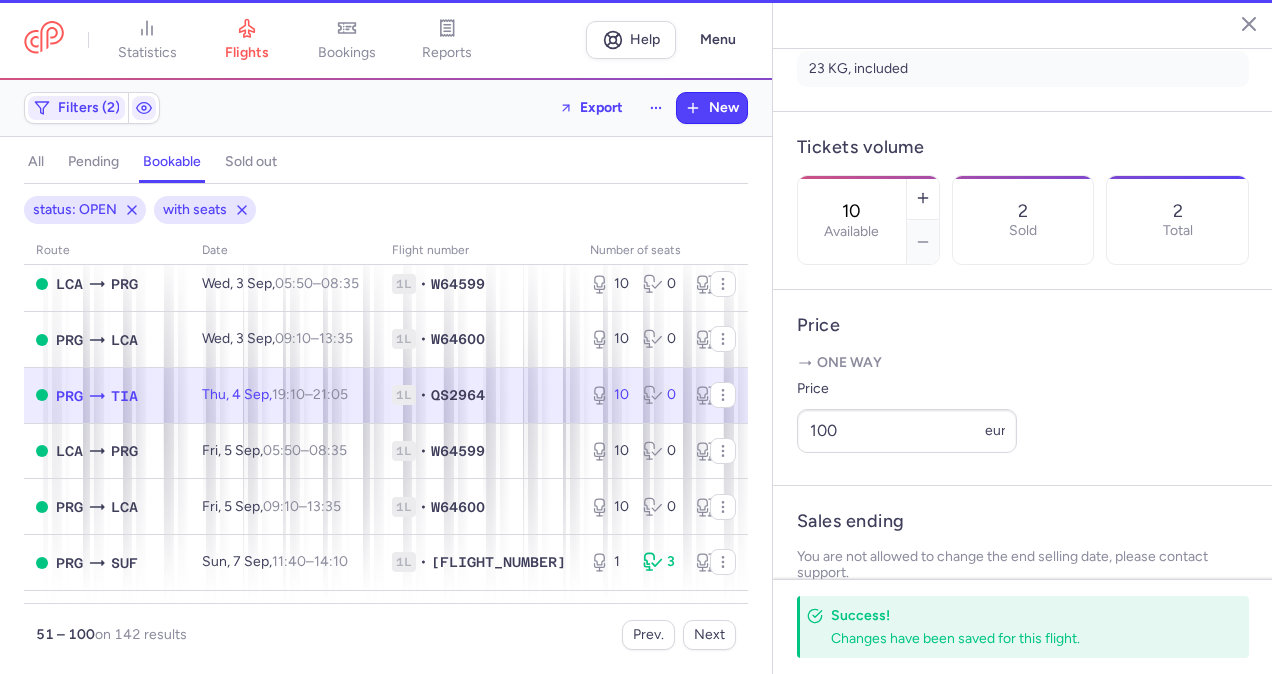 scroll, scrollTop: 484, scrollLeft: 0, axis: vertical 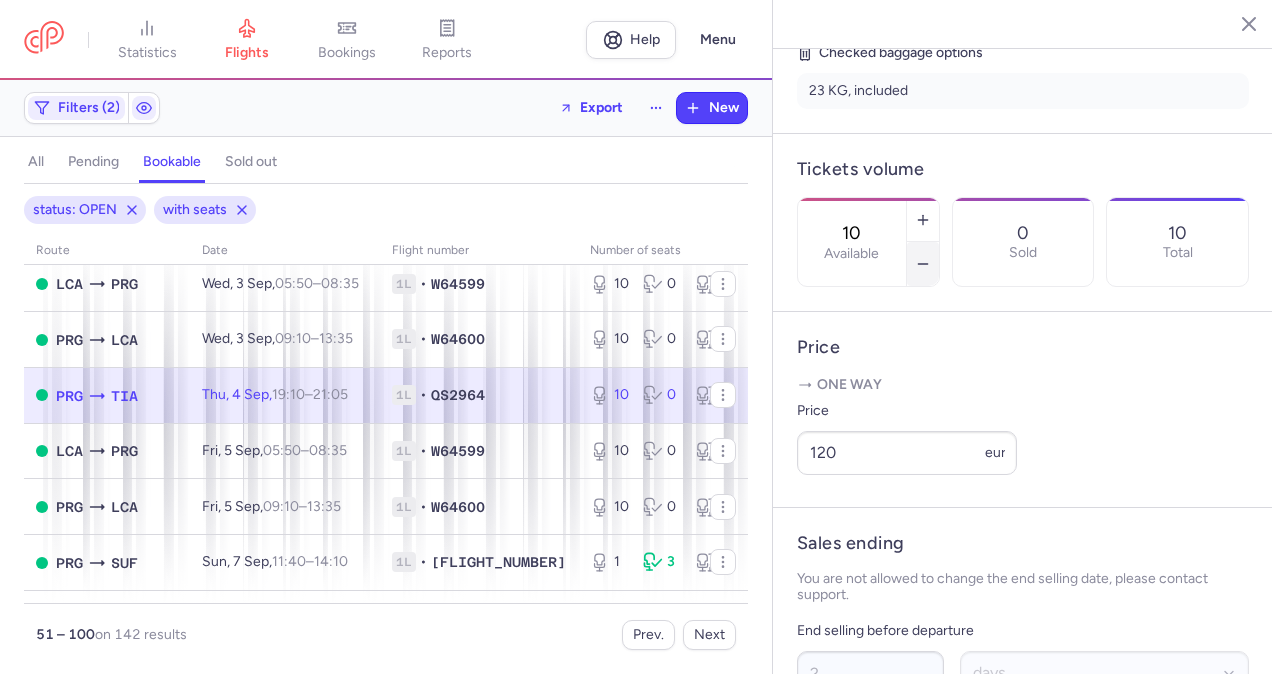 click at bounding box center (923, 264) 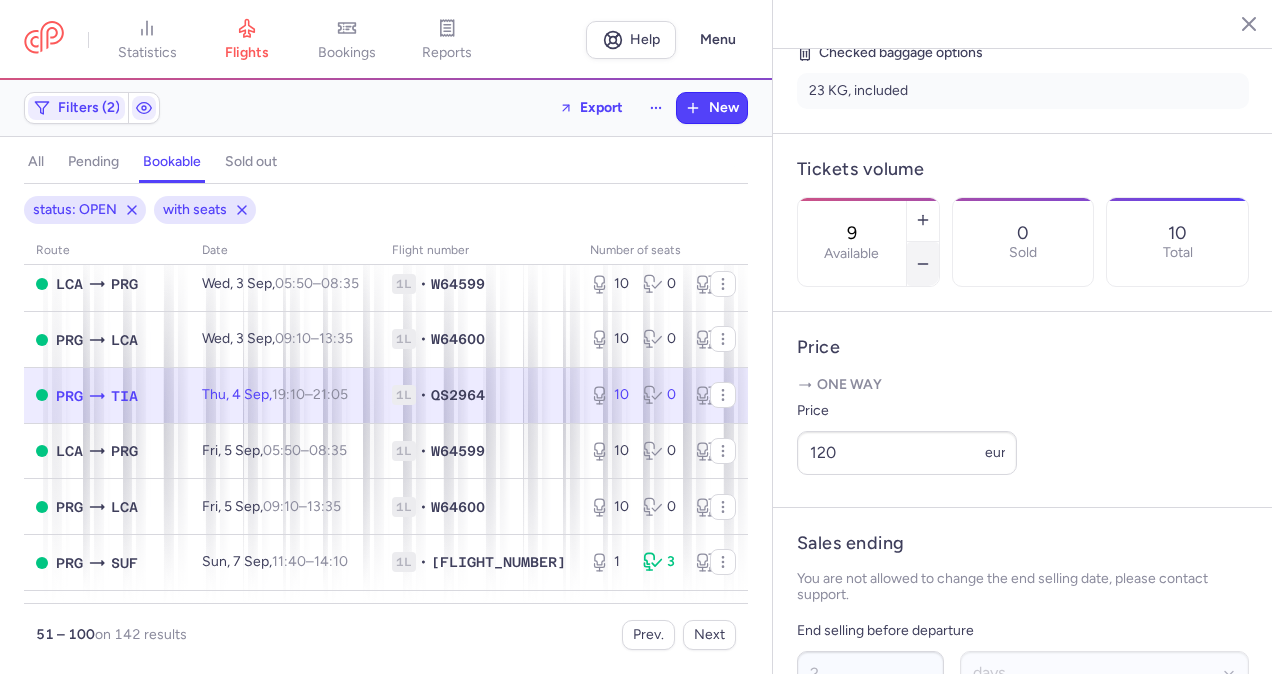 click at bounding box center [923, 264] 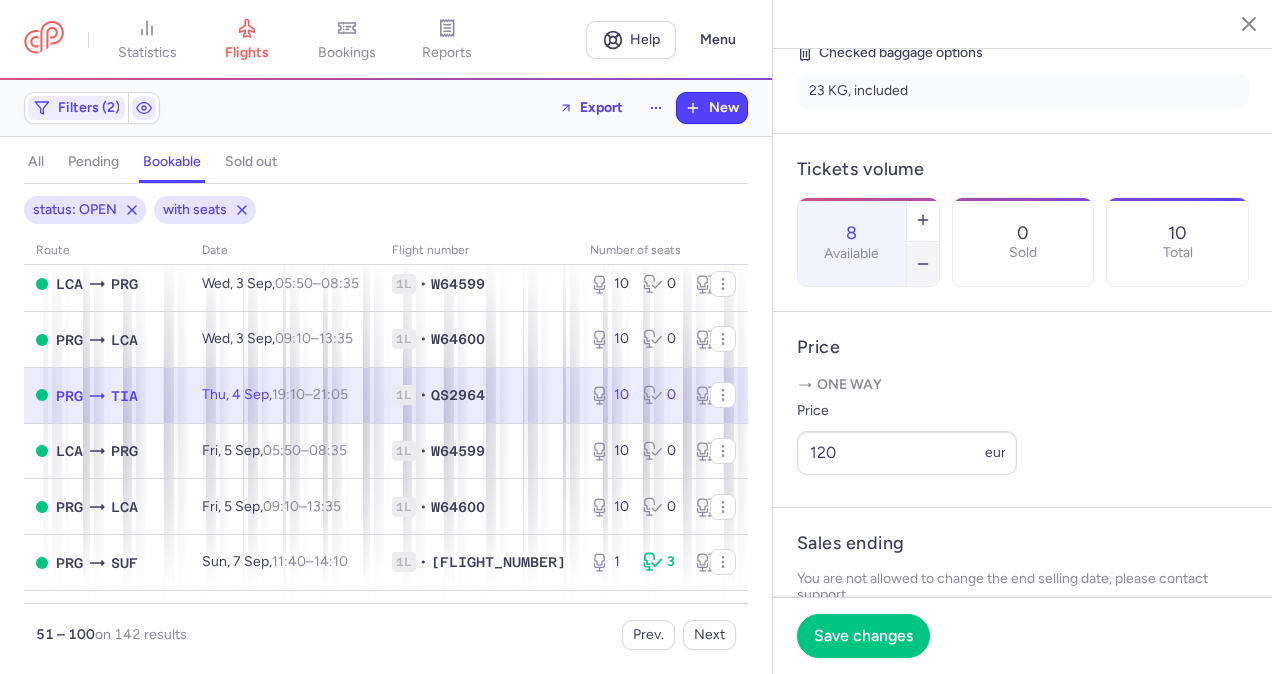 click at bounding box center [923, 264] 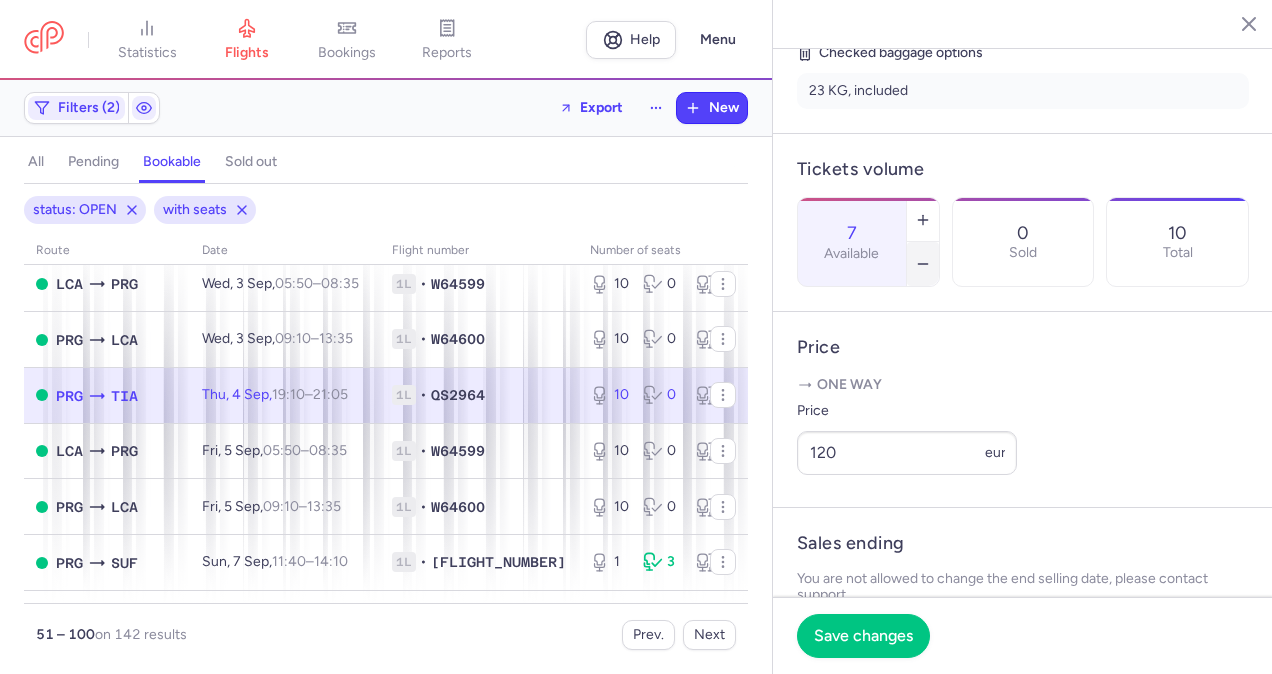 click at bounding box center [923, 264] 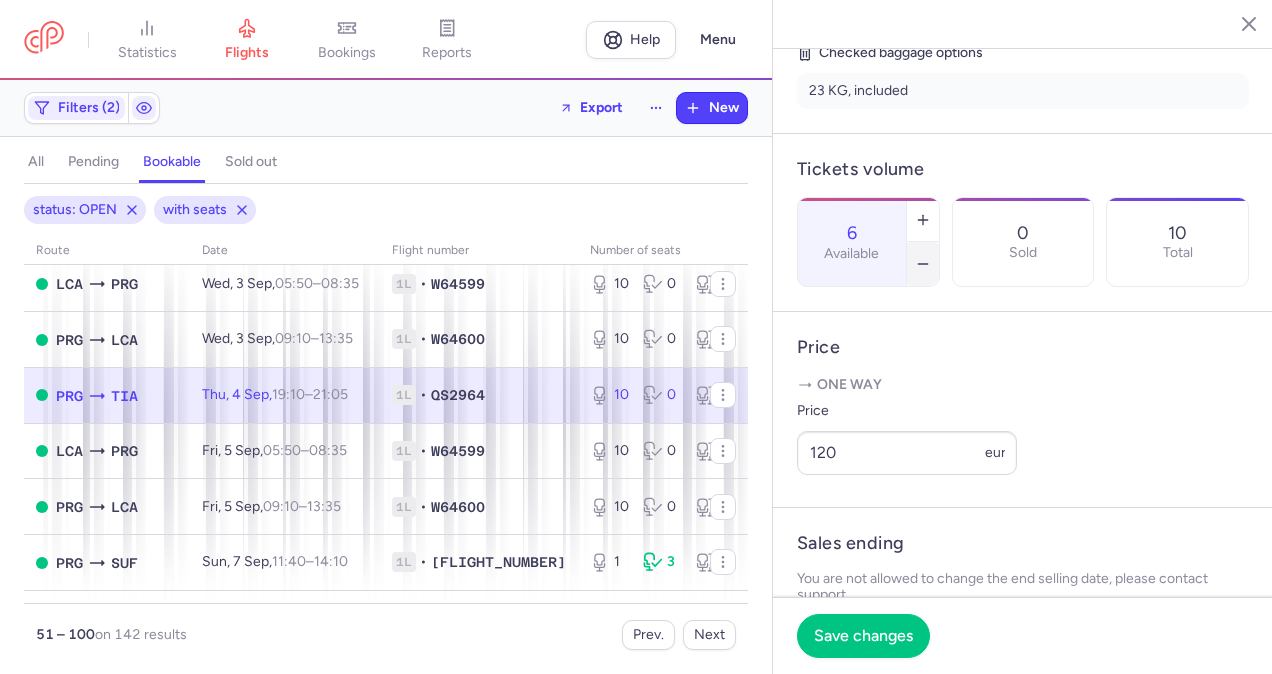 click at bounding box center [923, 264] 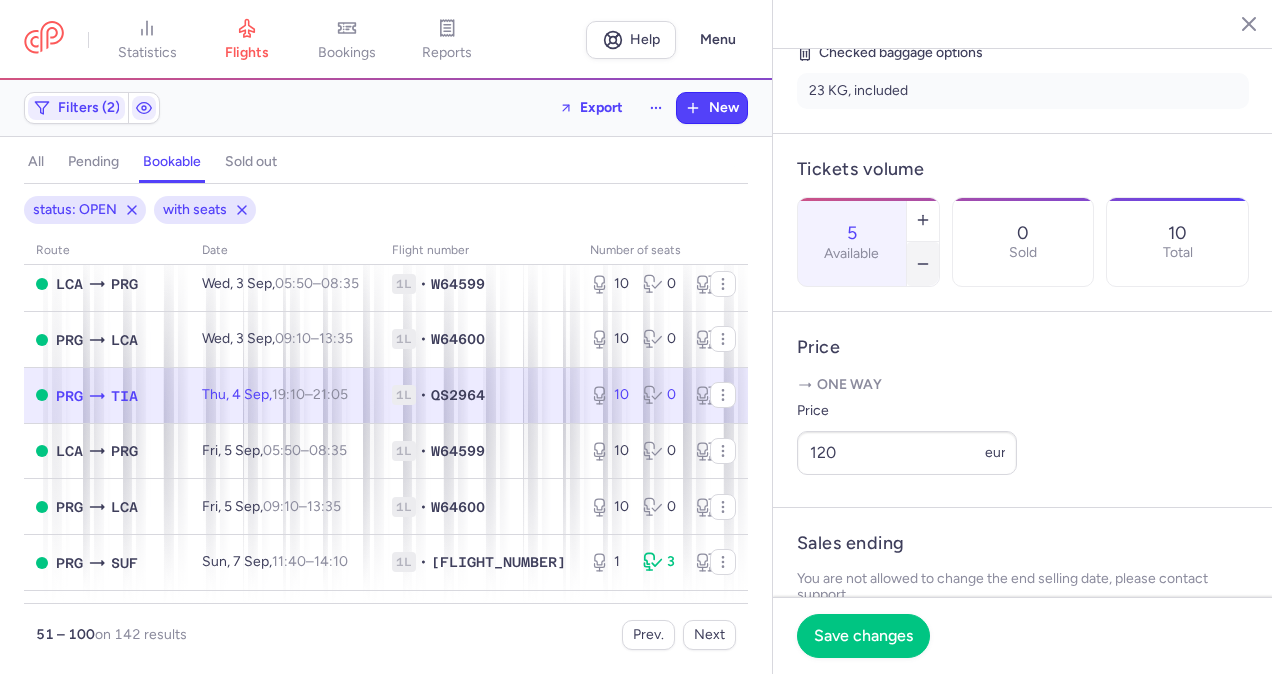 click at bounding box center [923, 264] 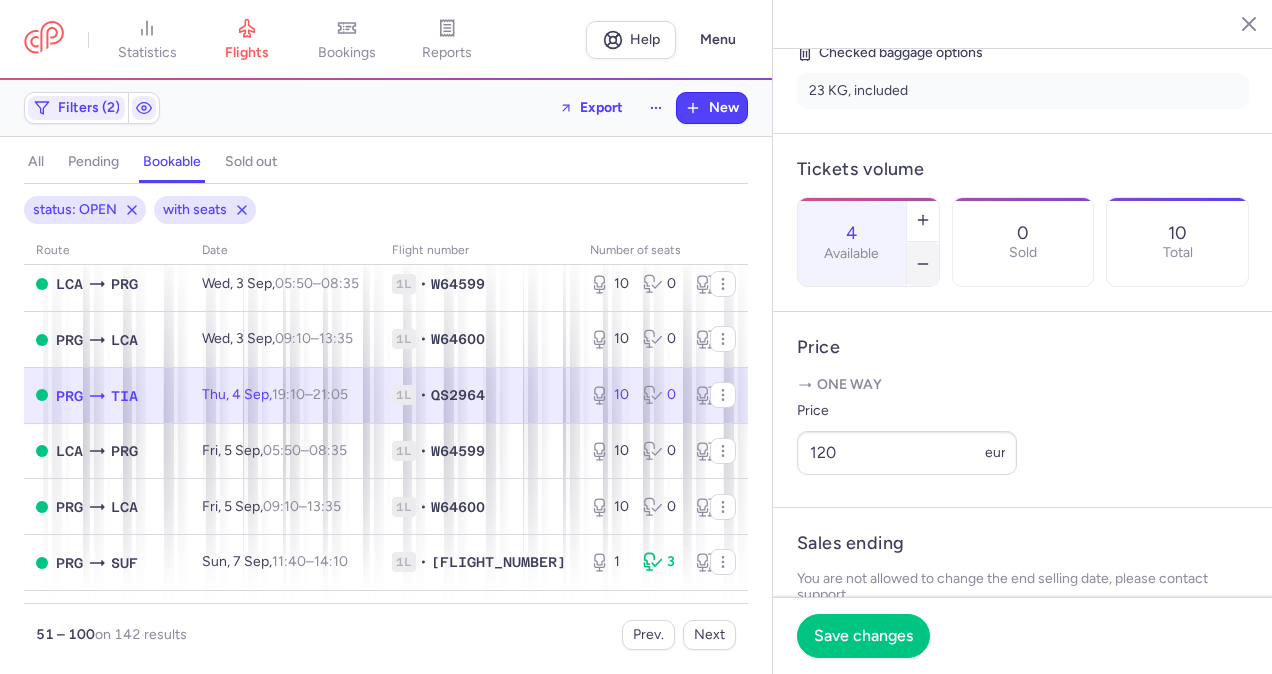 click at bounding box center [923, 264] 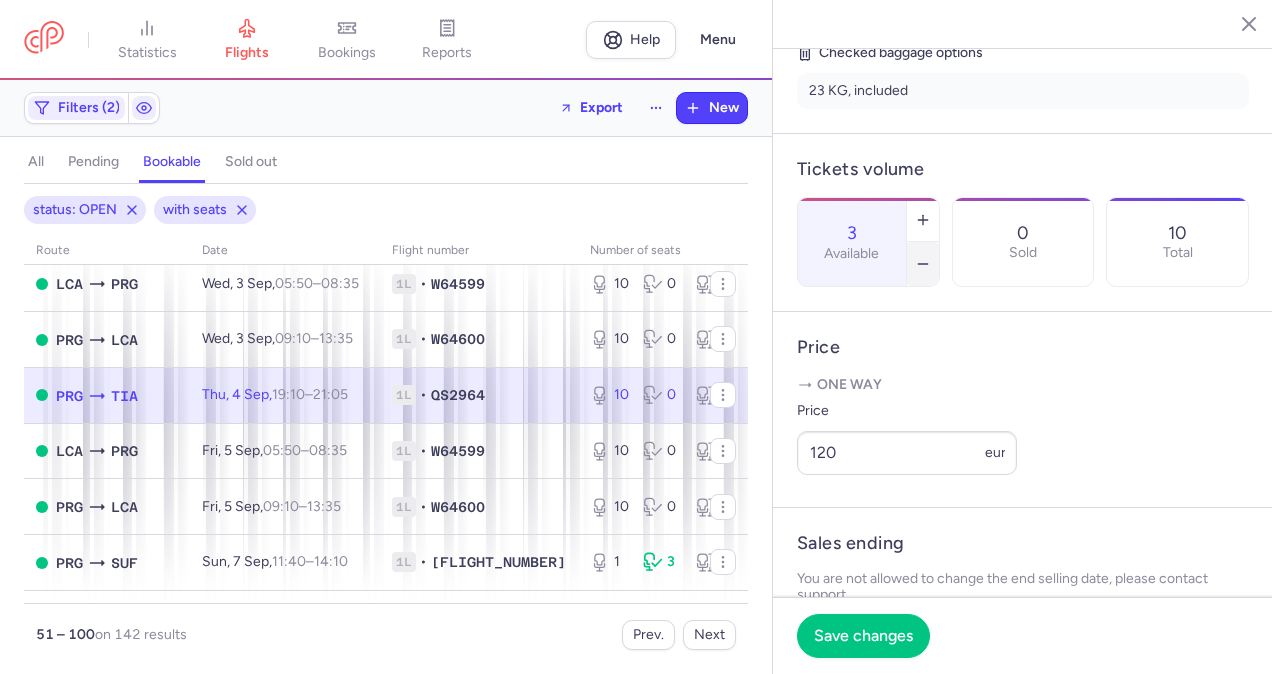 click at bounding box center (923, 264) 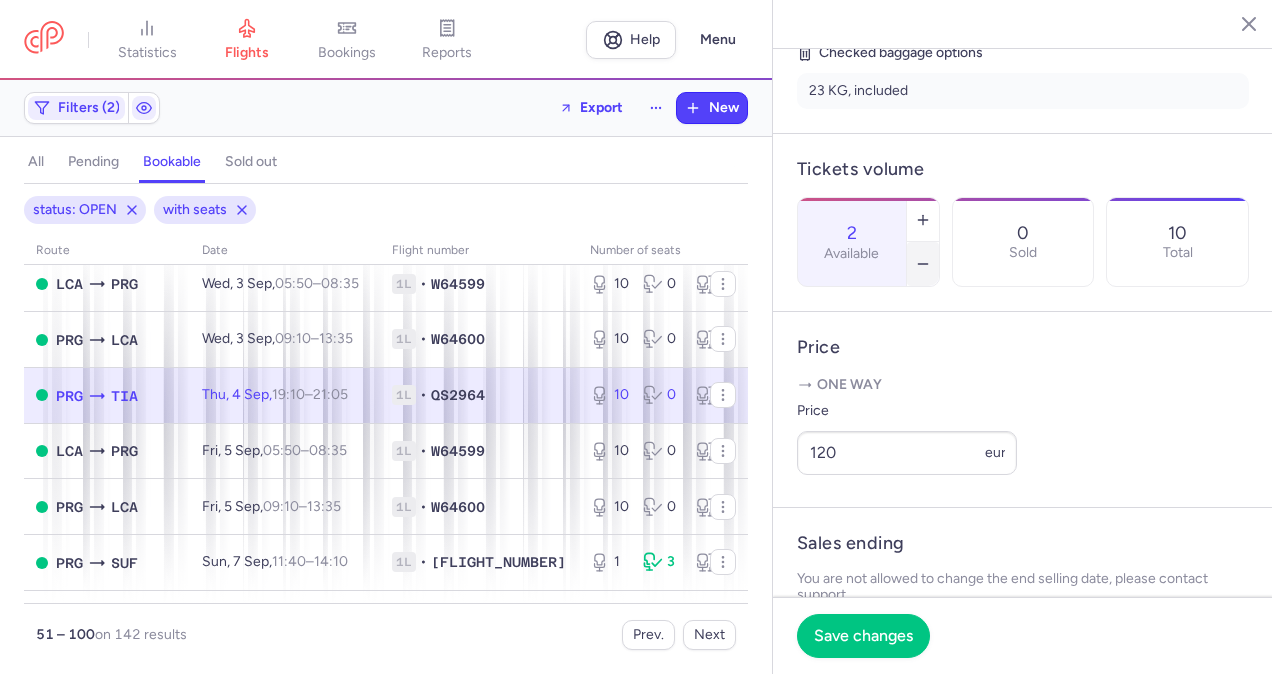 click at bounding box center (923, 264) 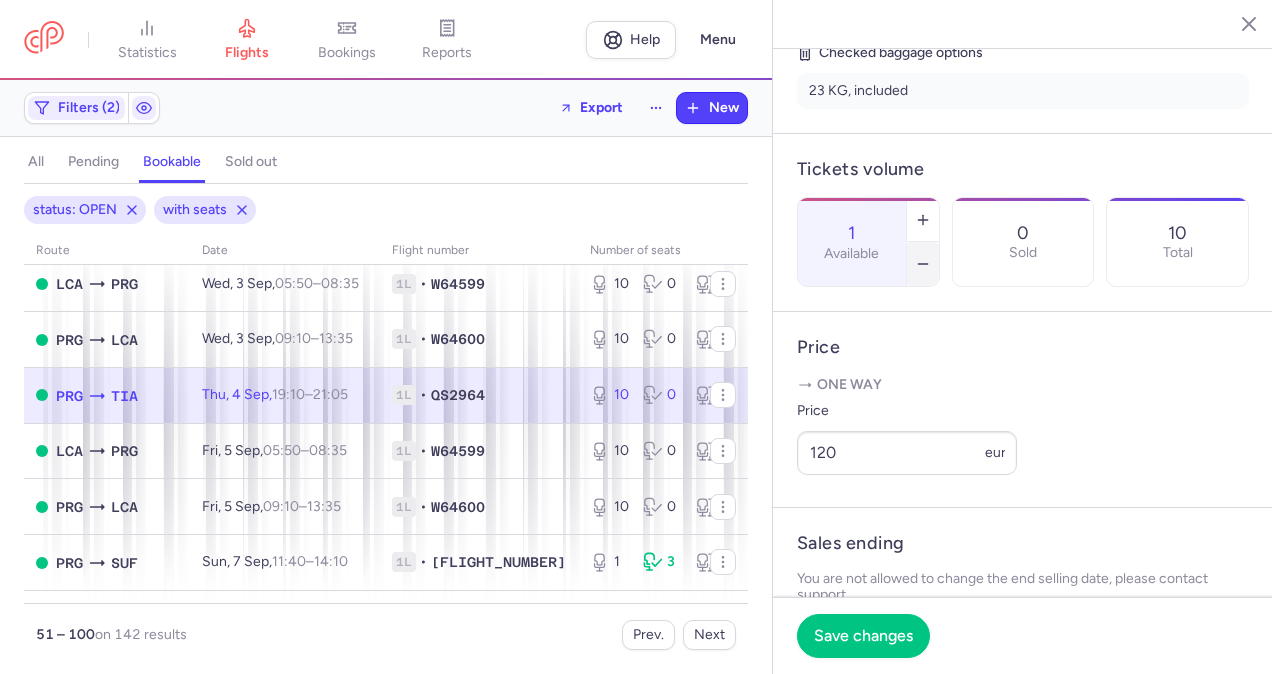 click at bounding box center (923, 264) 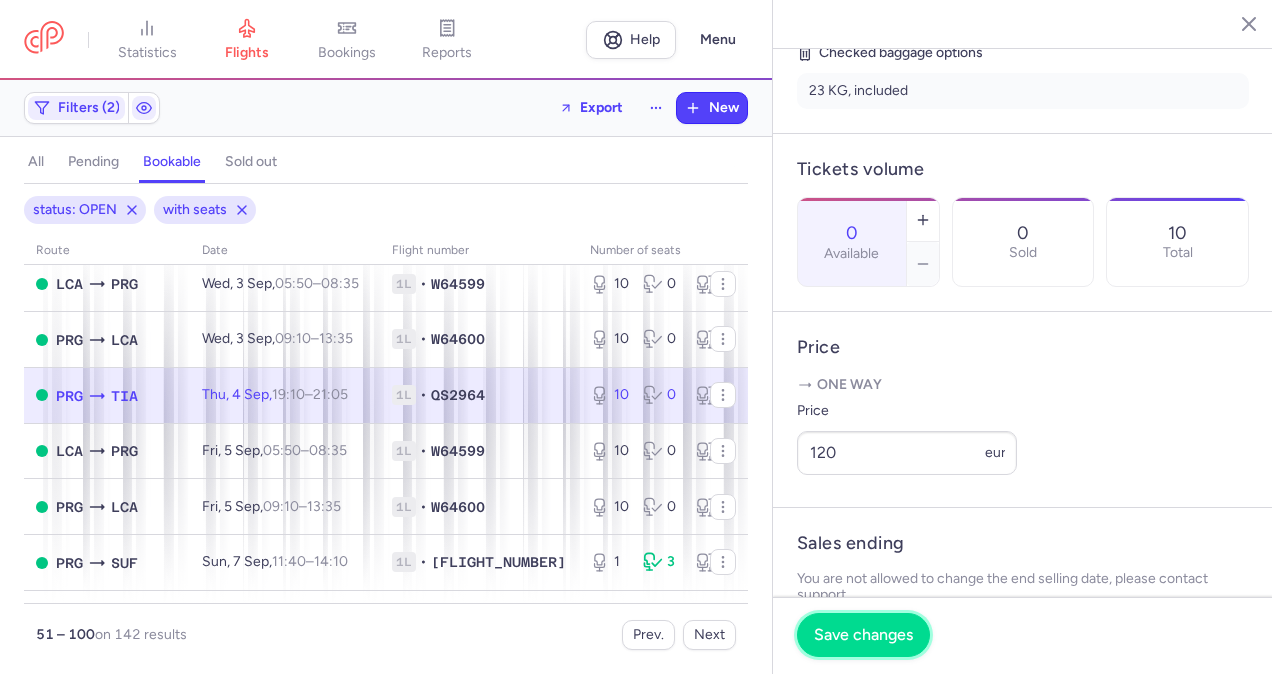 click on "Save changes" at bounding box center [863, 635] 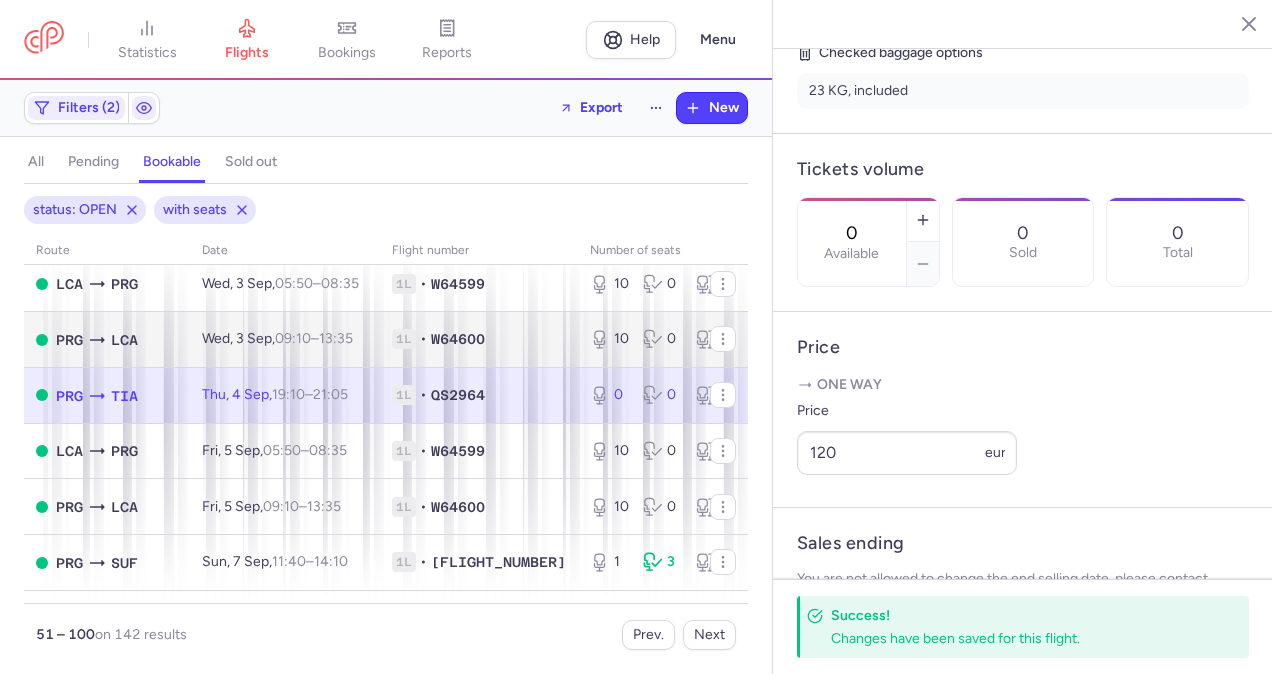 scroll, scrollTop: 1000, scrollLeft: 0, axis: vertical 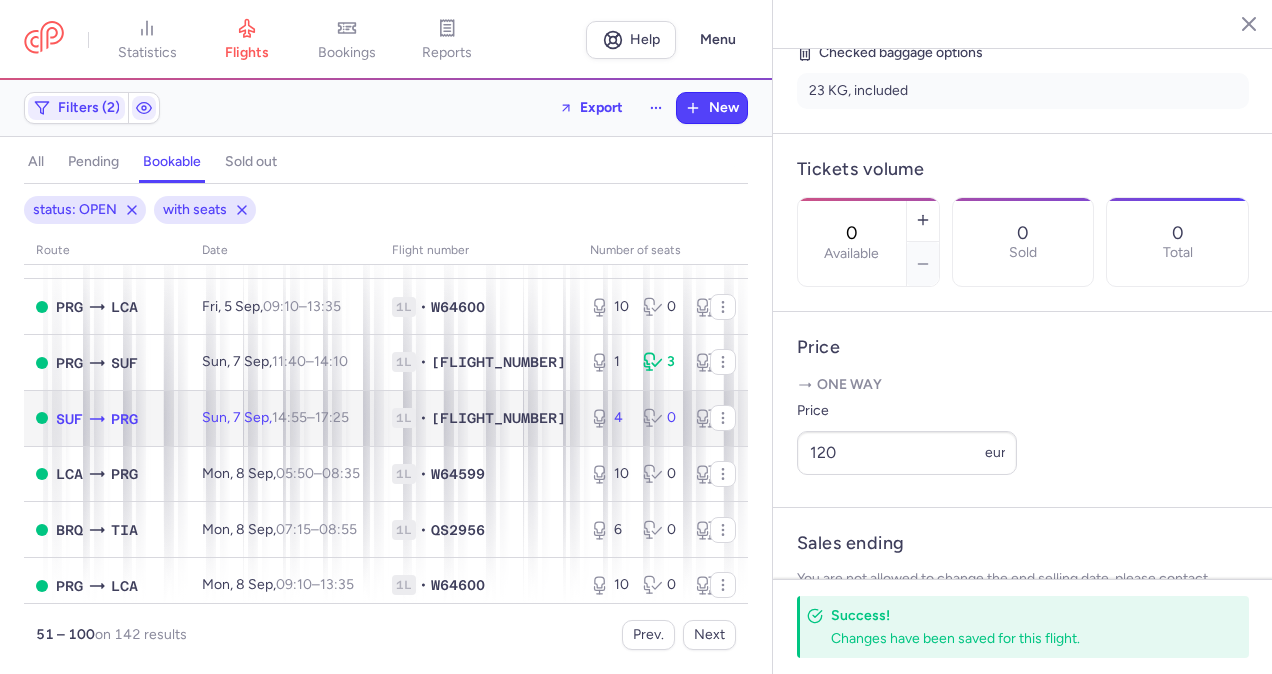 click on "[DAY], [DAY_NUM] [MONTH],  [HOUR]:[MINUTE]  –  [HOUR]:[MINUTE]  [OFFSET]" at bounding box center (285, 418) 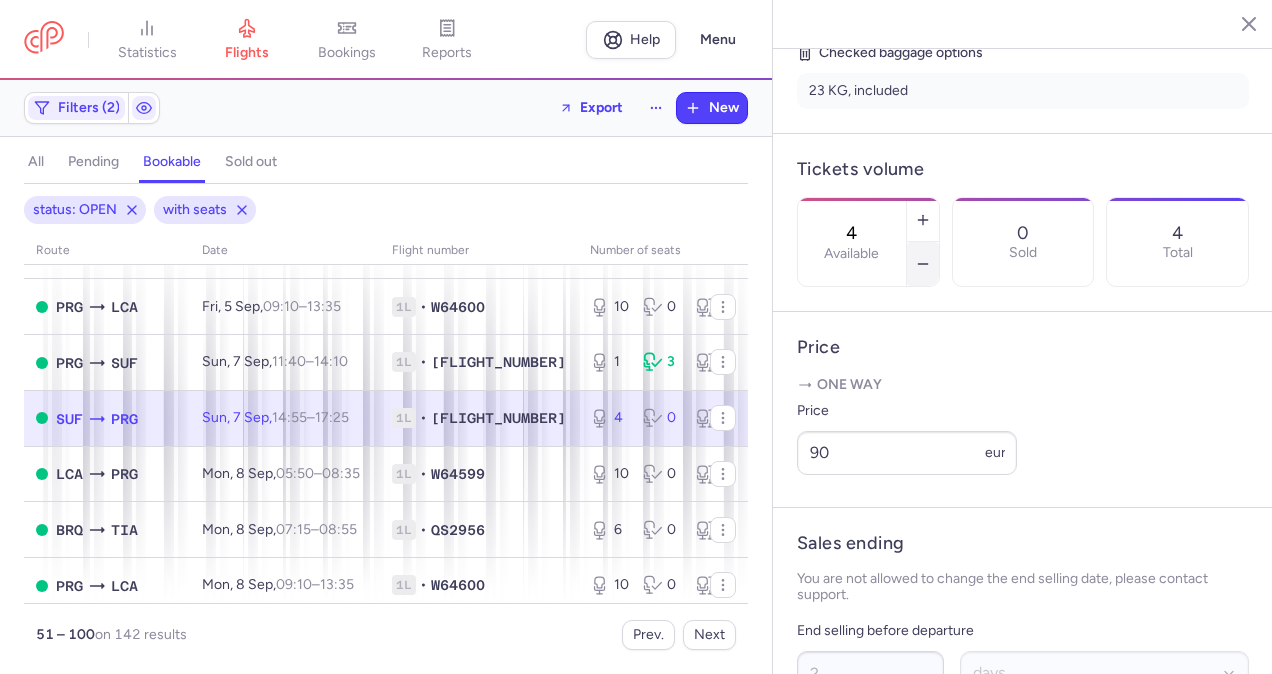 click 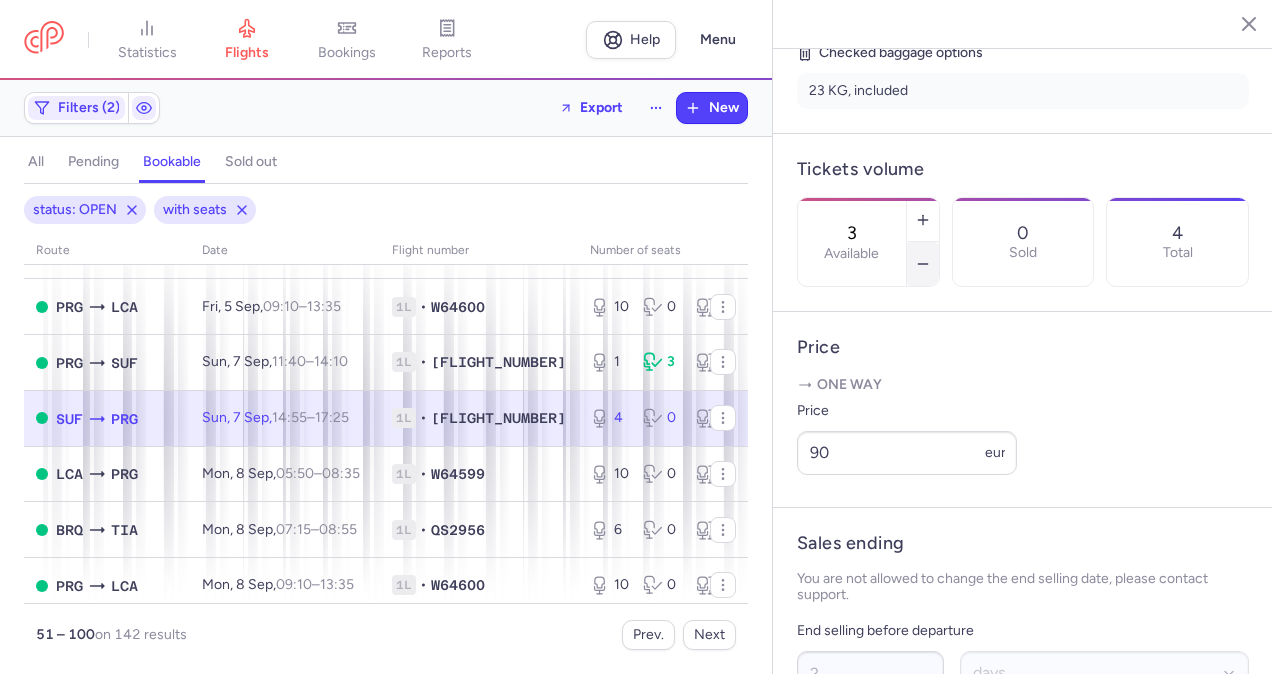 click 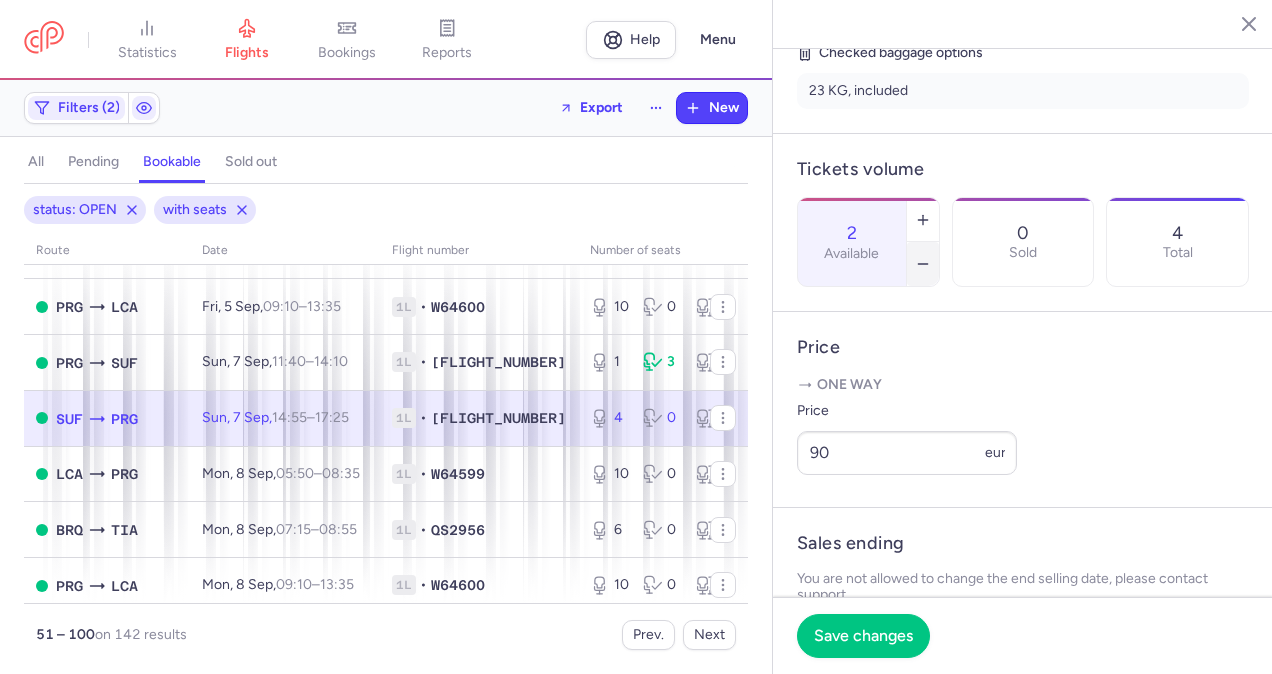 click 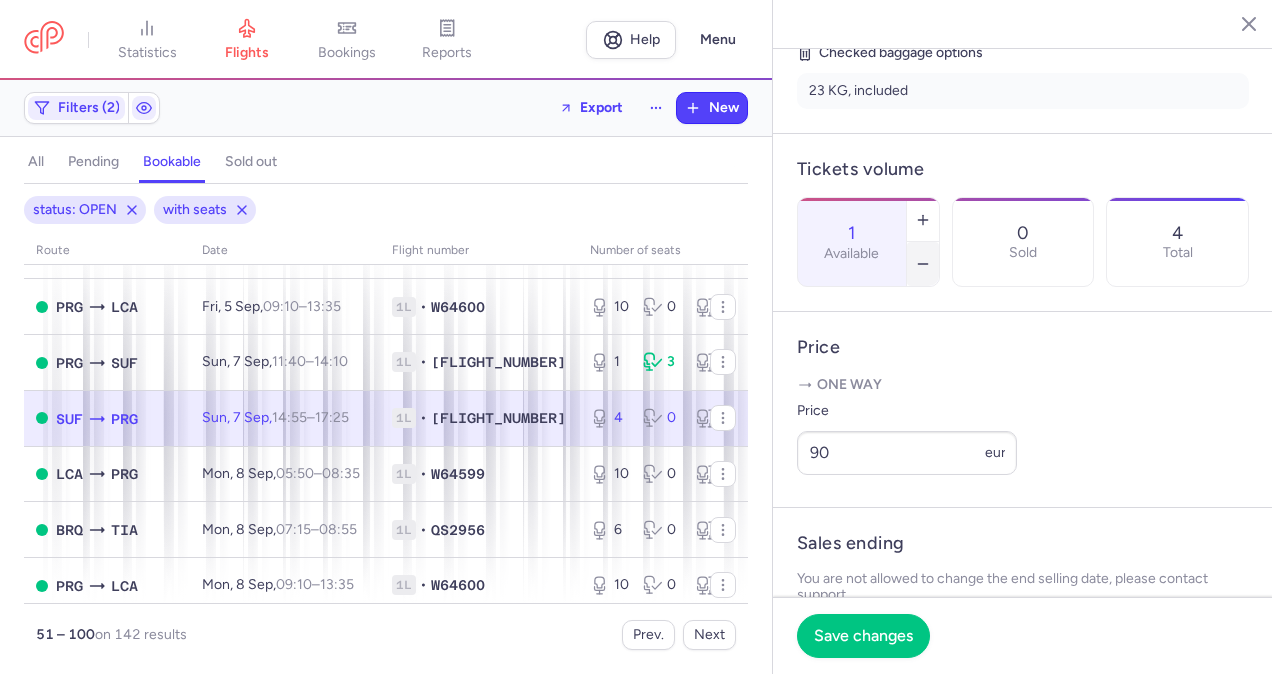 click 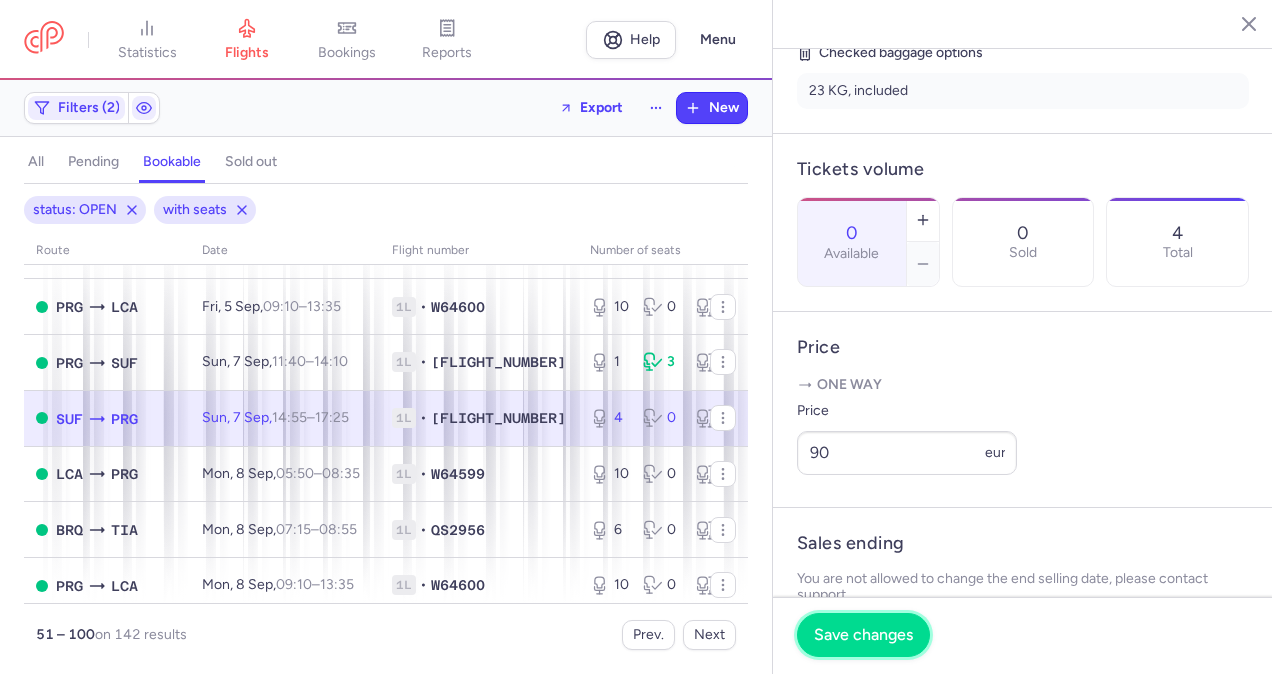 click on "Save changes" at bounding box center [863, 635] 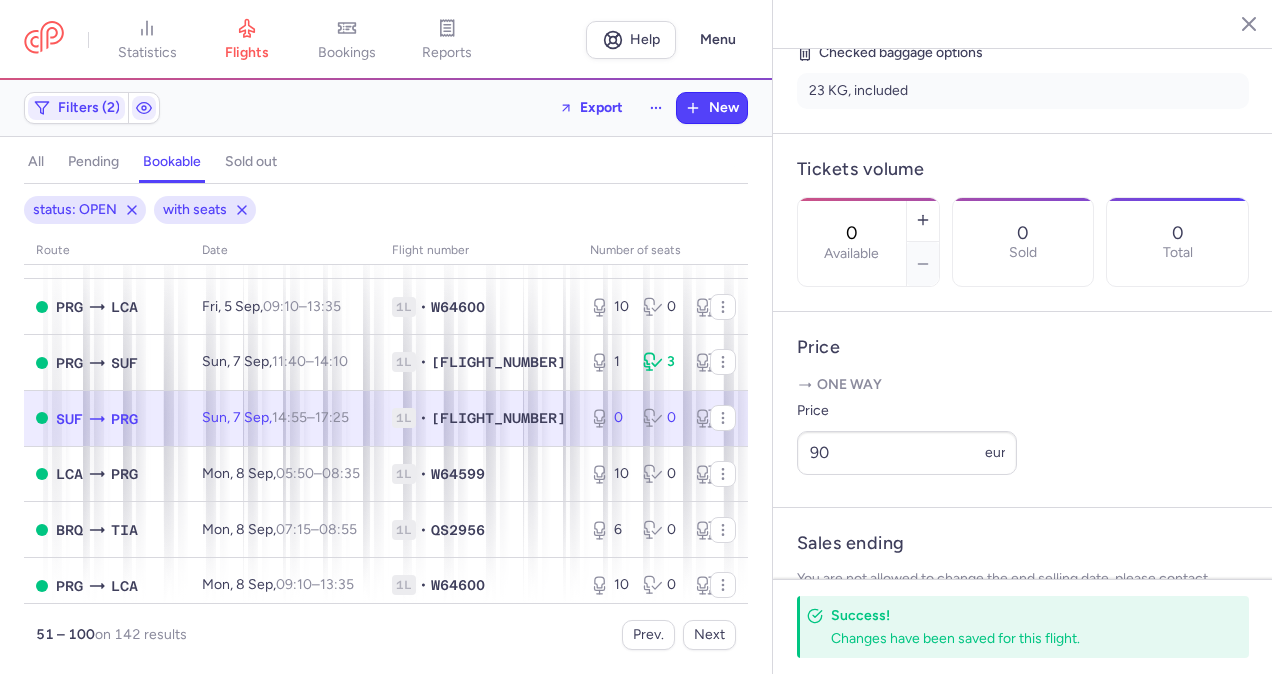 scroll, scrollTop: 1100, scrollLeft: 0, axis: vertical 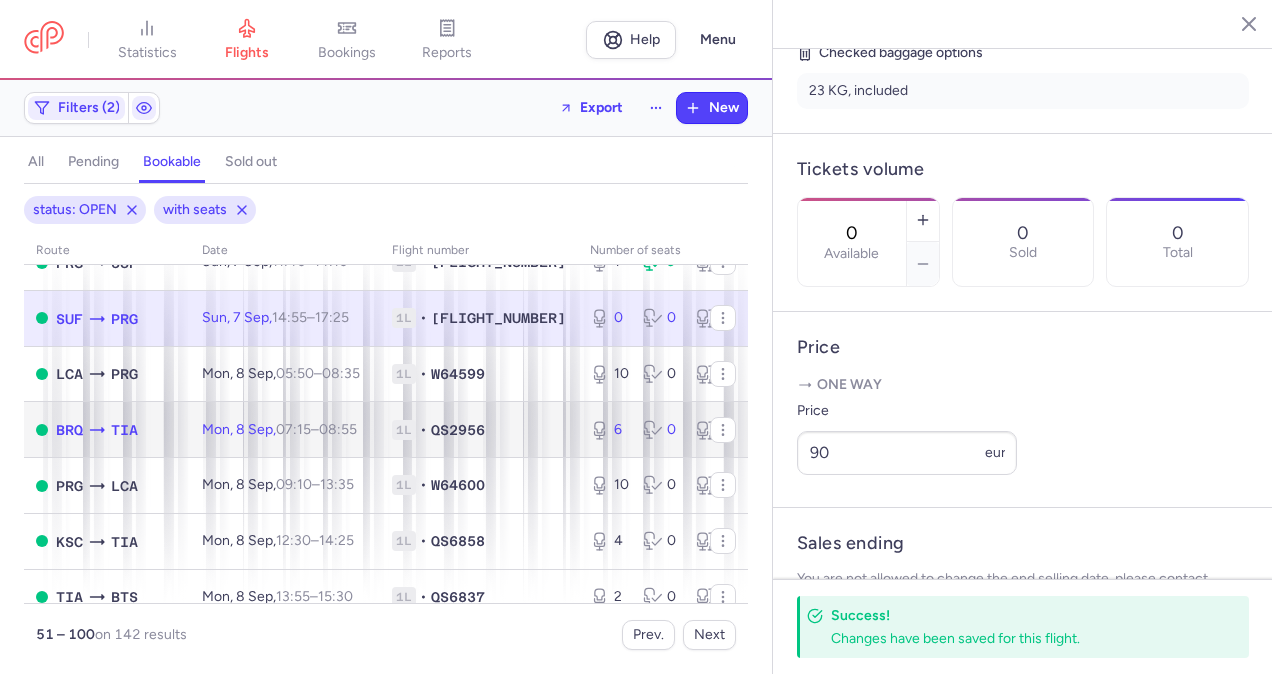 click on "[DAY], [NUMBER] [MONTH], [TIME] – [TIME] +0" at bounding box center [285, 430] 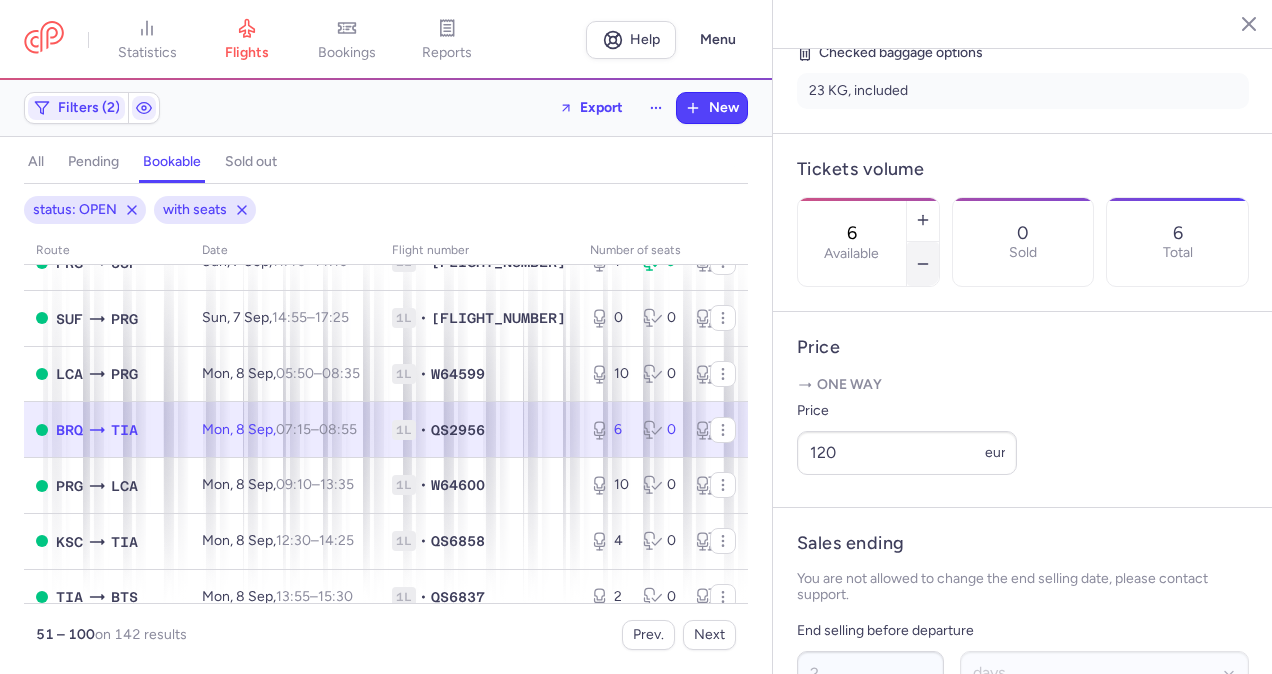 click 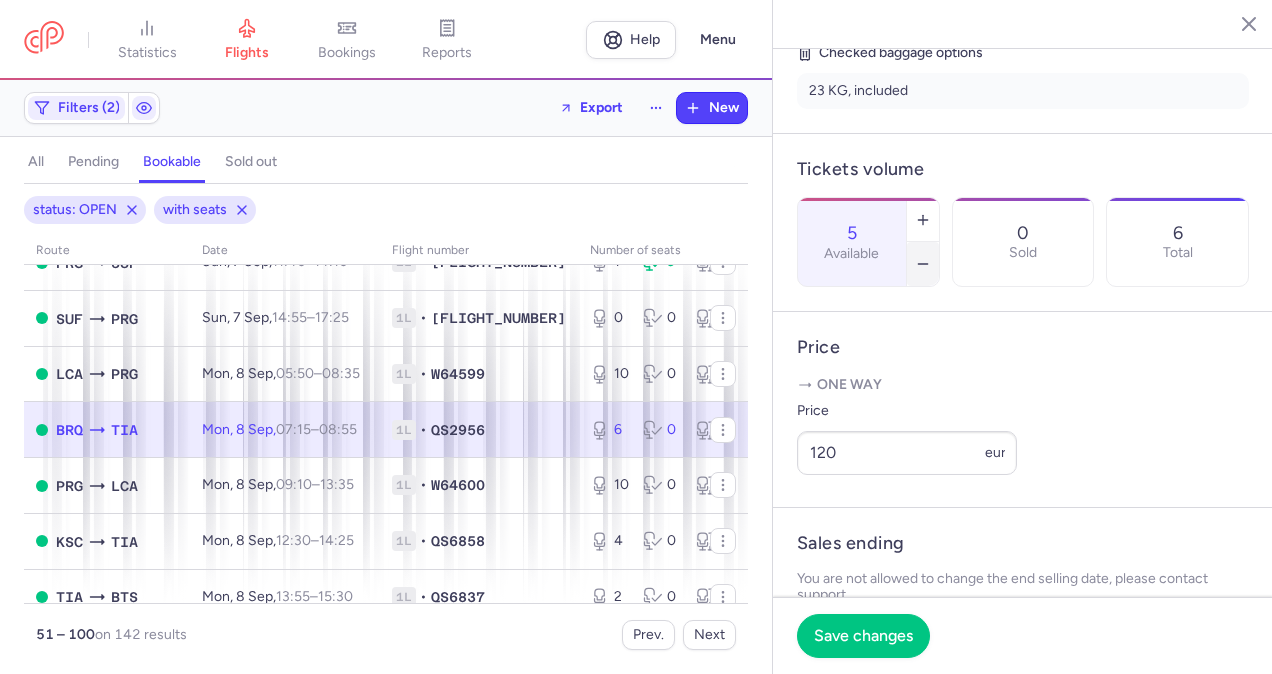 click 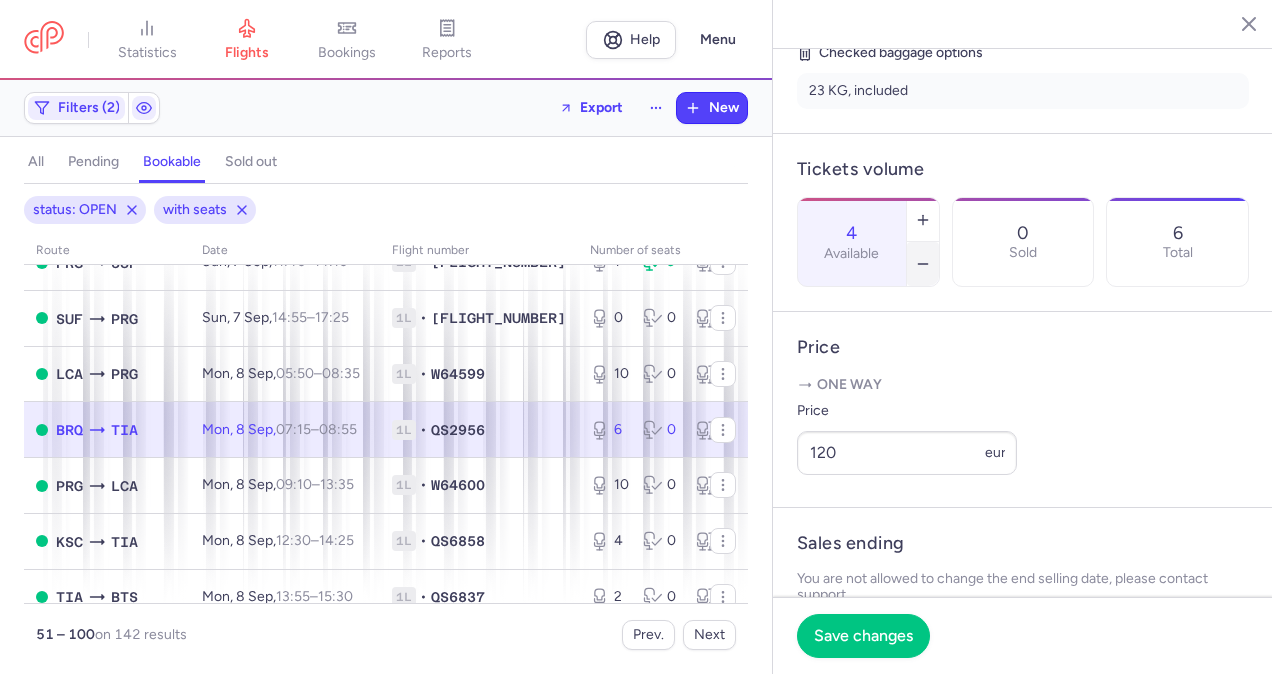 click 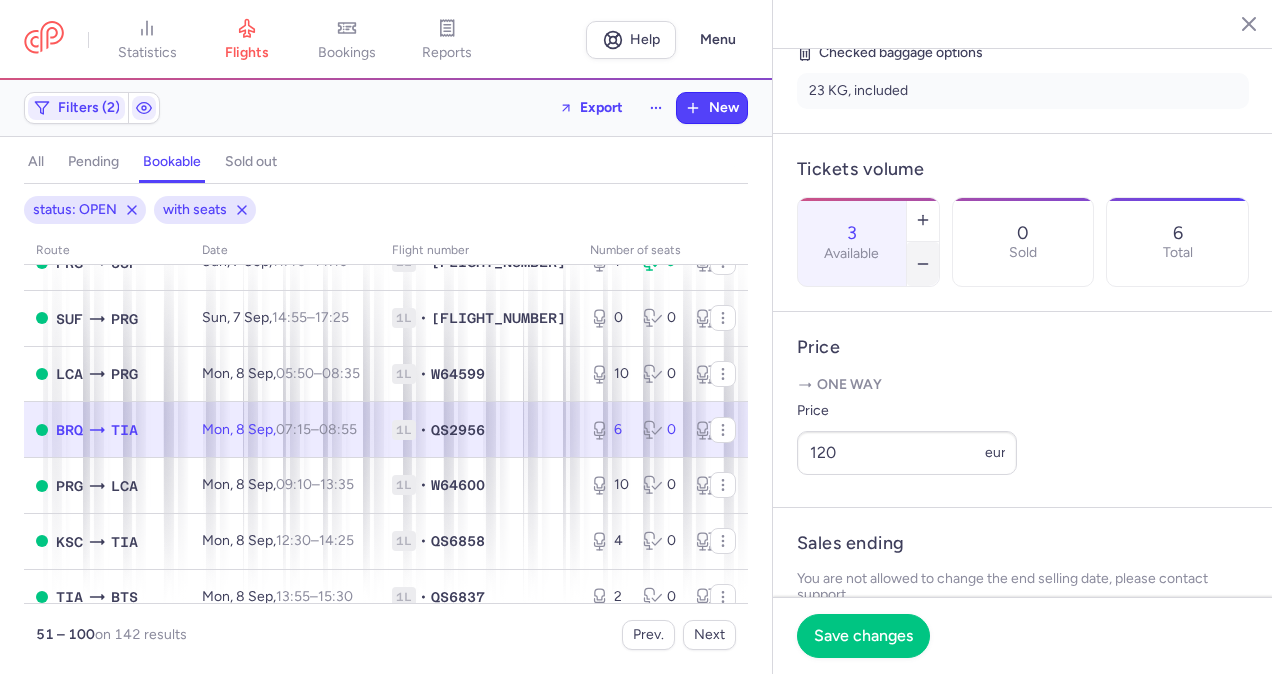 click 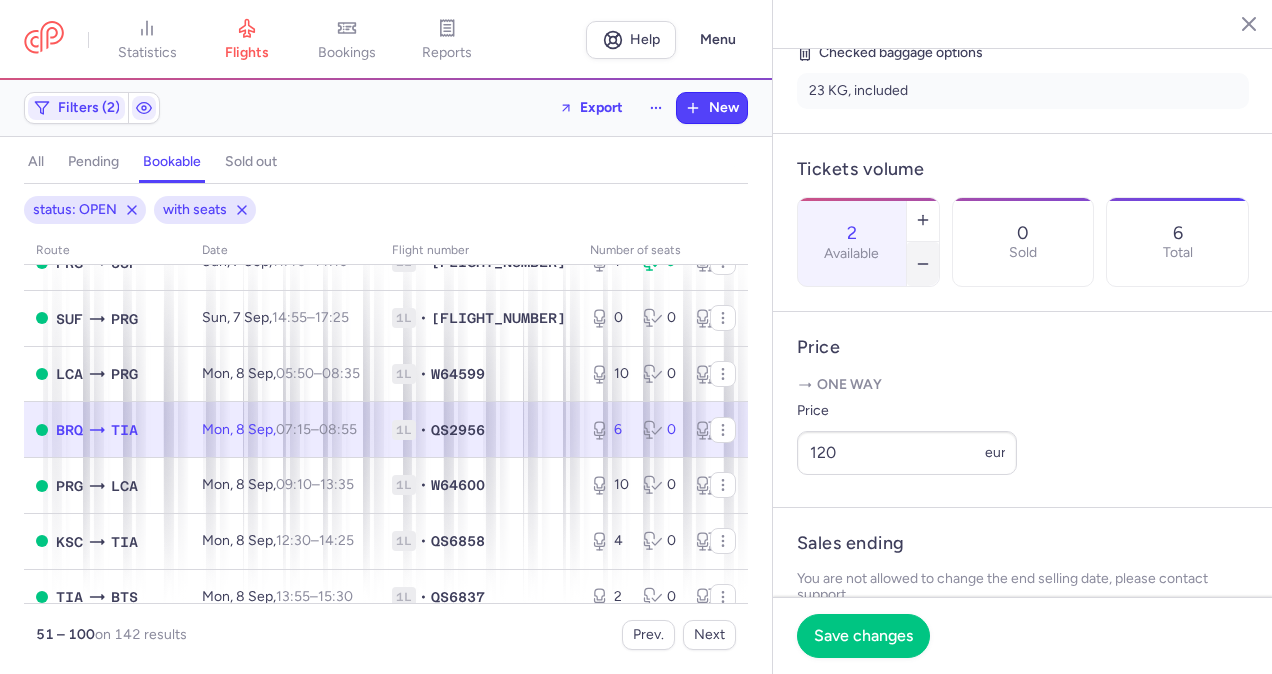 click 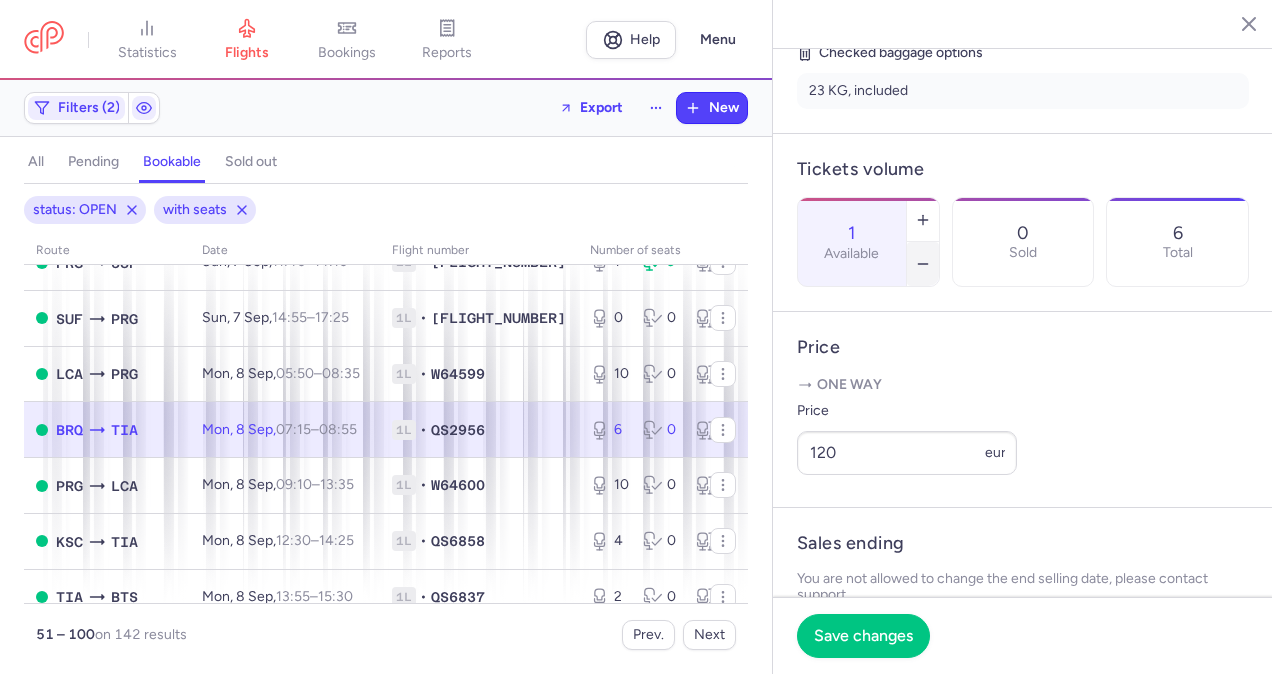click 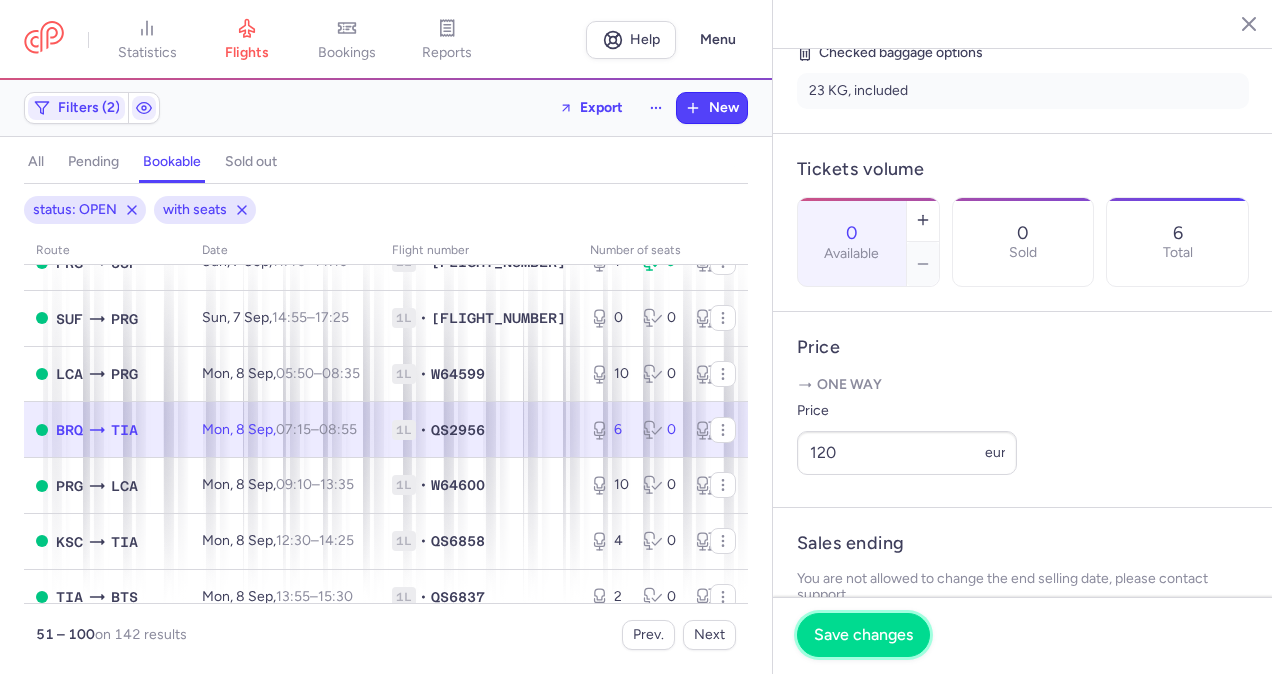 click on "Save changes" at bounding box center [863, 635] 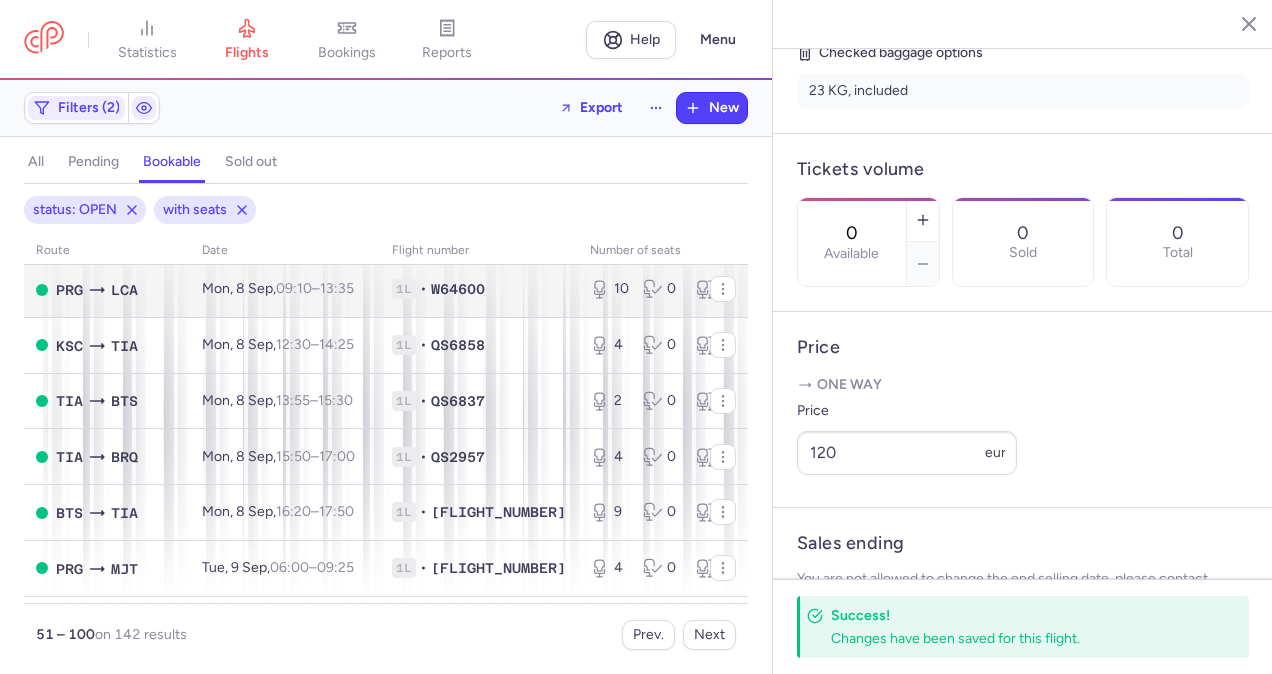 scroll, scrollTop: 1300, scrollLeft: 0, axis: vertical 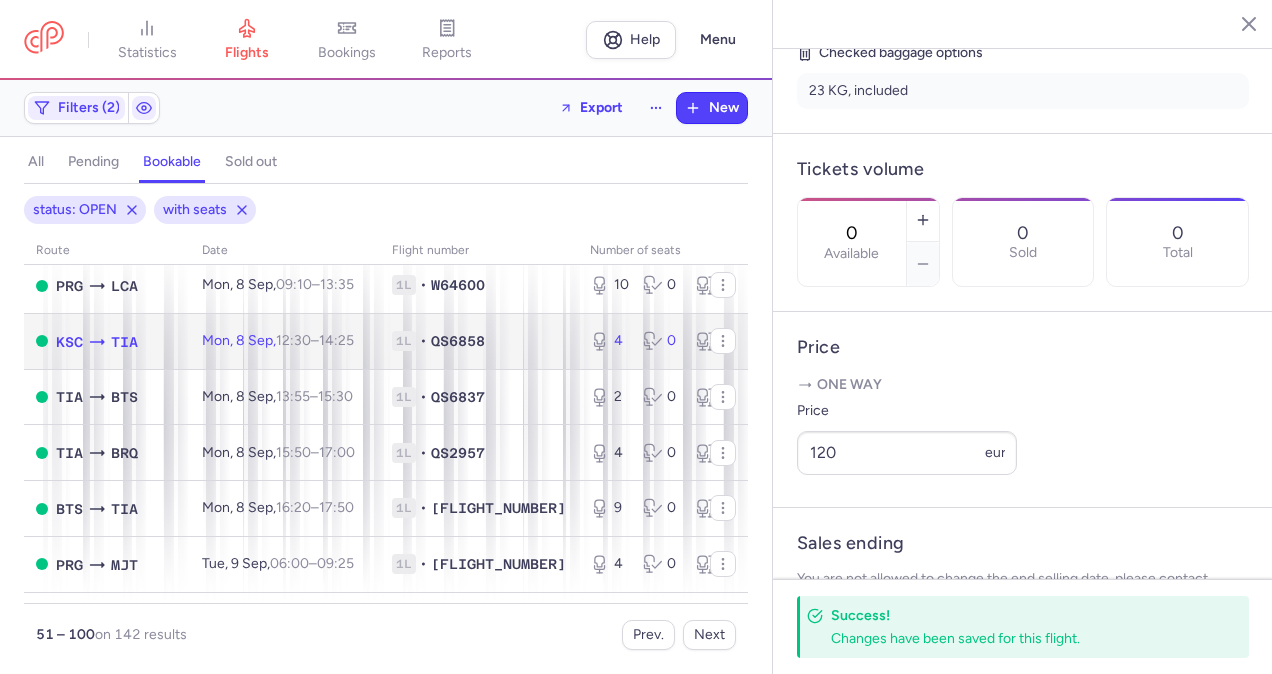 click on "1L • QS6858" at bounding box center (479, 341) 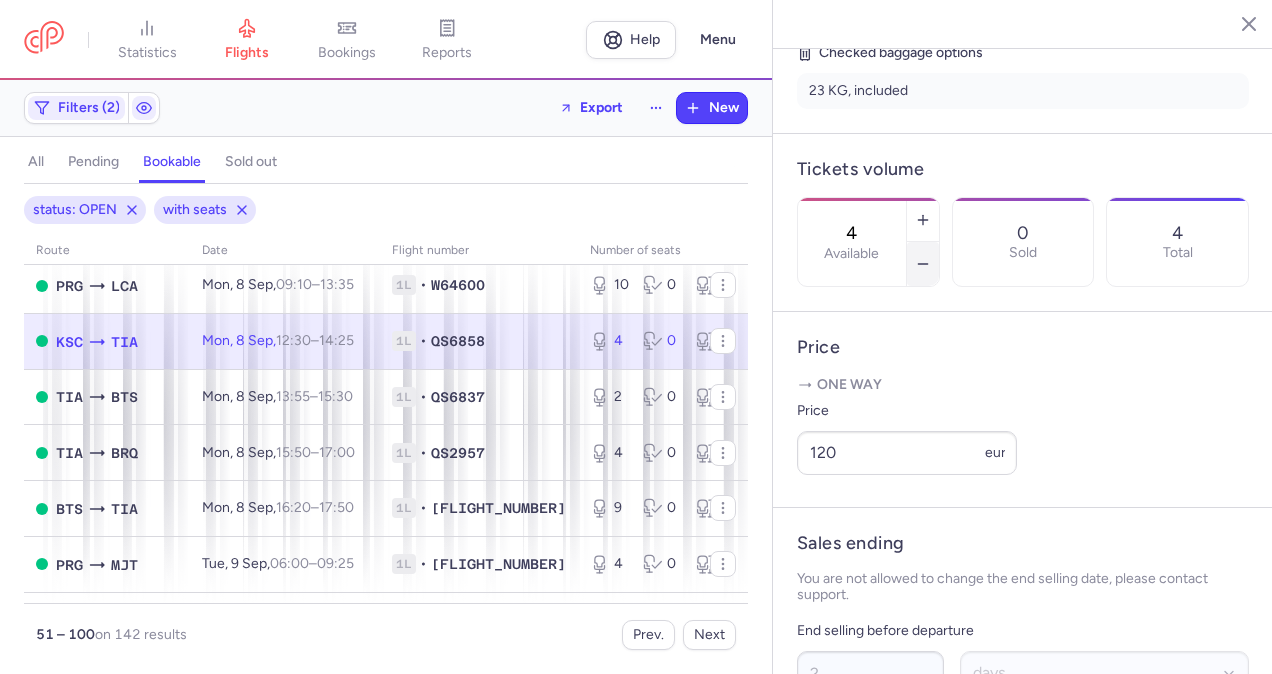 click 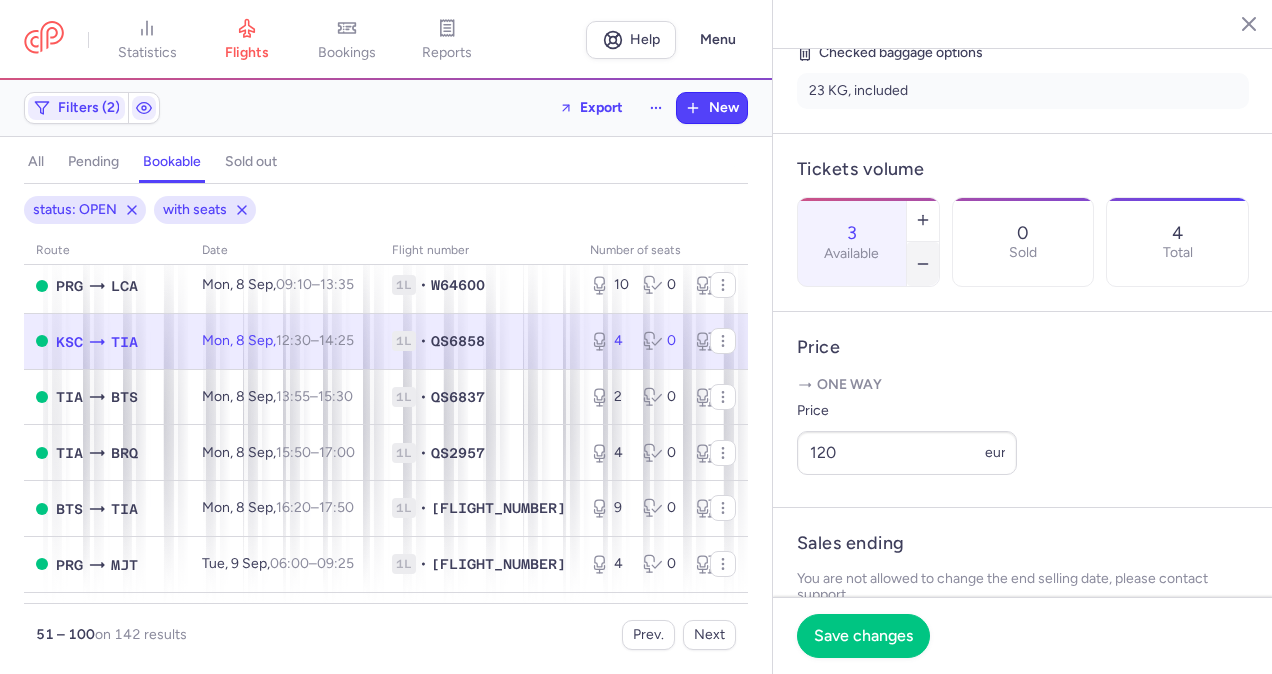 click 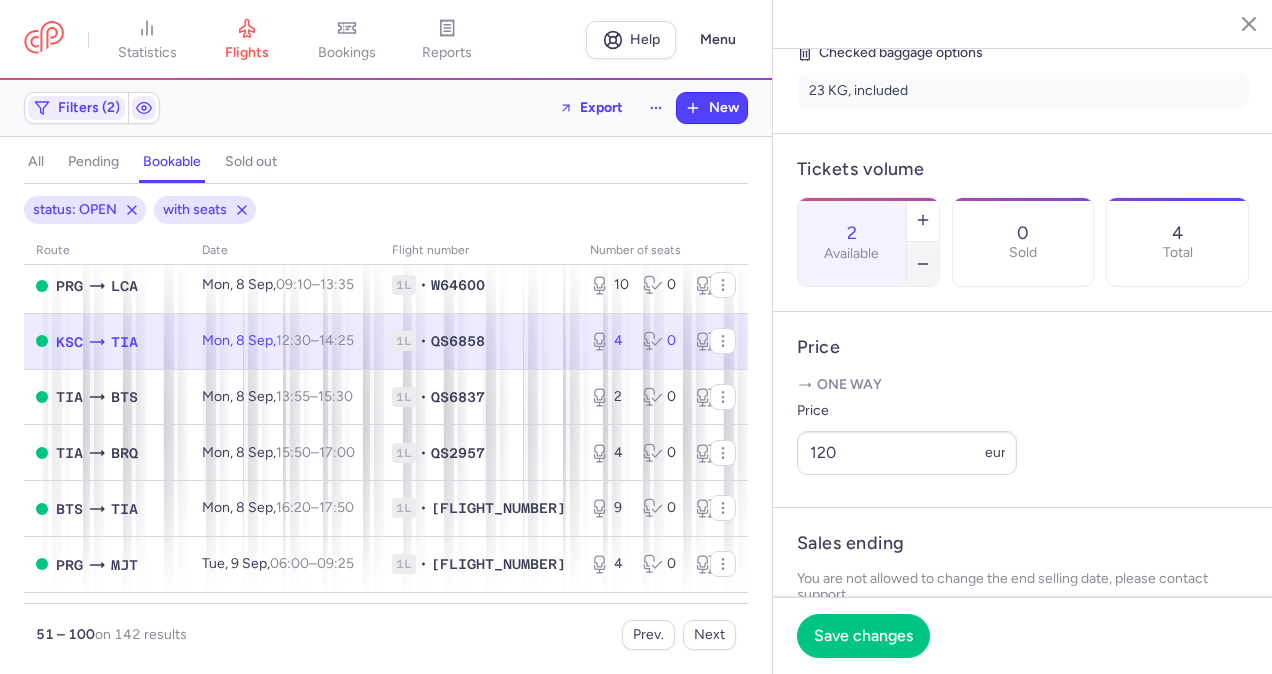 click 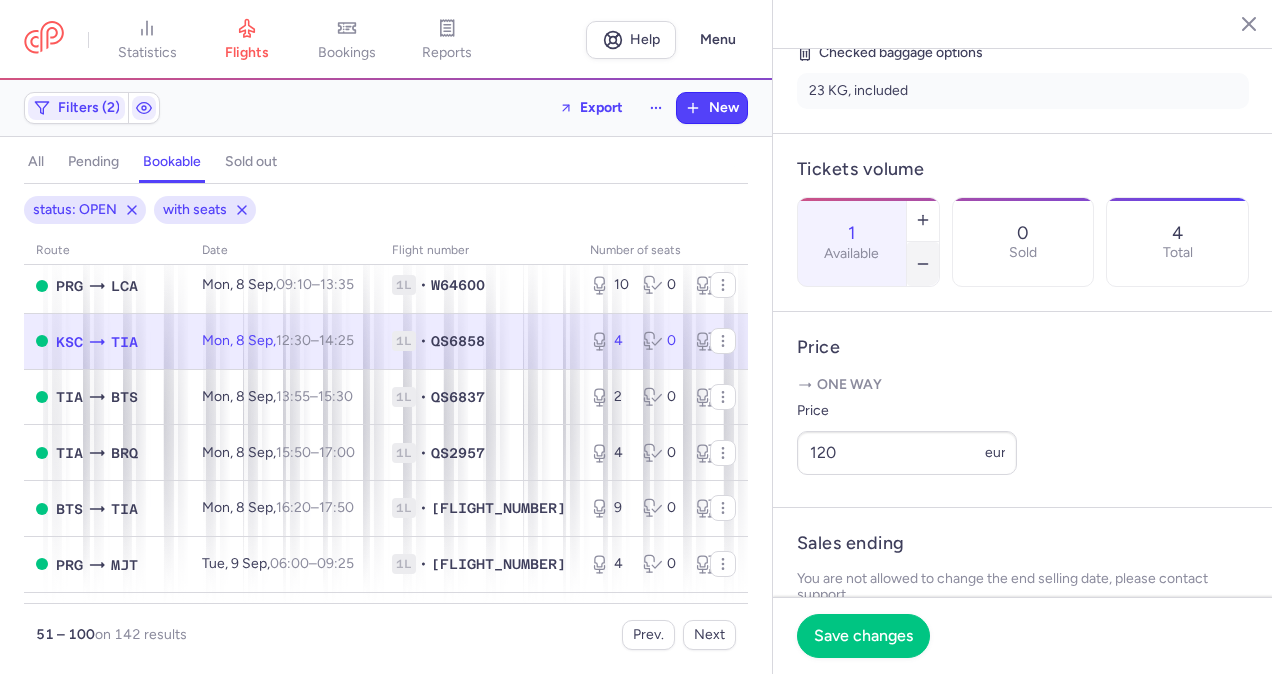 click 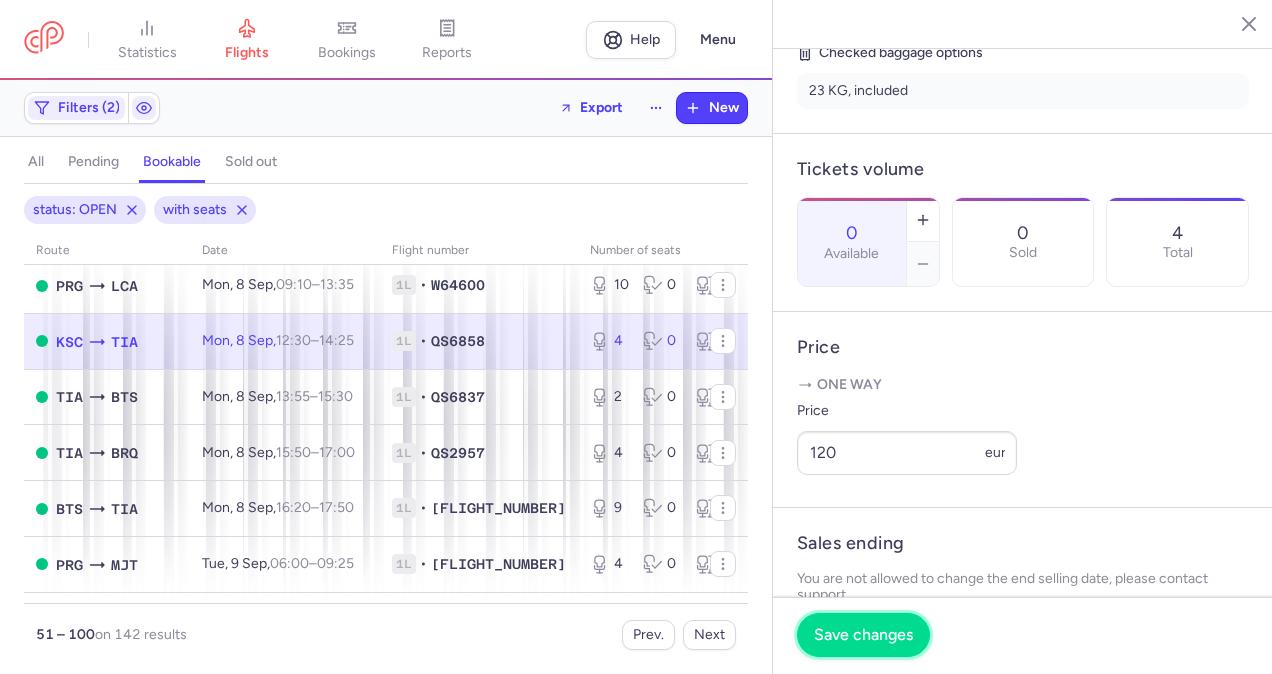click on "Save changes" at bounding box center (863, 635) 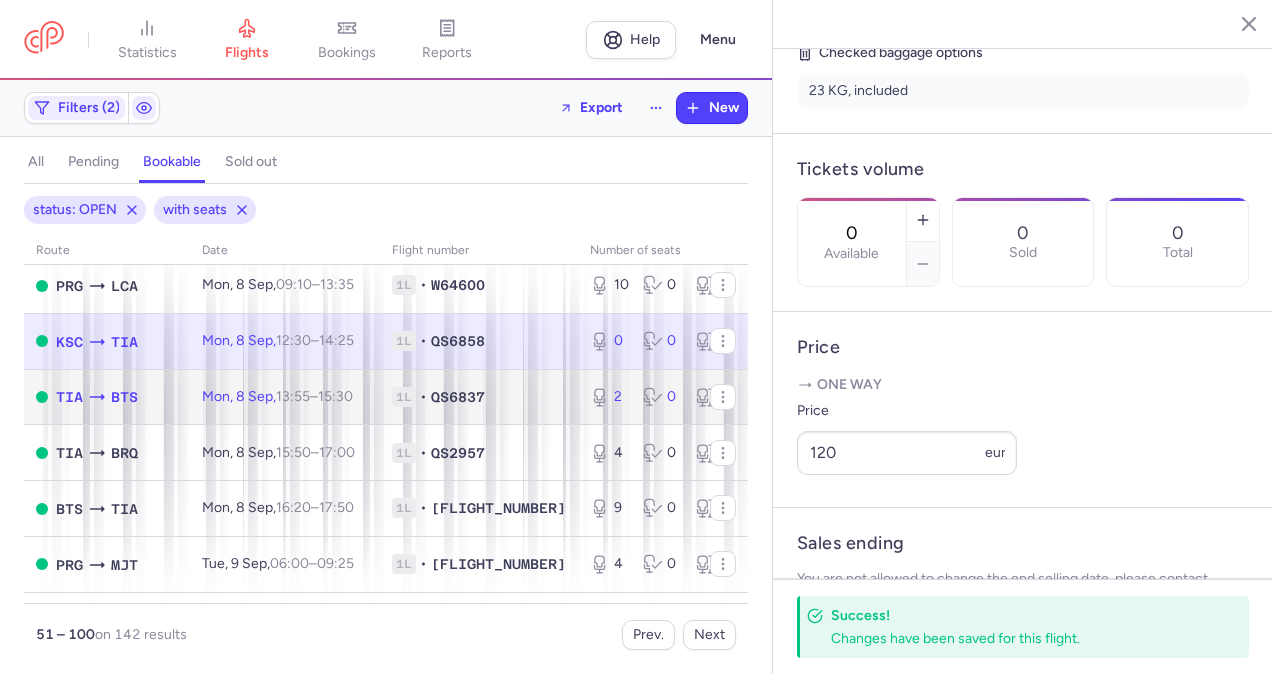click on "2 0 2" at bounding box center [661, 397] 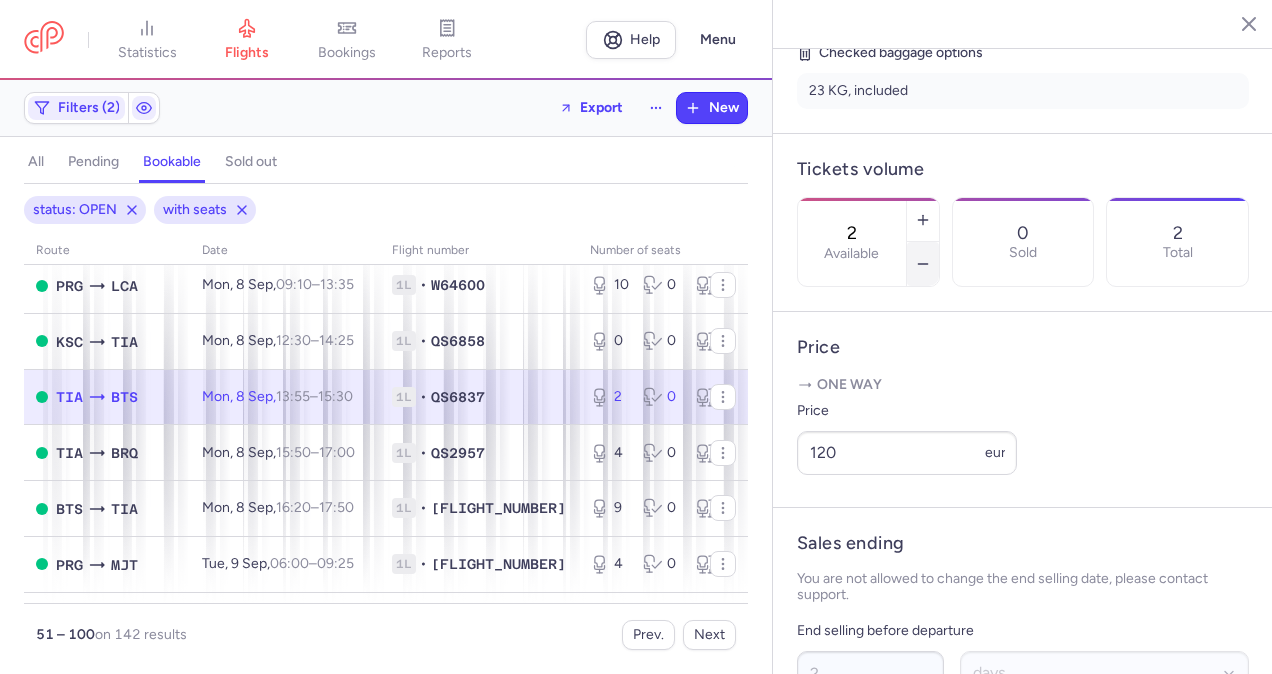 click at bounding box center [923, 264] 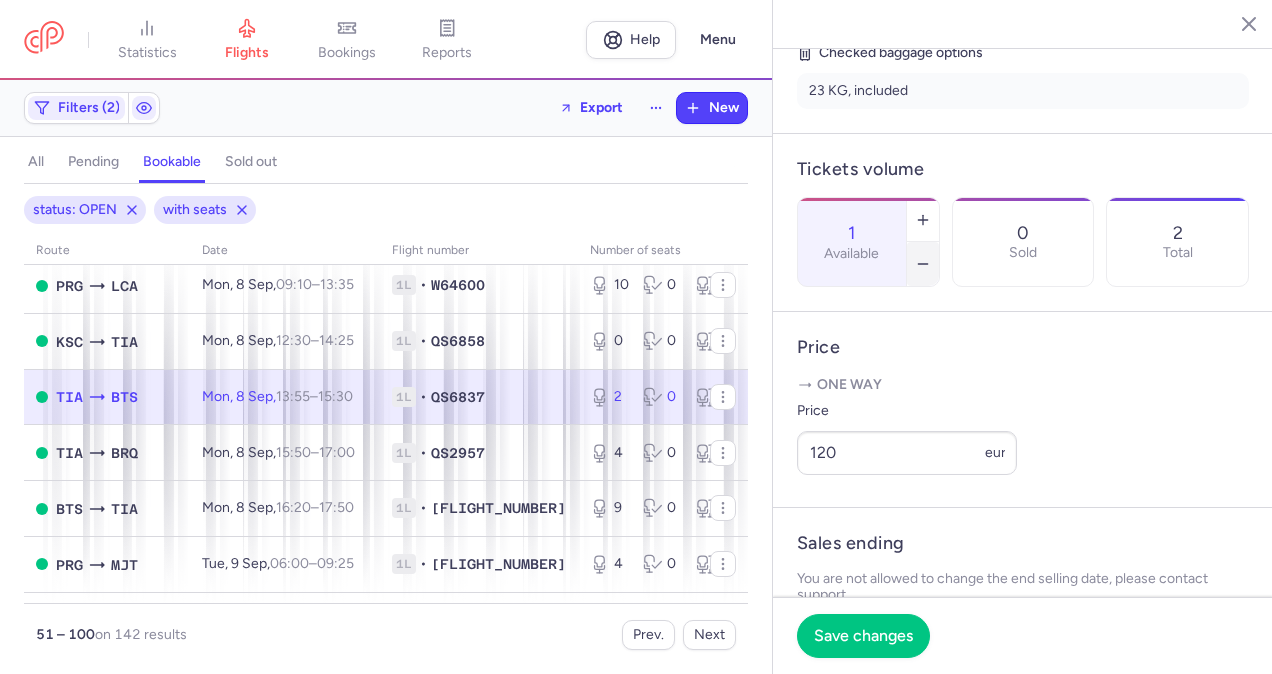 click at bounding box center [923, 264] 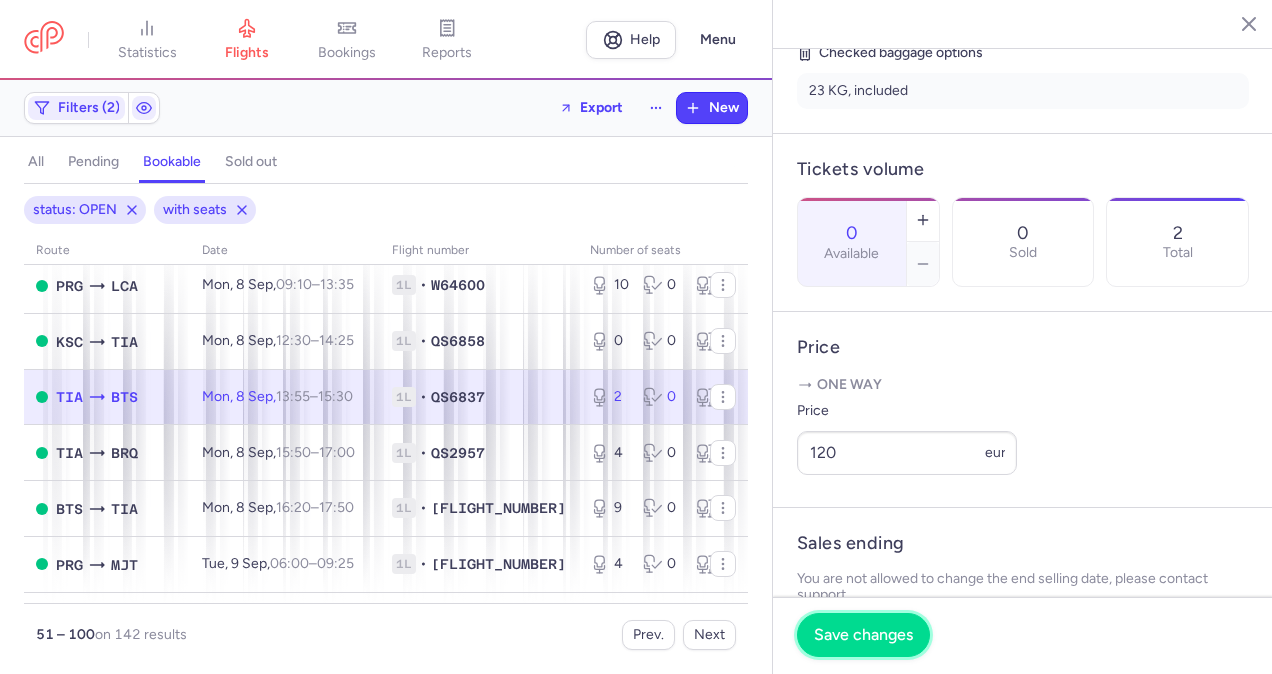 drag, startPoint x: 864, startPoint y: 632, endPoint x: 816, endPoint y: 614, distance: 51.264023 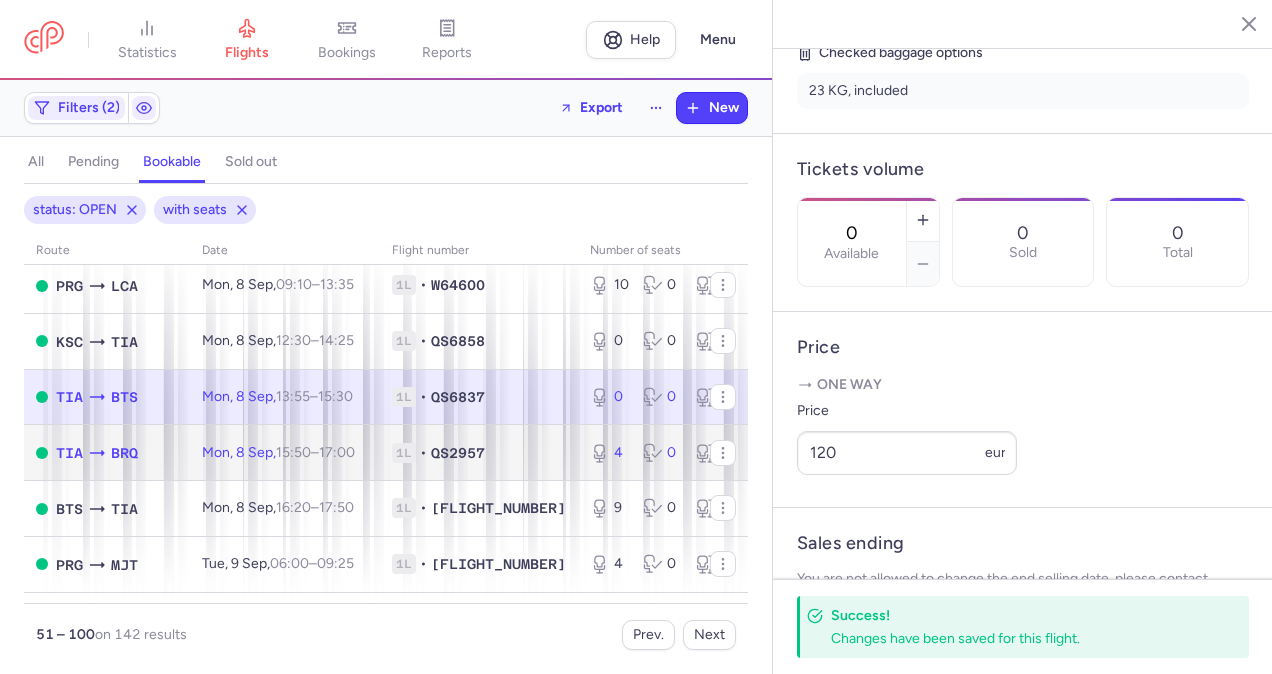 click on "1L • QS2957" at bounding box center (479, 453) 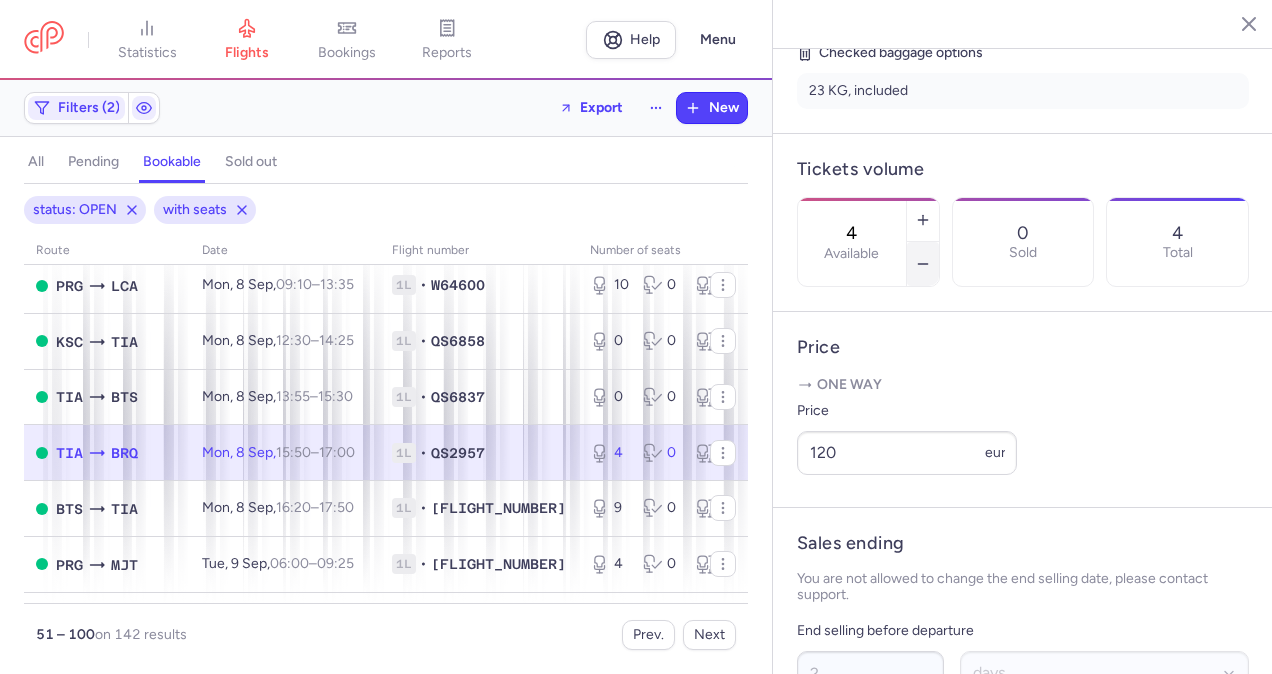 click at bounding box center (923, 264) 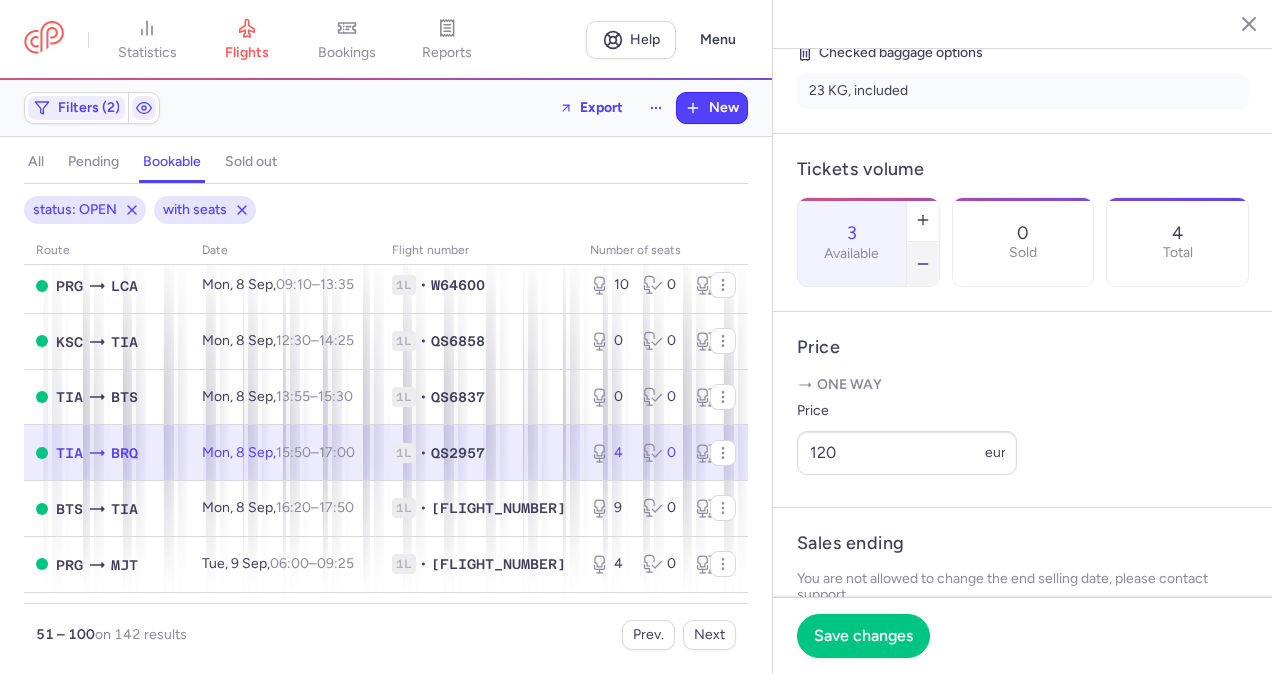 click at bounding box center [923, 264] 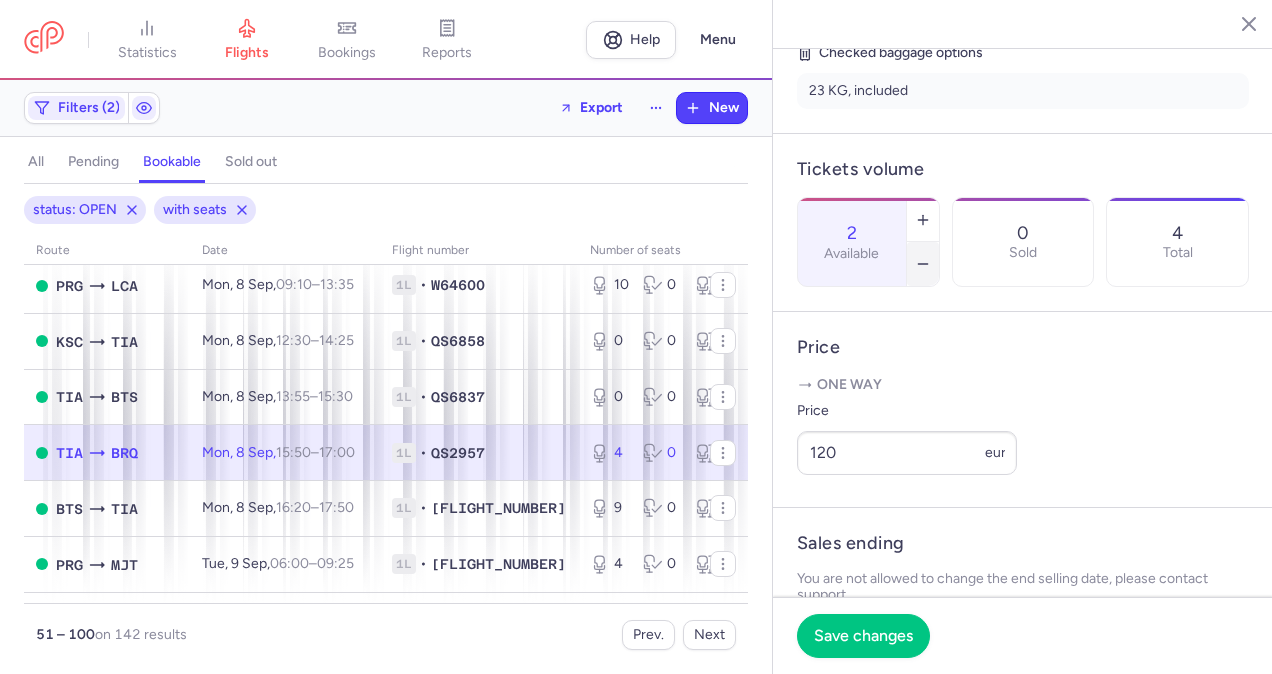 click at bounding box center [923, 264] 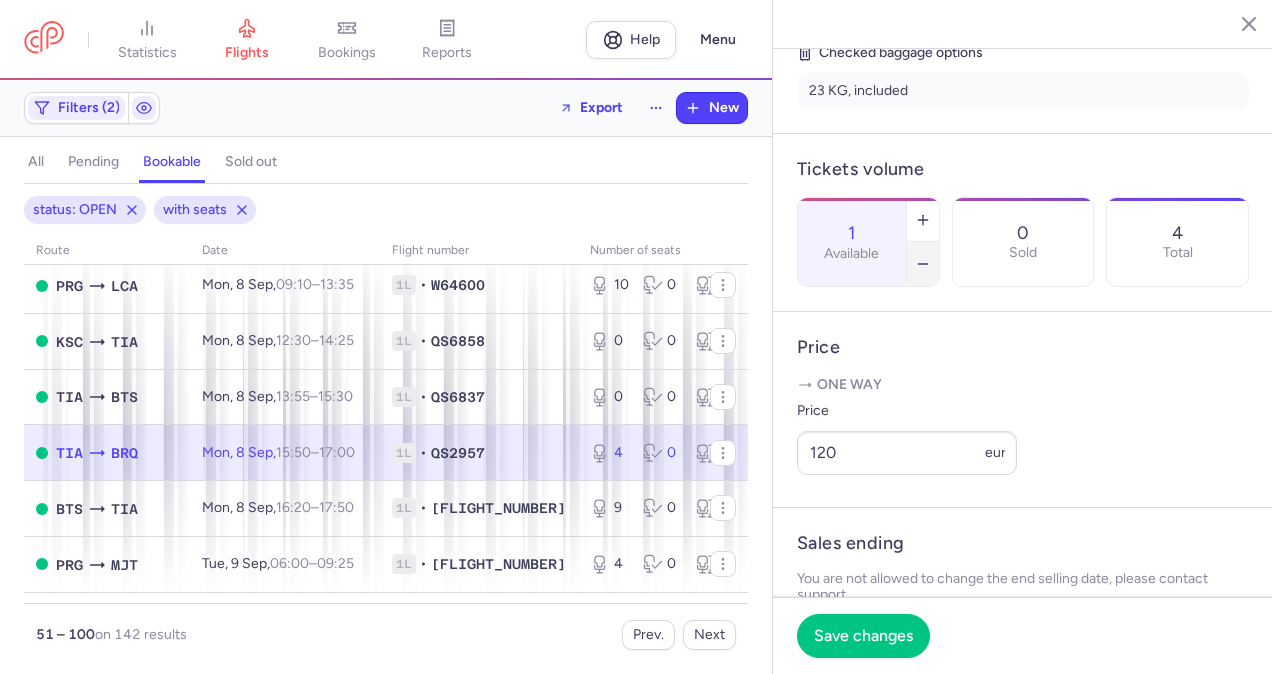 click at bounding box center [923, 264] 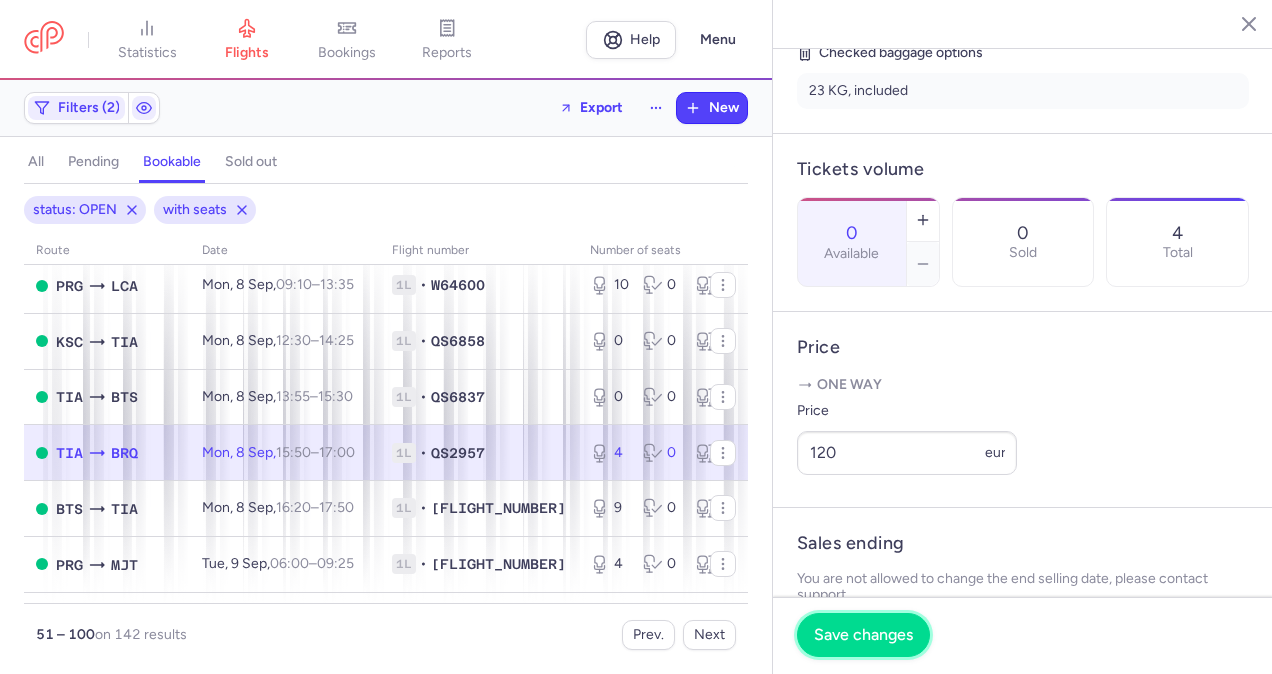click on "Save changes" at bounding box center [863, 635] 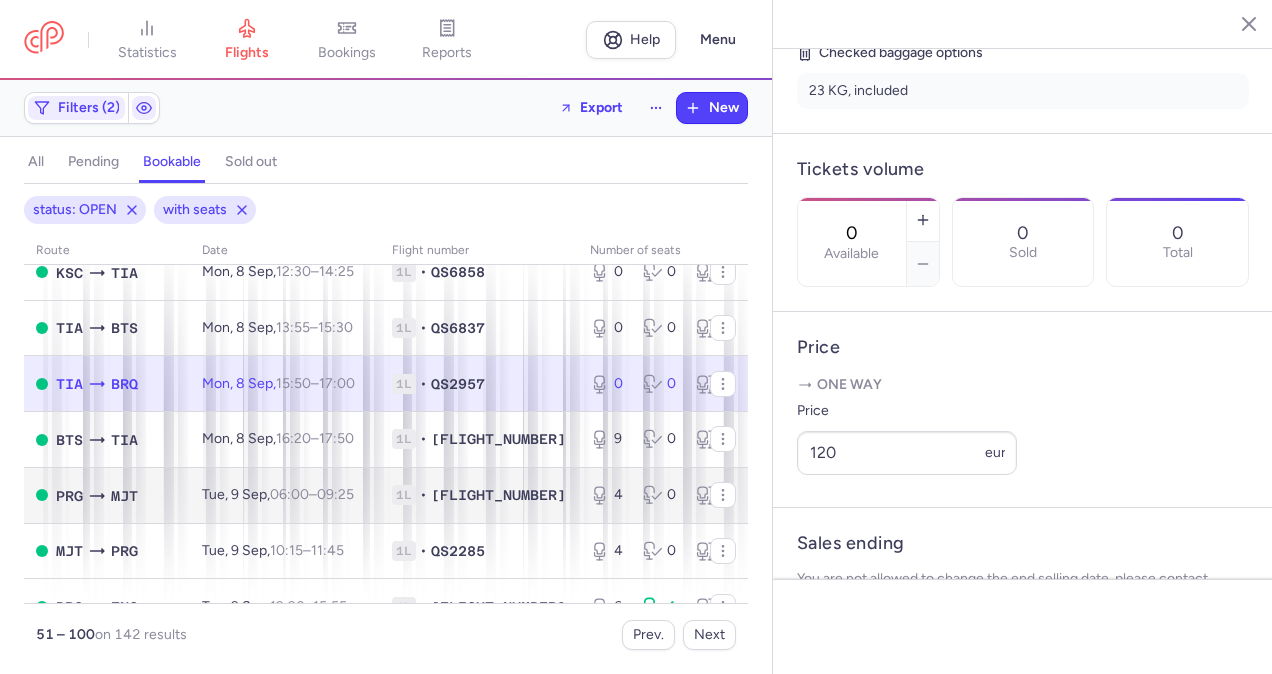 scroll, scrollTop: 1400, scrollLeft: 0, axis: vertical 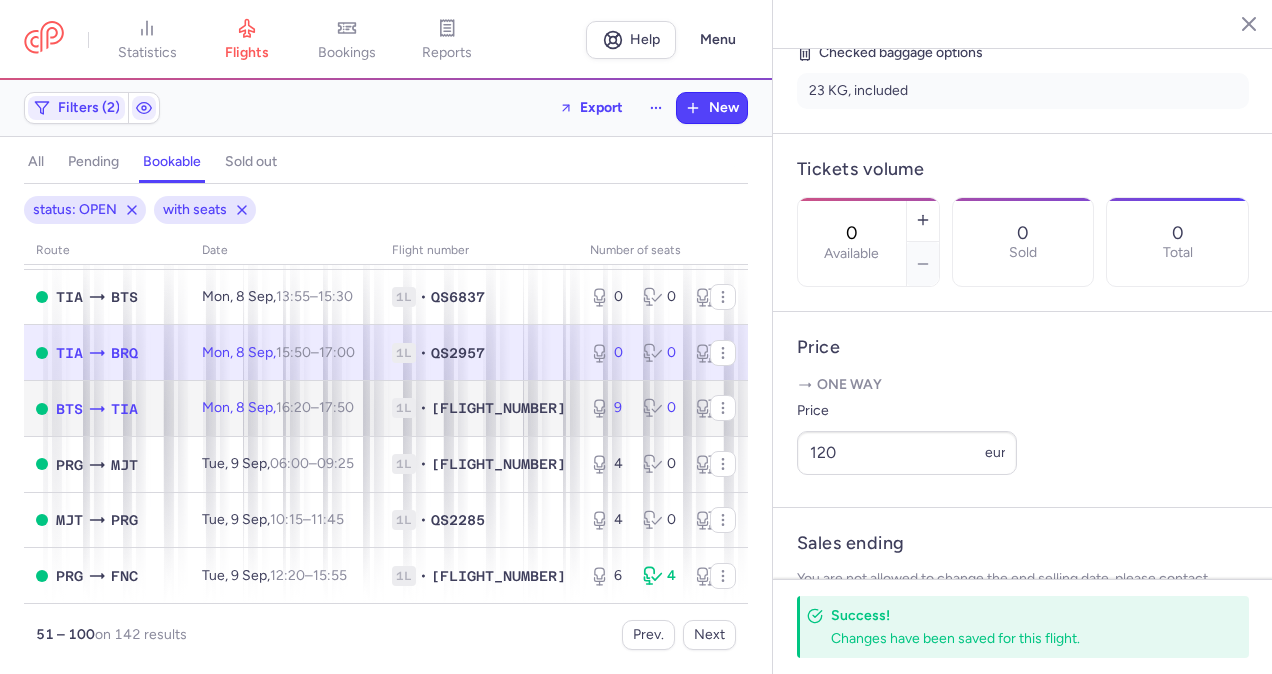 click on "1L • QS6836" at bounding box center [479, 409] 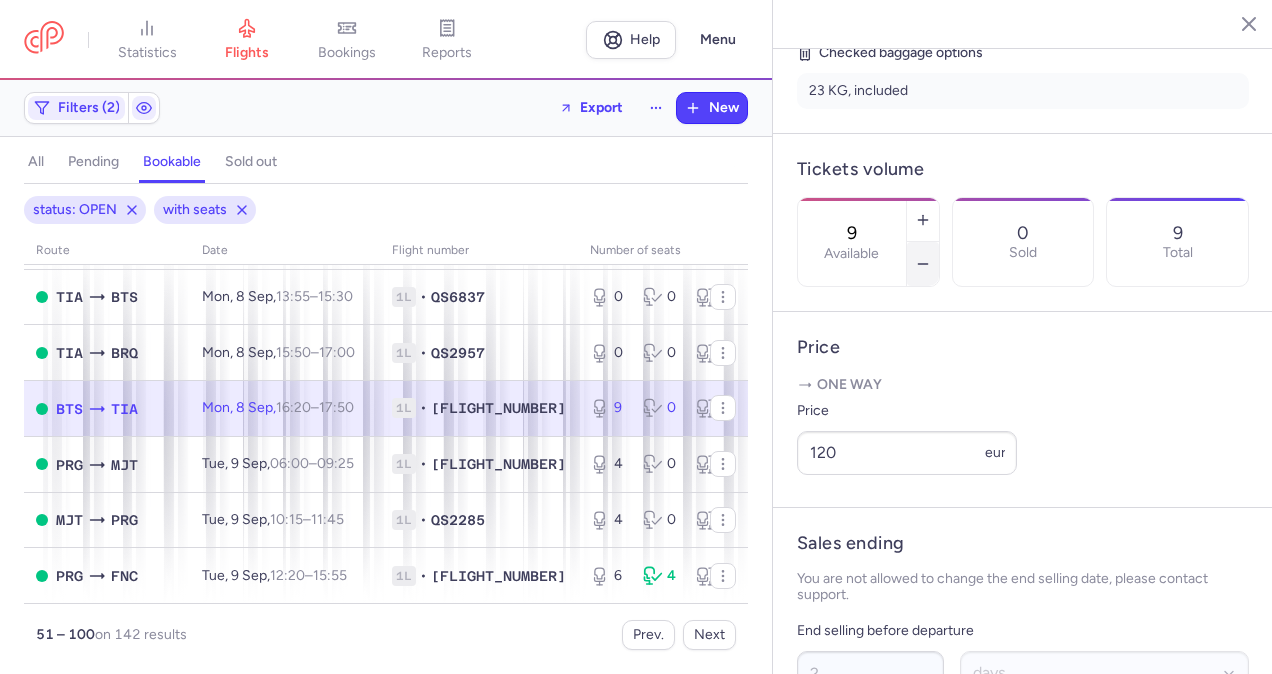 click 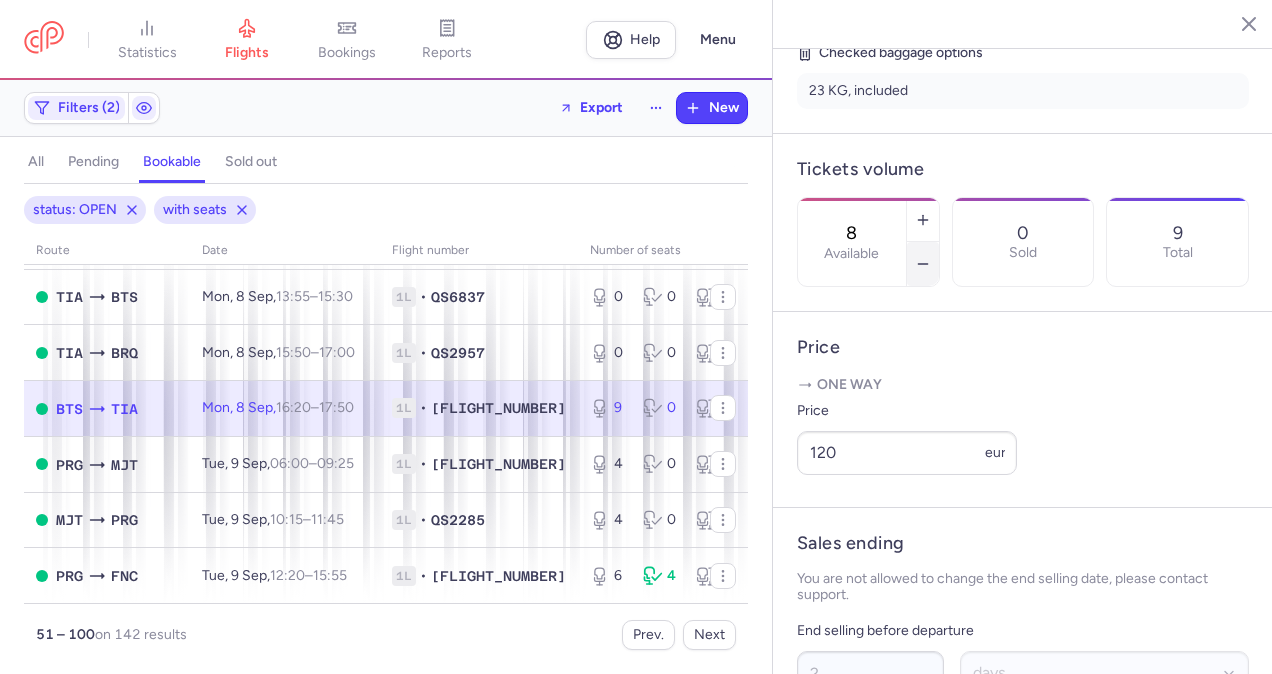click 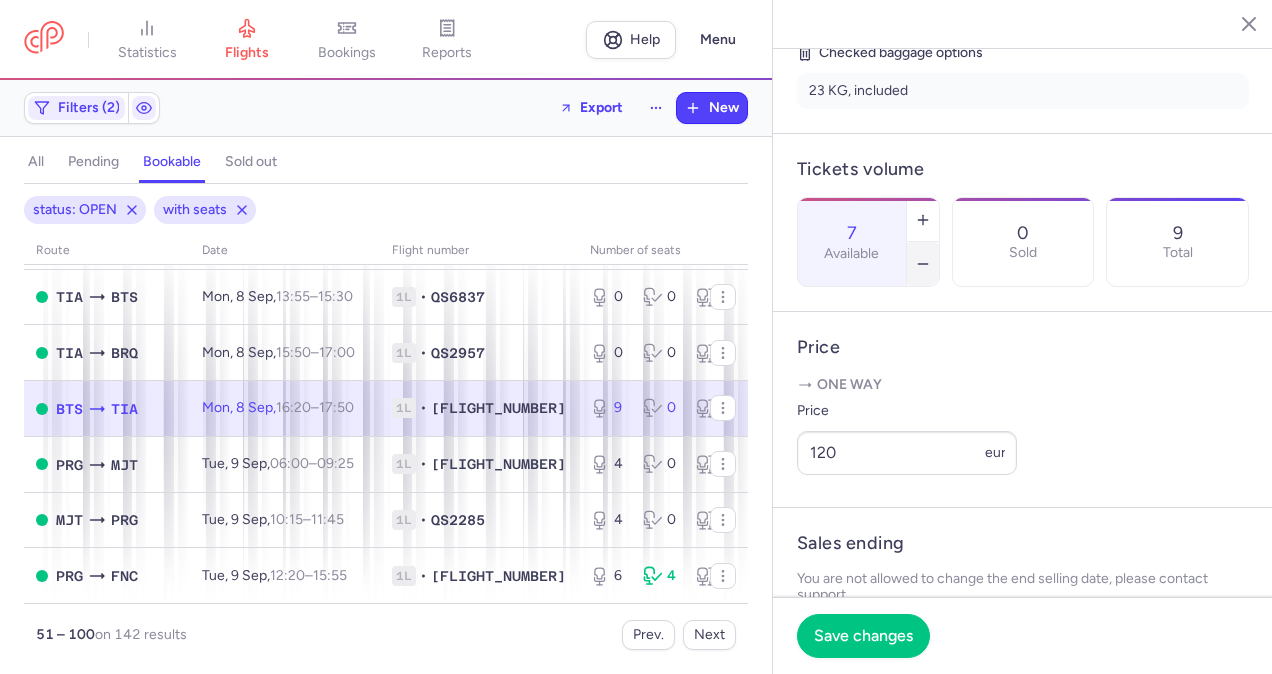 click 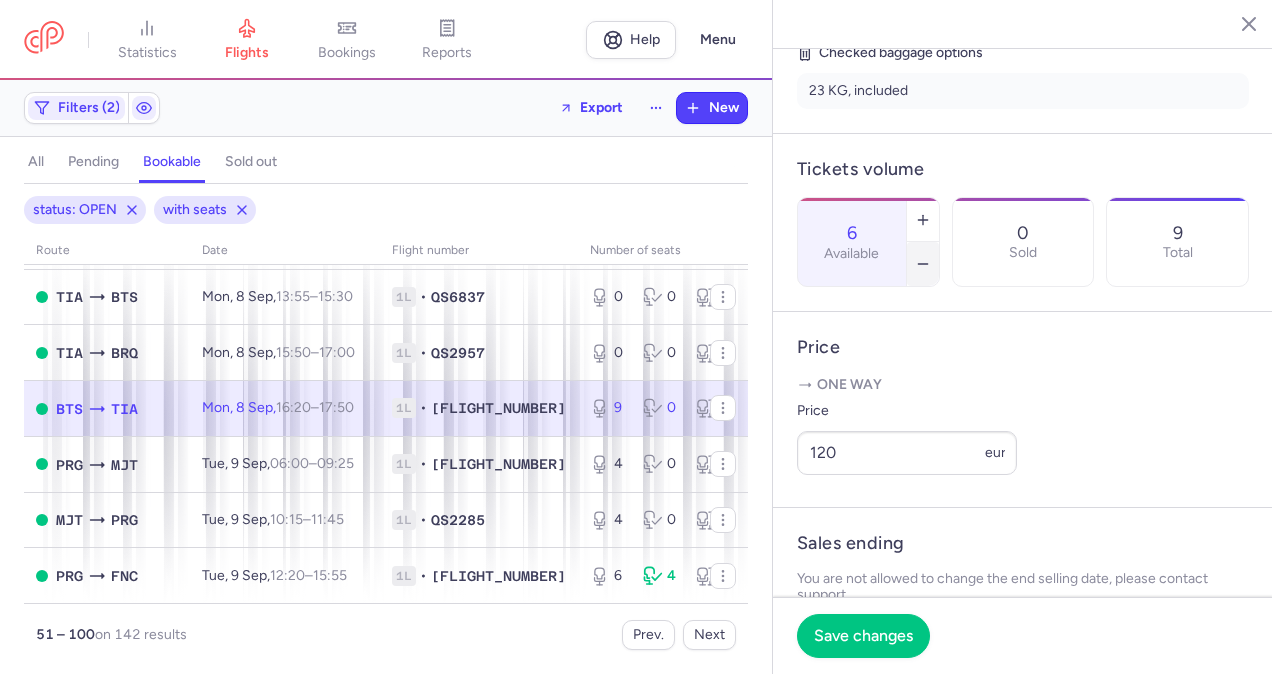 click 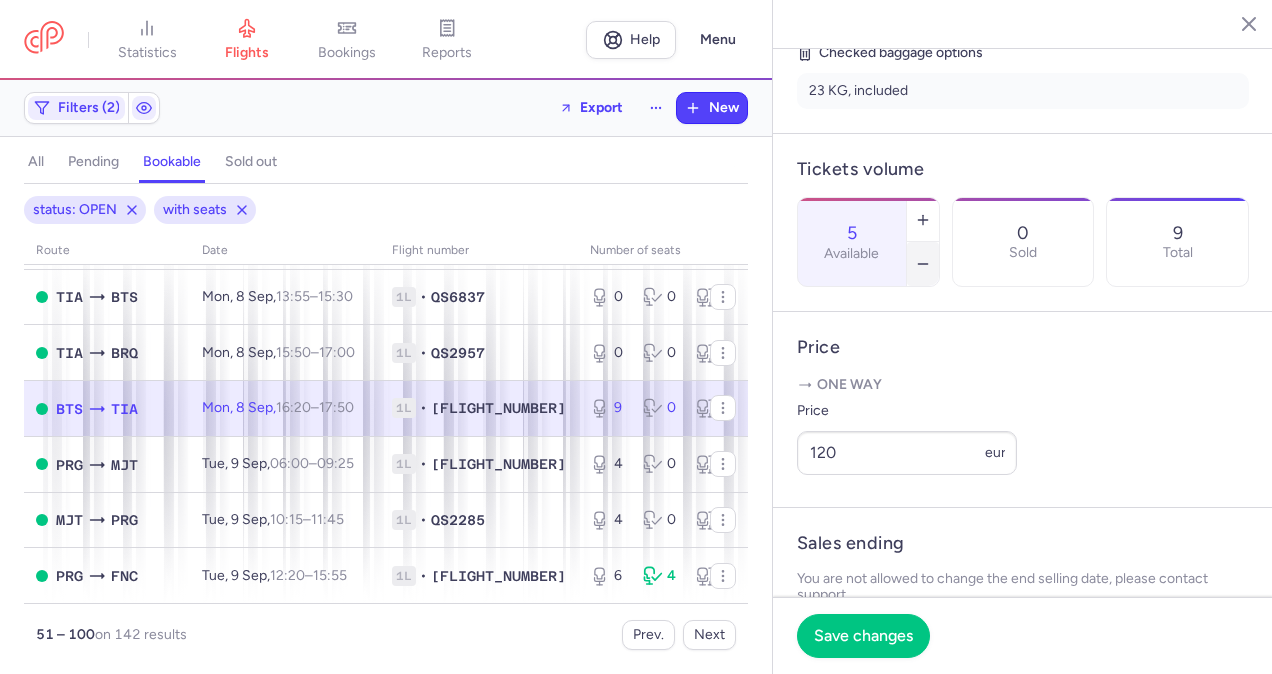 click 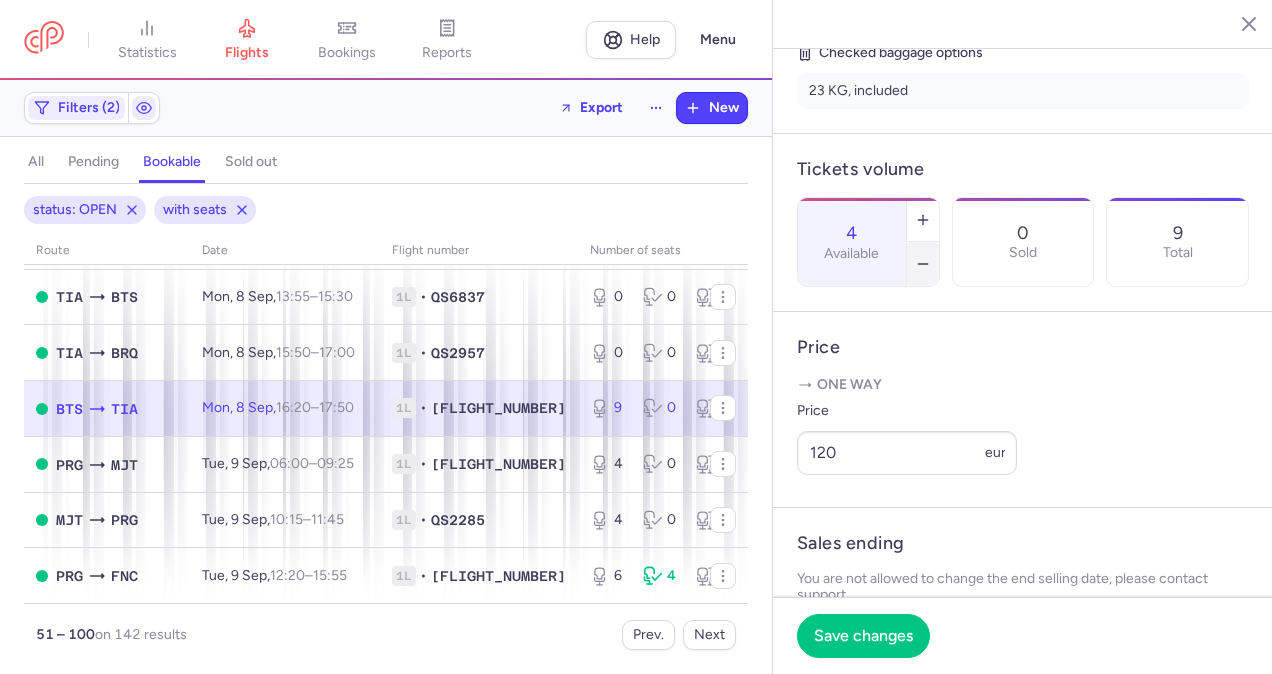 click 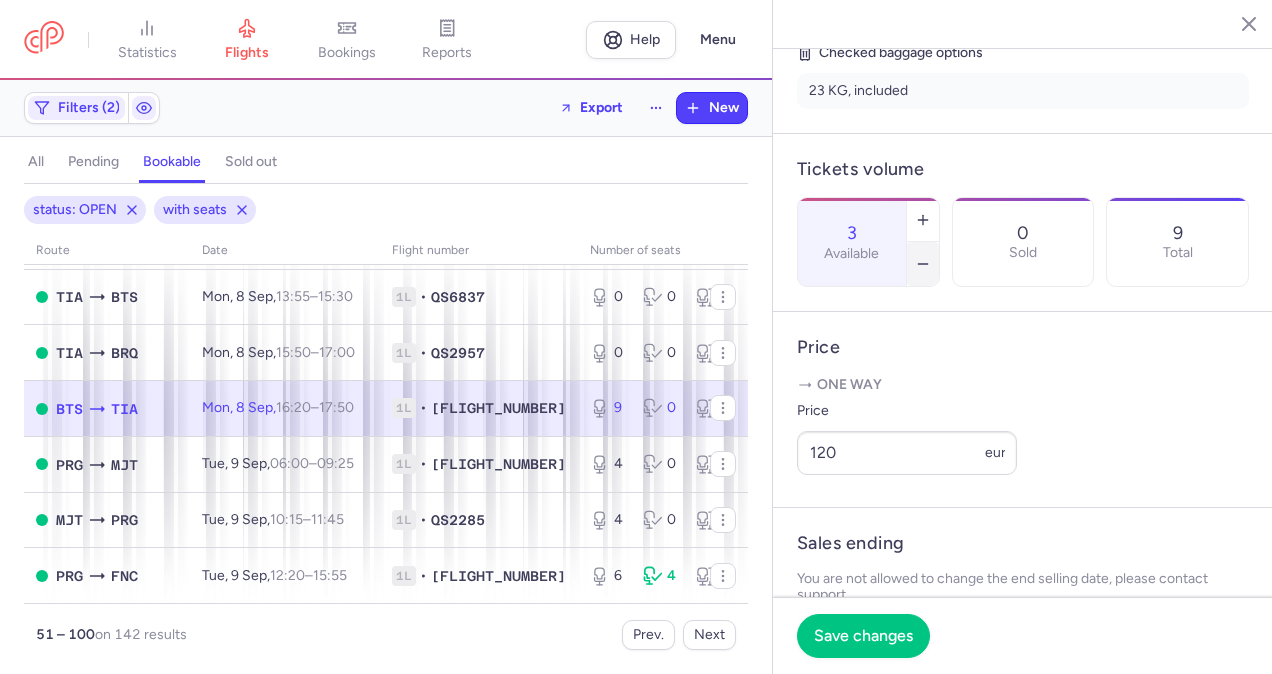 click 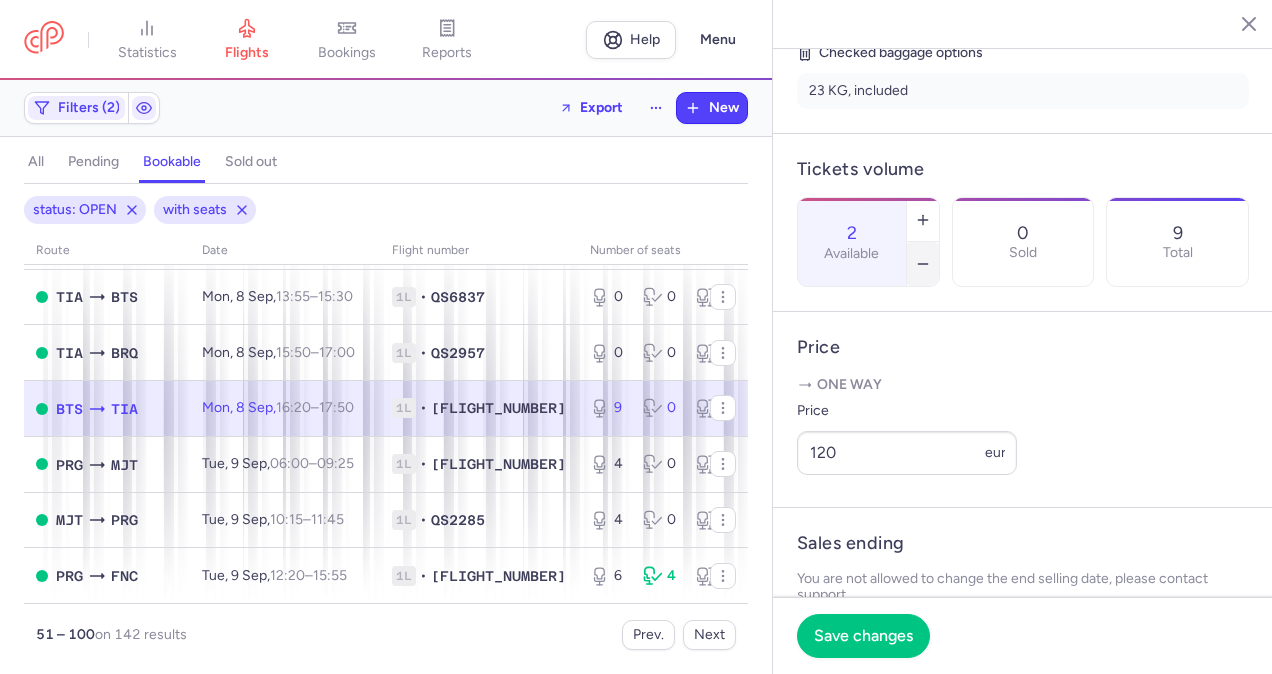 click 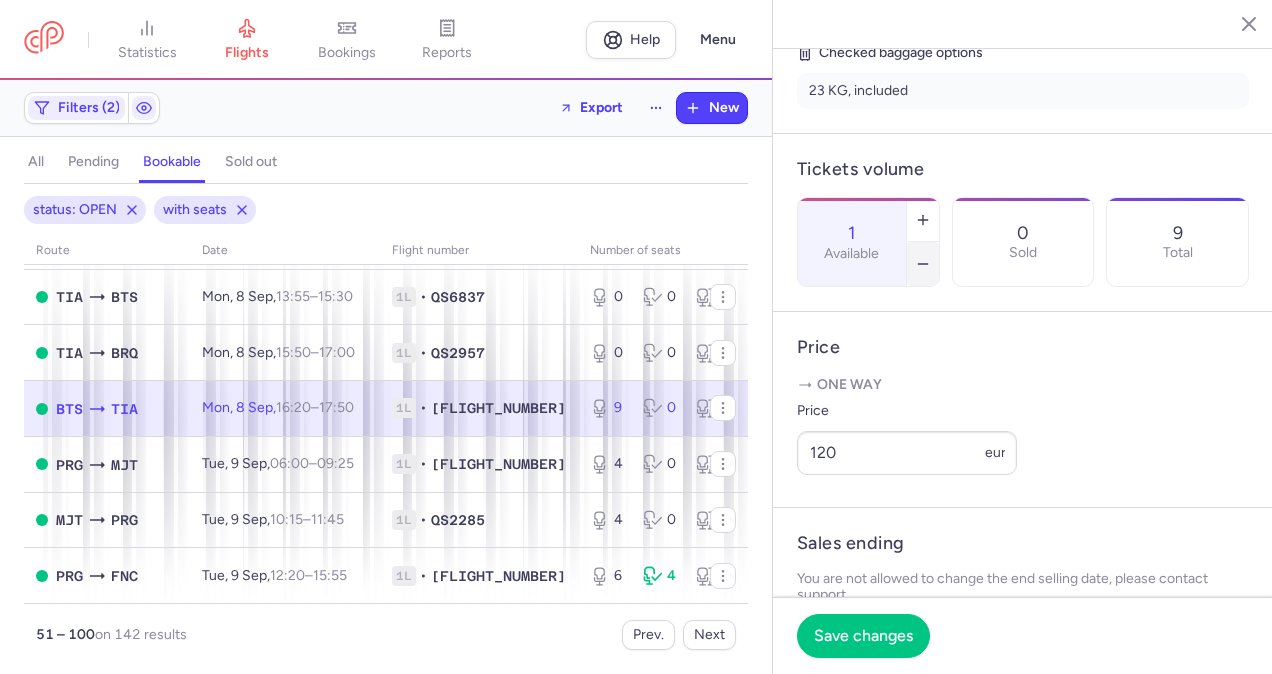 click 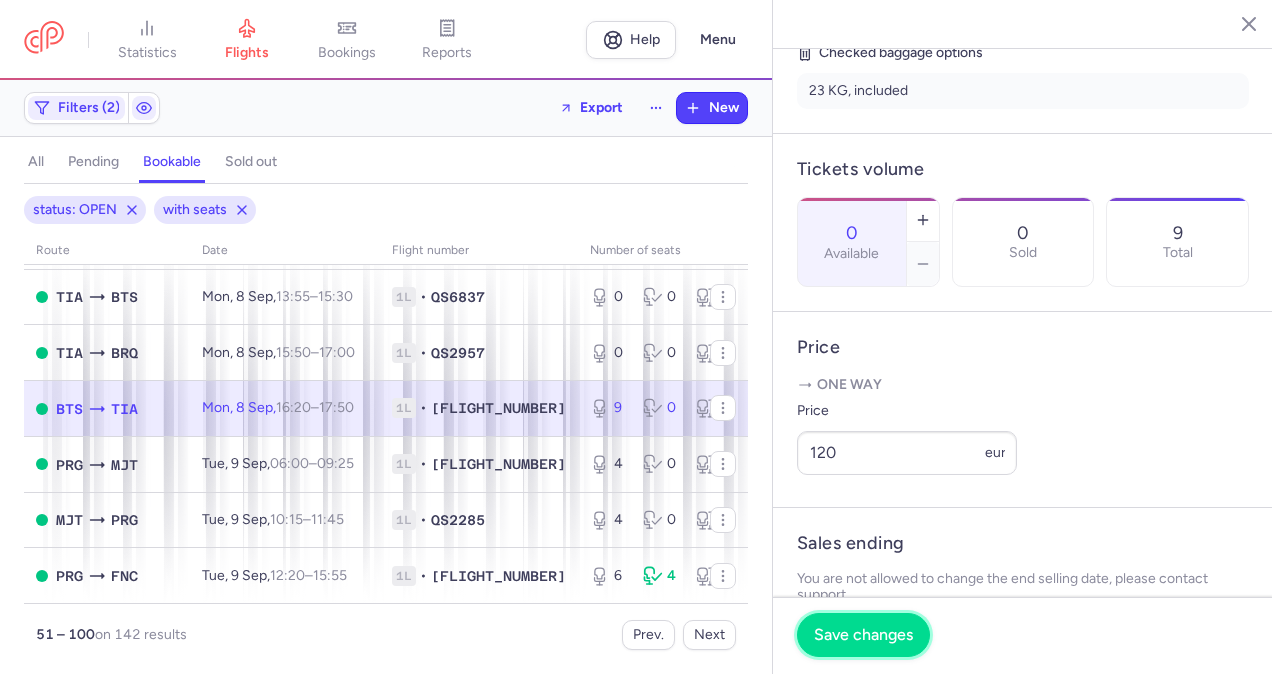 click on "Save changes" at bounding box center (863, 635) 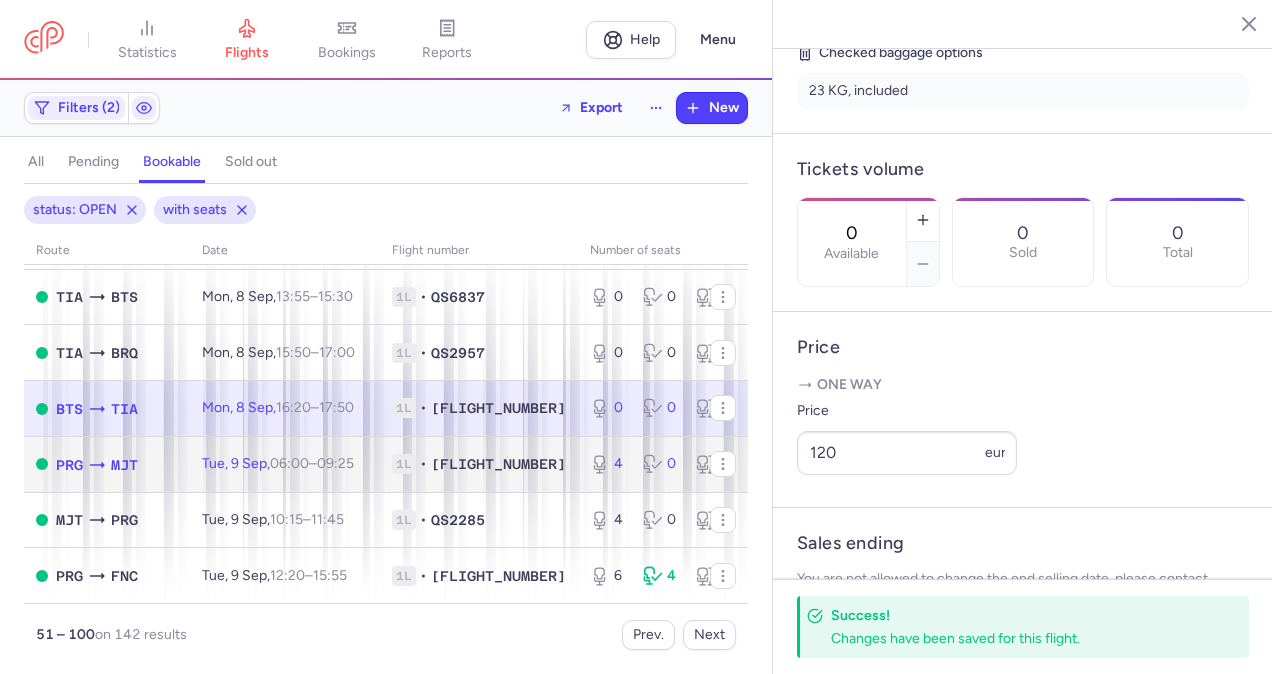 click on "4 0 4" at bounding box center [661, 464] 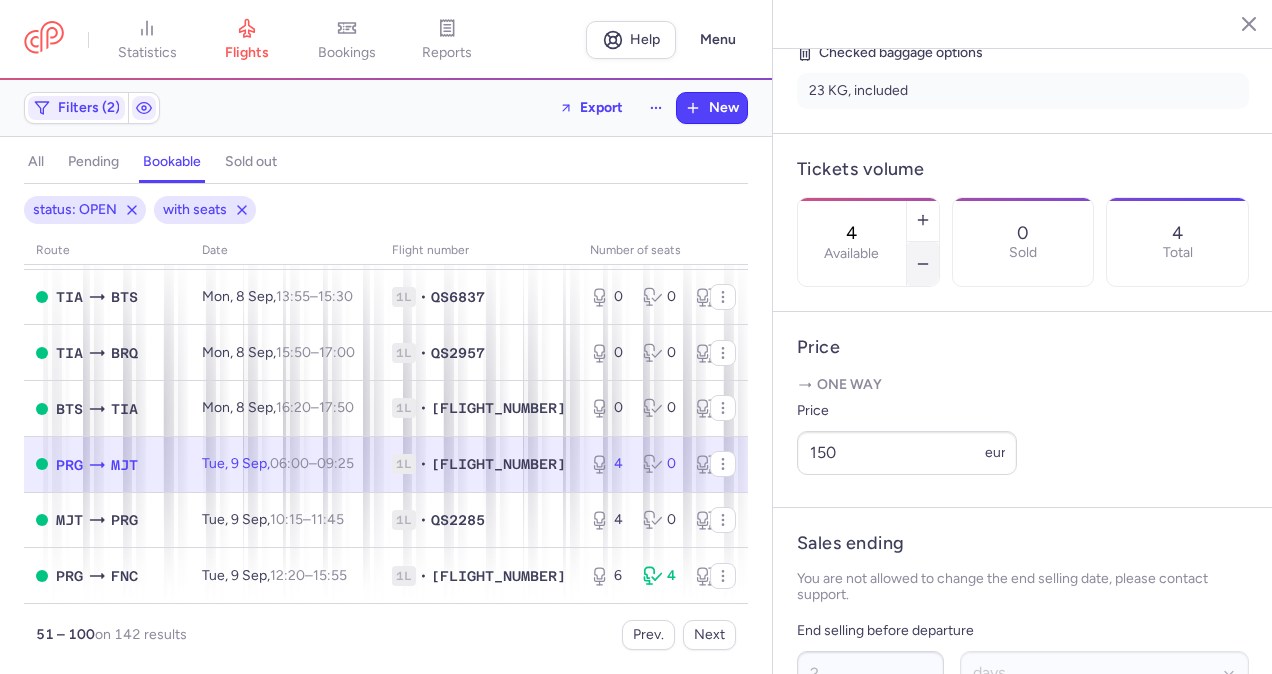 click at bounding box center (923, 264) 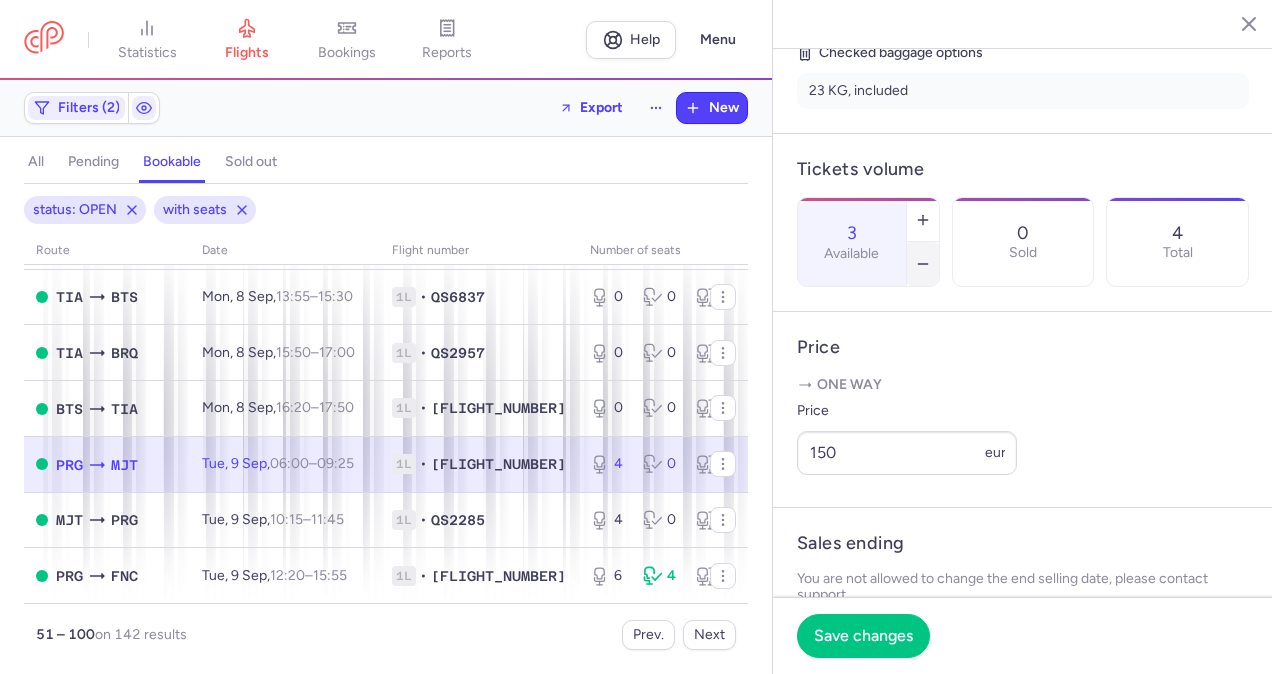 click at bounding box center (923, 264) 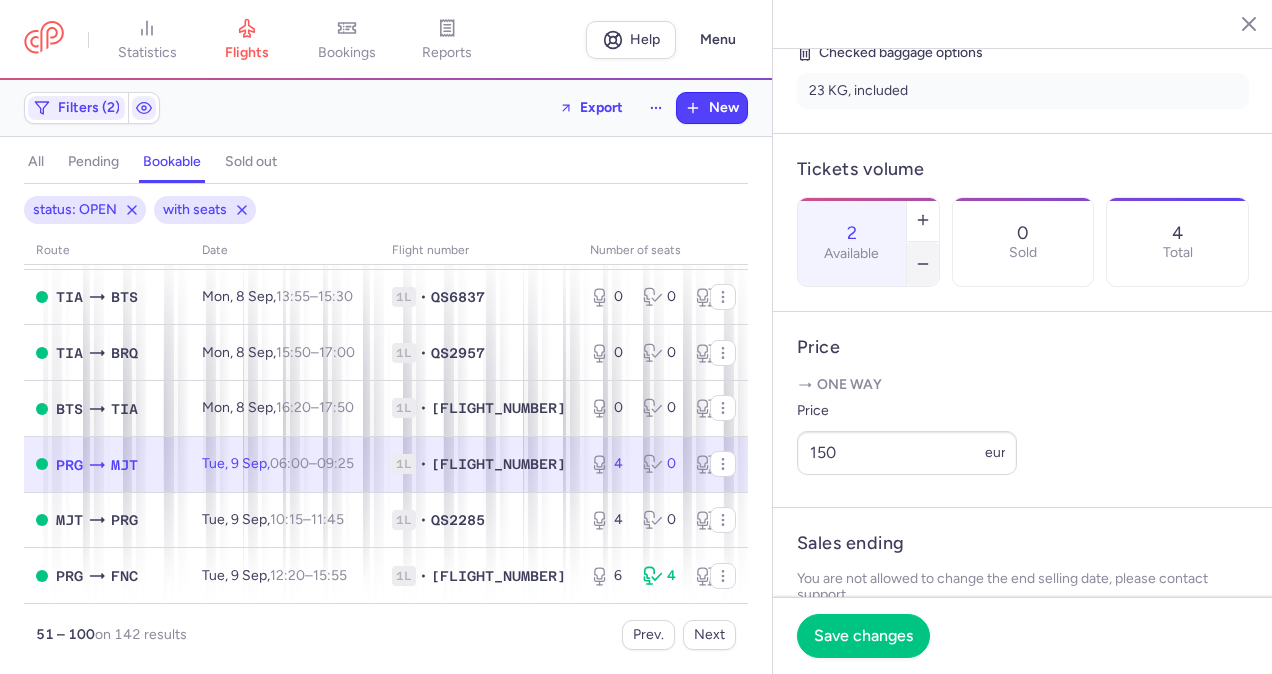 click at bounding box center [923, 264] 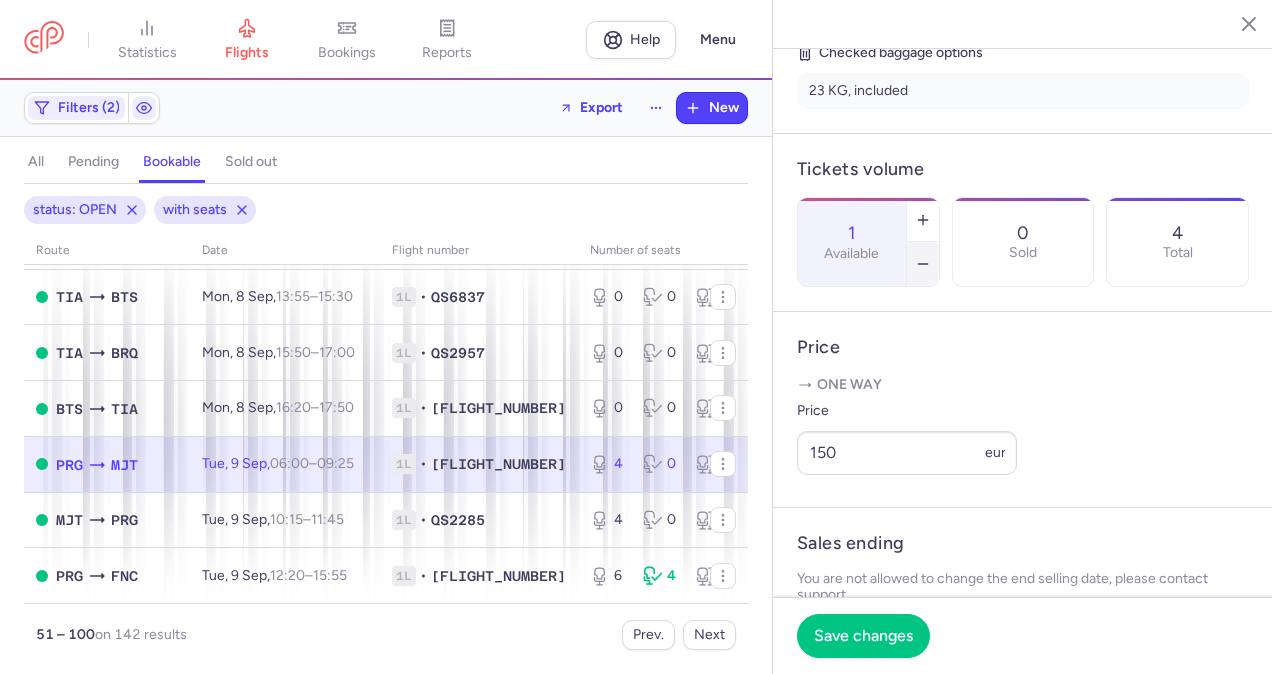 click at bounding box center [923, 264] 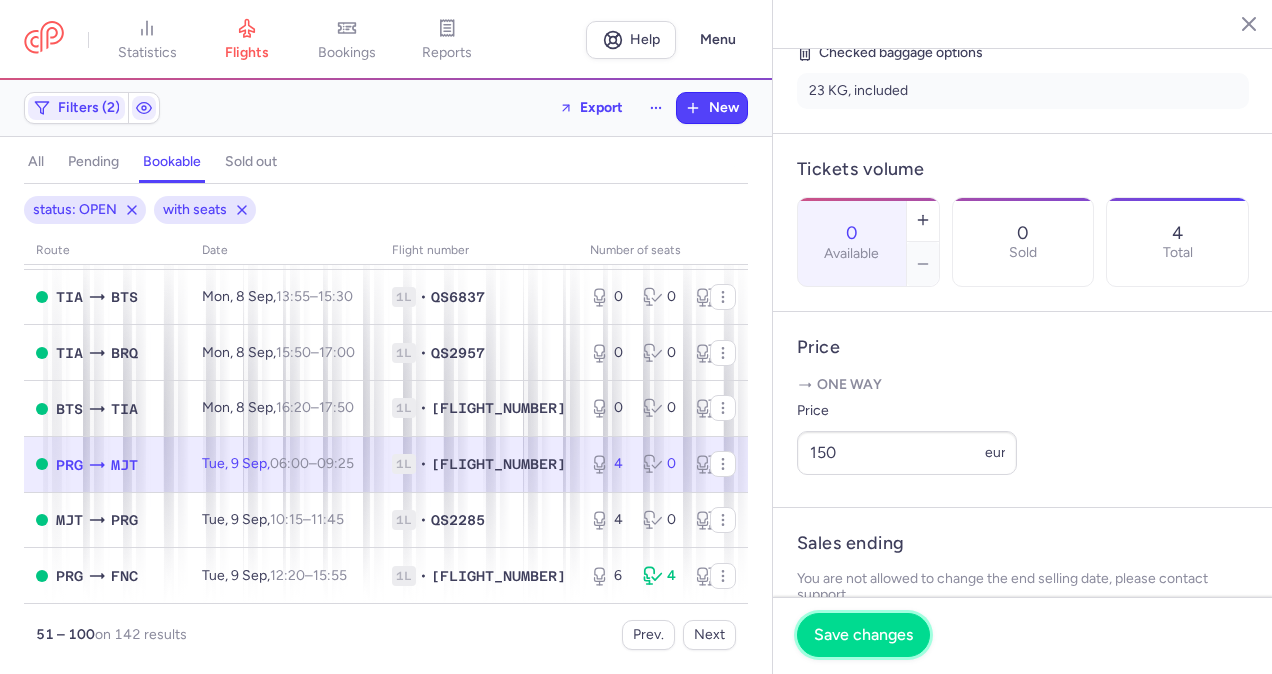 click on "Save changes" at bounding box center [863, 635] 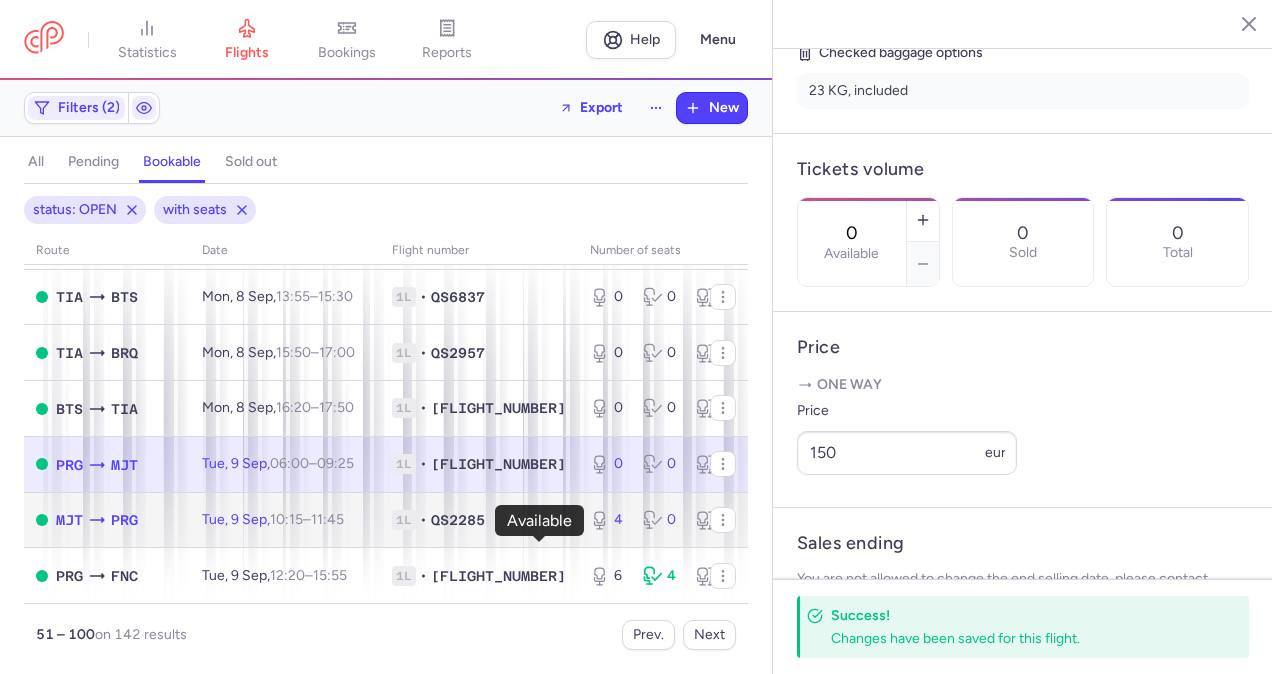 drag, startPoint x: 518, startPoint y: 560, endPoint x: 572, endPoint y: 536, distance: 59.093147 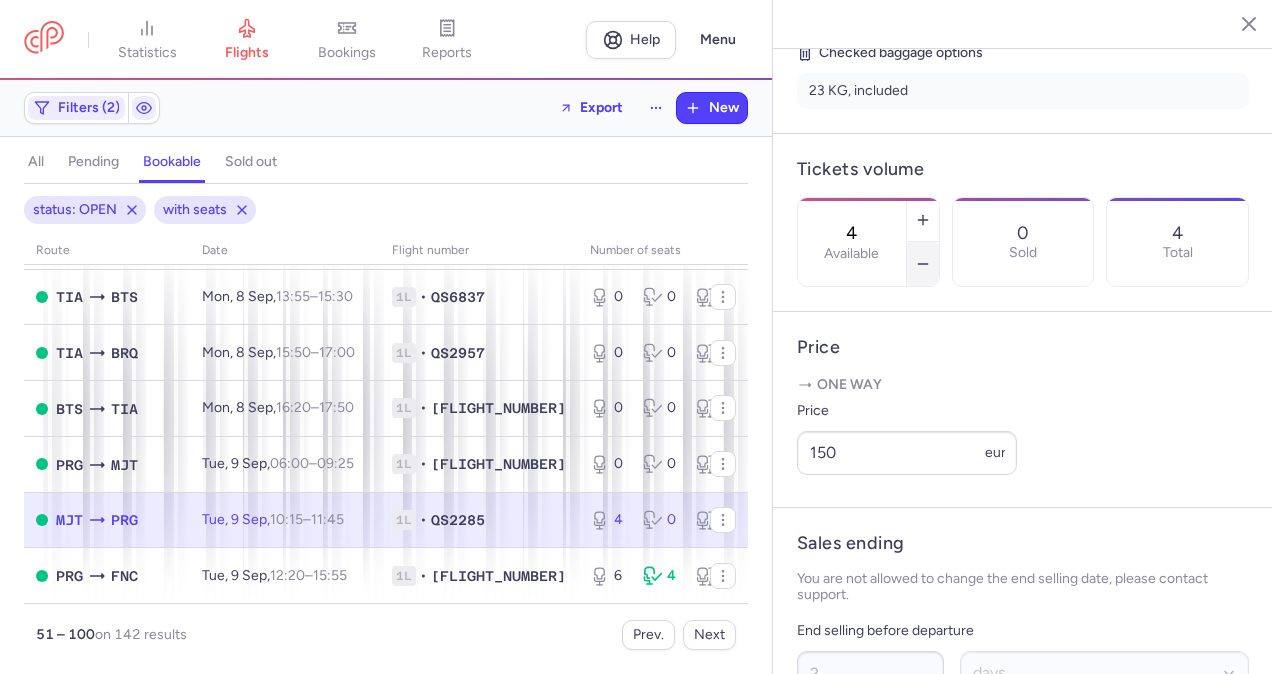 click 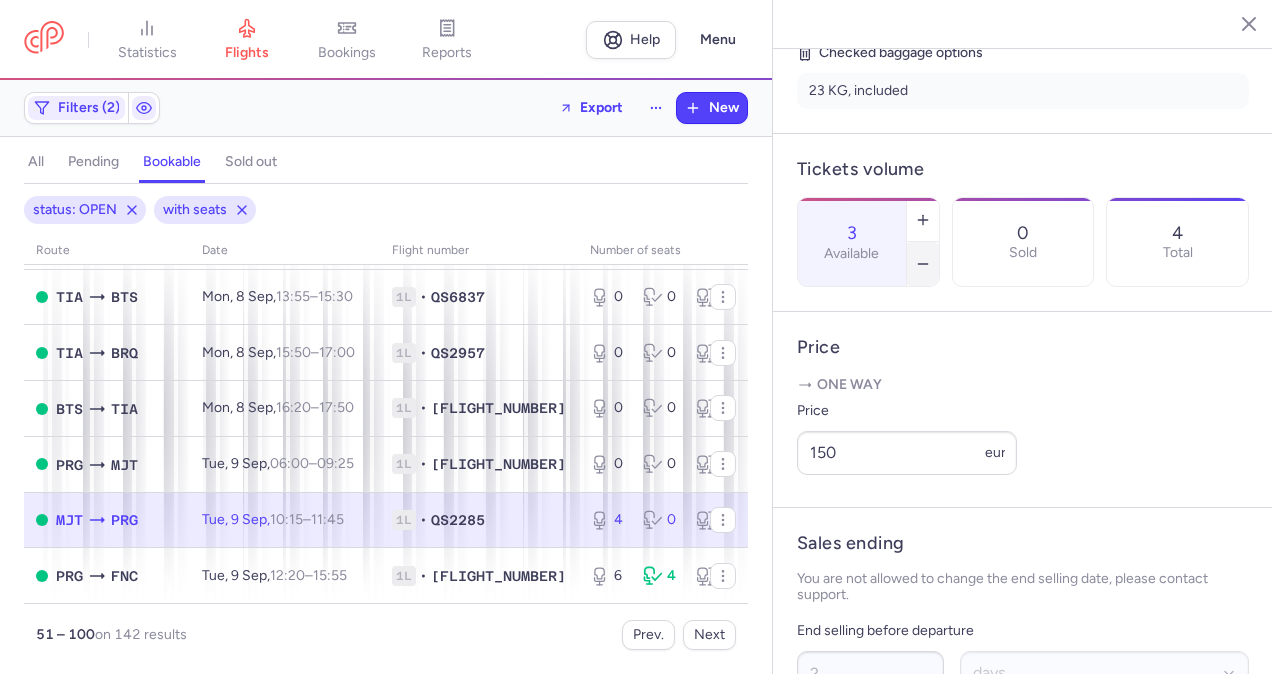 click 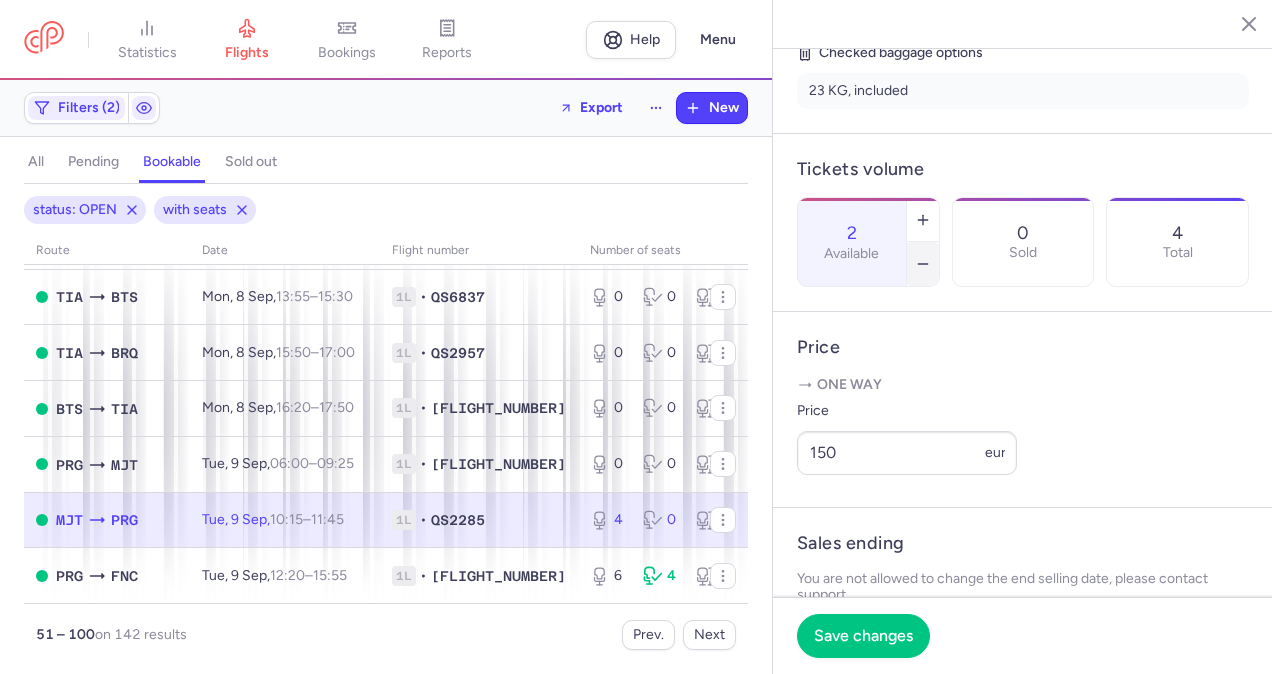 click 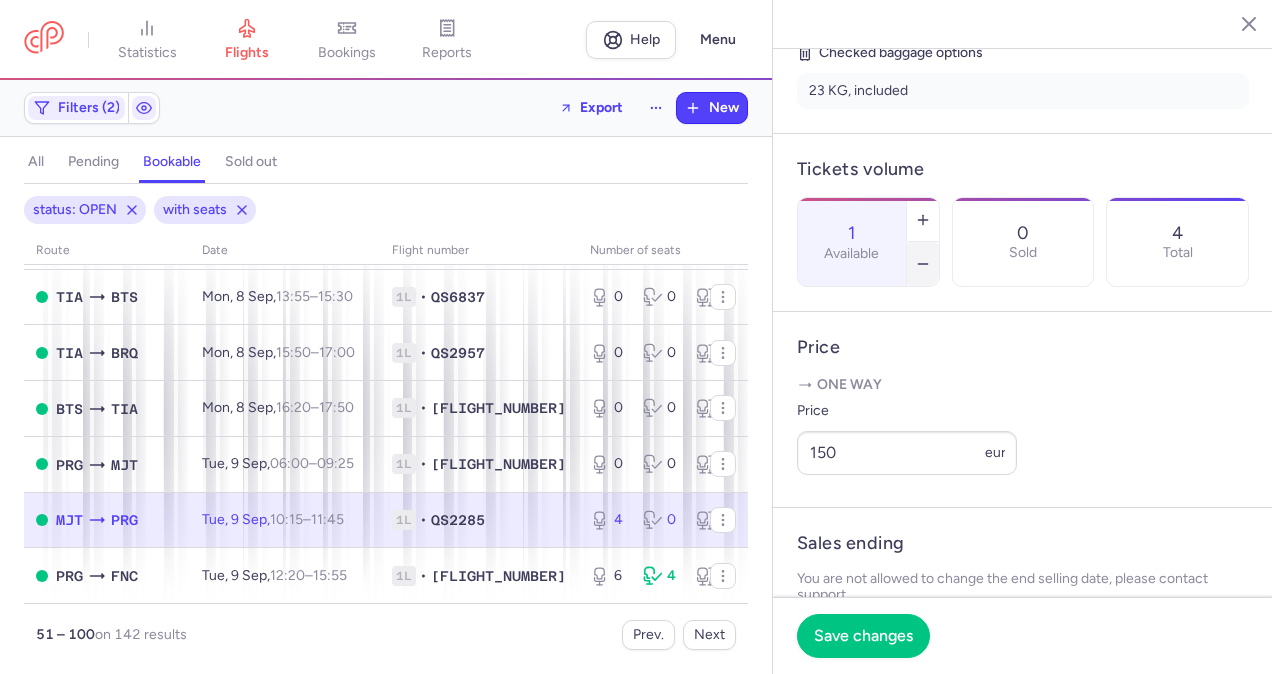 click 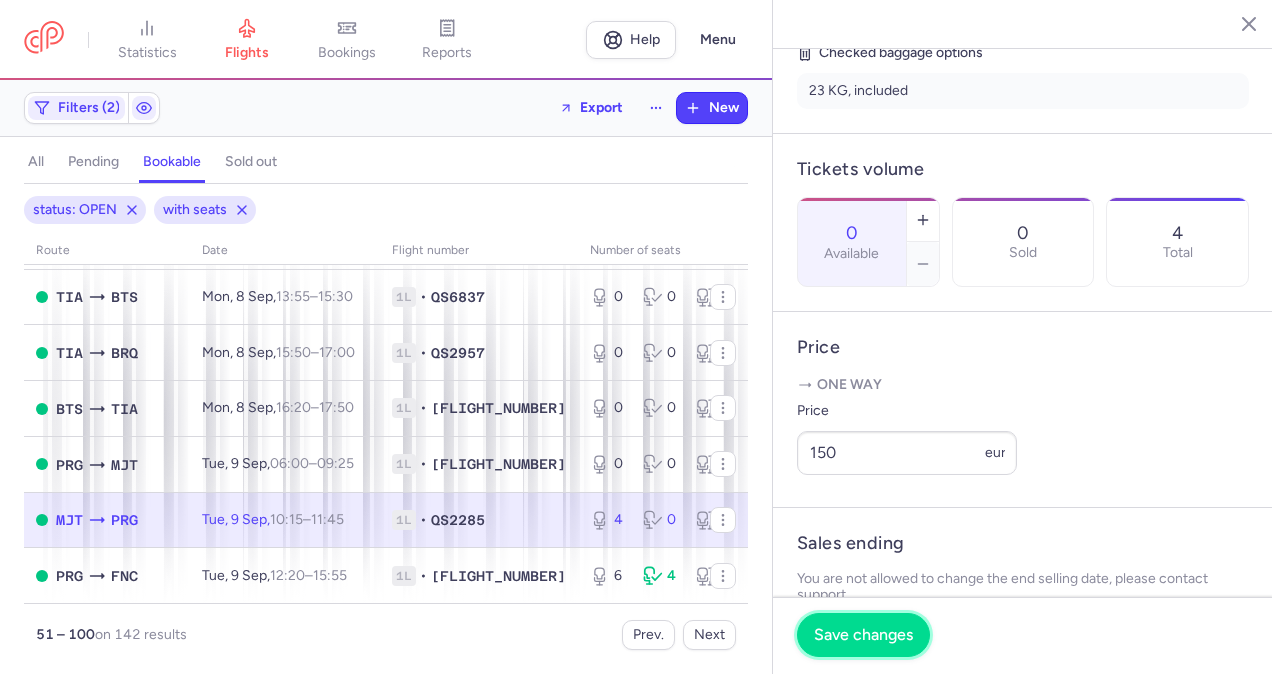 click on "Save changes" at bounding box center (863, 635) 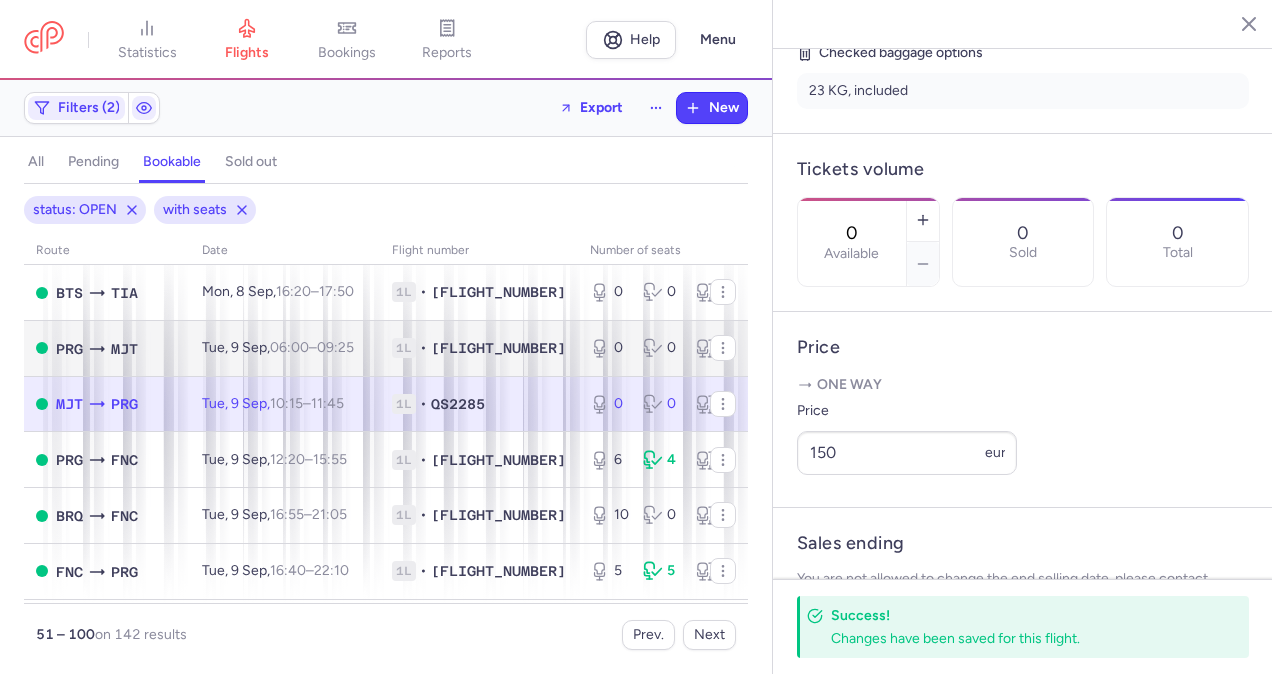 scroll, scrollTop: 1600, scrollLeft: 0, axis: vertical 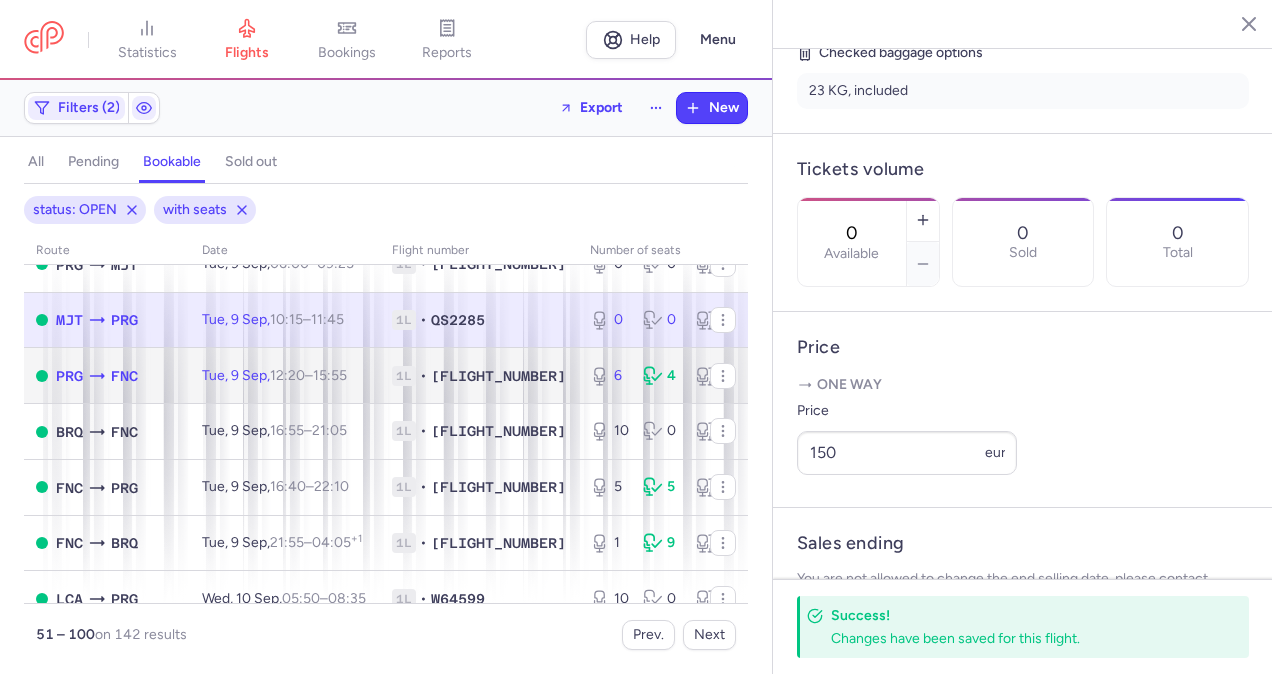 click on "1L • QS1170" at bounding box center (479, 376) 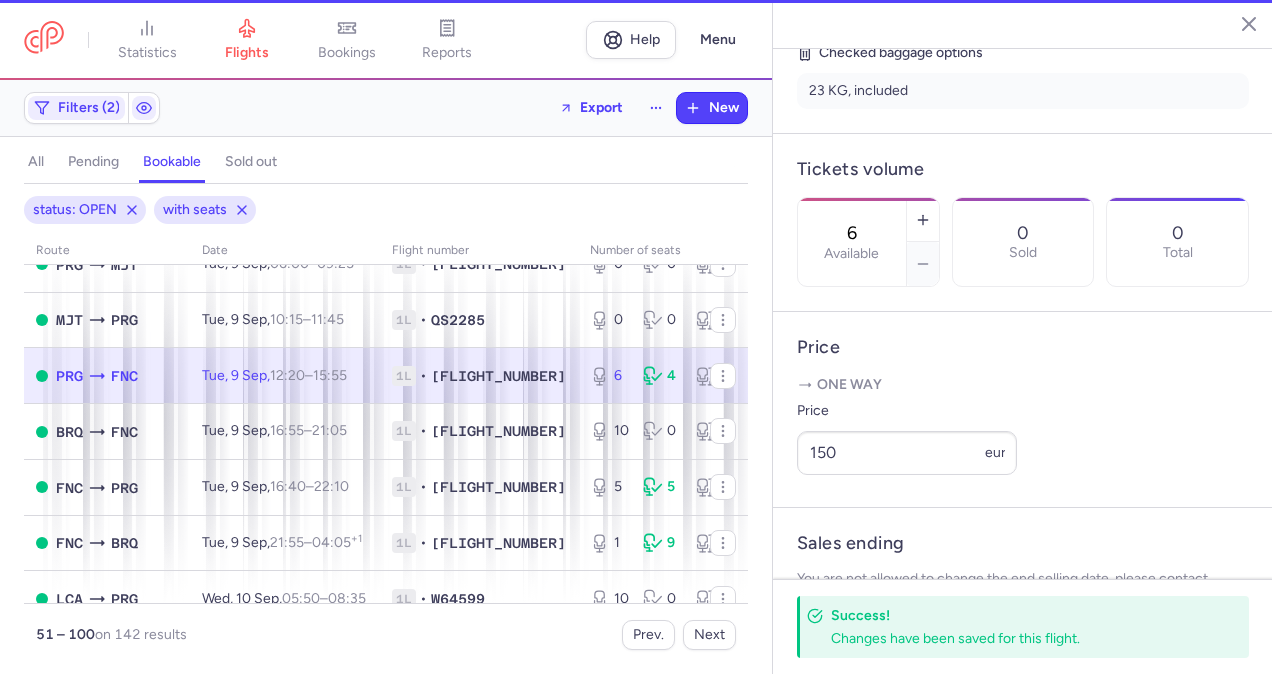 scroll, scrollTop: 500, scrollLeft: 0, axis: vertical 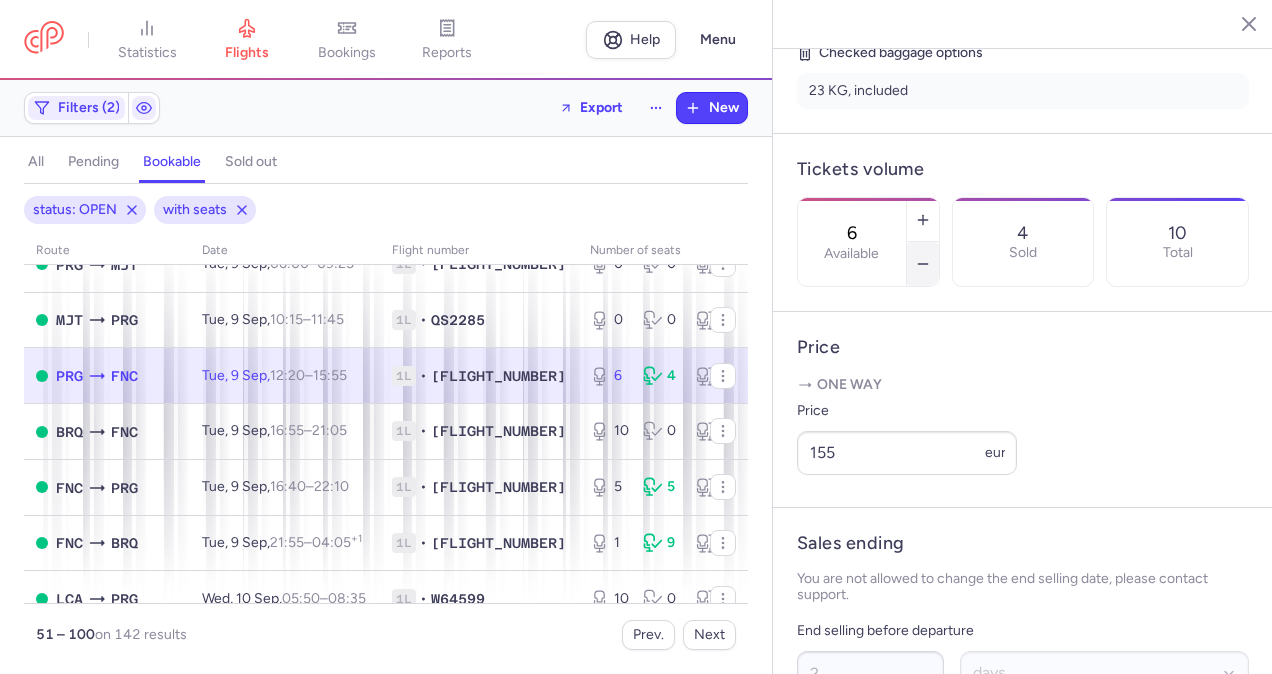 click 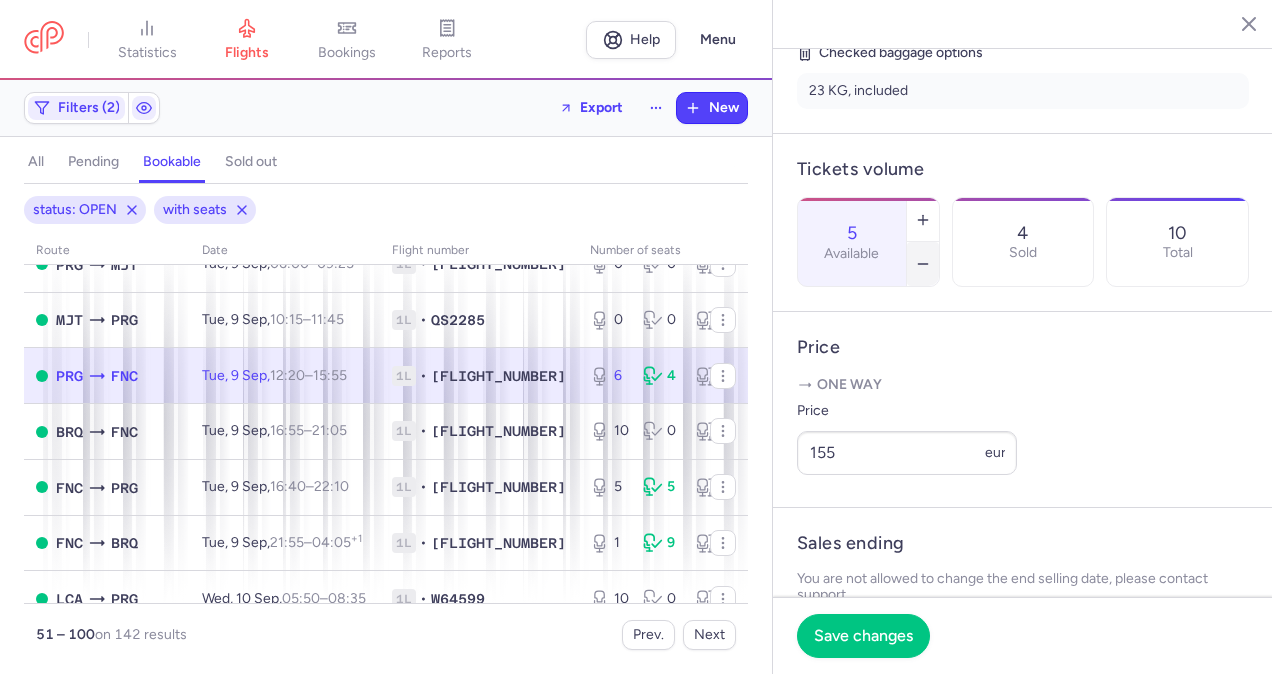 click 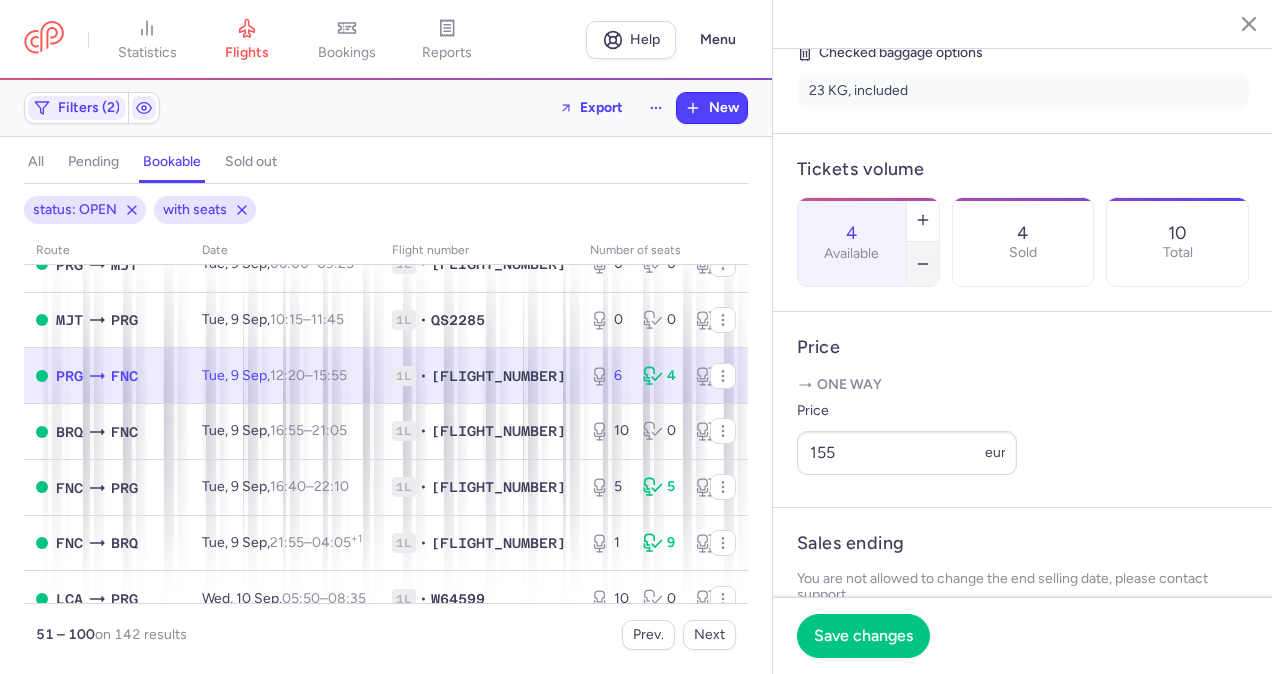 click 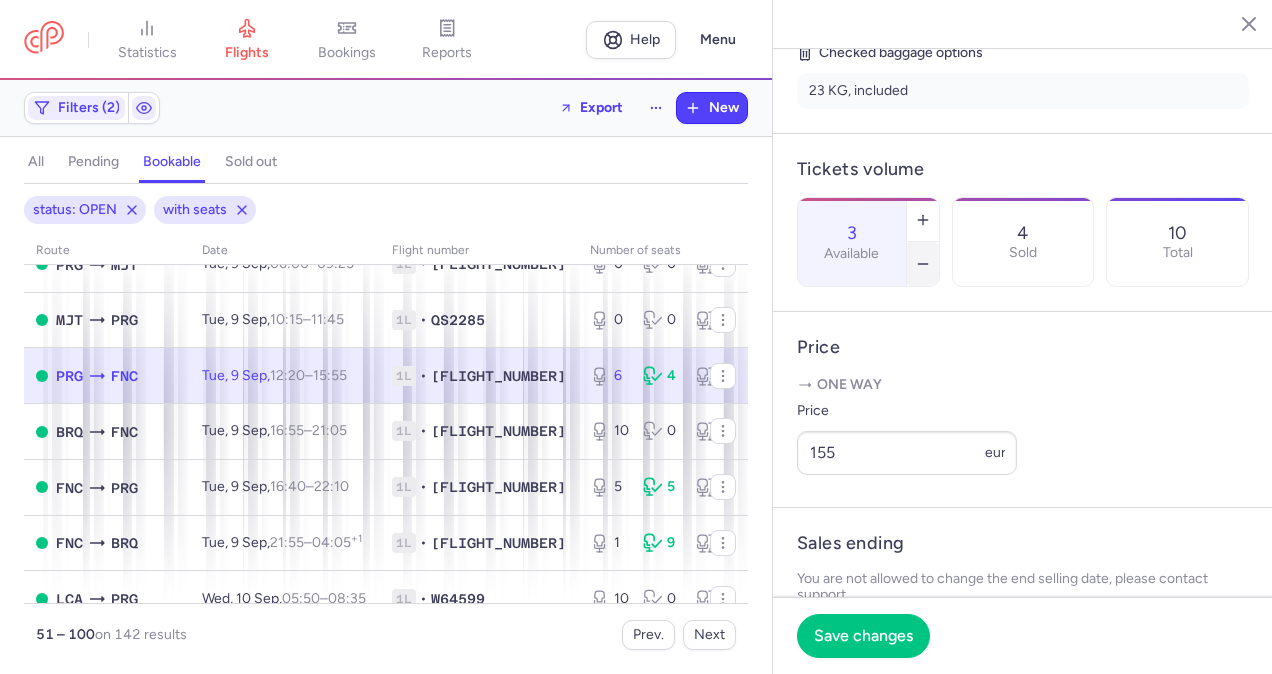 click 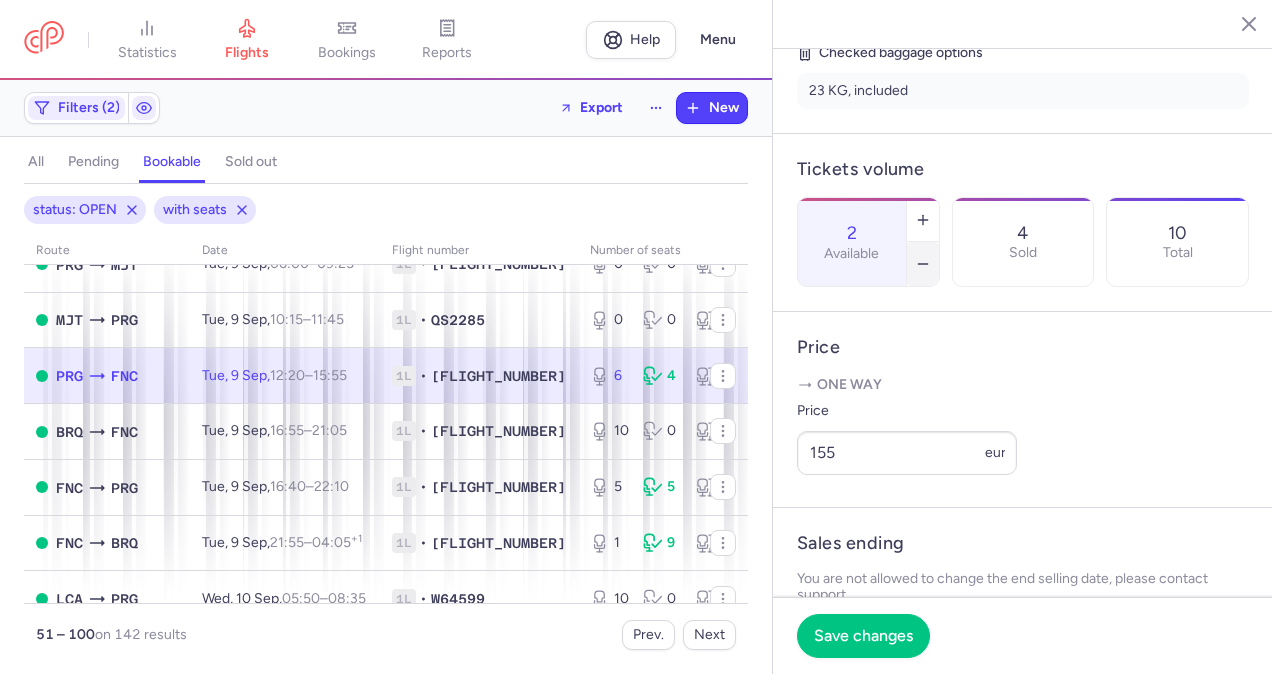 click 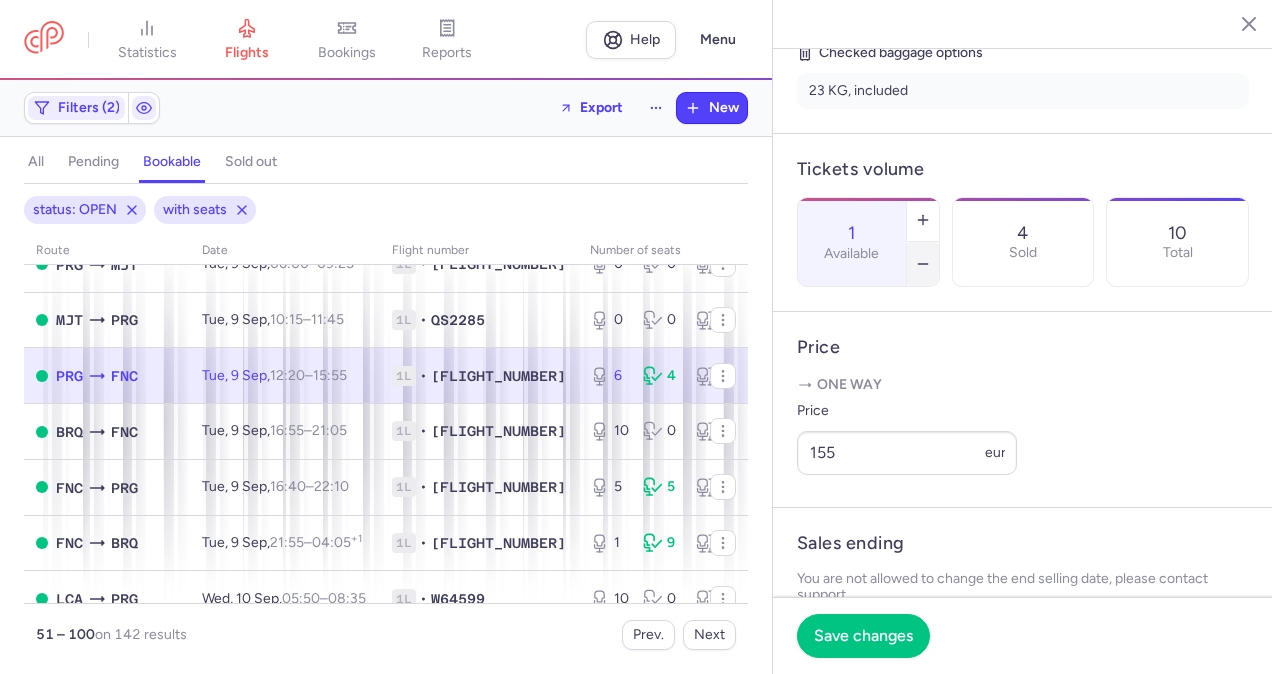 click 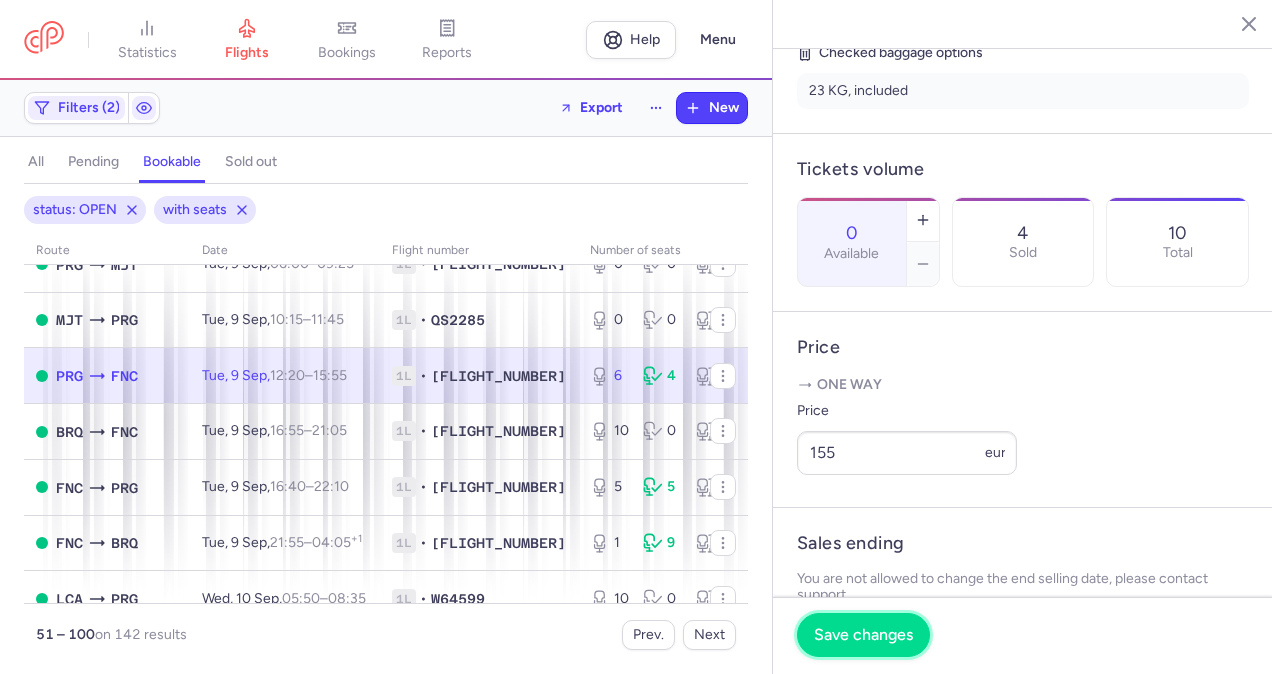 click on "Save changes" at bounding box center [863, 635] 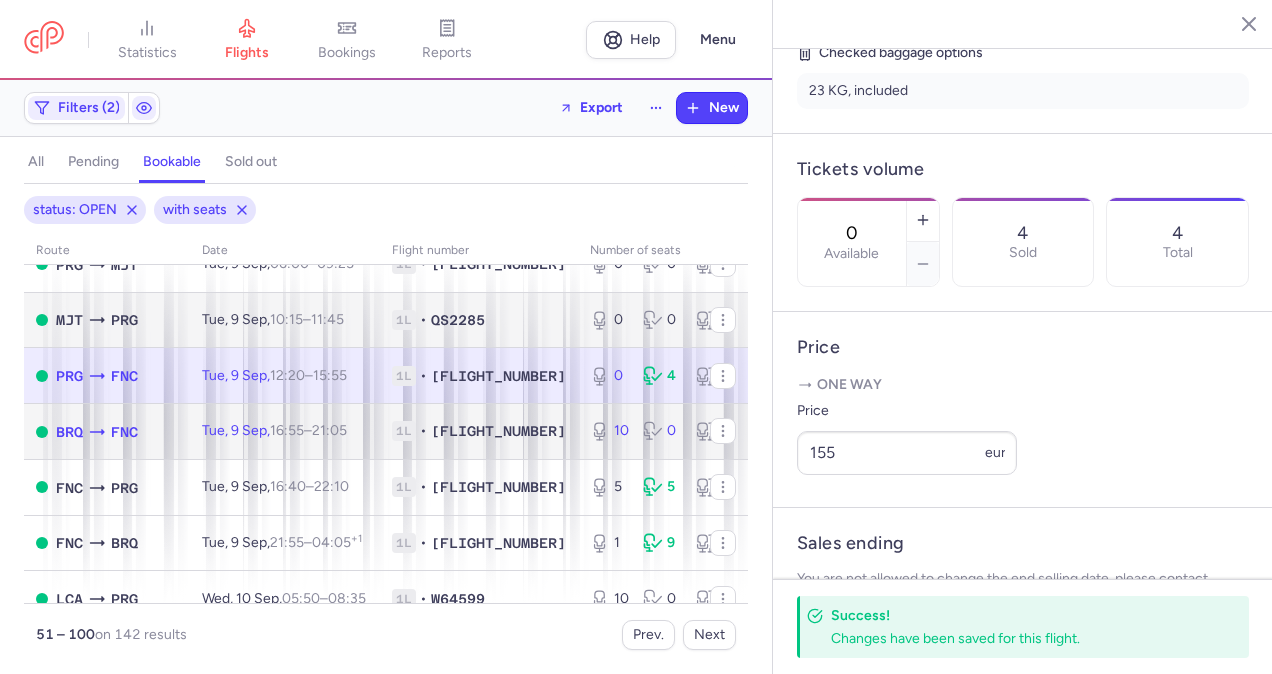 drag, startPoint x: 506, startPoint y: 484, endPoint x: 672, endPoint y: 364, distance: 204.83163 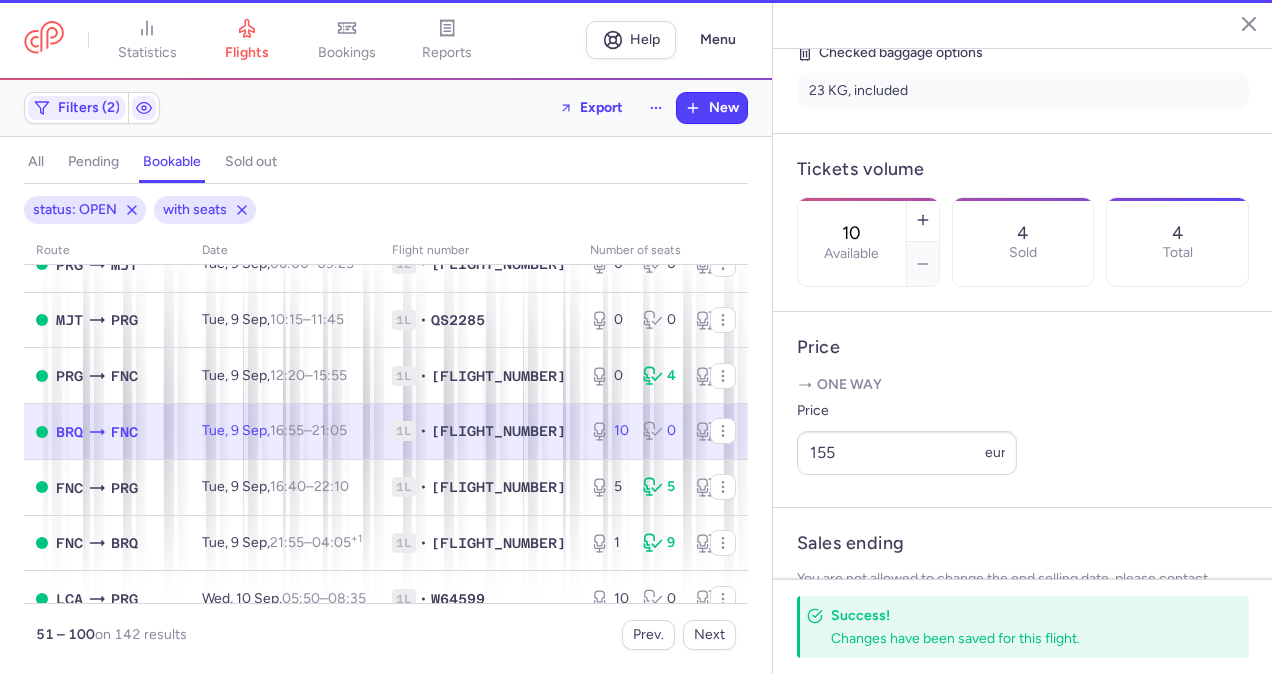 scroll, scrollTop: 484, scrollLeft: 0, axis: vertical 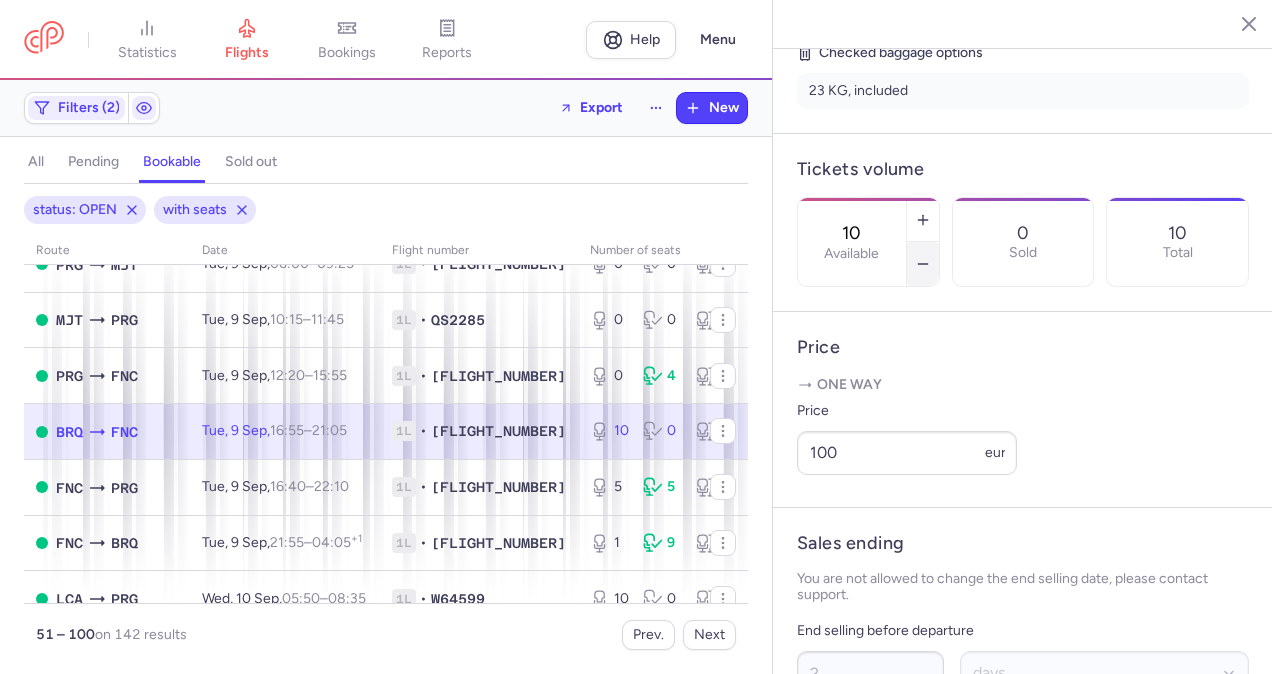 click 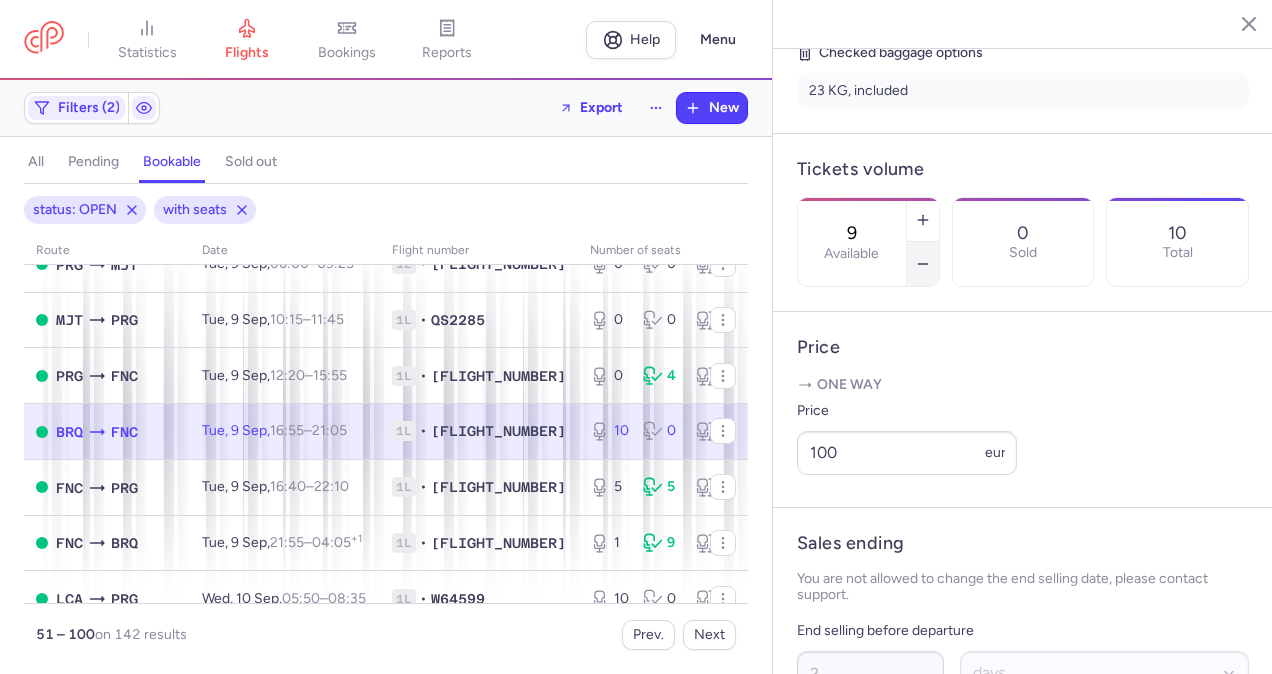 click 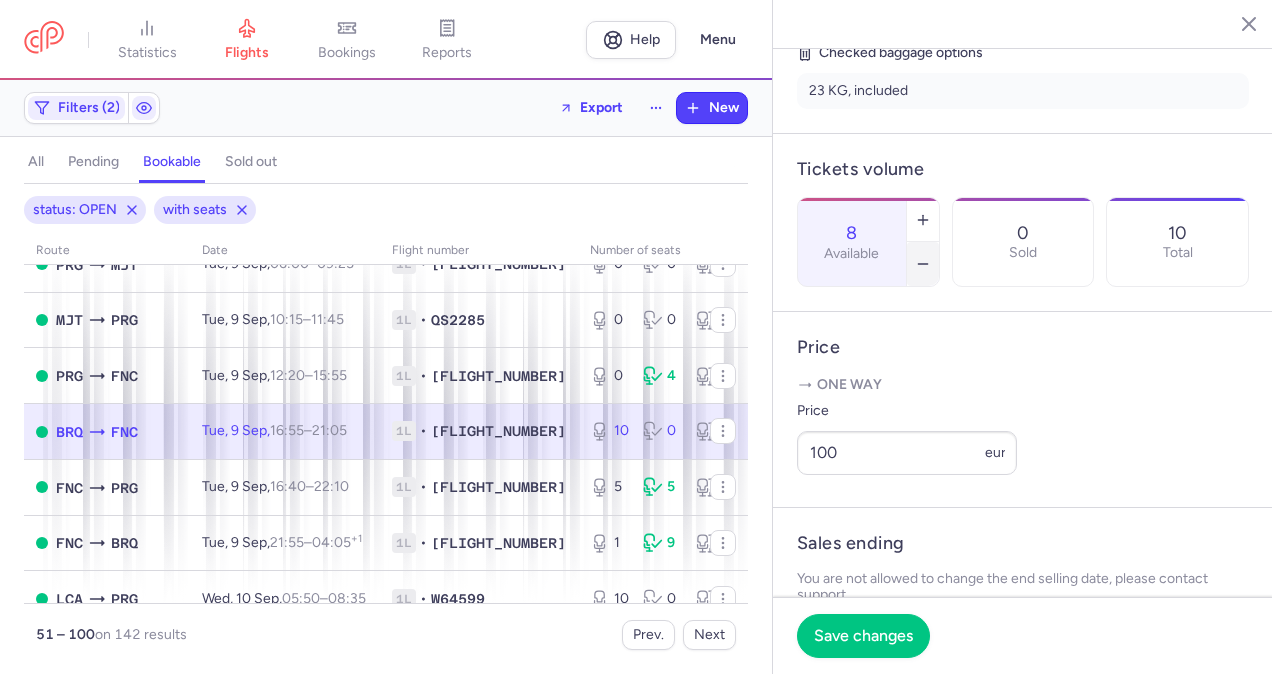 click 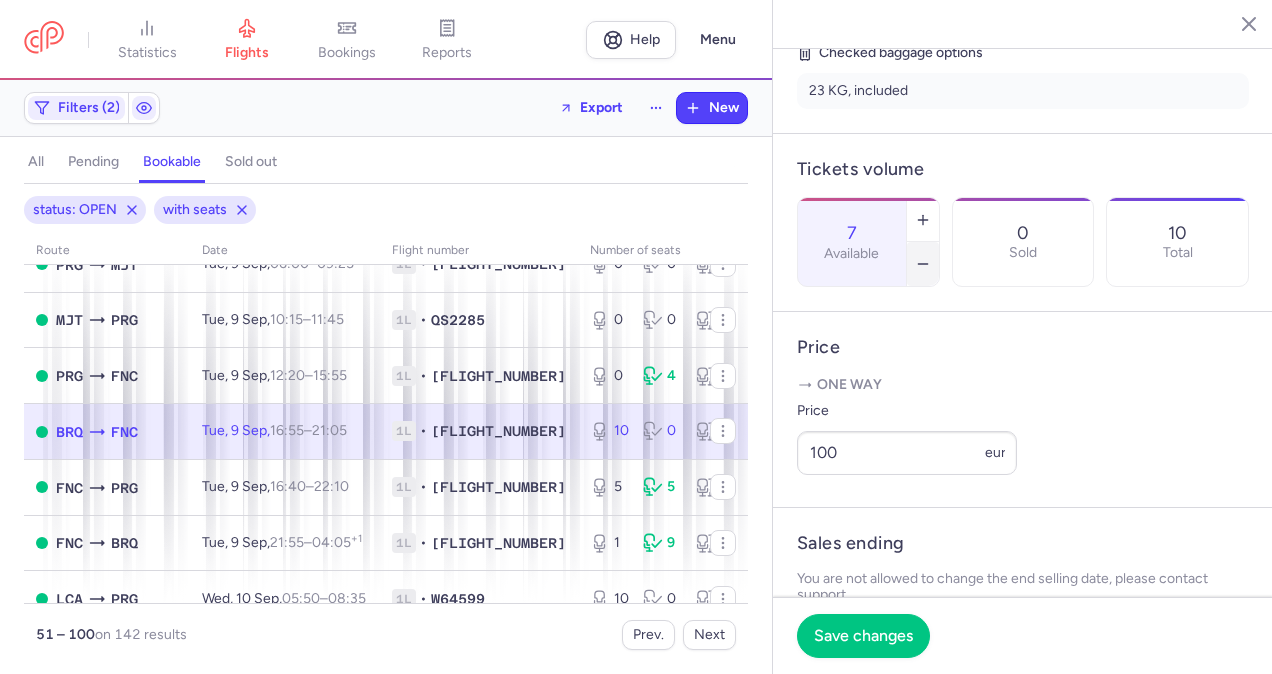 click 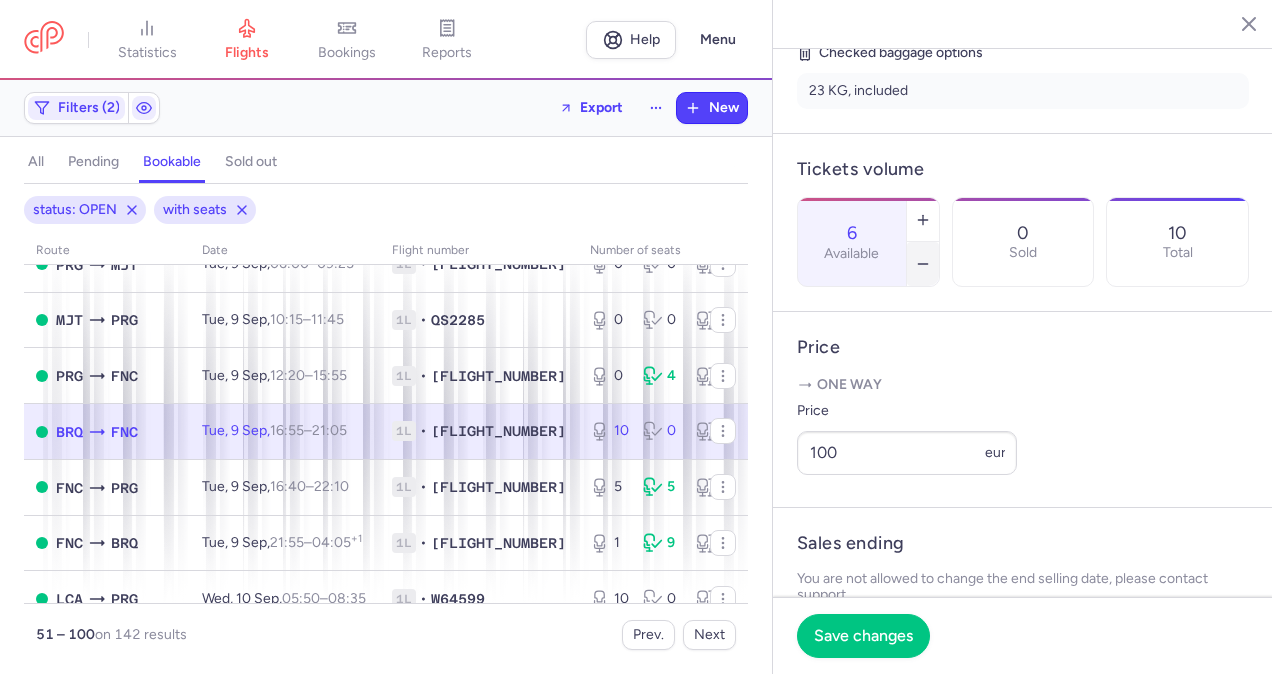 click 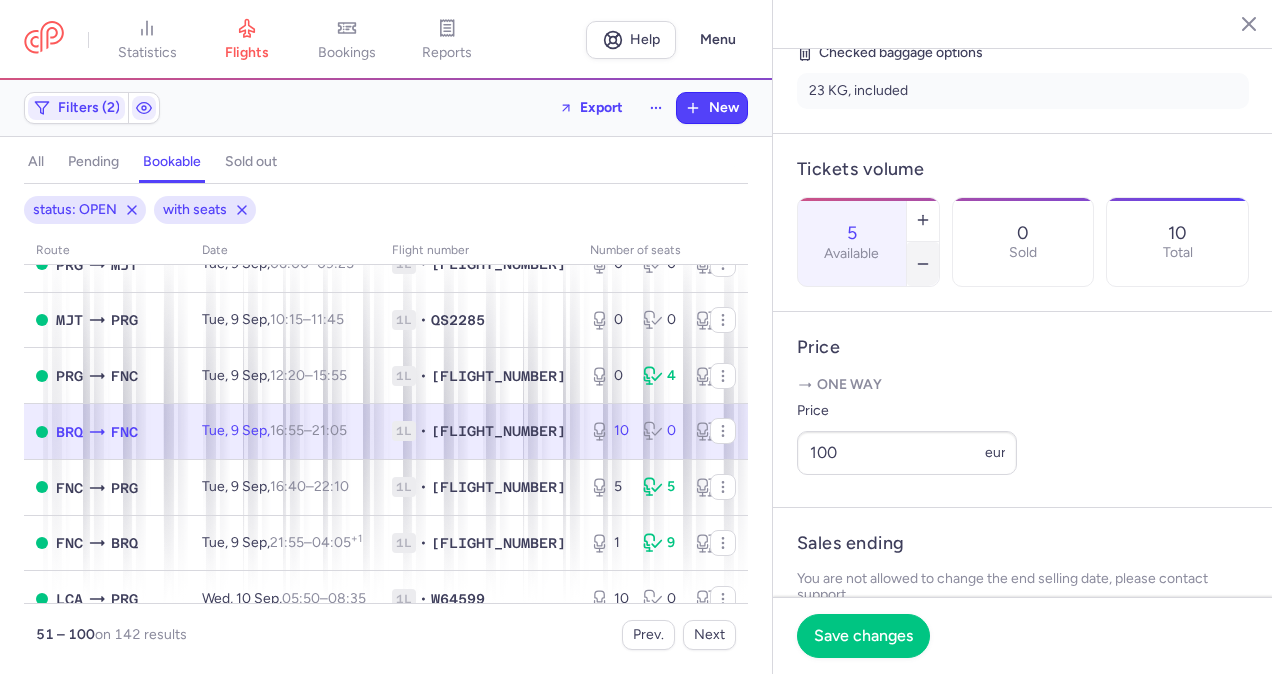 click 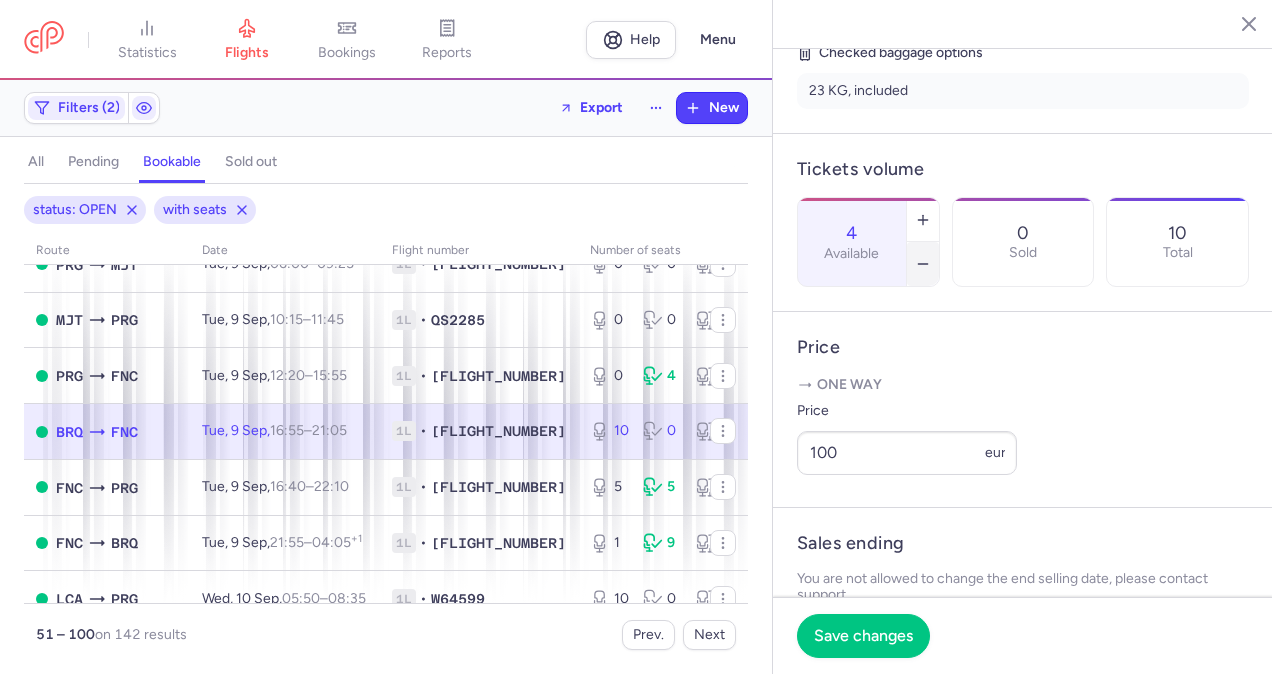click 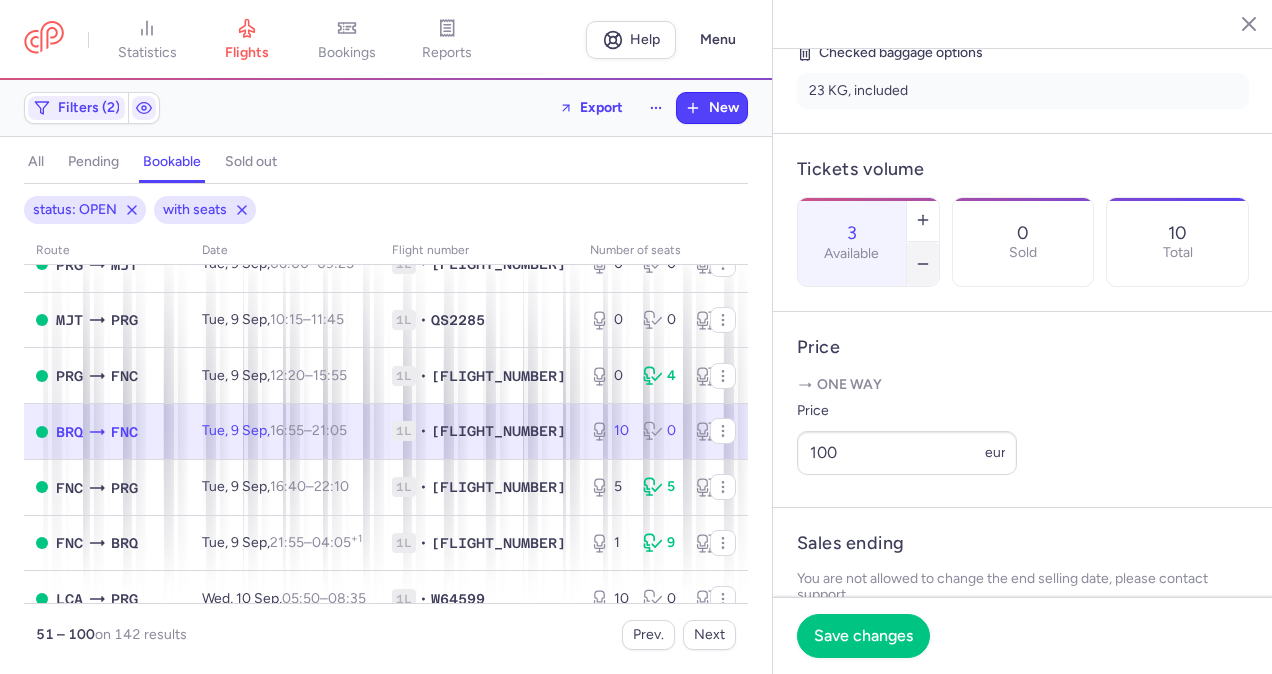 click 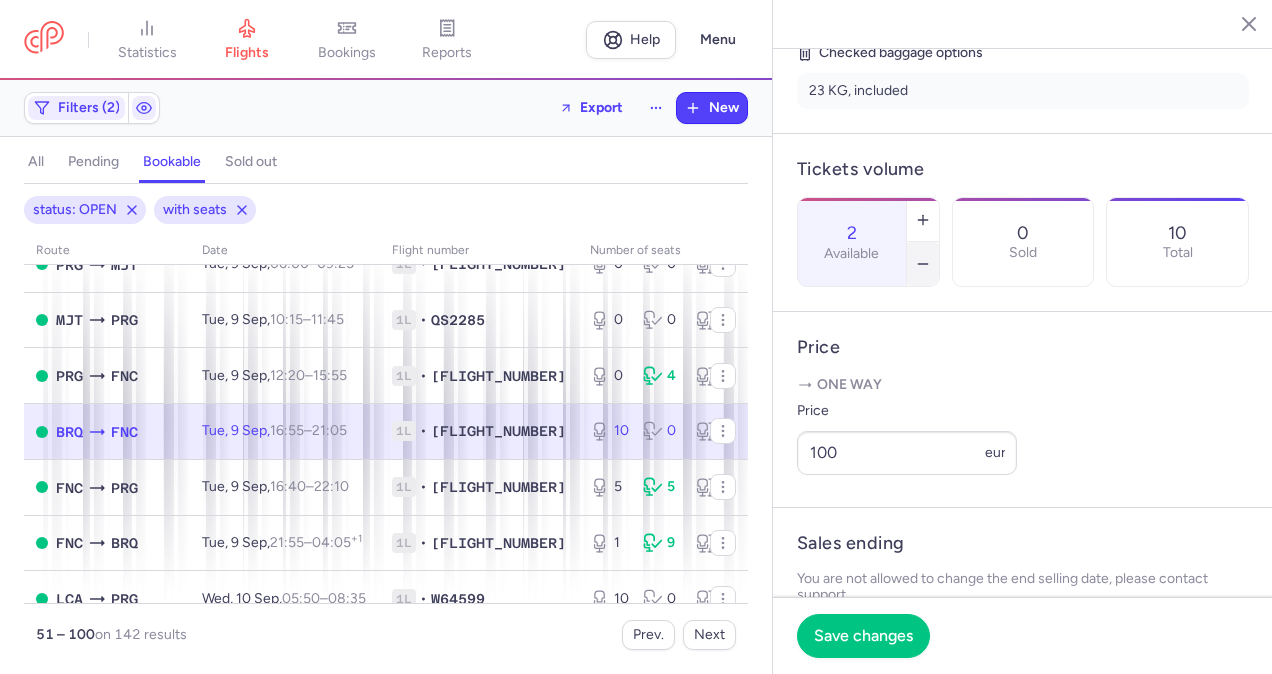 click 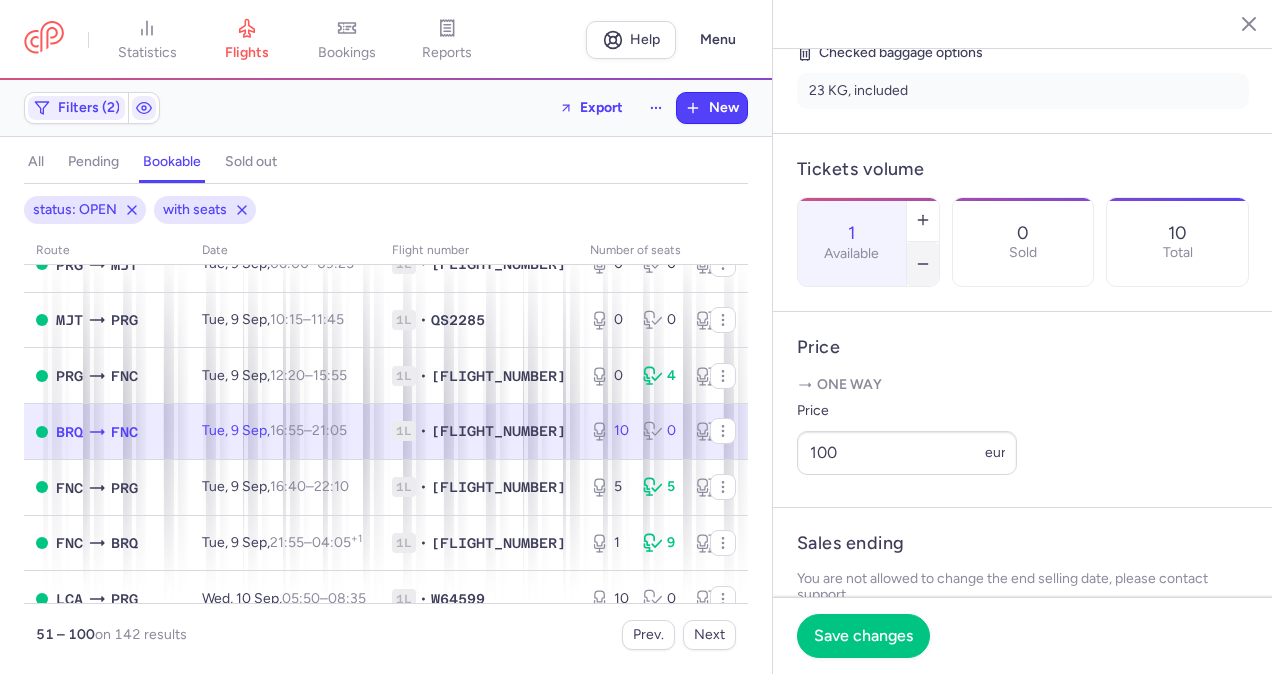 click 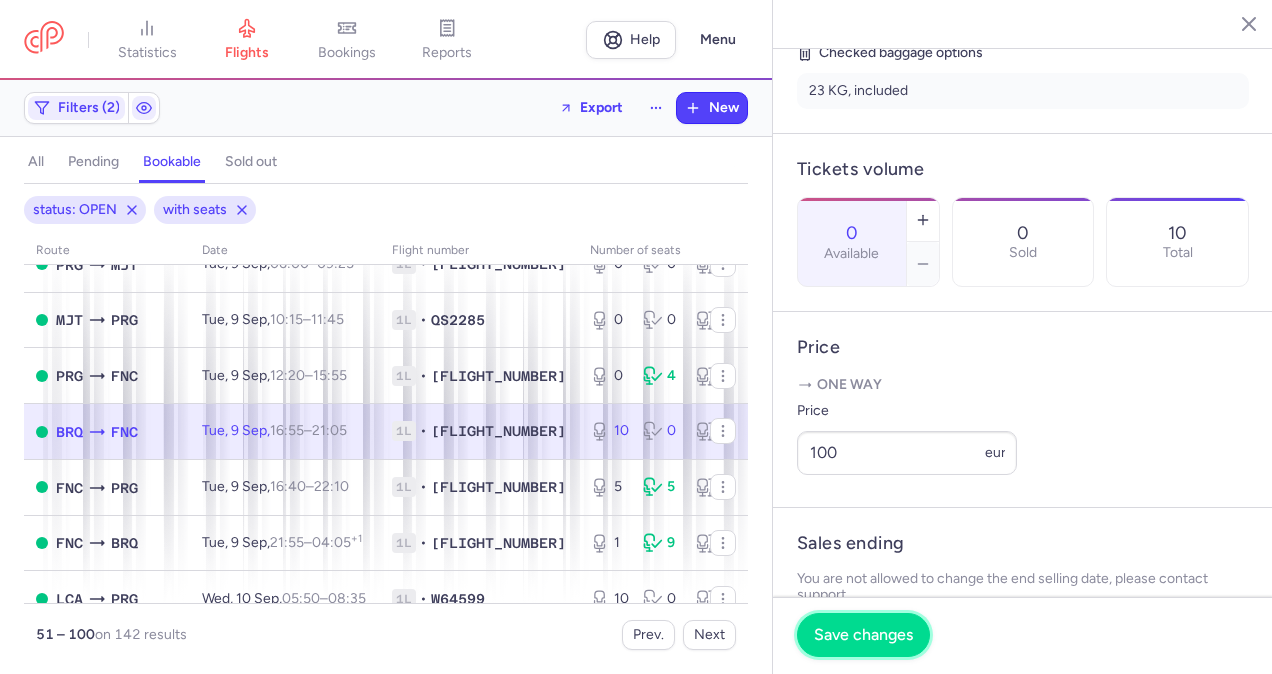 click on "Save changes" at bounding box center (863, 635) 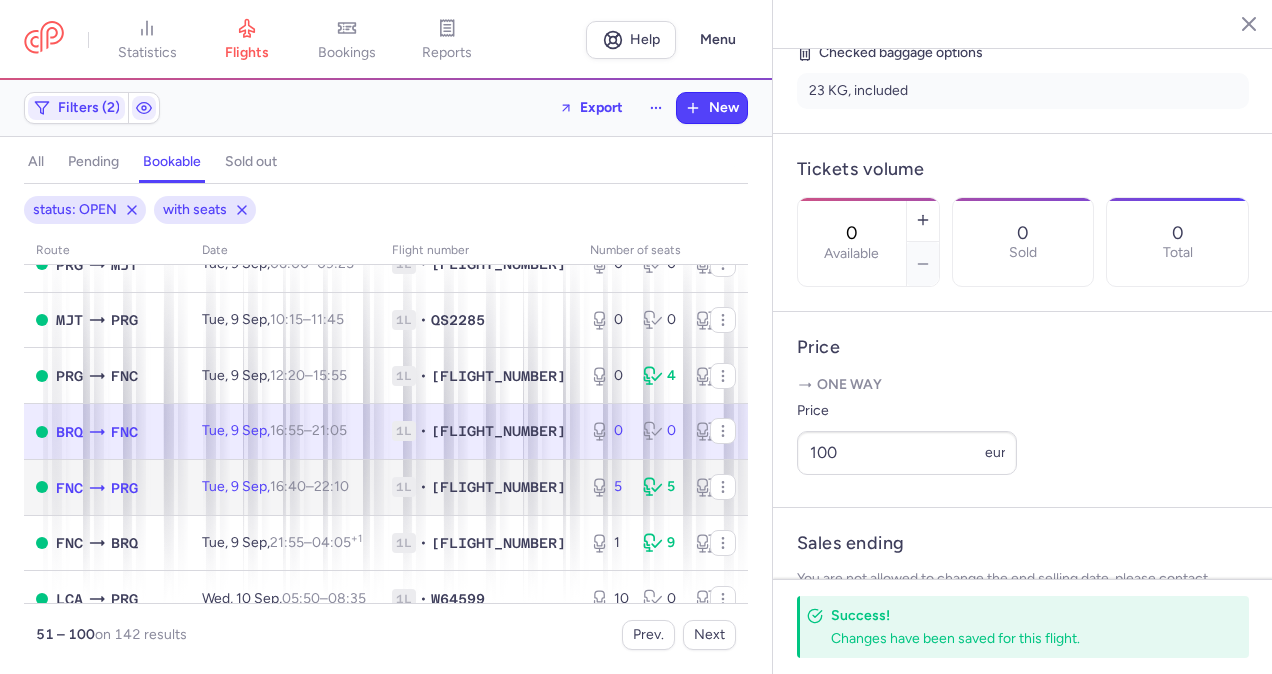 click on "[SEATS] • [FLIGHT_NUMBER]" at bounding box center (479, 487) 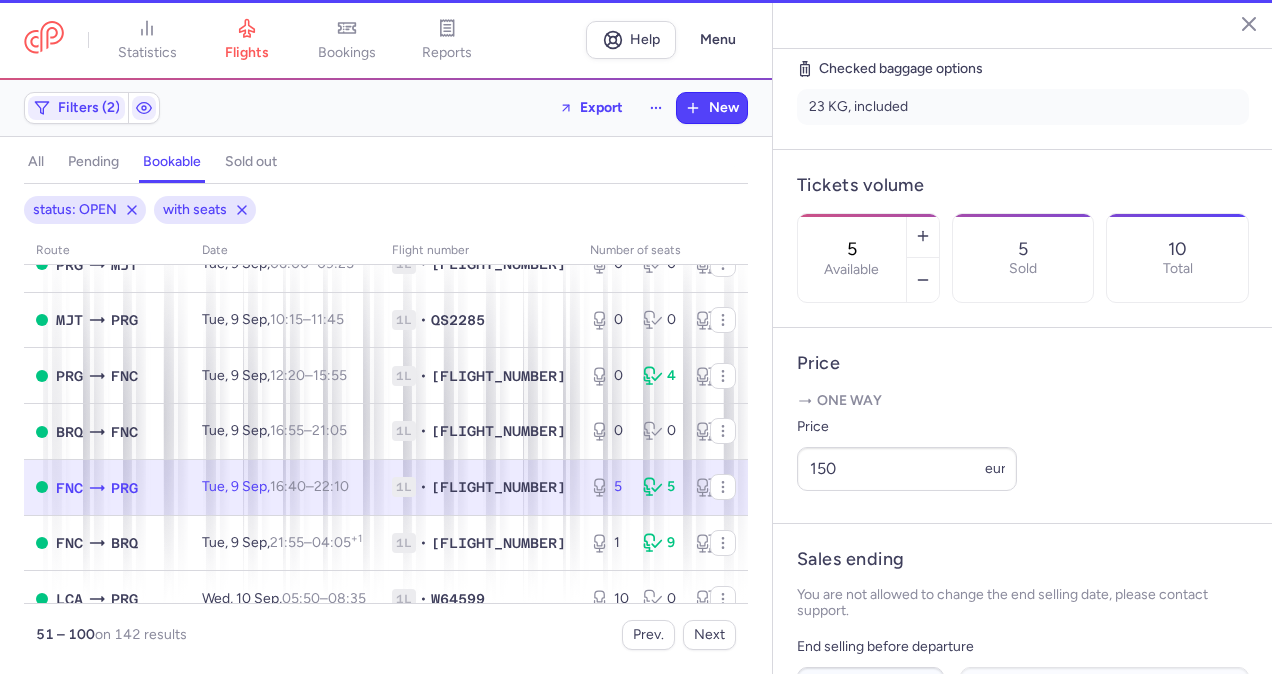 scroll, scrollTop: 500, scrollLeft: 0, axis: vertical 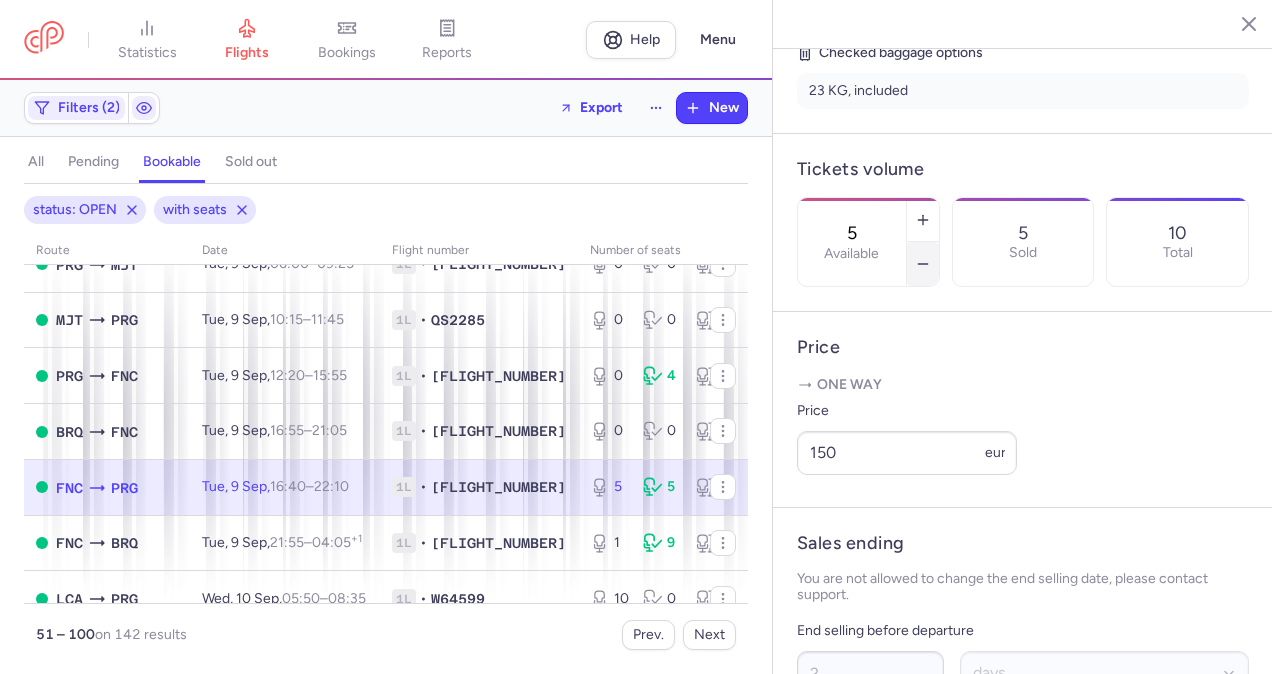 click 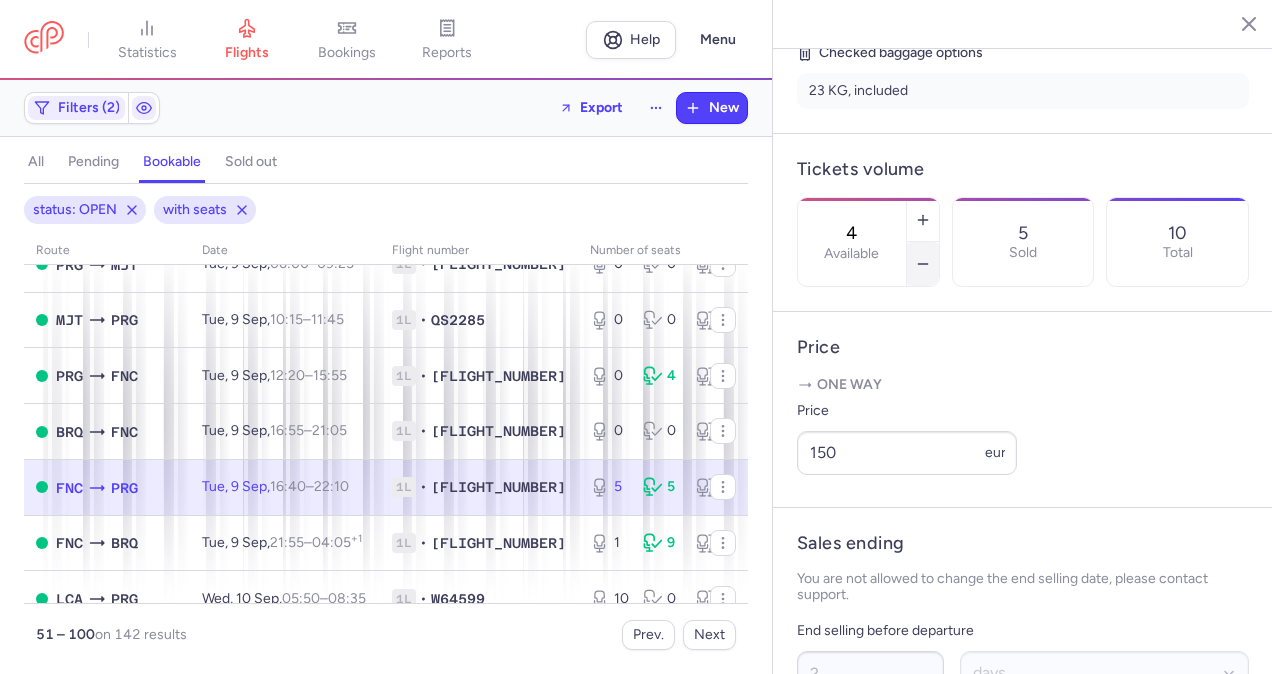click 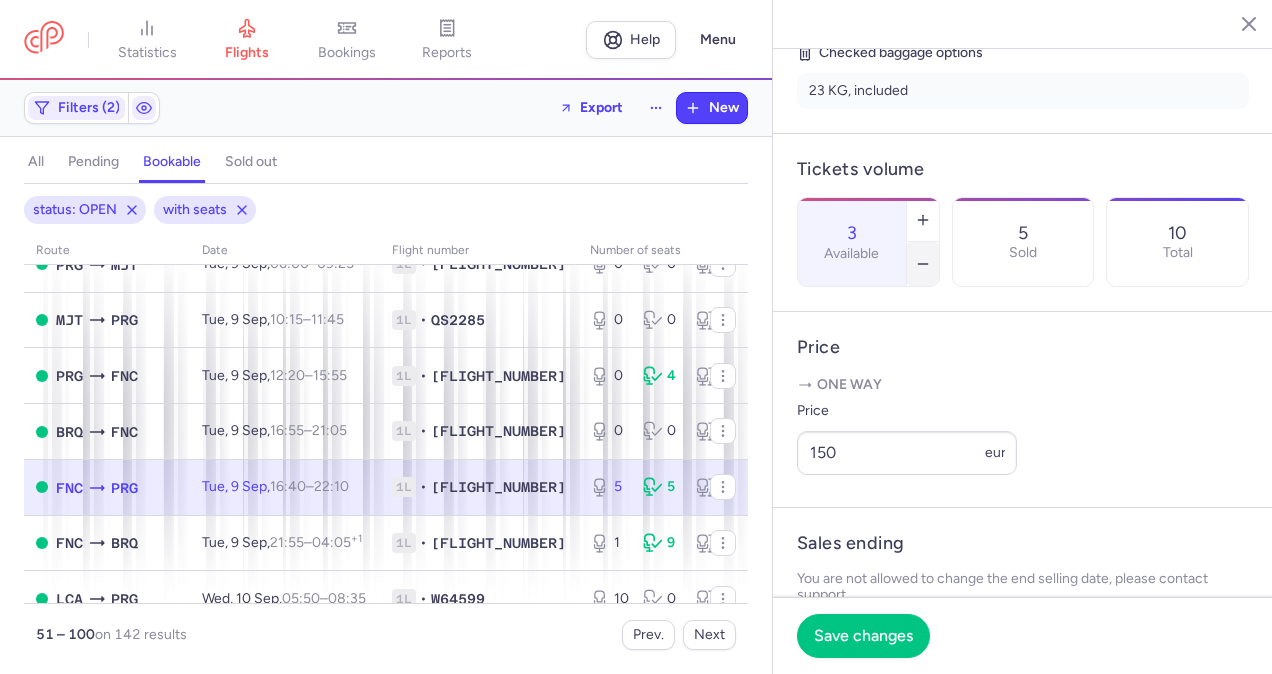 click 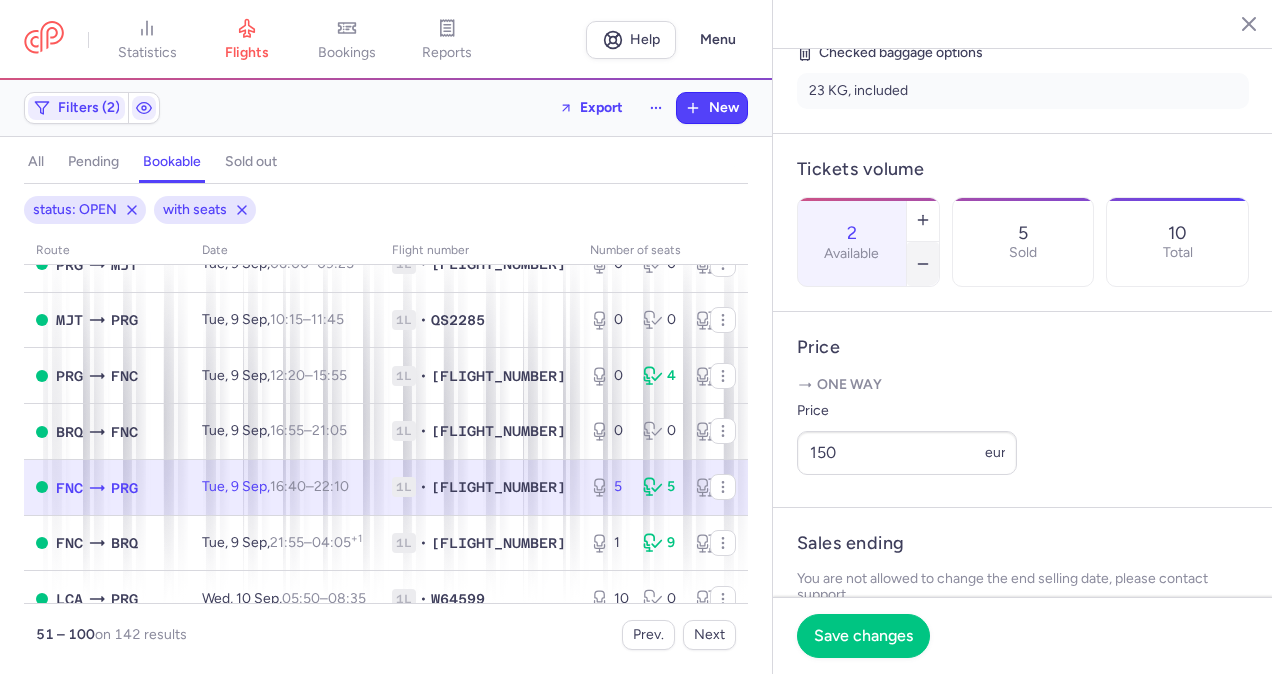 click 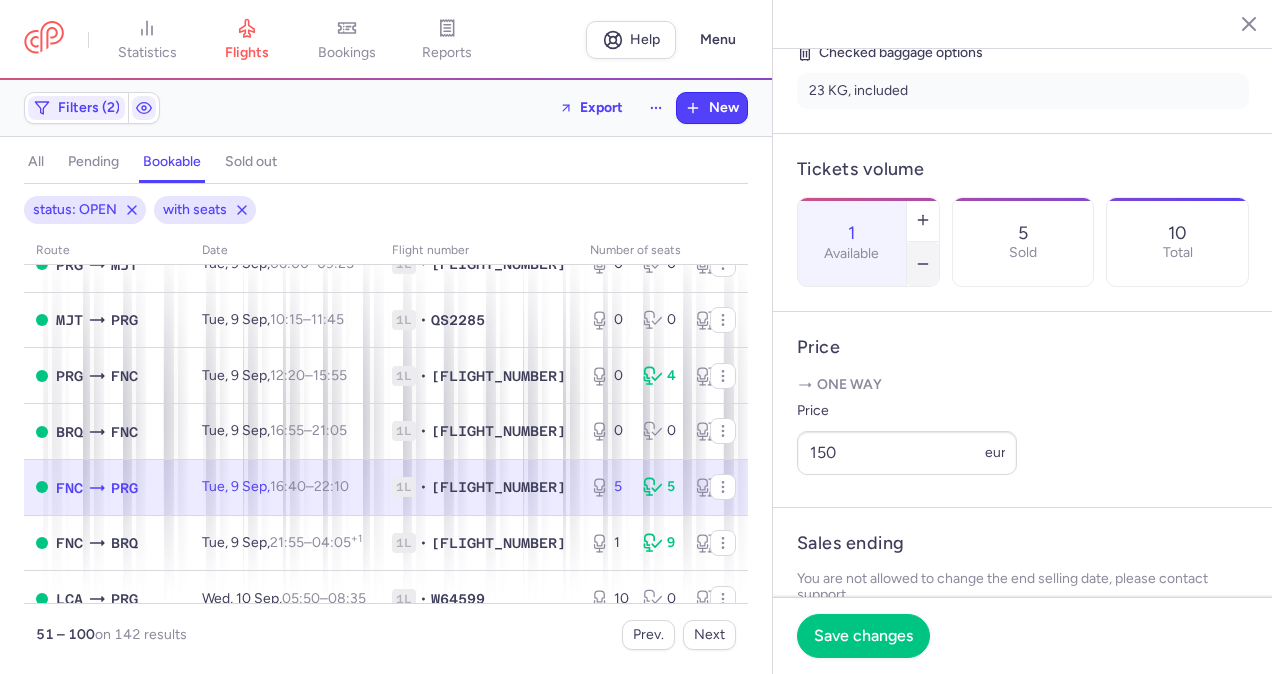 click 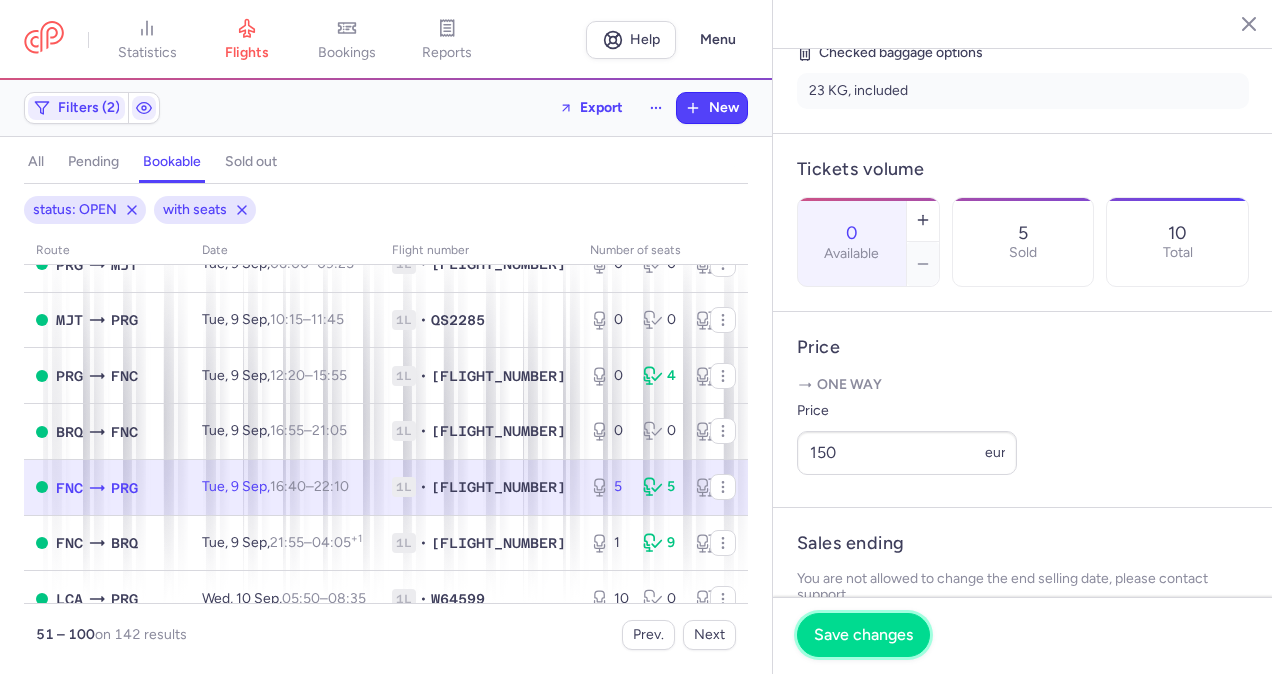 click on "Save changes" at bounding box center [863, 635] 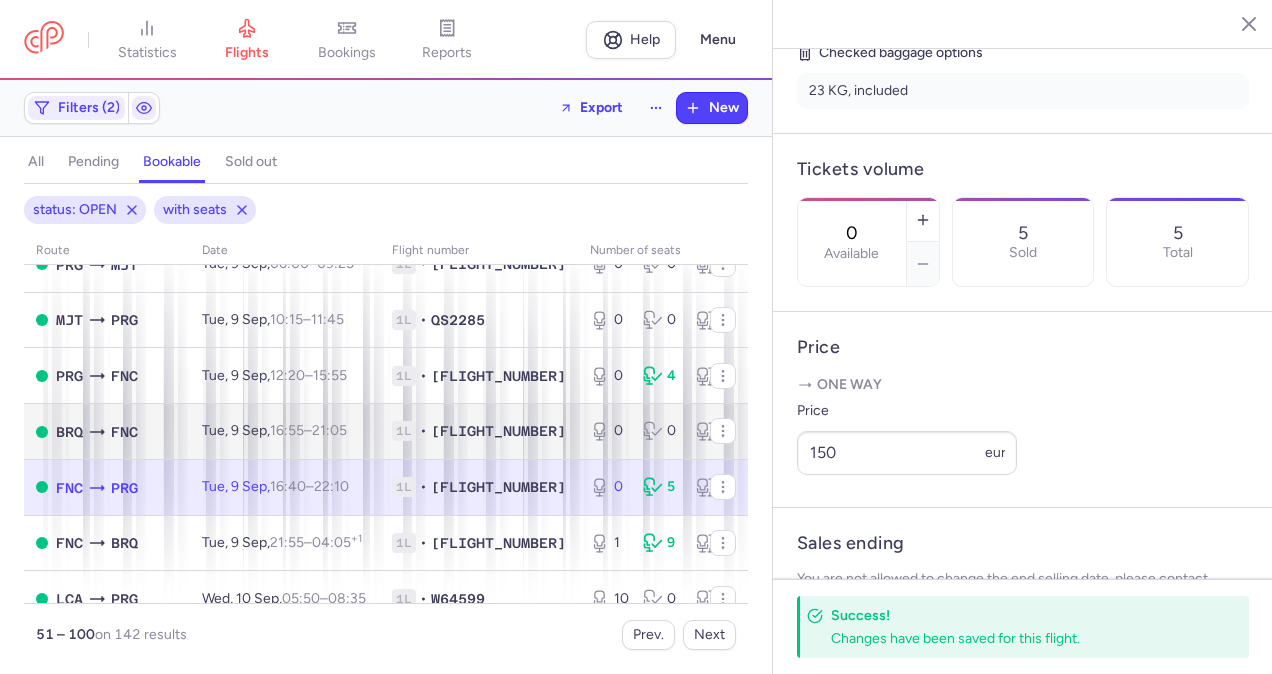 scroll, scrollTop: 1700, scrollLeft: 0, axis: vertical 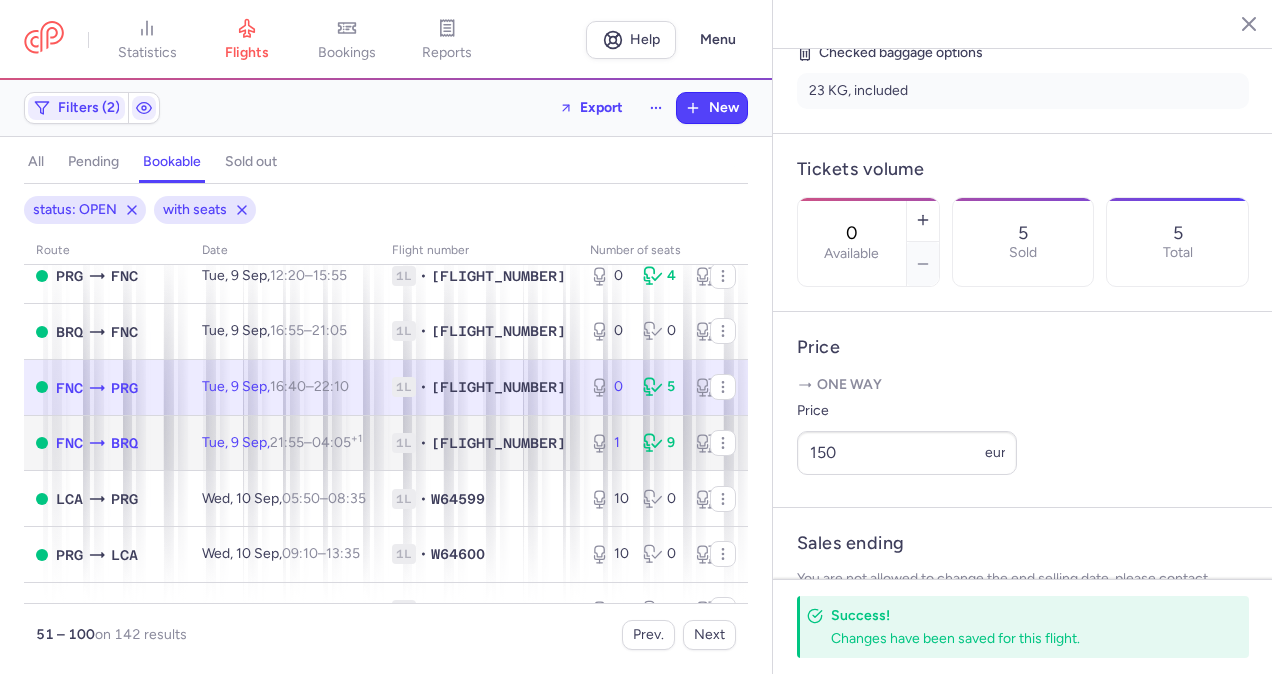 click on "1" at bounding box center [608, 443] 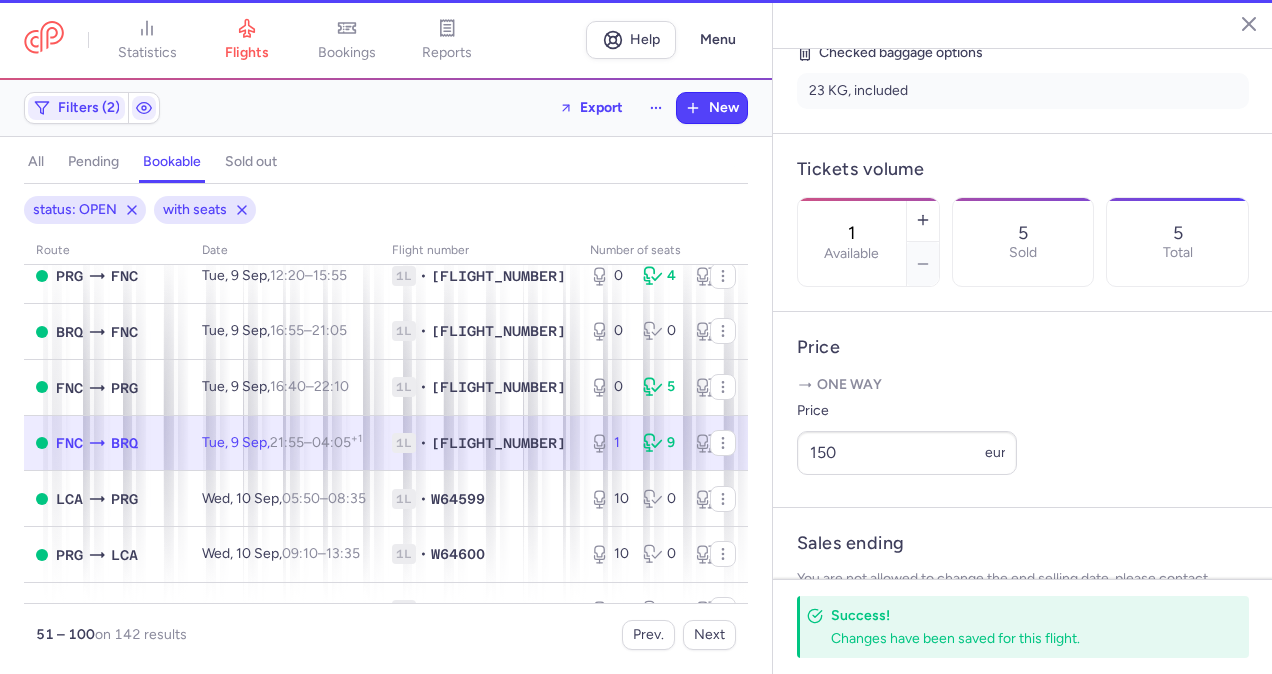 scroll, scrollTop: 522, scrollLeft: 0, axis: vertical 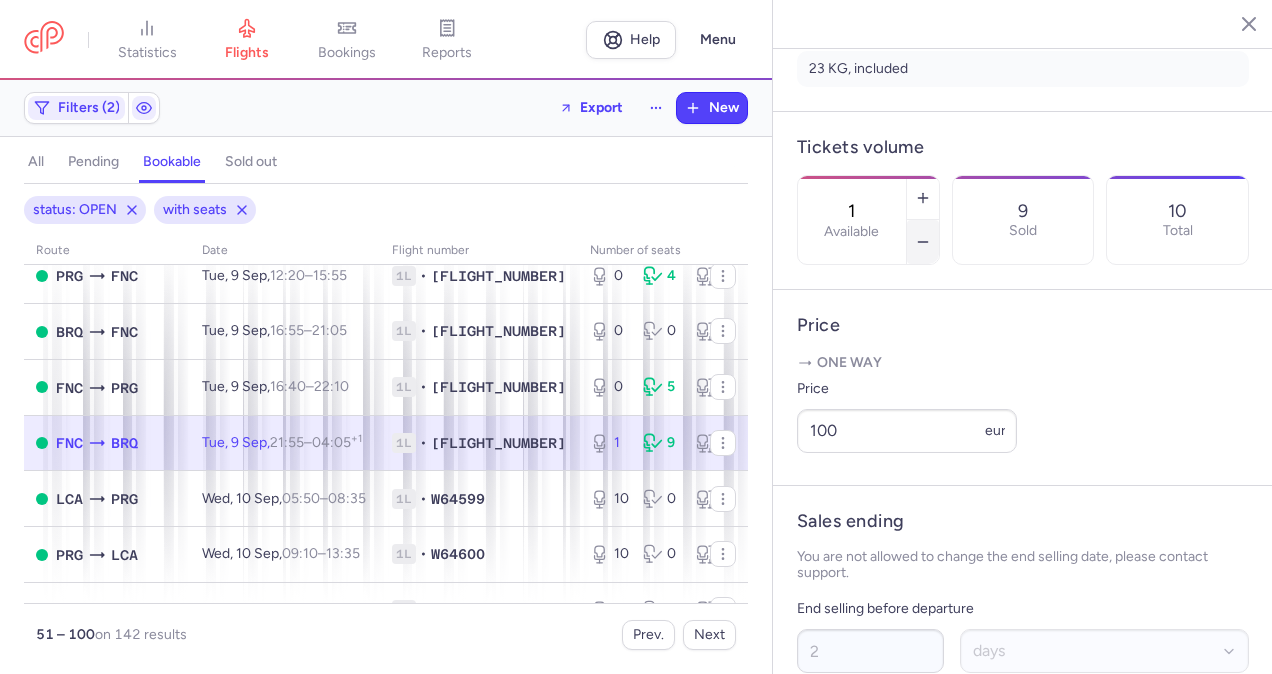 click 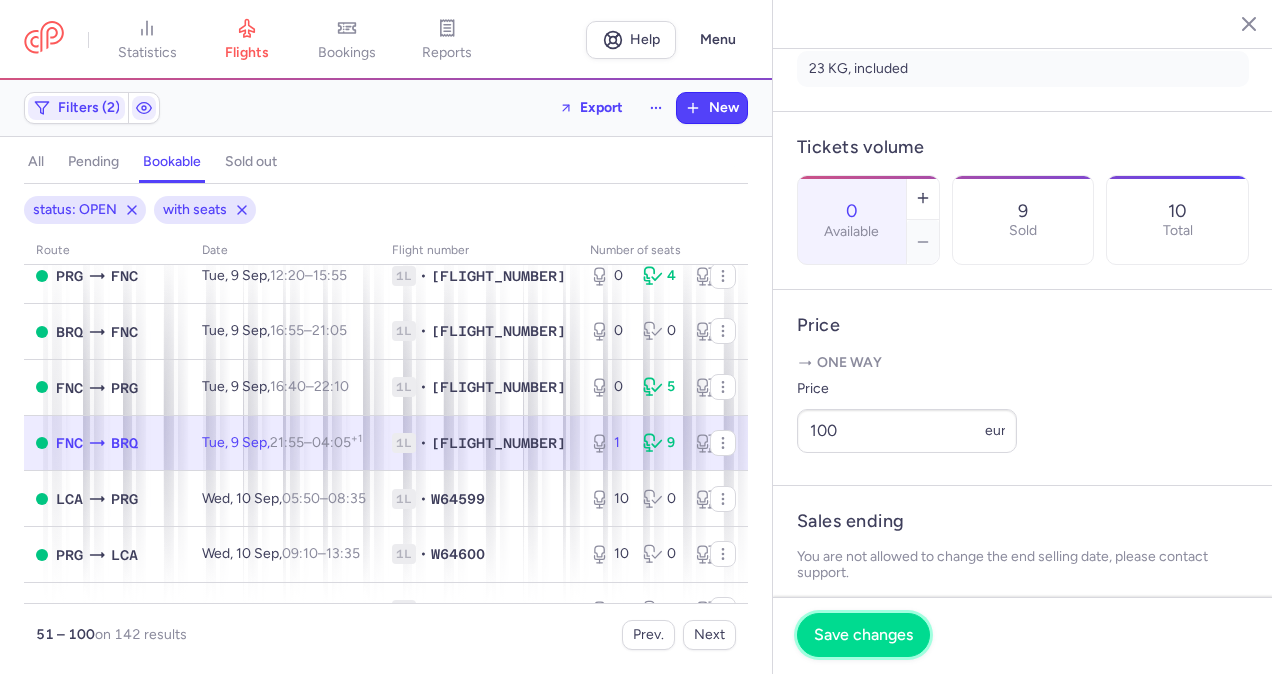 click on "Save changes" at bounding box center [863, 635] 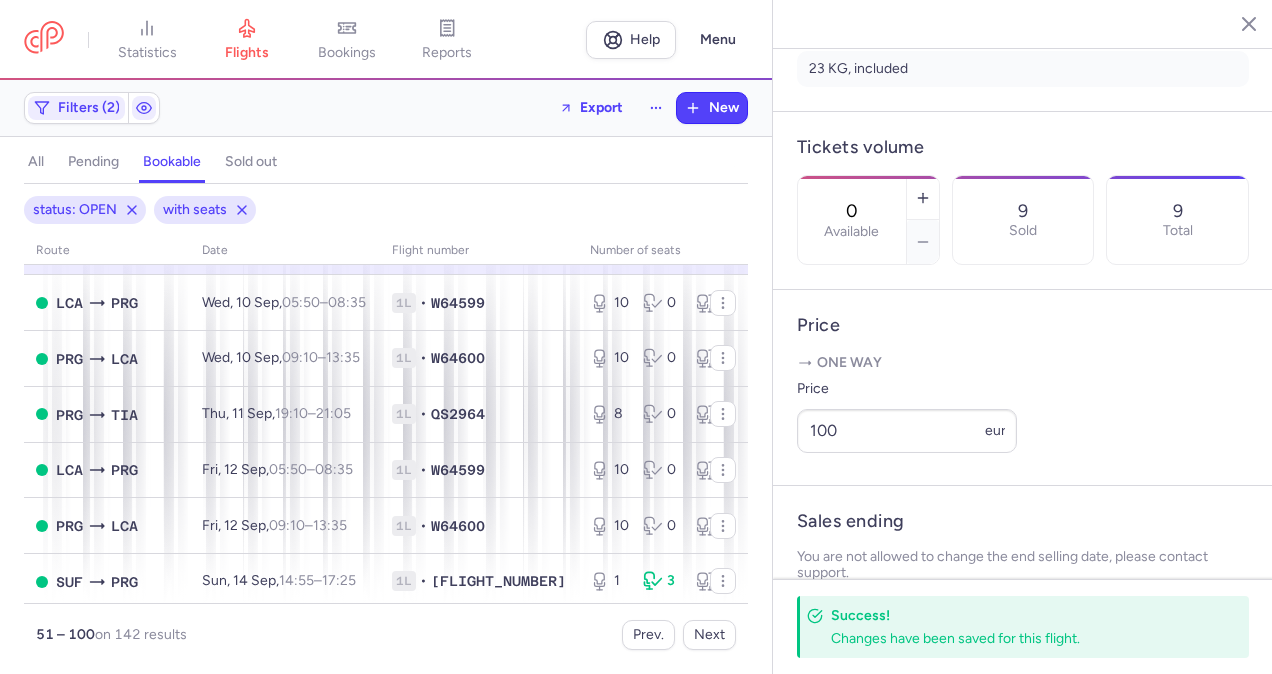 scroll, scrollTop: 1900, scrollLeft: 0, axis: vertical 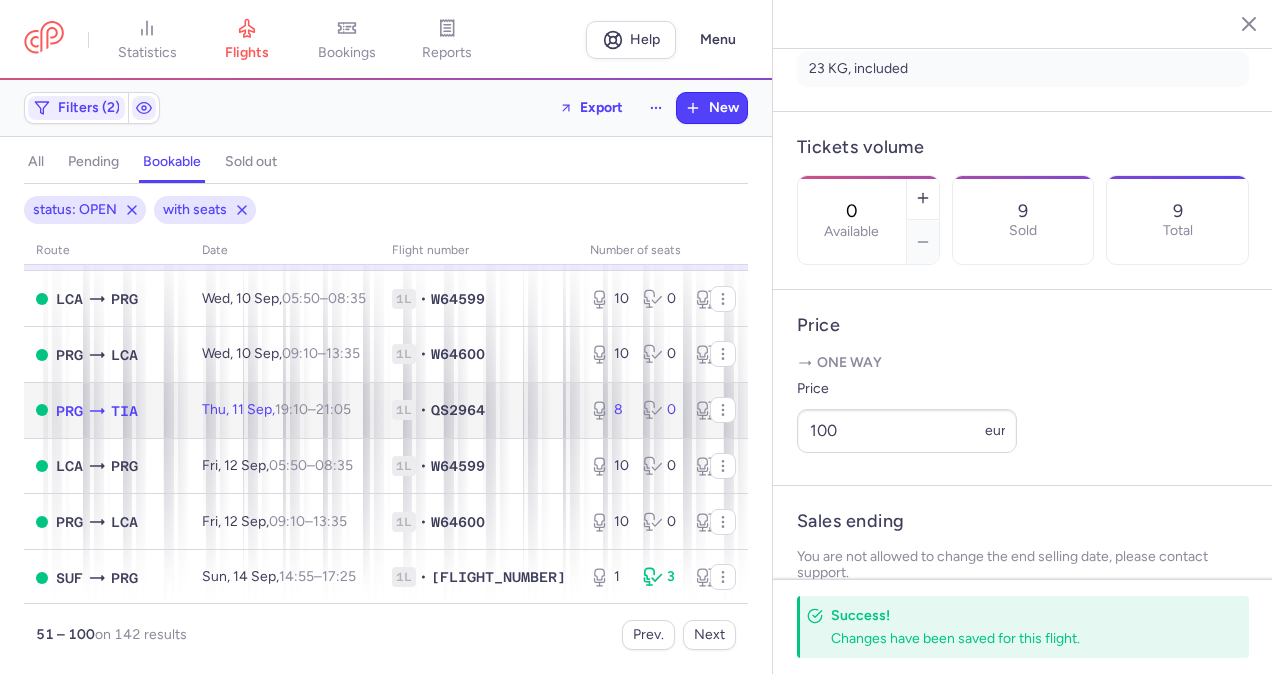 click on "QS2964" at bounding box center [458, 410] 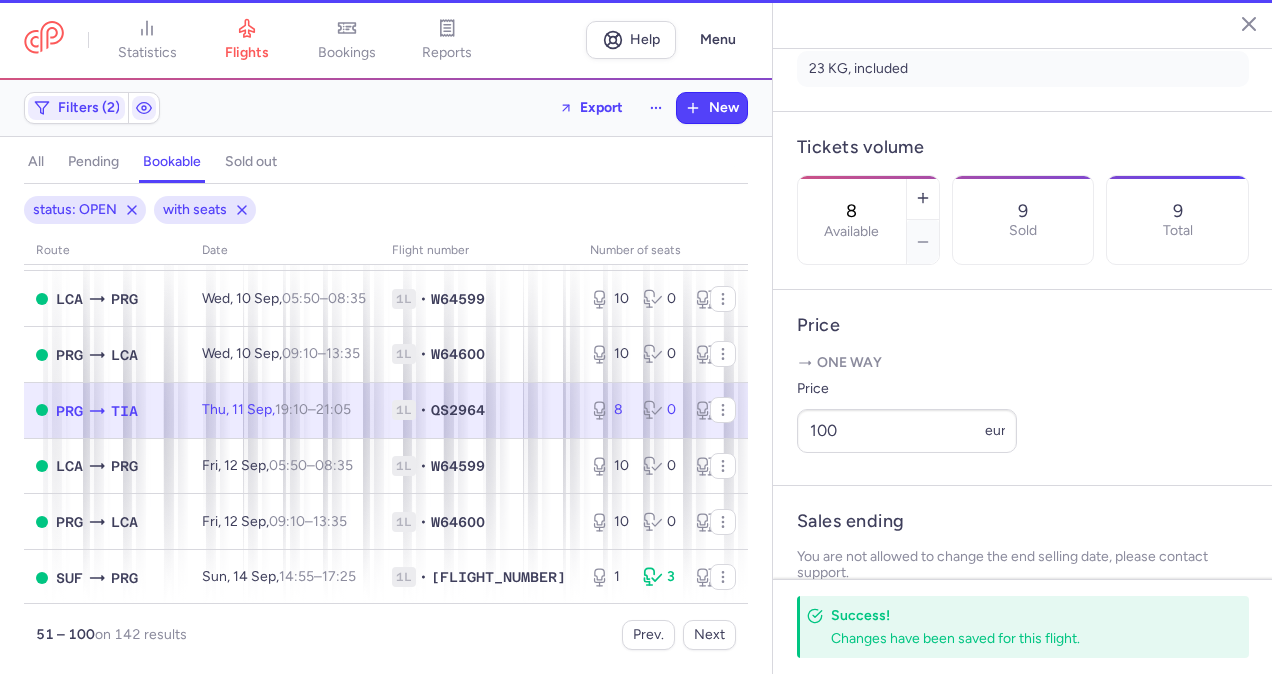 scroll, scrollTop: 484, scrollLeft: 0, axis: vertical 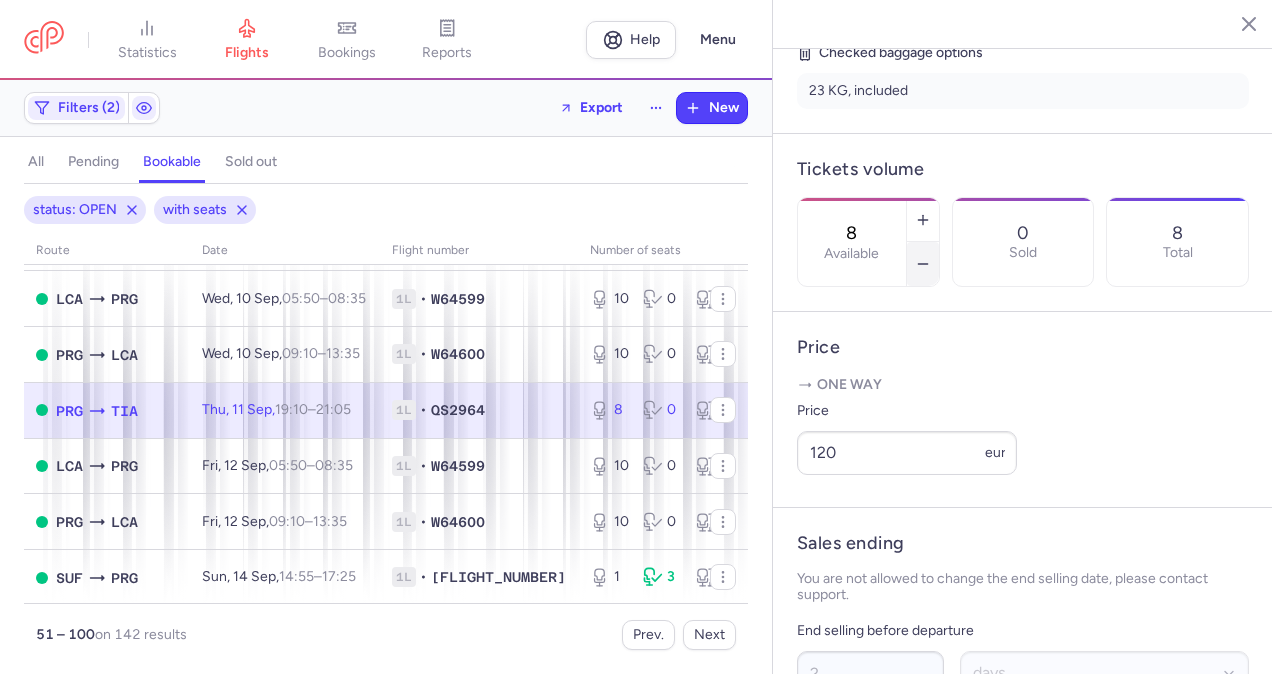 click at bounding box center [923, 264] 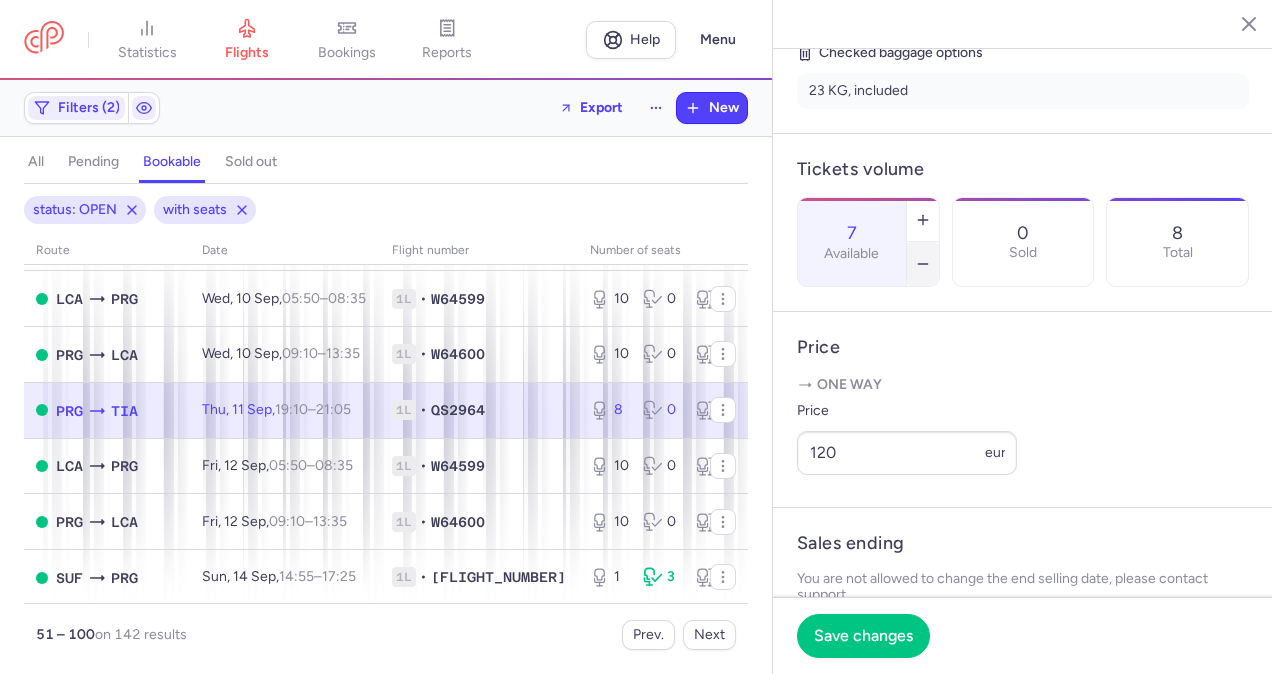 click at bounding box center [923, 264] 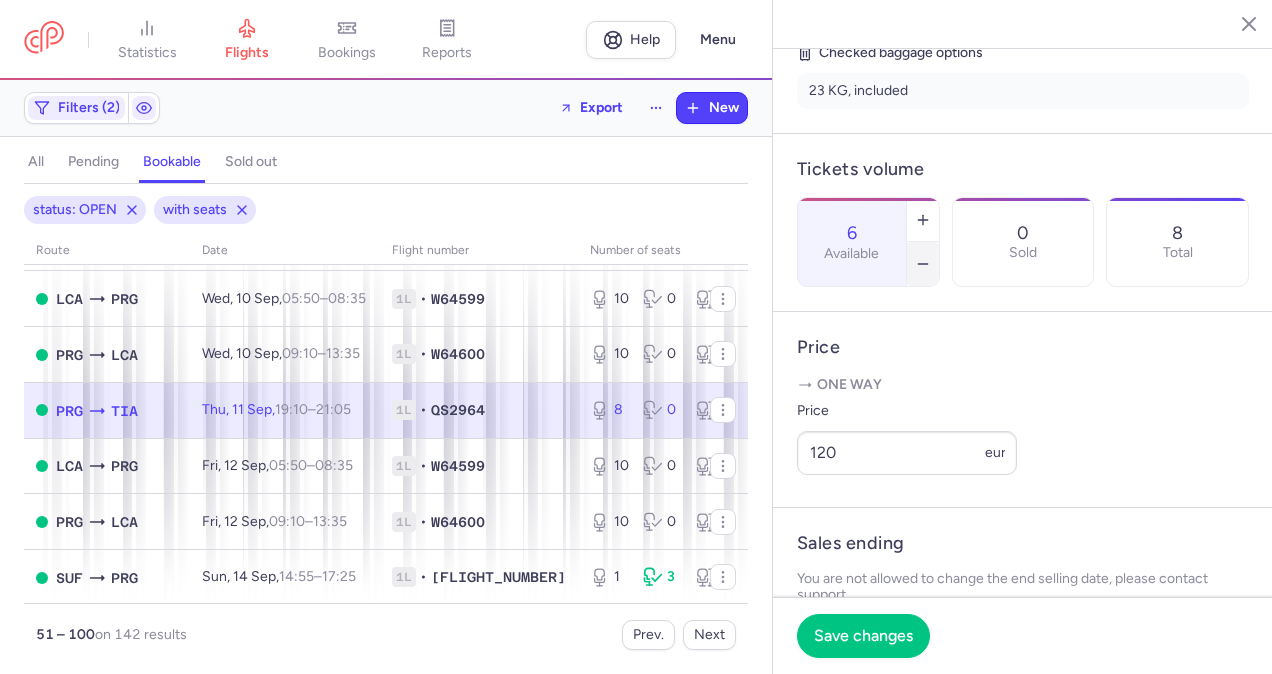 click at bounding box center [923, 264] 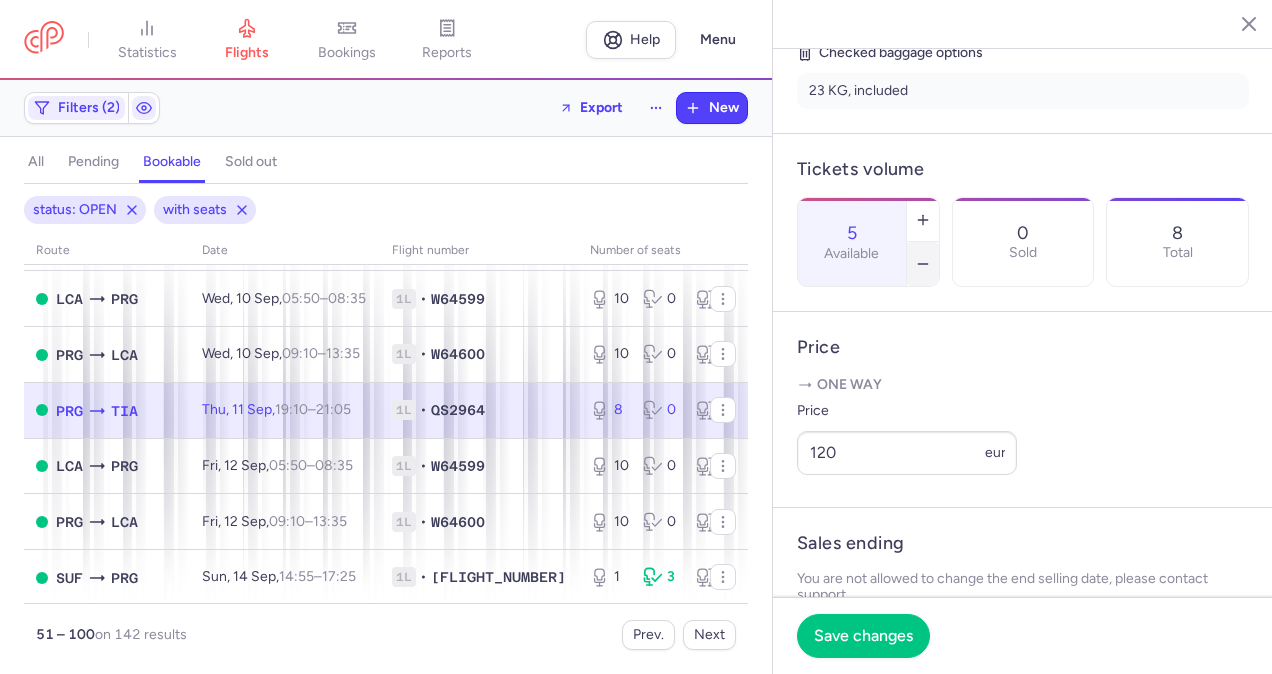 click at bounding box center (923, 264) 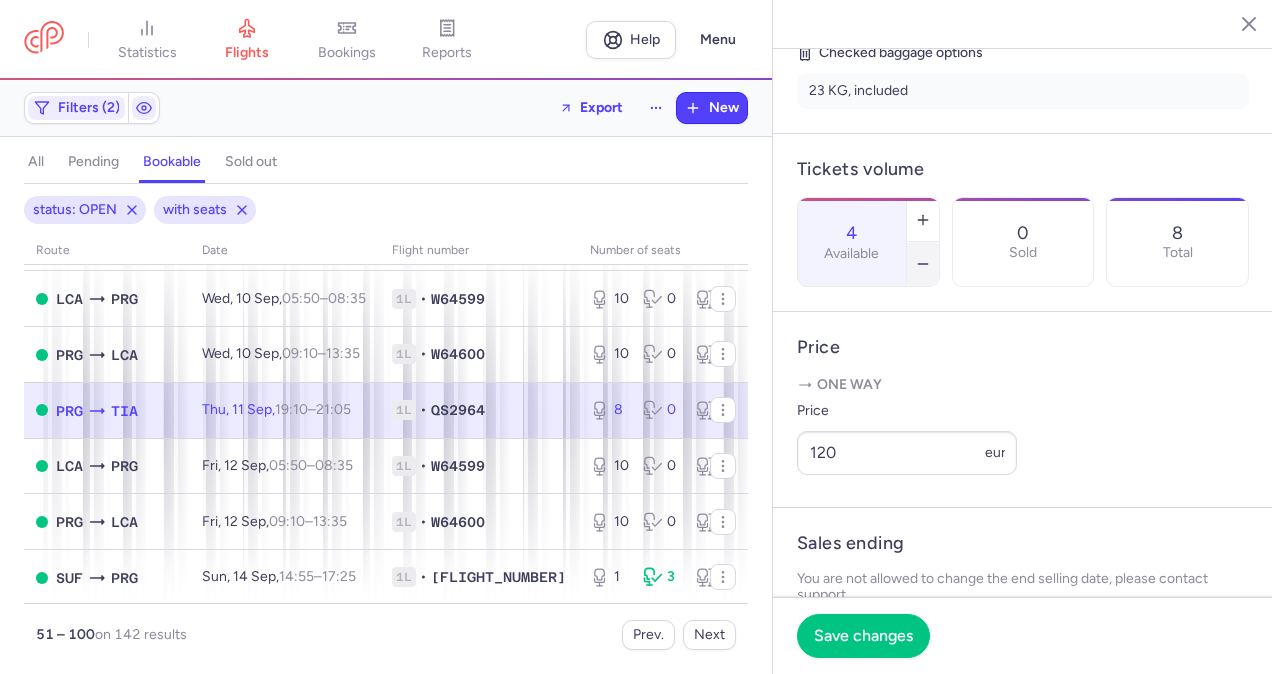 click at bounding box center [923, 264] 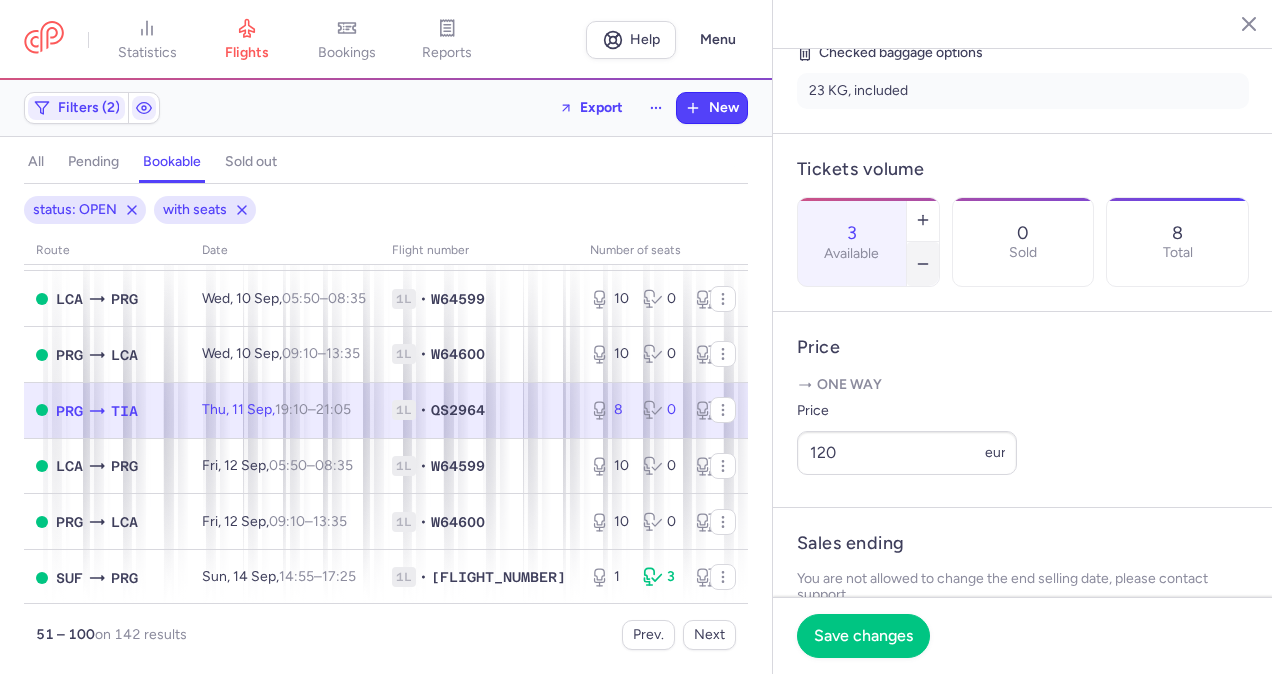 click at bounding box center (923, 264) 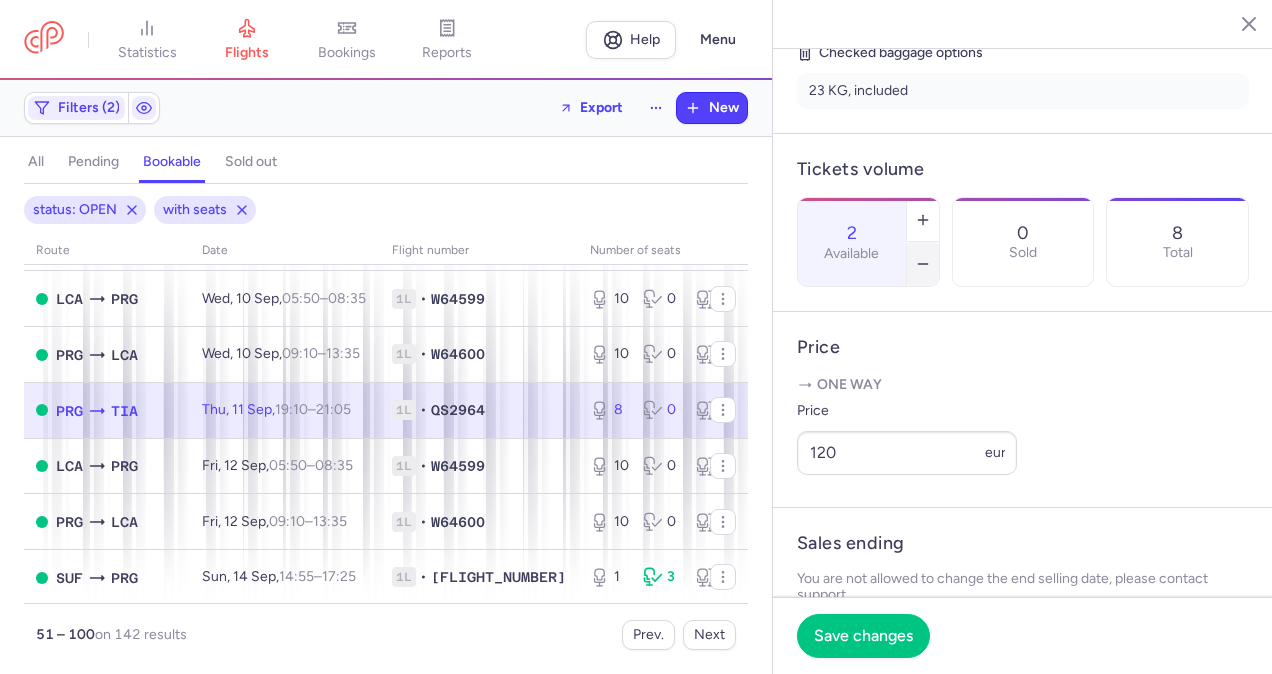 click at bounding box center [923, 264] 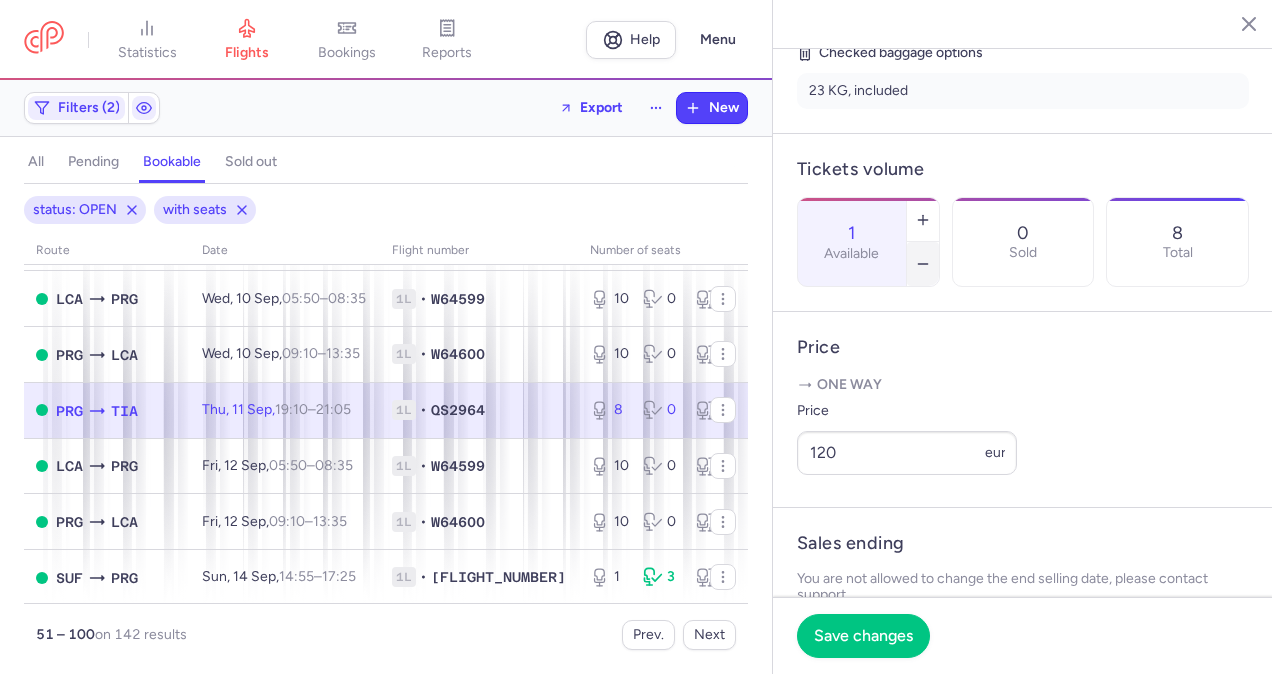 click at bounding box center (923, 264) 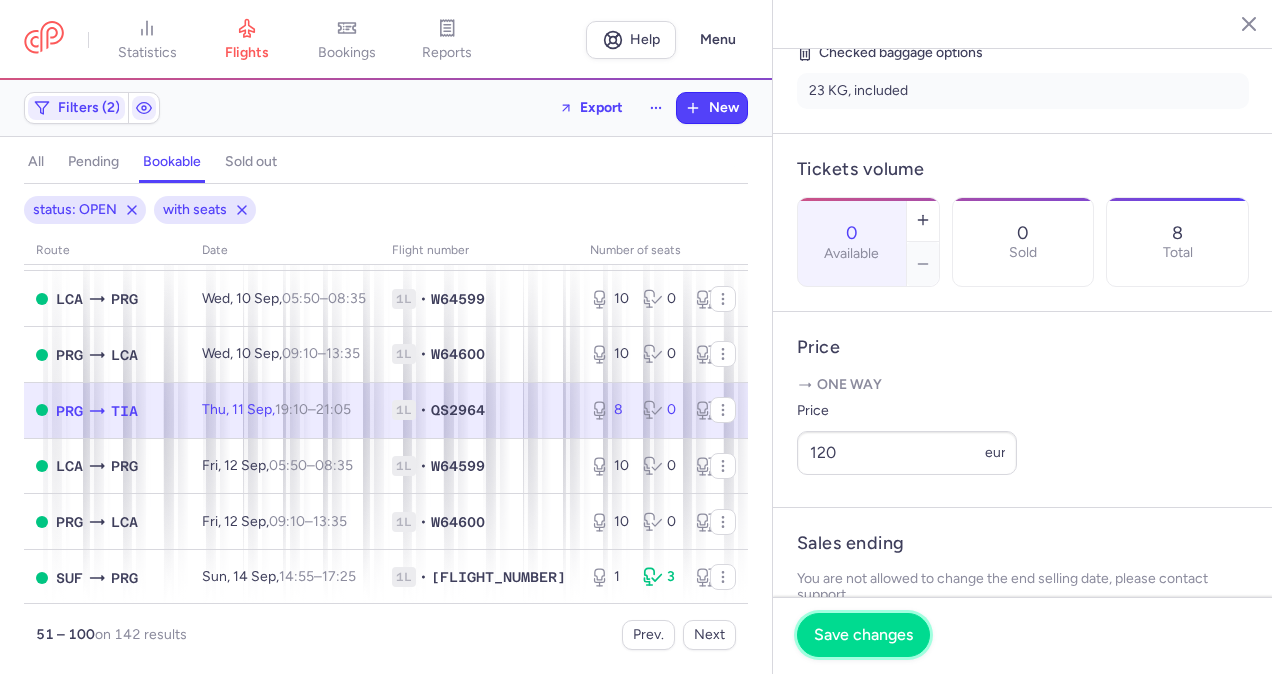 drag, startPoint x: 875, startPoint y: 635, endPoint x: 827, endPoint y: 616, distance: 51.62364 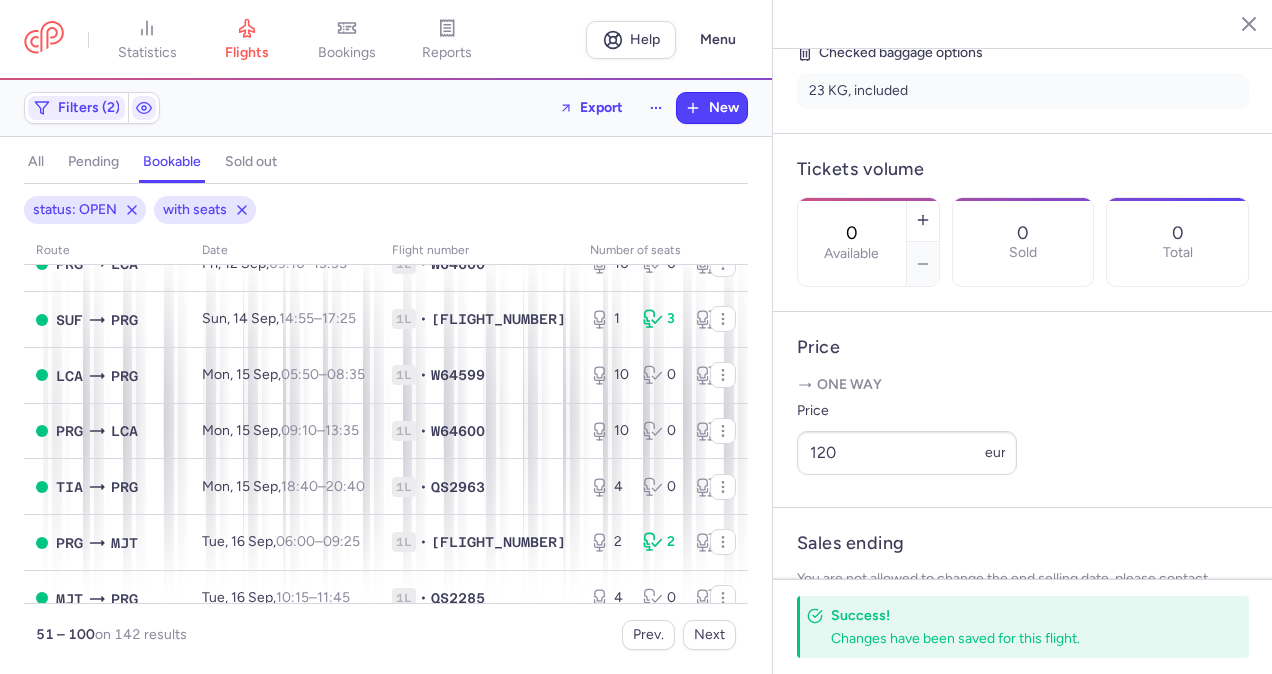 scroll, scrollTop: 2200, scrollLeft: 0, axis: vertical 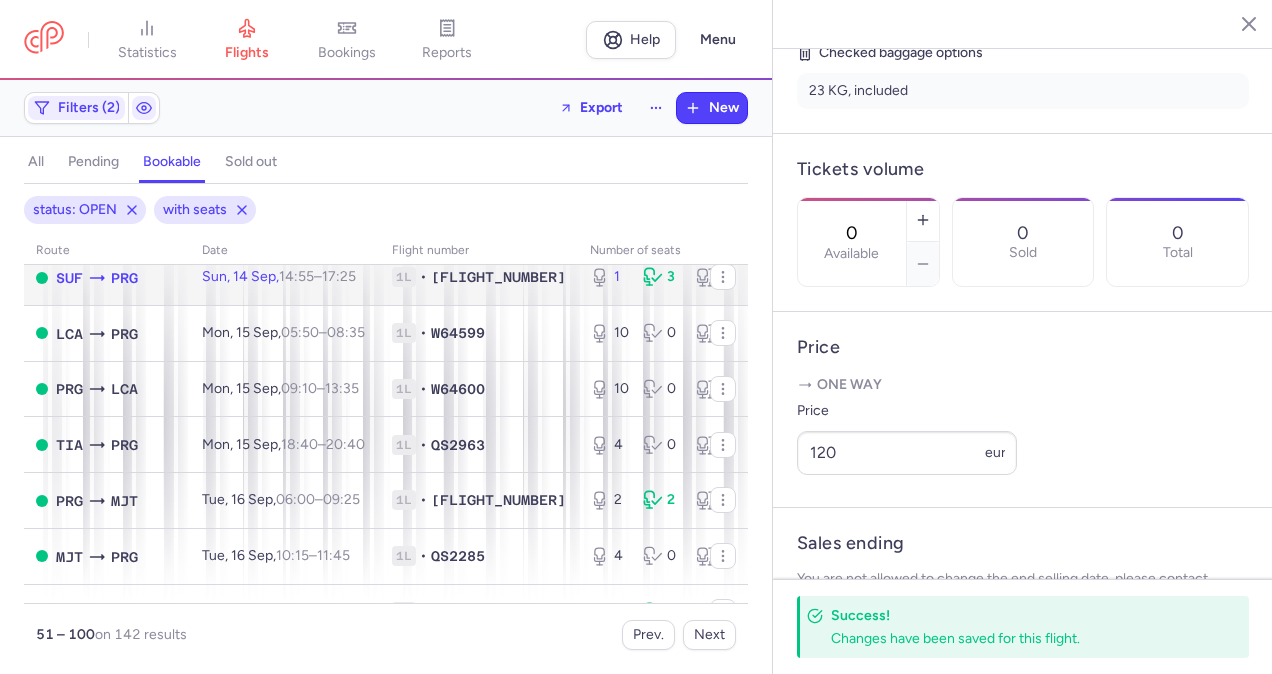click on "[FLIGHT_NUMBER]" at bounding box center [498, 277] 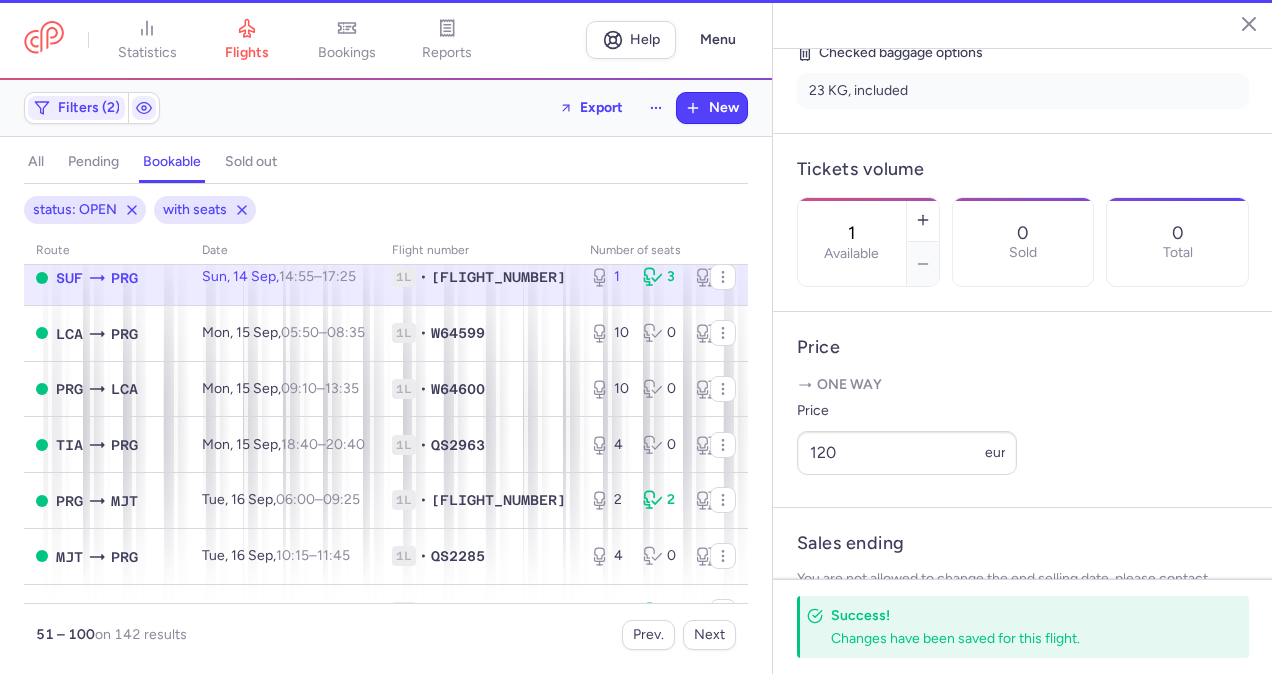 scroll, scrollTop: 500, scrollLeft: 0, axis: vertical 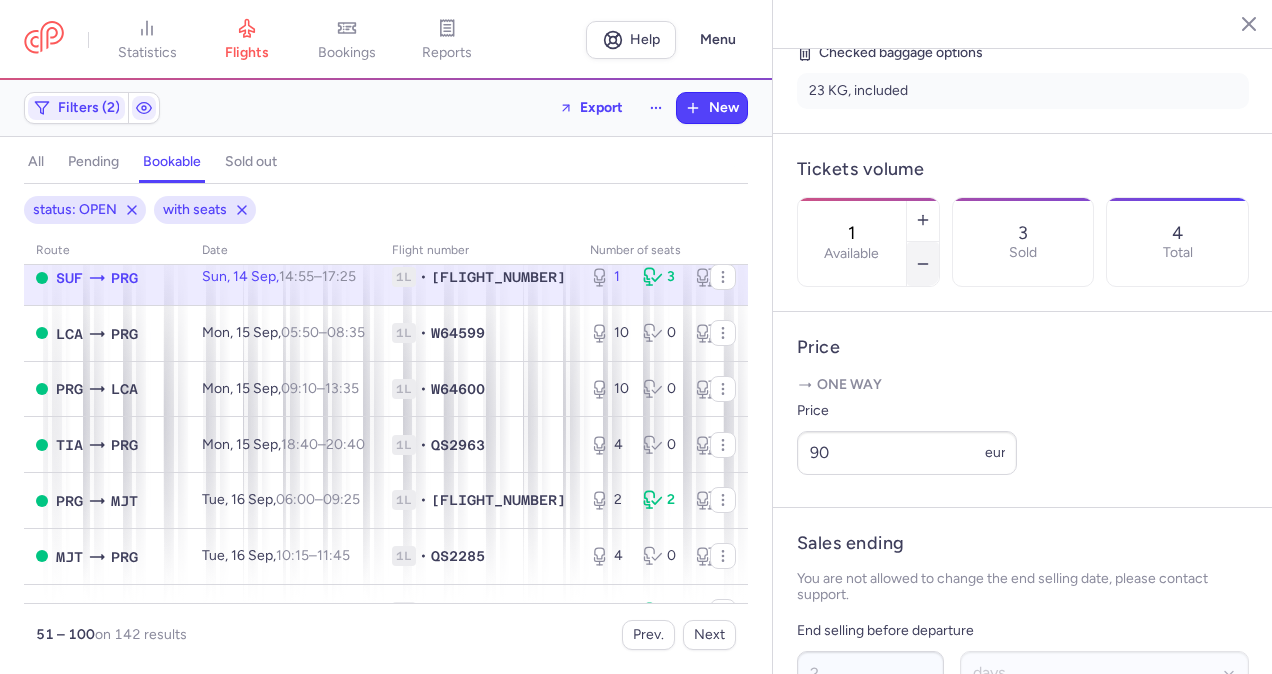 click 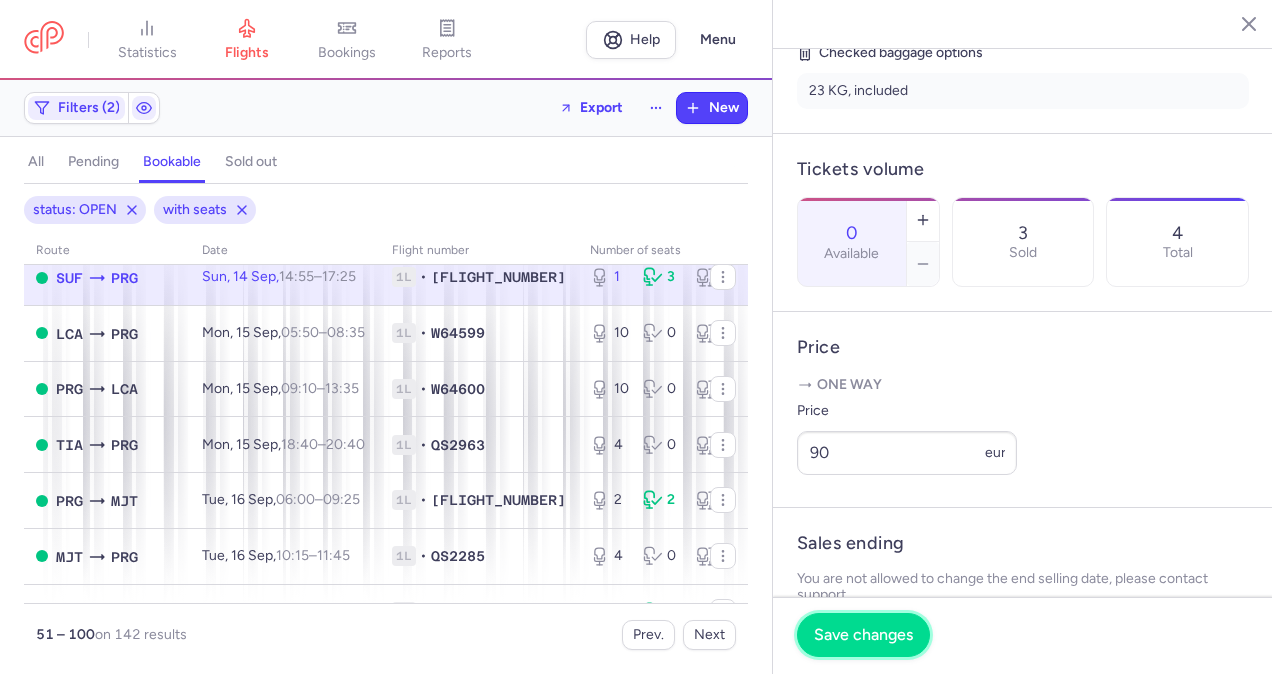 click on "Save changes" at bounding box center [863, 635] 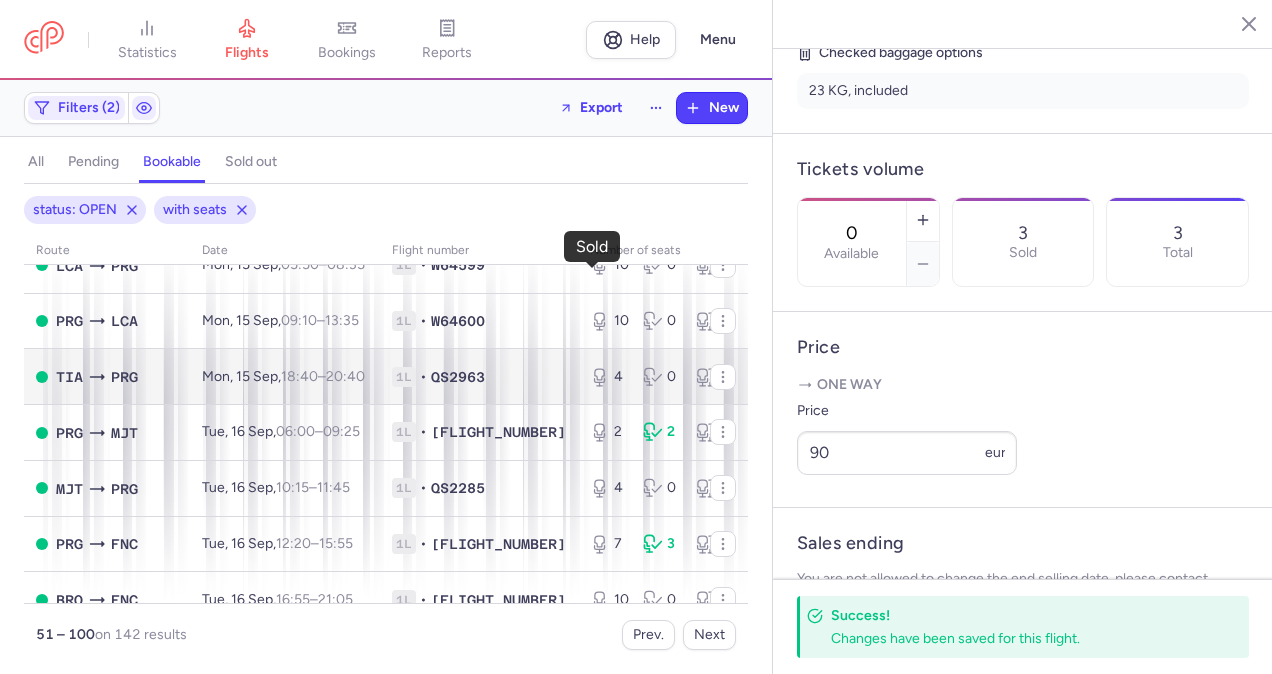scroll, scrollTop: 2300, scrollLeft: 0, axis: vertical 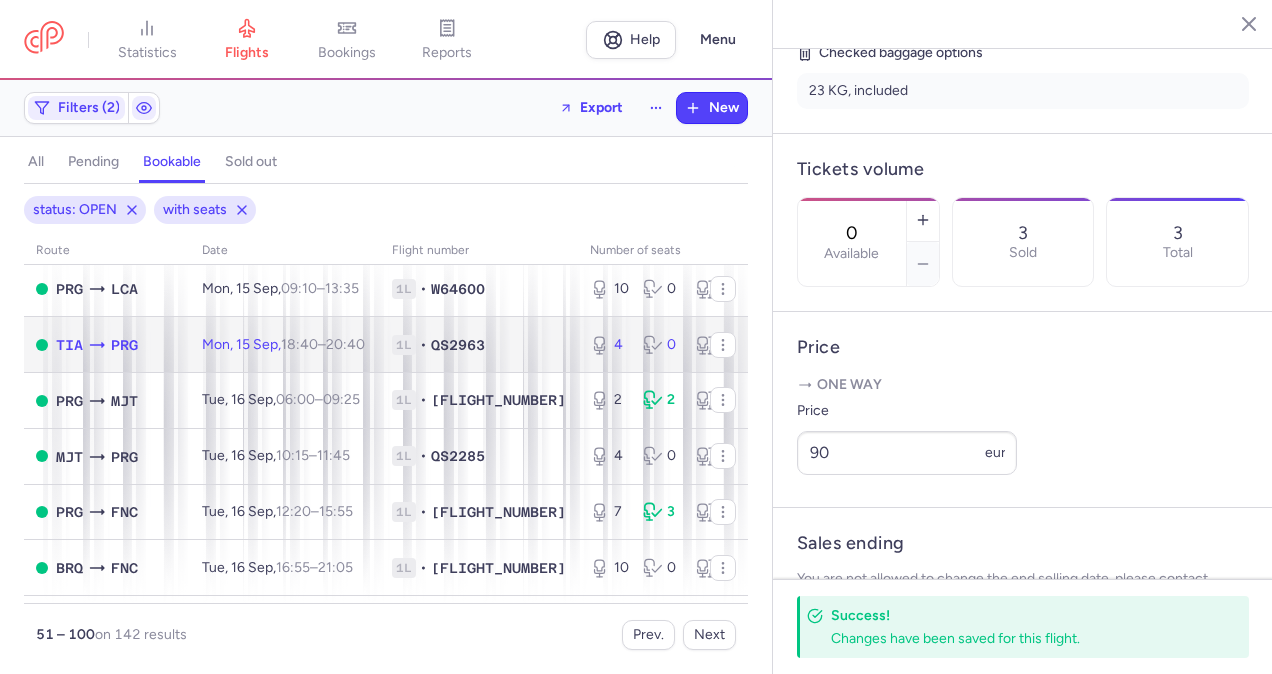 click on "4 0 4" at bounding box center (661, 345) 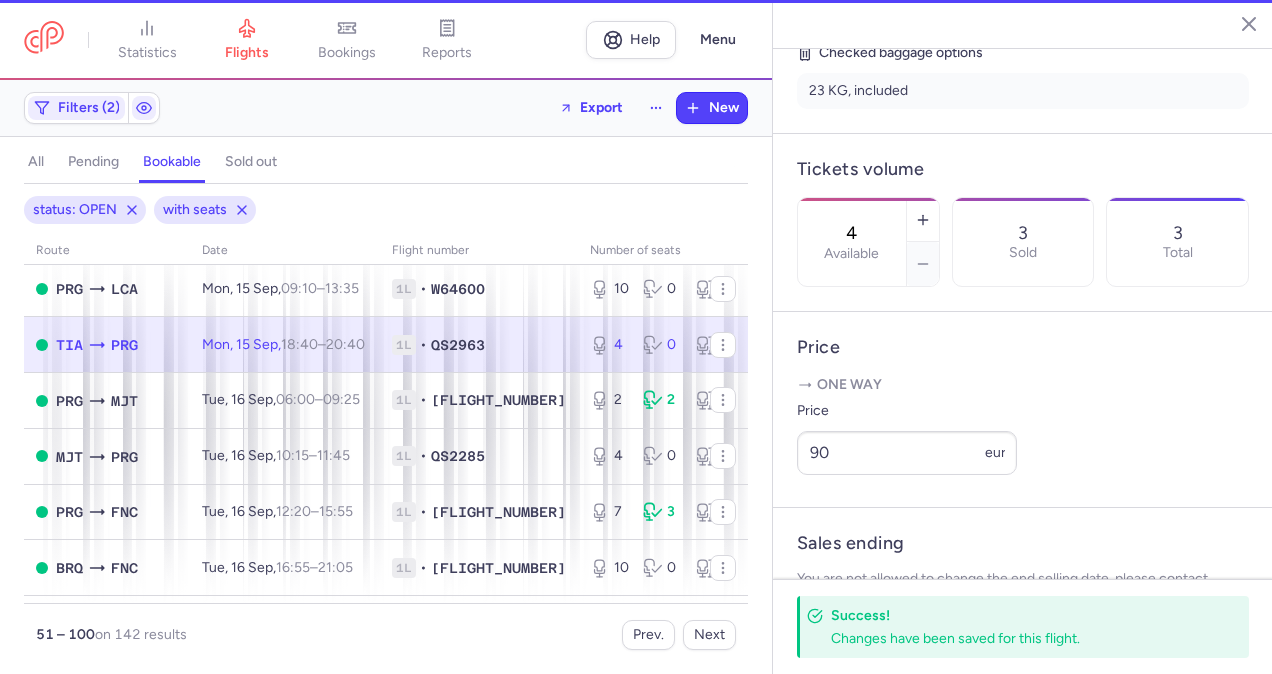 scroll, scrollTop: 484, scrollLeft: 0, axis: vertical 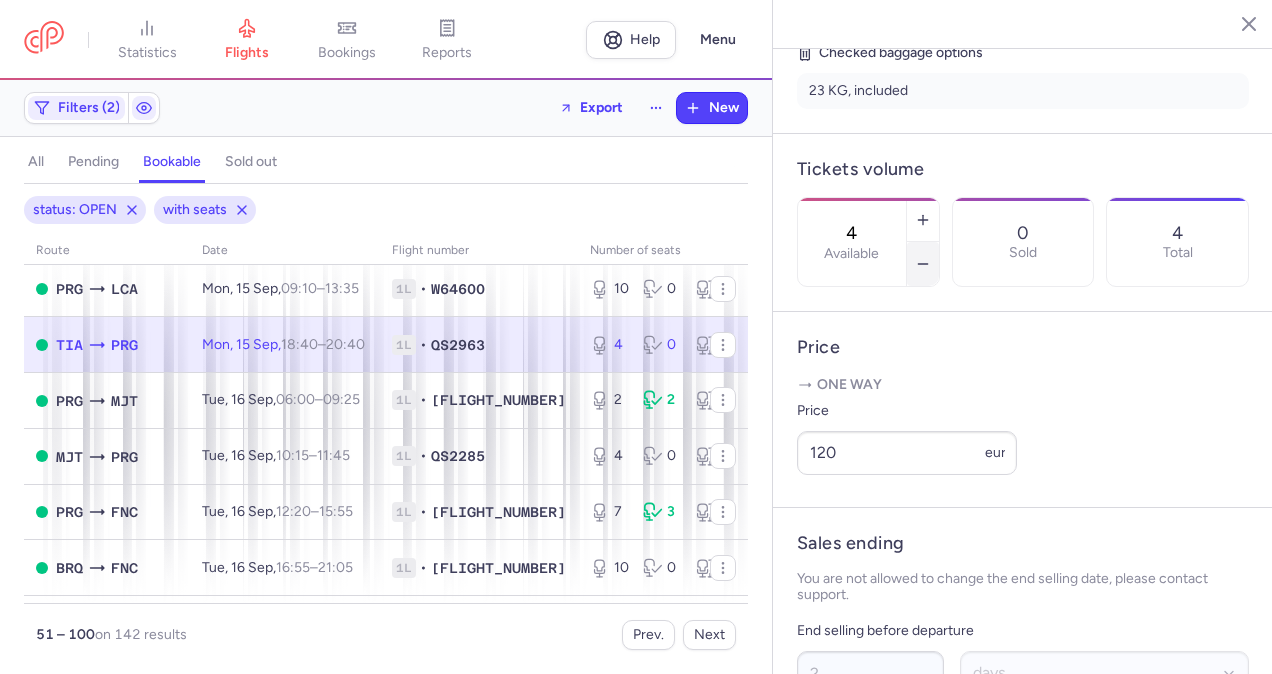 click 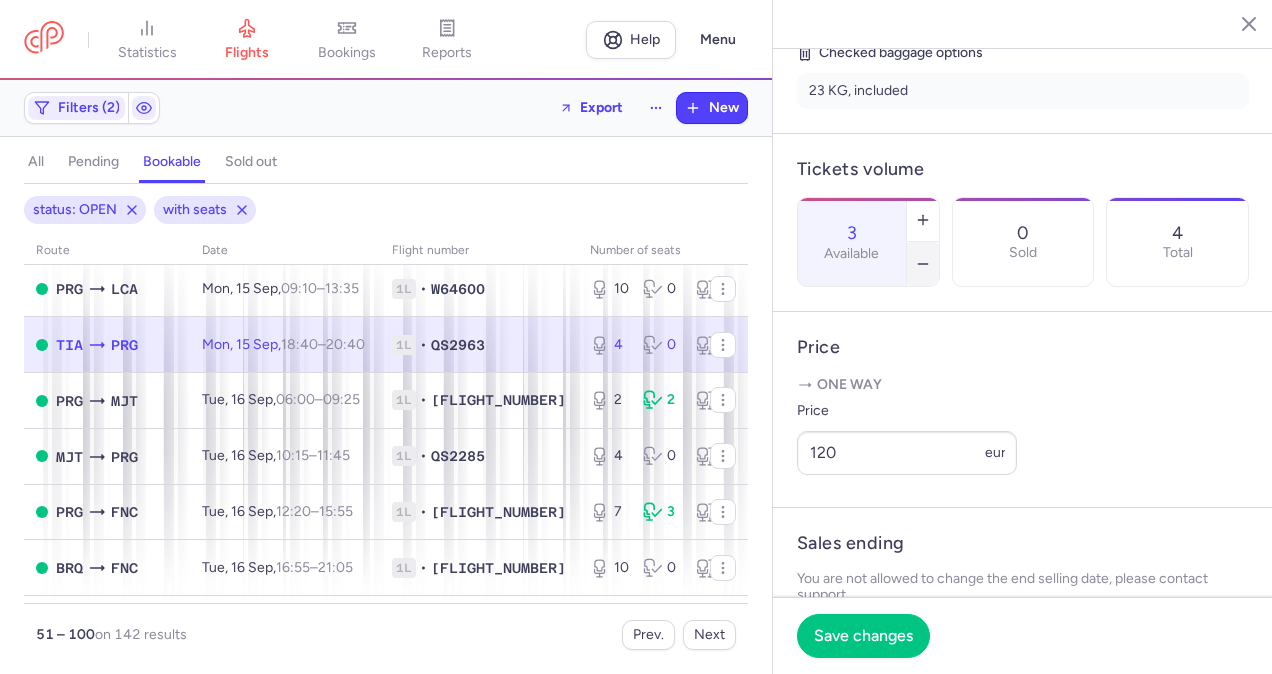 click 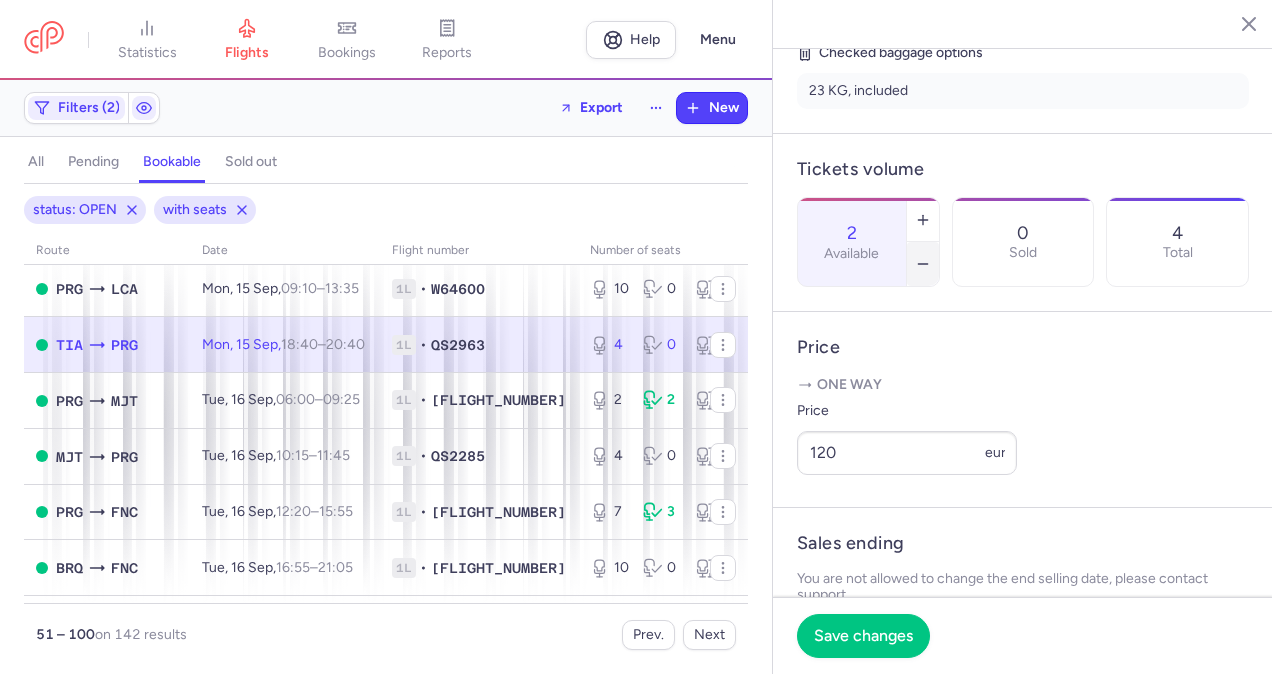 click 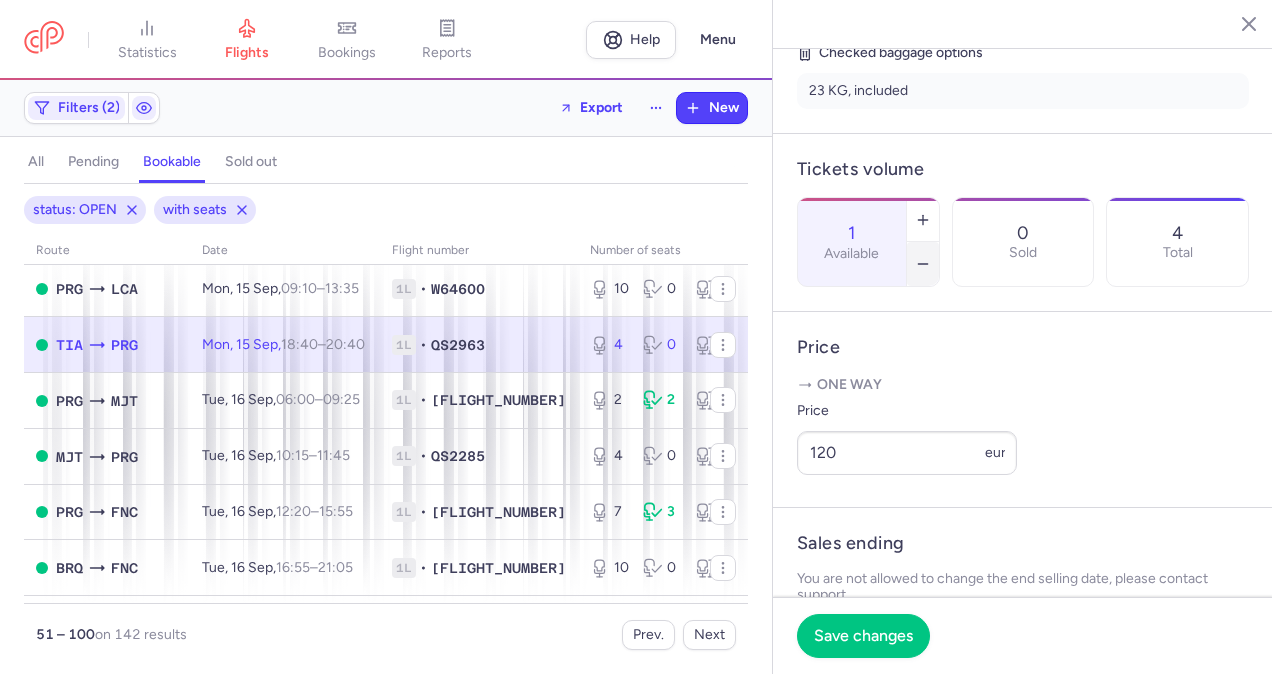 click 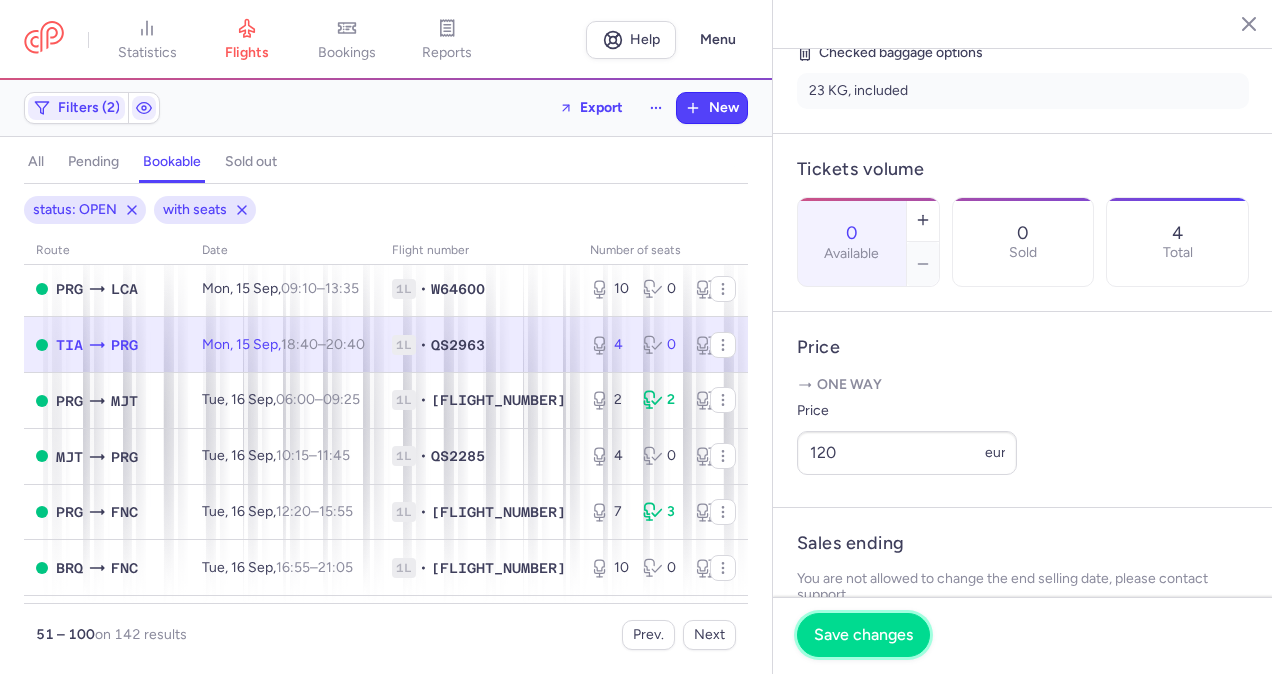 click on "Save changes" at bounding box center (863, 635) 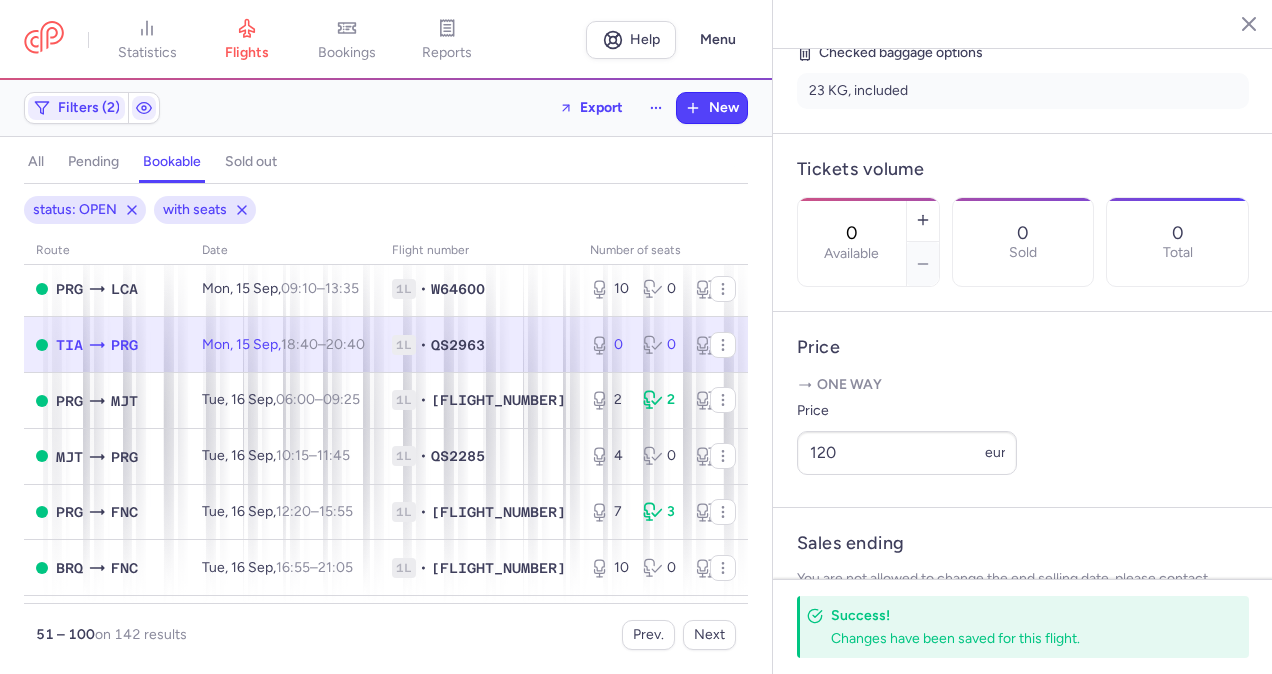 scroll, scrollTop: 2400, scrollLeft: 0, axis: vertical 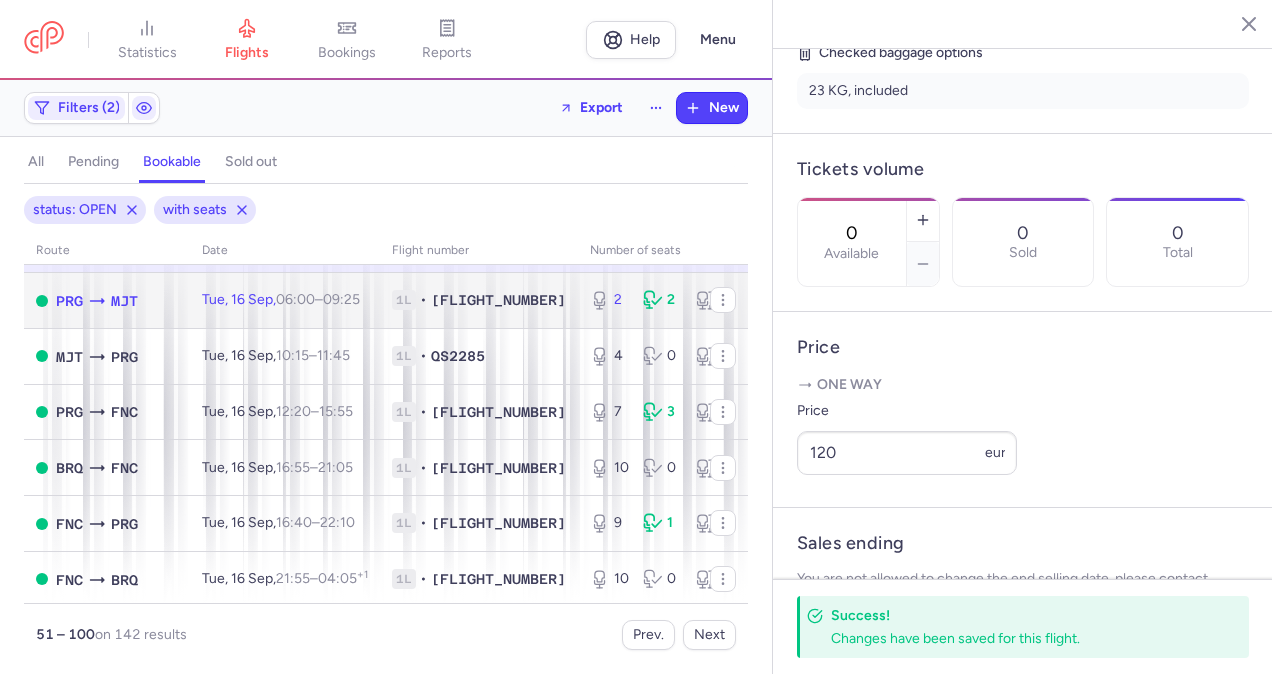 click on "[SEATS] [SEATS] [SEATS]" at bounding box center (661, 301) 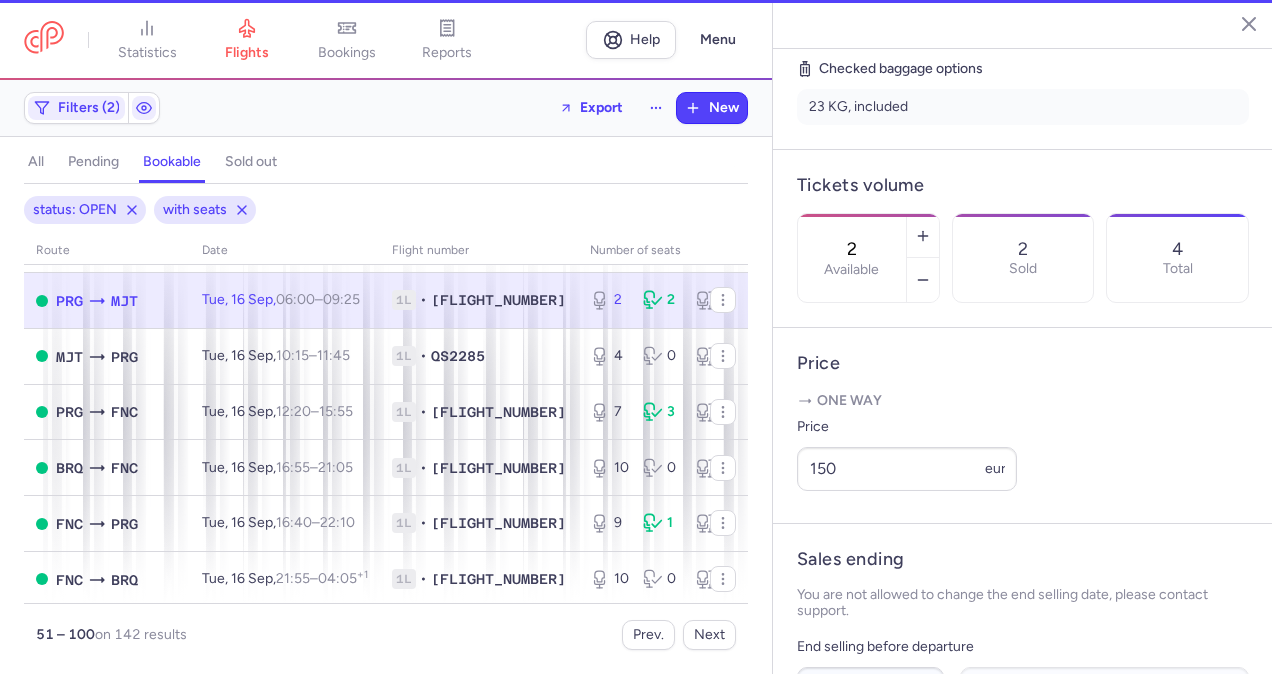 scroll, scrollTop: 500, scrollLeft: 0, axis: vertical 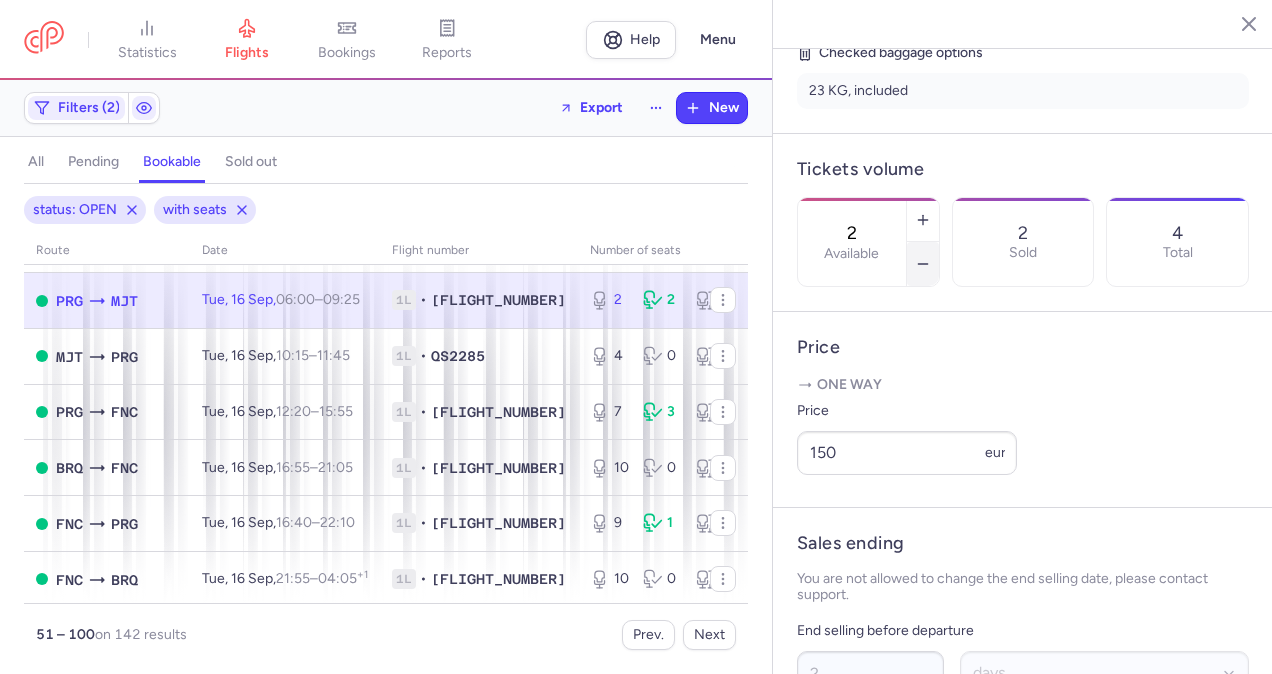 click 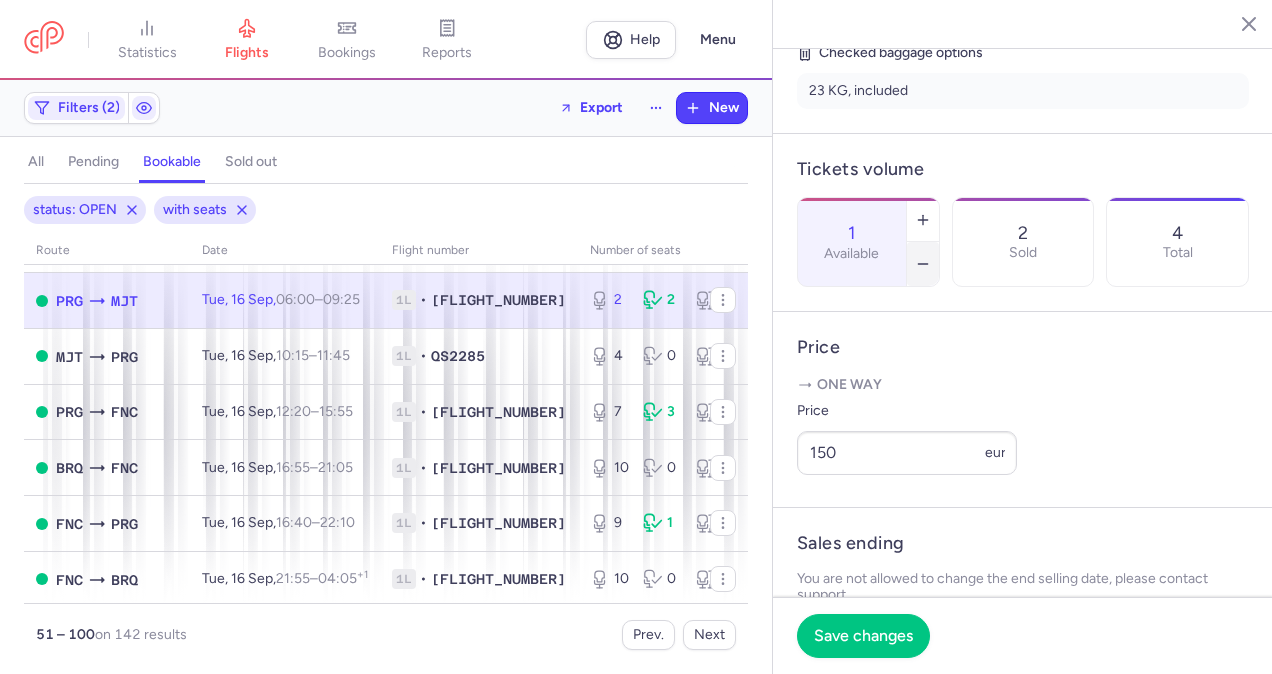 click 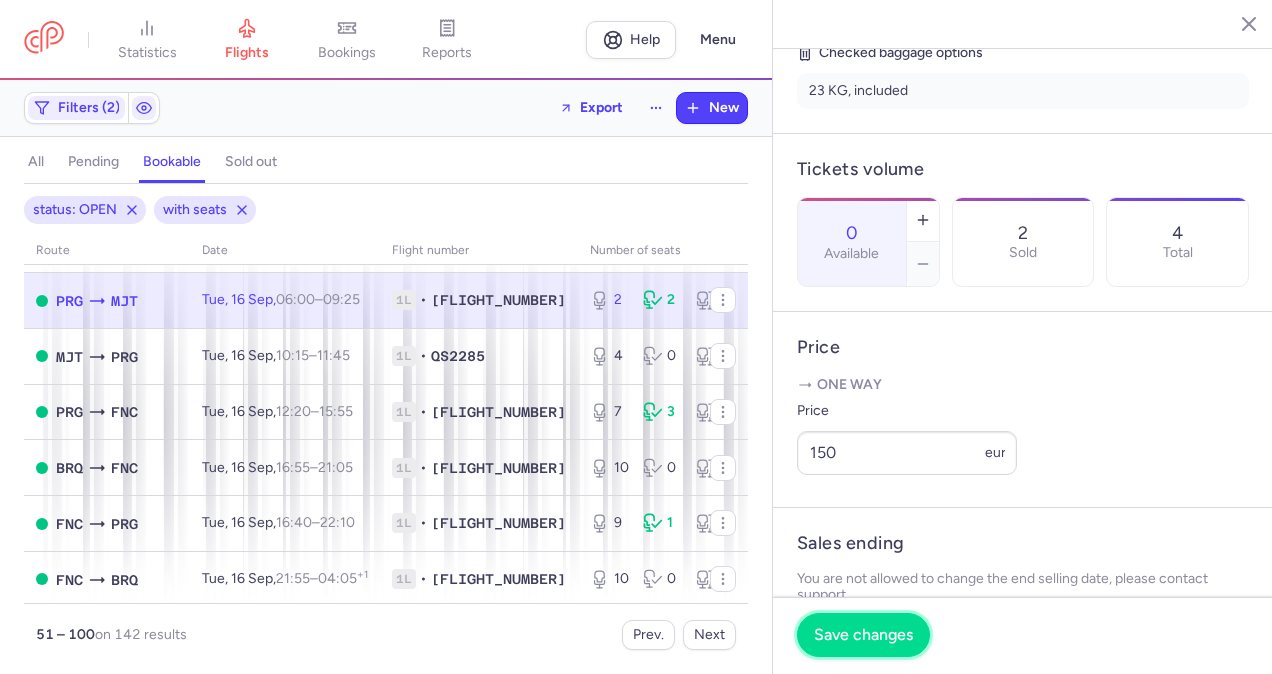 click on "Save changes" at bounding box center [863, 635] 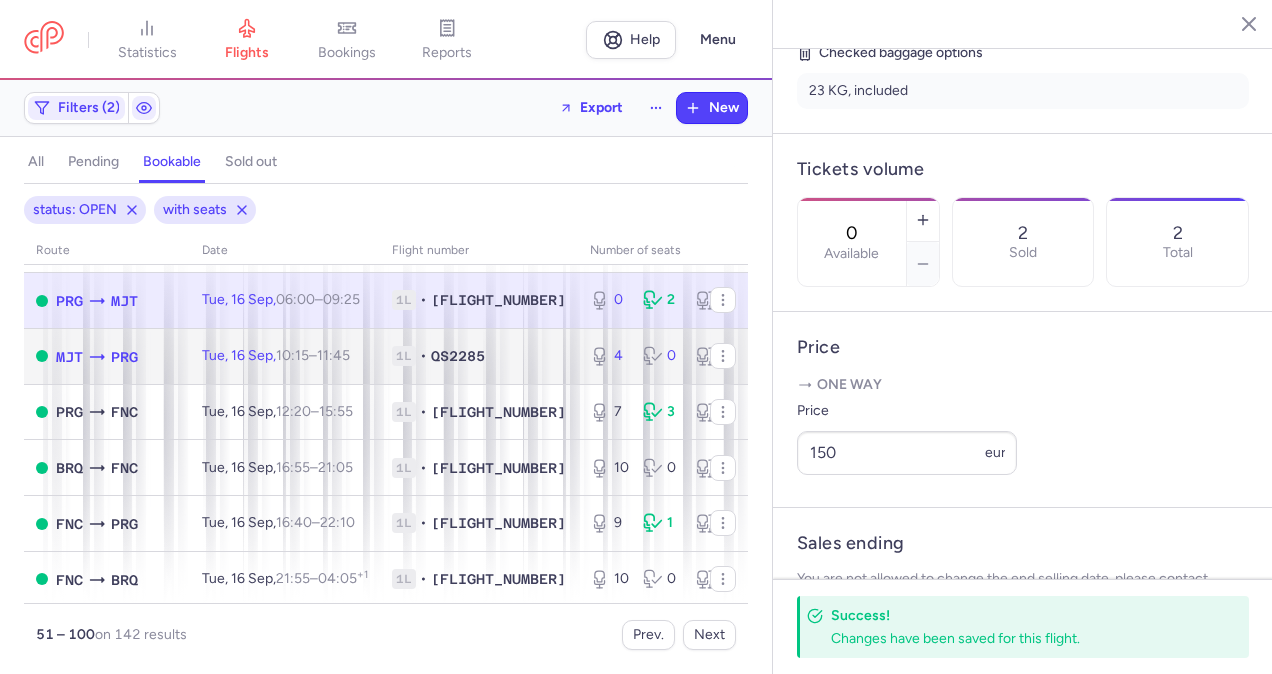 click on "4 0 4" at bounding box center (661, 356) 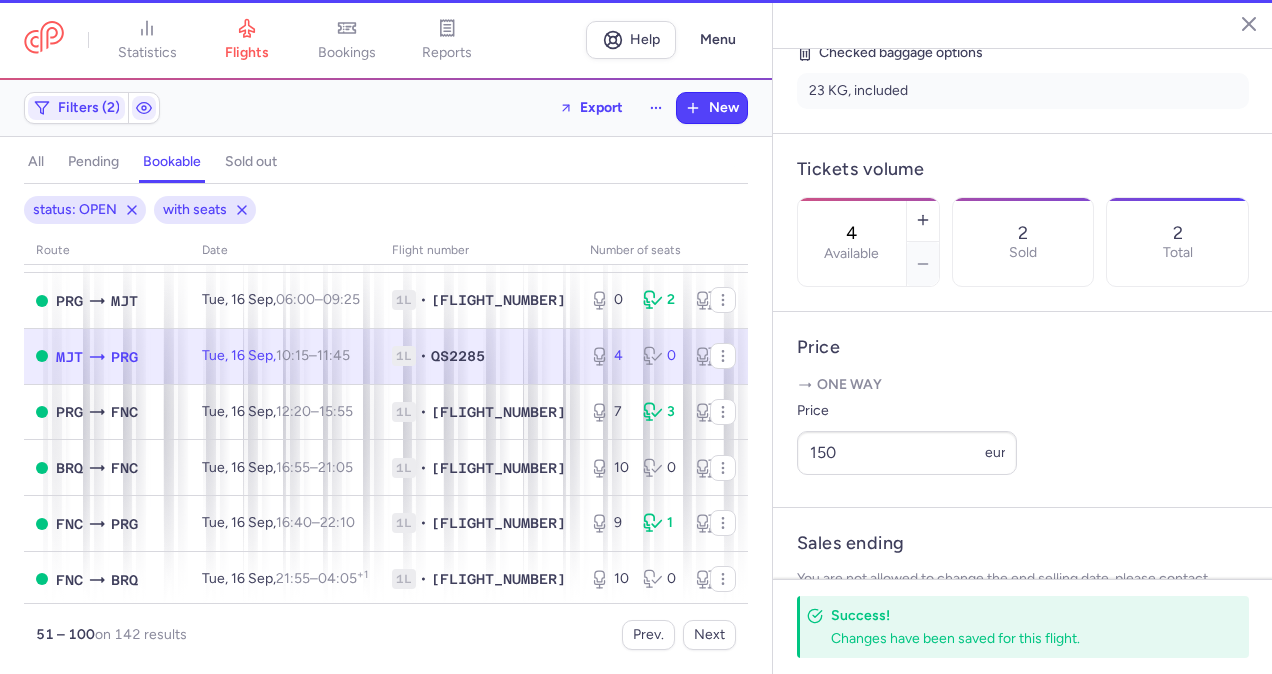 scroll, scrollTop: 484, scrollLeft: 0, axis: vertical 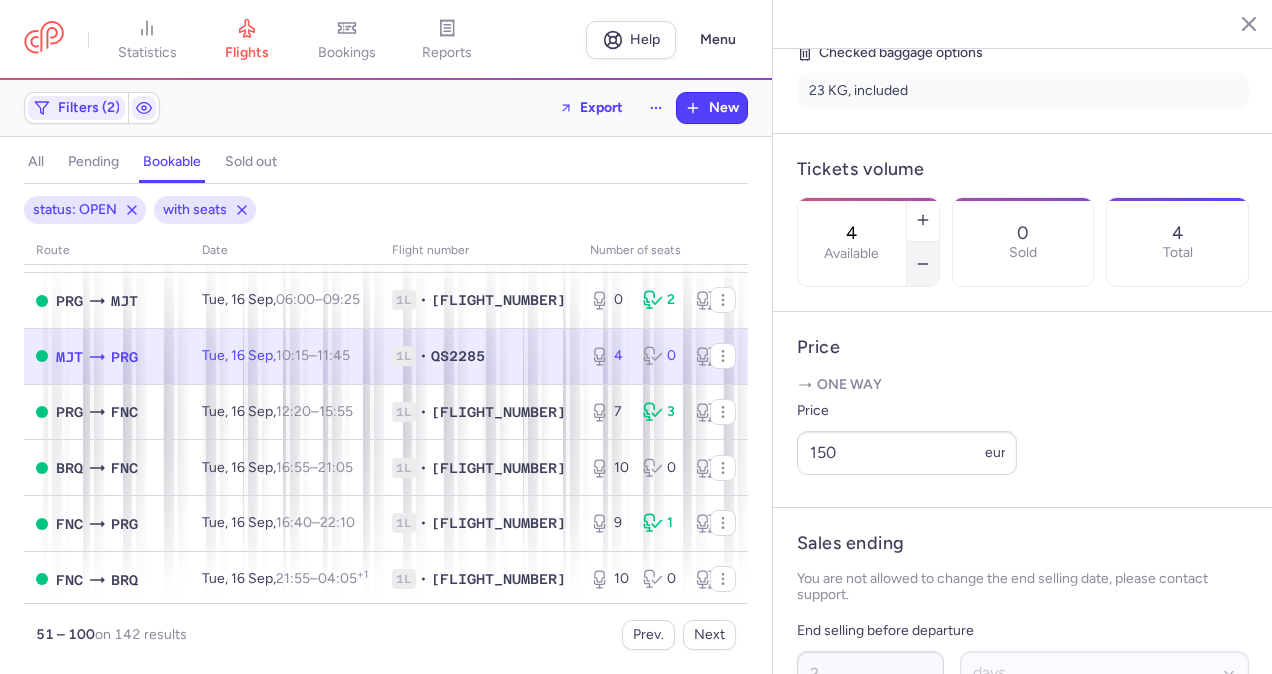 click at bounding box center (923, 264) 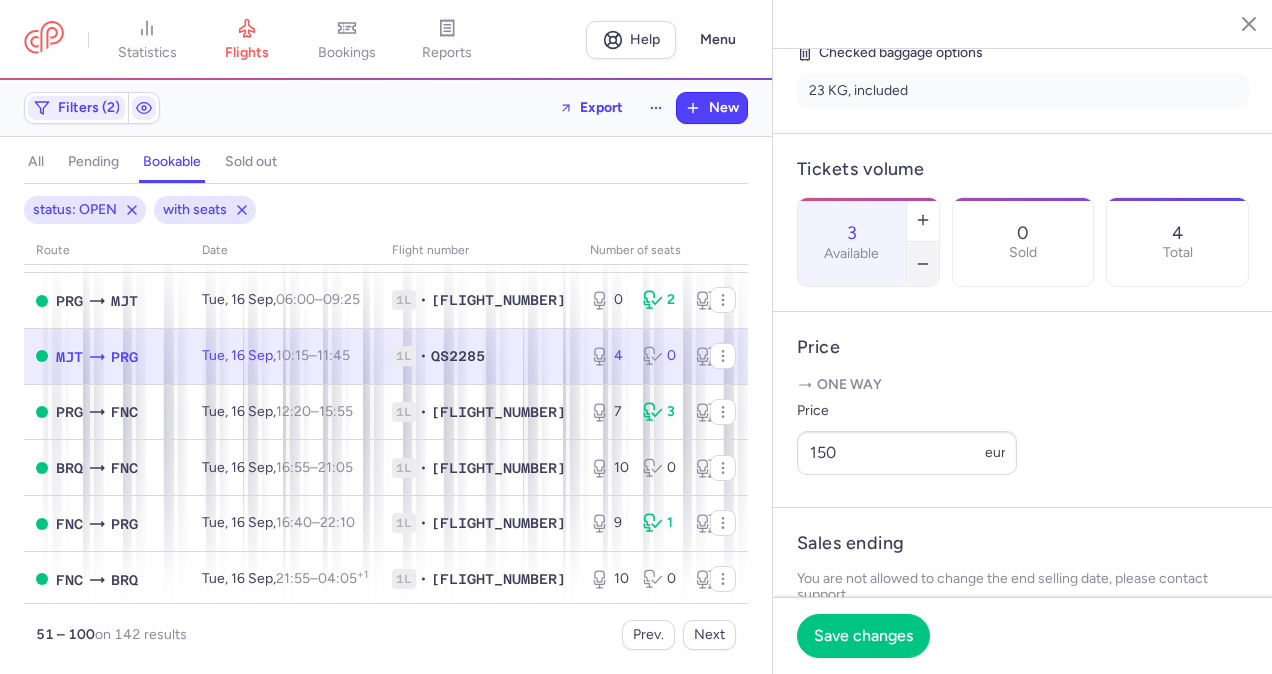 click at bounding box center [923, 264] 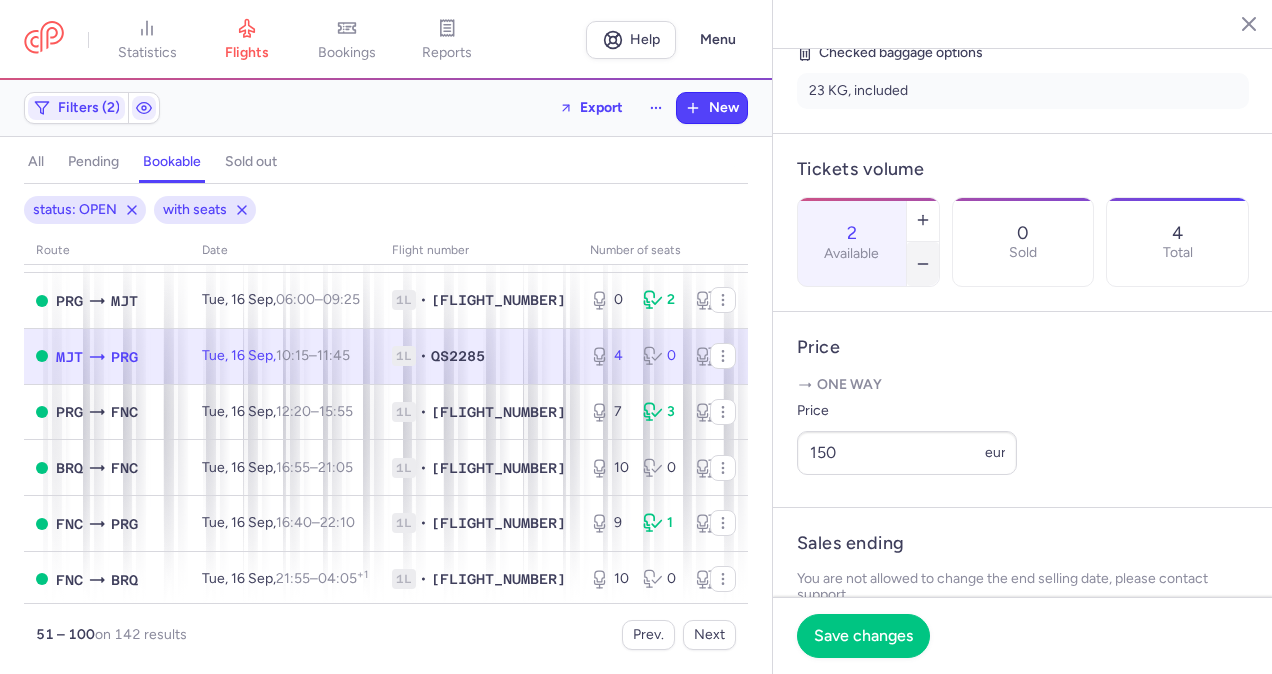 click at bounding box center (923, 264) 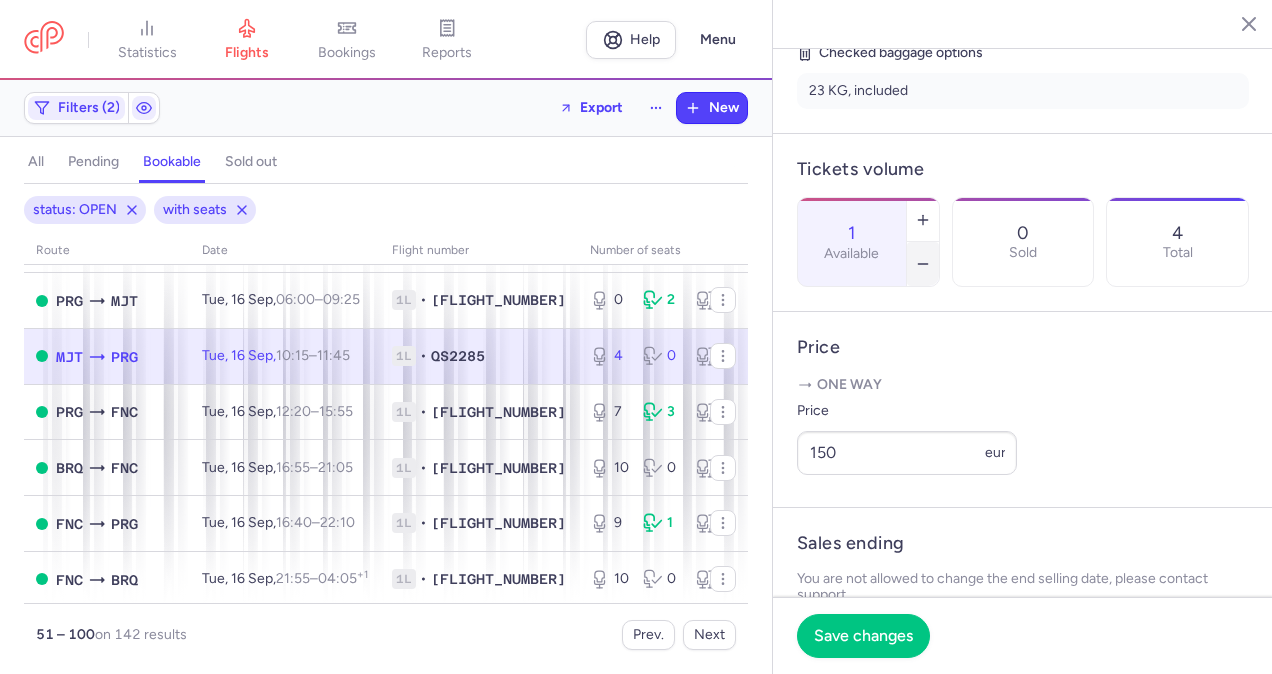 click at bounding box center (923, 264) 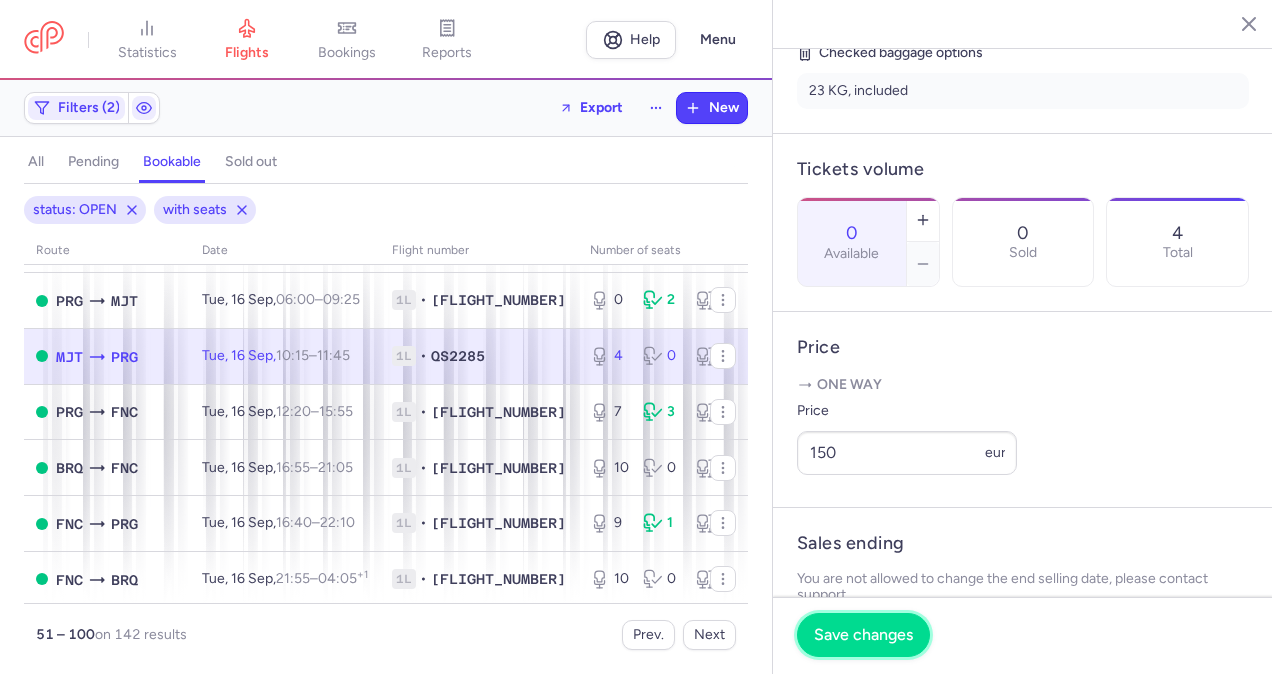 click on "Save changes" at bounding box center (863, 635) 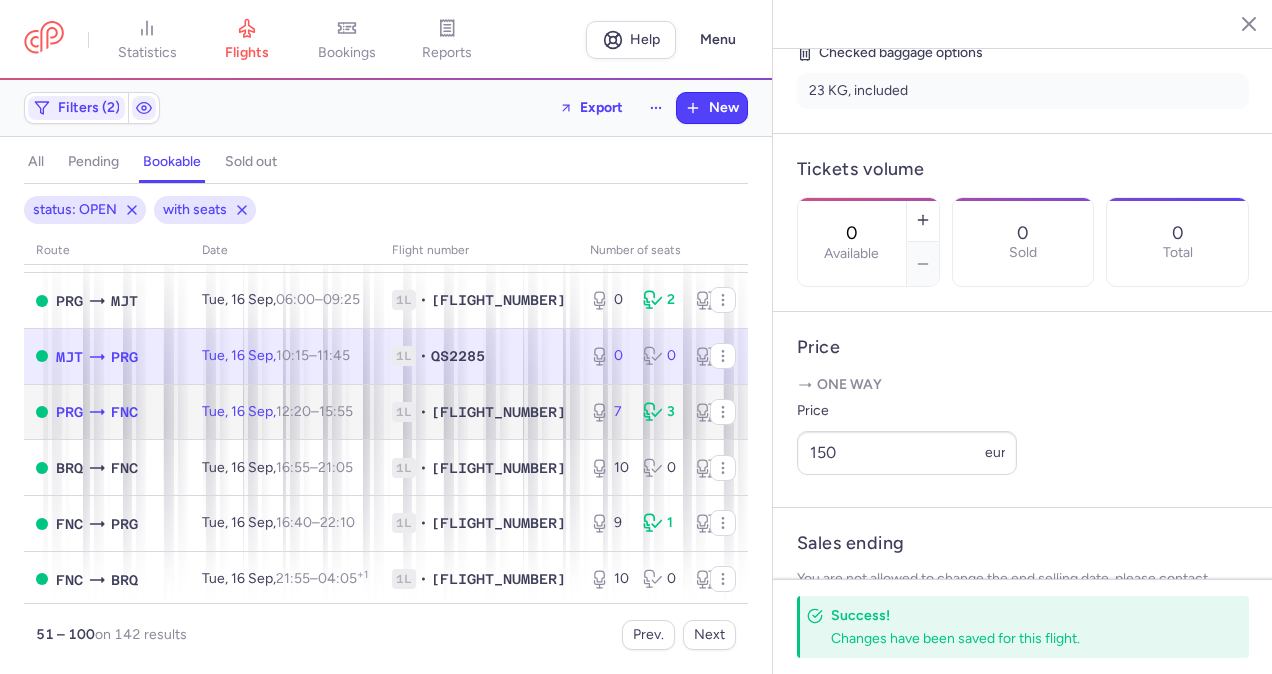 click on "[SEATS] [SEATS] [SEATS]" at bounding box center [661, 412] 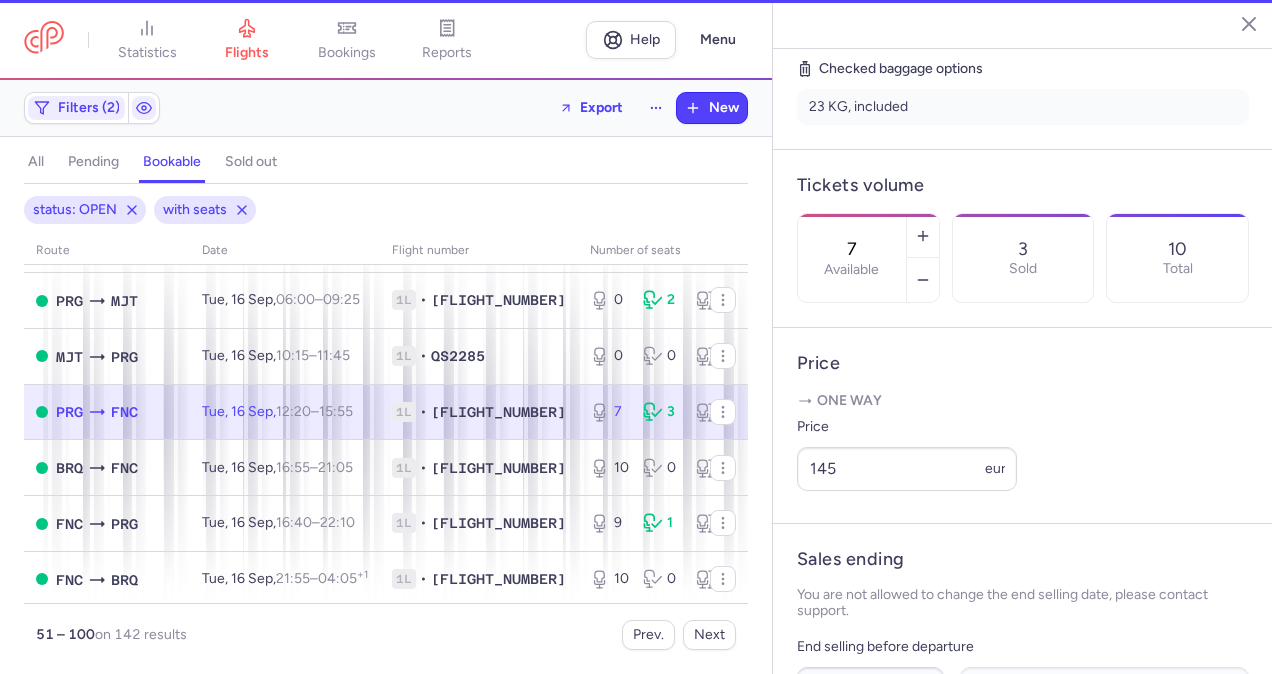scroll, scrollTop: 500, scrollLeft: 0, axis: vertical 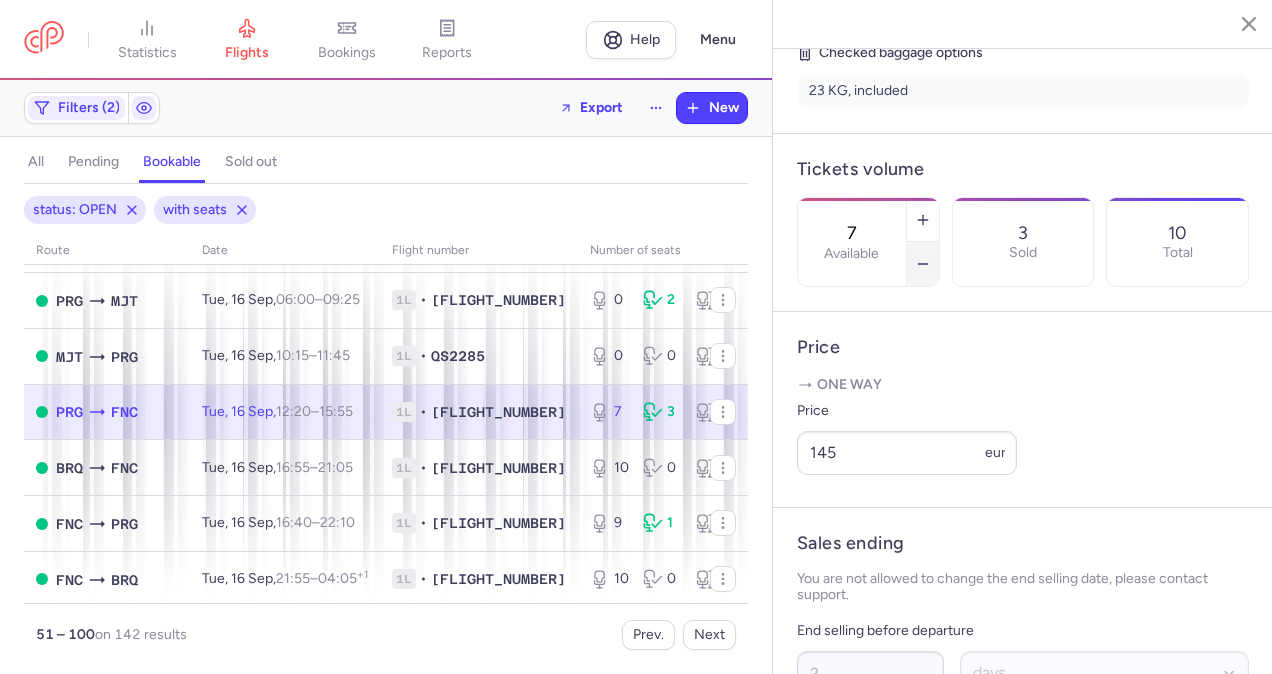 click 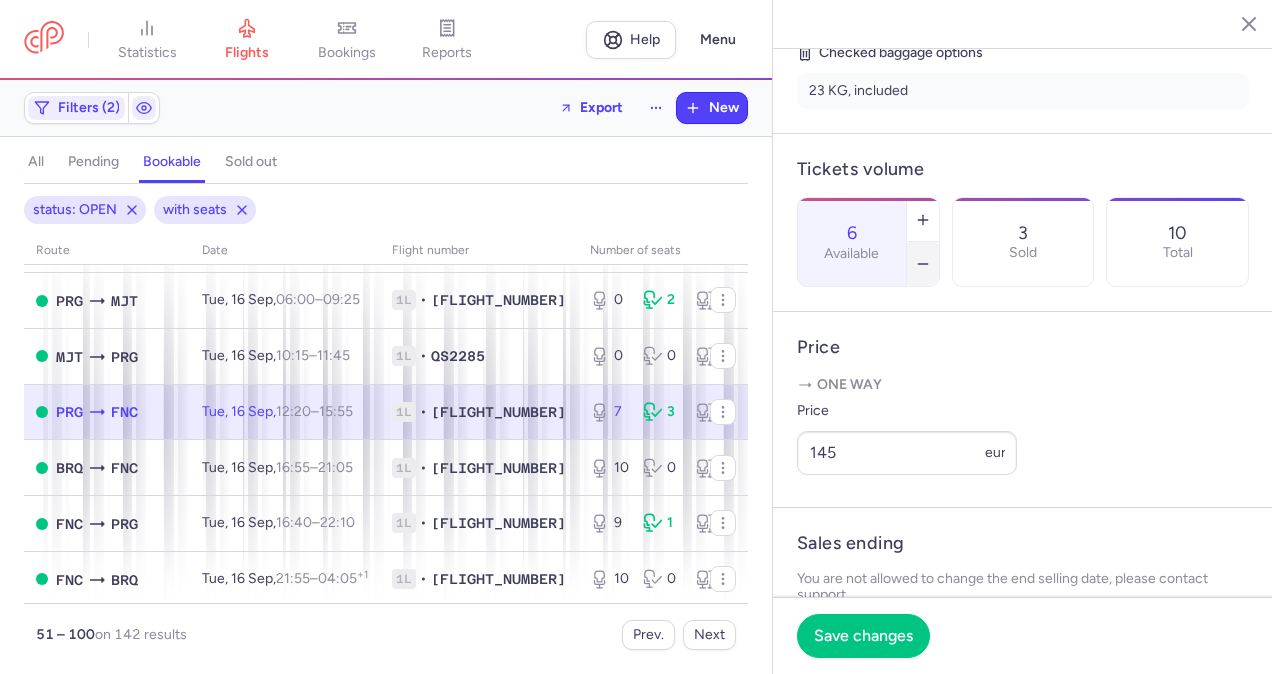 click 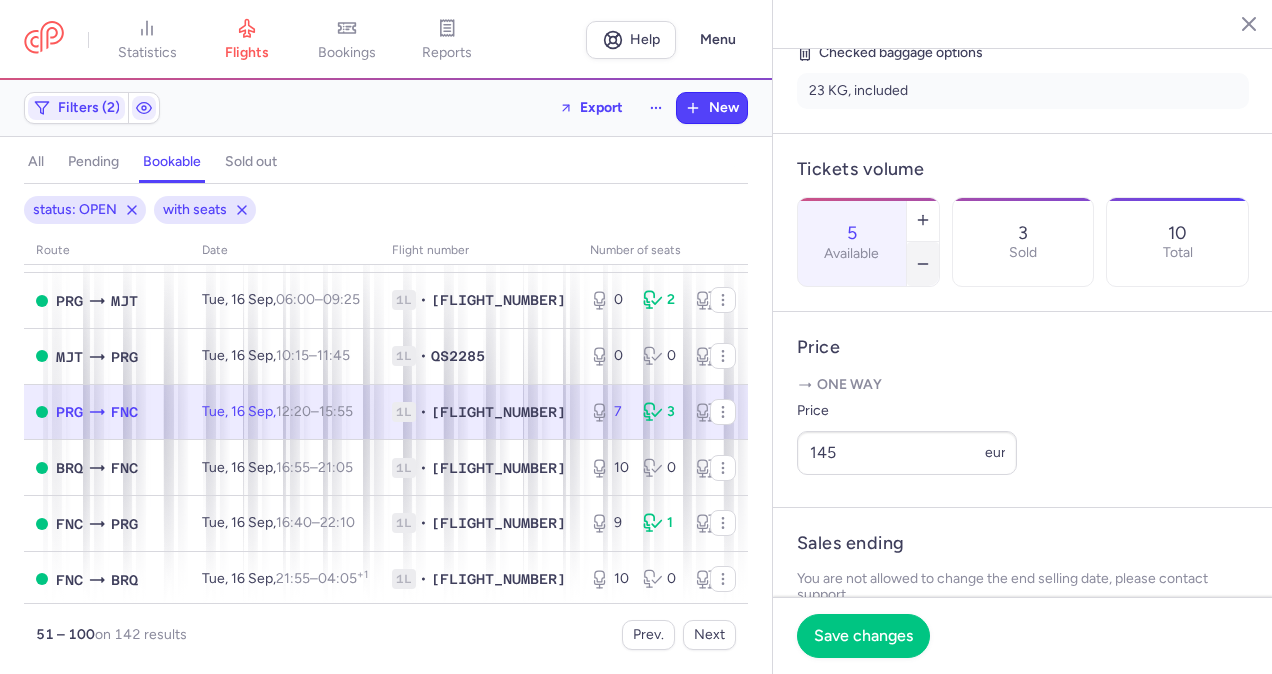 click 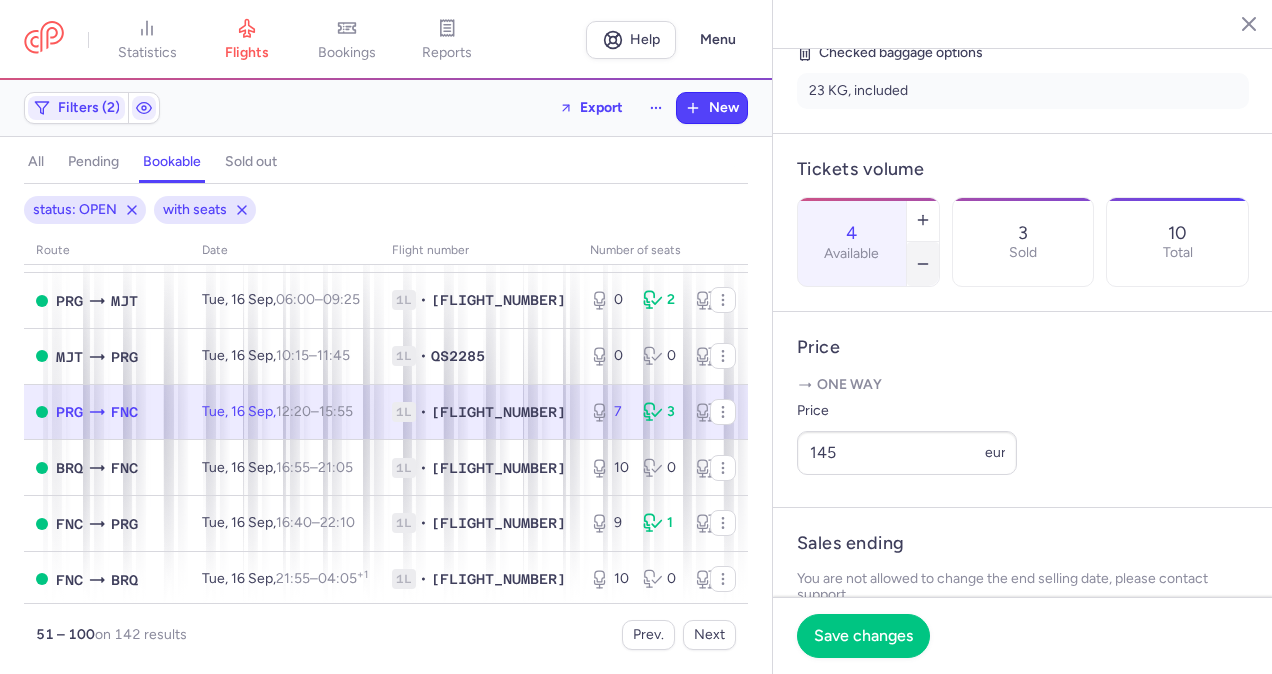 click 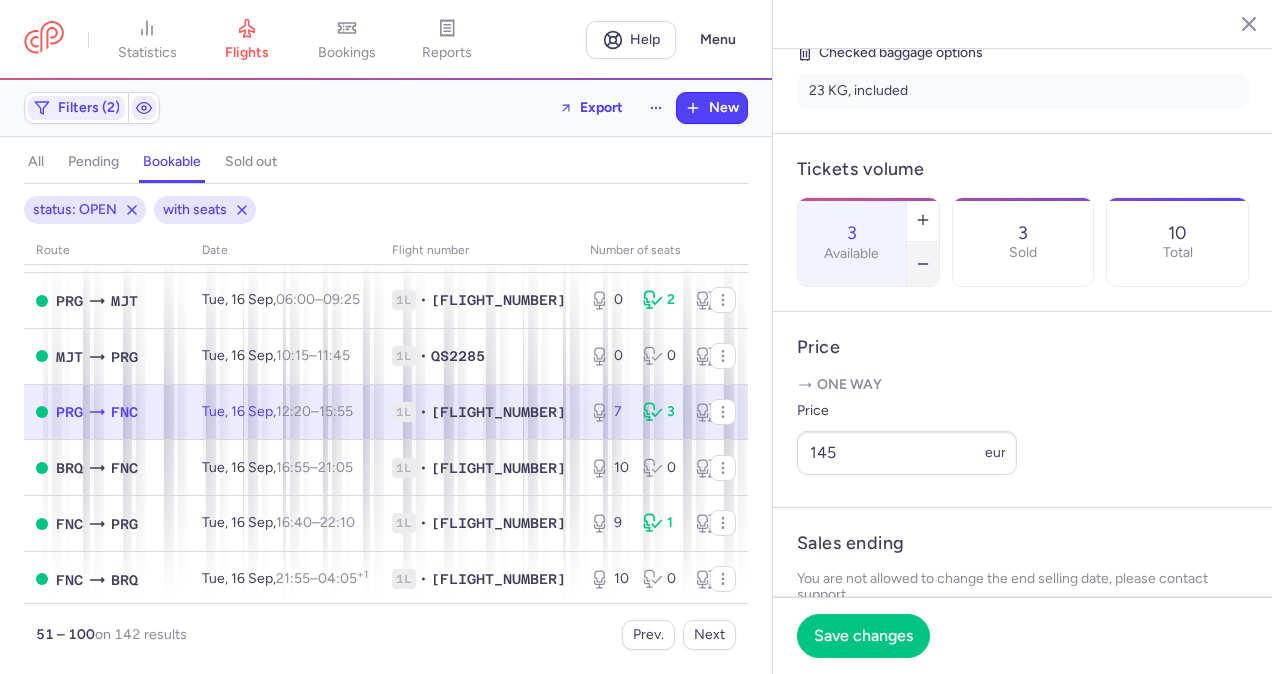 click 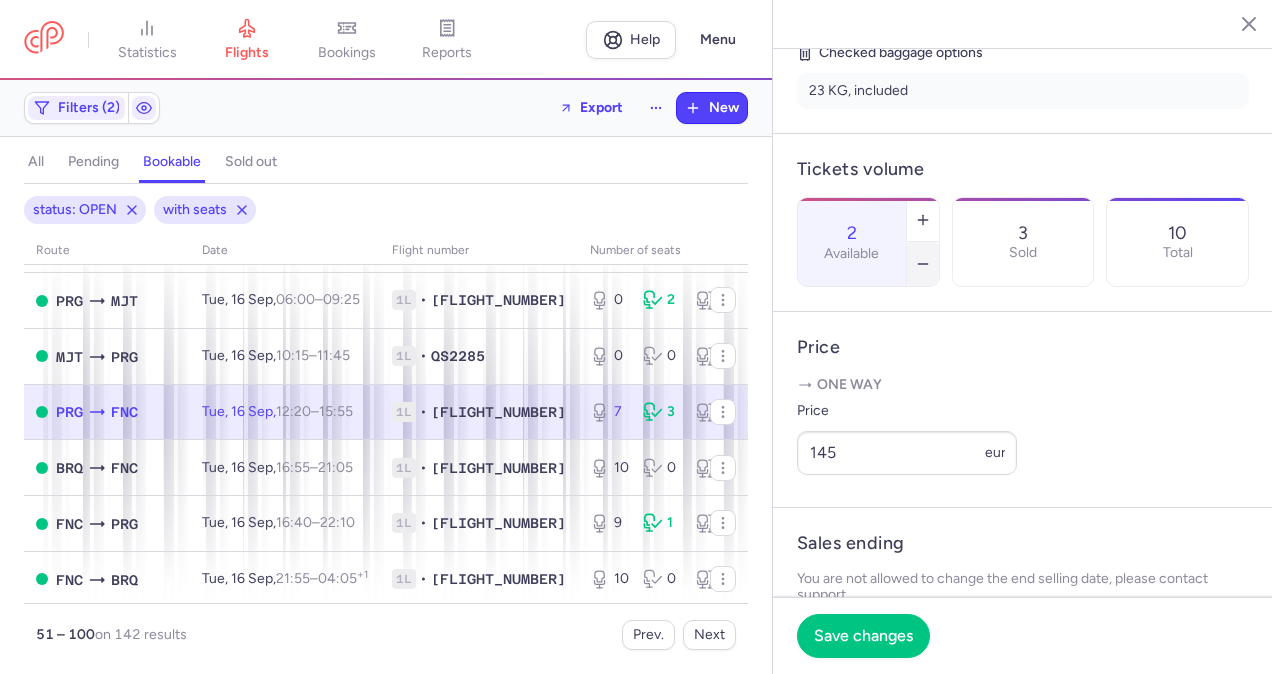 click 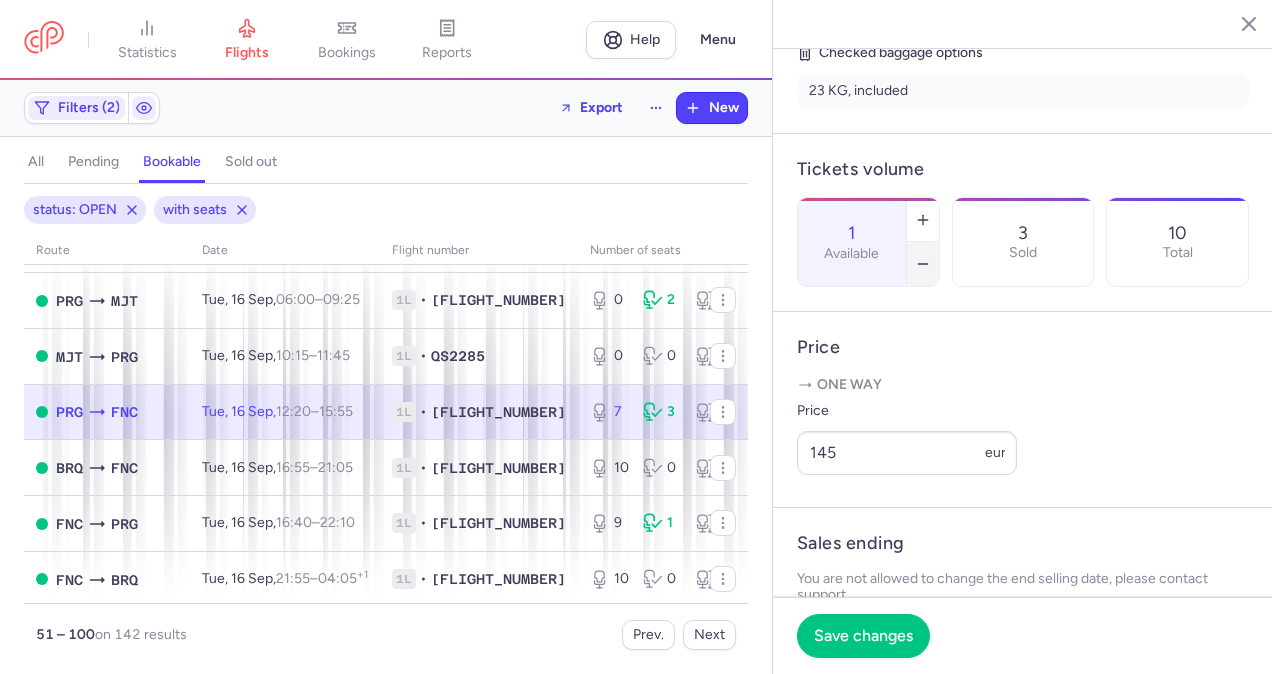 click 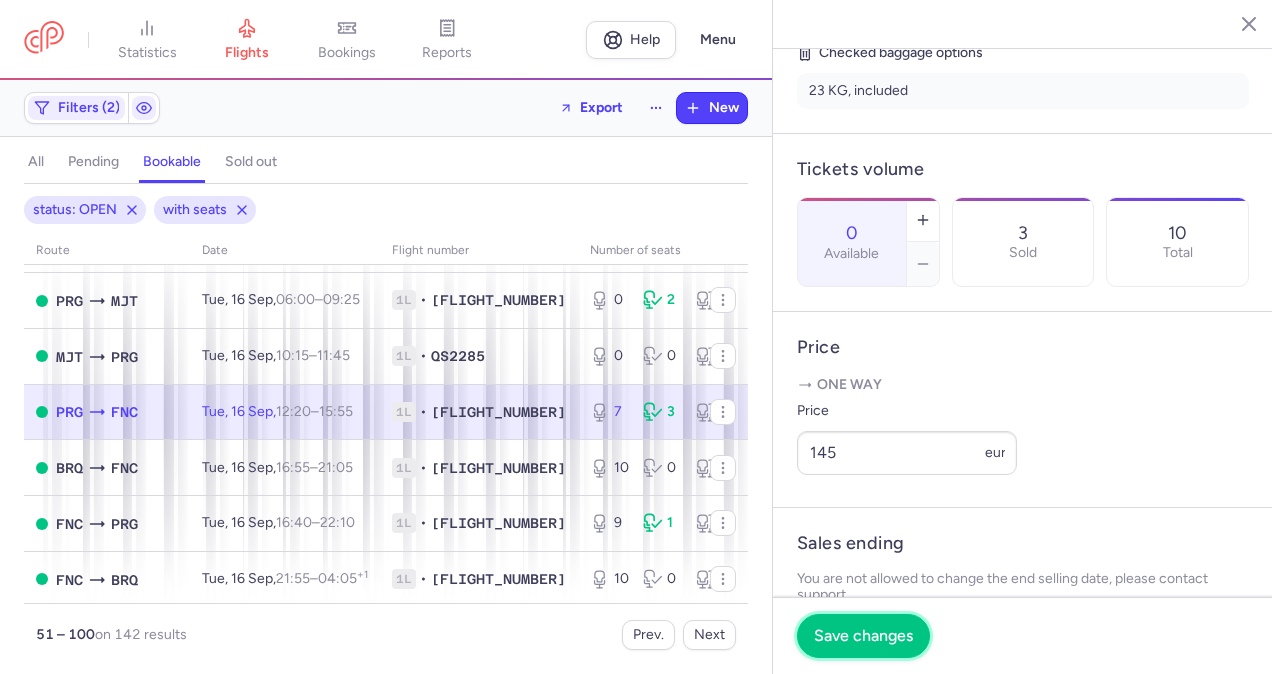 drag, startPoint x: 858, startPoint y: 632, endPoint x: 808, endPoint y: 600, distance: 59.36329 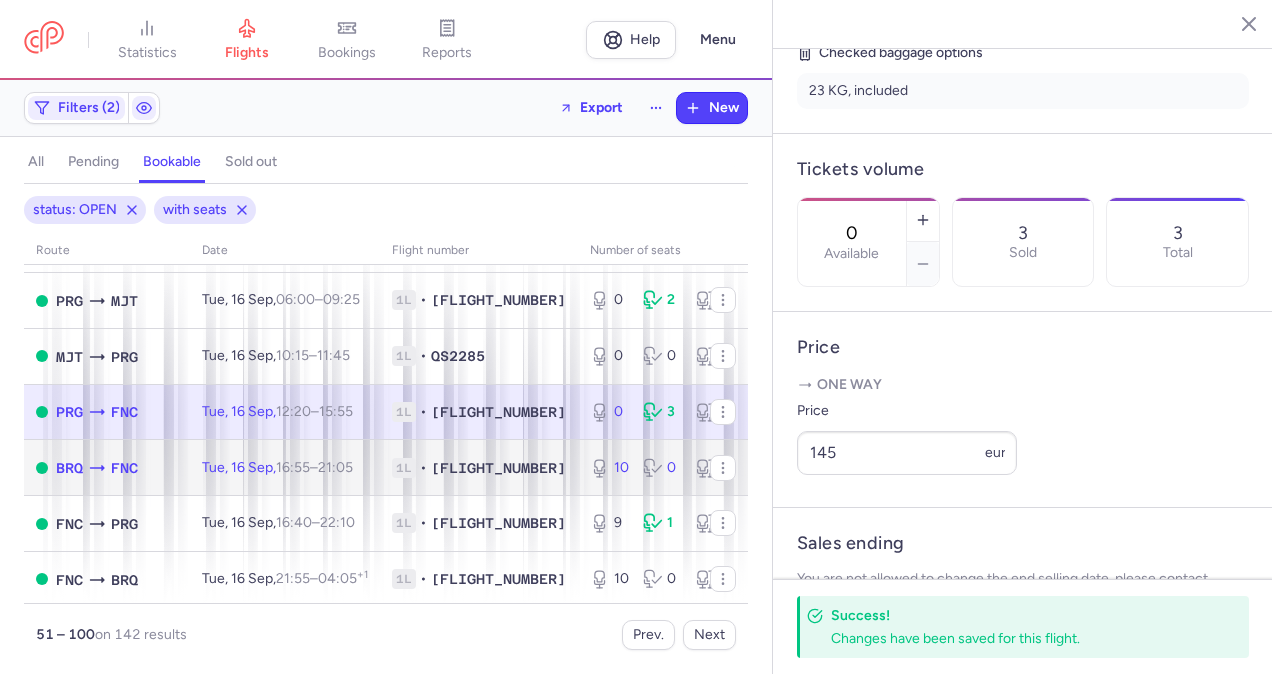 click on "1L • QS2146" at bounding box center [479, 468] 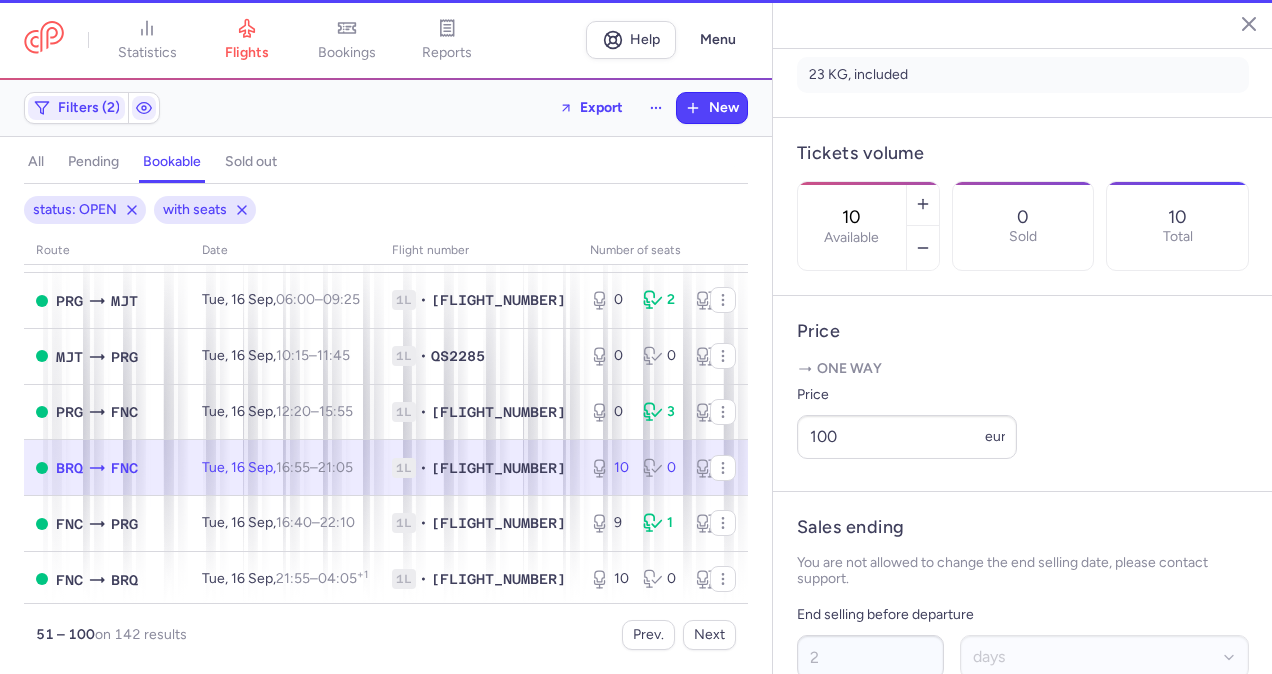 scroll, scrollTop: 484, scrollLeft: 0, axis: vertical 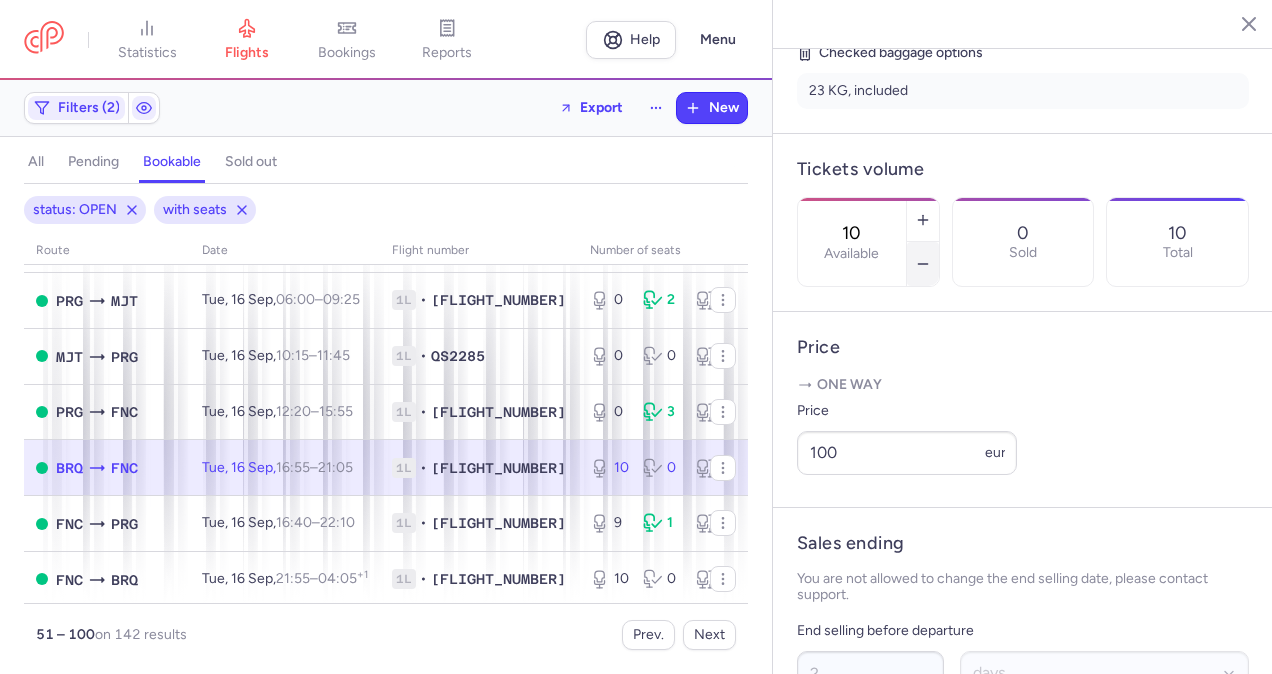 click at bounding box center [923, 264] 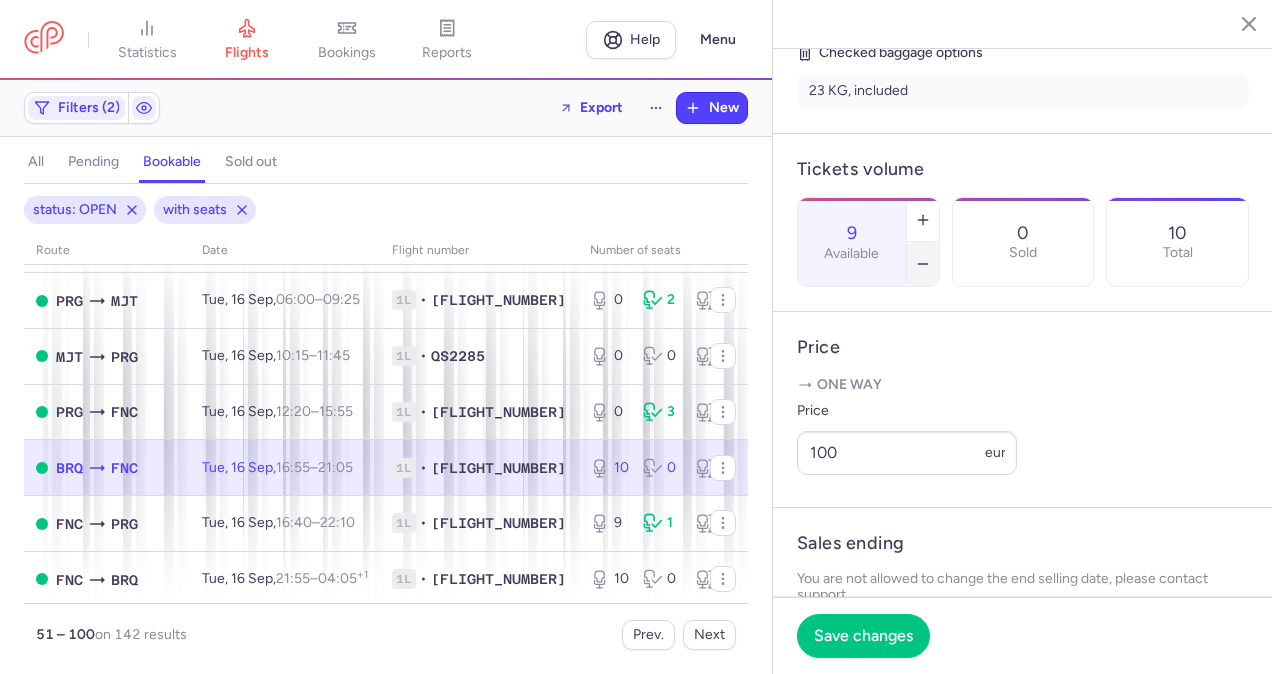 click at bounding box center [923, 264] 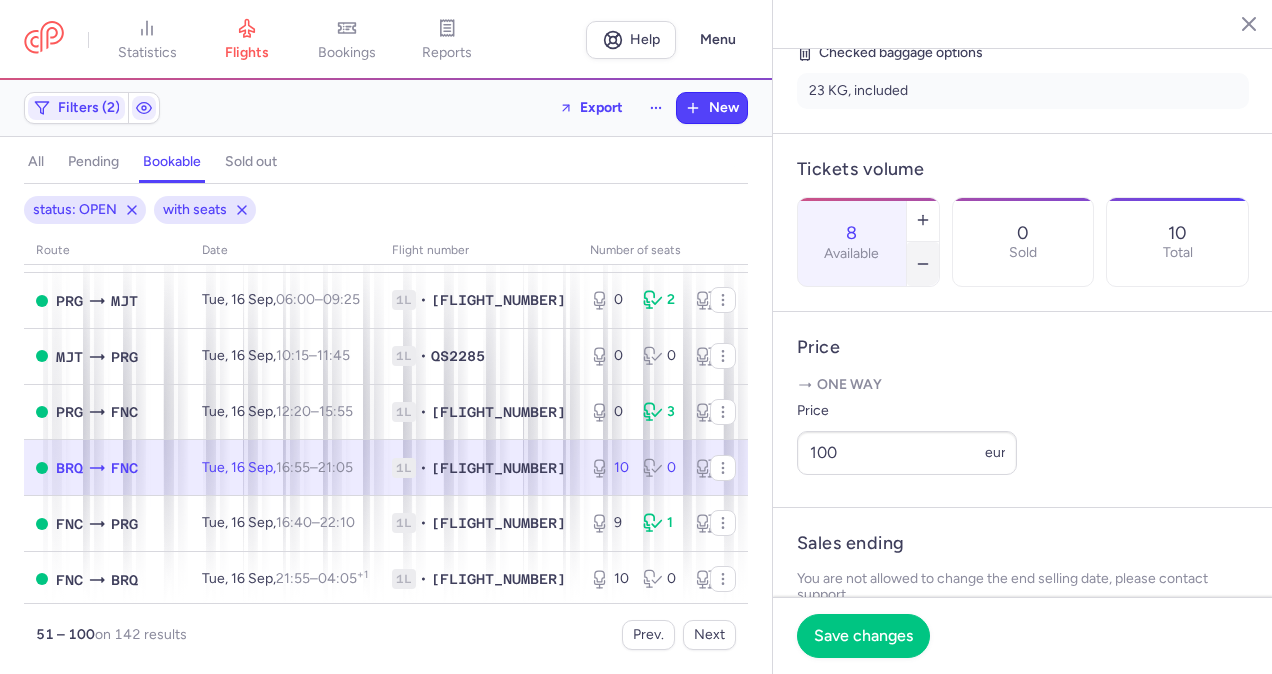 click at bounding box center [923, 264] 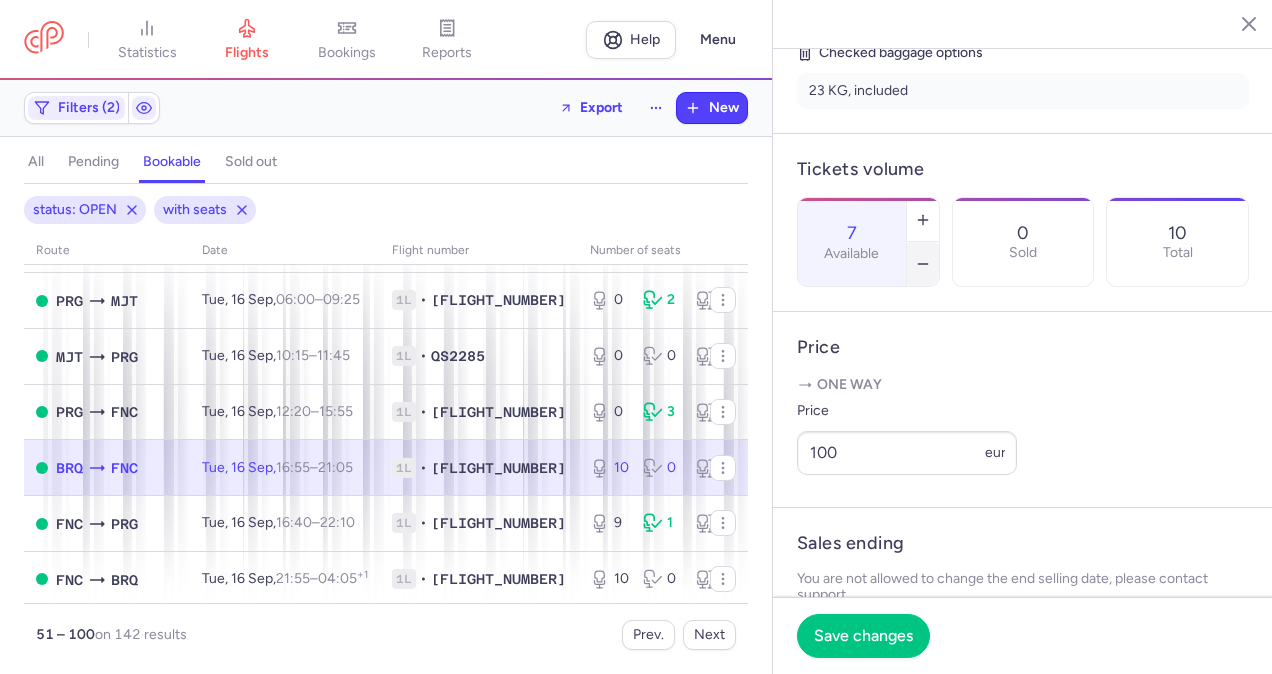 click at bounding box center (923, 264) 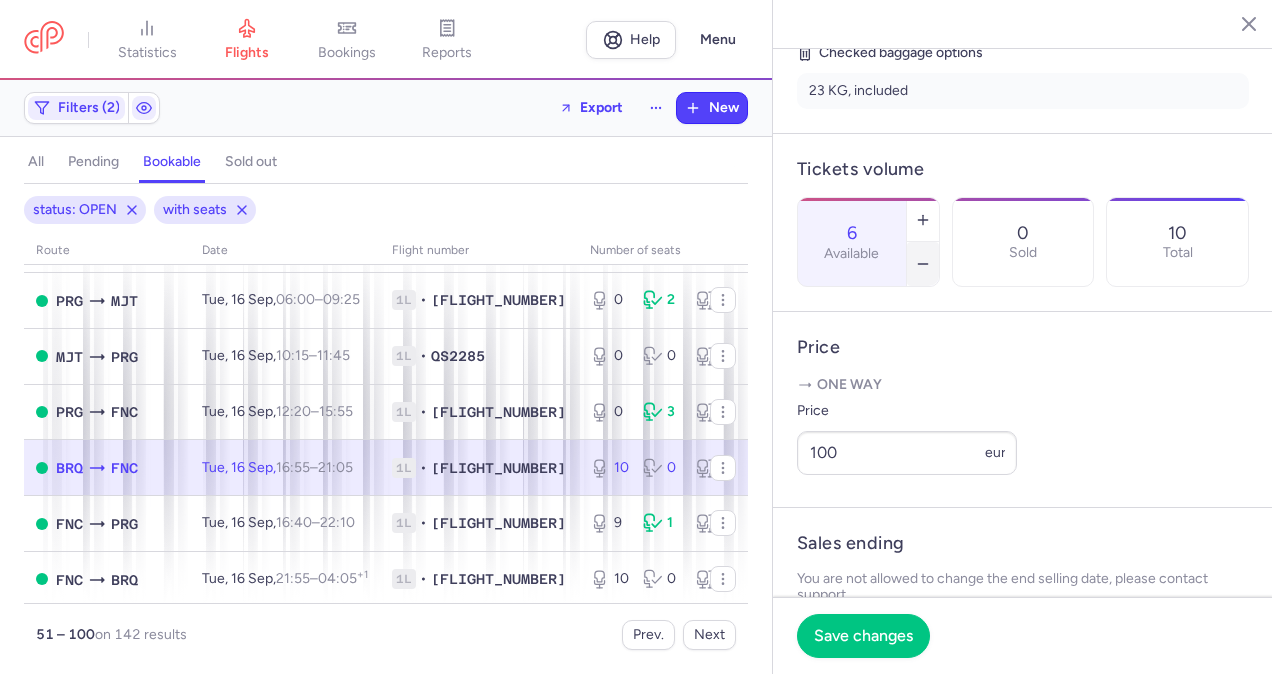 click at bounding box center (923, 264) 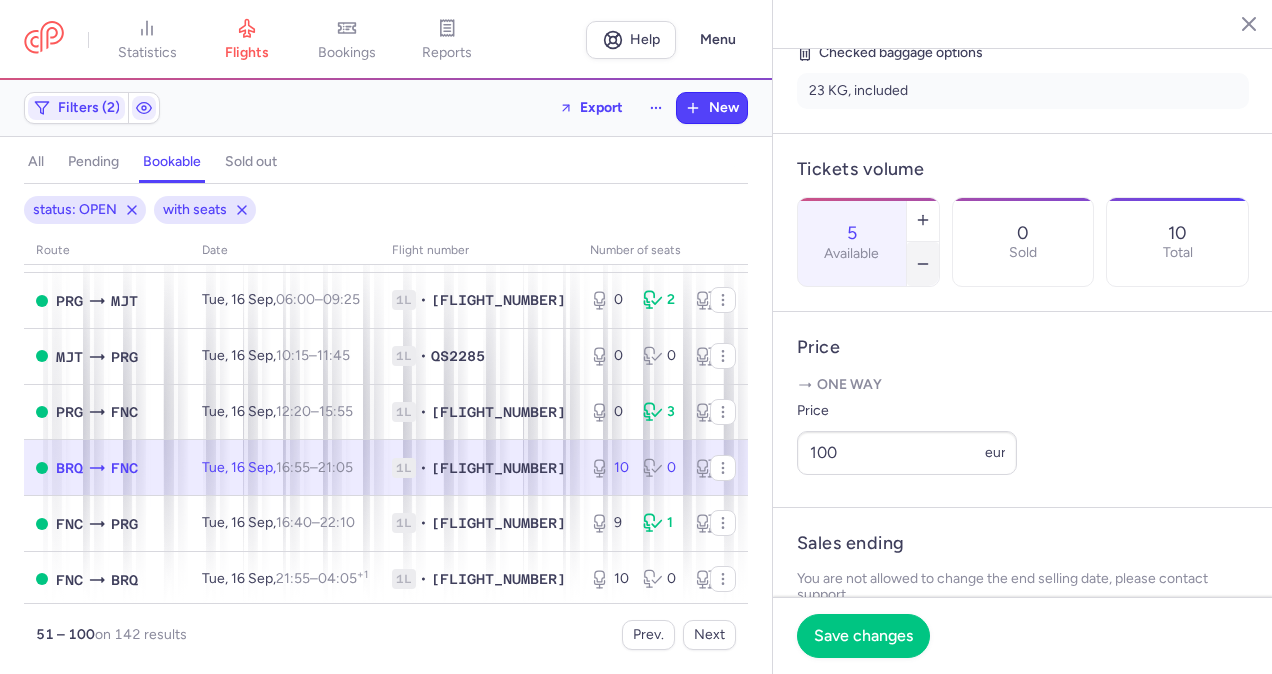 click at bounding box center [923, 264] 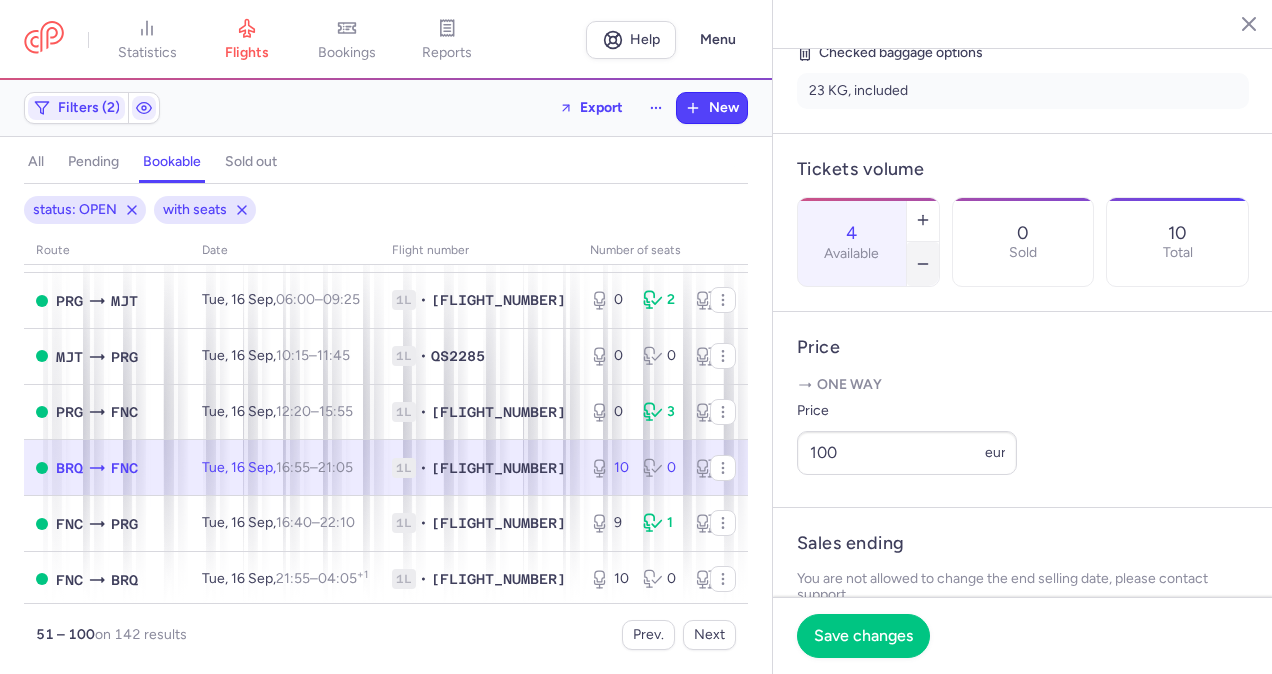 click at bounding box center (923, 264) 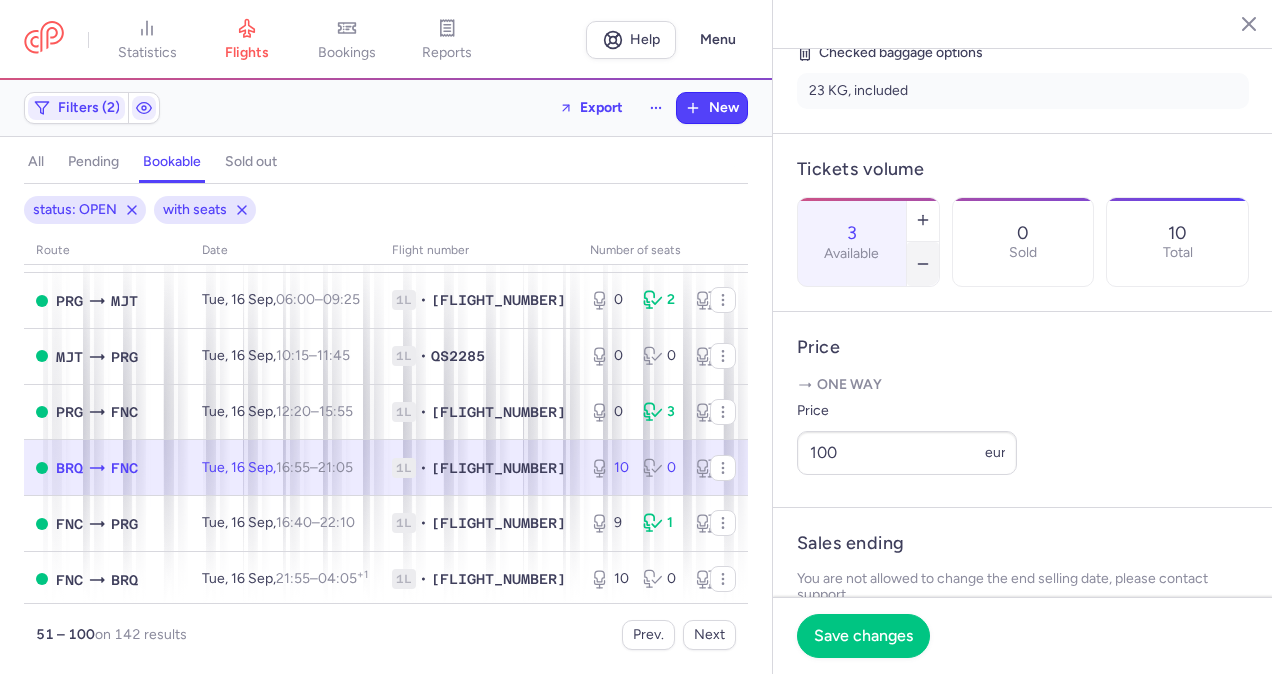 click at bounding box center [923, 264] 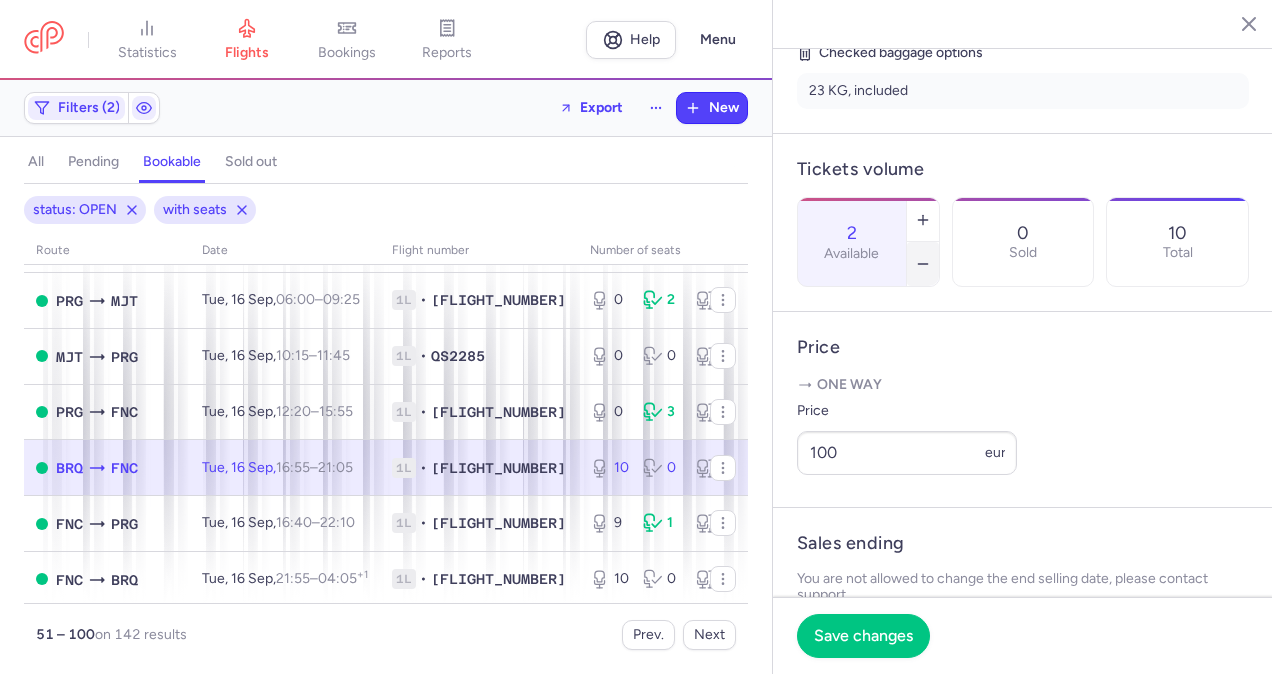 click at bounding box center [923, 264] 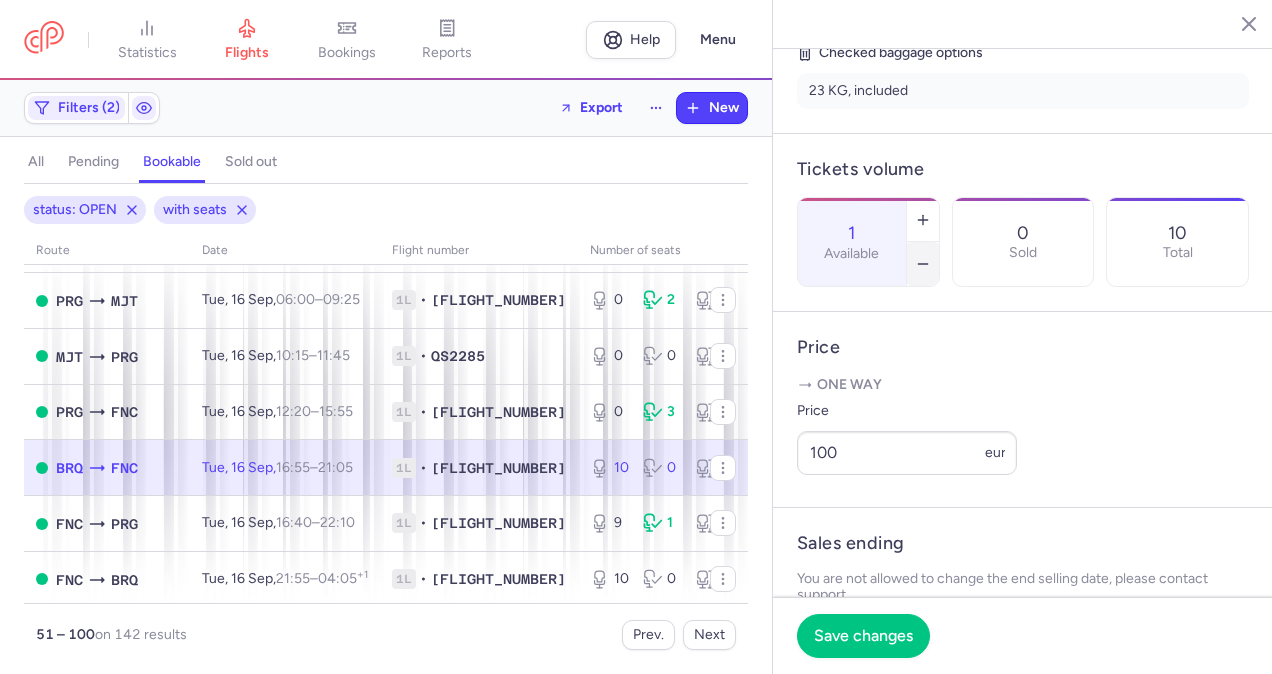 click at bounding box center [923, 264] 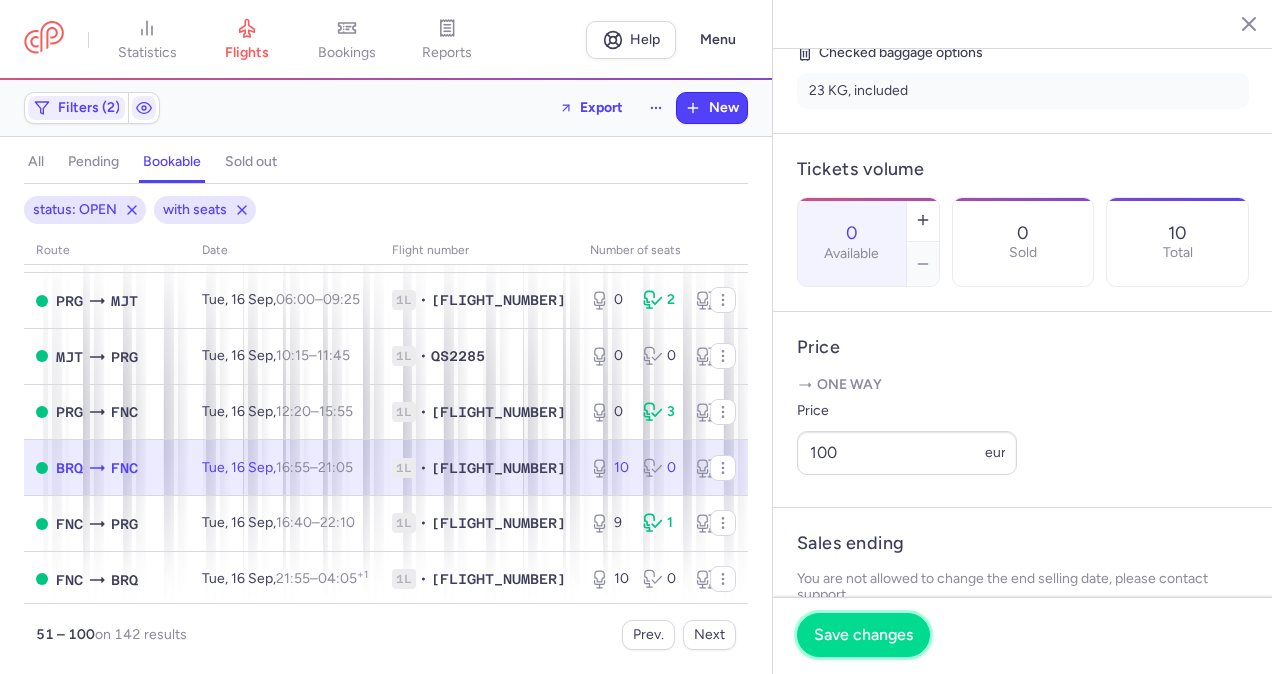 click on "Save changes" at bounding box center [863, 635] 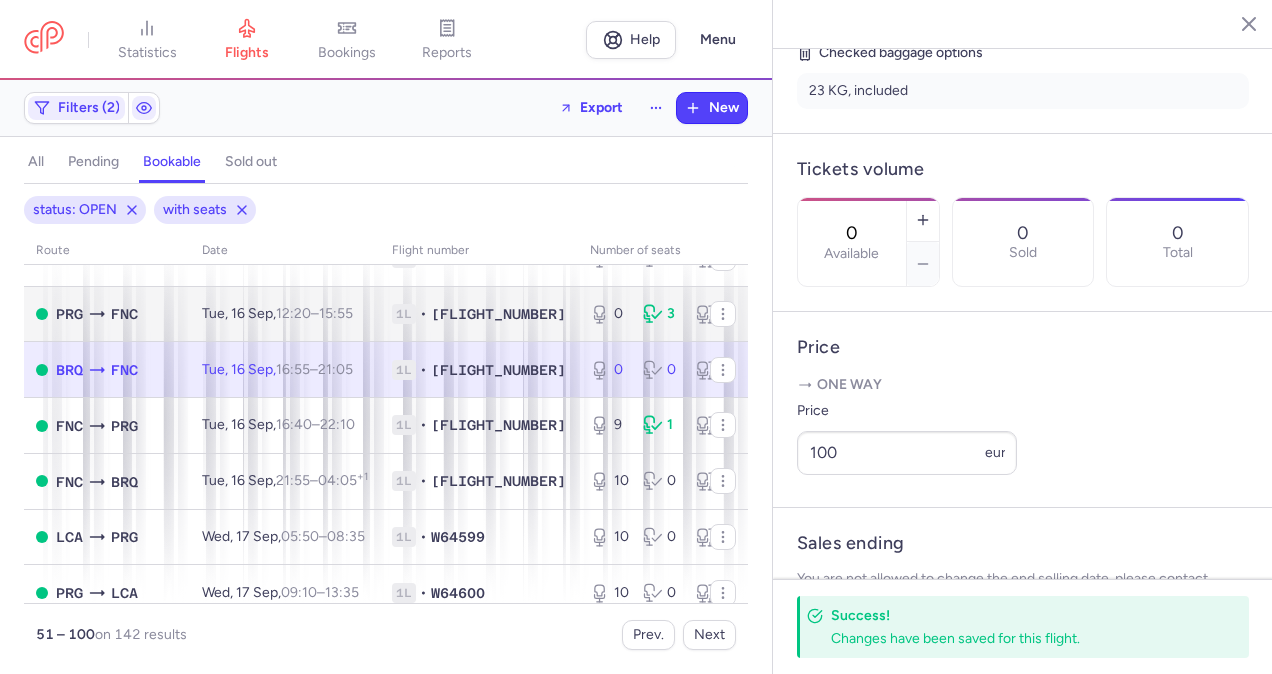 scroll, scrollTop: 2586, scrollLeft: 0, axis: vertical 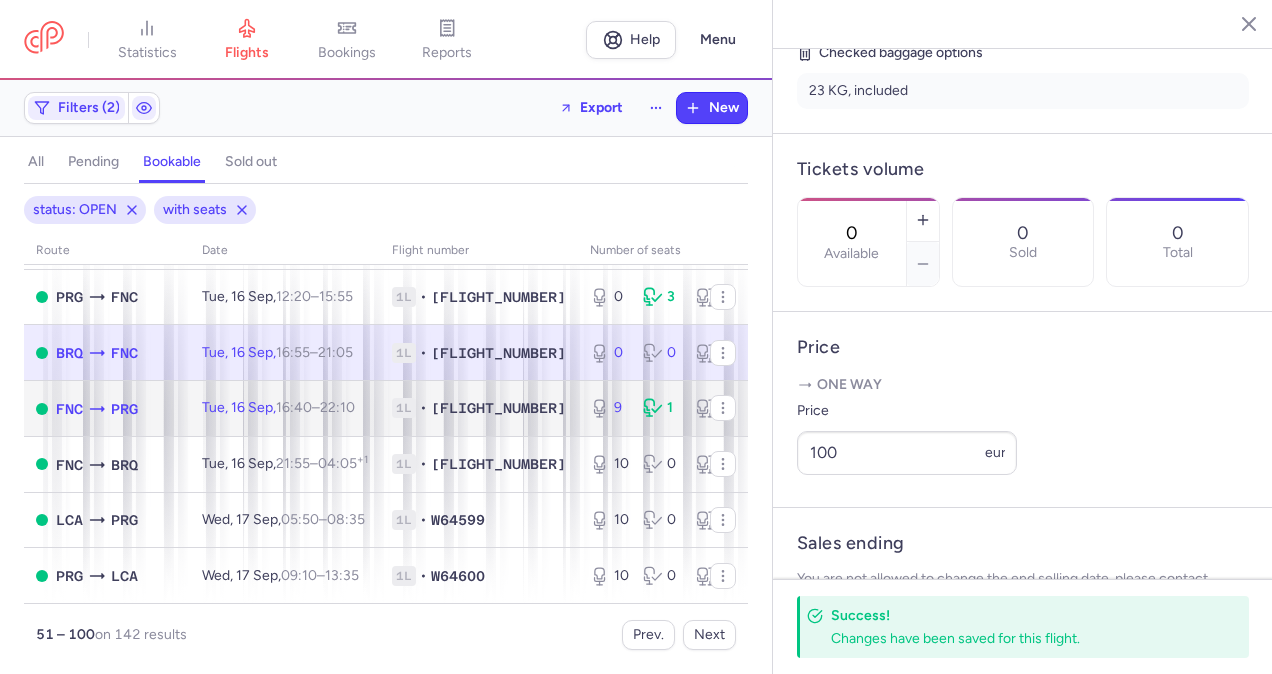 click on "9" at bounding box center (608, 408) 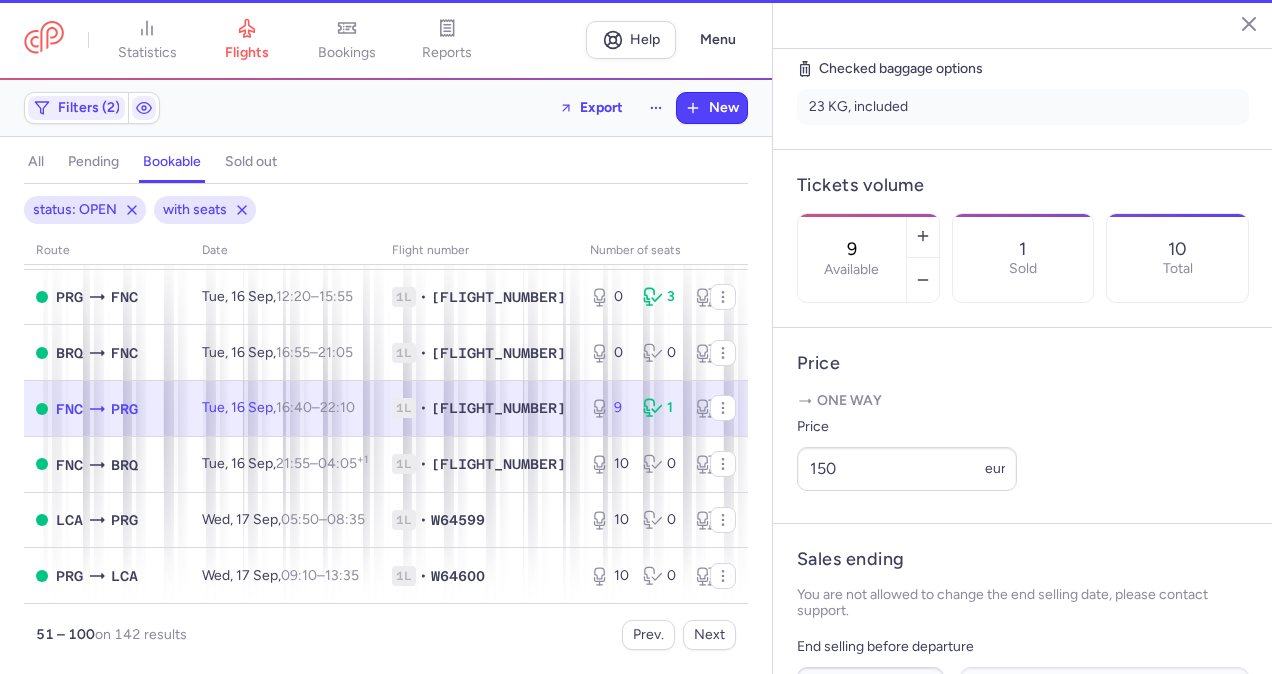 scroll, scrollTop: 500, scrollLeft: 0, axis: vertical 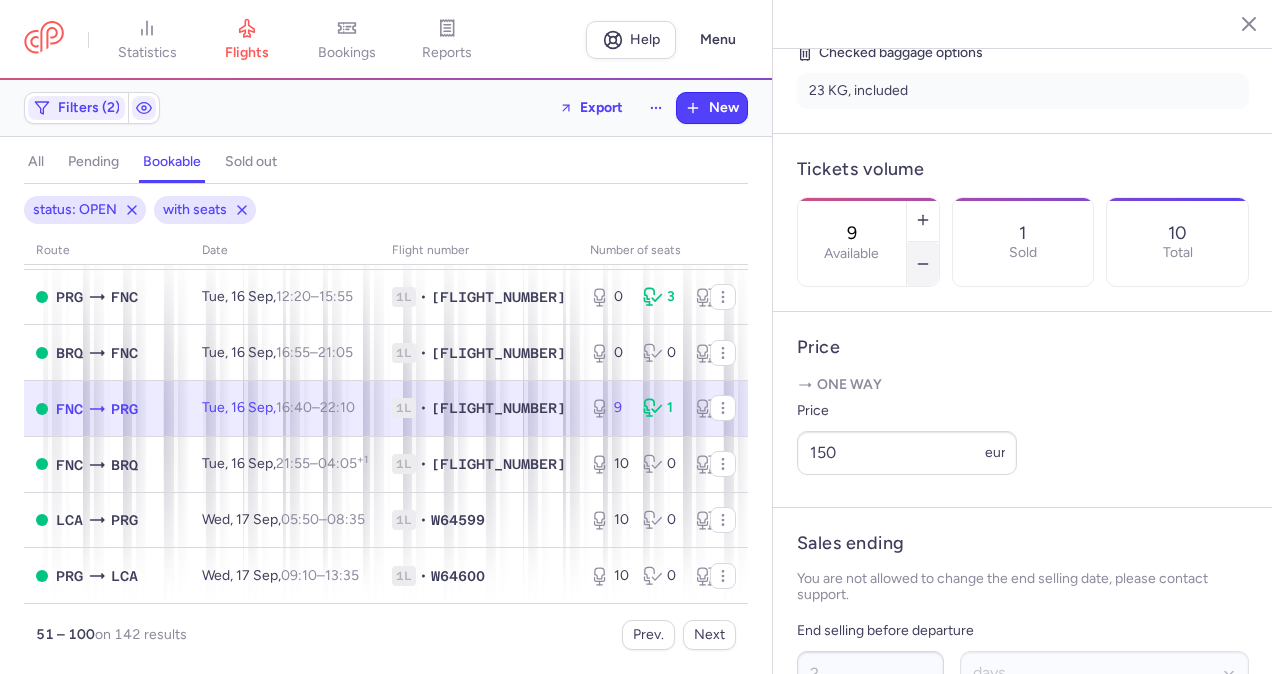 click 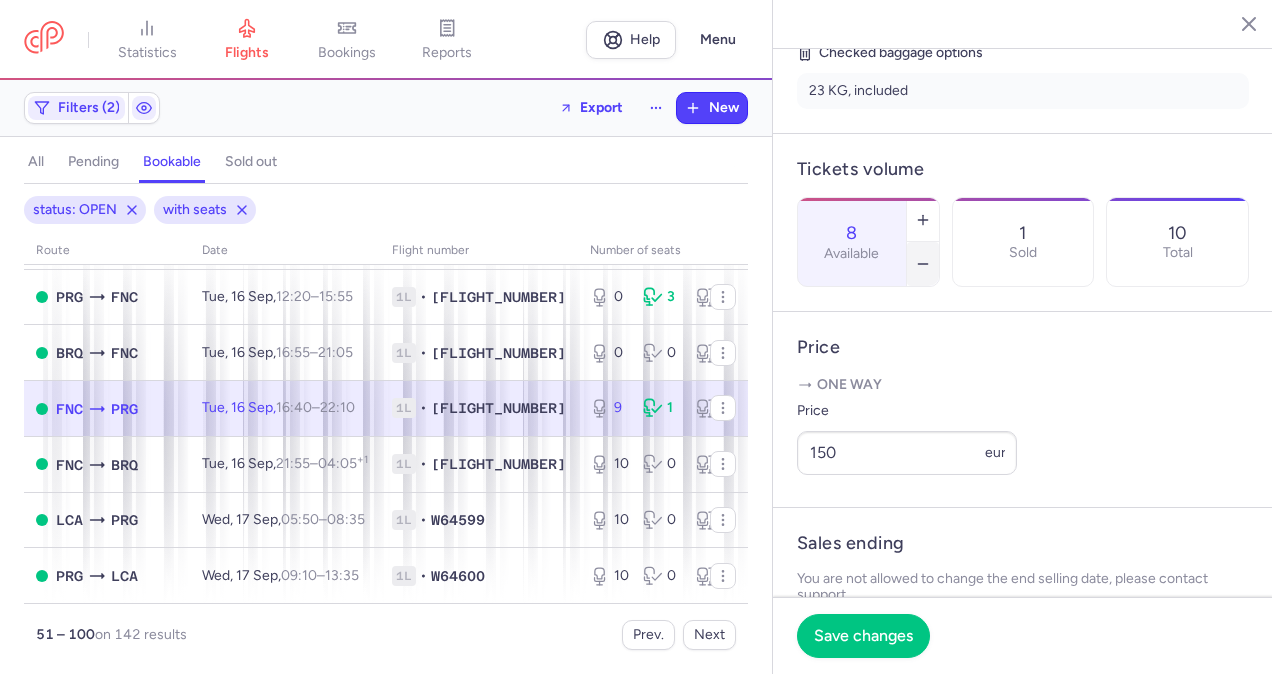 click 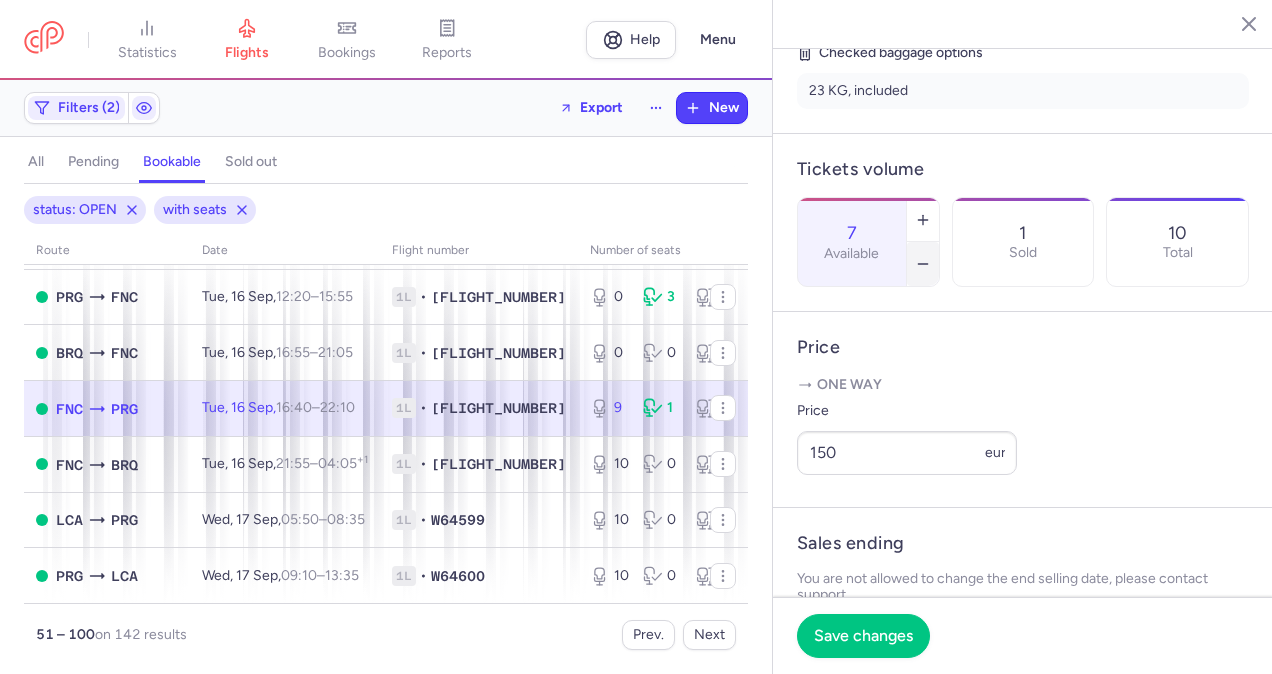 click 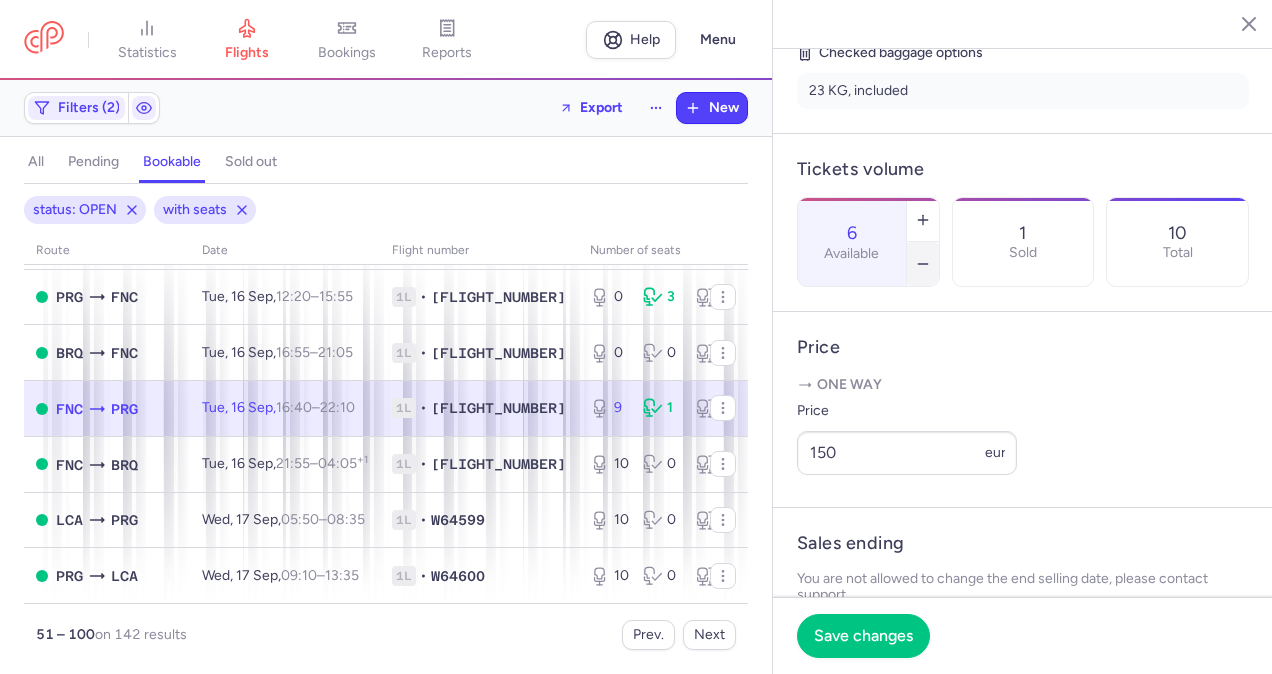 click 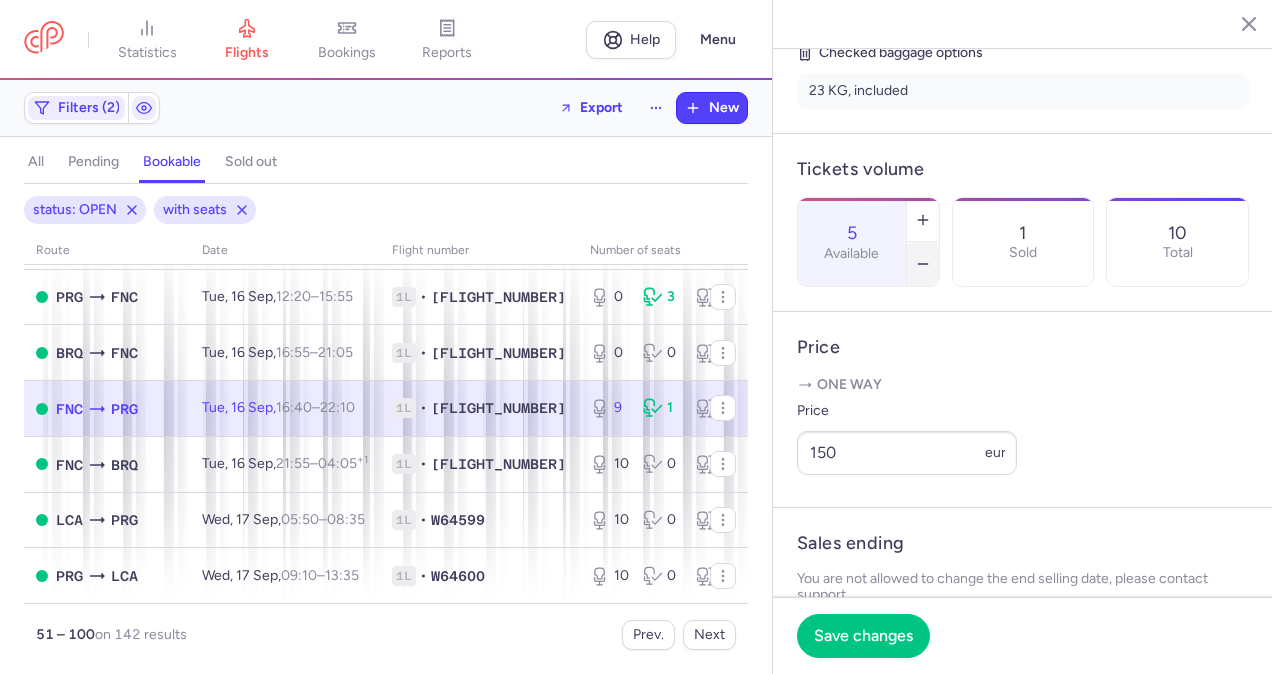 click 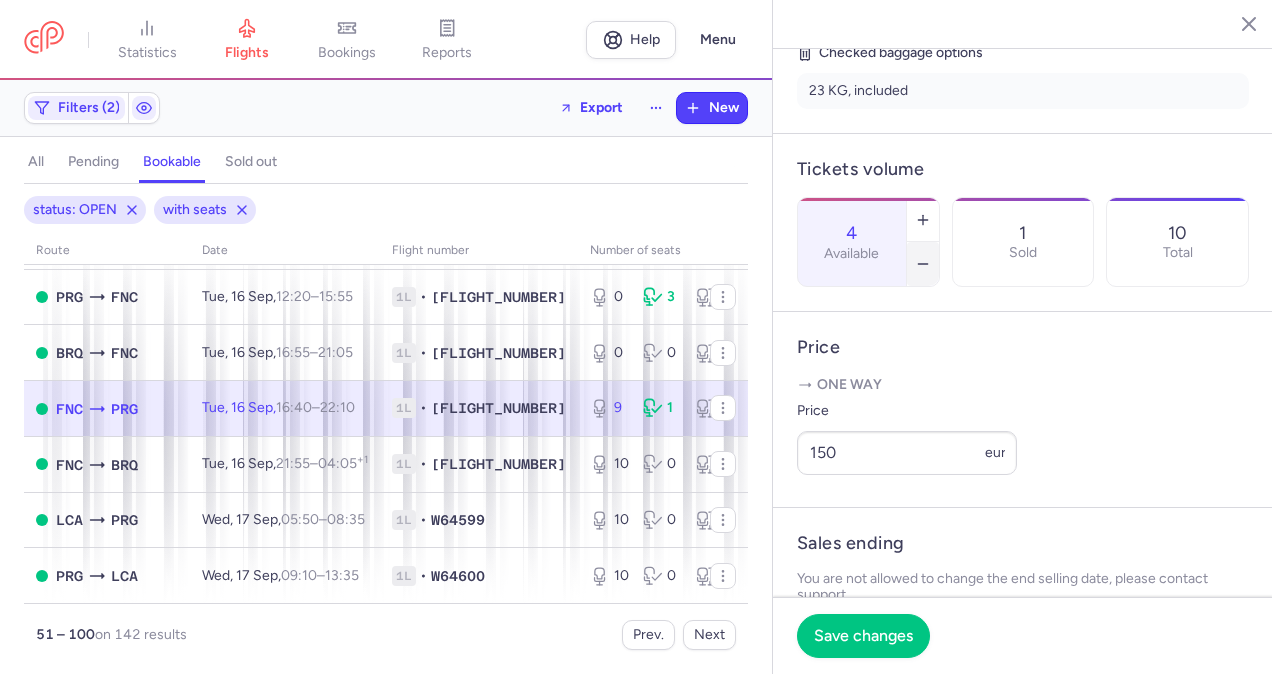 click 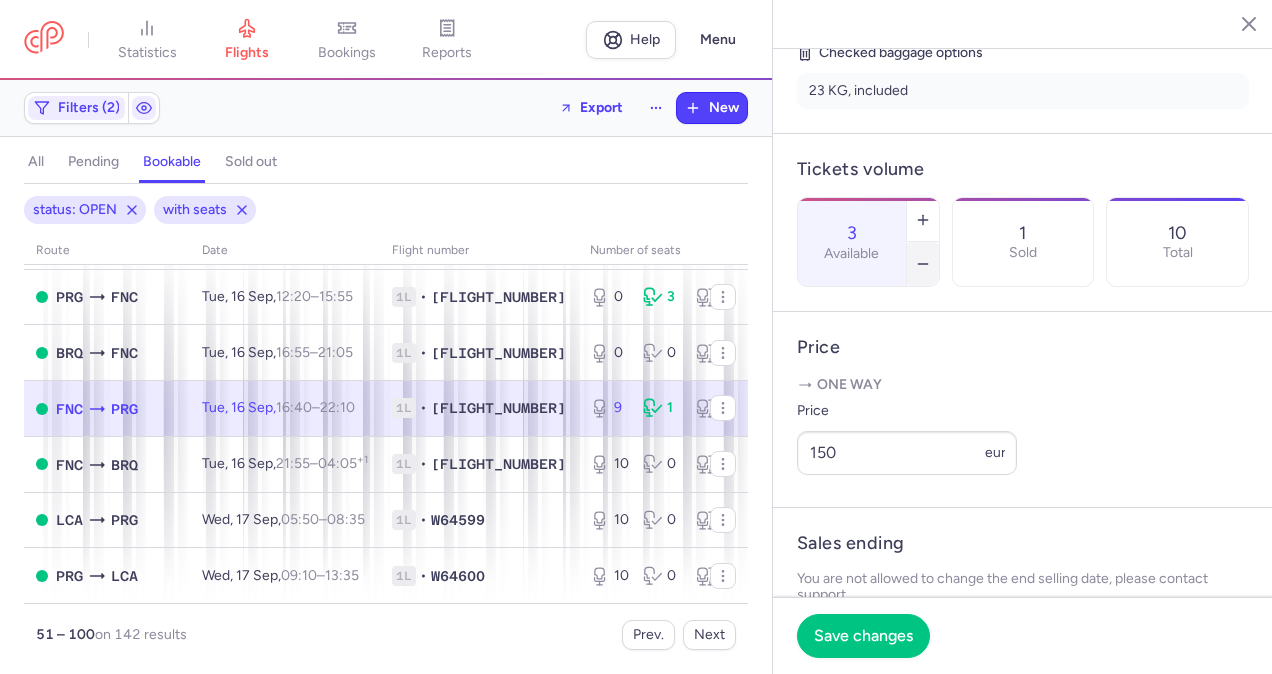 click 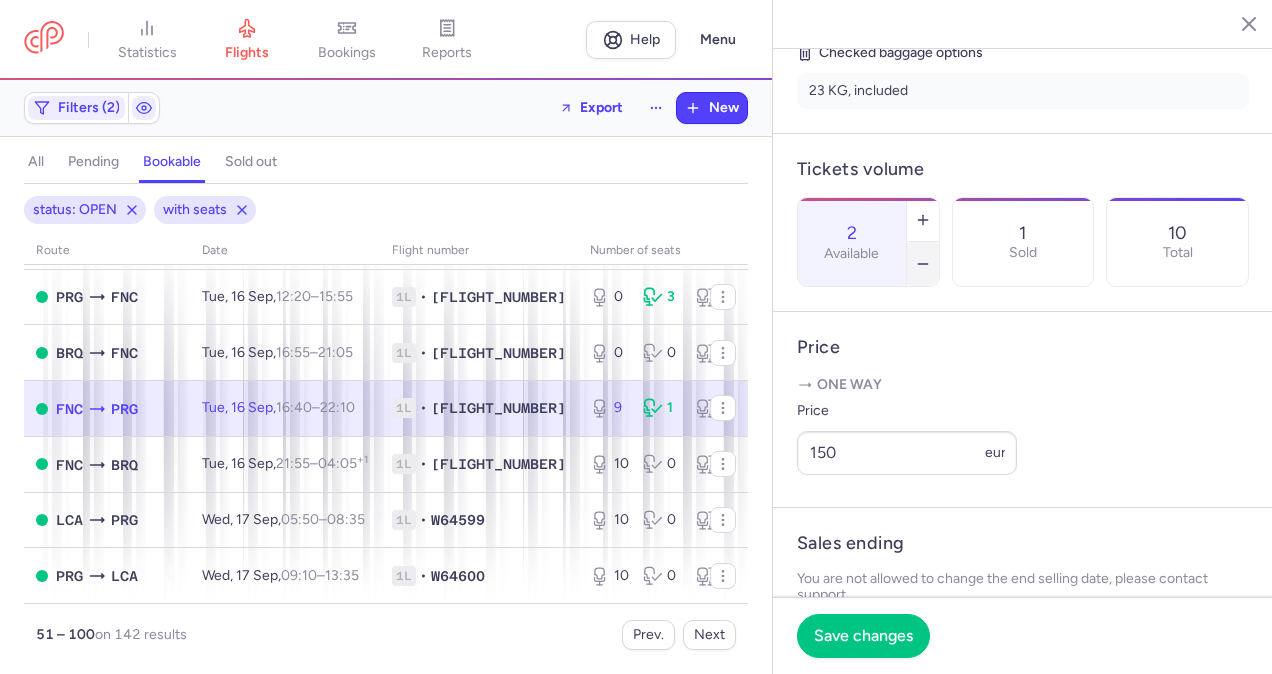 click 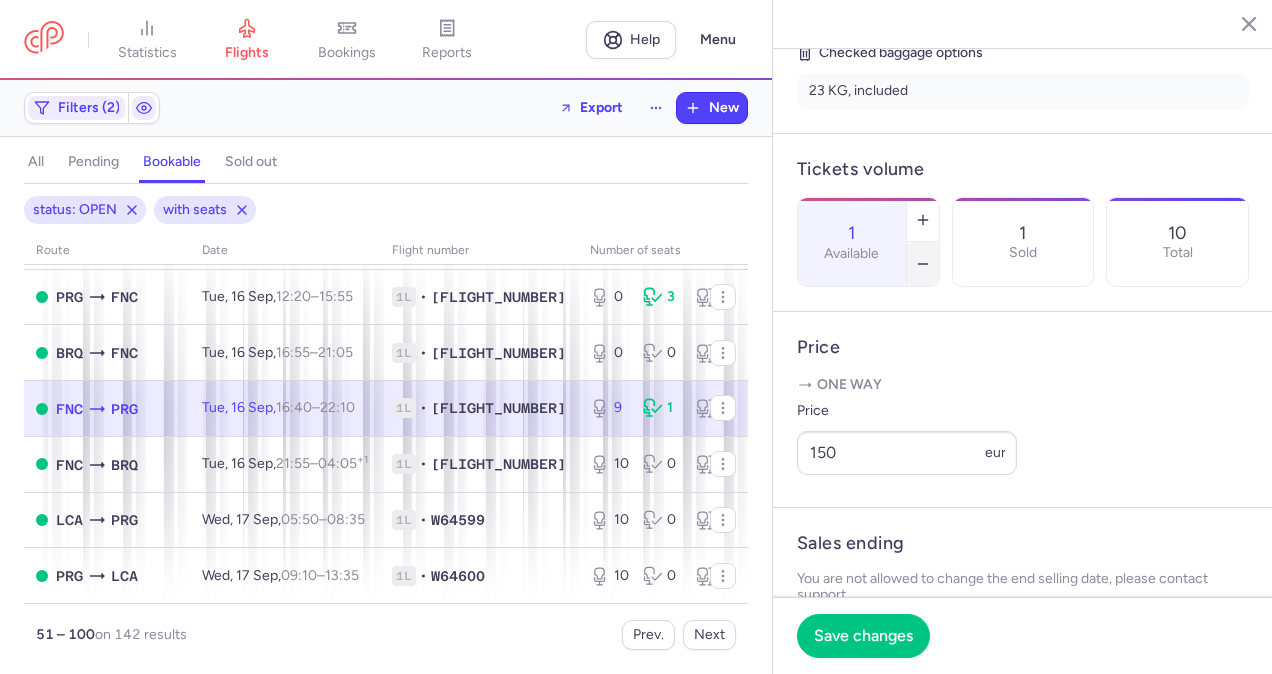 click 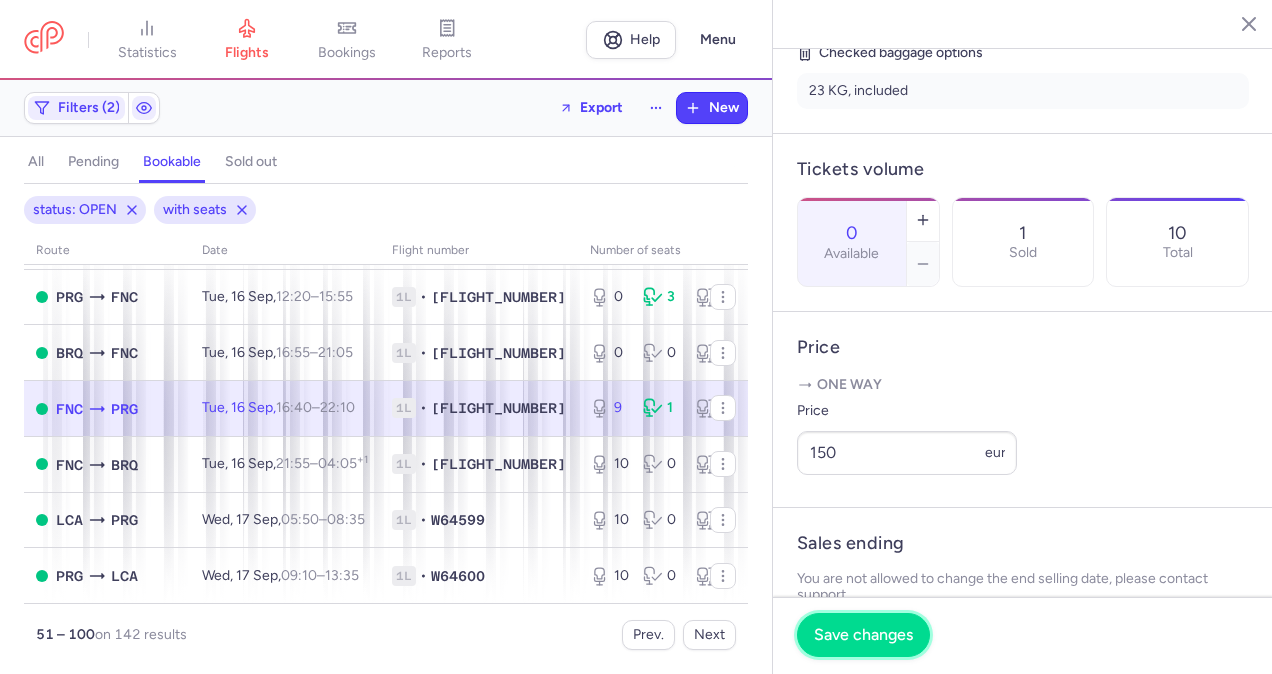 click on "Save changes" at bounding box center [863, 635] 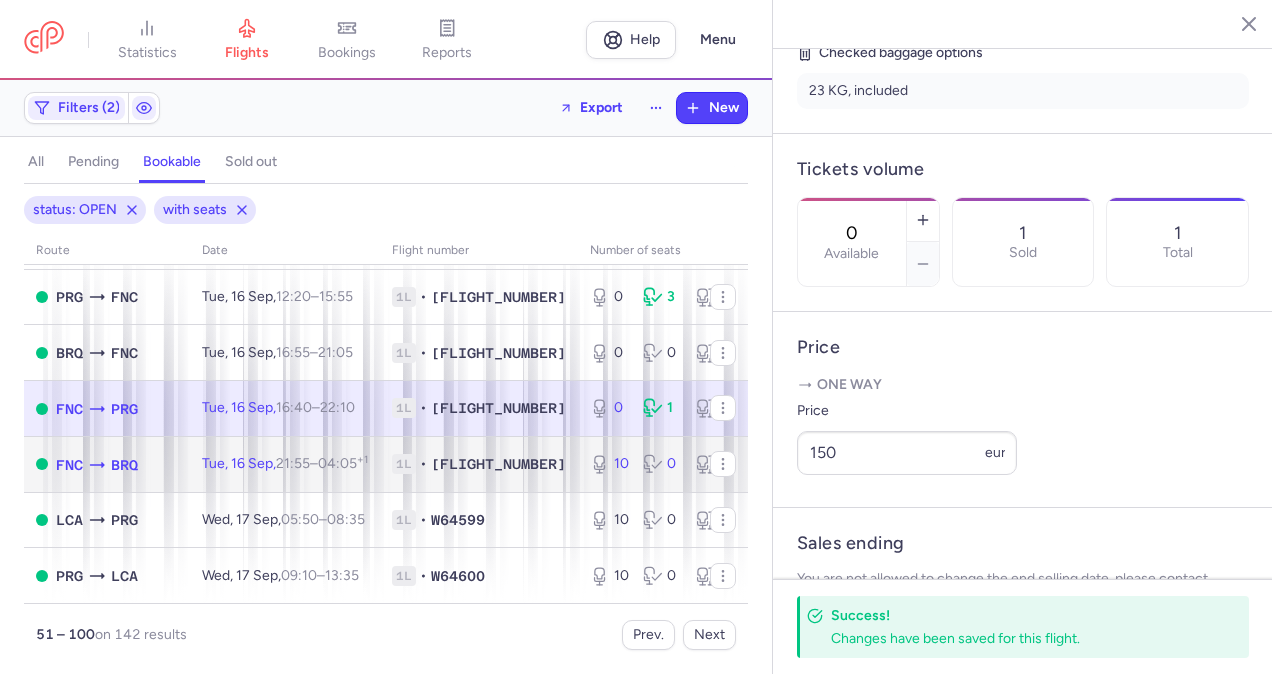 click on "10 0 10" at bounding box center [661, 464] 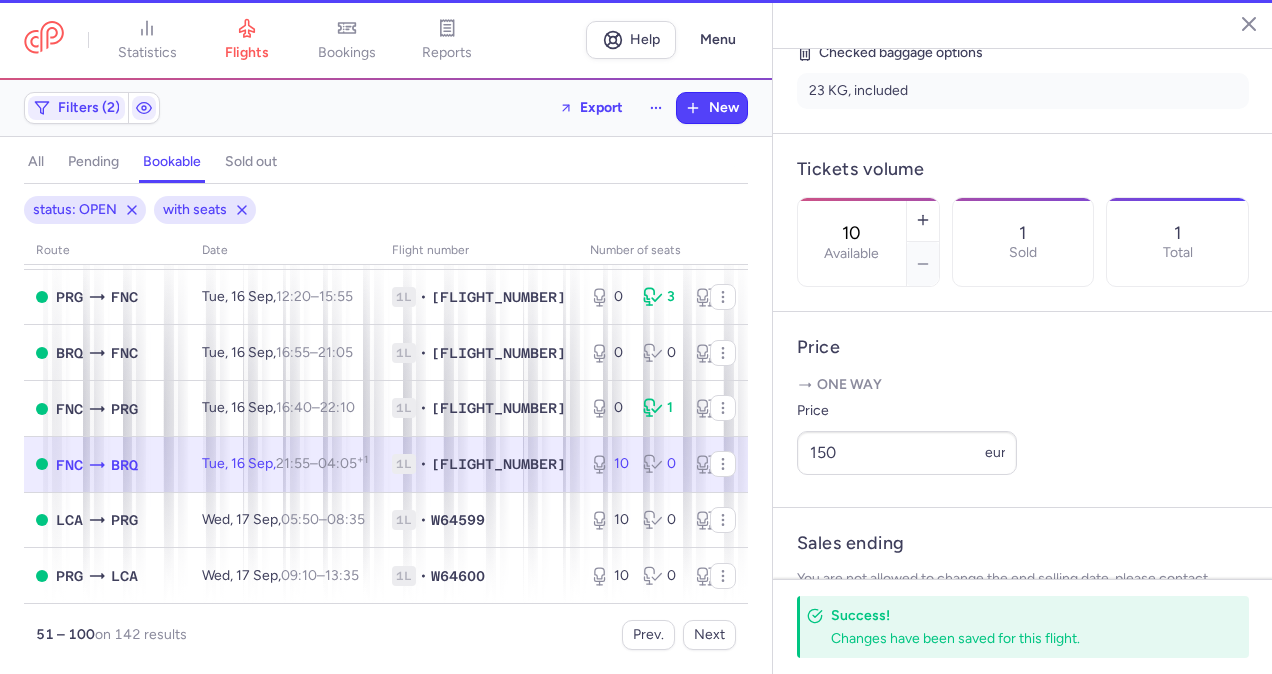 scroll, scrollTop: 506, scrollLeft: 0, axis: vertical 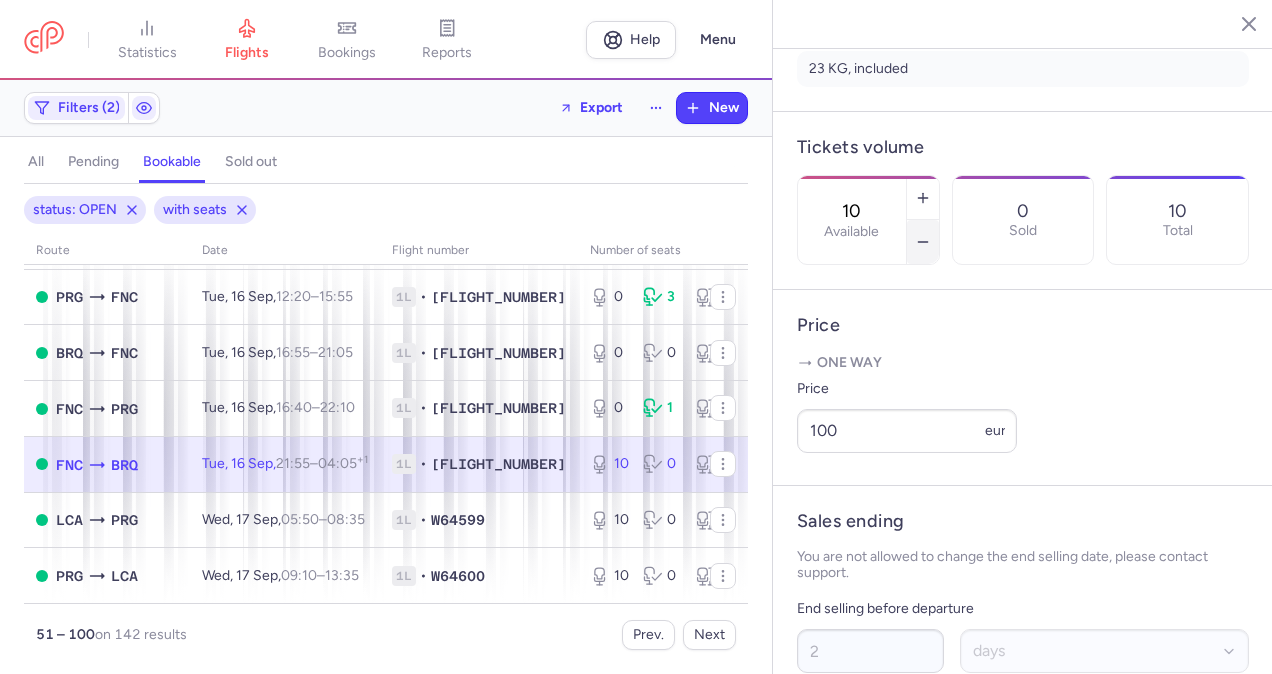 click 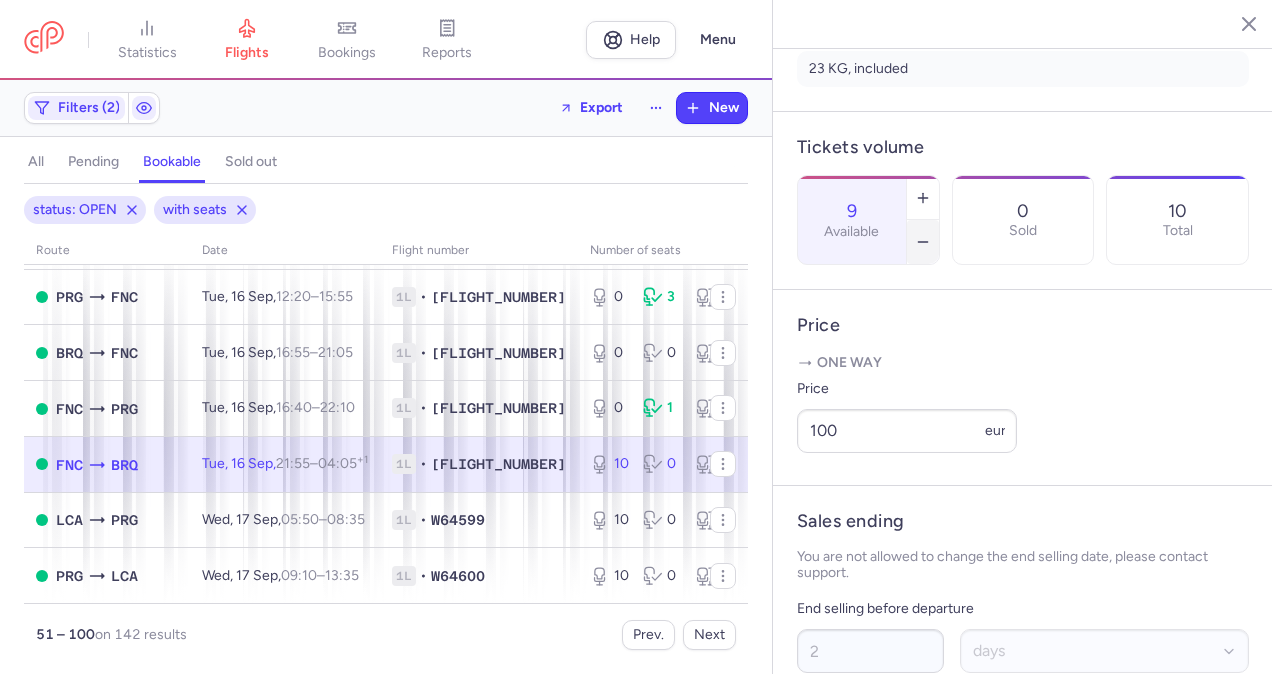 click 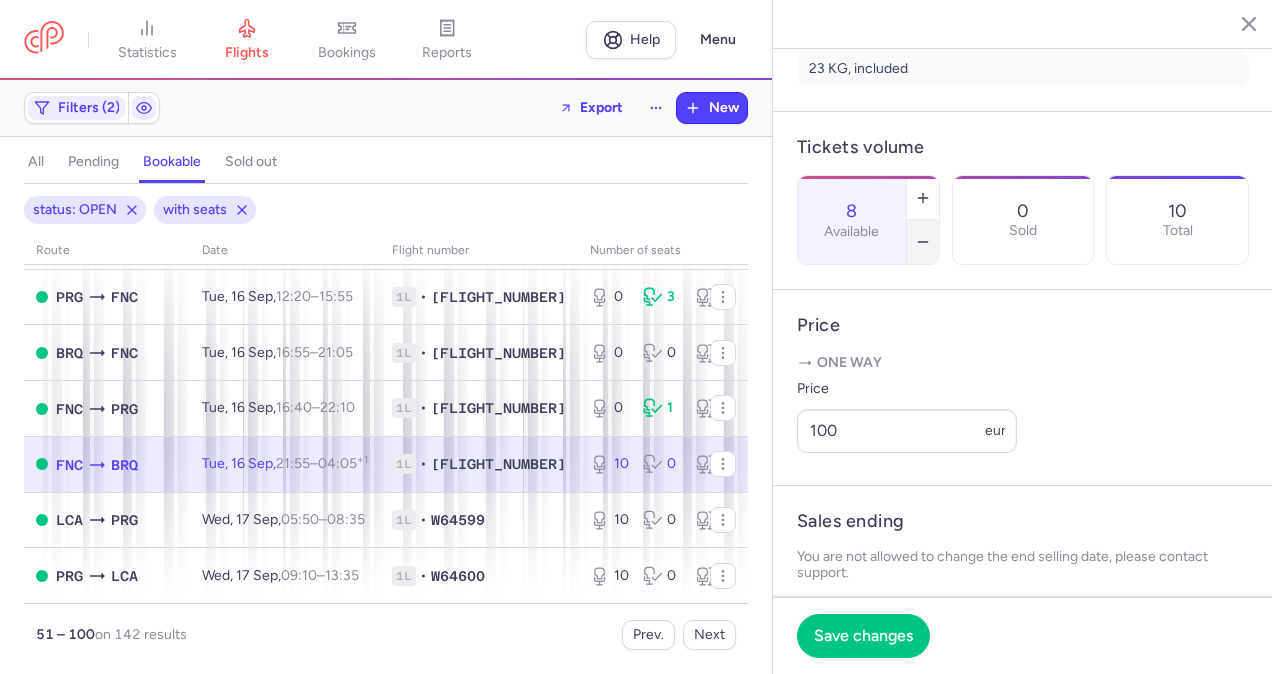 click 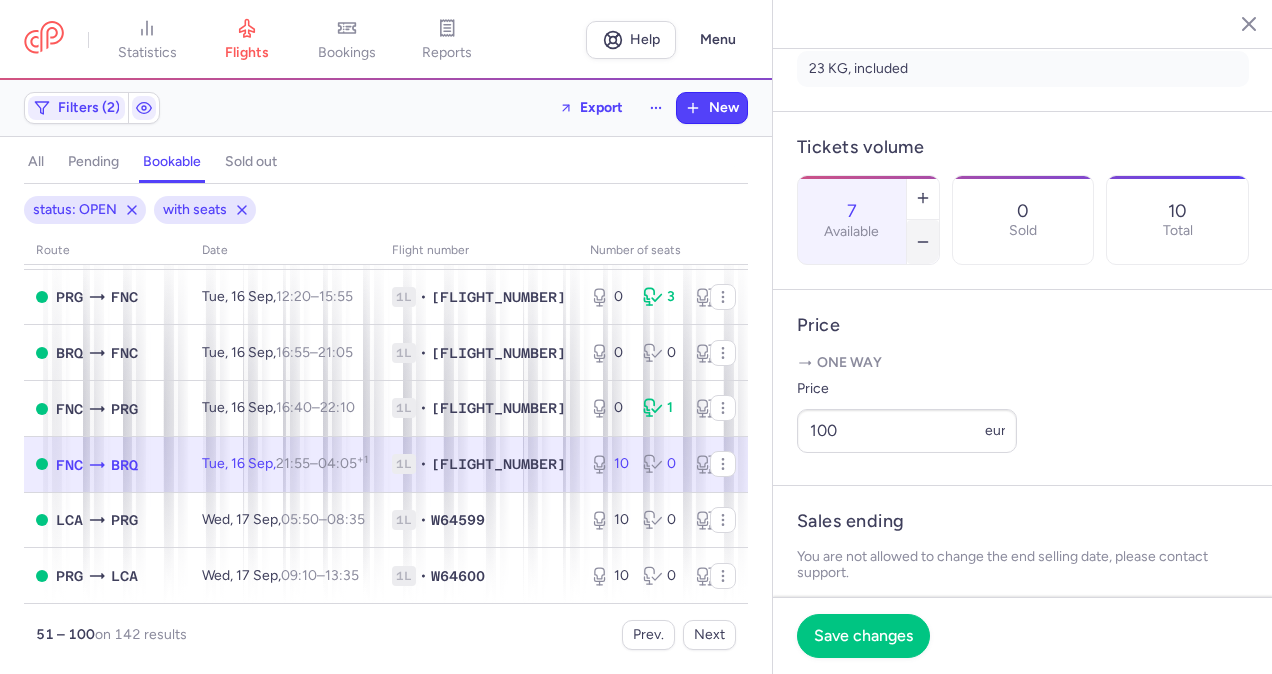click 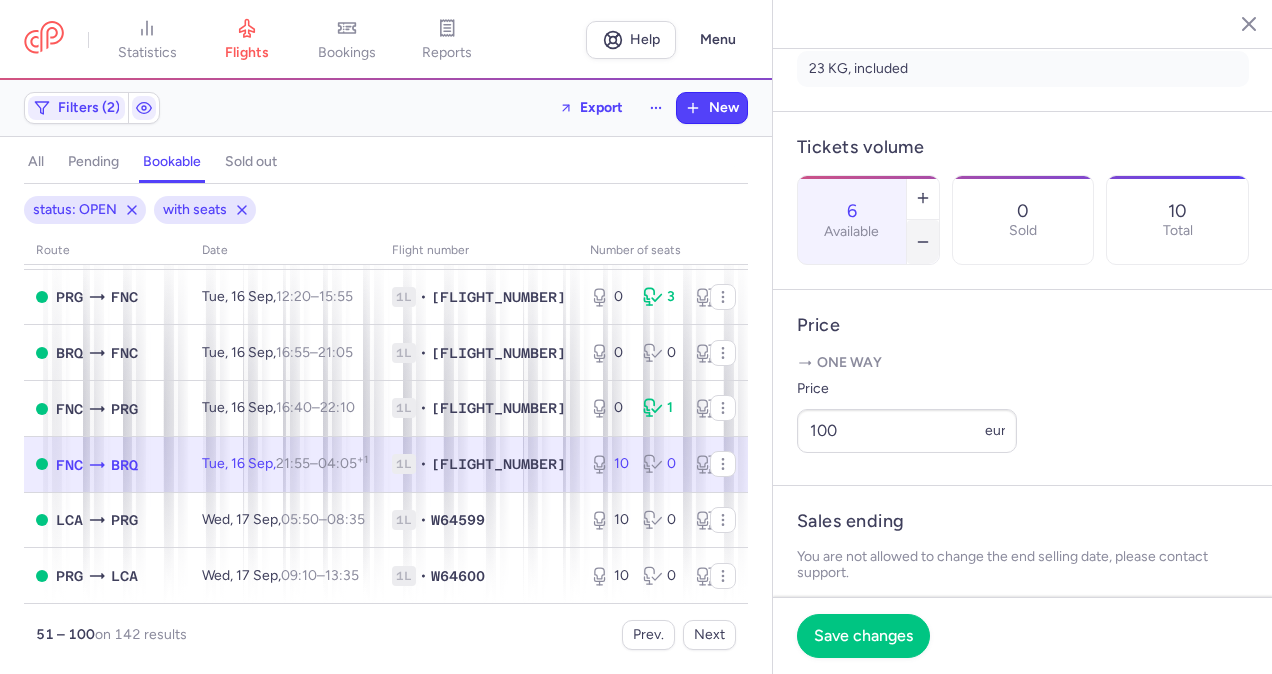 click 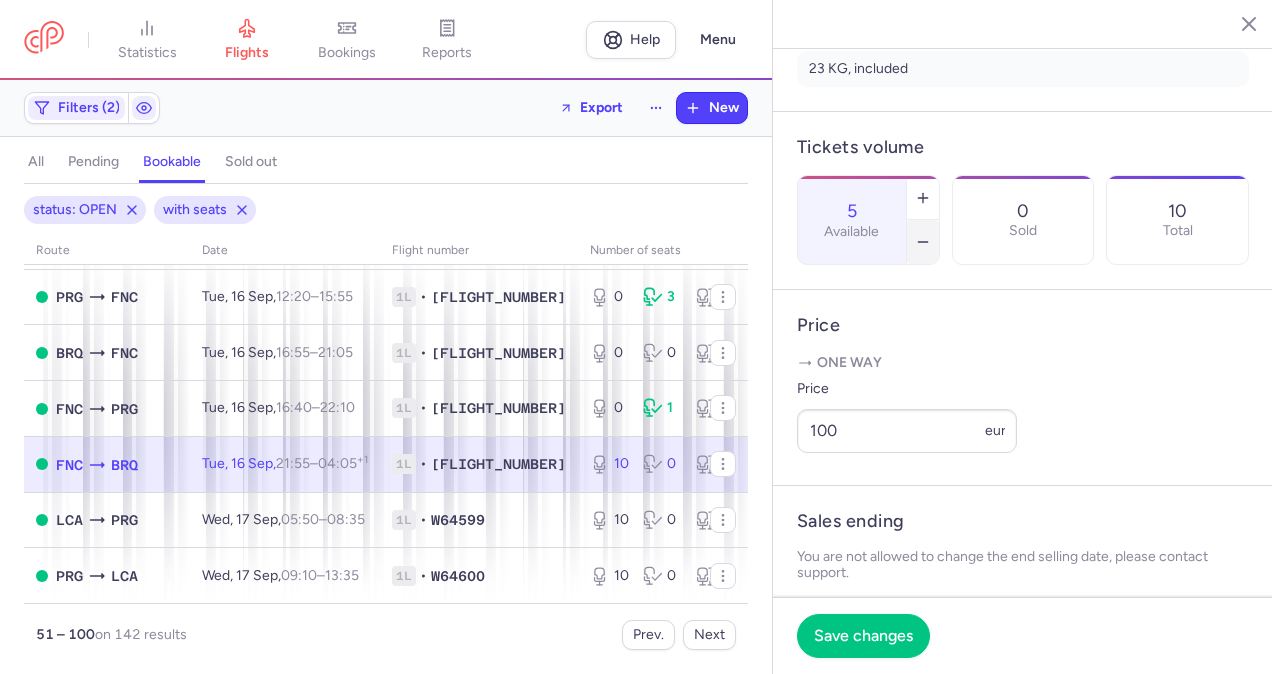 click 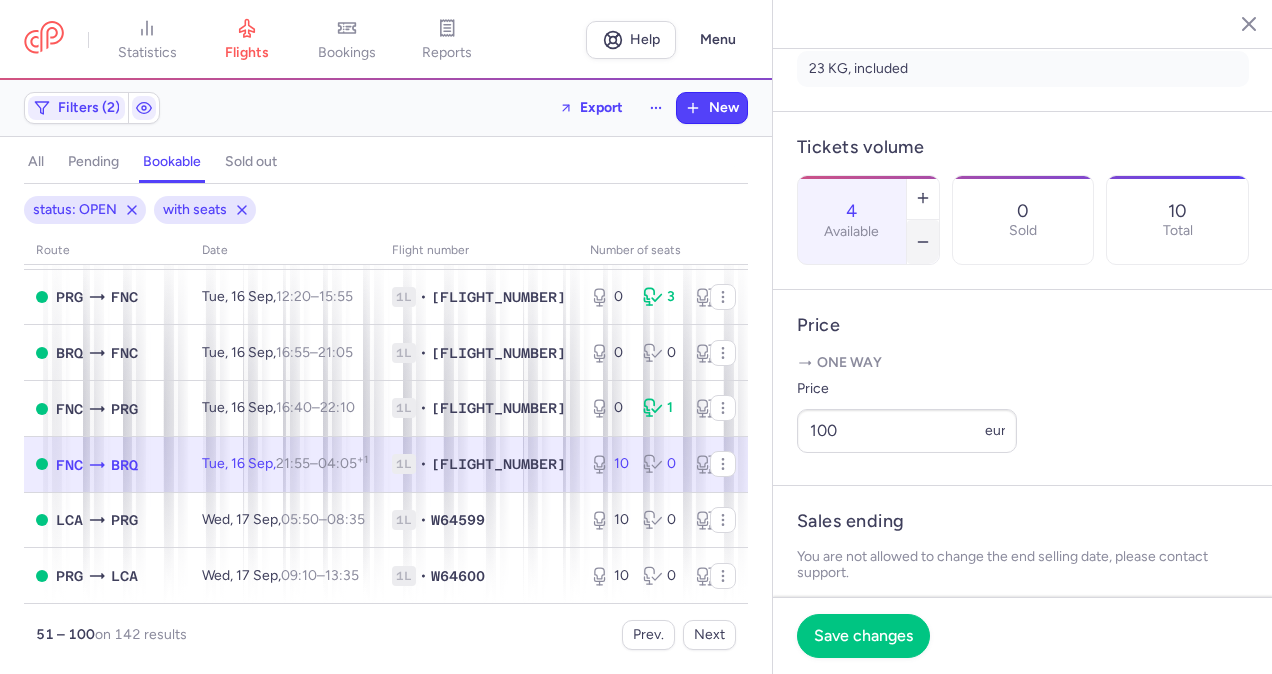 click 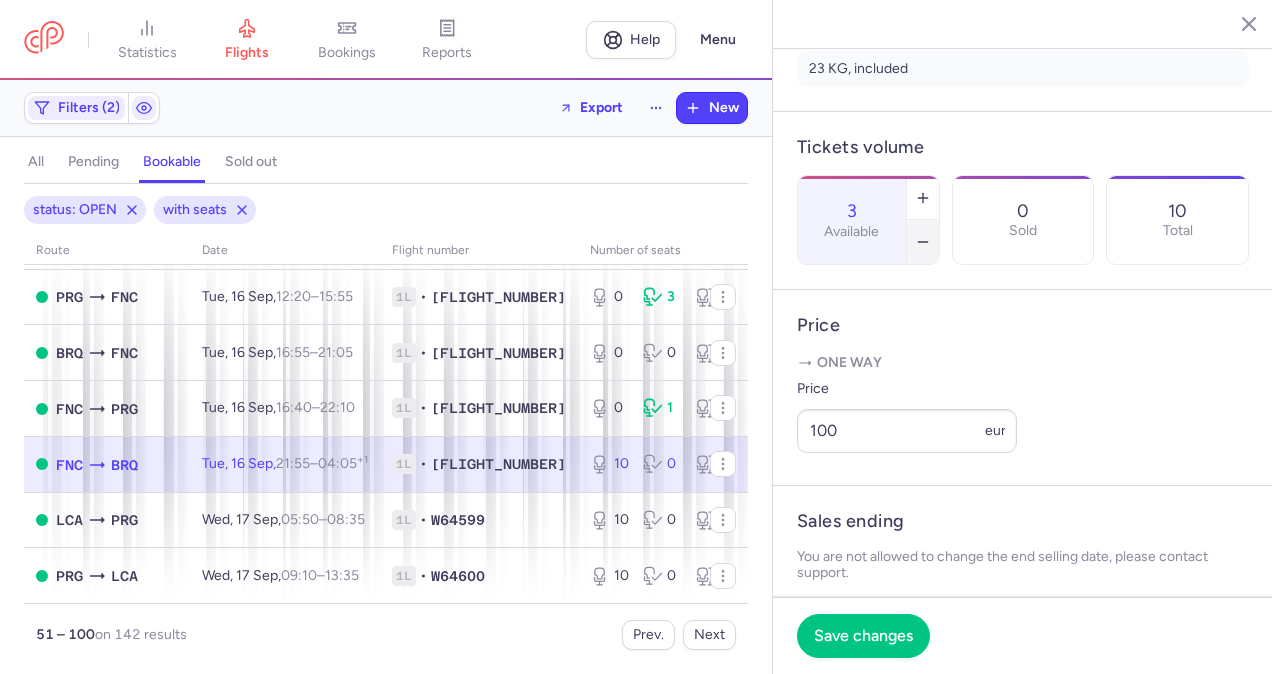 click 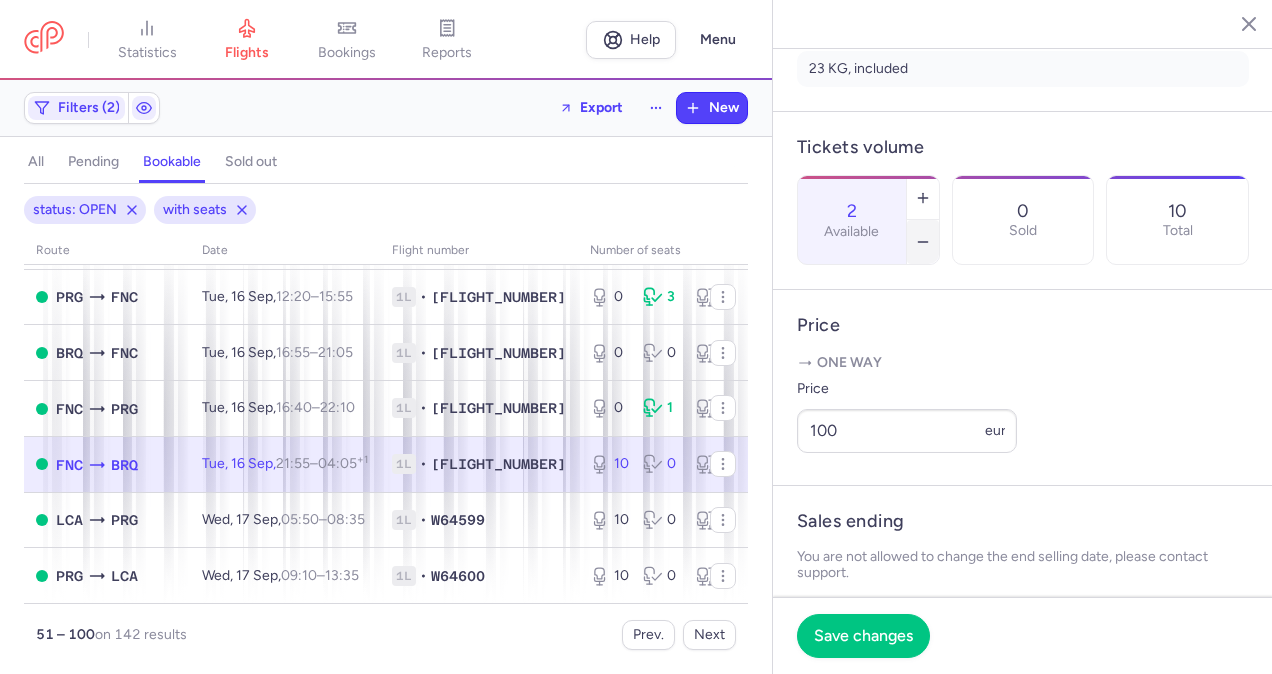 click 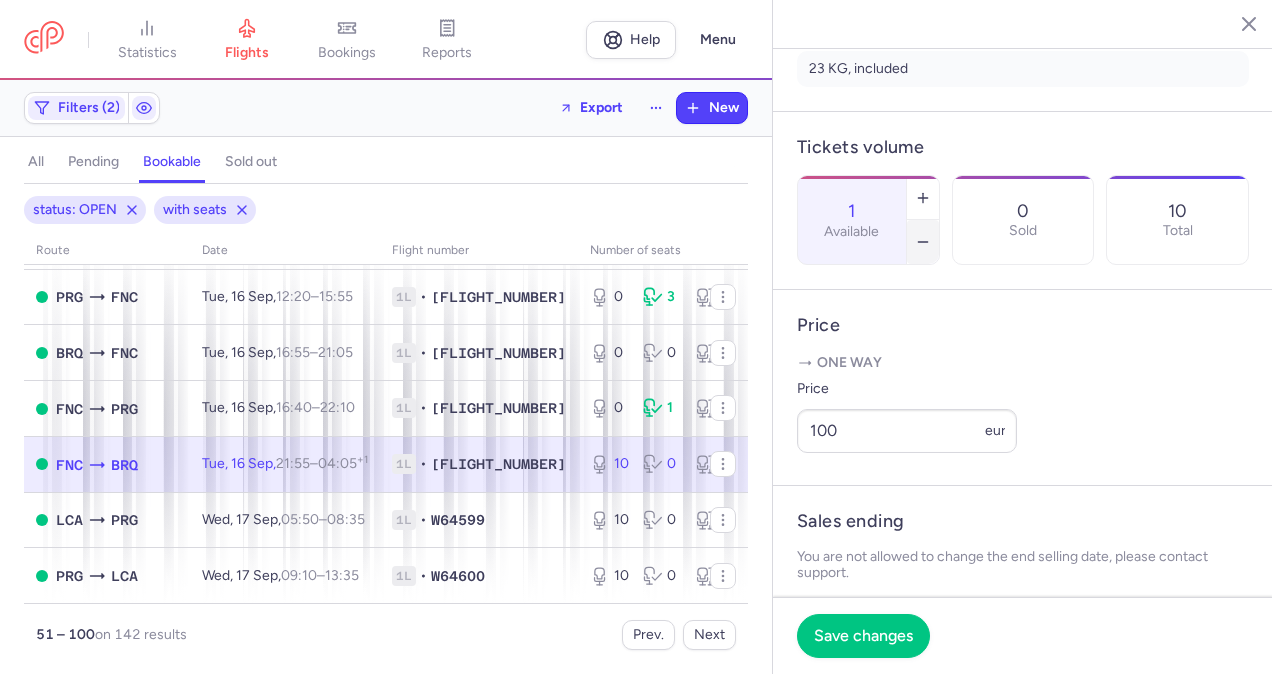click 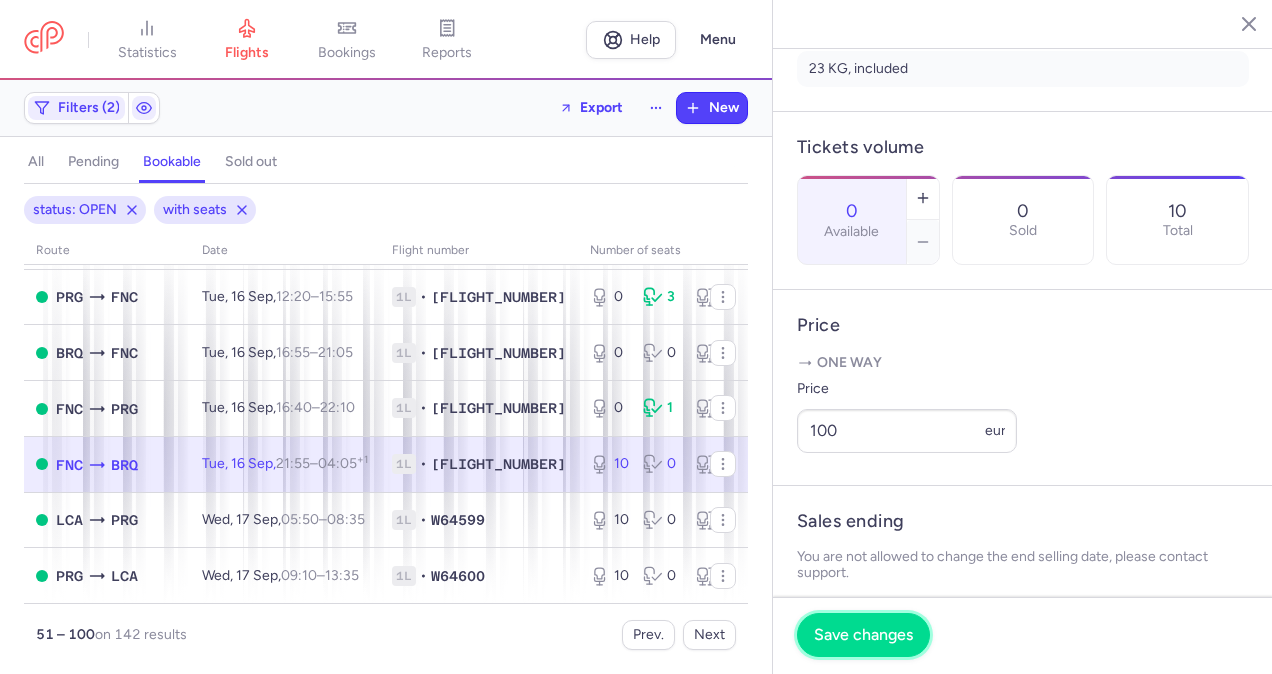 click on "Save changes" at bounding box center [863, 635] 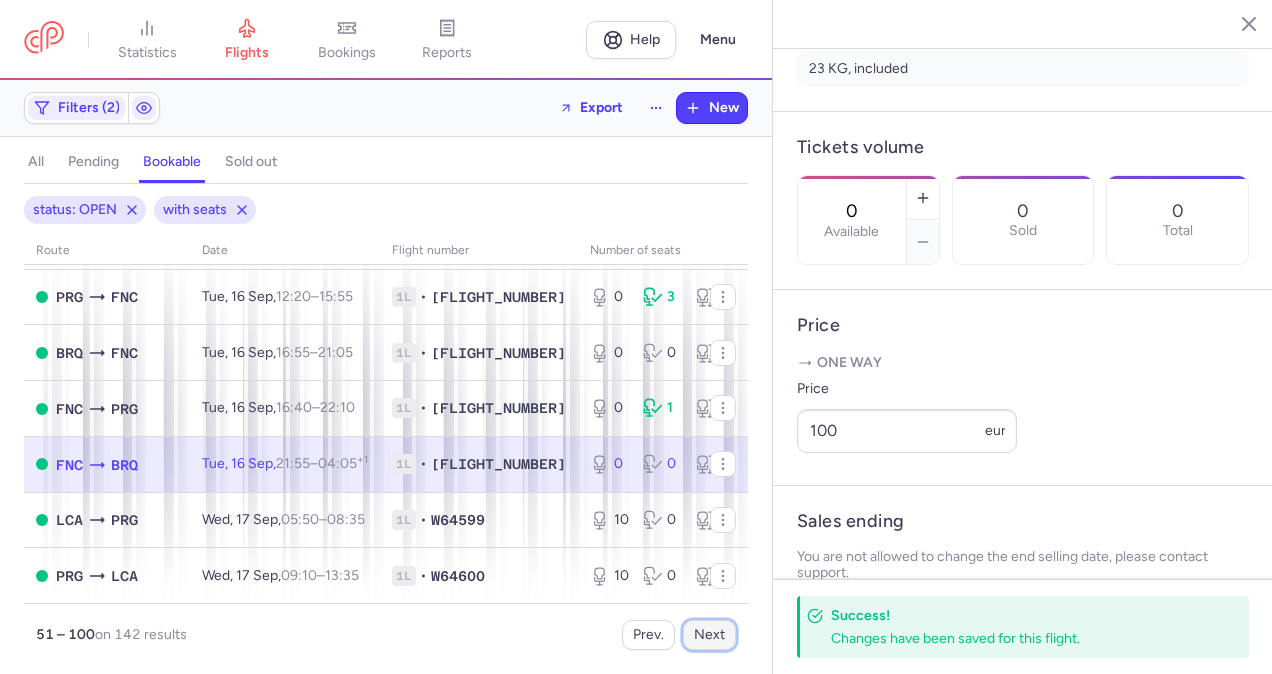 click on "Next" at bounding box center [709, 635] 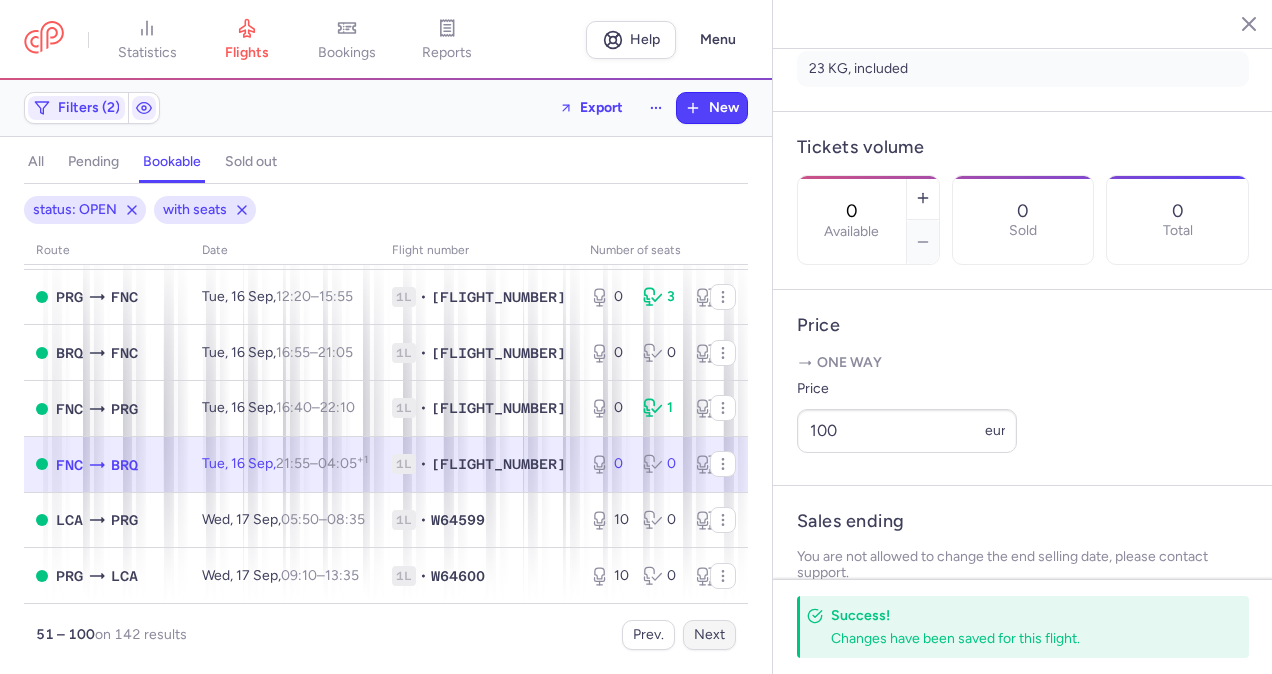 scroll, scrollTop: 0, scrollLeft: 0, axis: both 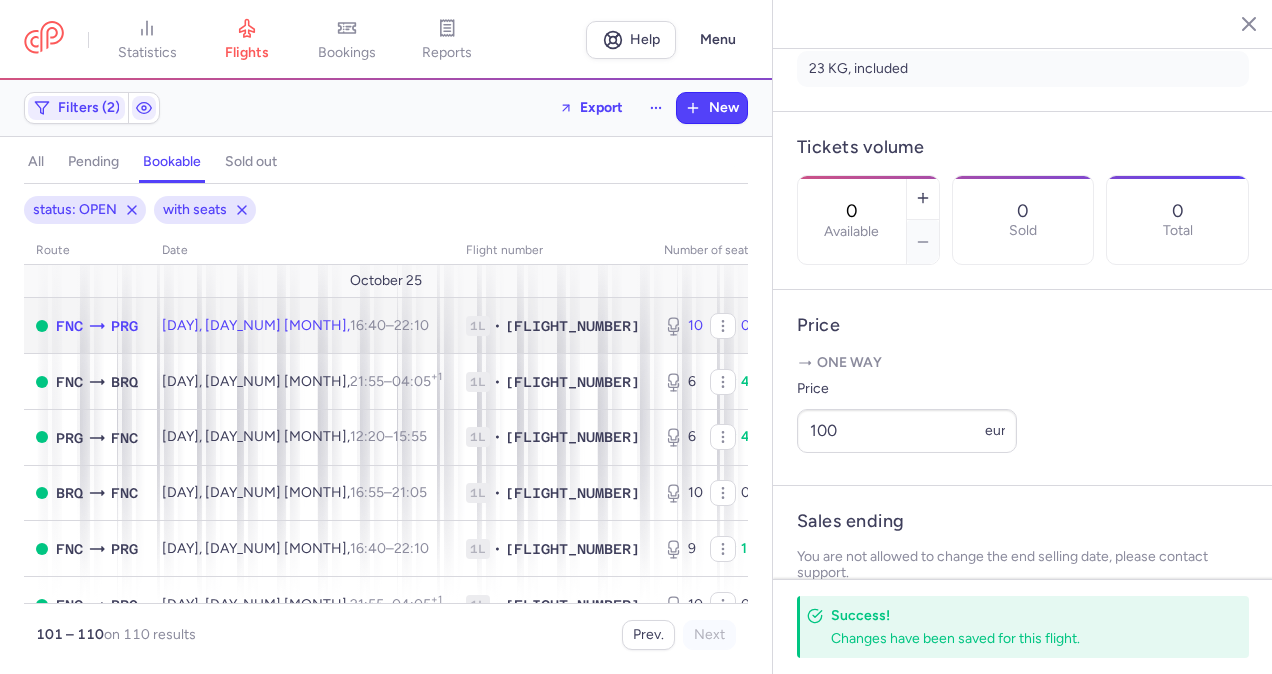 click on "10 0 10" at bounding box center [735, 326] 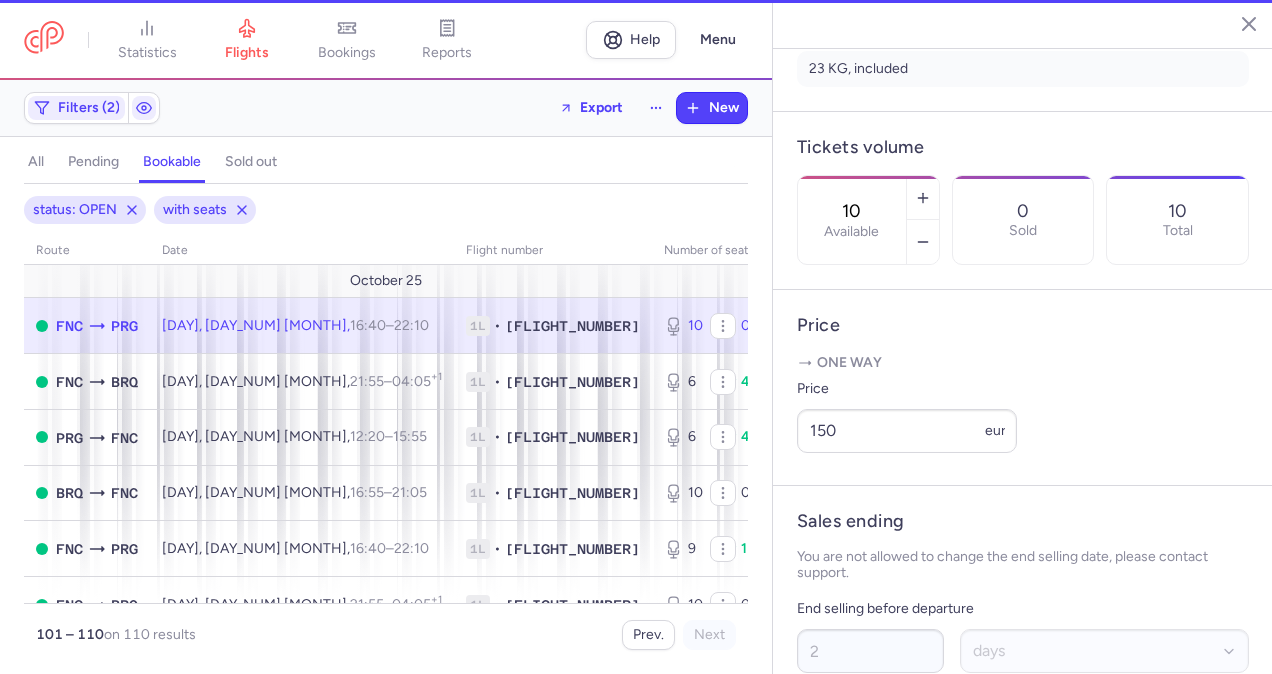 scroll, scrollTop: 484, scrollLeft: 0, axis: vertical 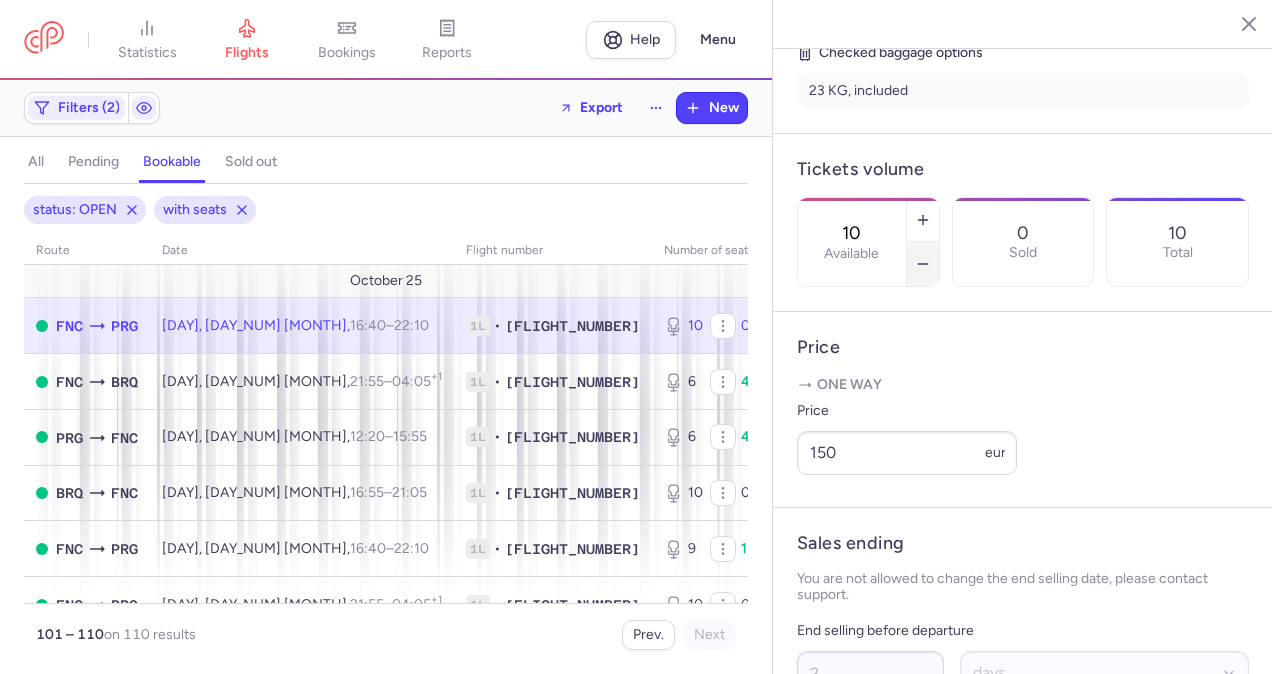 click at bounding box center [923, 264] 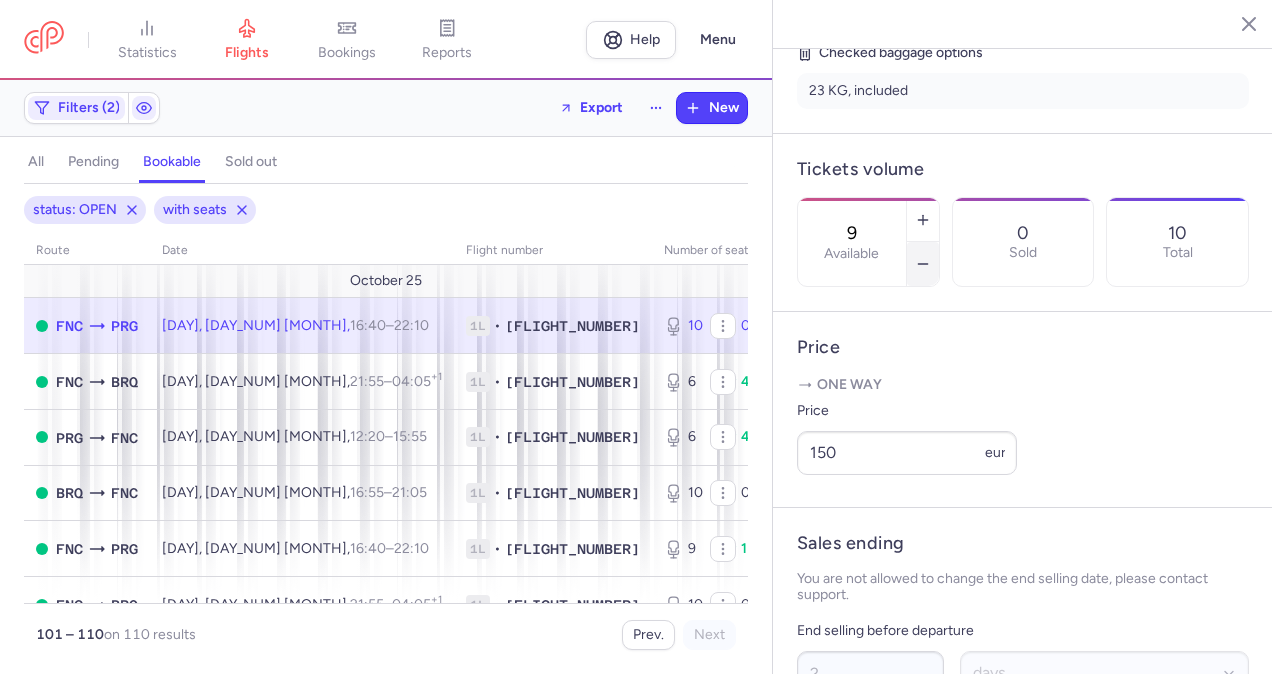 click at bounding box center [923, 264] 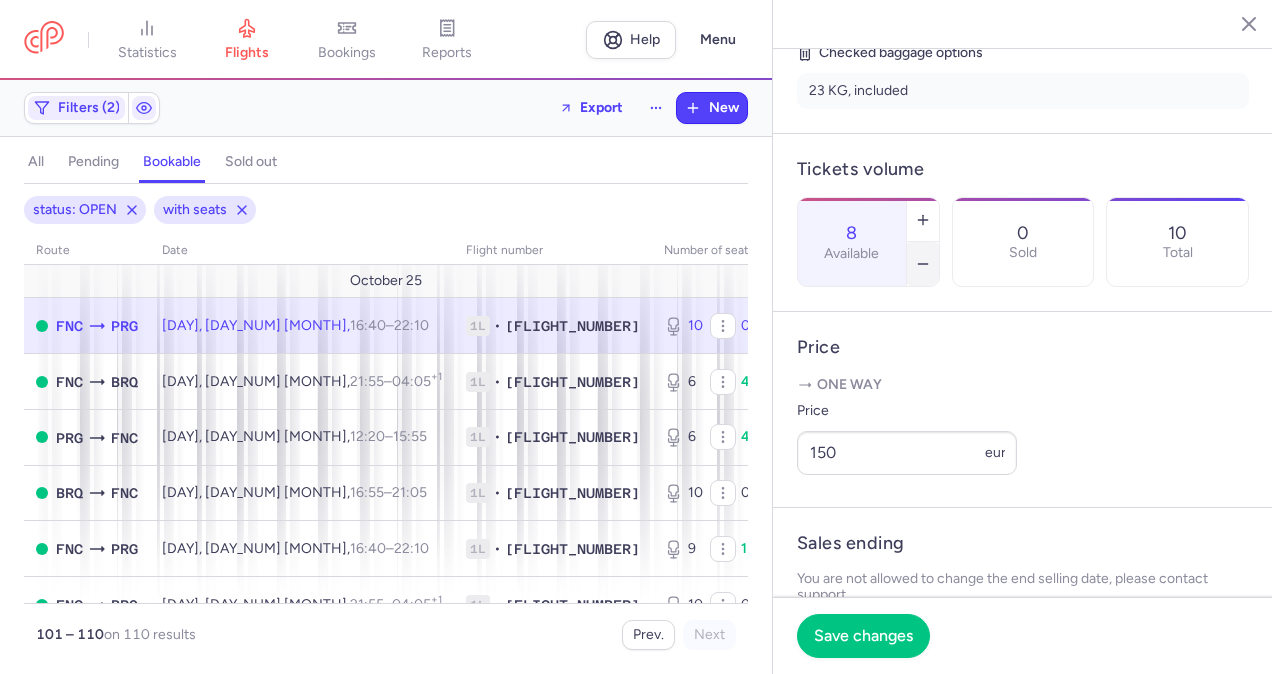 click at bounding box center (923, 264) 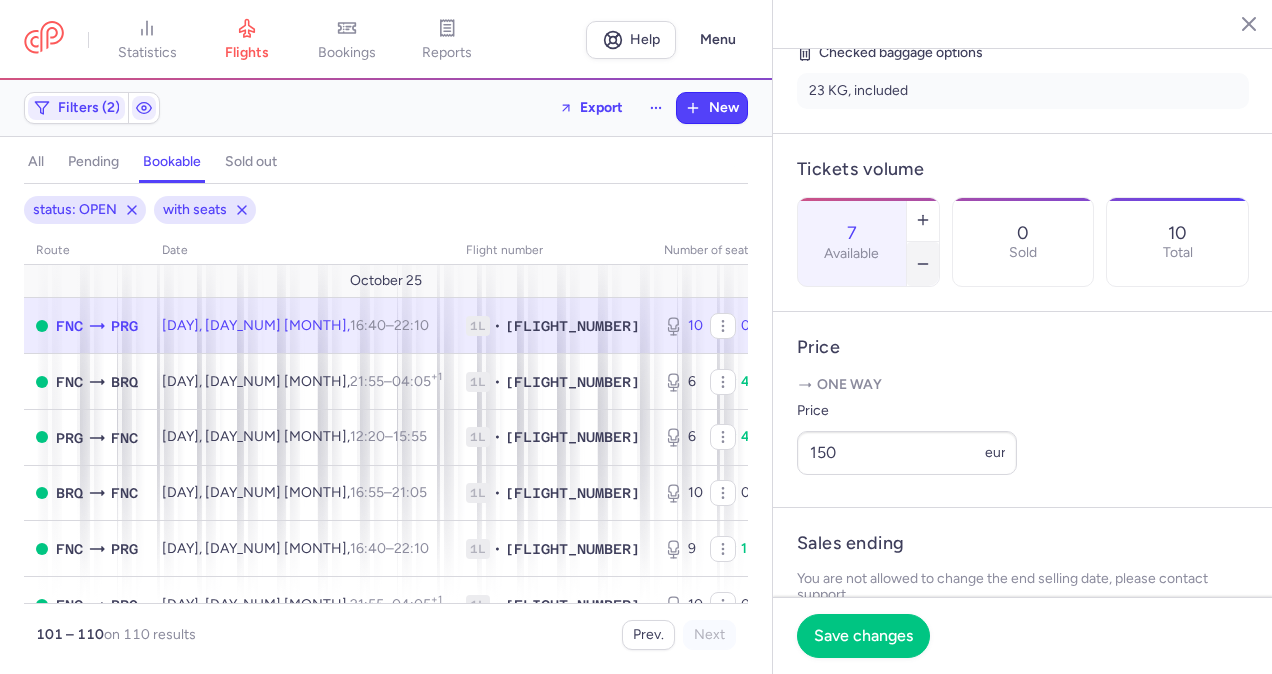 click at bounding box center [923, 264] 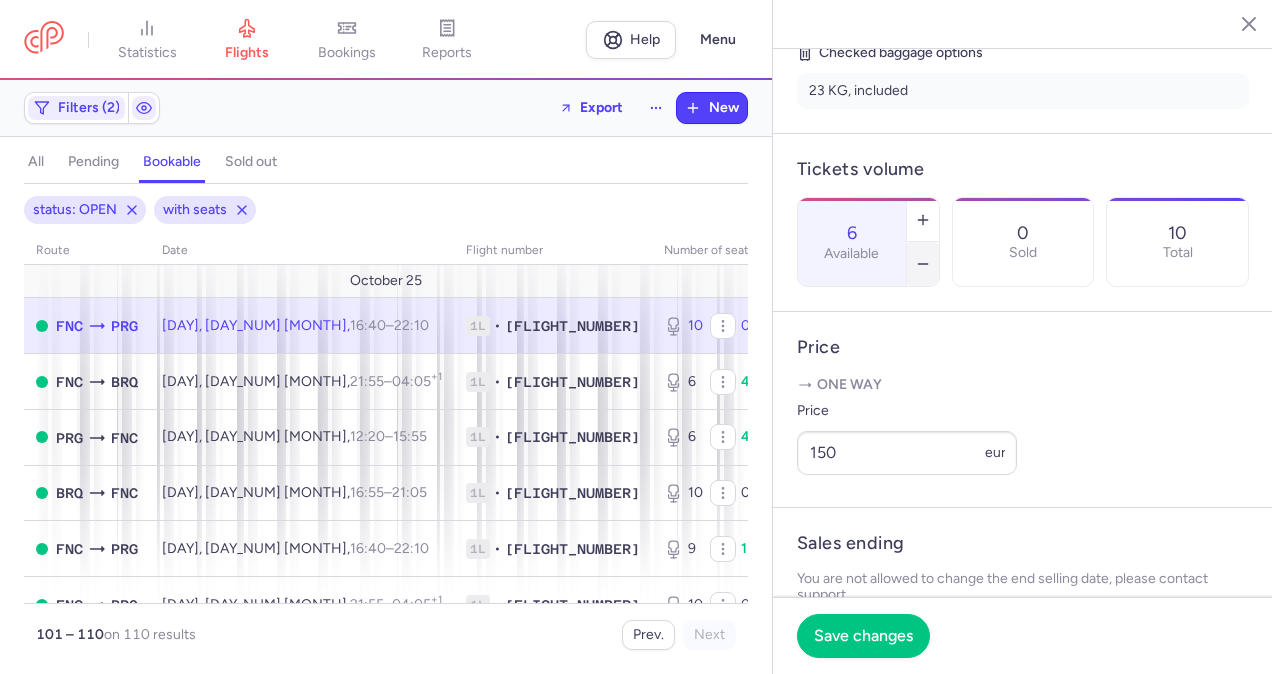 click at bounding box center [923, 264] 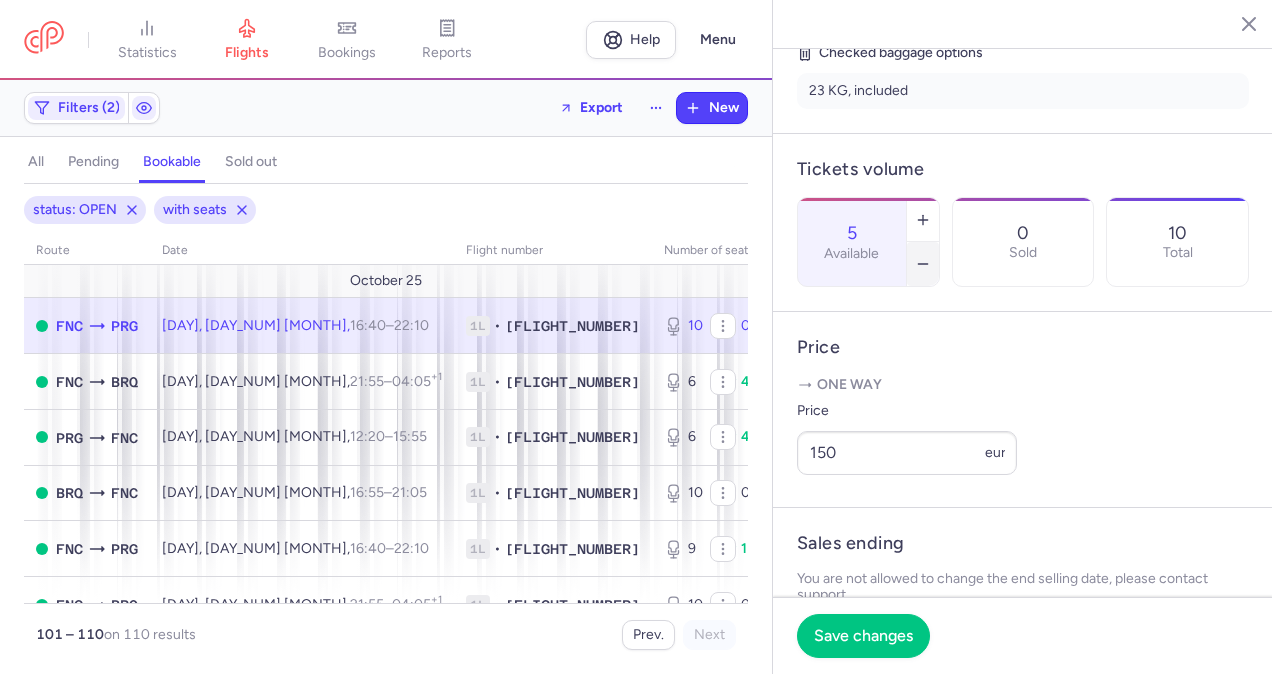 click at bounding box center (923, 264) 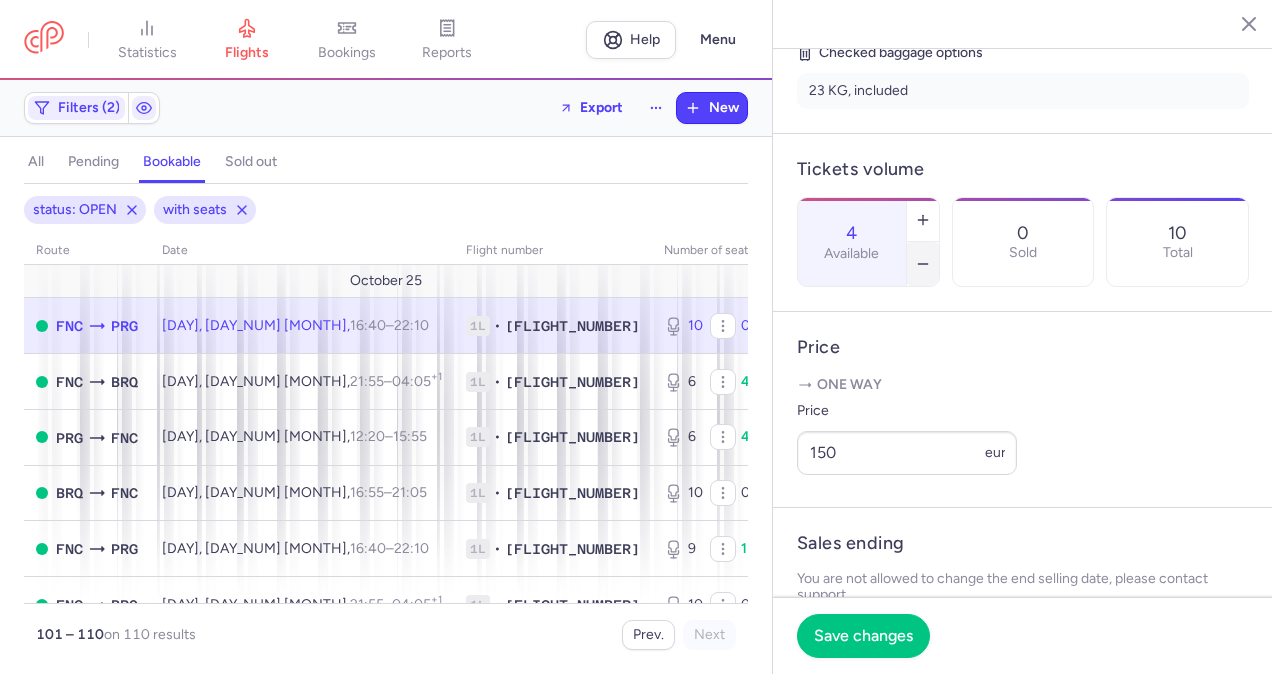 click at bounding box center [923, 264] 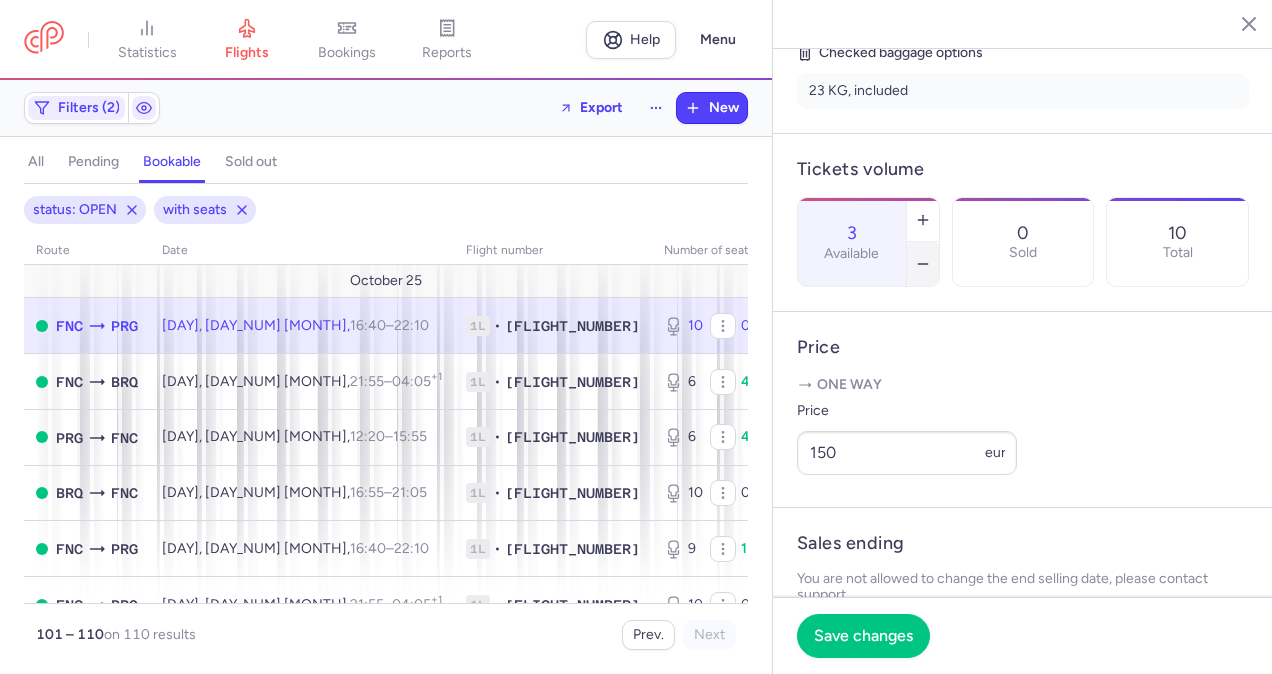 click at bounding box center [923, 264] 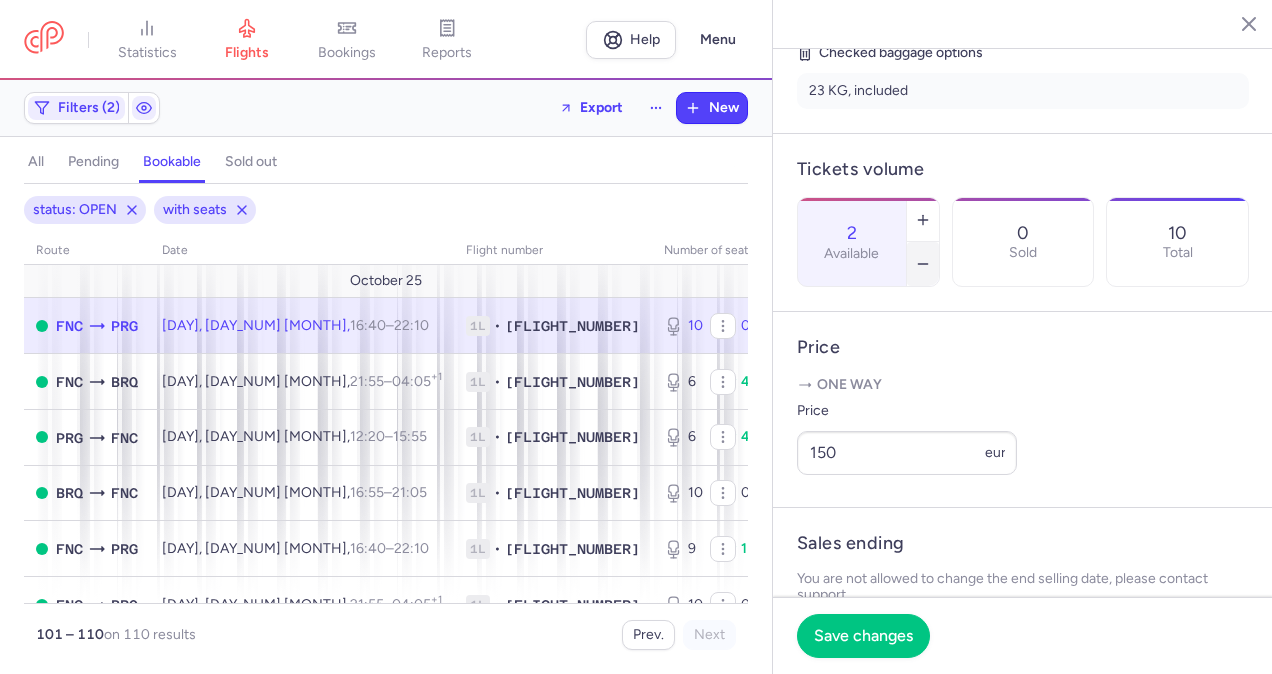 click at bounding box center (923, 264) 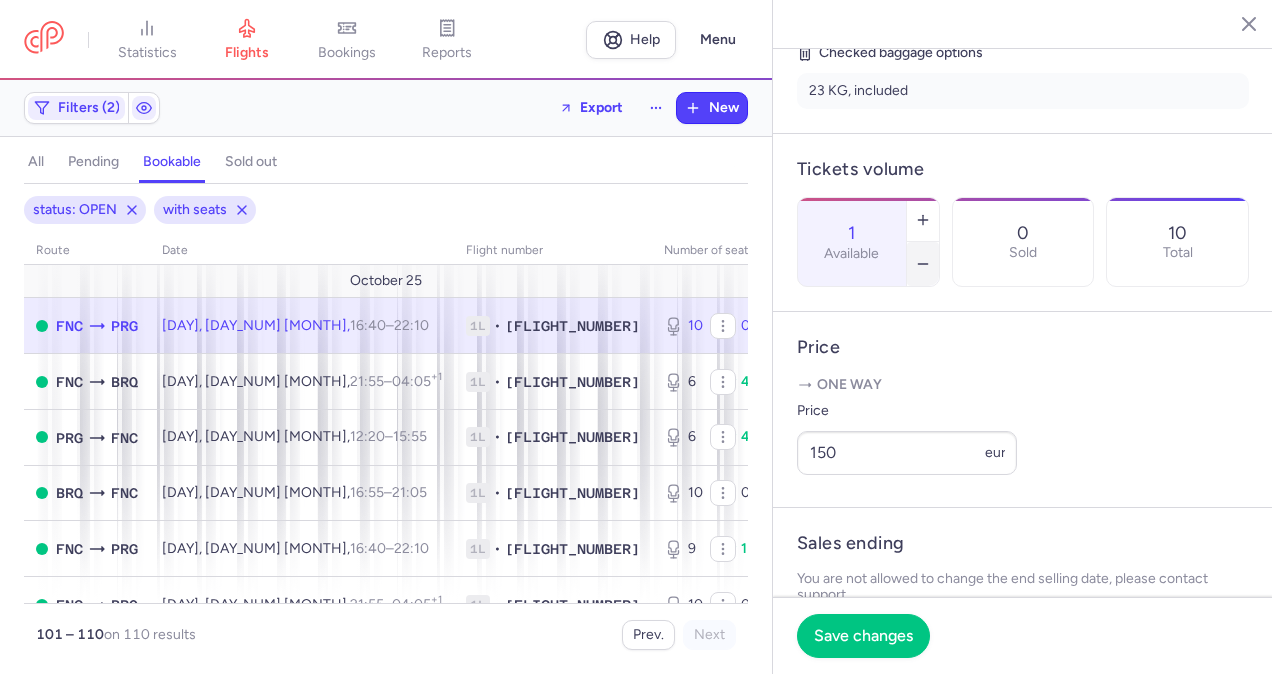 click at bounding box center [923, 264] 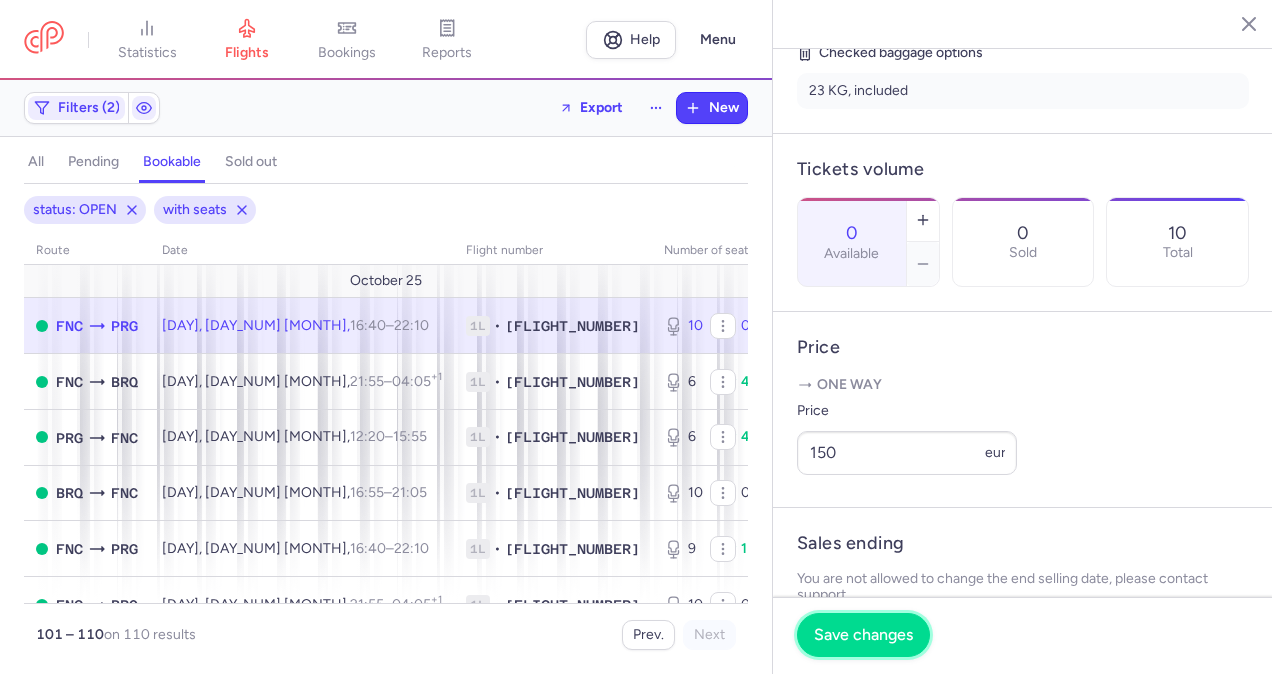 drag, startPoint x: 877, startPoint y: 638, endPoint x: 797, endPoint y: 578, distance: 100 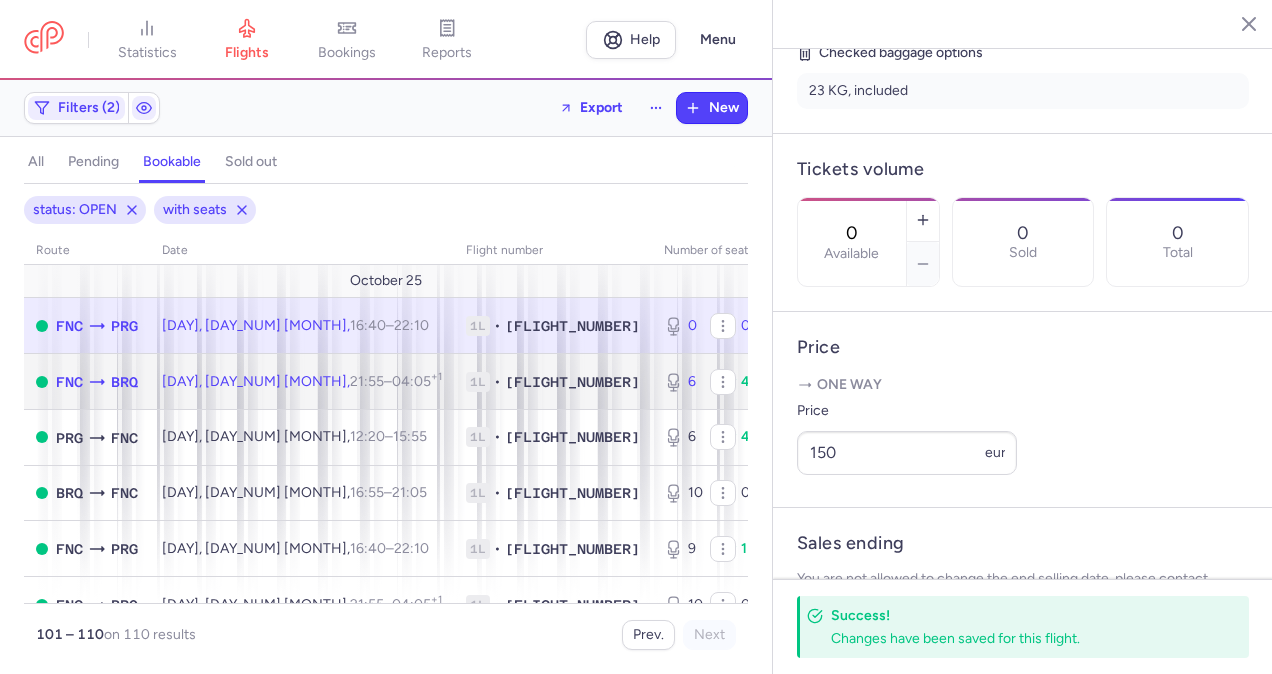 click on "[SEATS] [SEATS] [SEATS]" 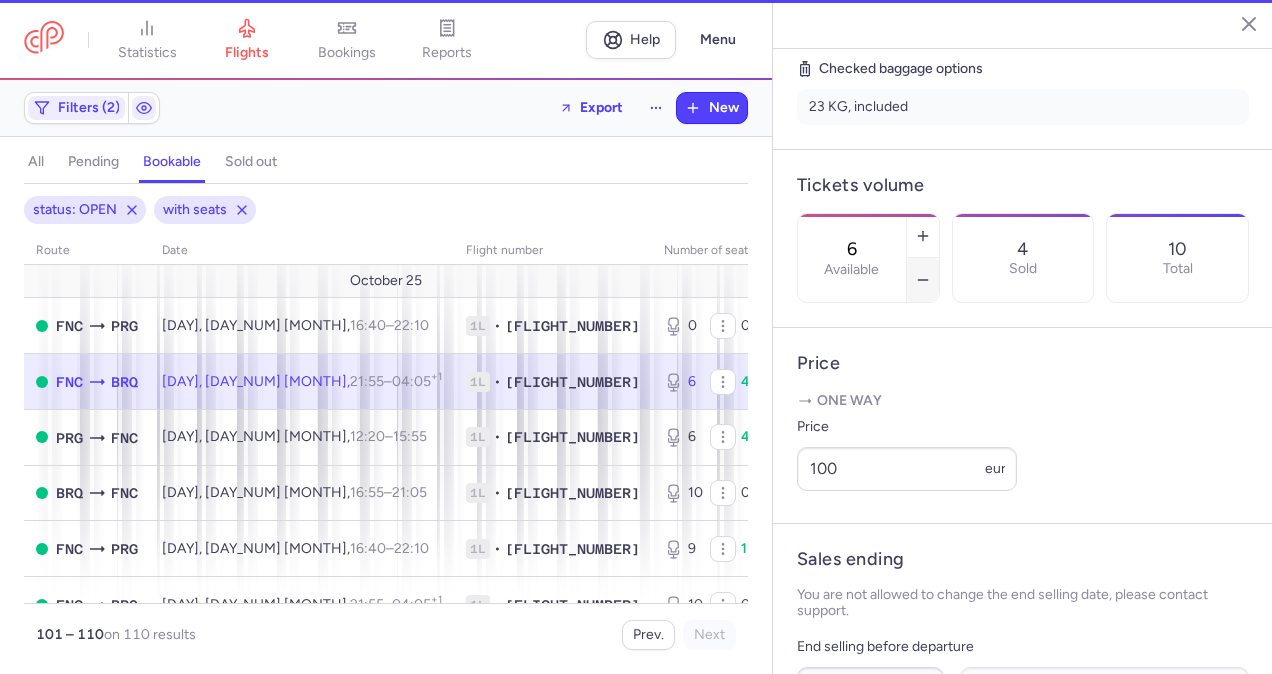 scroll, scrollTop: 522, scrollLeft: 0, axis: vertical 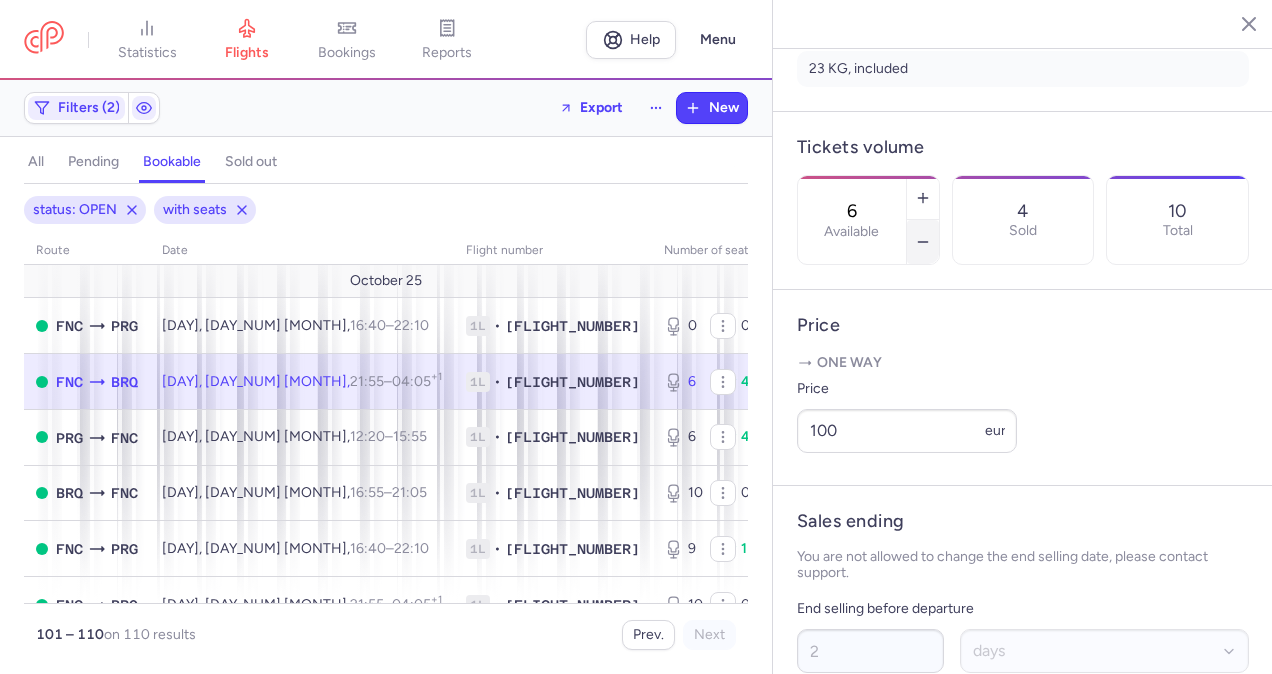 click at bounding box center (923, 242) 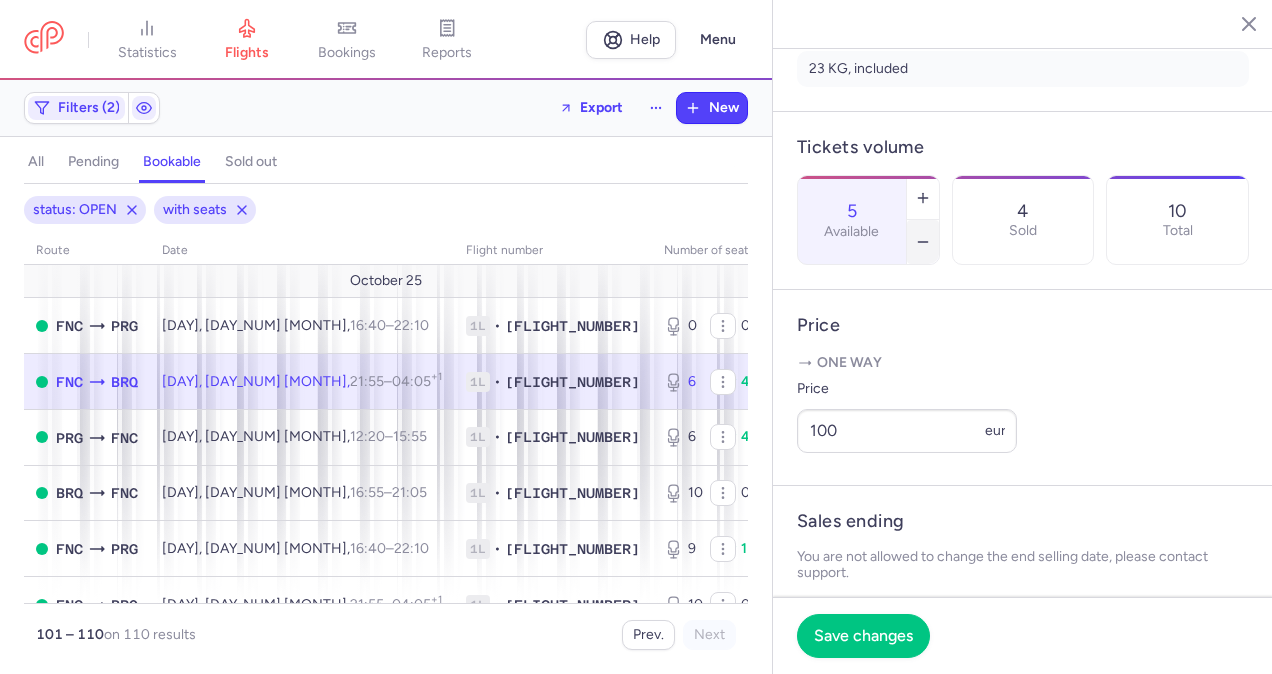 click at bounding box center [923, 242] 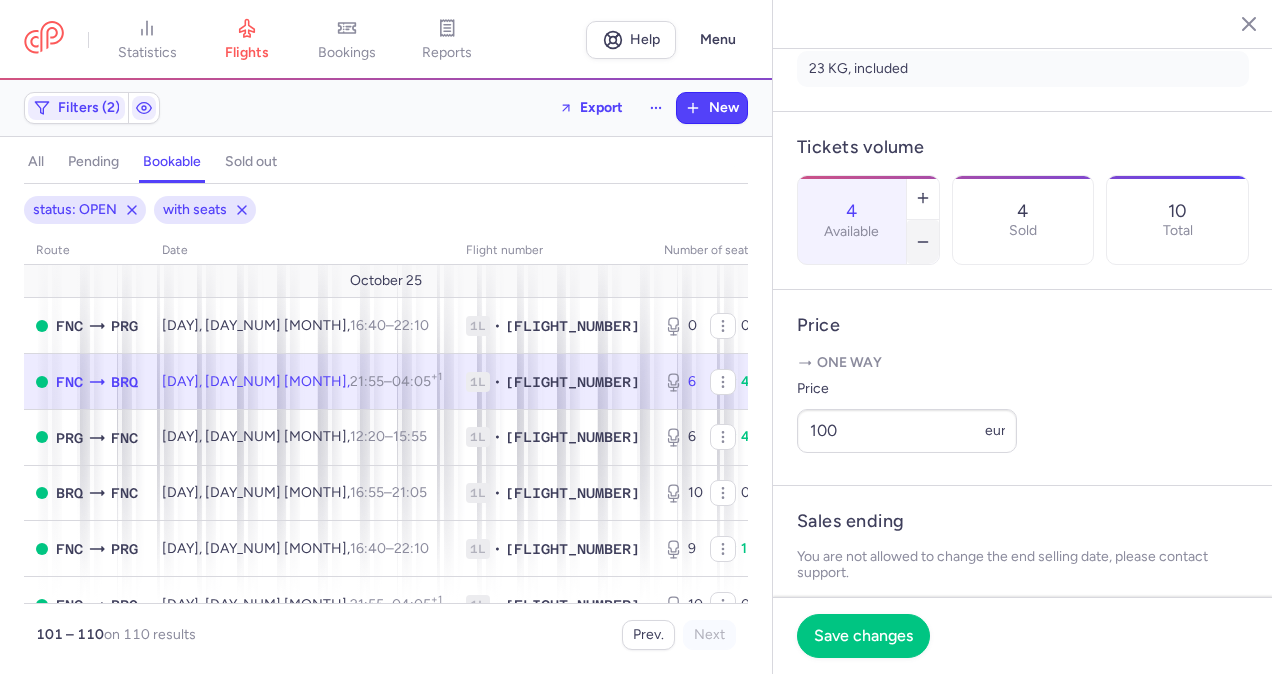 click at bounding box center (923, 242) 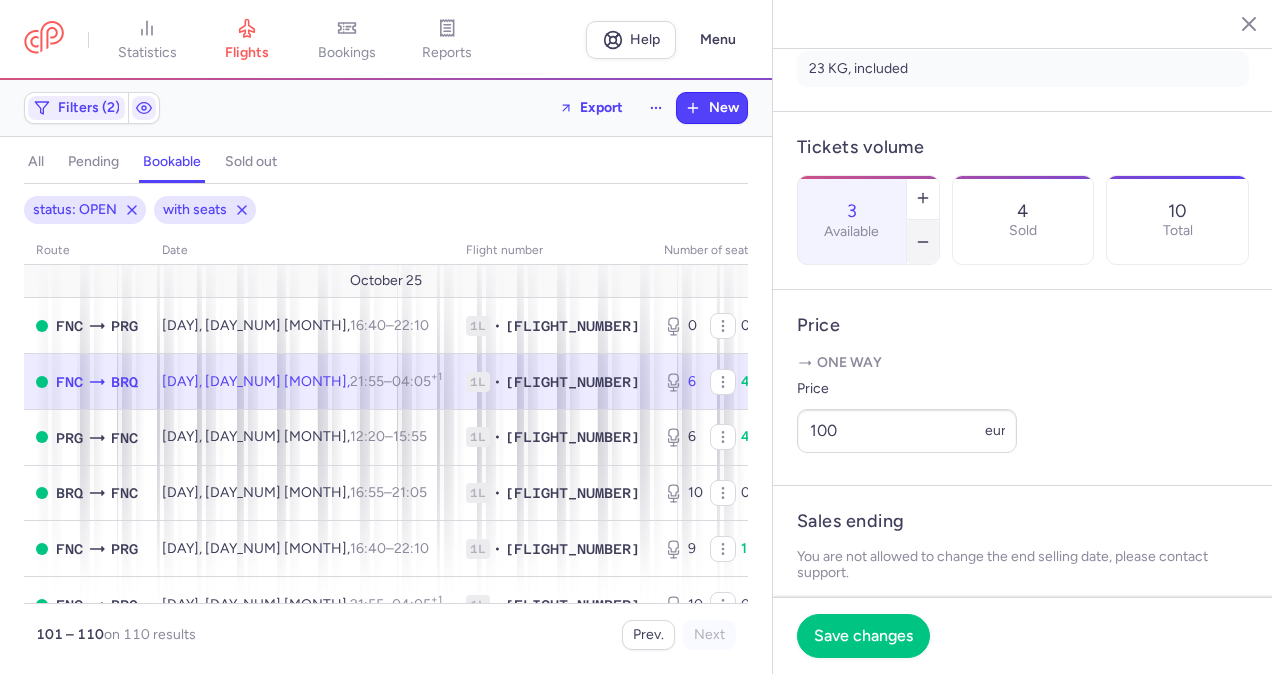 click at bounding box center [923, 242] 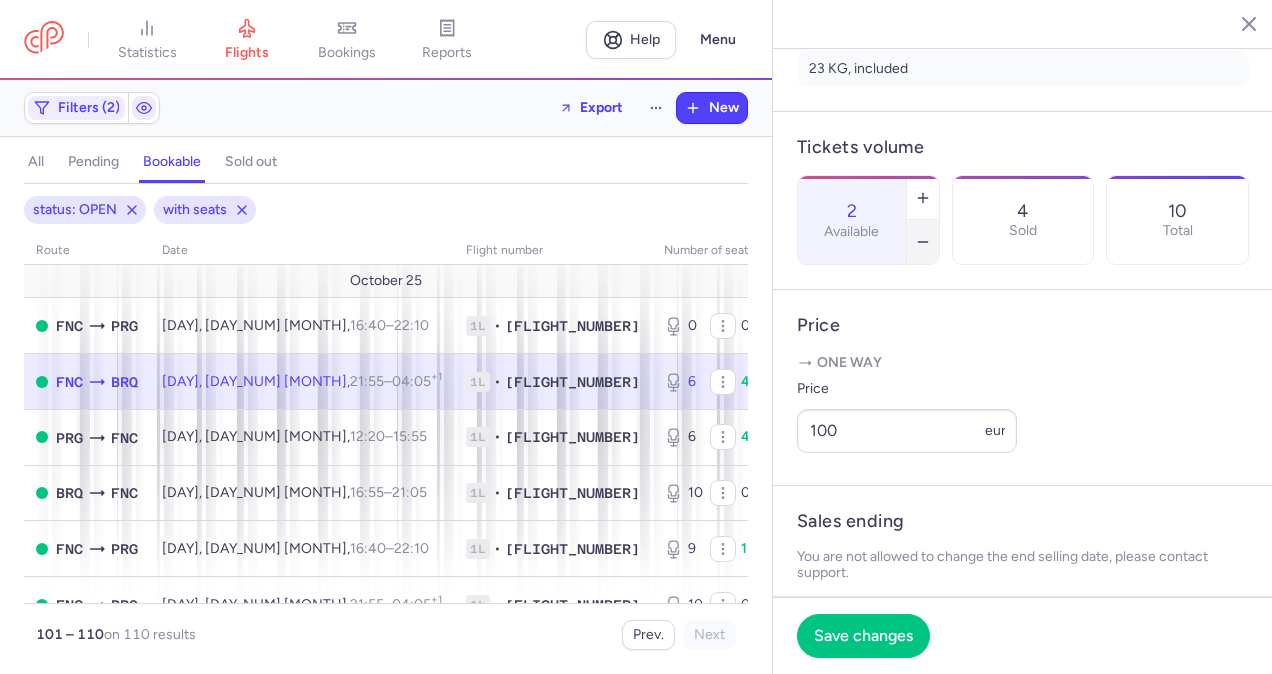 click at bounding box center [923, 242] 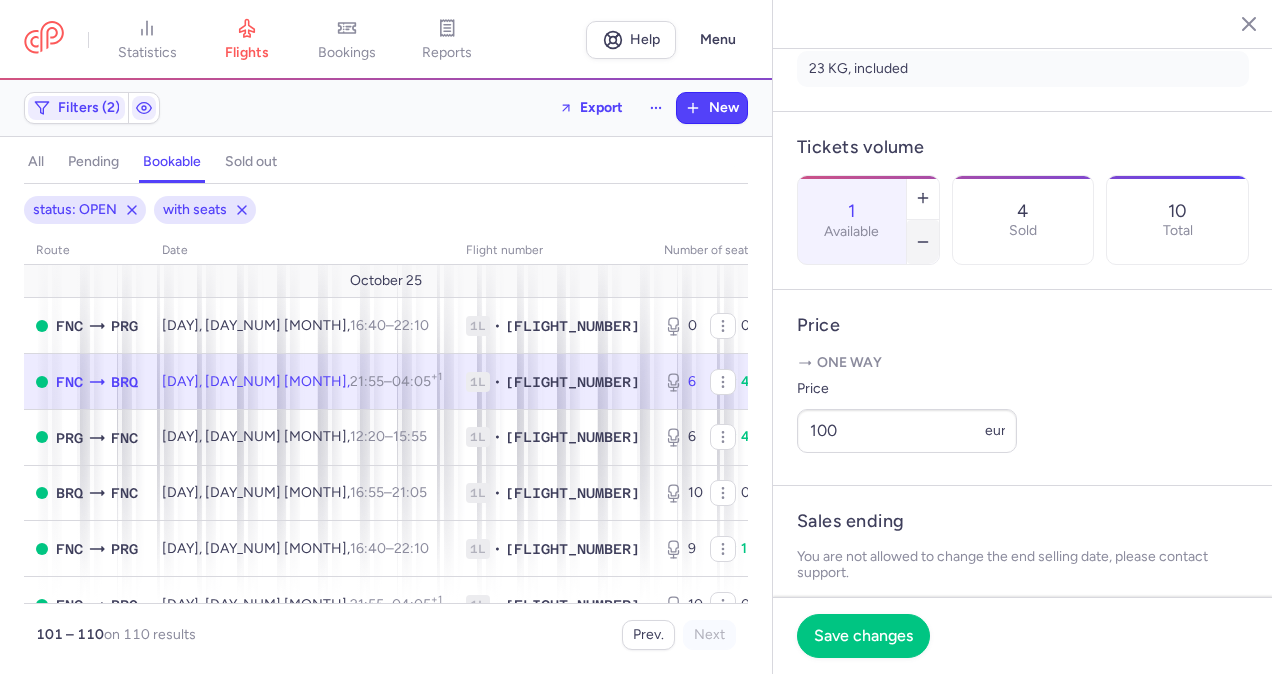 click at bounding box center (923, 242) 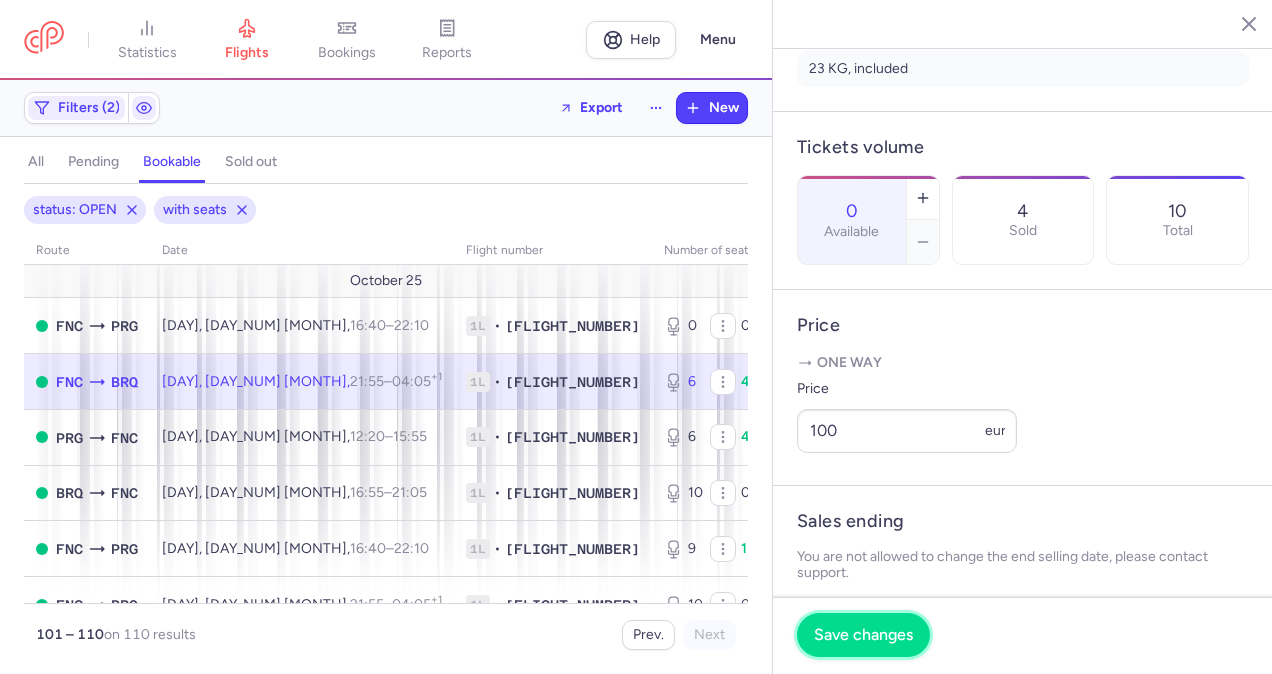 click on "Save changes" at bounding box center (863, 635) 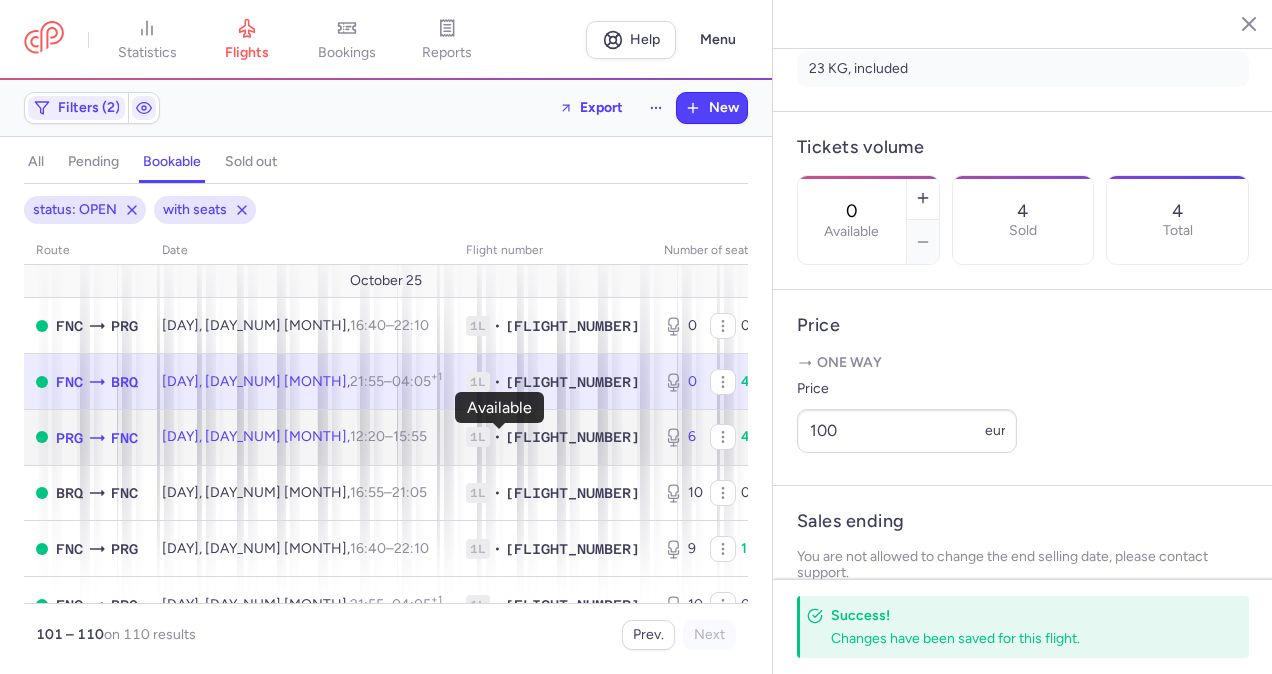click on "6" at bounding box center [682, 437] 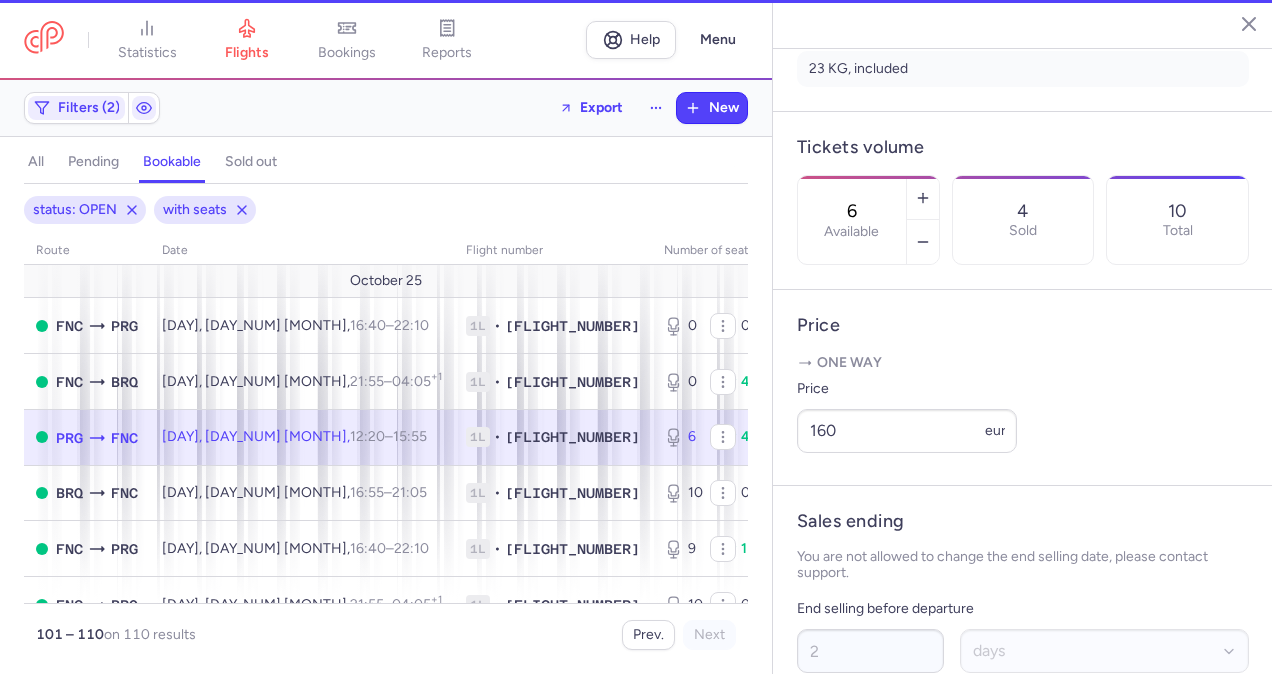 scroll, scrollTop: 500, scrollLeft: 0, axis: vertical 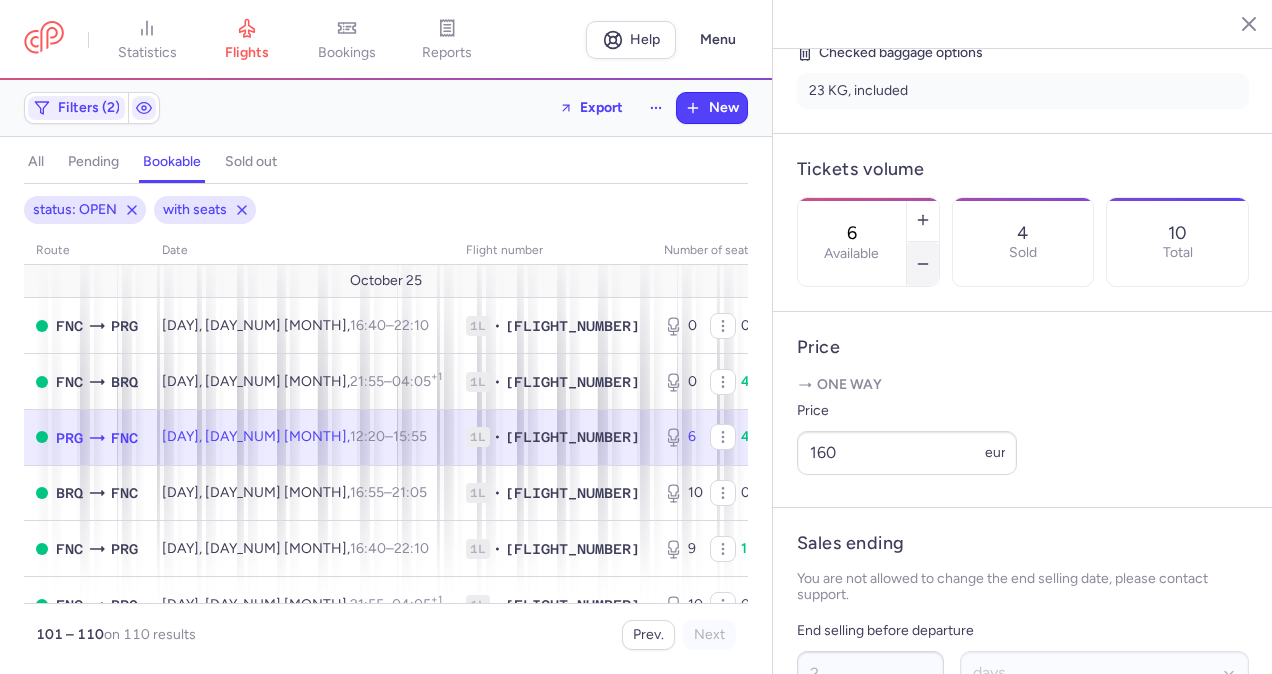 click at bounding box center [923, 264] 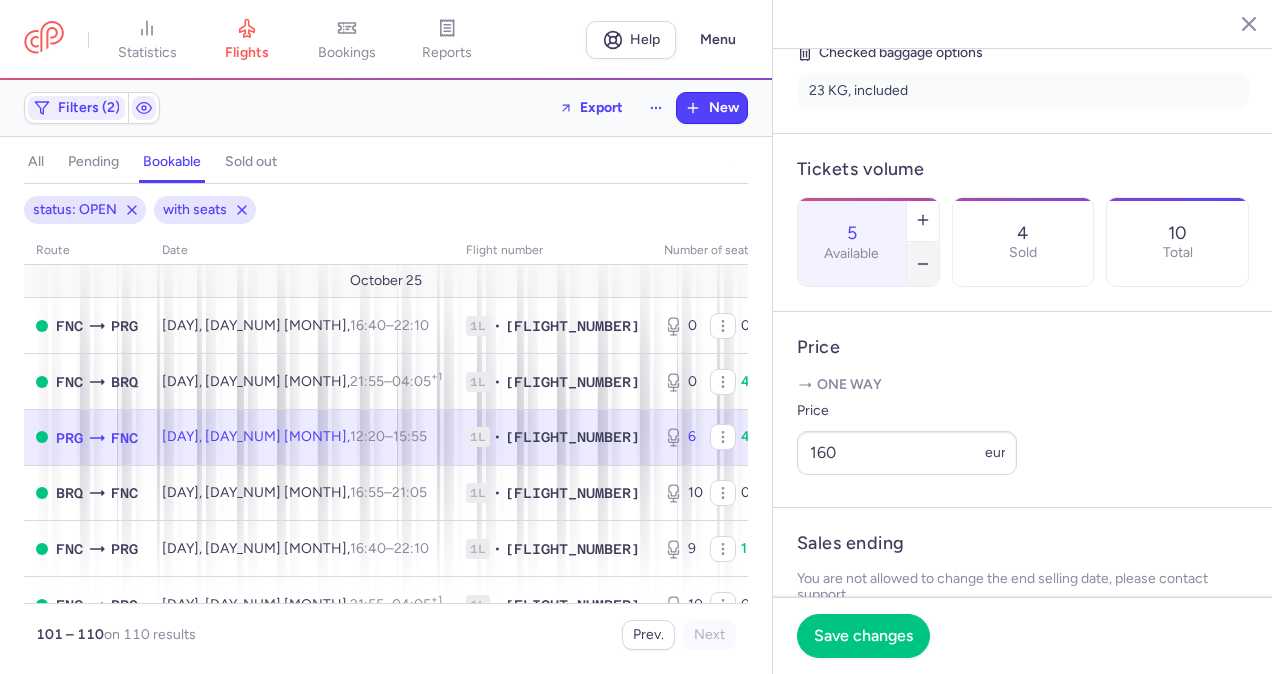 click at bounding box center (923, 264) 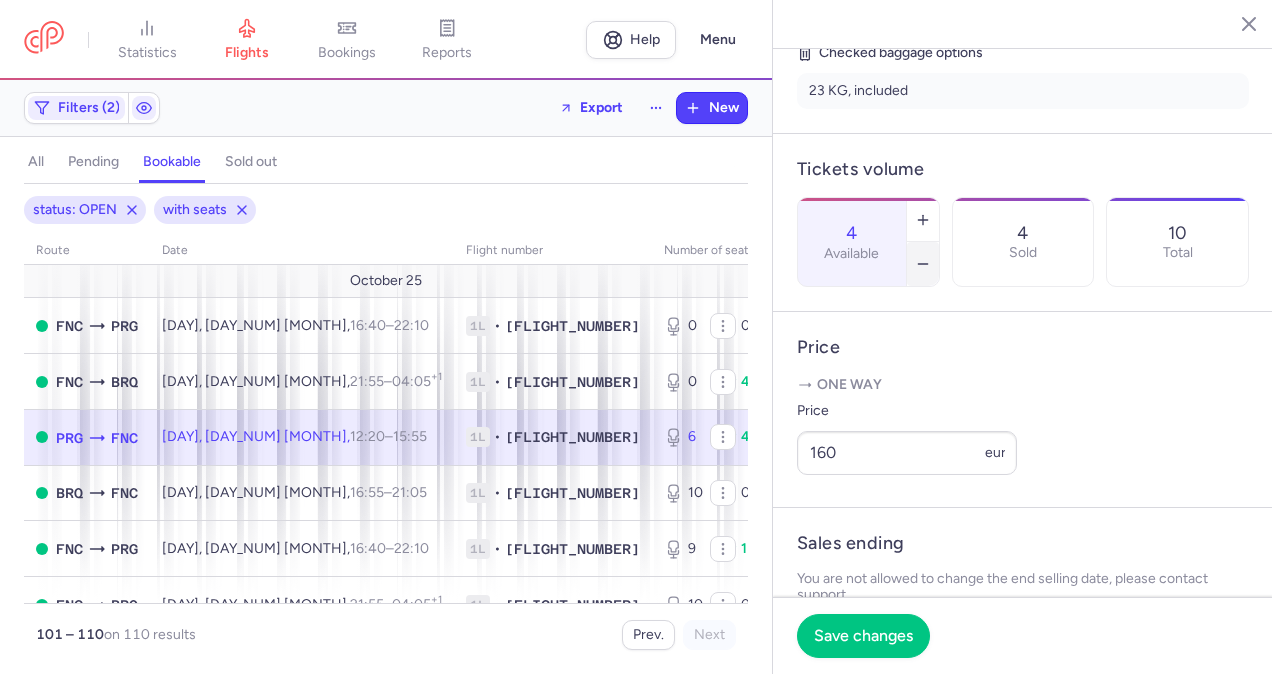 click at bounding box center (923, 264) 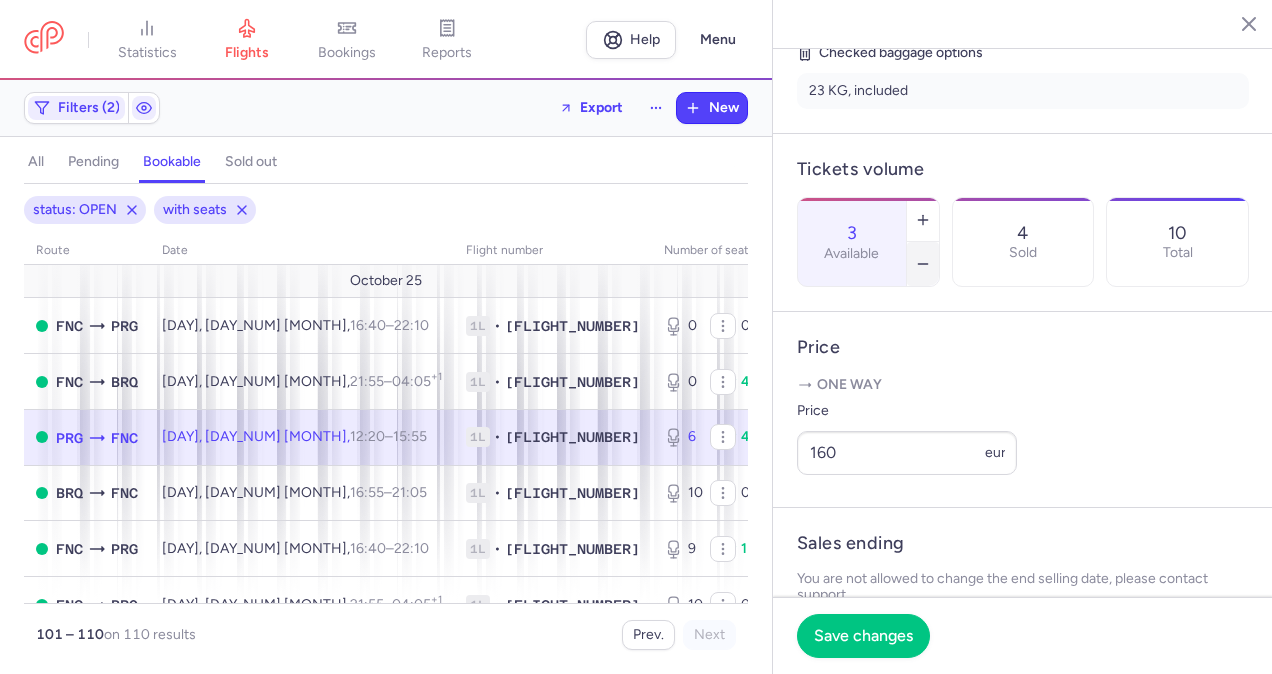 click at bounding box center [923, 264] 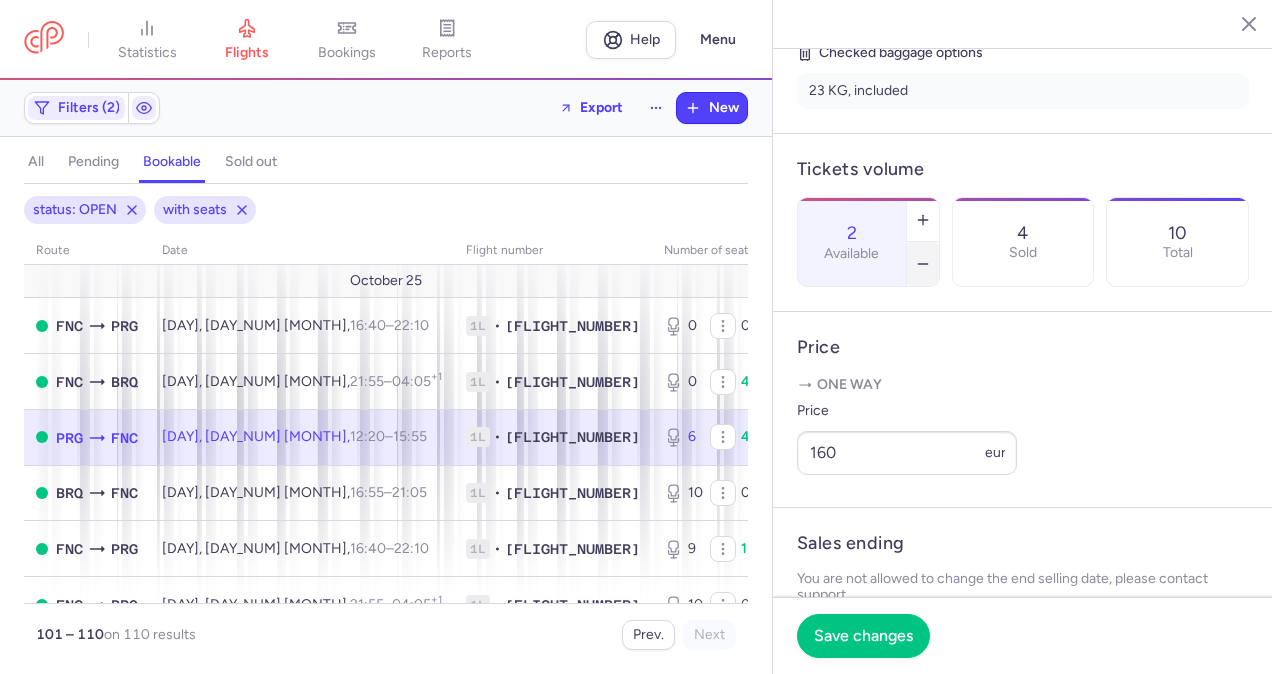 click at bounding box center [923, 264] 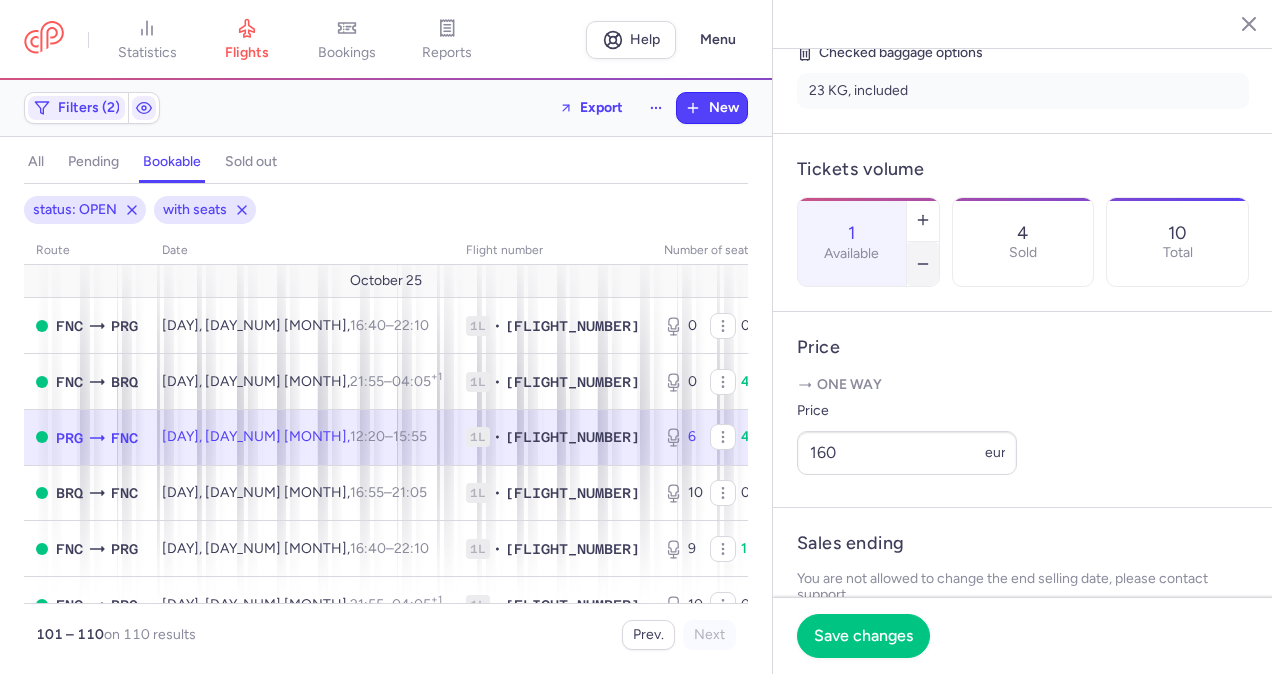 click at bounding box center (923, 264) 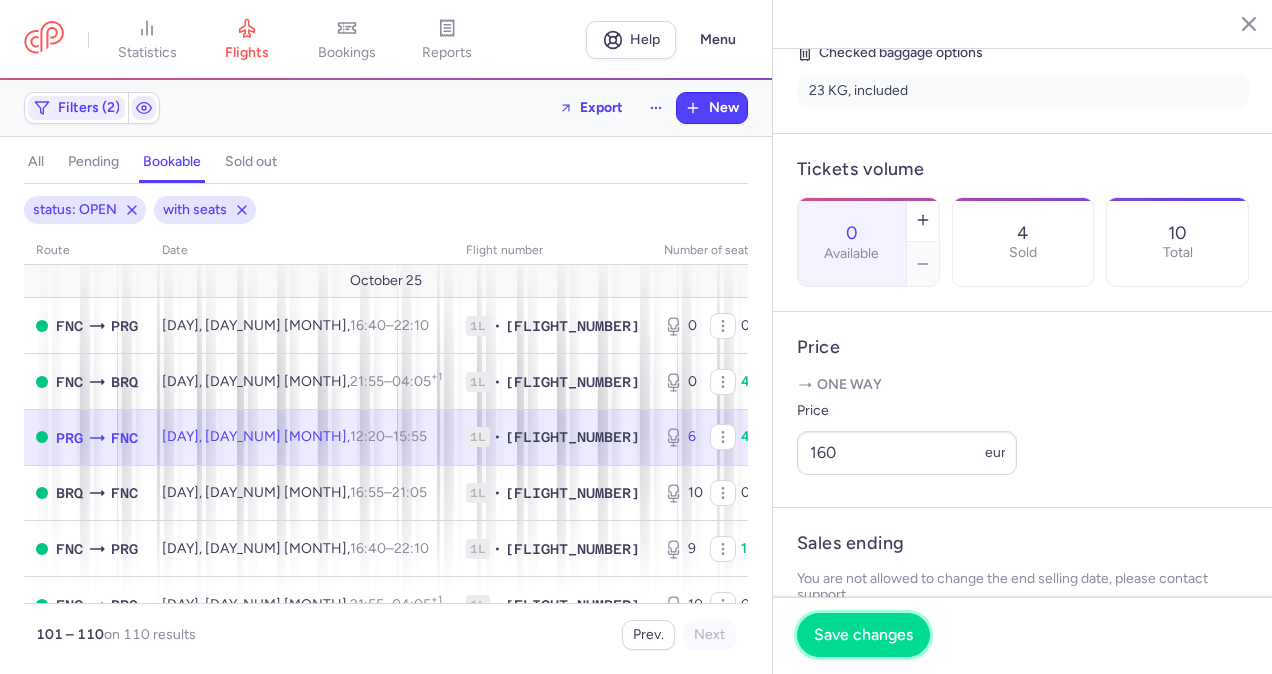 click on "Save changes" at bounding box center (863, 635) 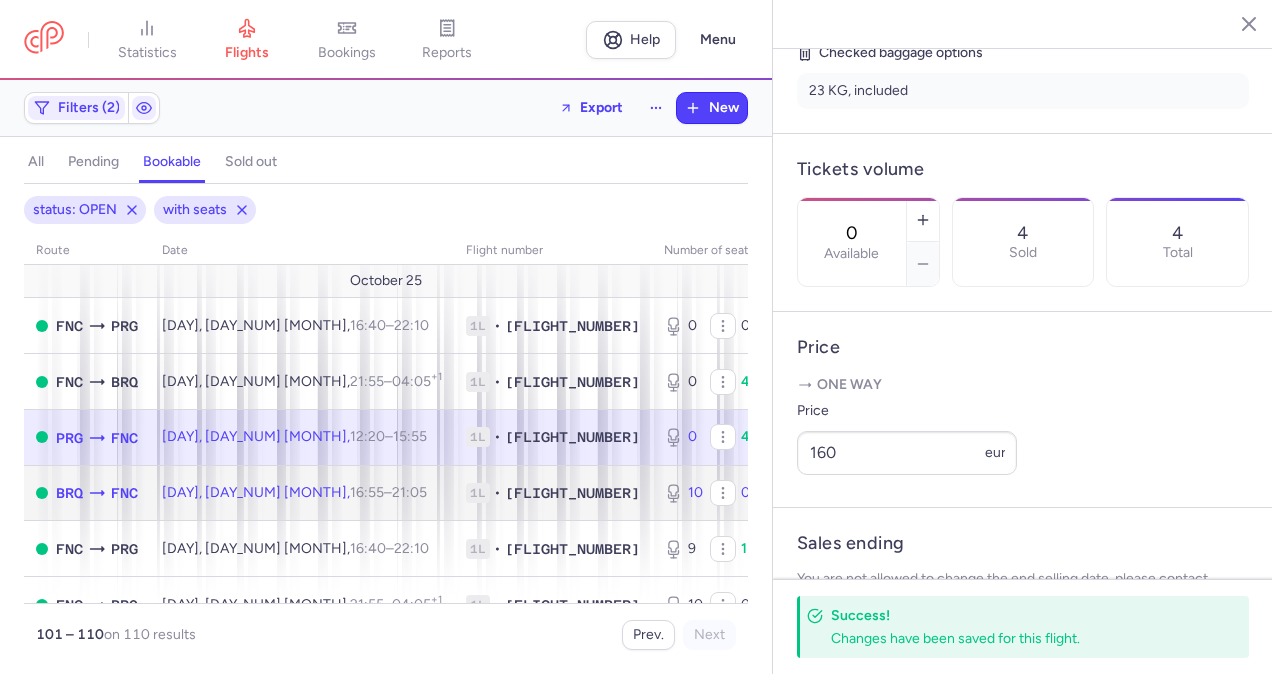 click on "[FLIGHT_NUMBER]" at bounding box center [572, 493] 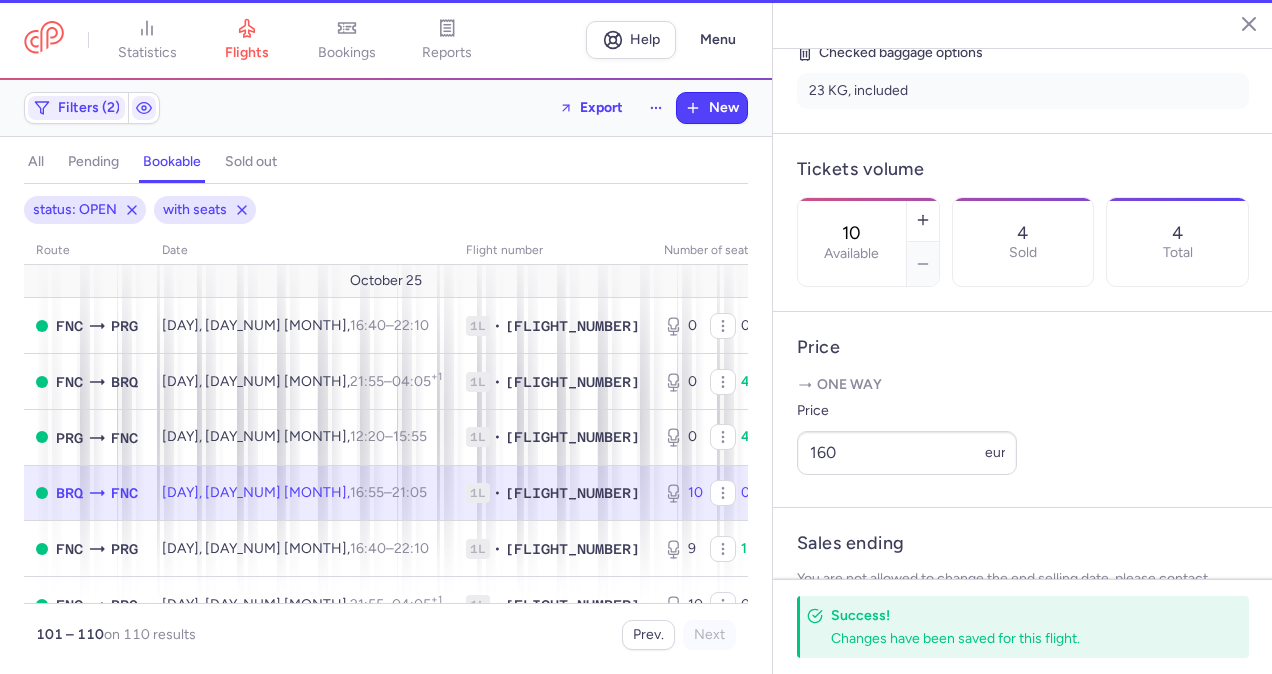 scroll, scrollTop: 484, scrollLeft: 0, axis: vertical 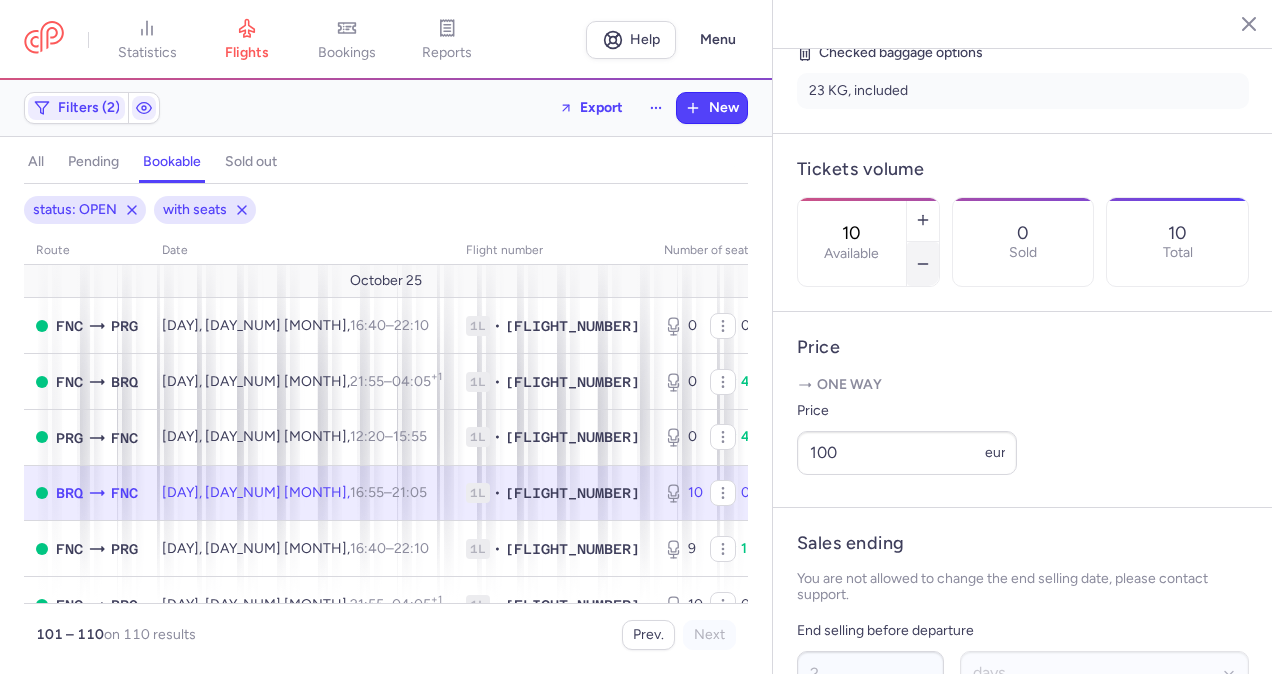 click at bounding box center [923, 264] 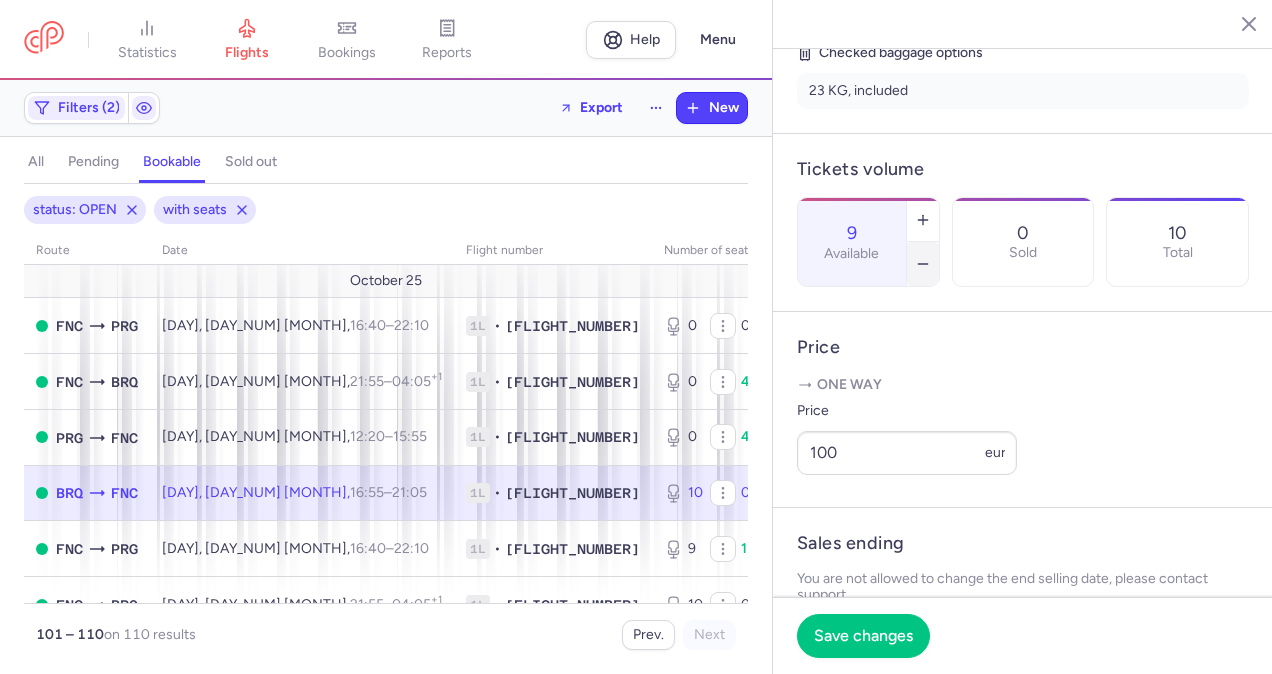 click at bounding box center (923, 264) 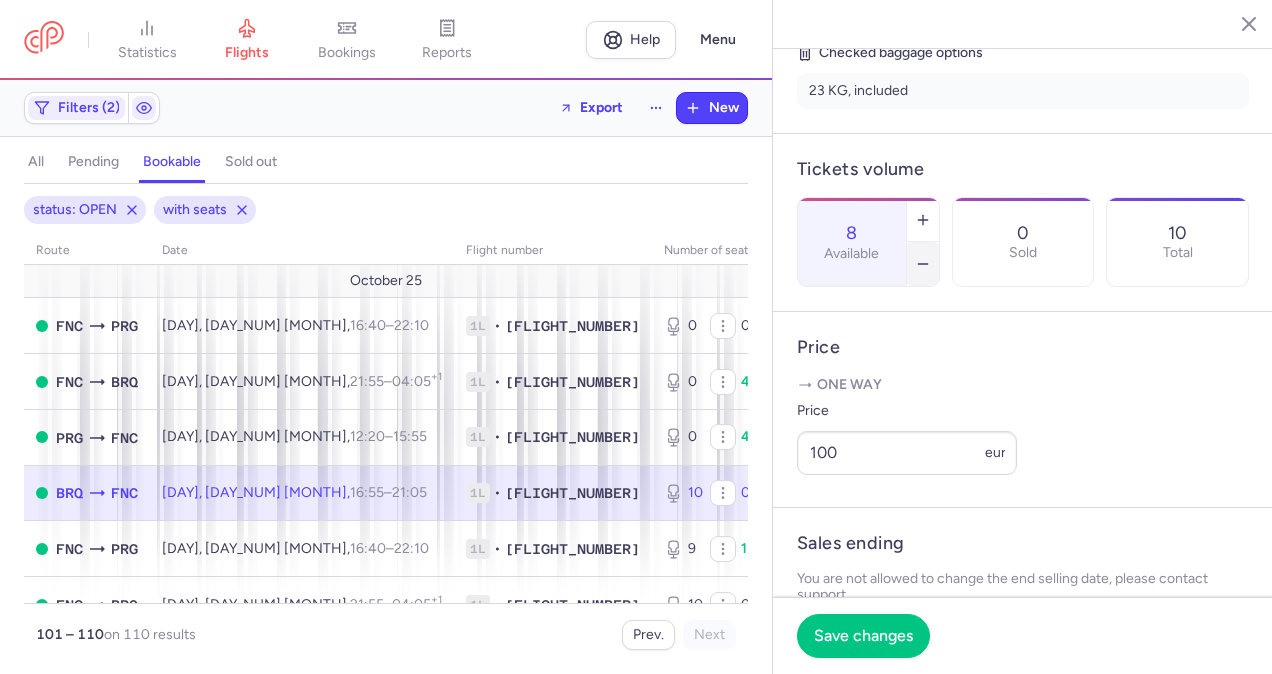 click at bounding box center [923, 264] 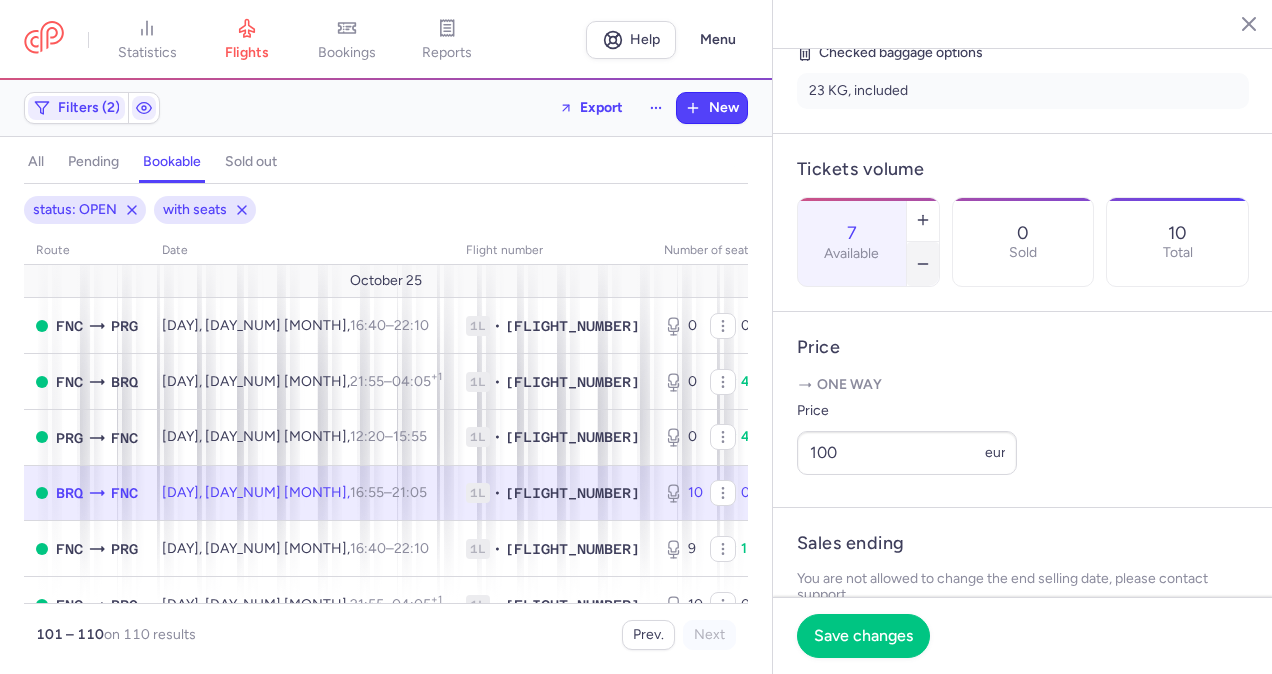 click at bounding box center [923, 264] 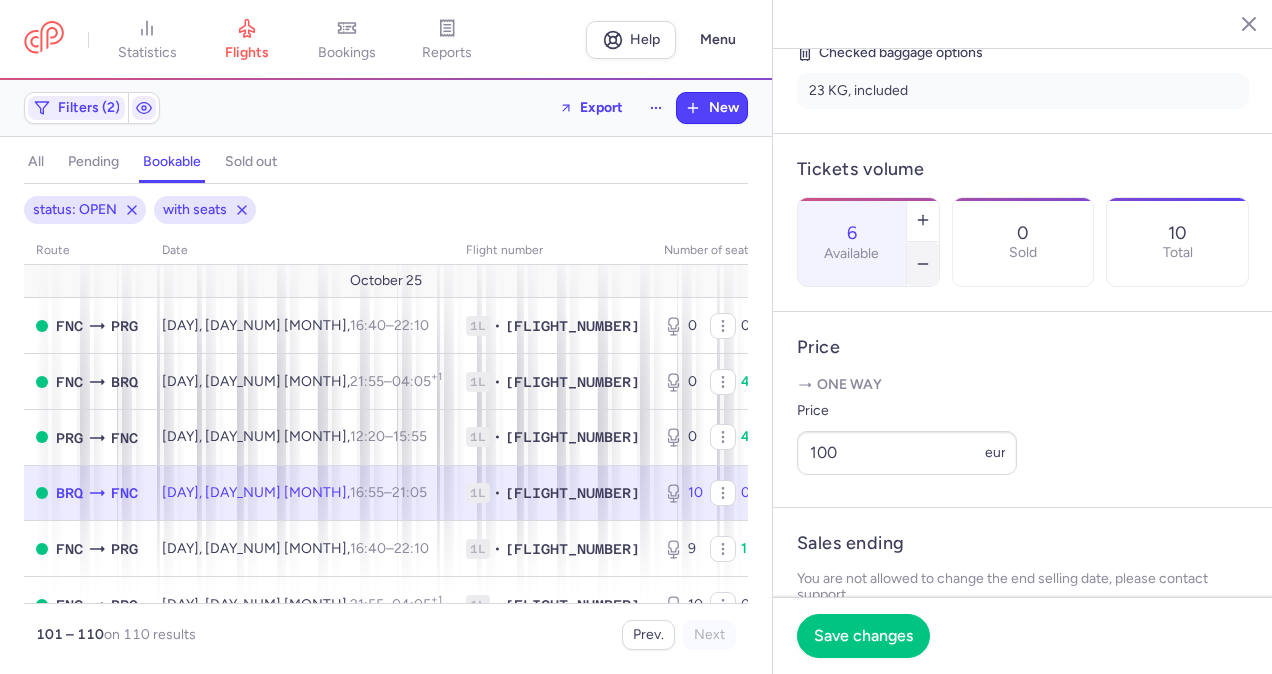 click at bounding box center [923, 264] 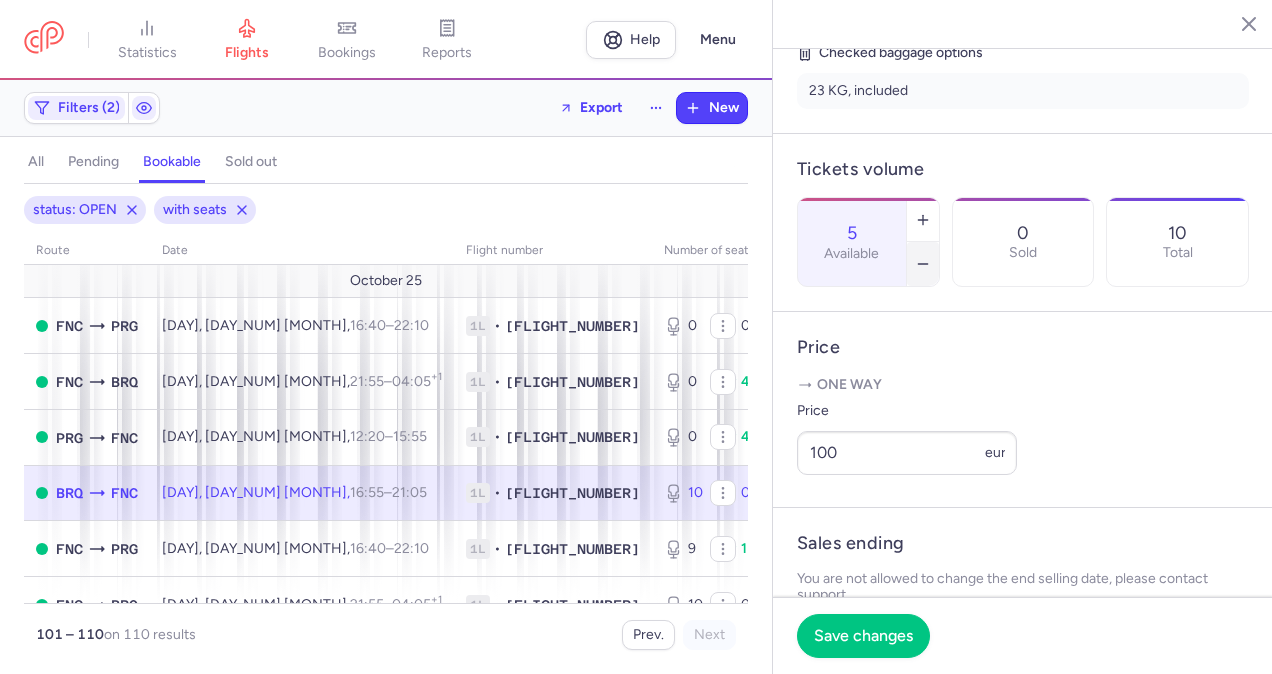 click at bounding box center [923, 264] 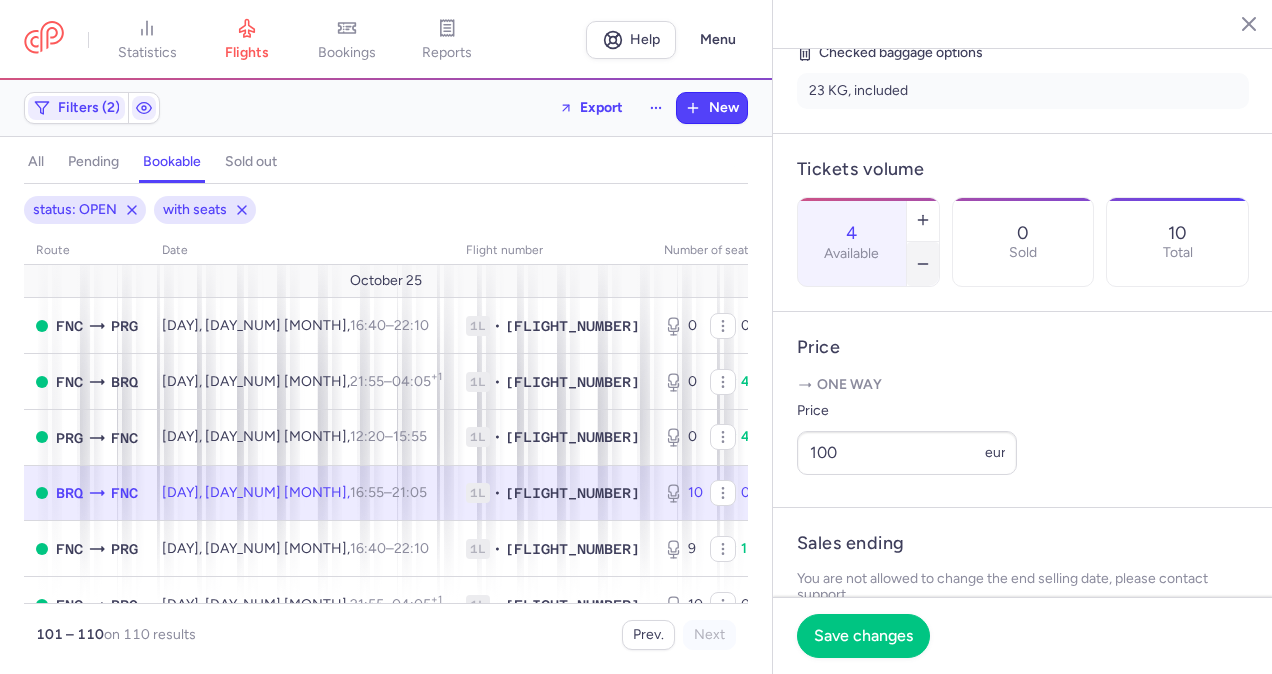 click at bounding box center [923, 264] 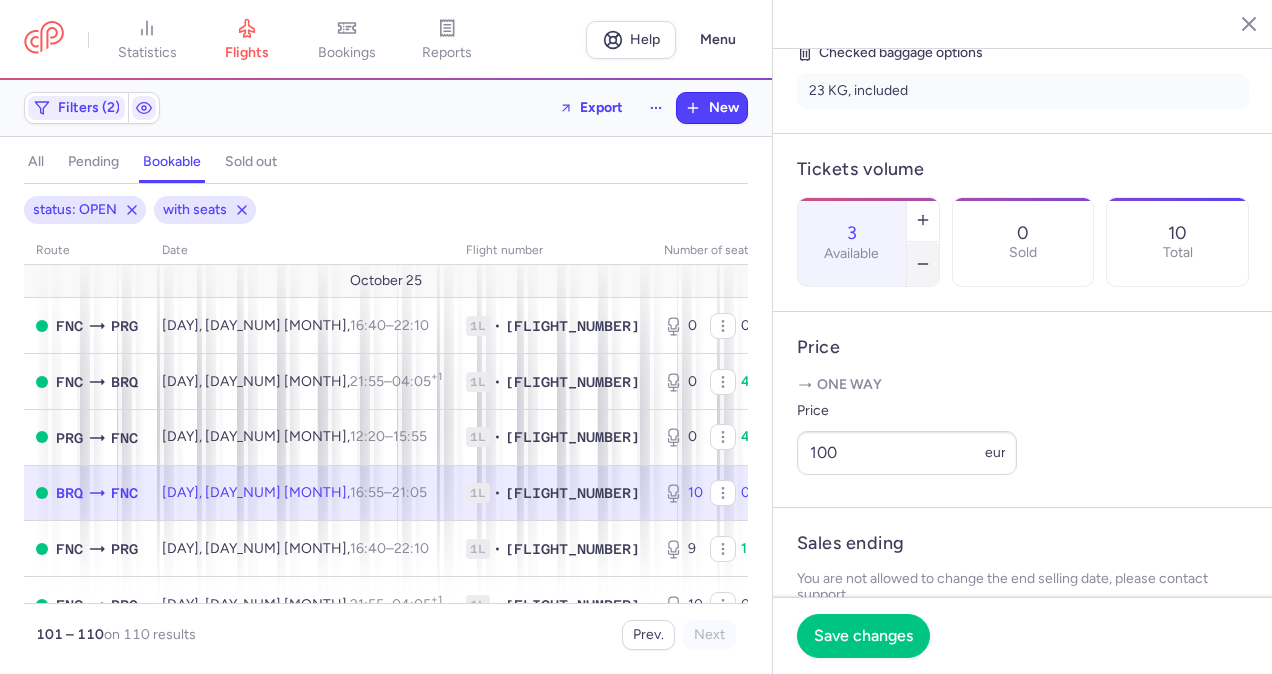 click at bounding box center [923, 264] 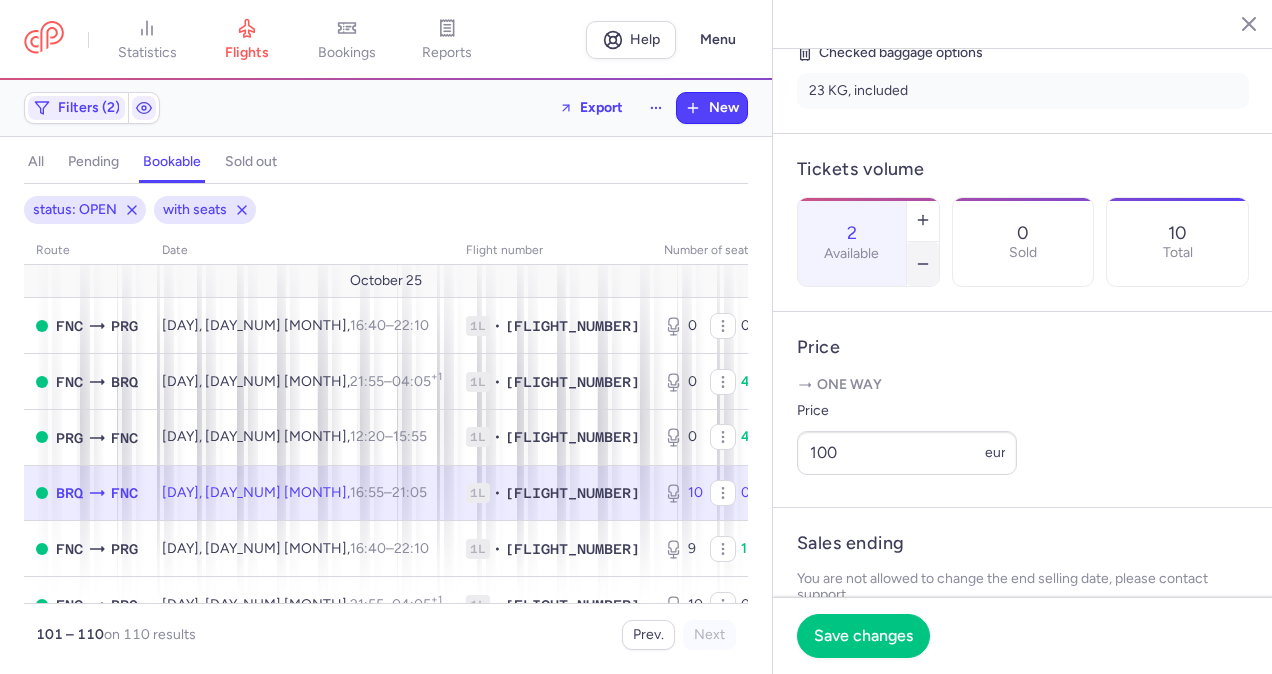 click at bounding box center [923, 264] 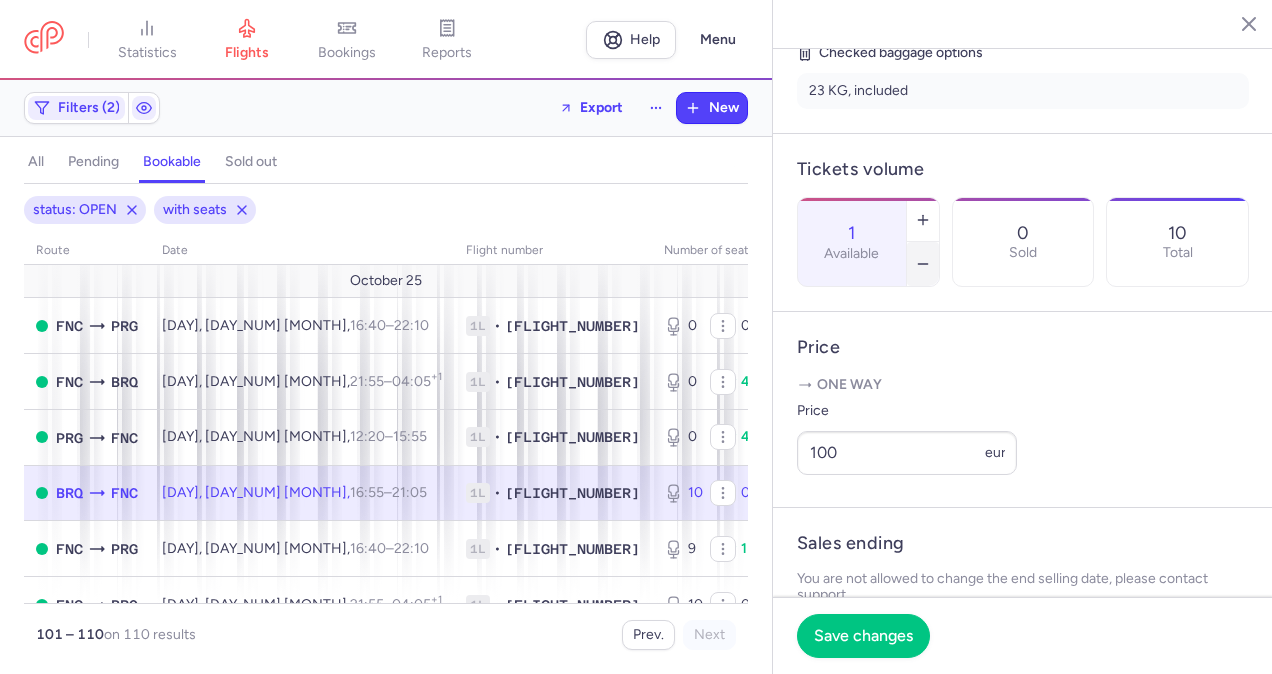 click at bounding box center (923, 264) 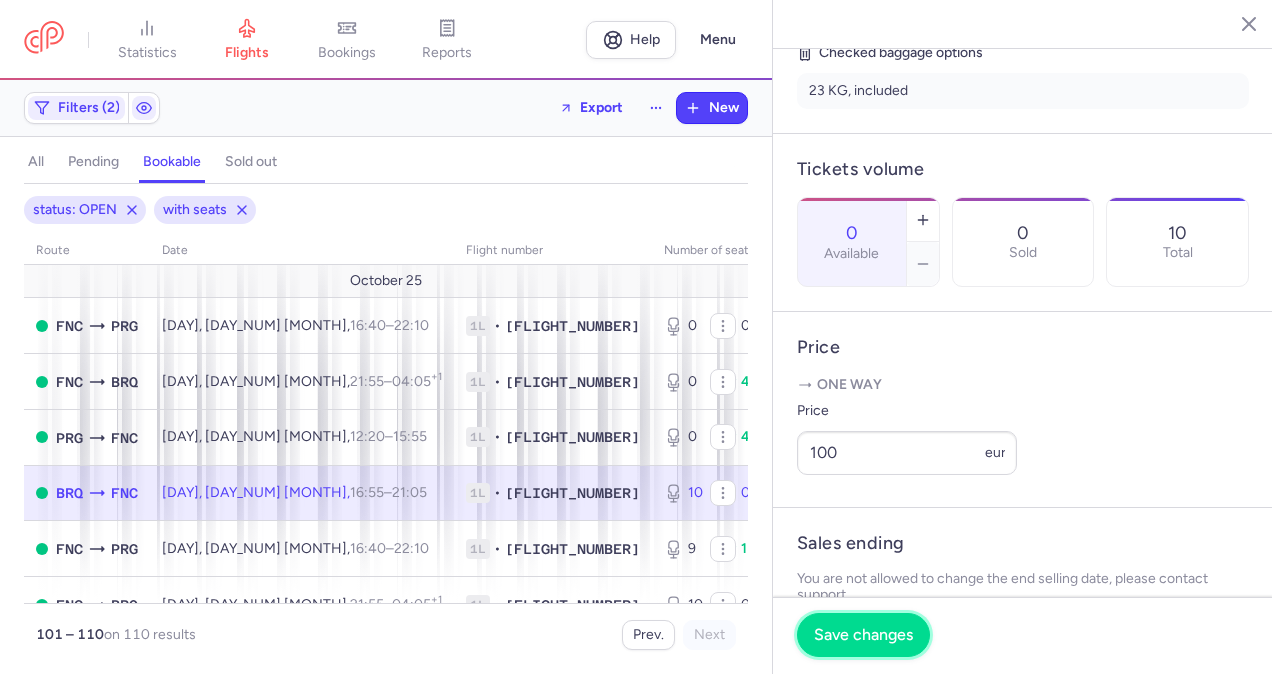 click on "Save changes" at bounding box center (863, 635) 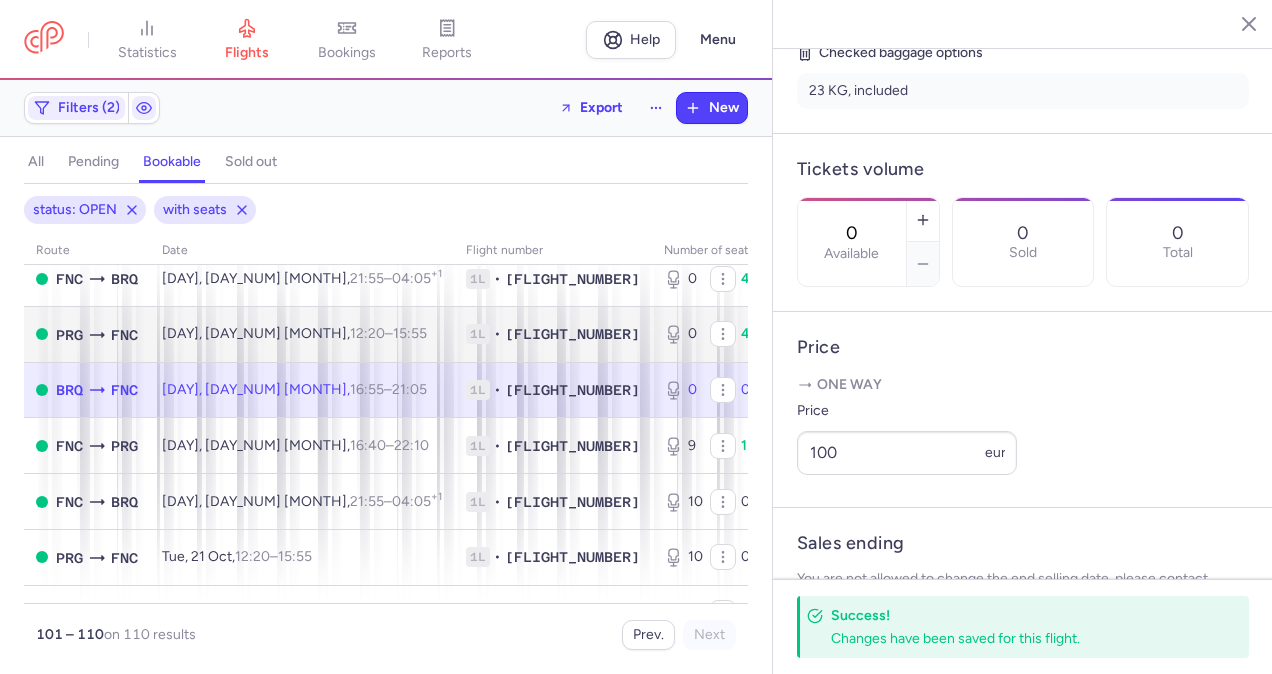 scroll, scrollTop: 200, scrollLeft: 0, axis: vertical 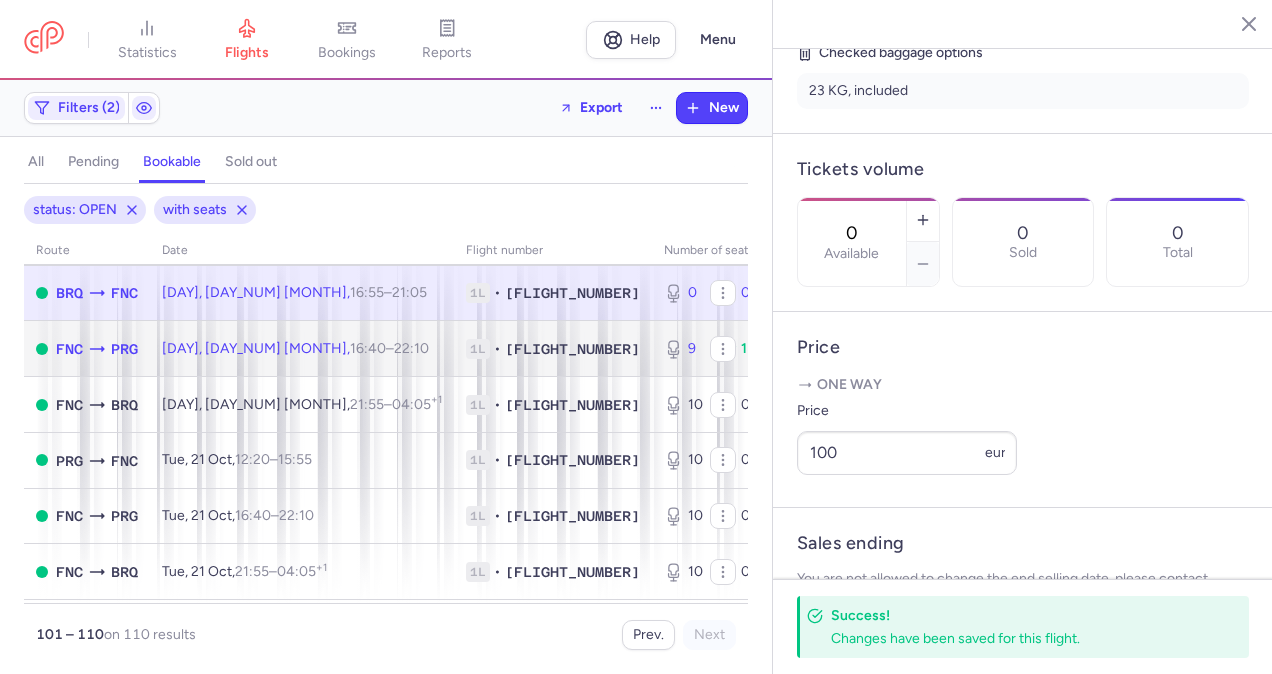click on "9 1 10" at bounding box center [735, 349] 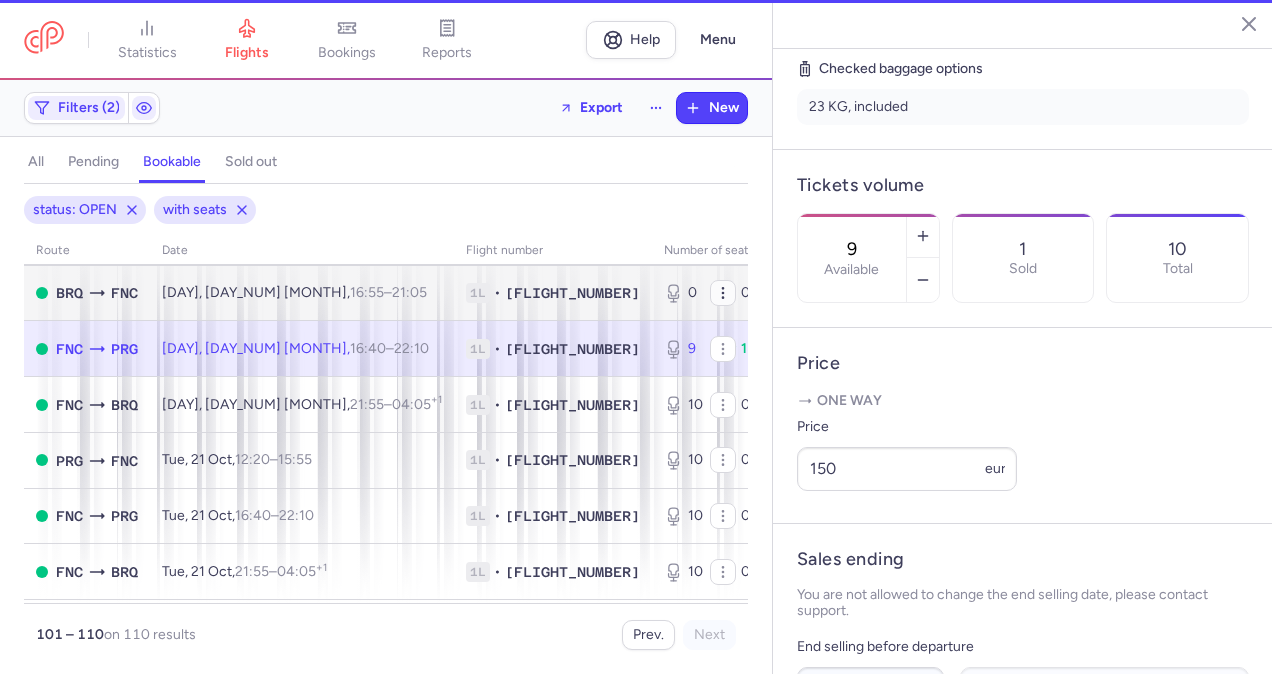 scroll, scrollTop: 500, scrollLeft: 0, axis: vertical 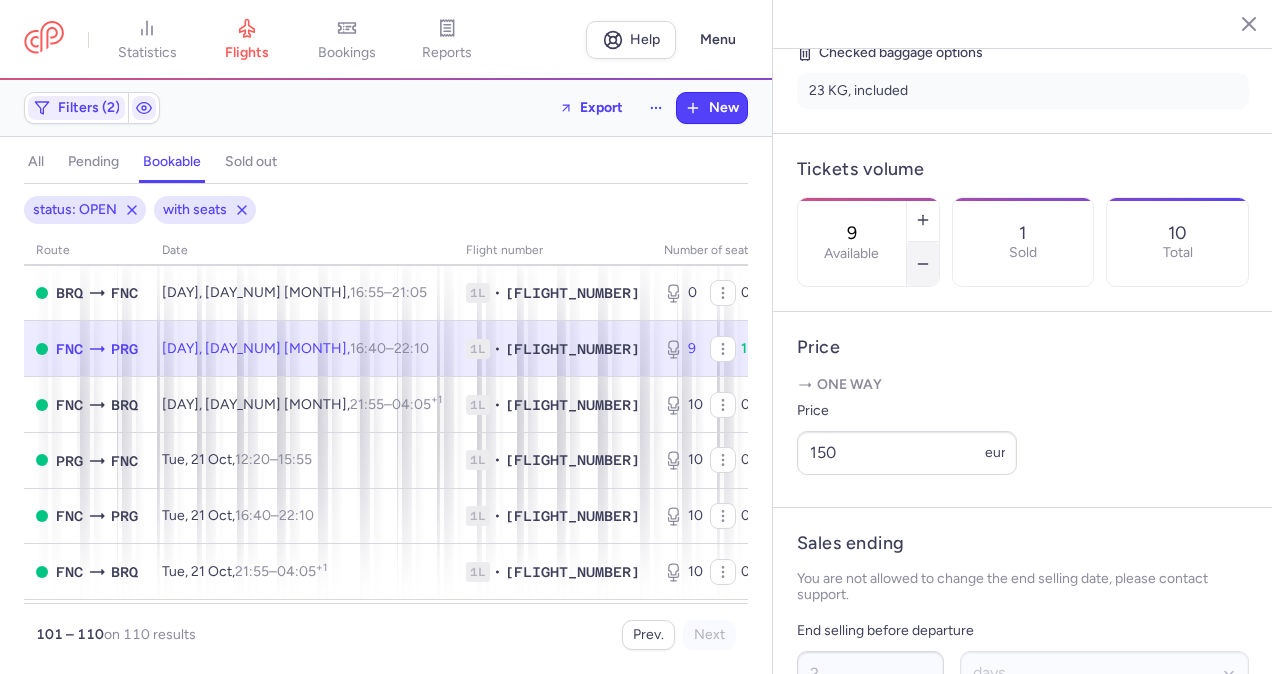 click at bounding box center [923, 264] 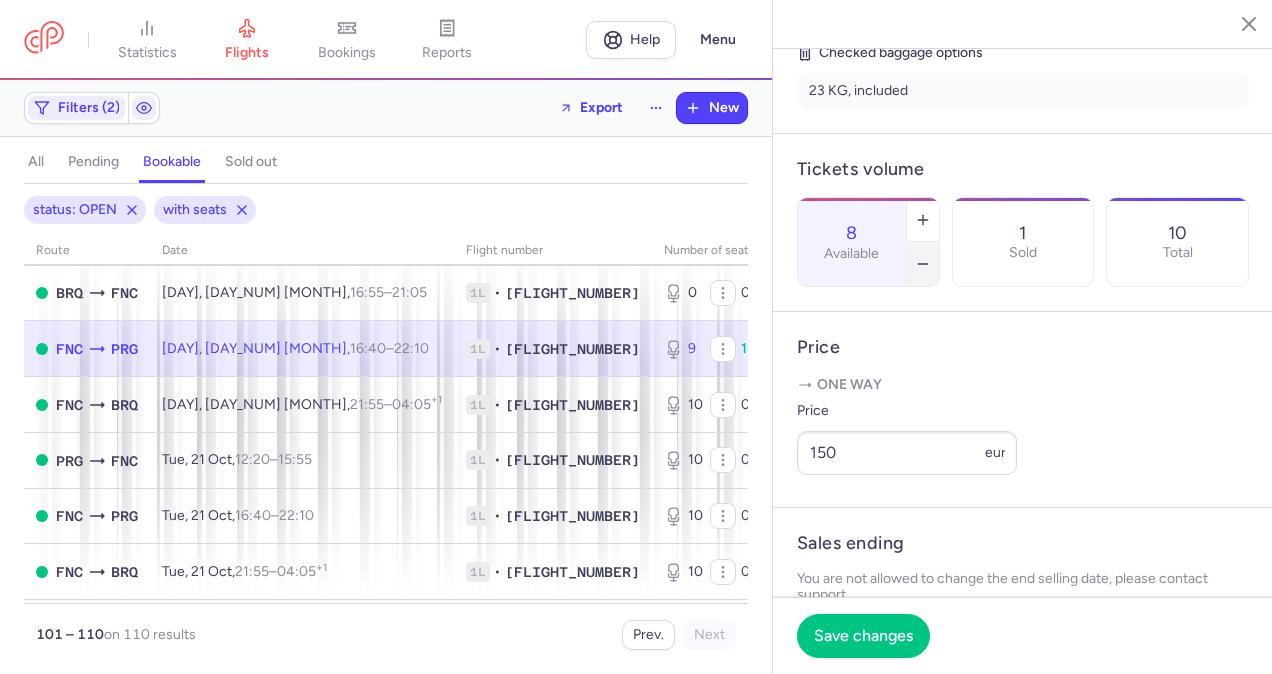 click at bounding box center [923, 264] 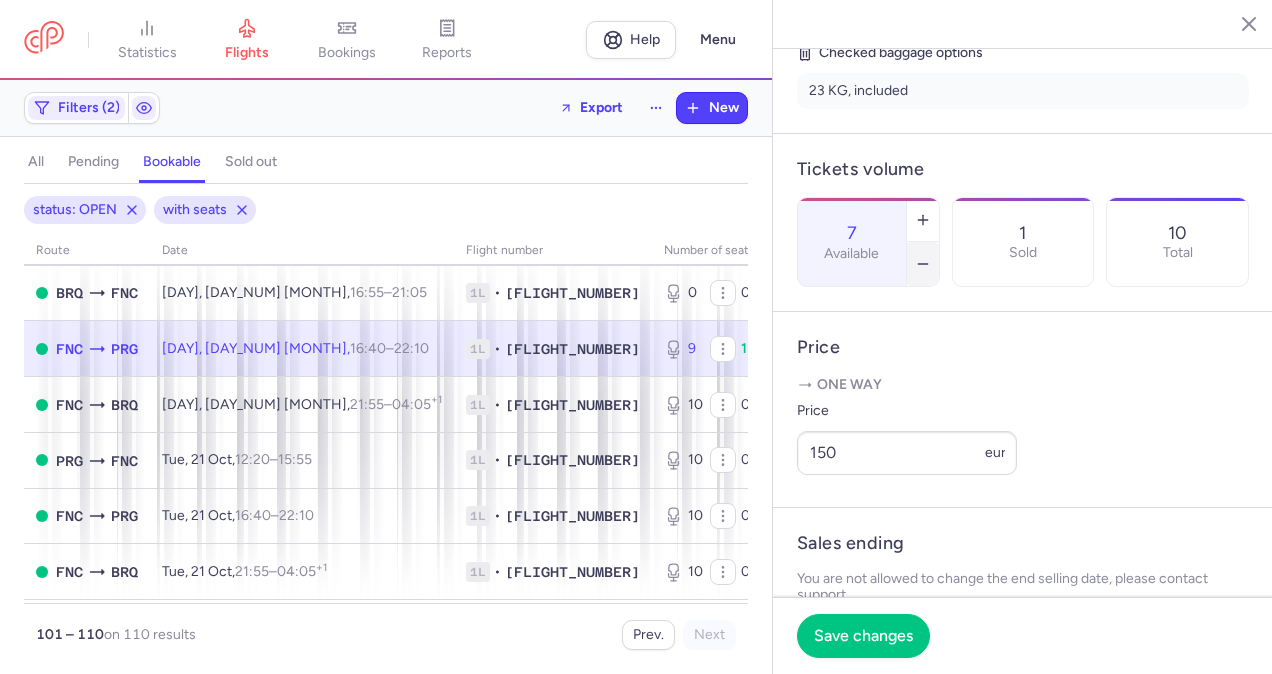 click at bounding box center (923, 264) 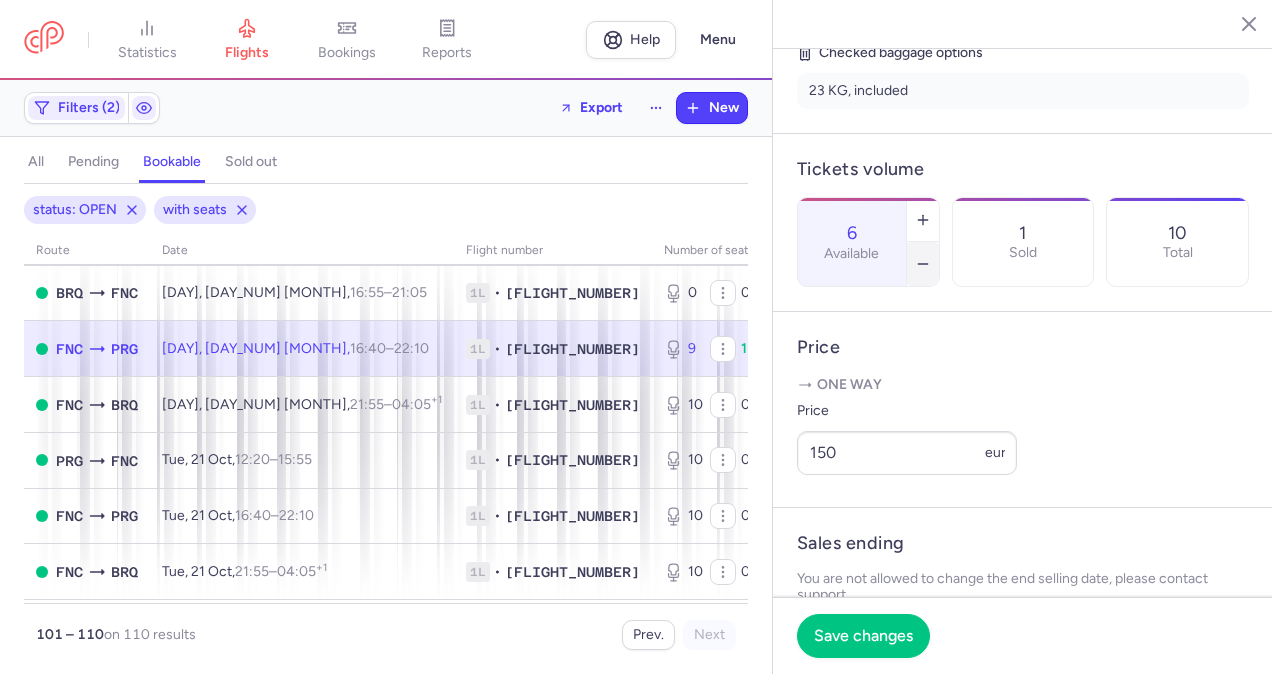 click at bounding box center [923, 264] 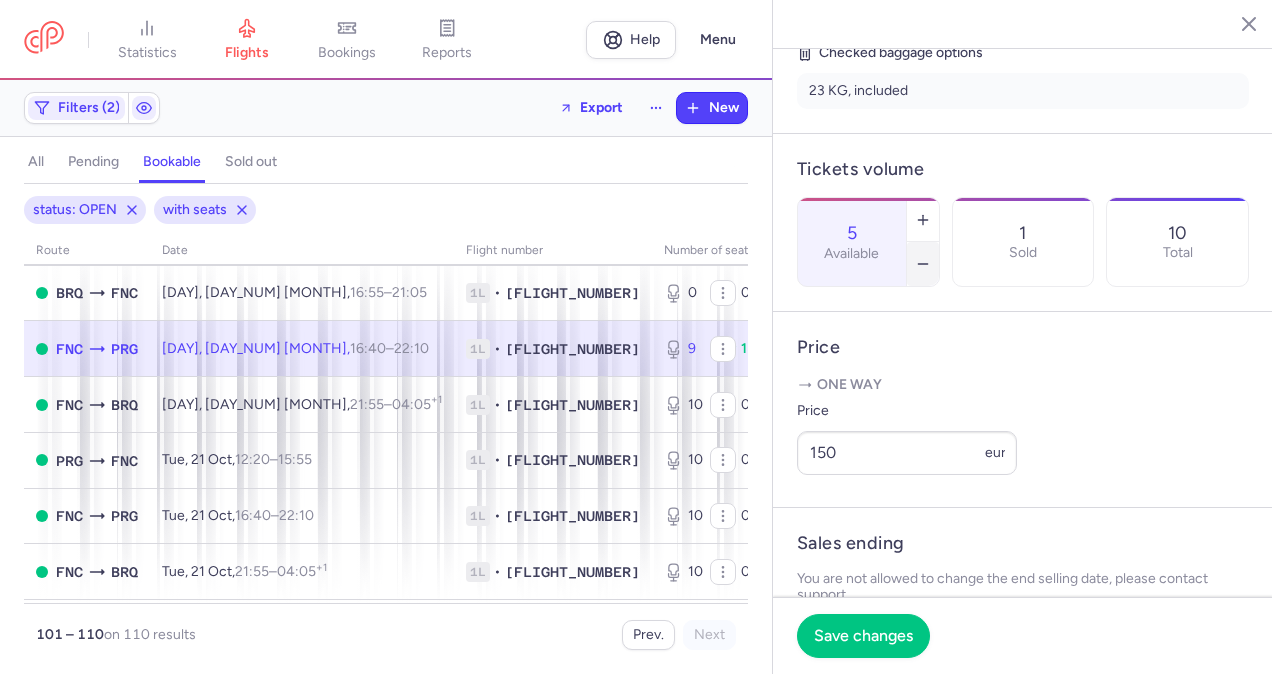 click at bounding box center (923, 264) 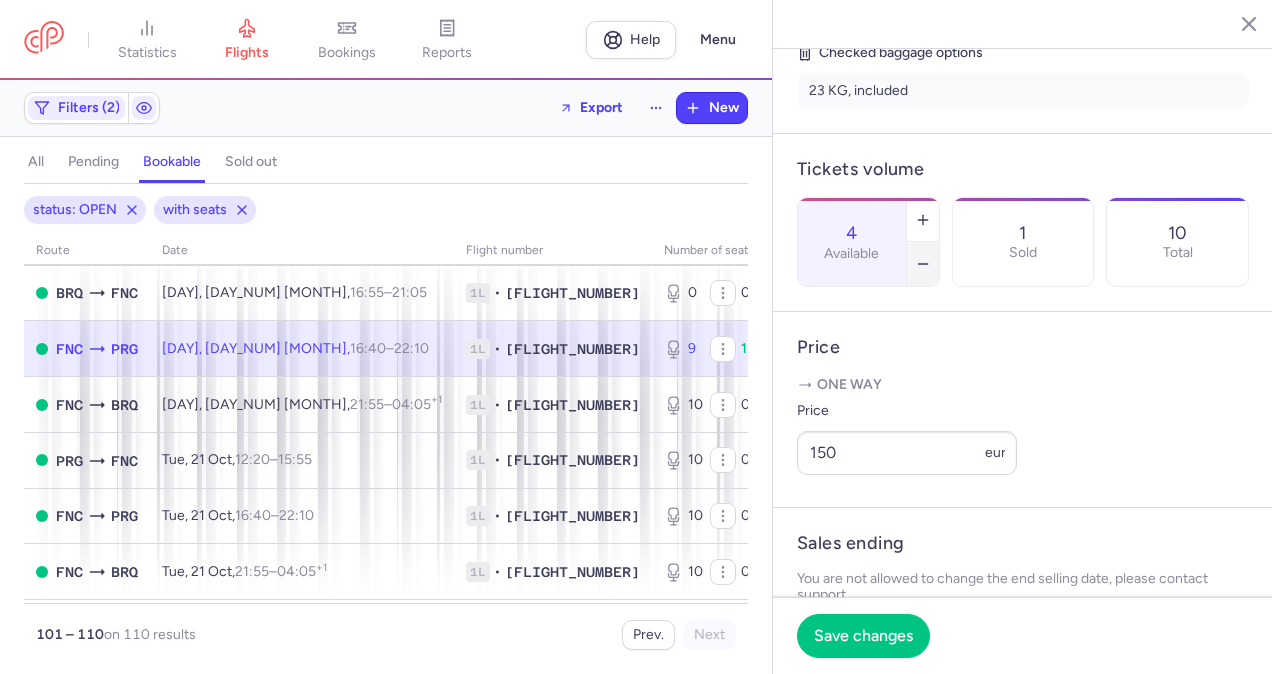 click at bounding box center (923, 264) 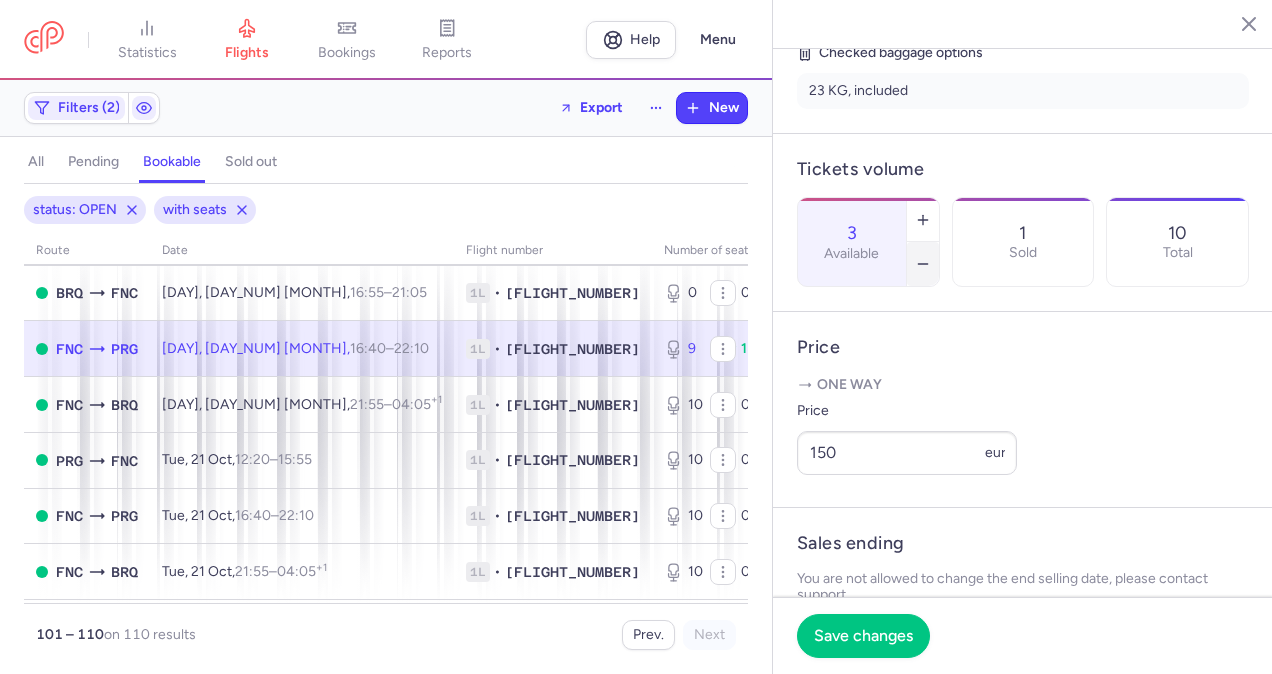 click at bounding box center (923, 264) 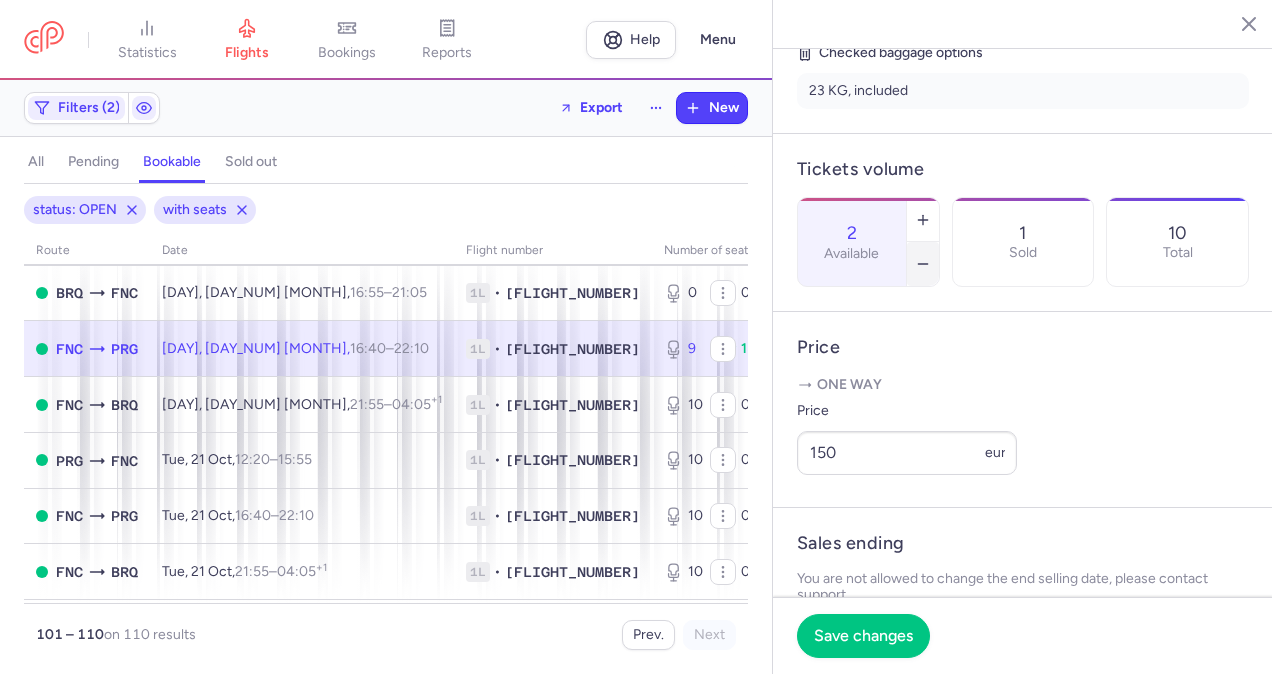 click at bounding box center [923, 264] 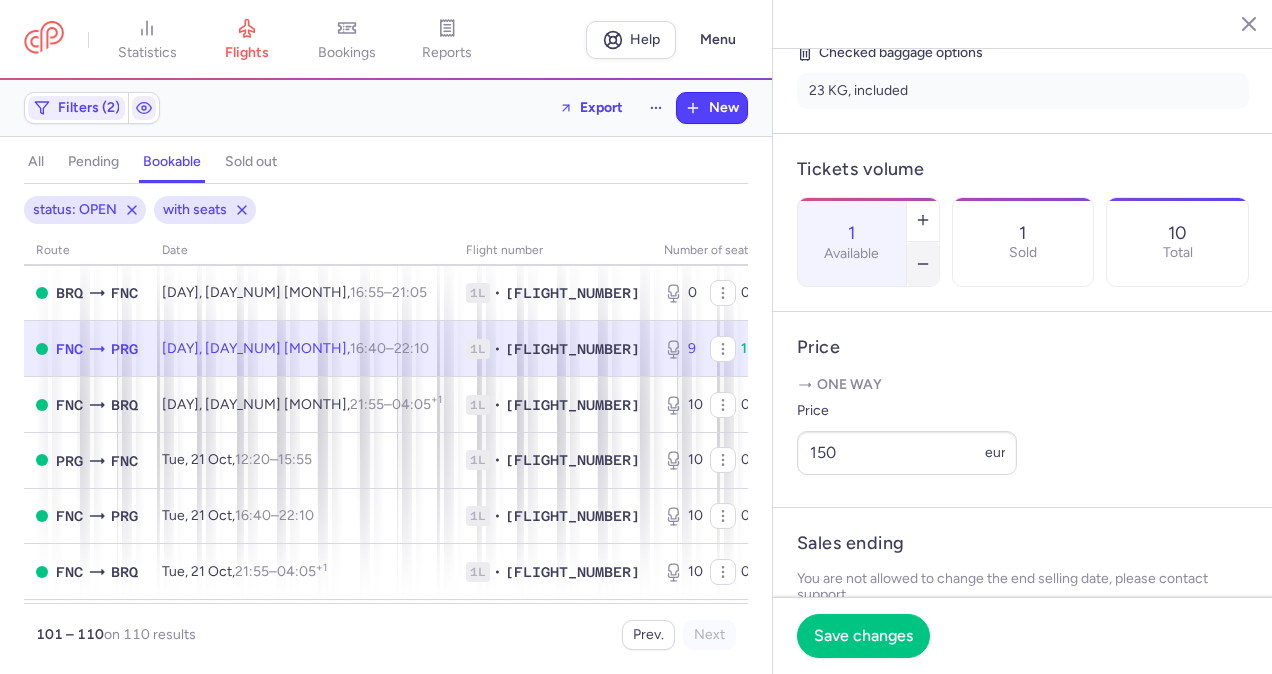 click at bounding box center [923, 264] 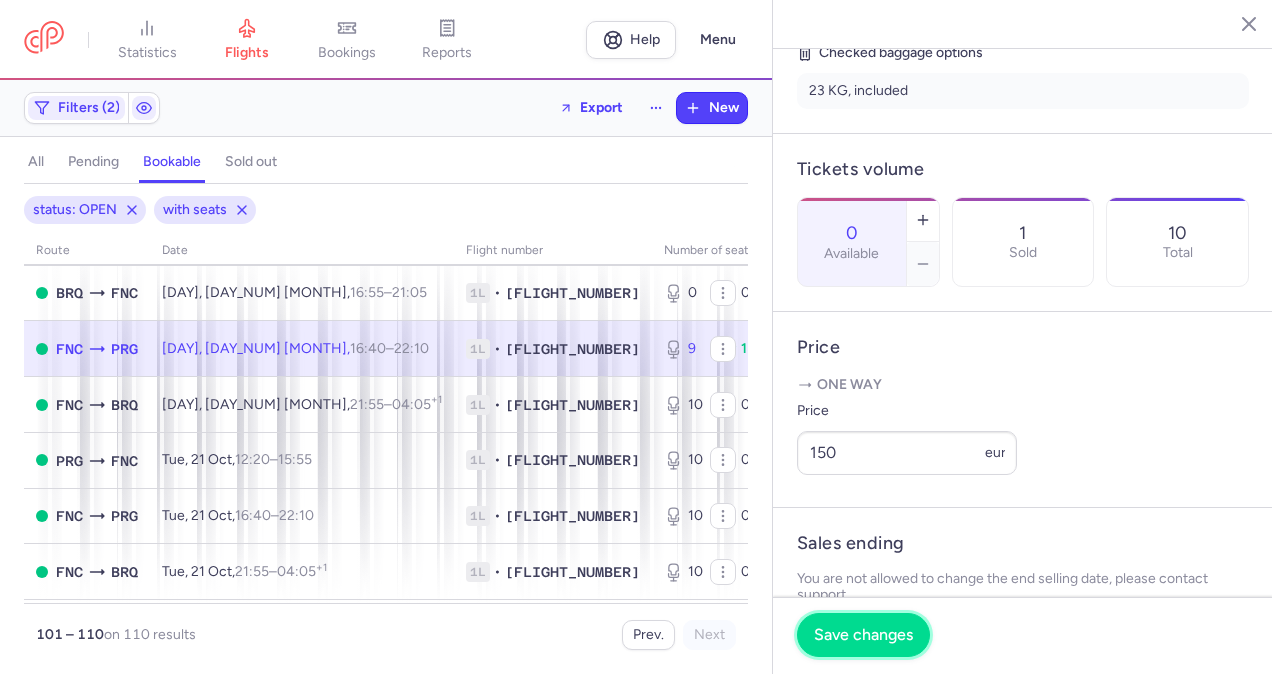click on "Save changes" at bounding box center (863, 635) 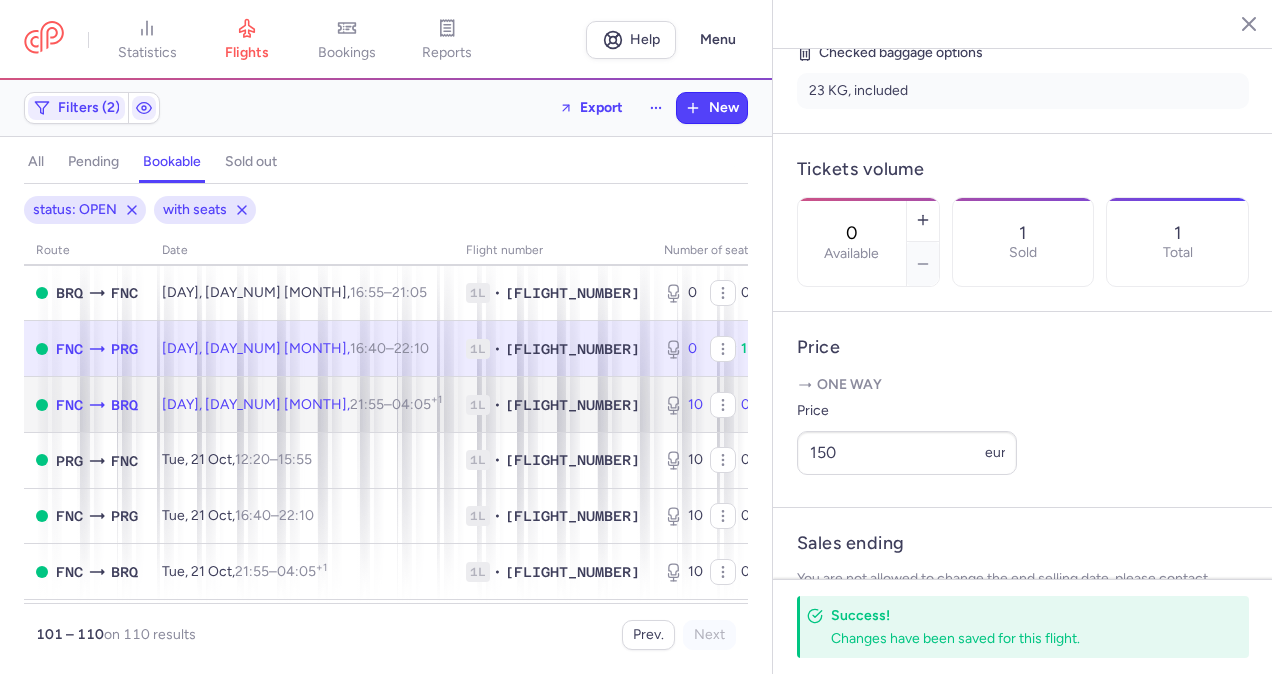 click on "10 0 10" at bounding box center (735, 405) 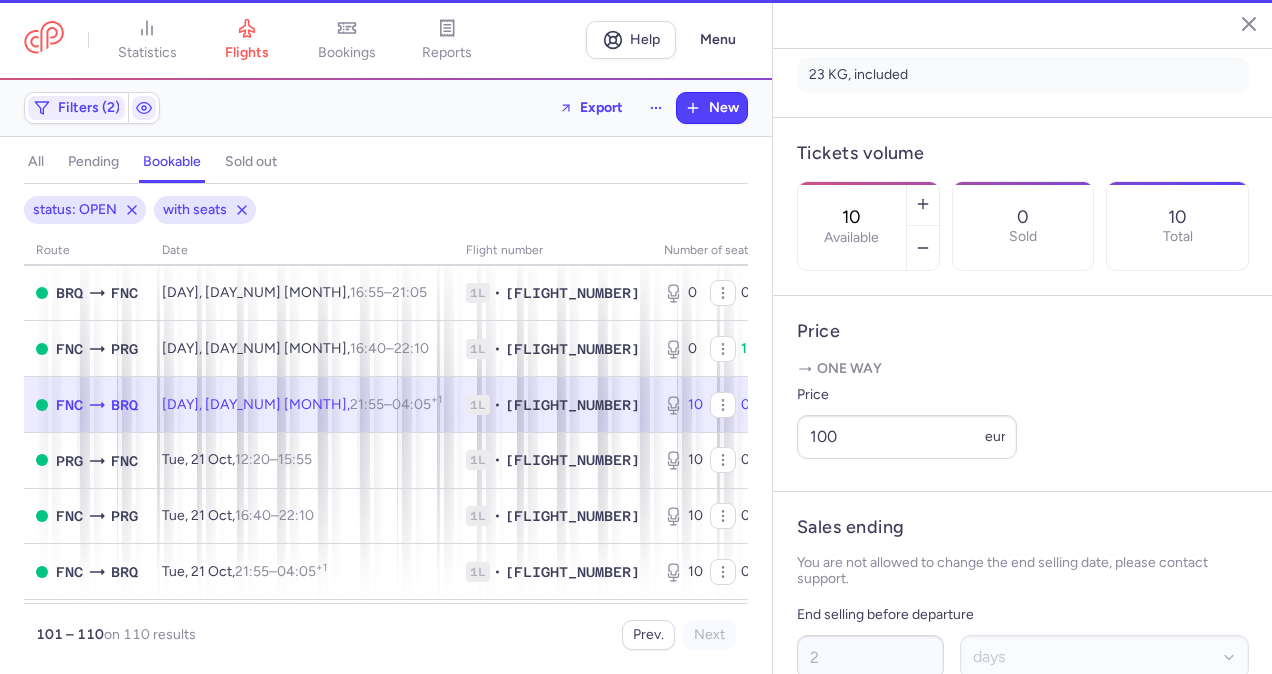 scroll, scrollTop: 506, scrollLeft: 0, axis: vertical 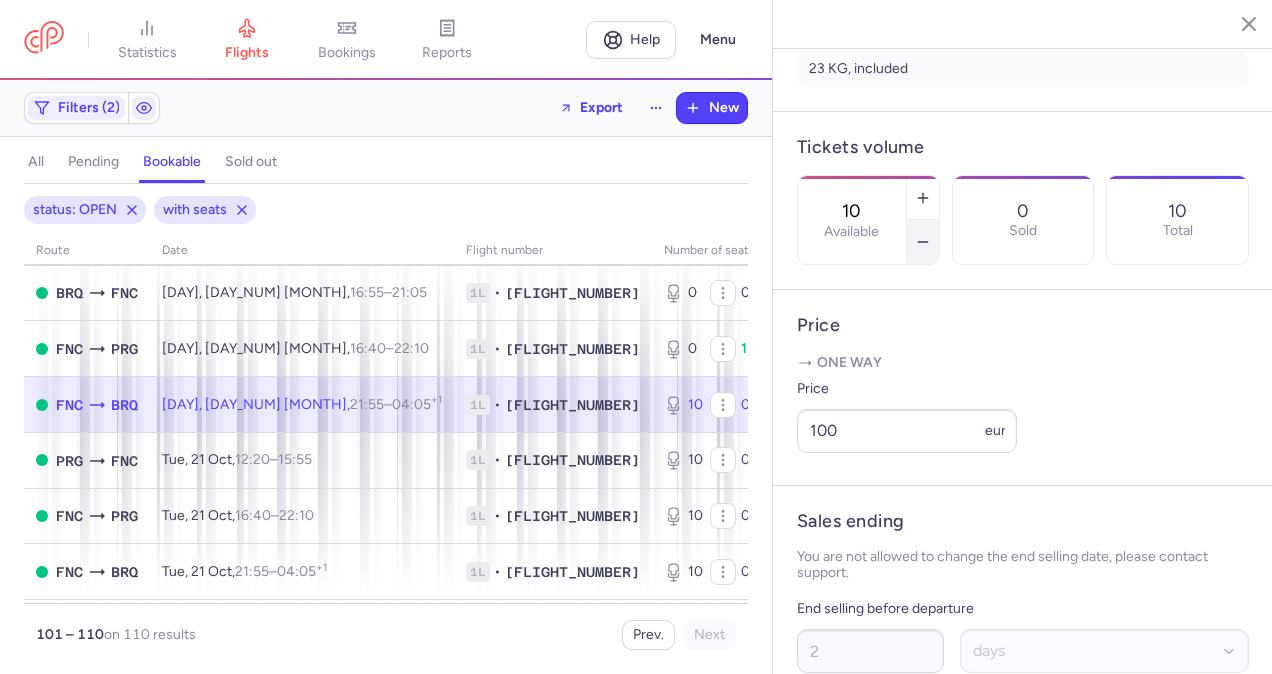 click 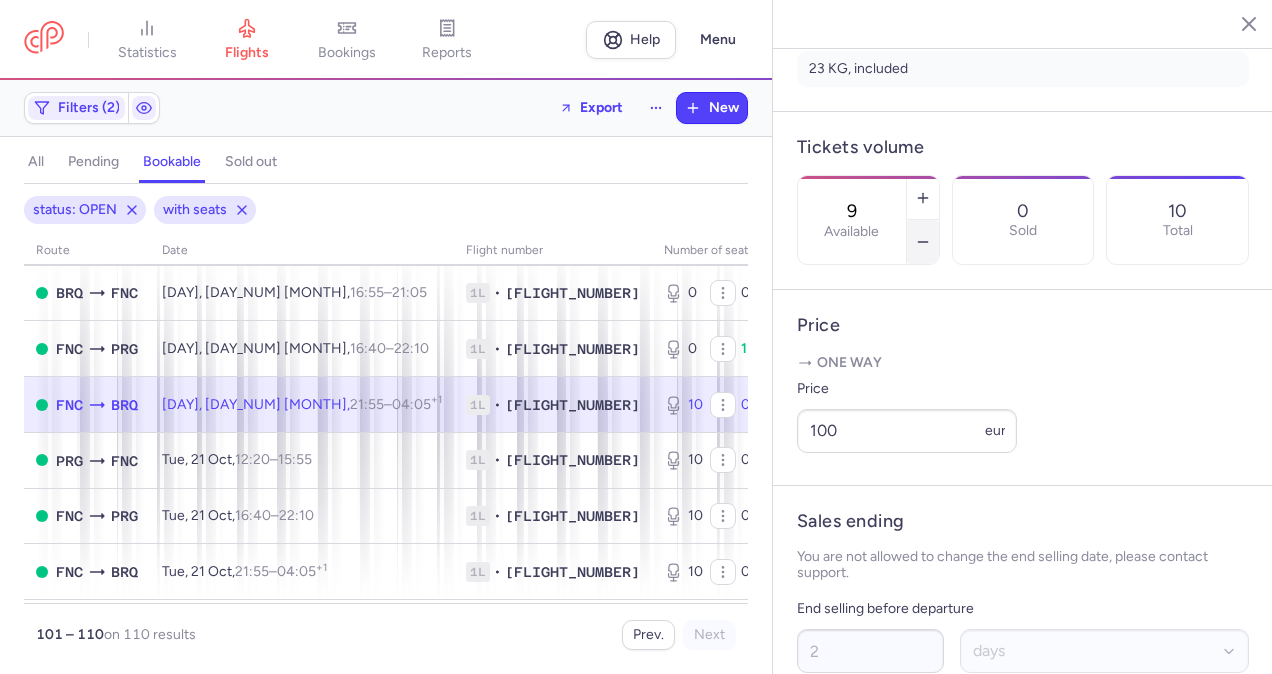 click 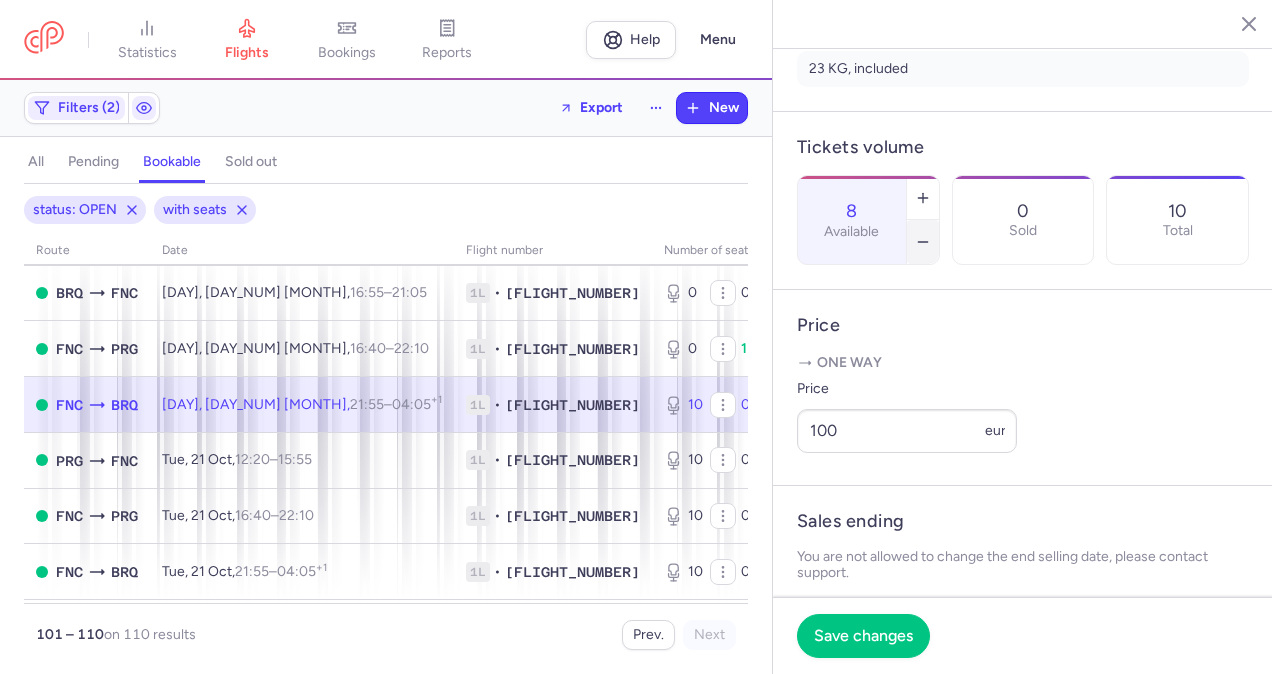 click 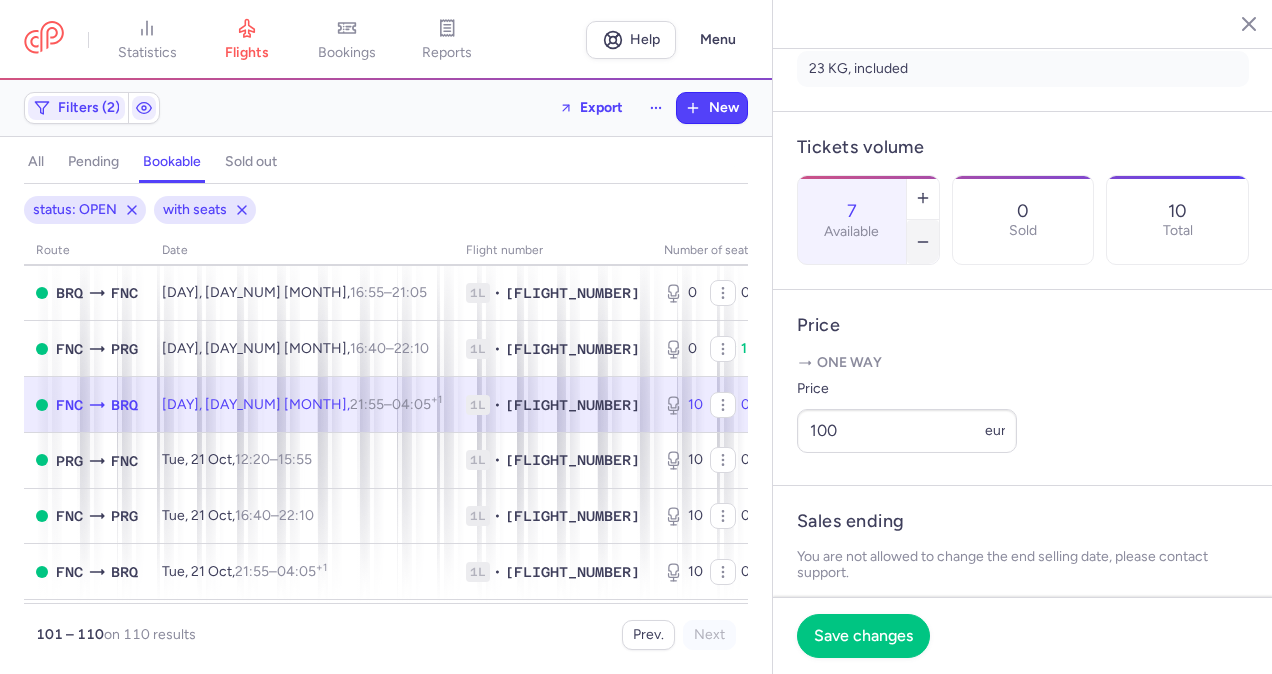 click 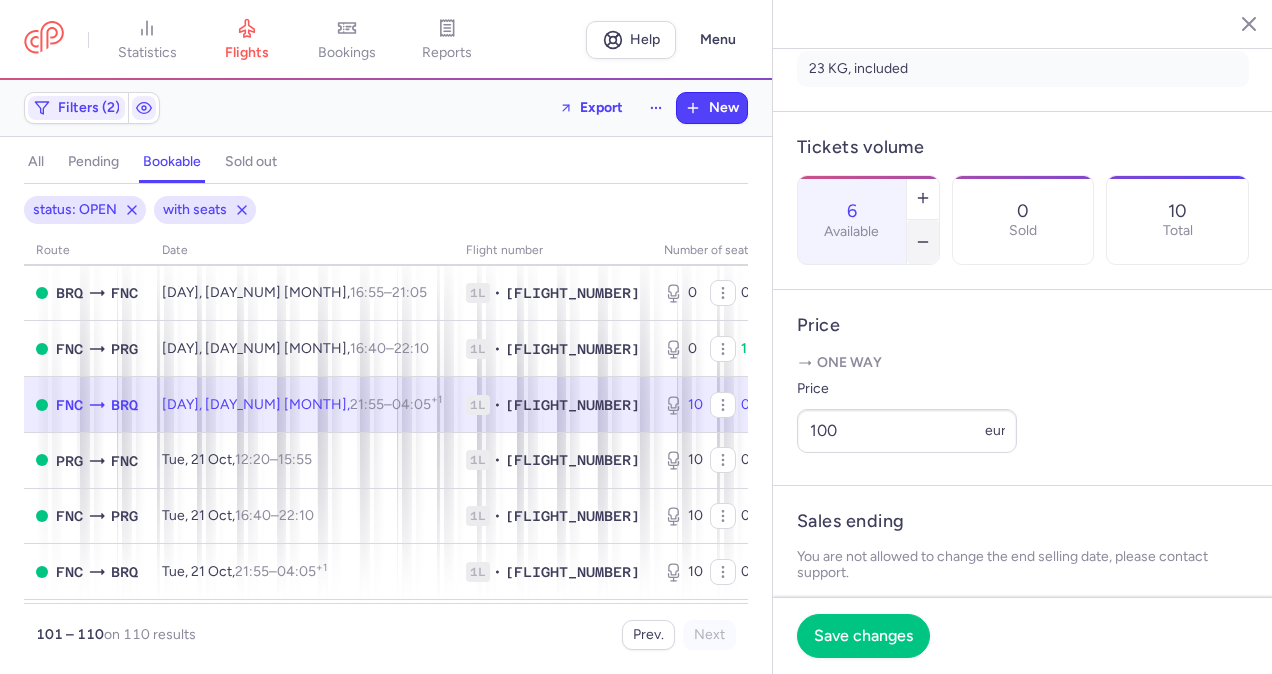 click 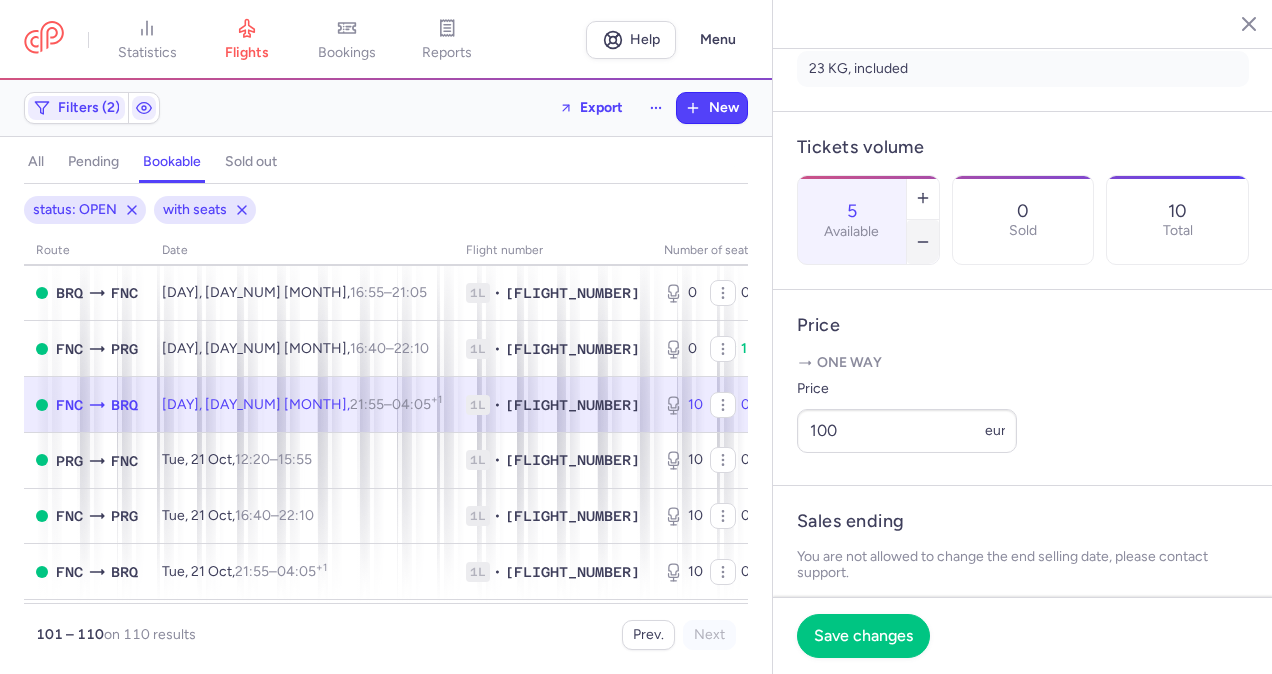 click 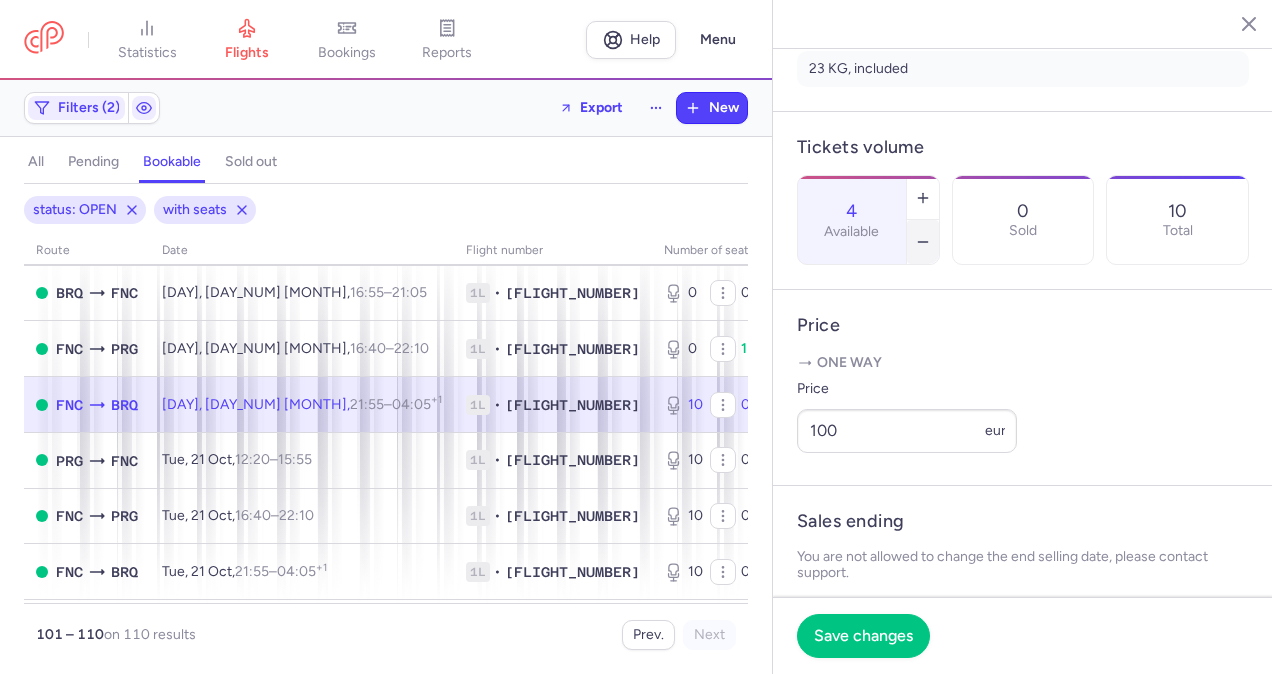 click 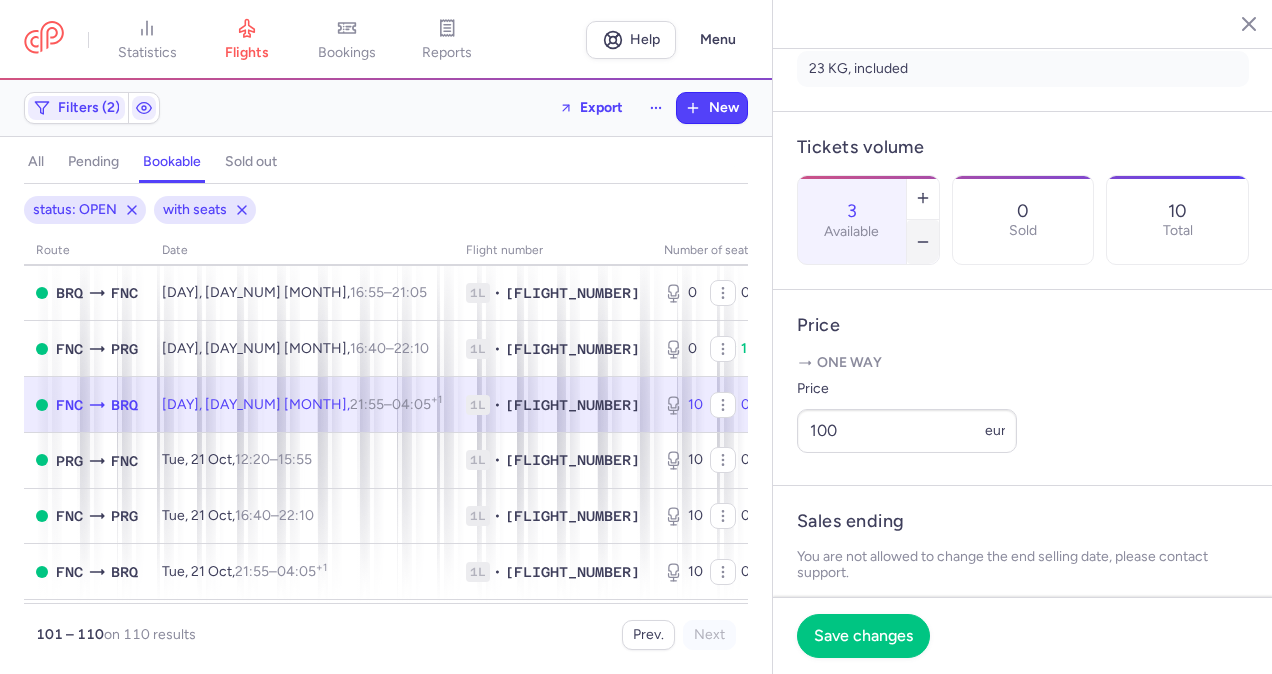 click 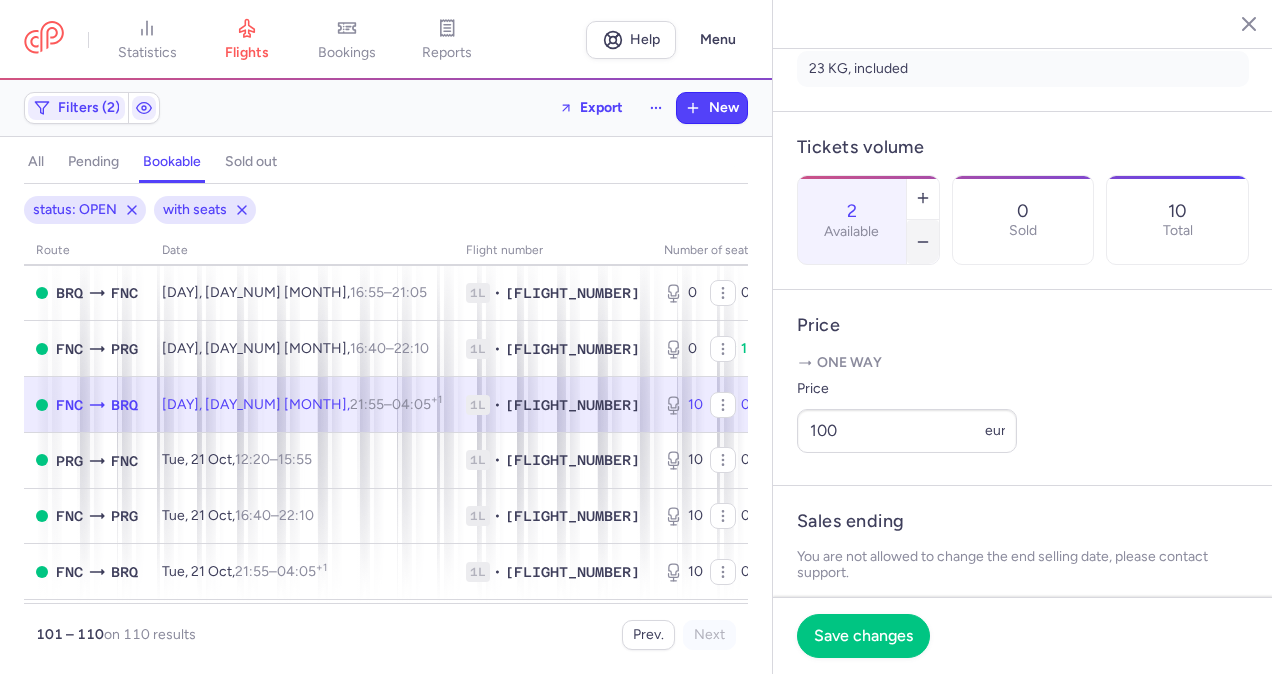 click 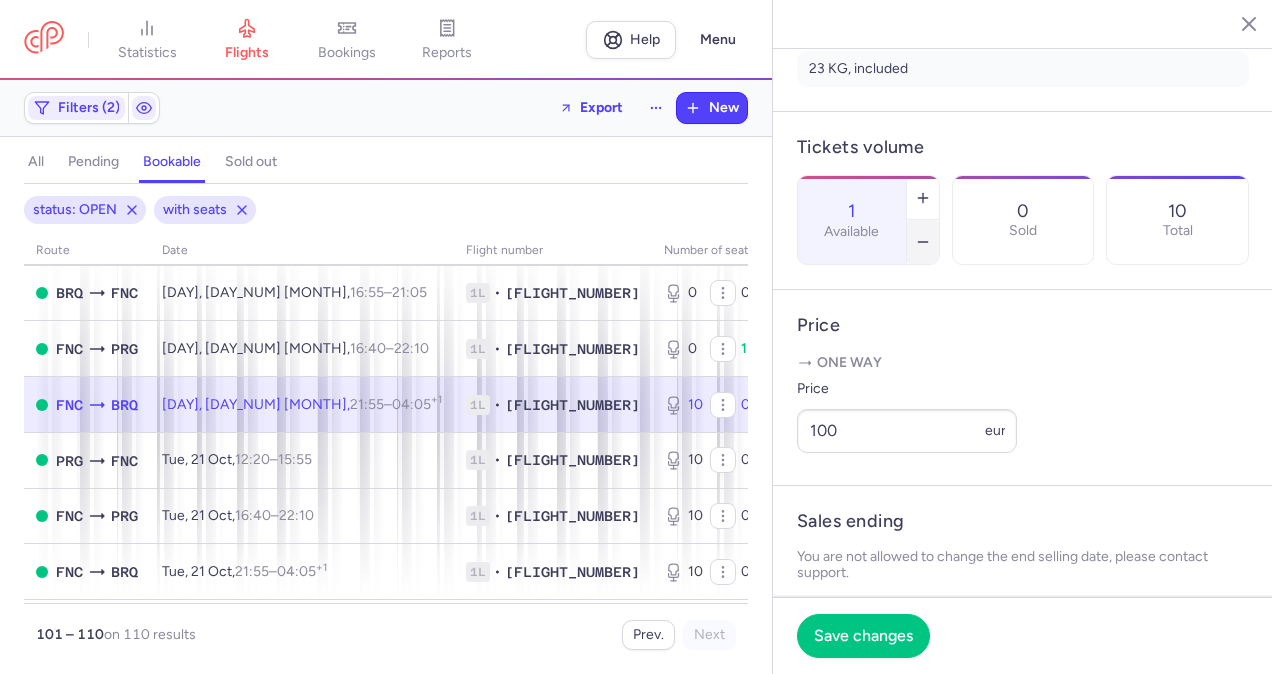 click 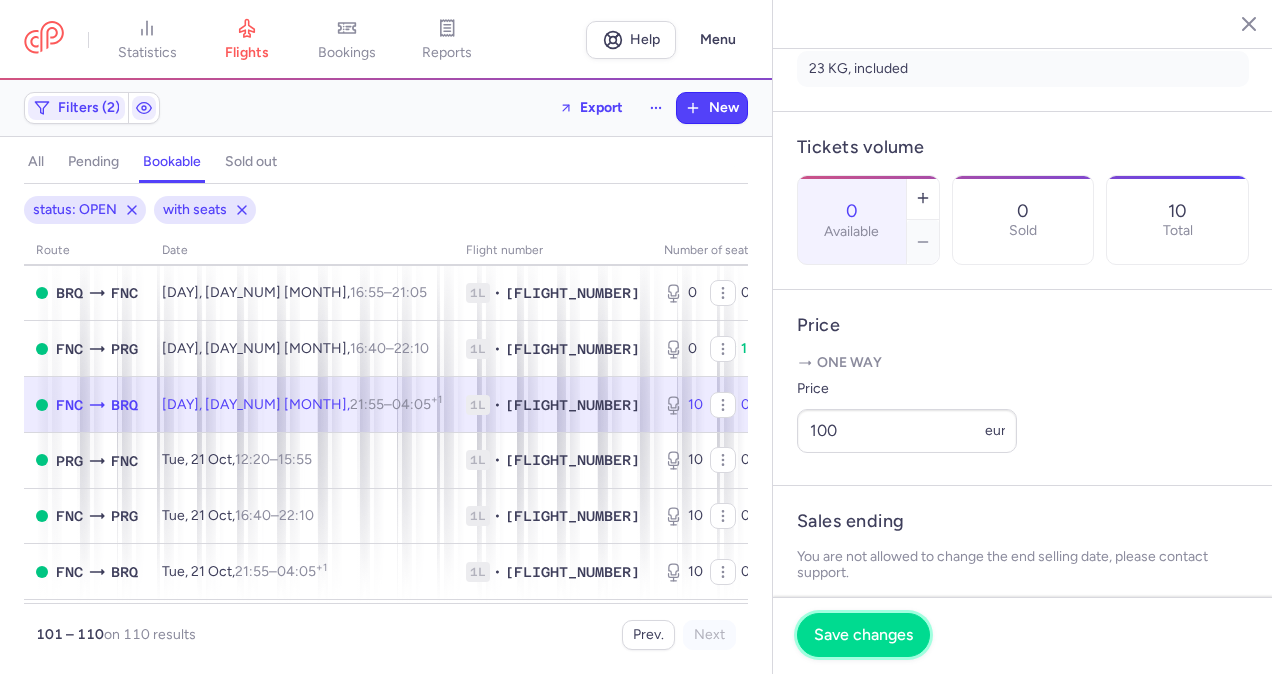 click on "Save changes" at bounding box center (863, 635) 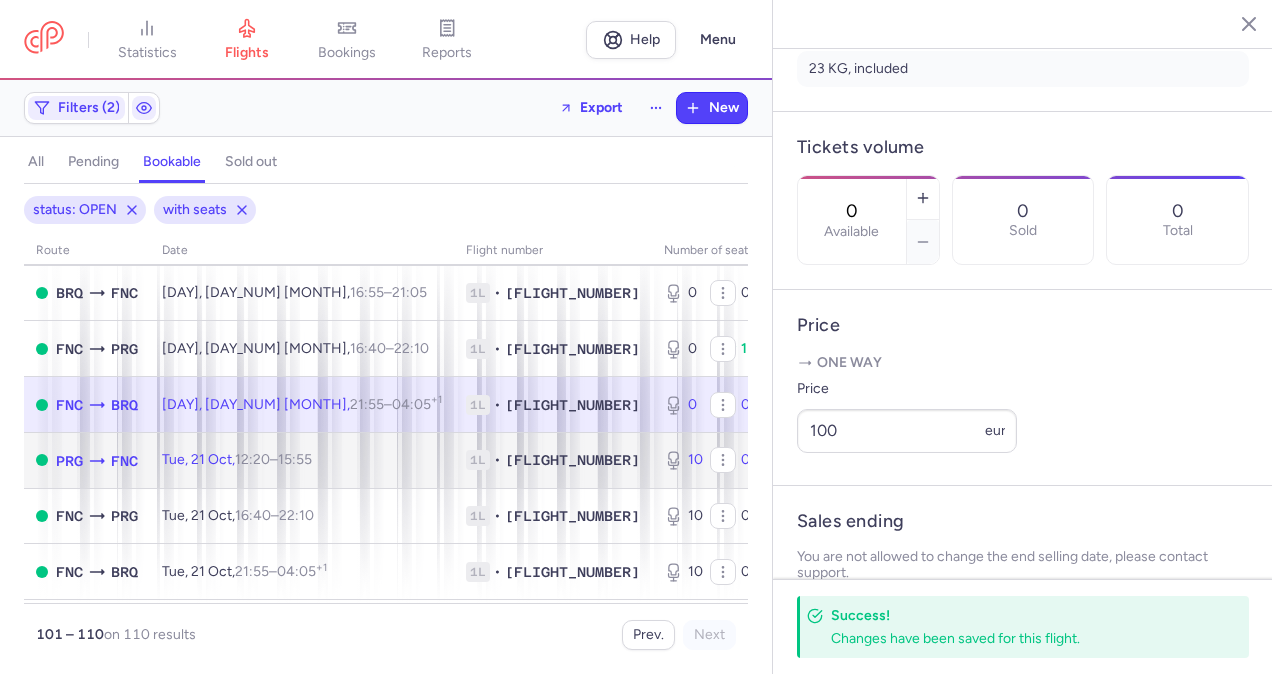 click on "10 0 10" at bounding box center [735, 460] 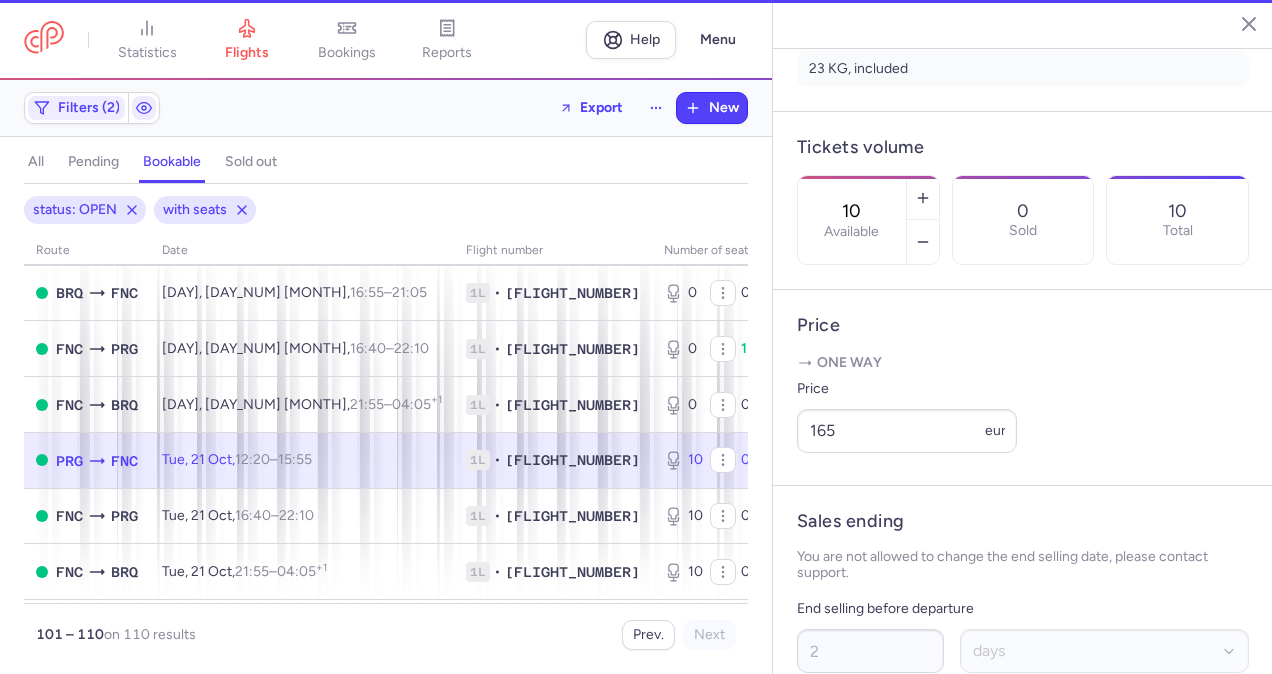 scroll, scrollTop: 484, scrollLeft: 0, axis: vertical 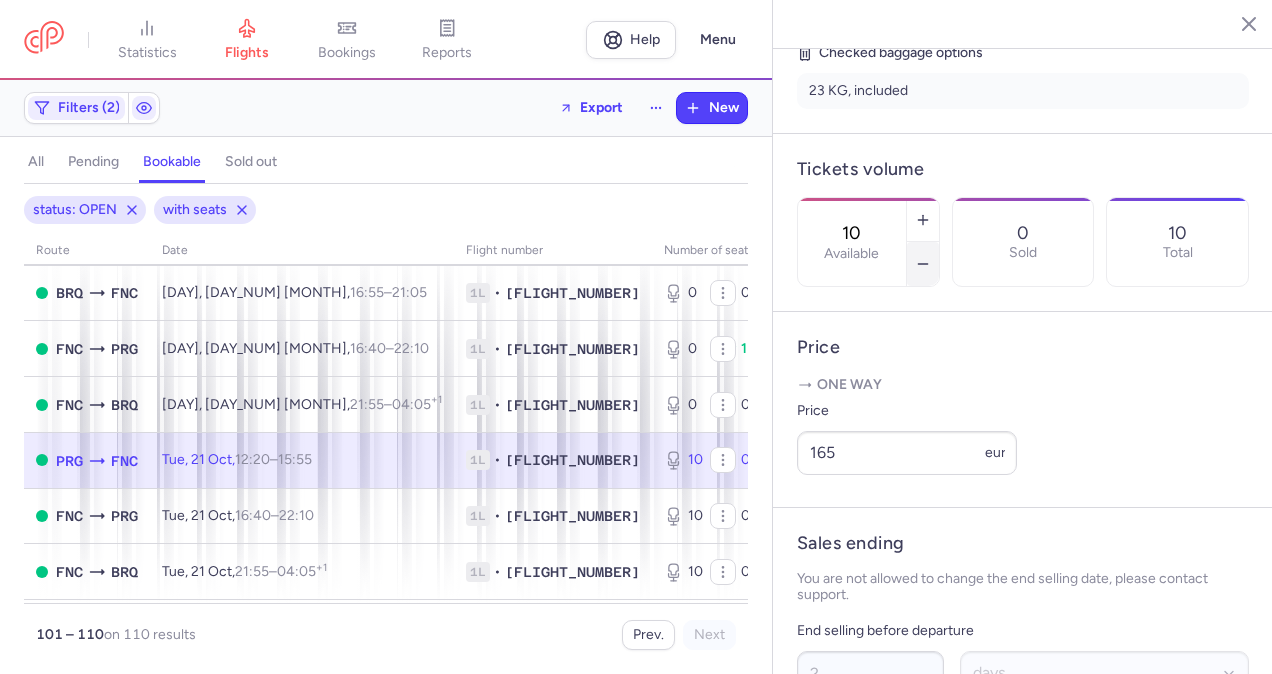 click at bounding box center [923, 264] 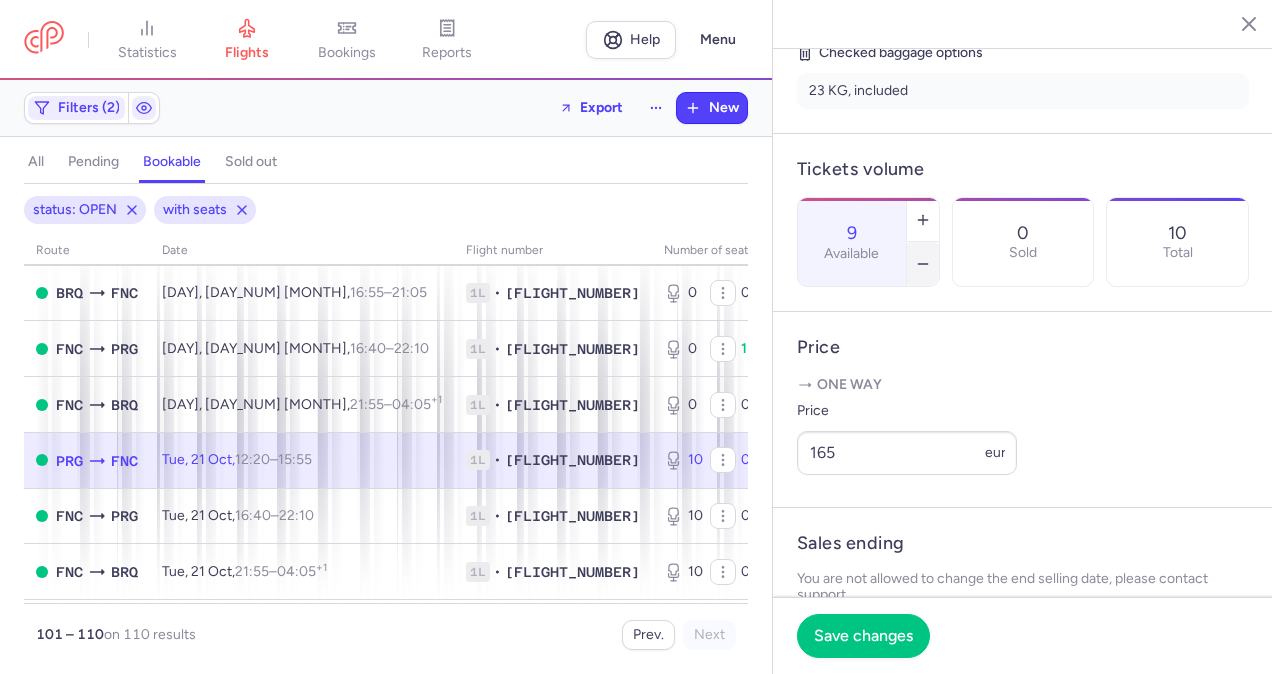 click at bounding box center (923, 264) 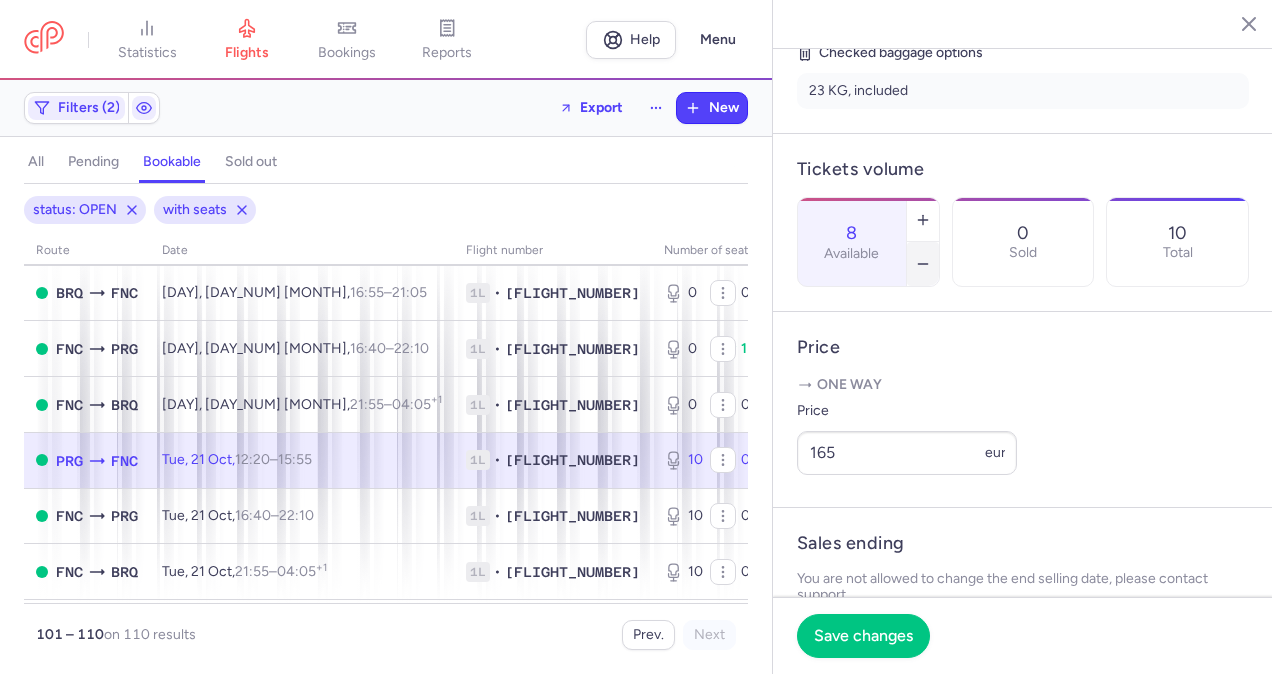 click at bounding box center (923, 264) 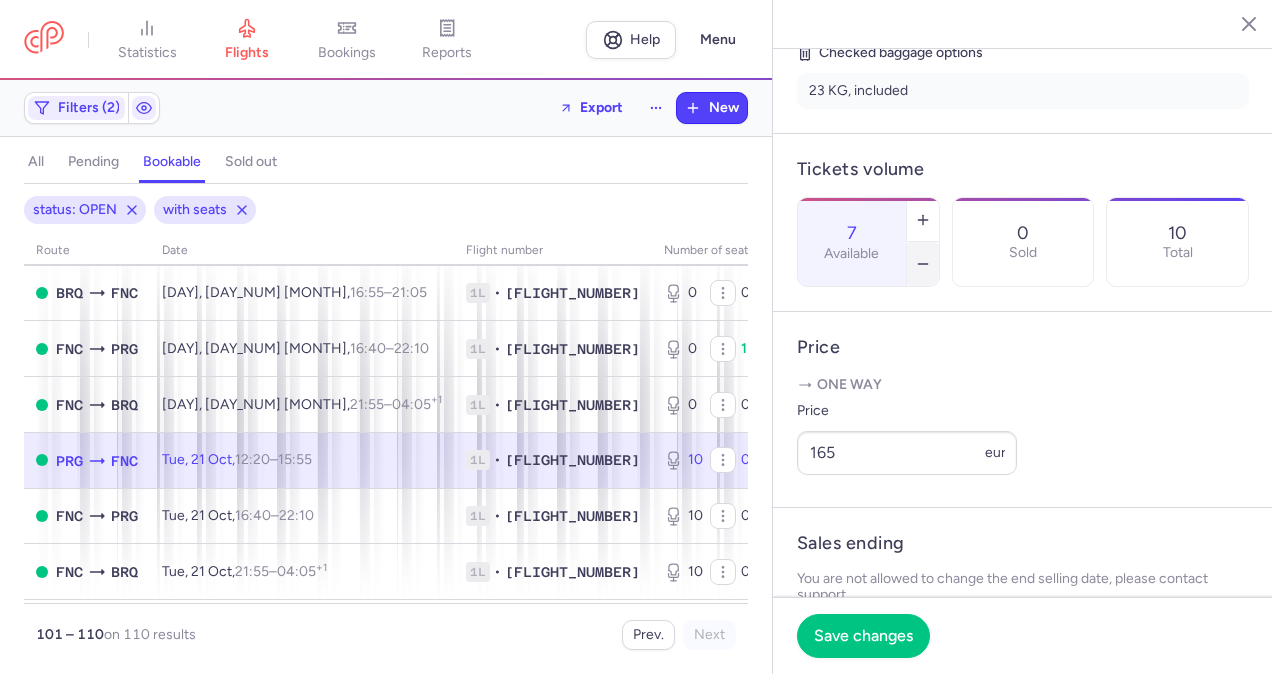 click at bounding box center (923, 264) 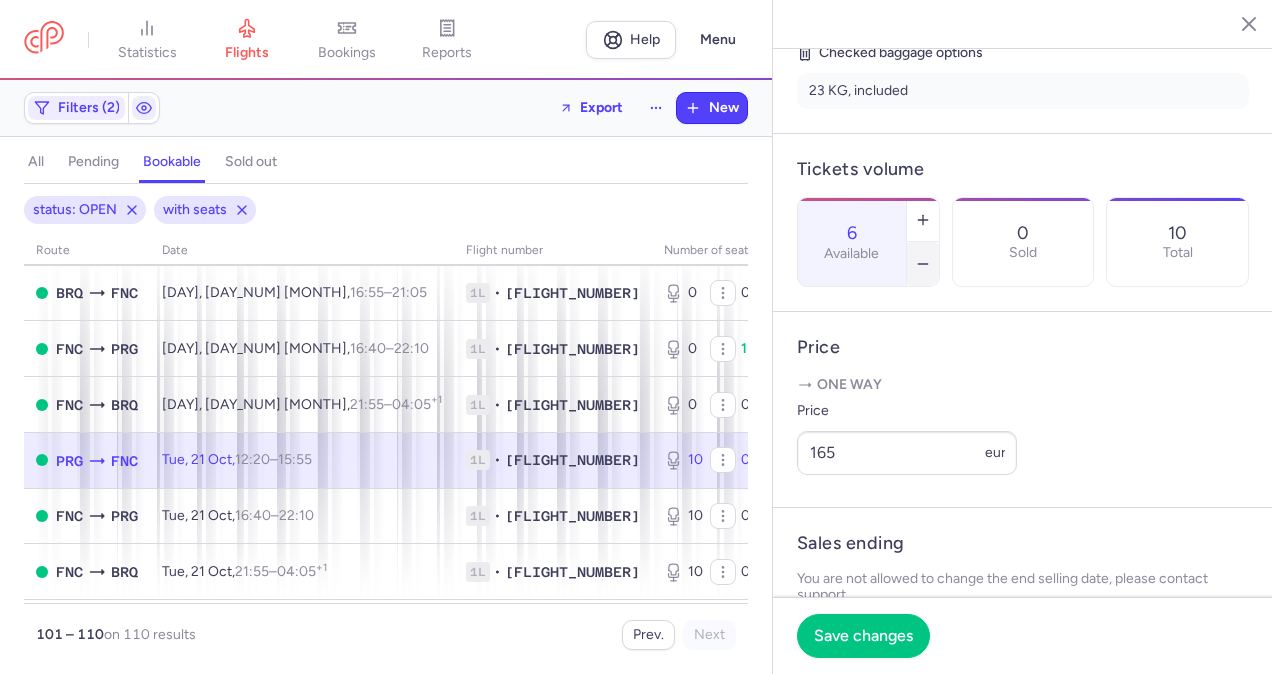 click at bounding box center (923, 264) 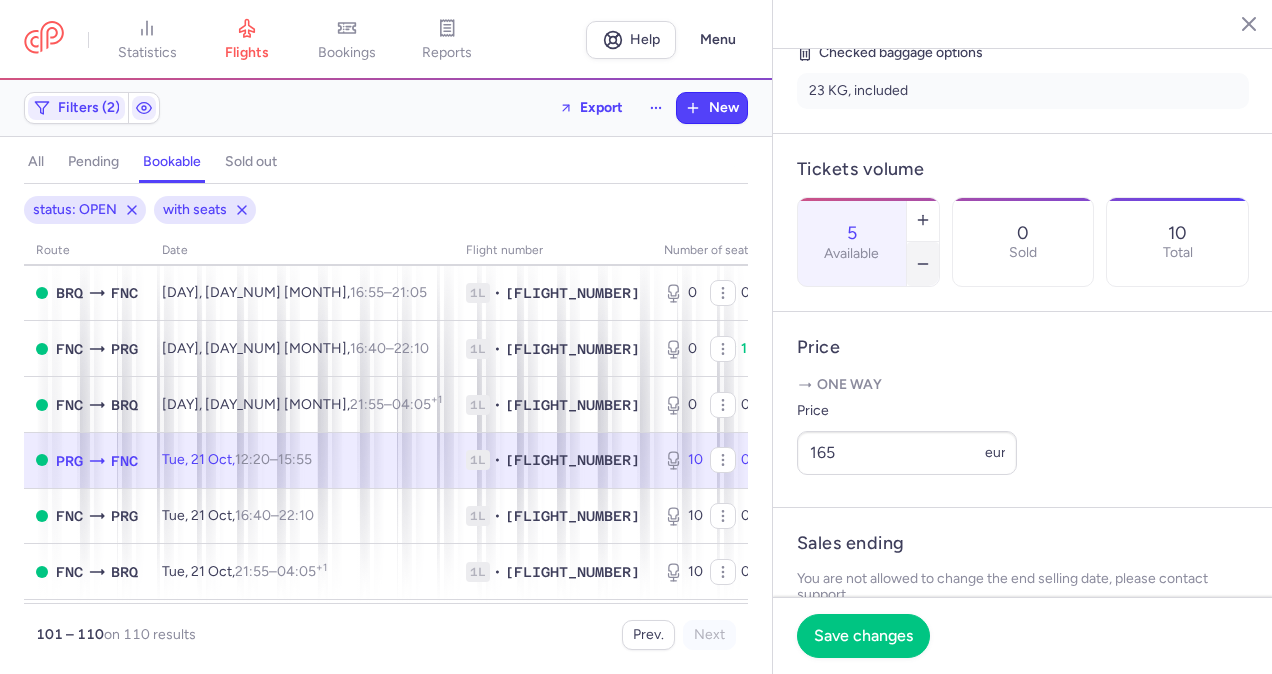 click at bounding box center [923, 264] 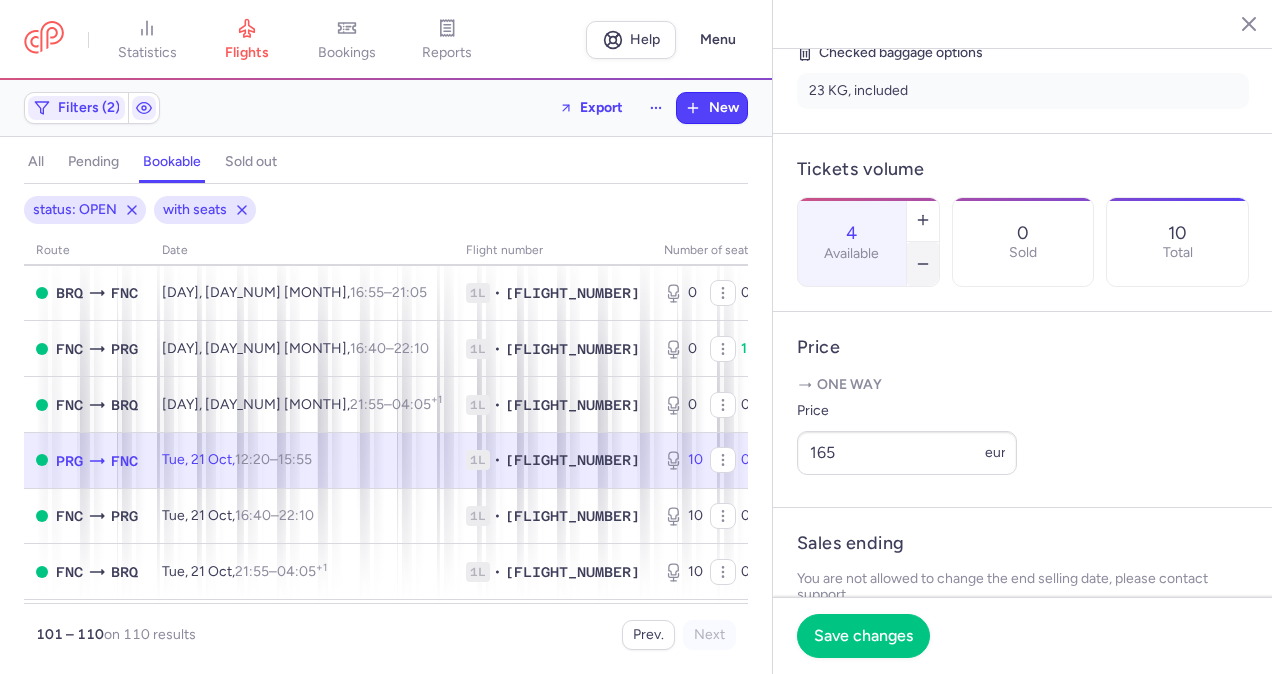 click at bounding box center (923, 264) 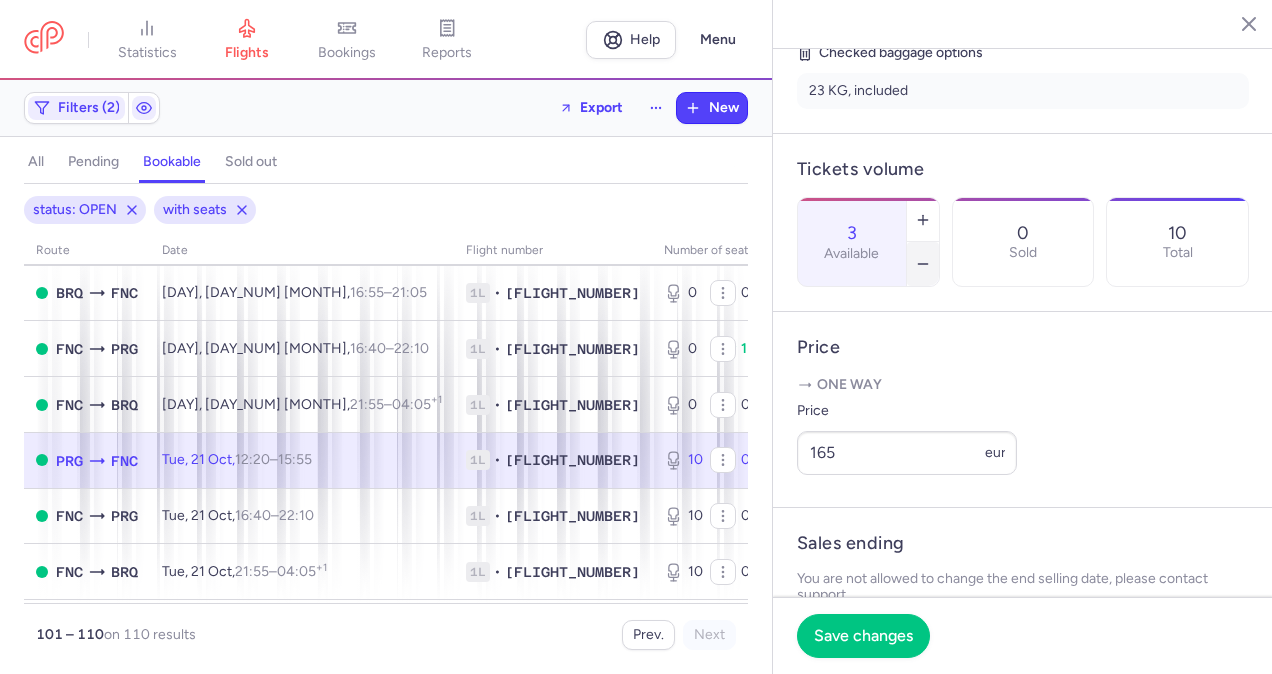click at bounding box center [923, 264] 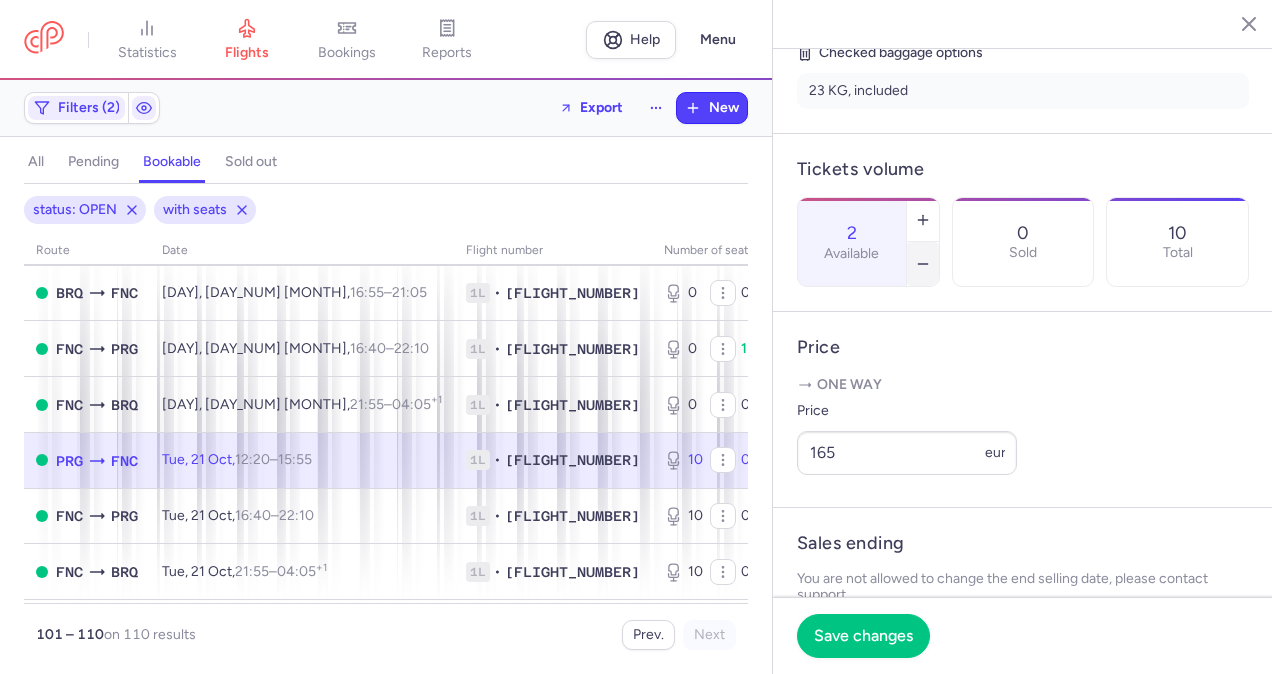click at bounding box center (923, 264) 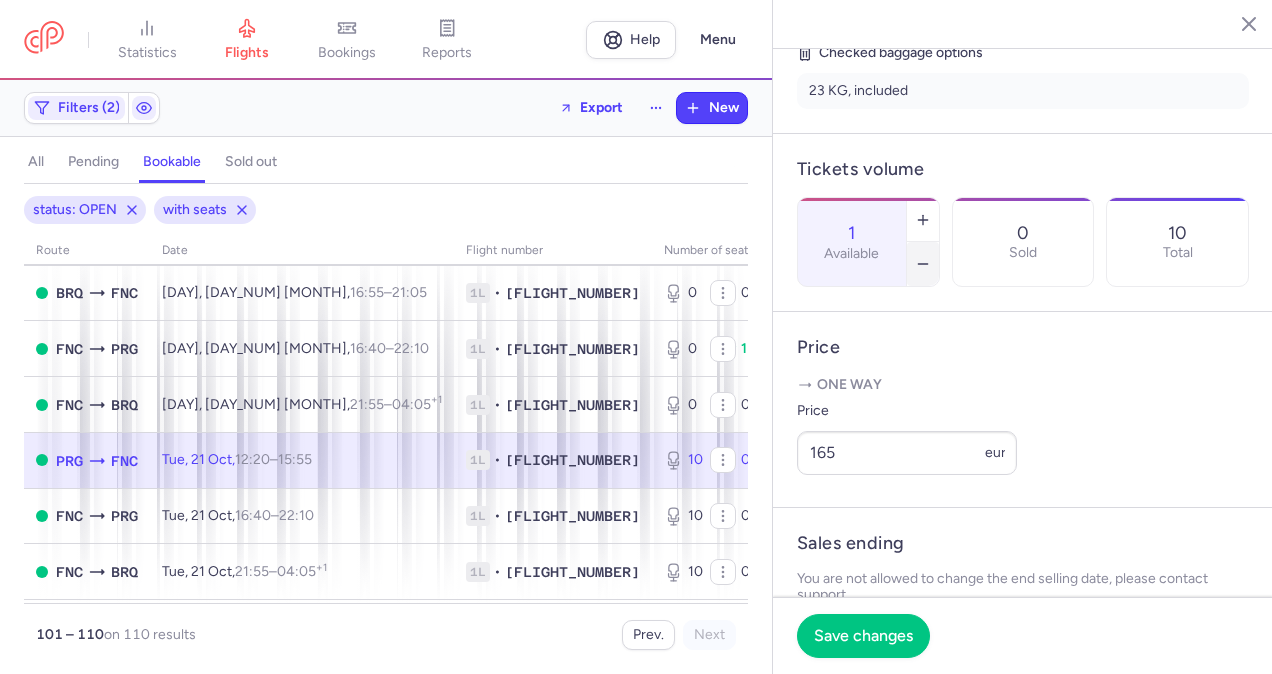click at bounding box center [923, 264] 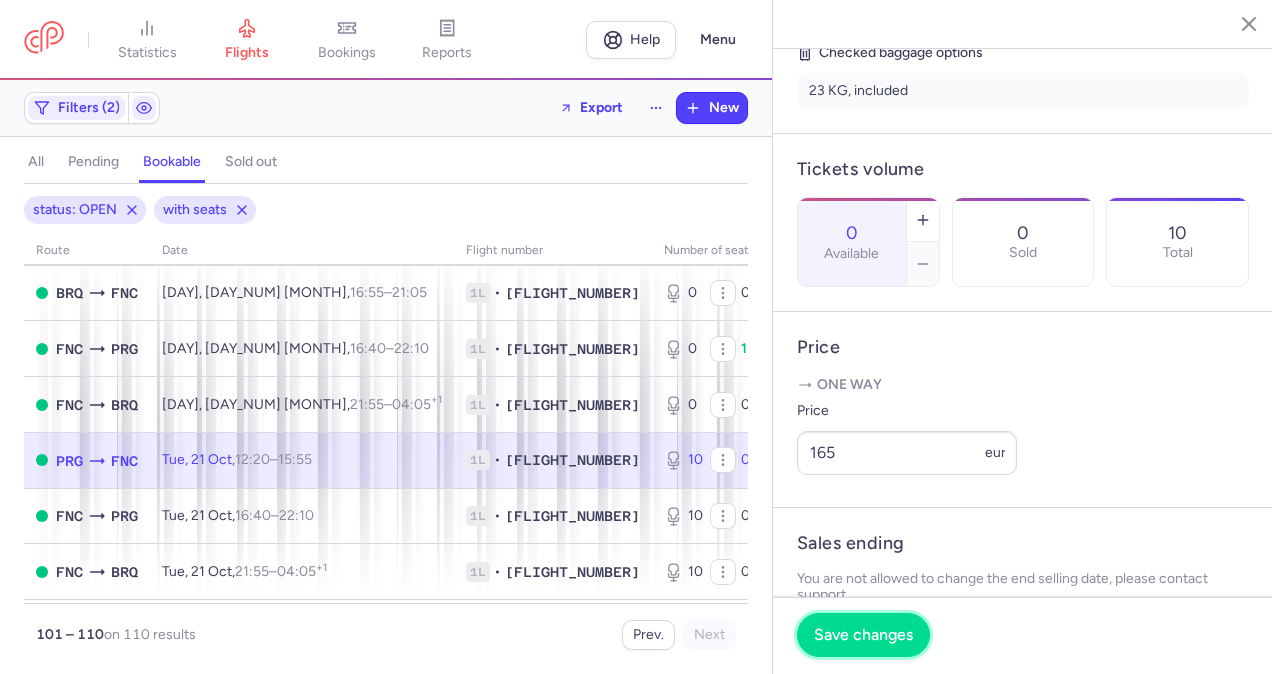 click on "Save changes" at bounding box center [863, 635] 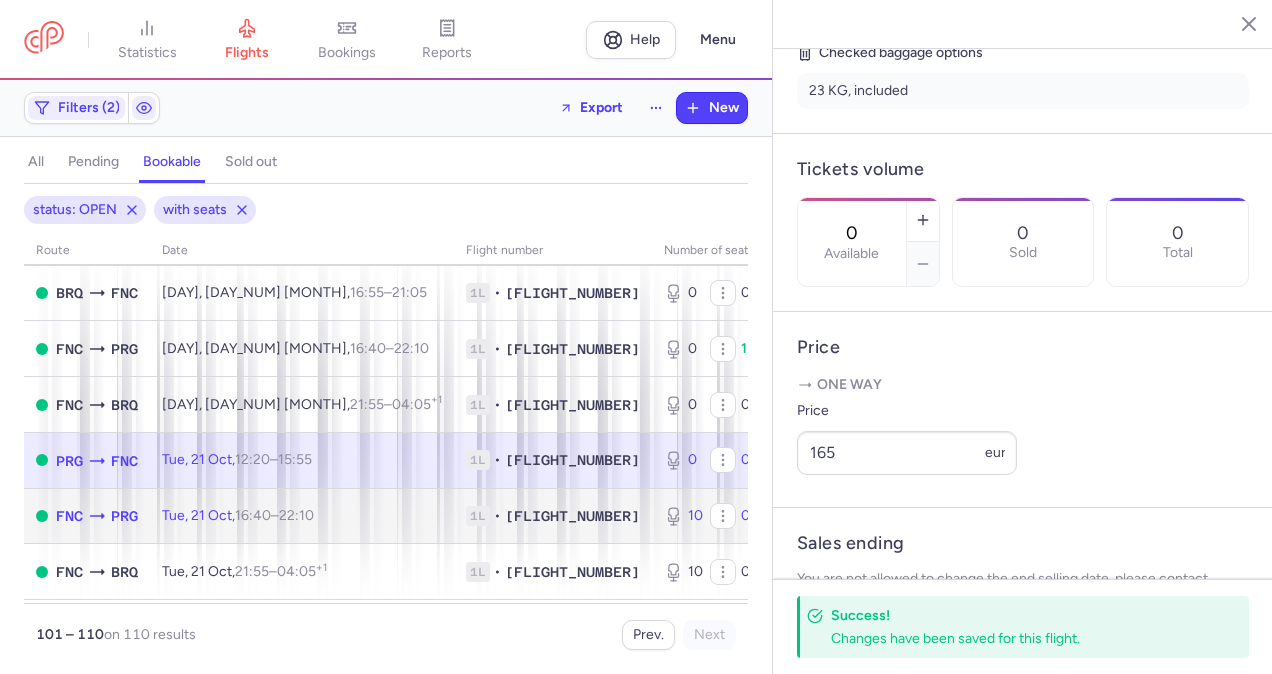 click on "[SEATS] • [FLIGHT_NUMBER]" at bounding box center [553, 516] 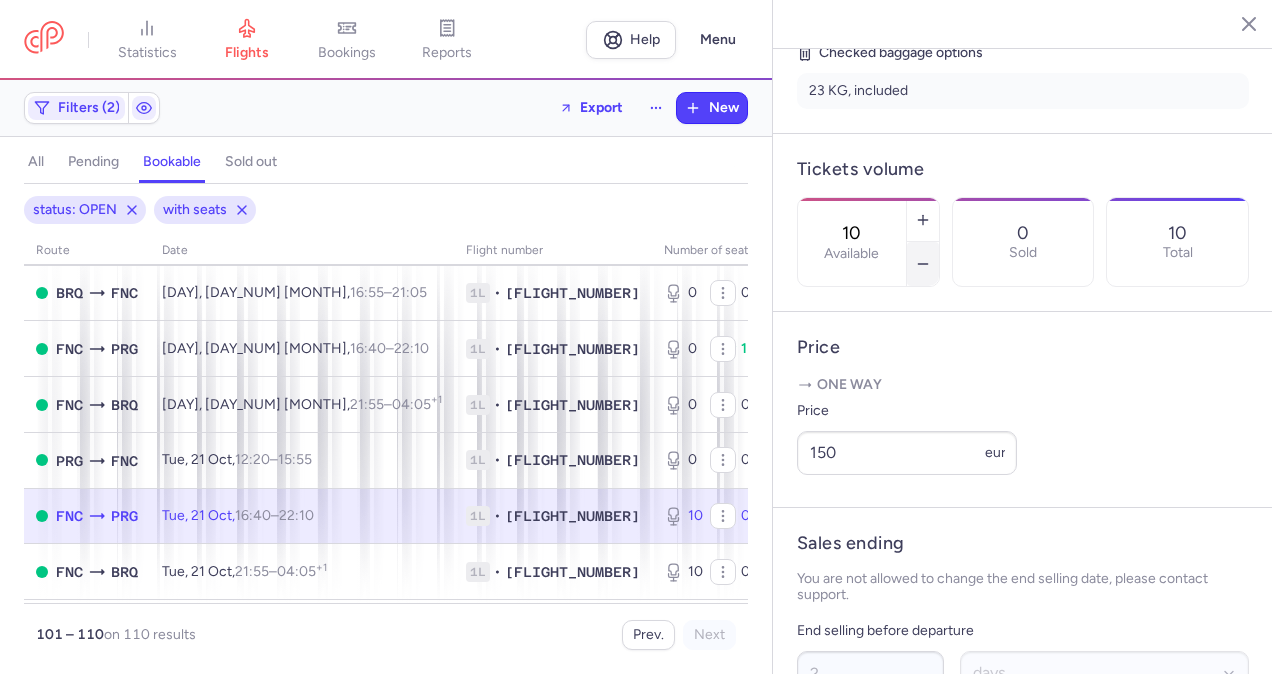click 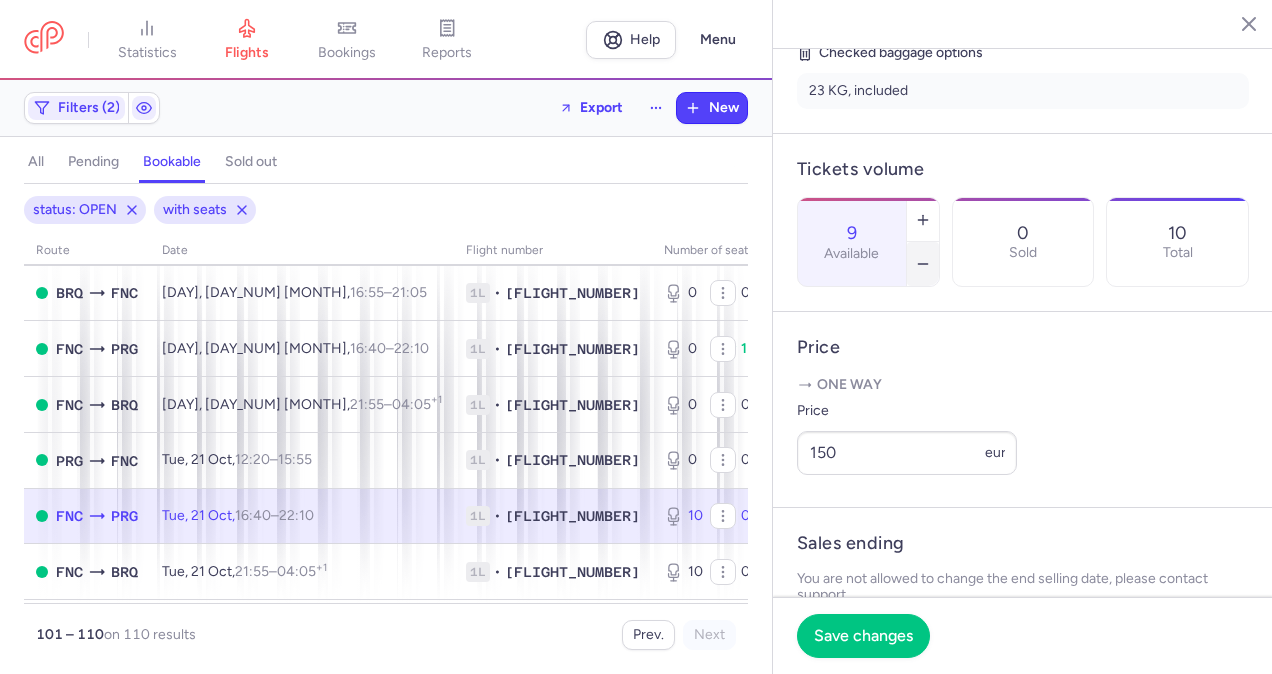 click 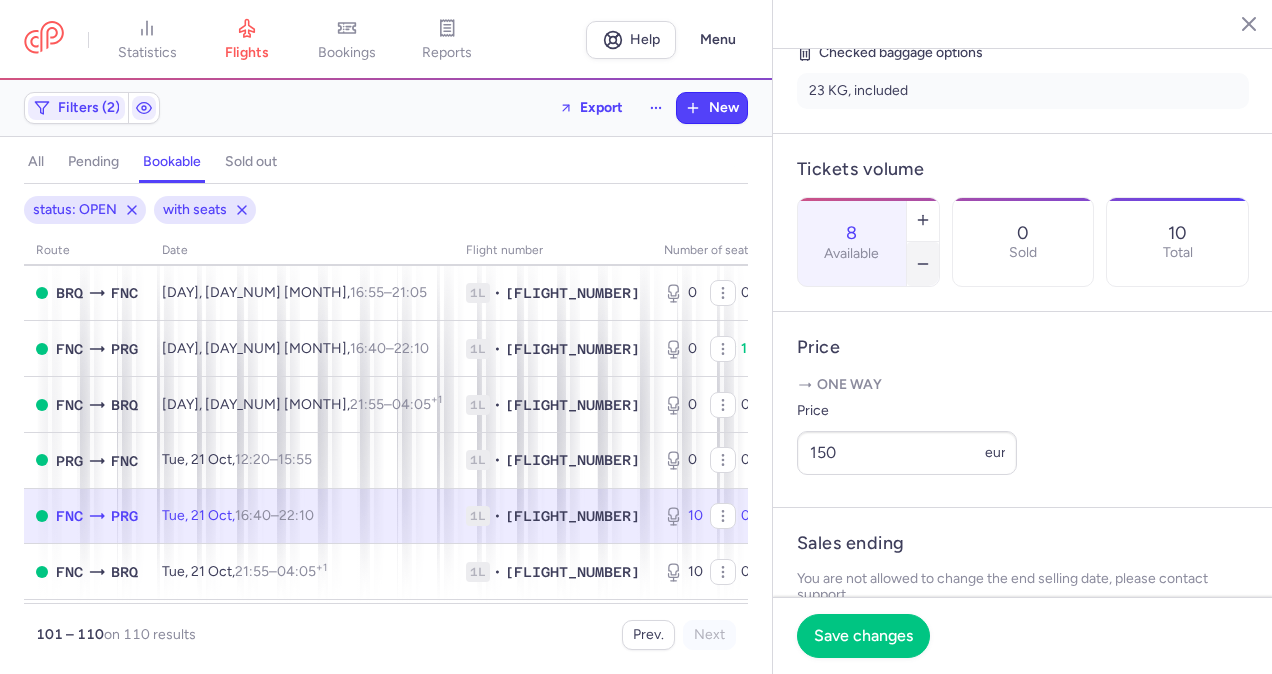 click 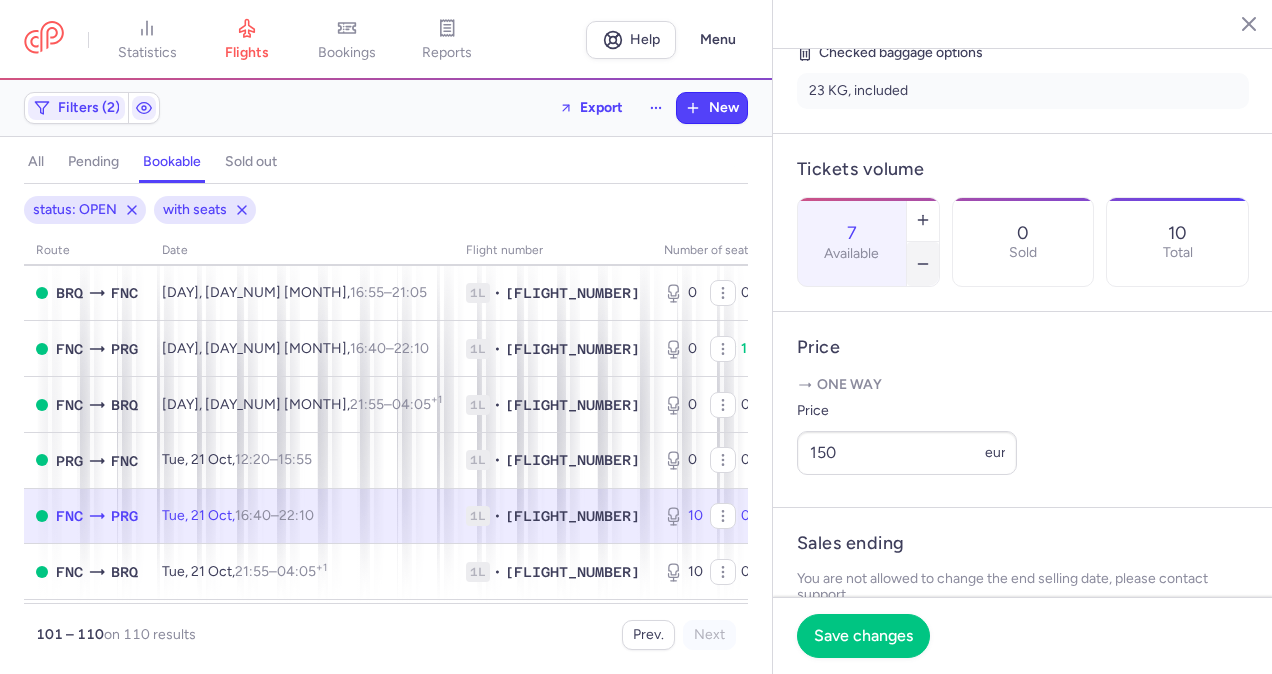 click 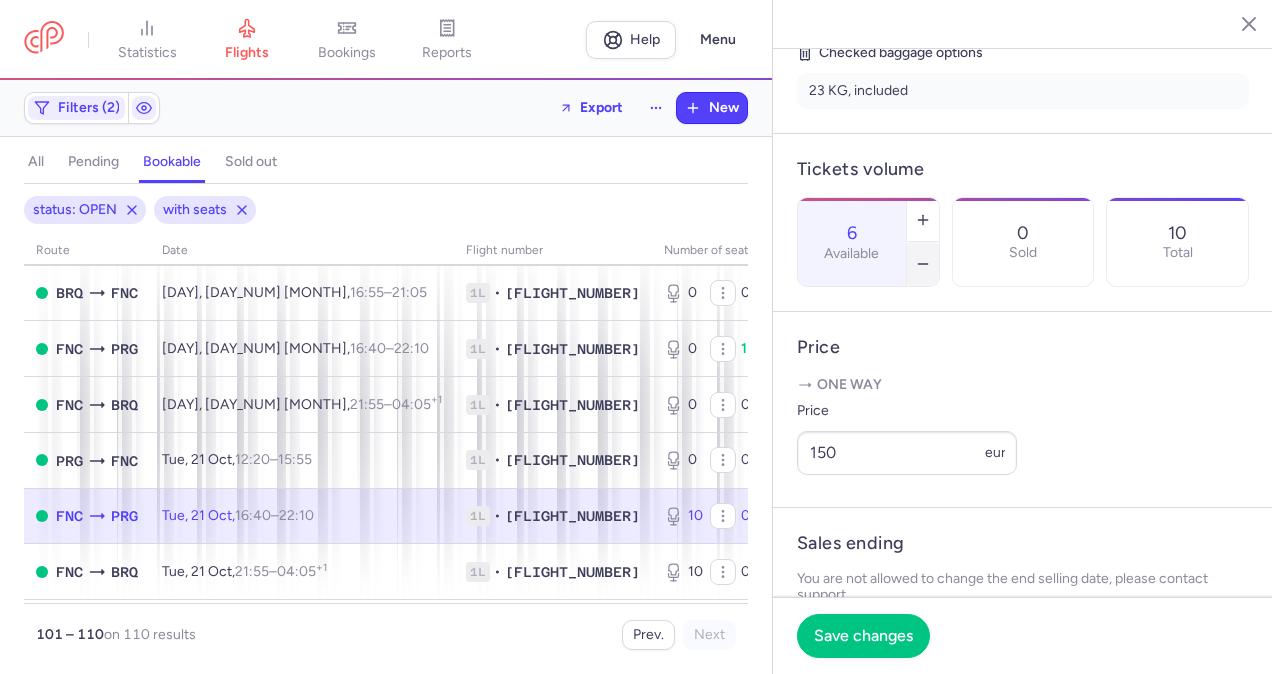 click 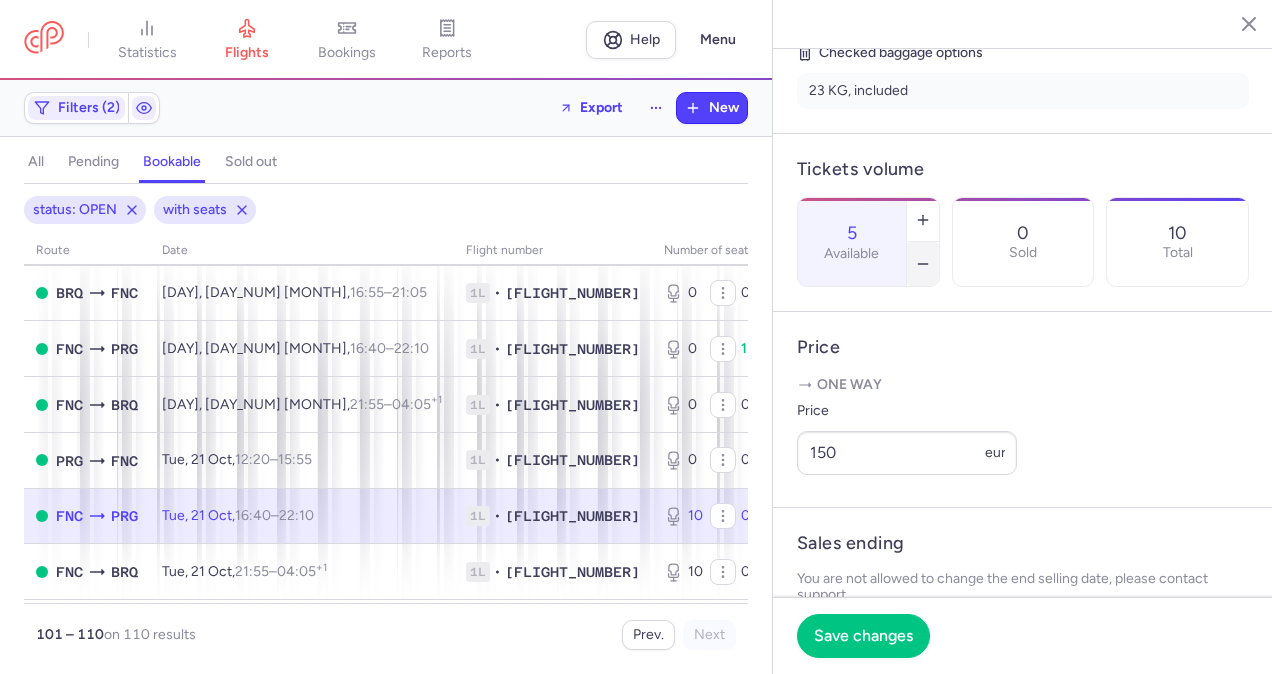 click 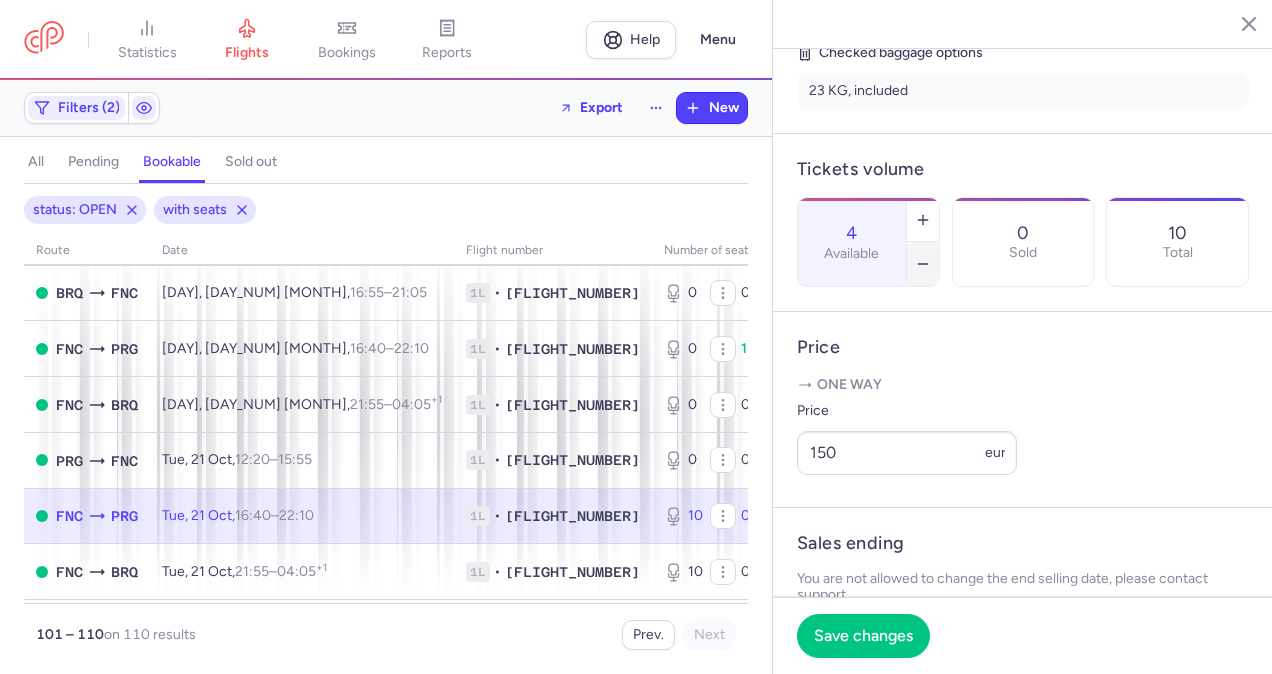 click 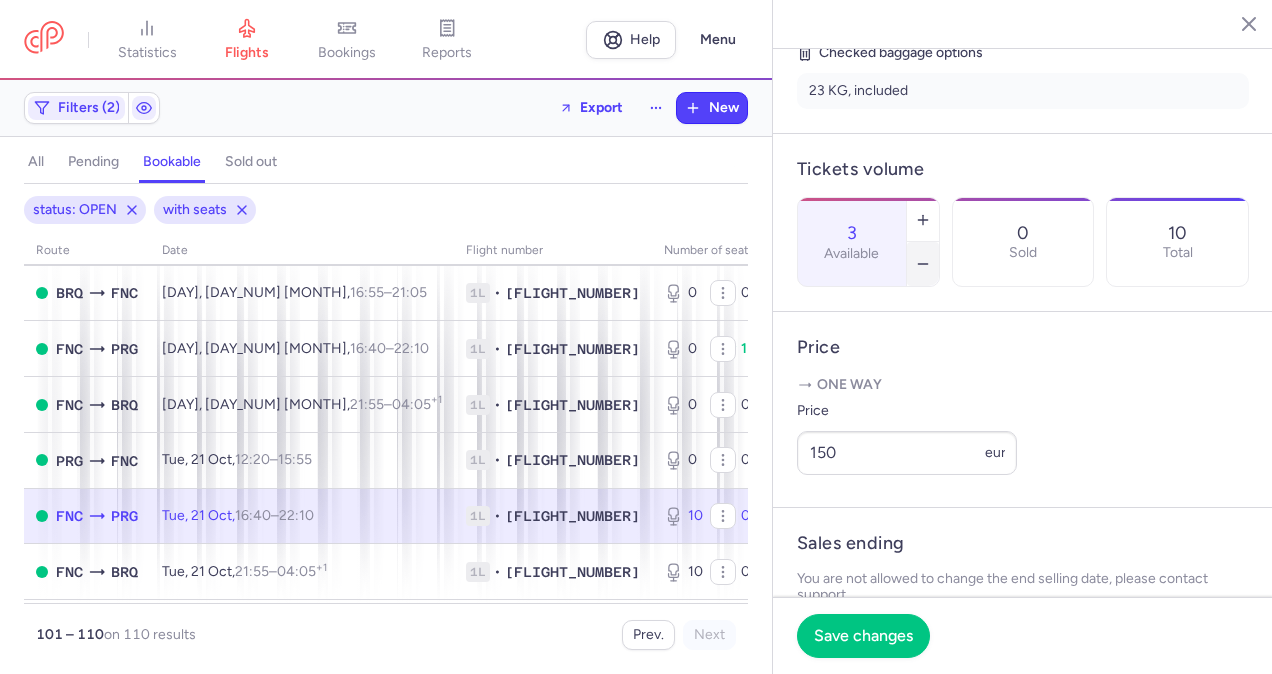 click 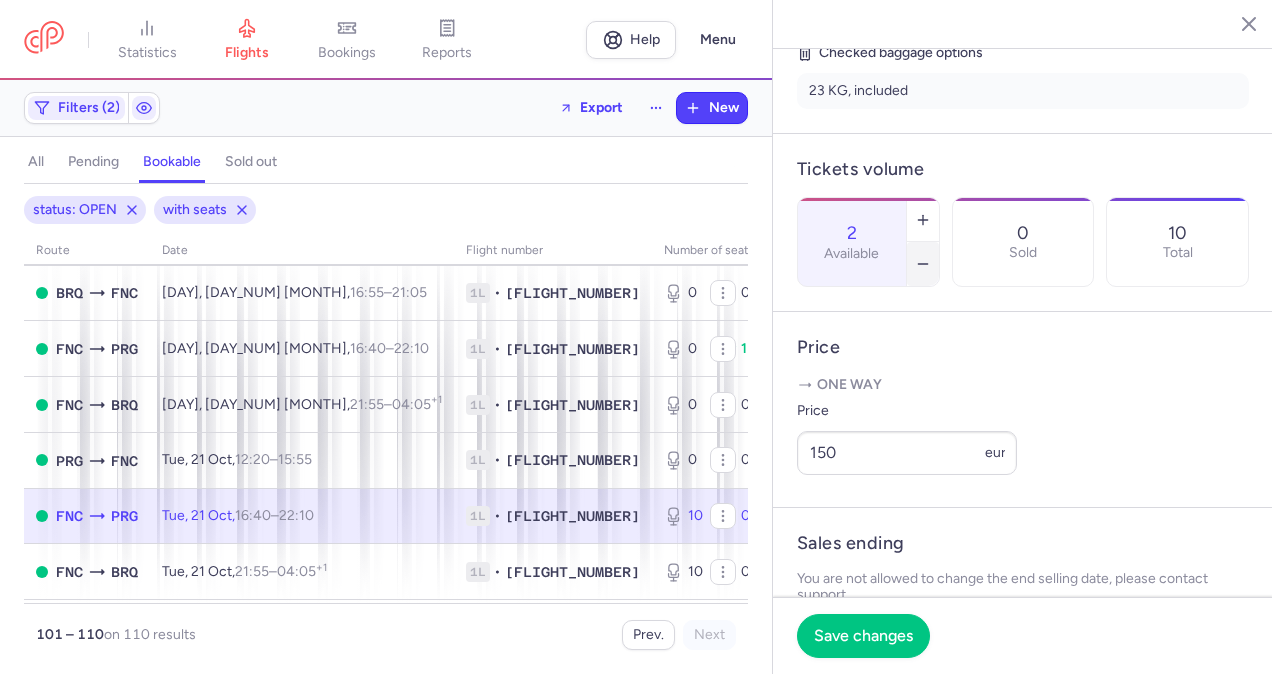 click 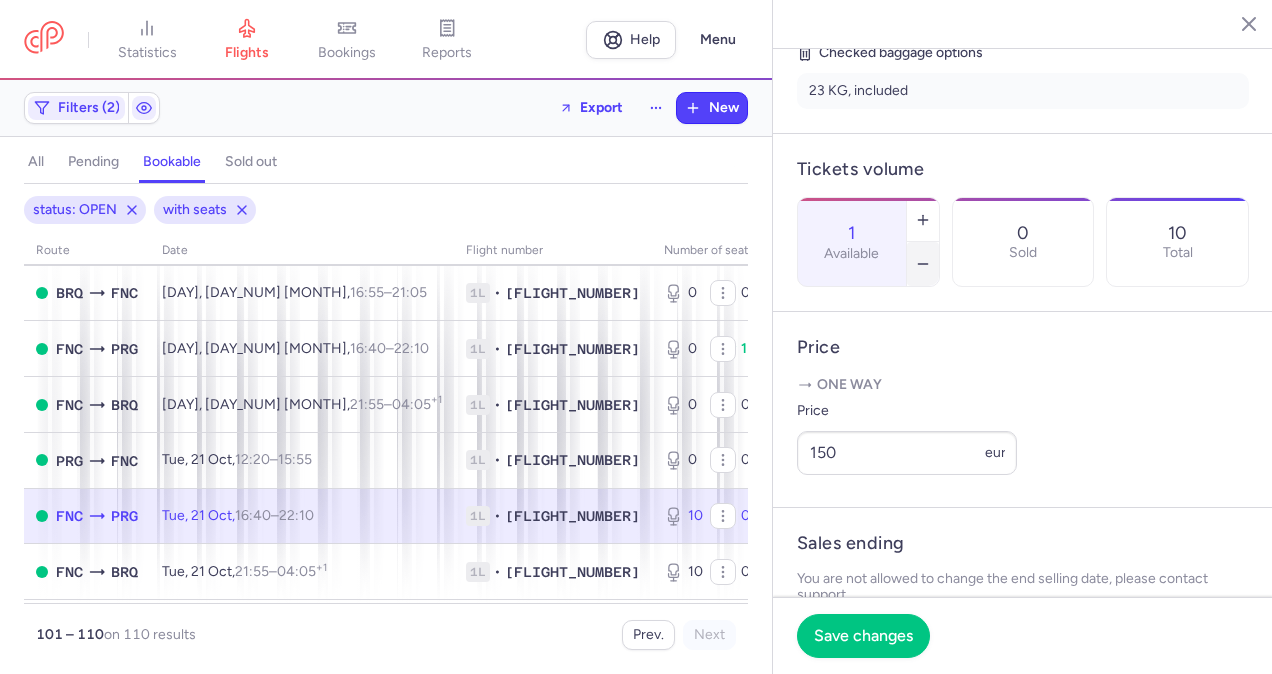 click 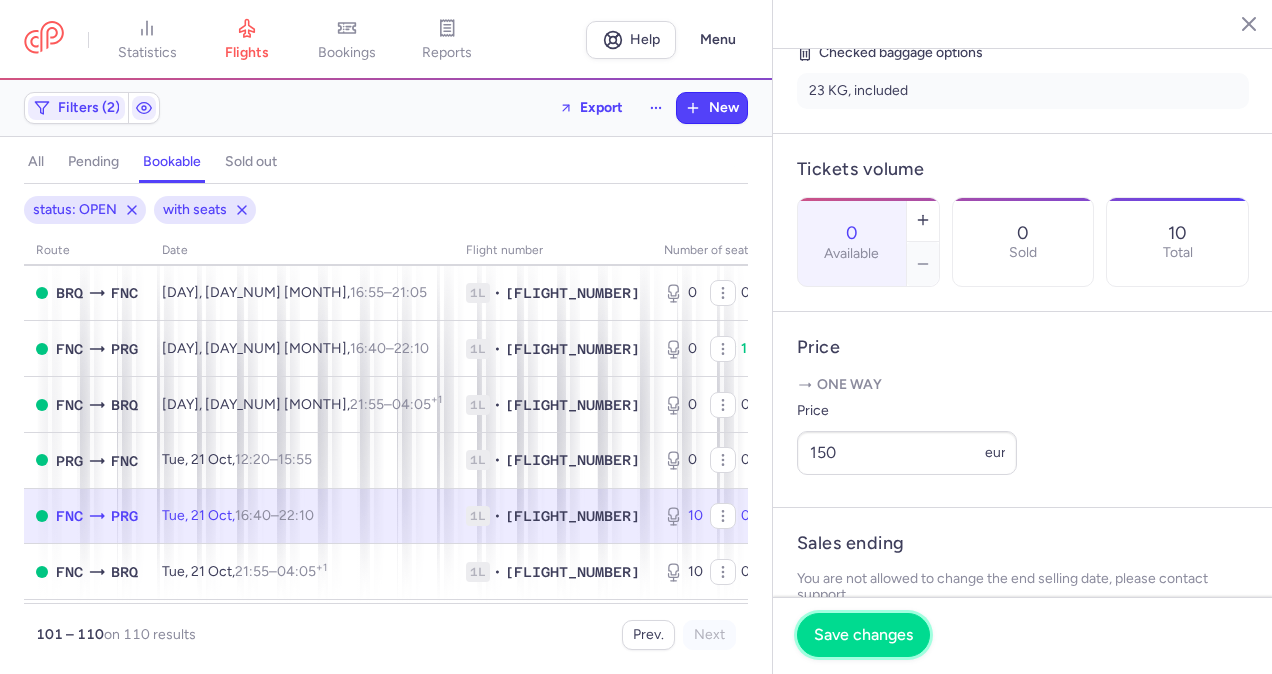 click on "Save changes" at bounding box center (863, 635) 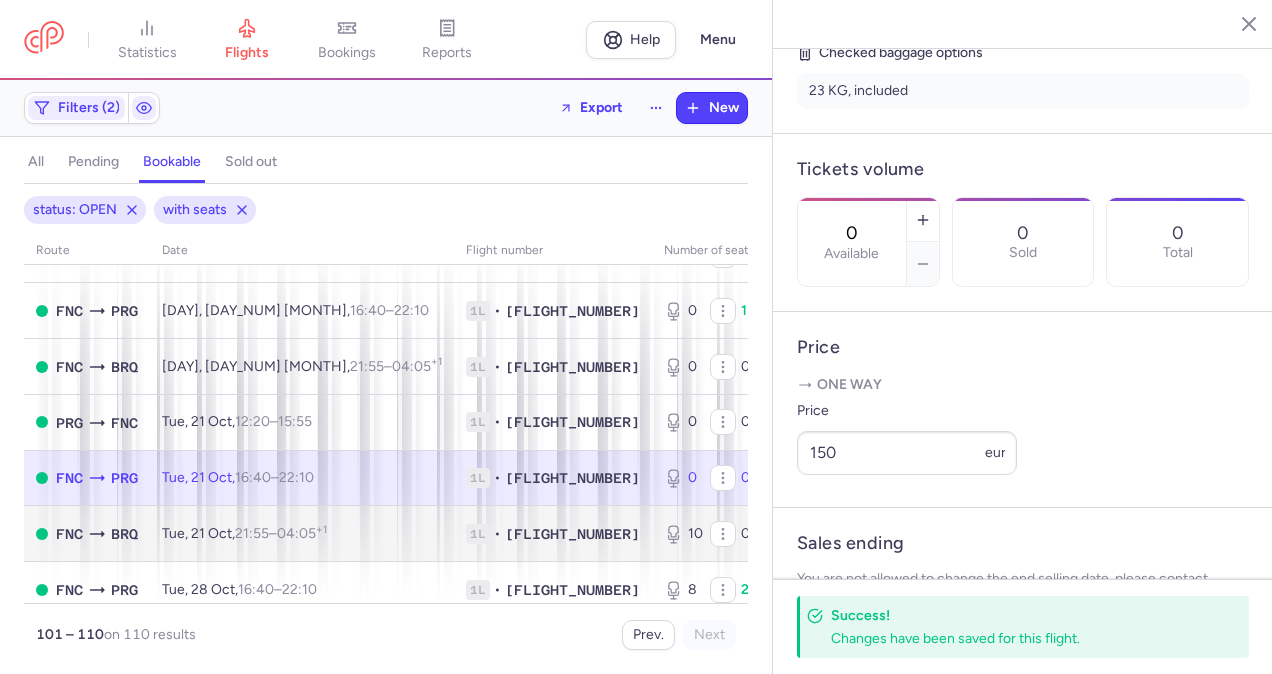 scroll, scrollTop: 276, scrollLeft: 0, axis: vertical 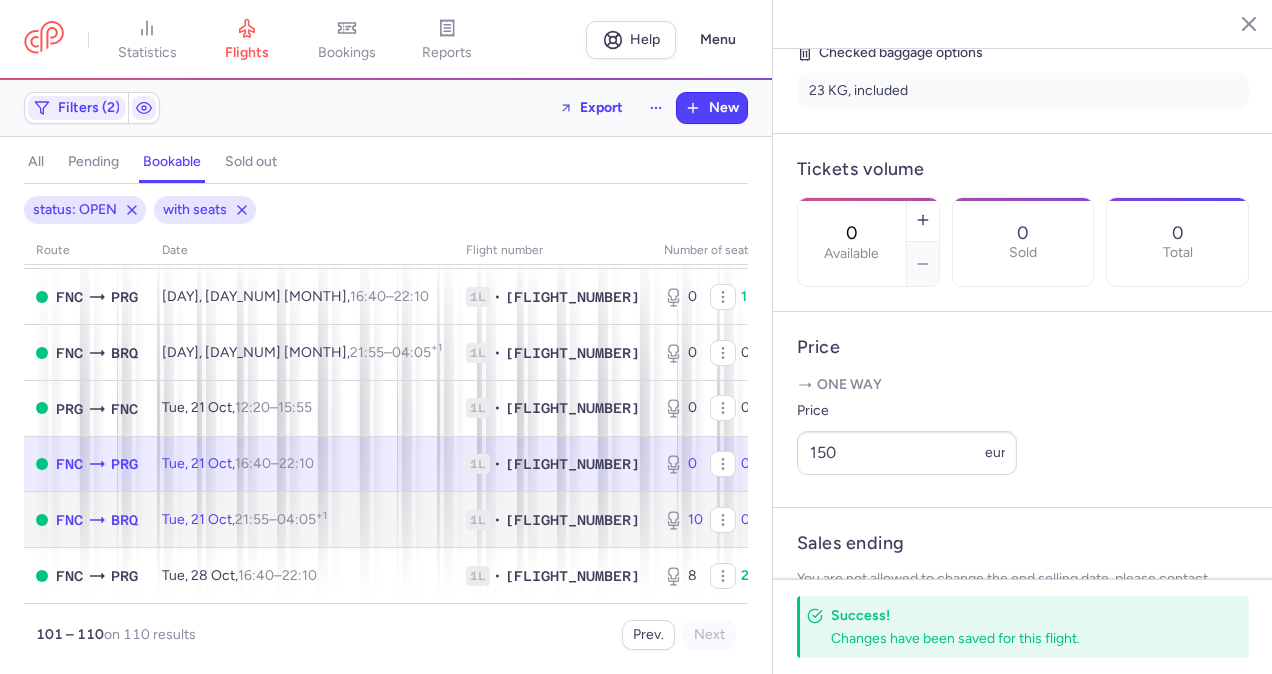 click on "10 0 10" at bounding box center (735, 520) 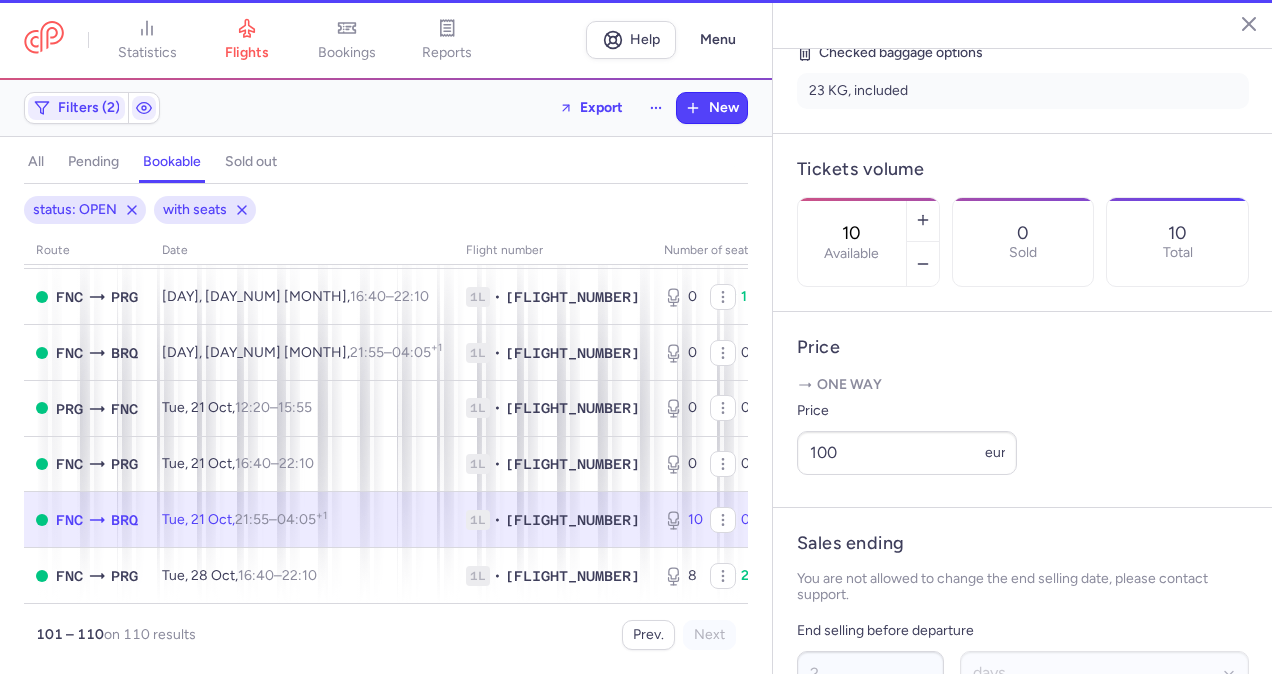 scroll, scrollTop: 506, scrollLeft: 0, axis: vertical 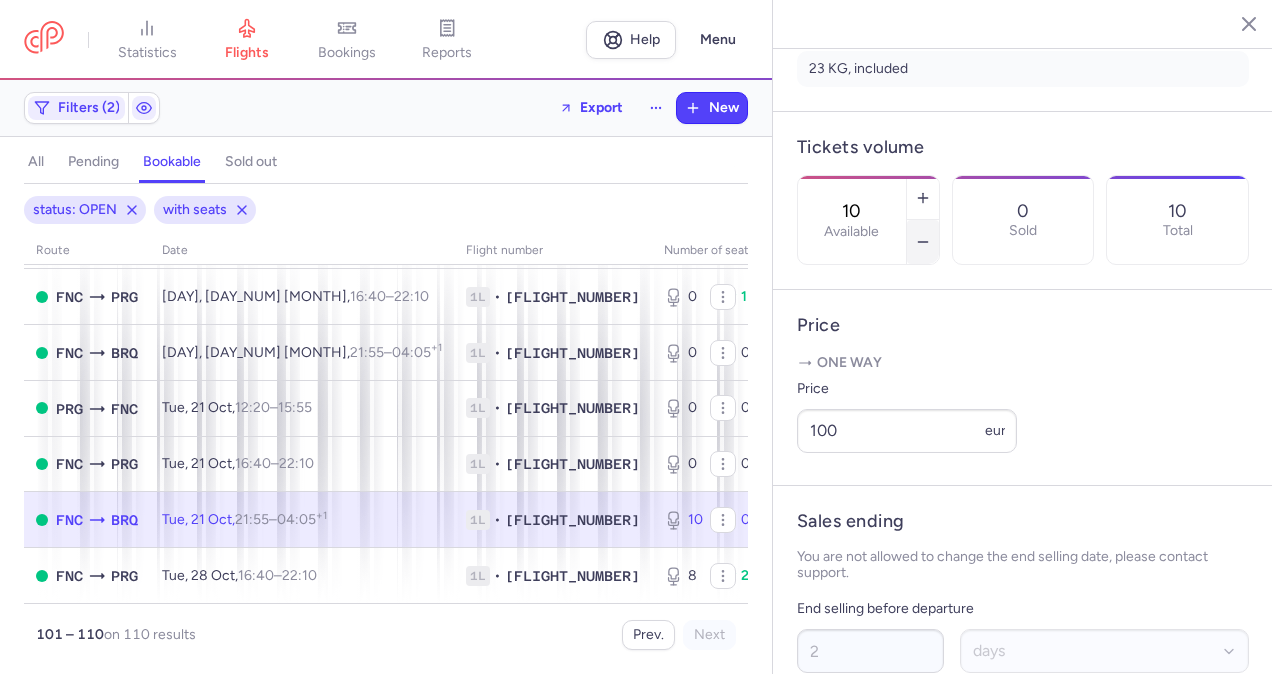 click 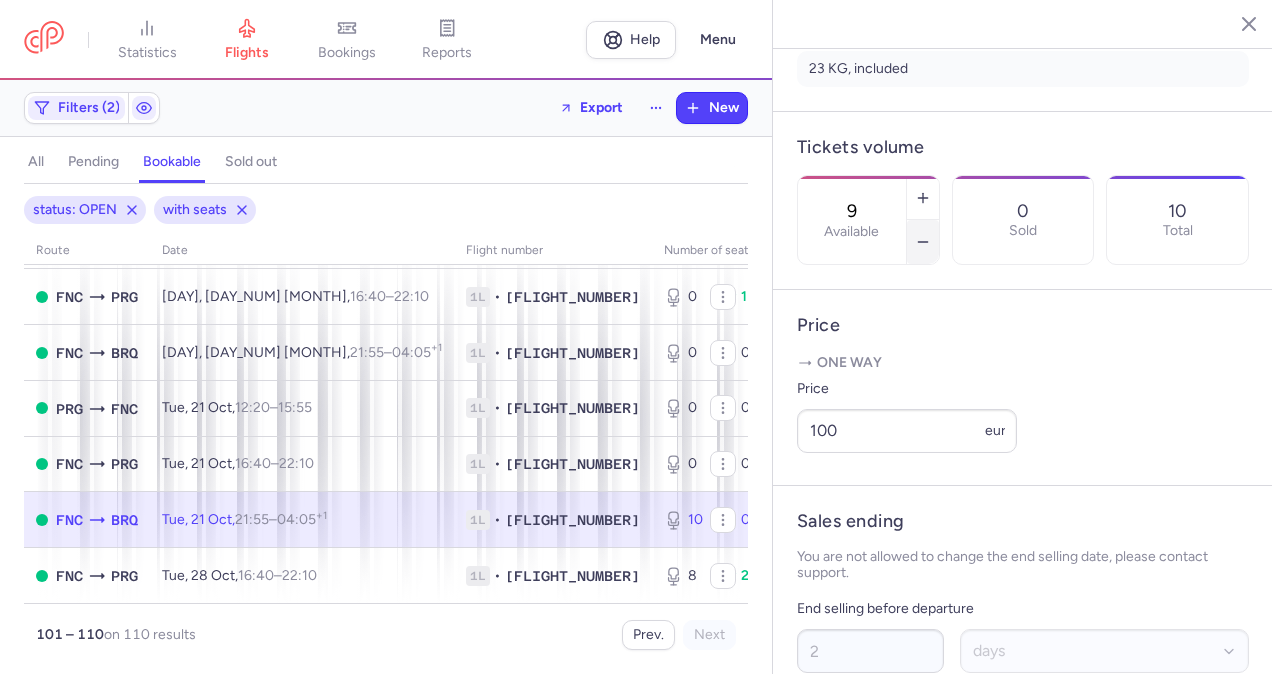 click 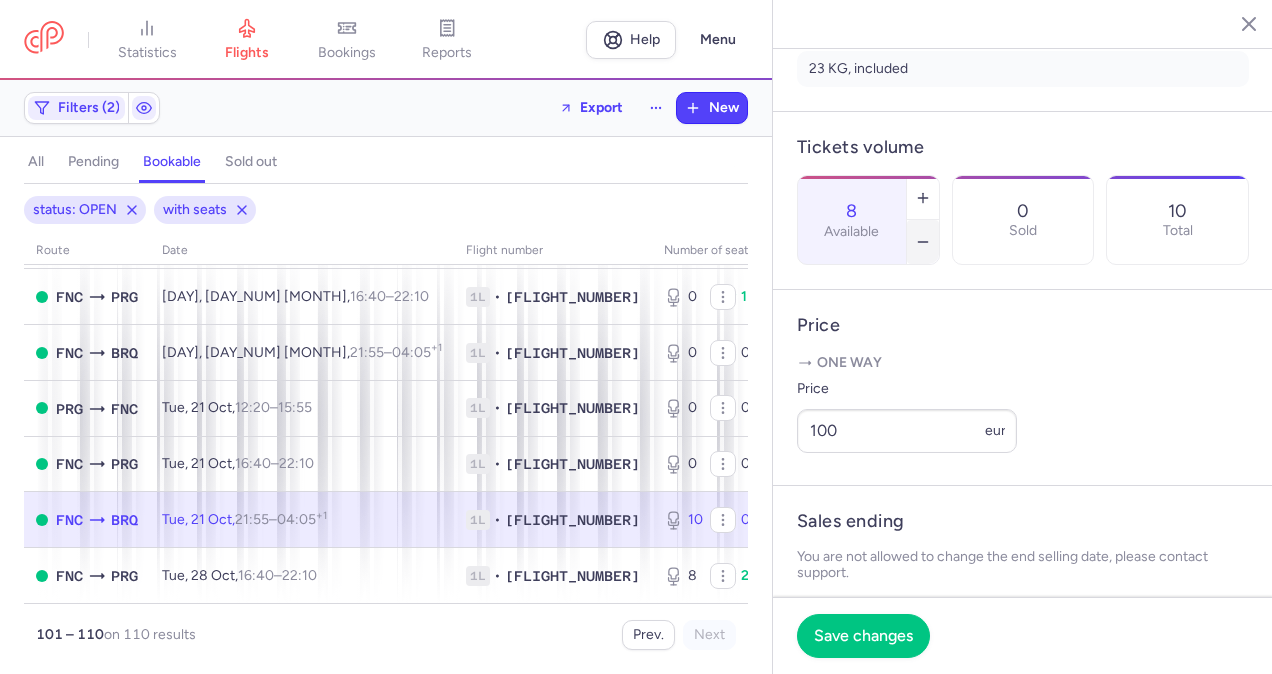 click 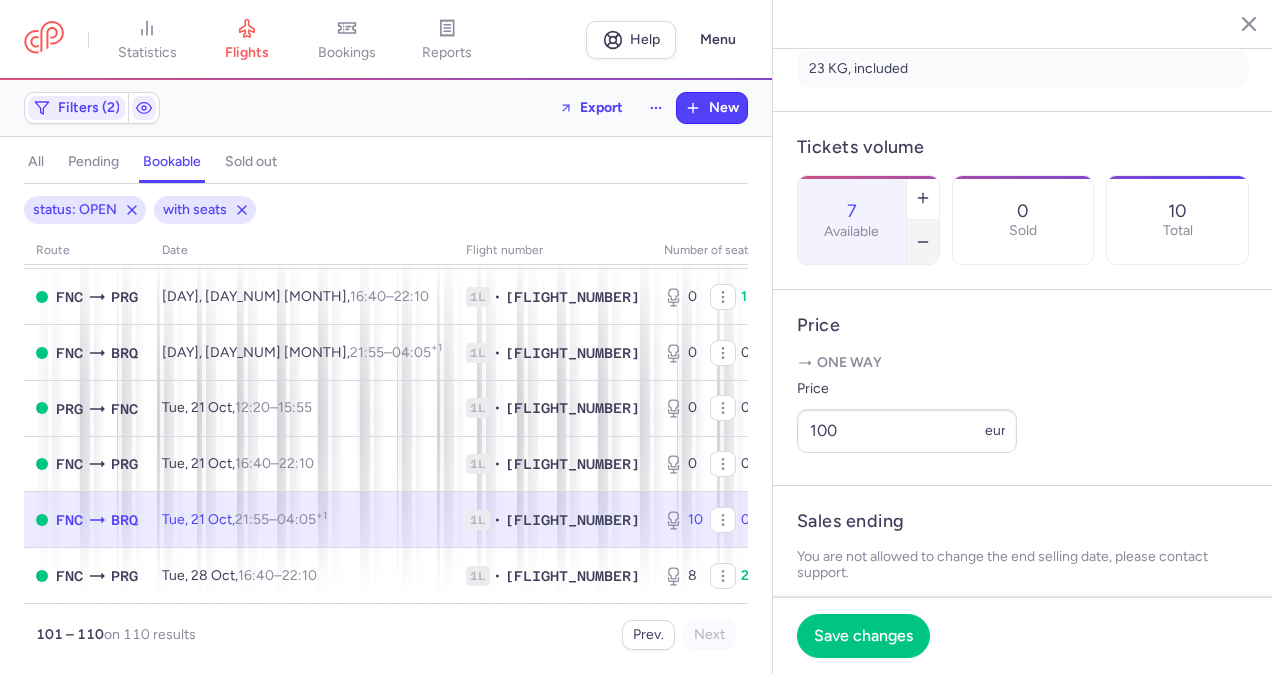 click 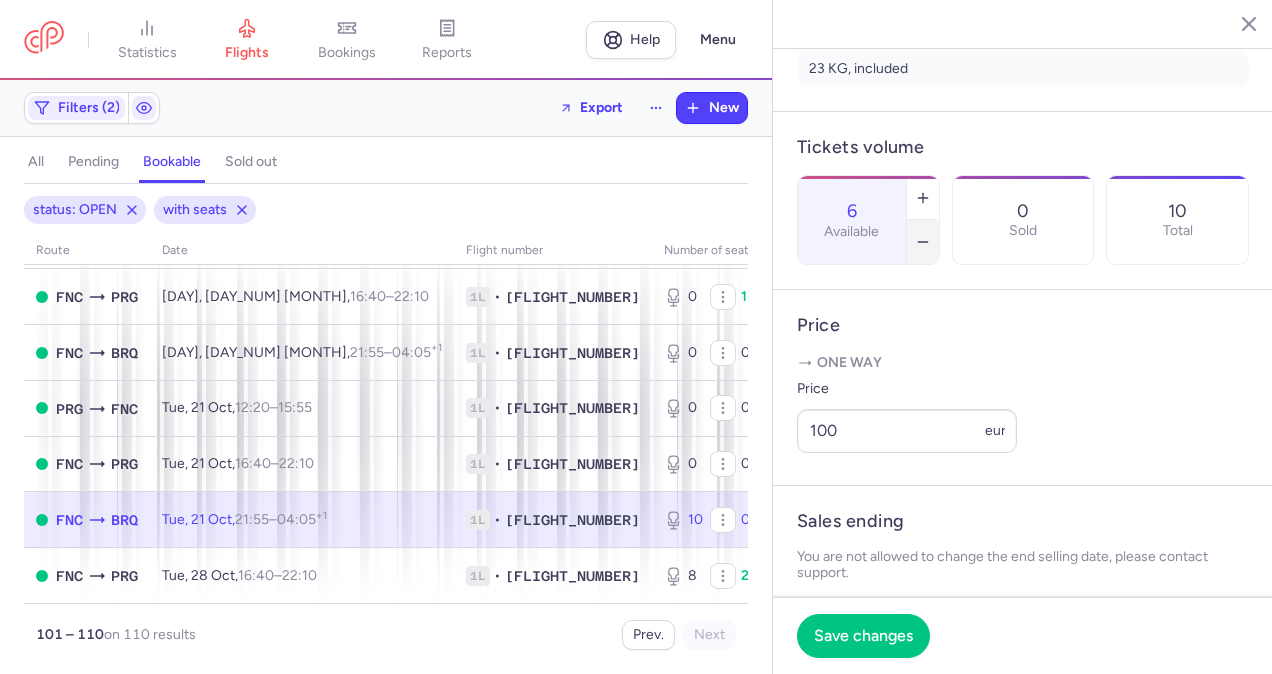click 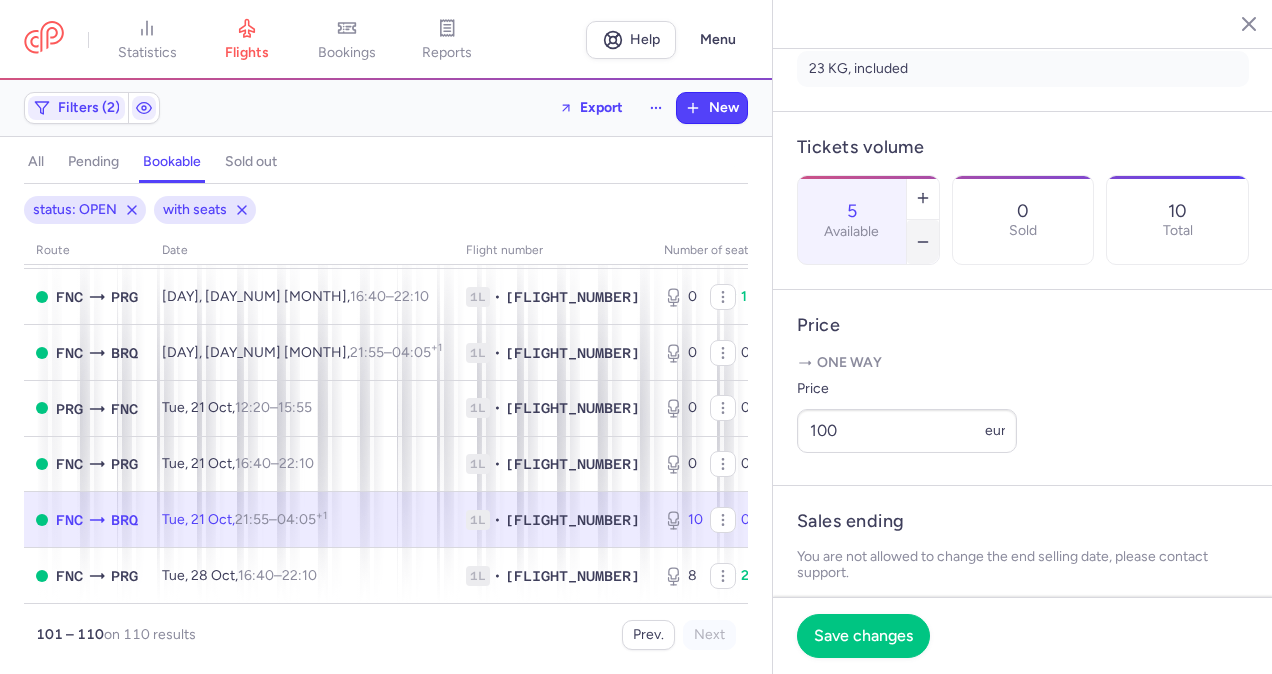 click 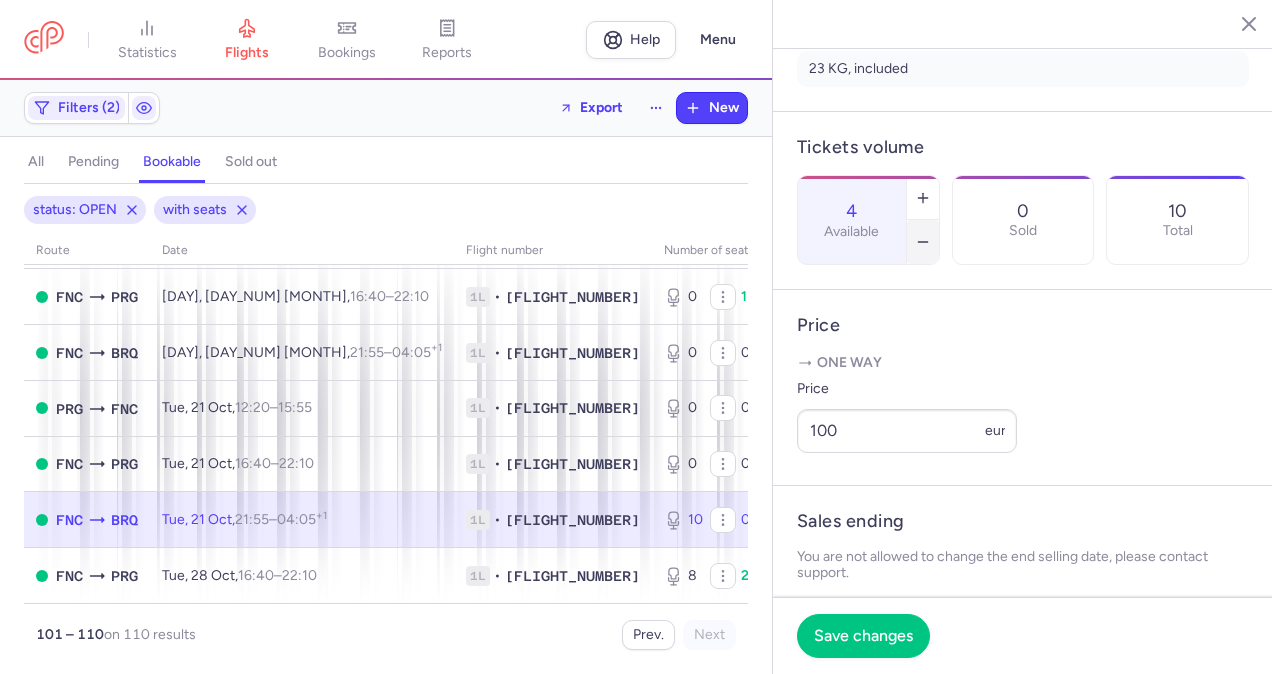 click 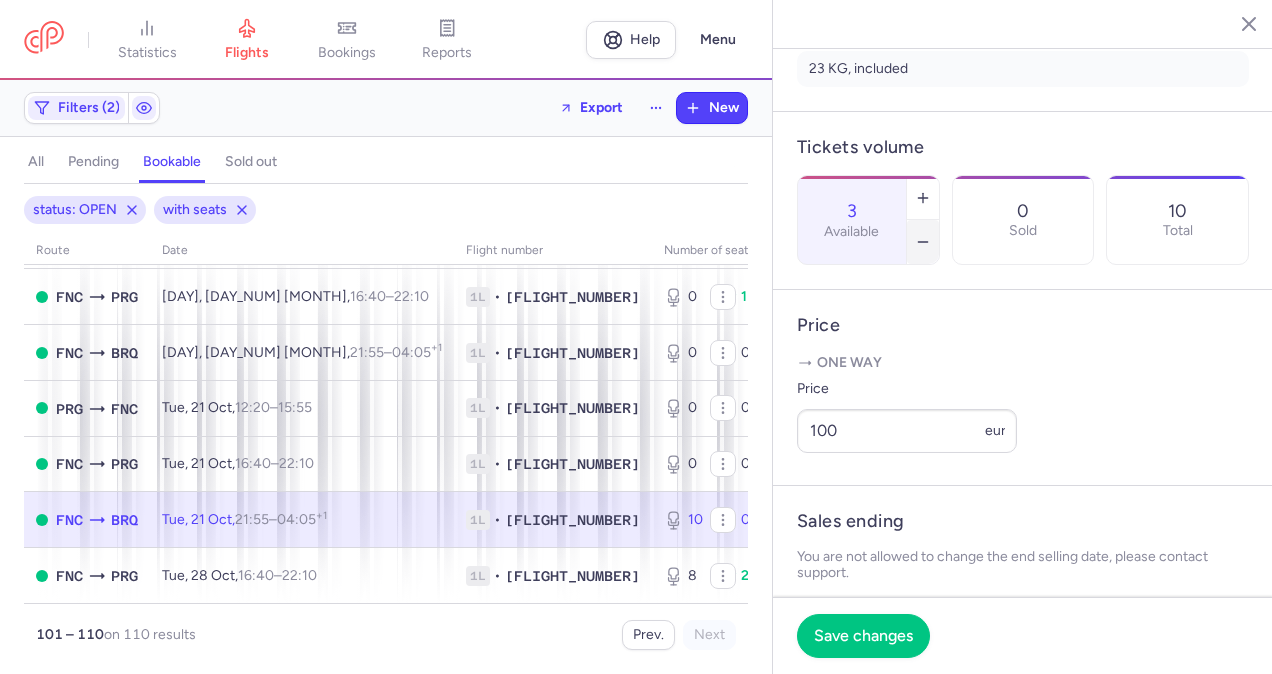click 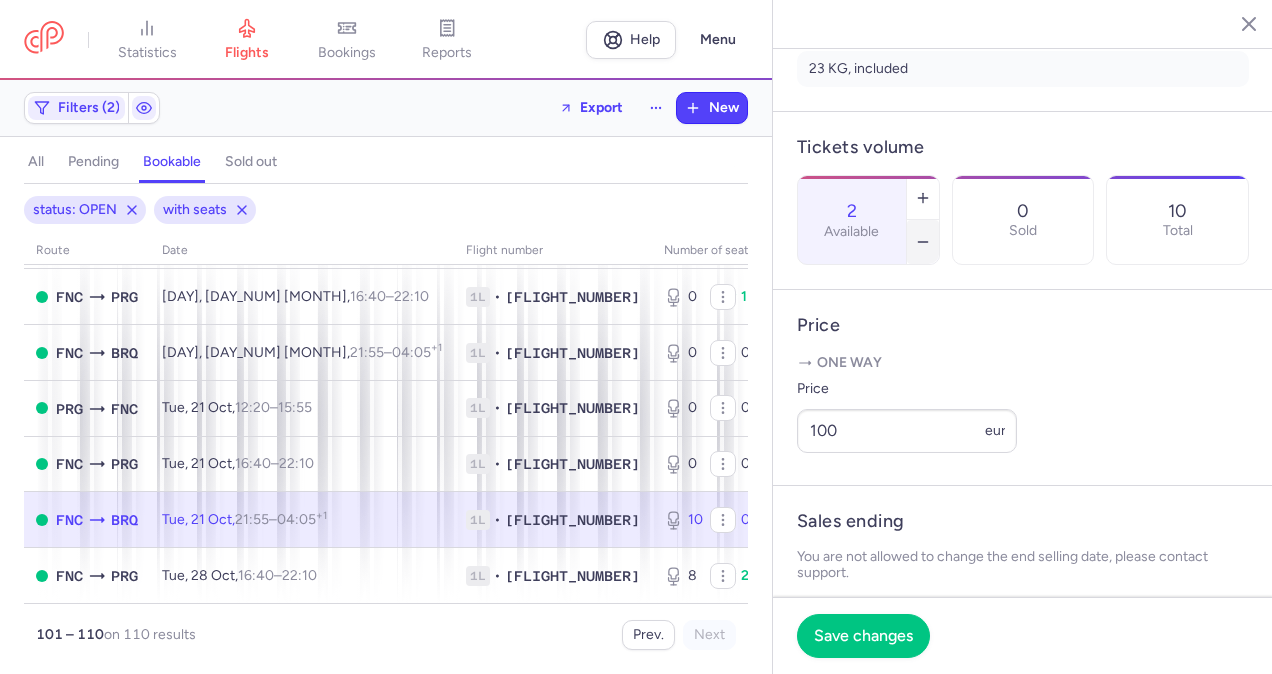click 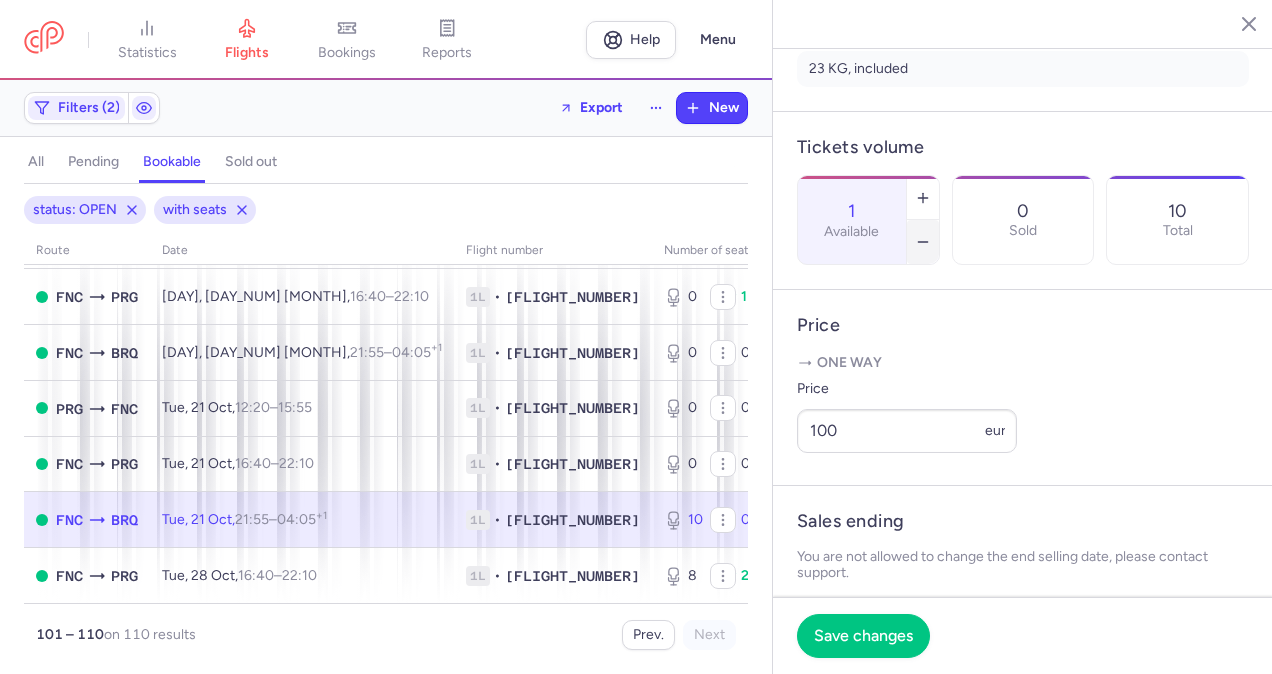 click 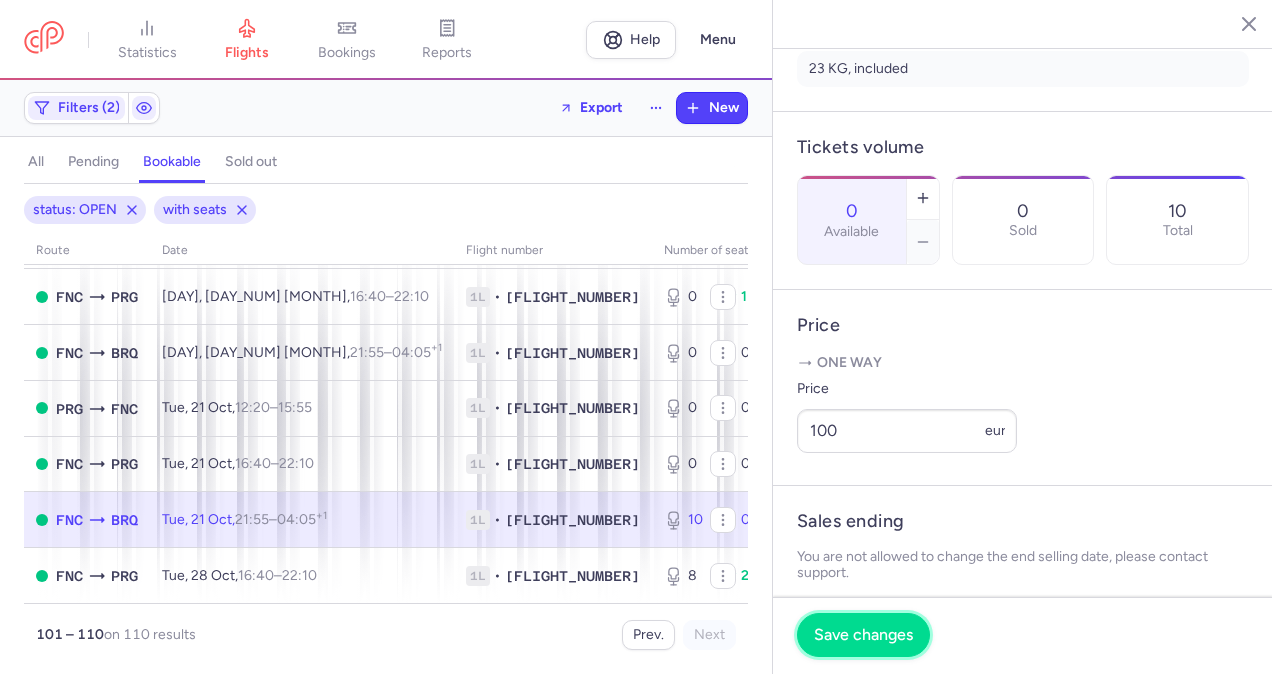 click on "Save changes" at bounding box center (863, 635) 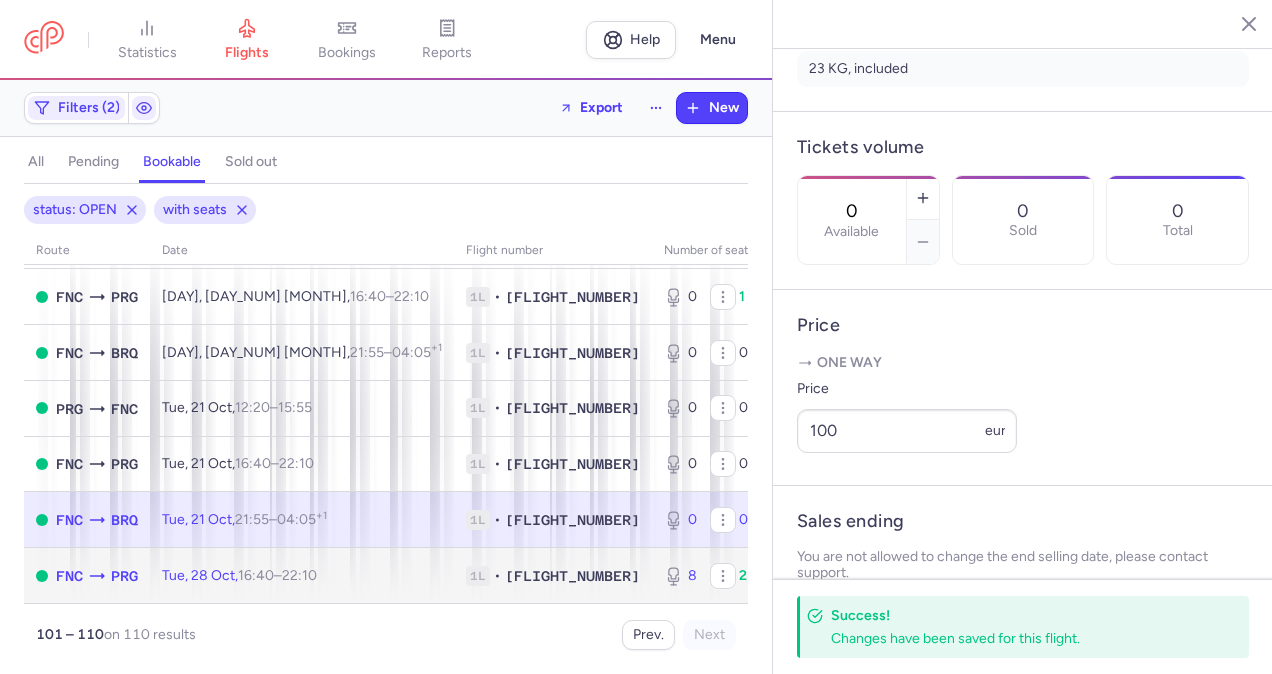 click on "8 2 10" at bounding box center [732, 576] 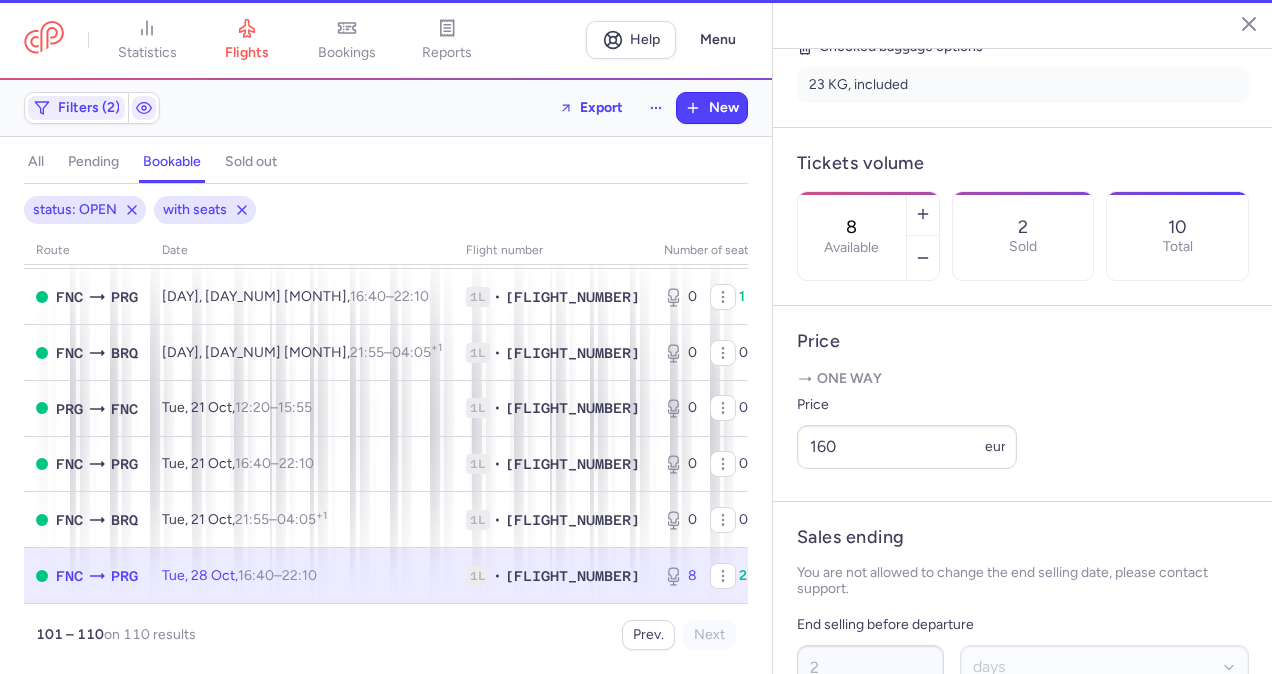 scroll, scrollTop: 500, scrollLeft: 0, axis: vertical 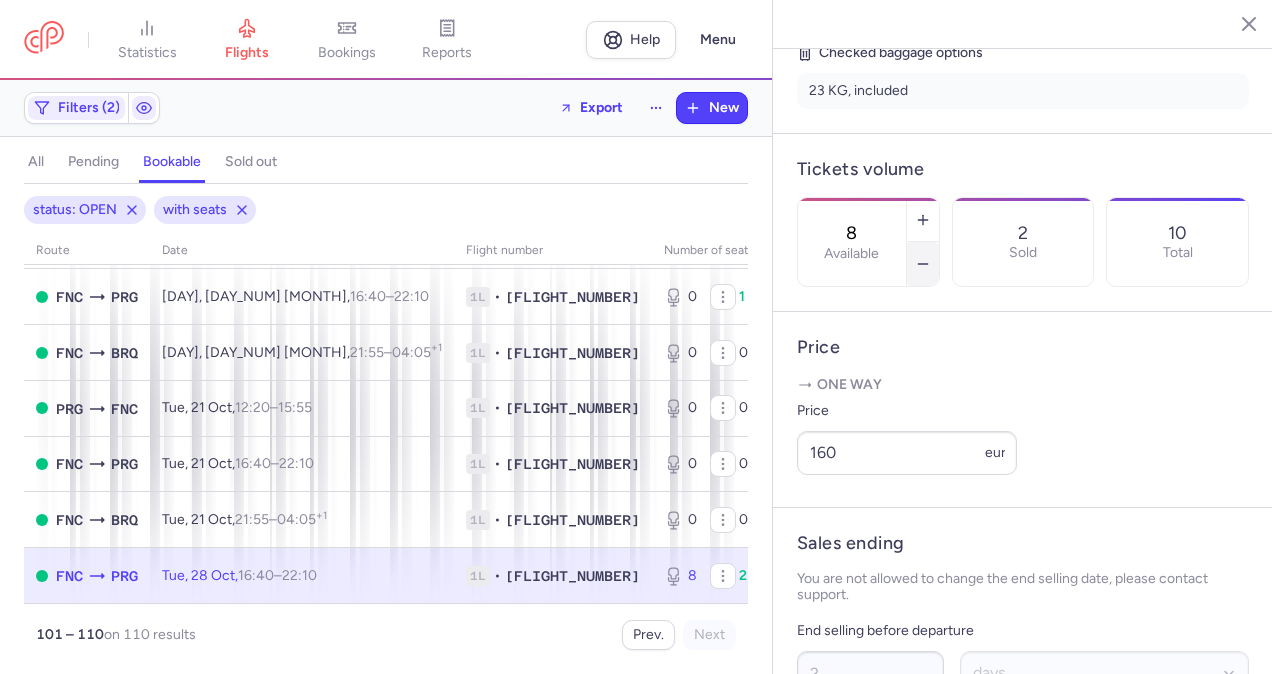 click 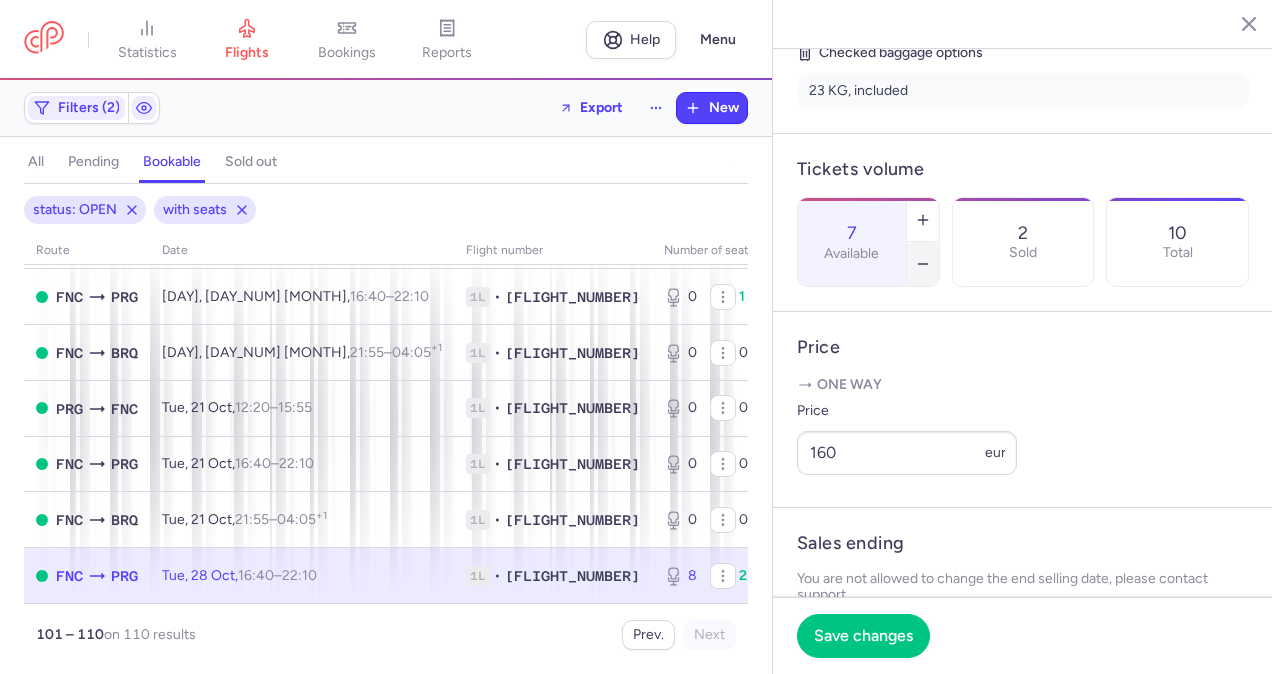 click 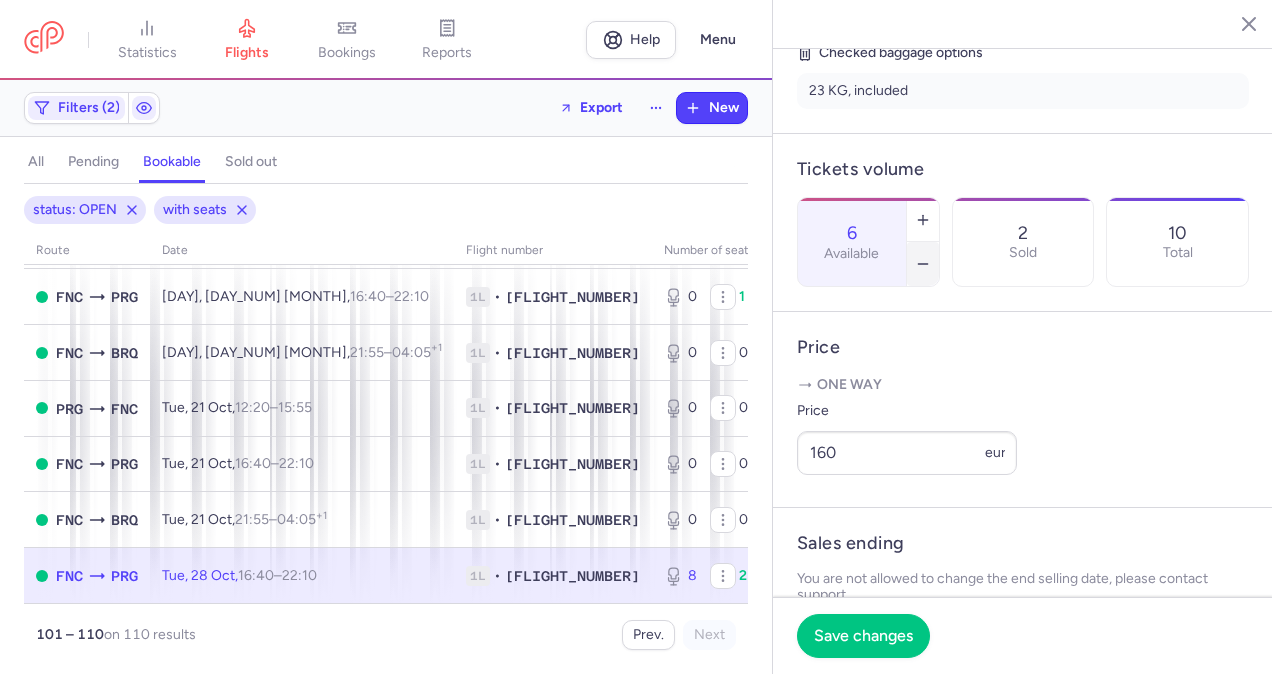 click 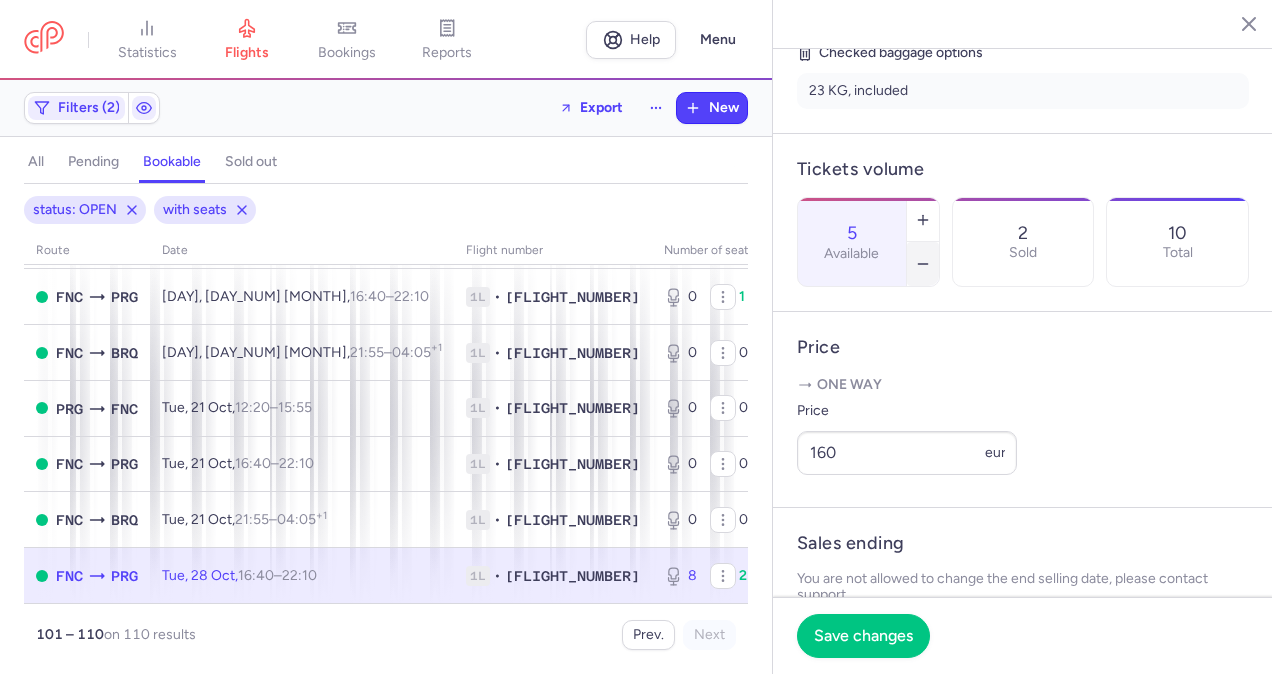 click 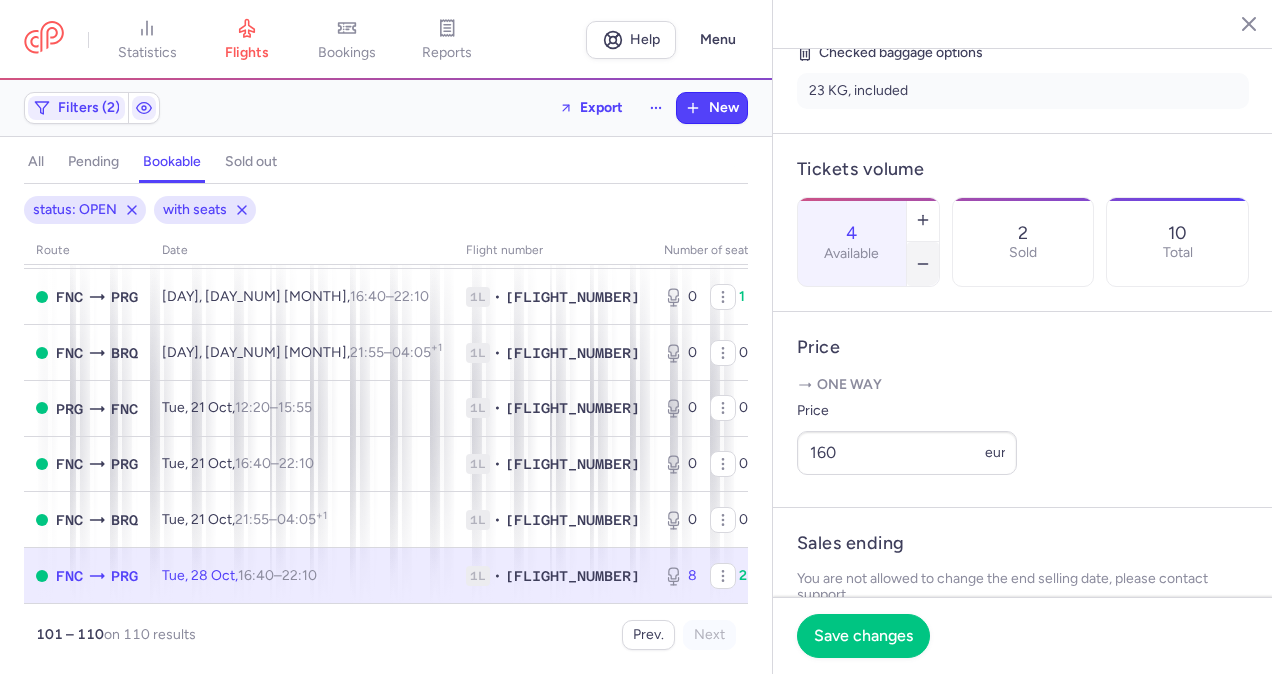 click 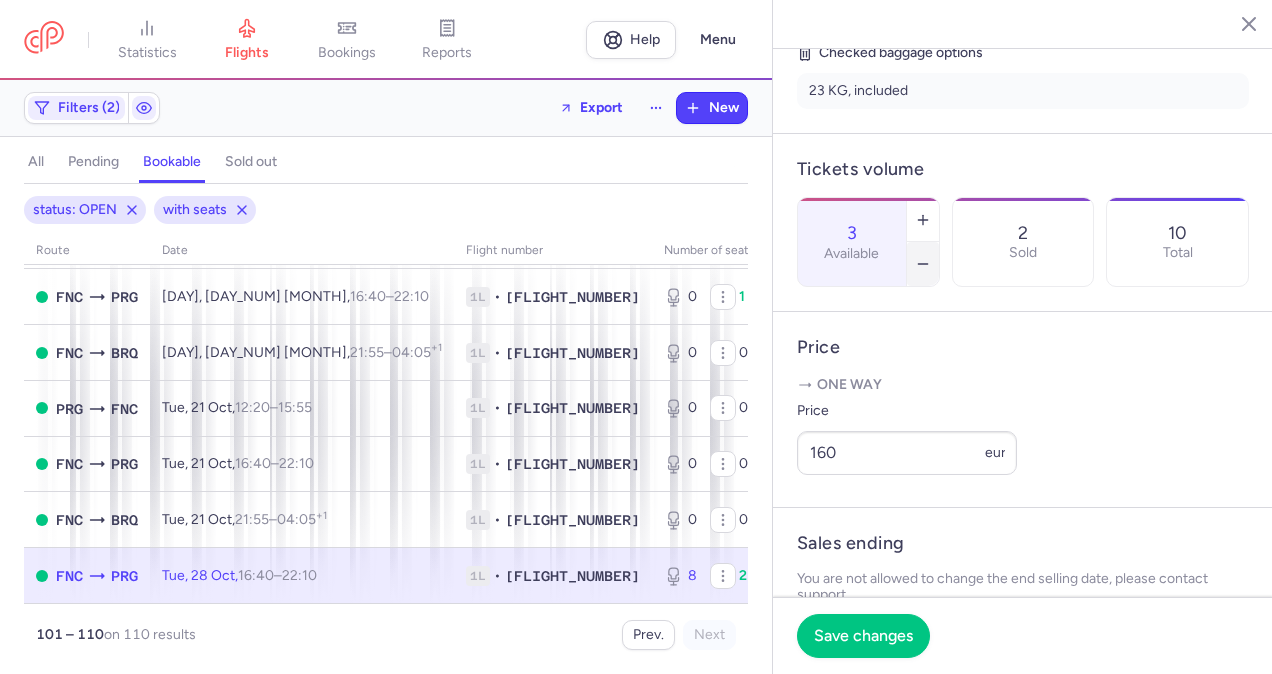 click 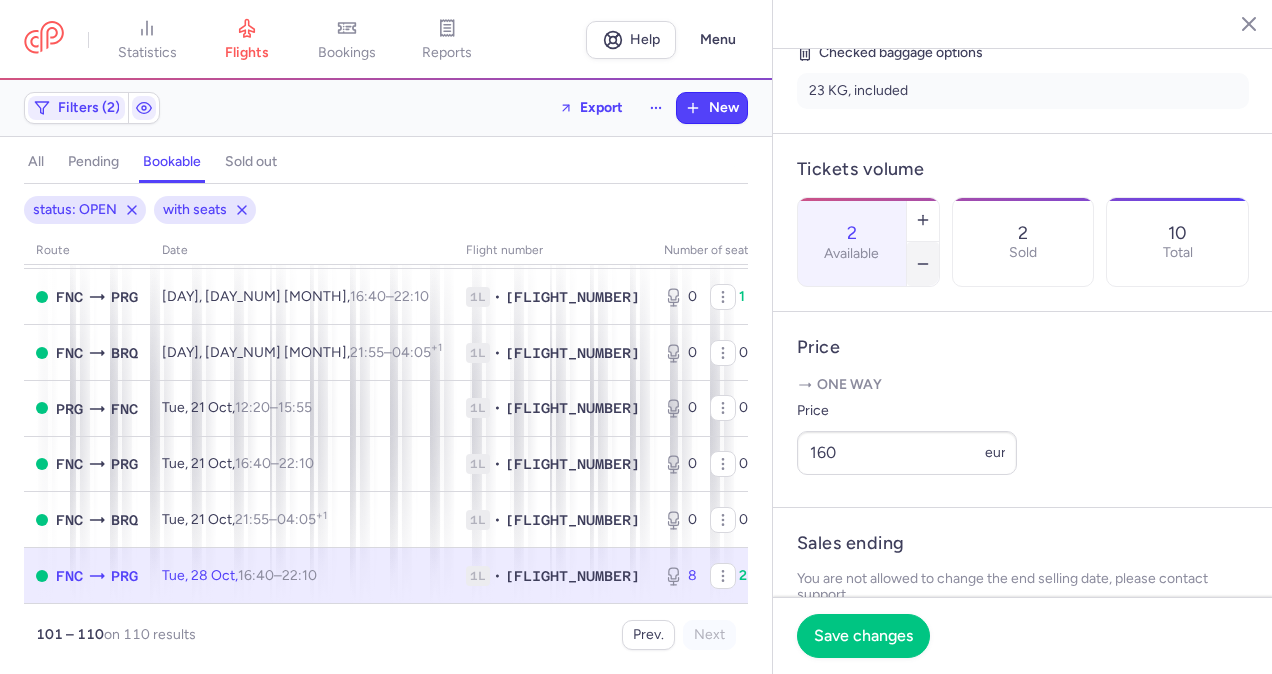 click 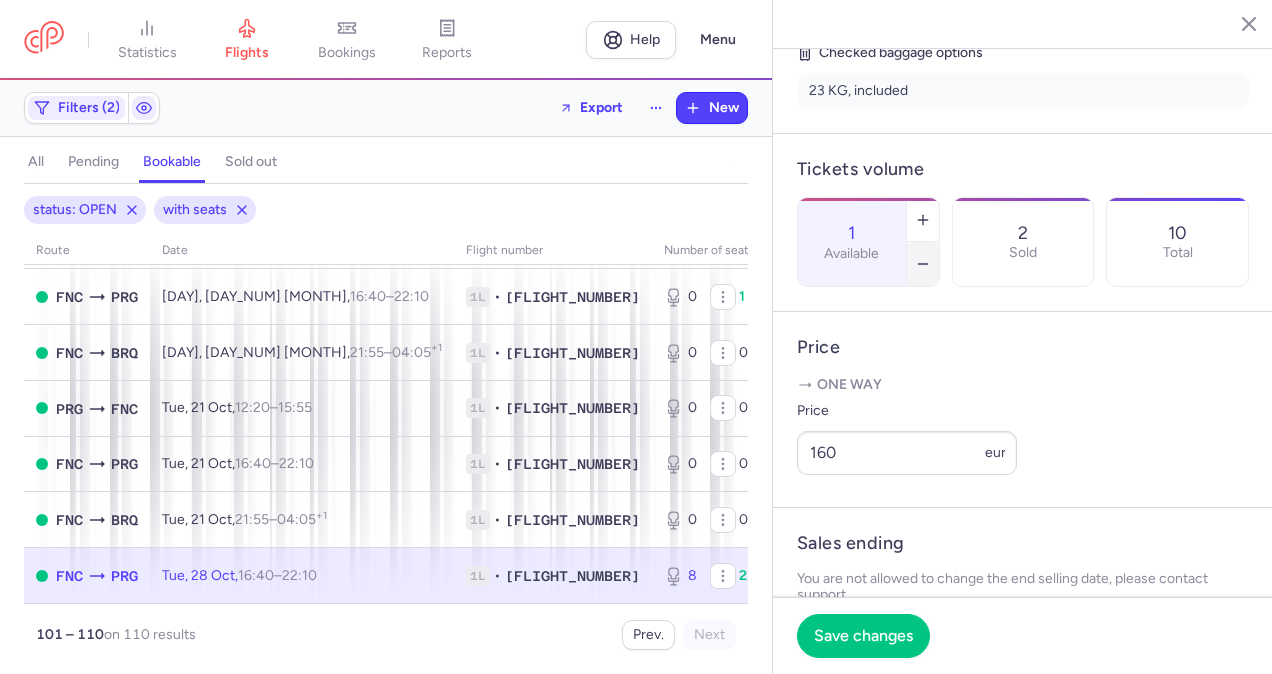 click 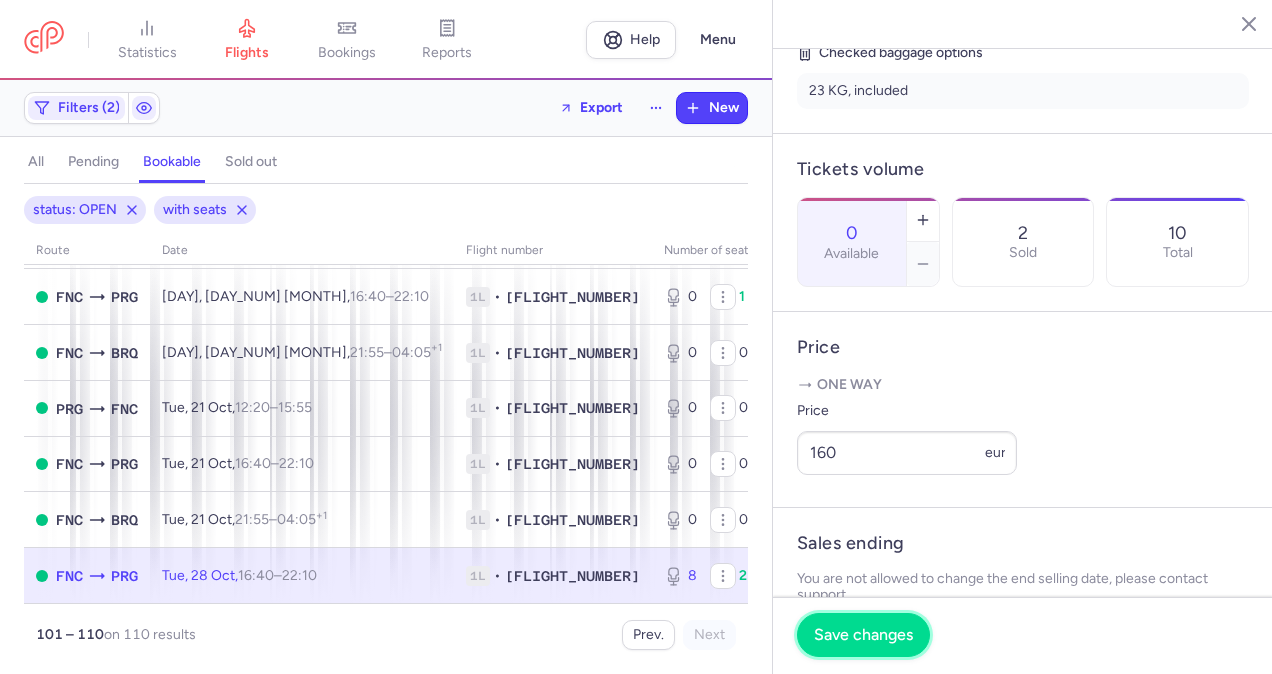 click on "Save changes" at bounding box center [863, 635] 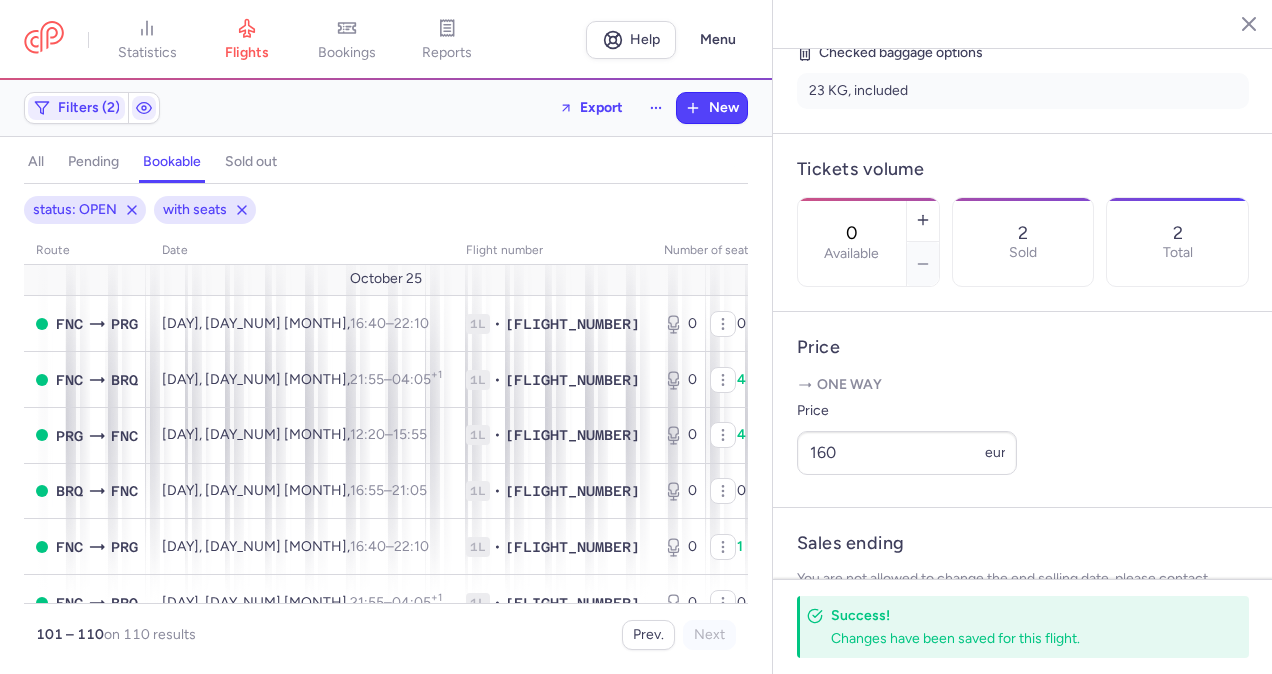 scroll, scrollTop: 0, scrollLeft: 0, axis: both 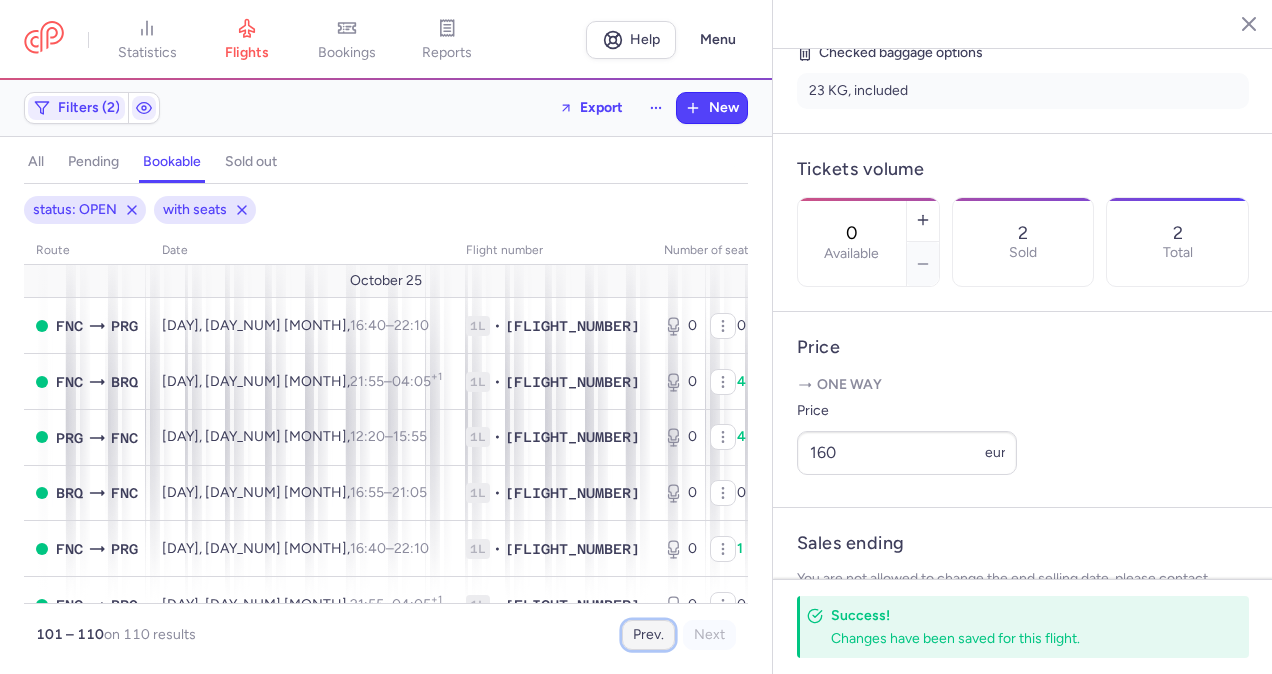 click on "Prev." at bounding box center [648, 635] 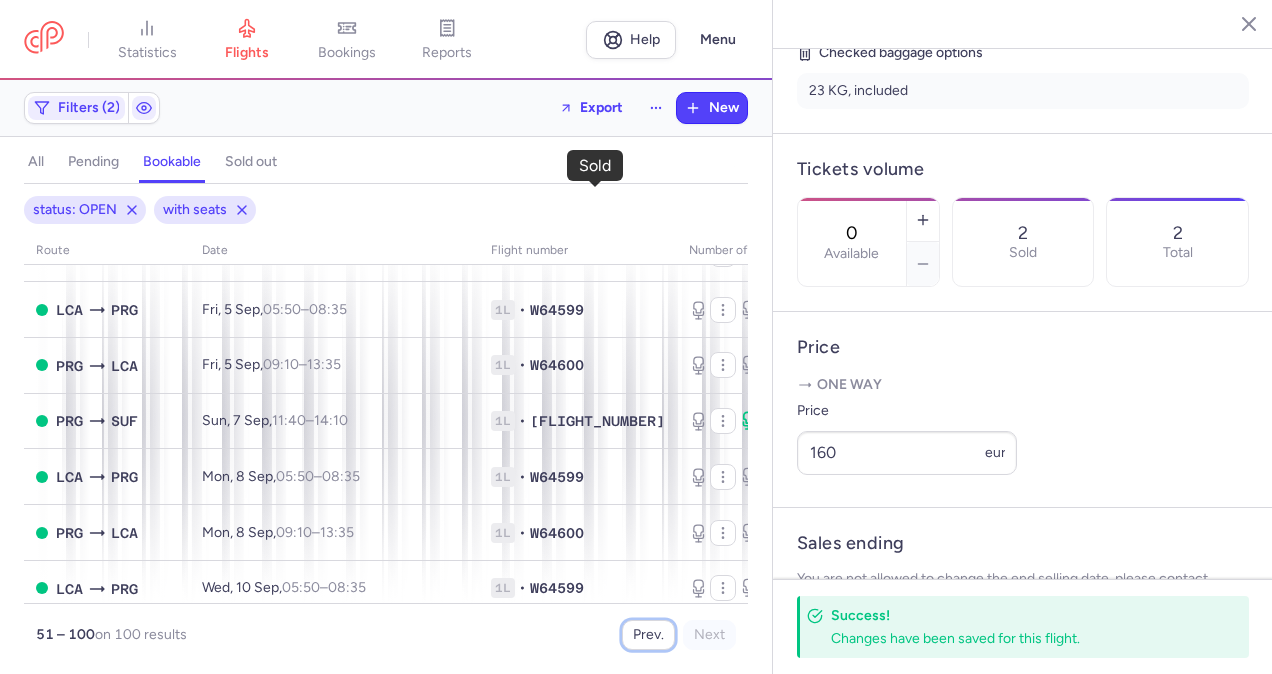 scroll, scrollTop: 300, scrollLeft: 0, axis: vertical 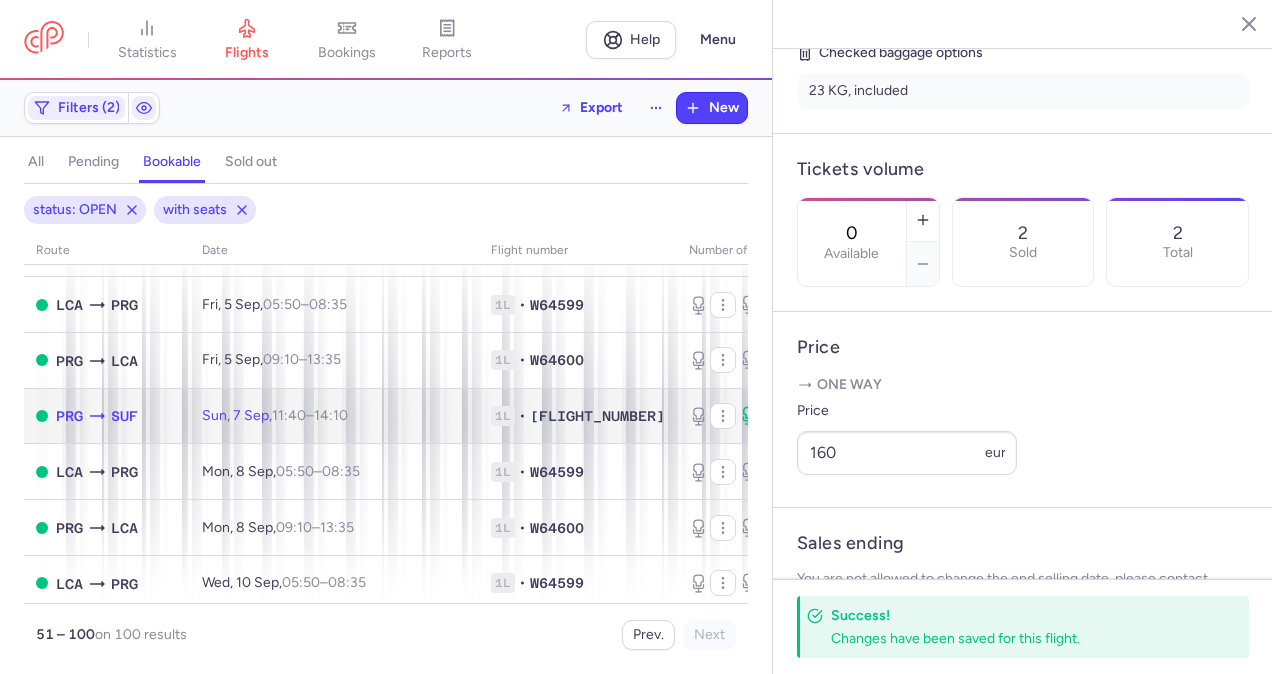 click on "1 3 4" at bounding box center (760, 416) 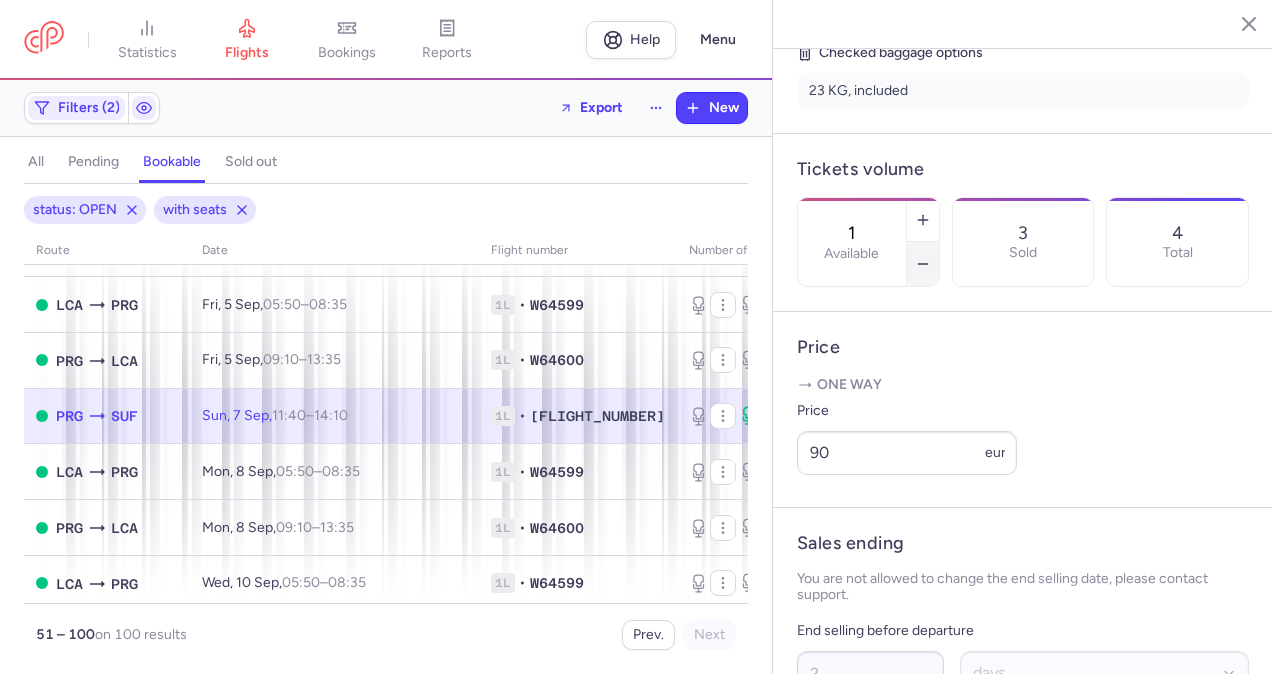 click 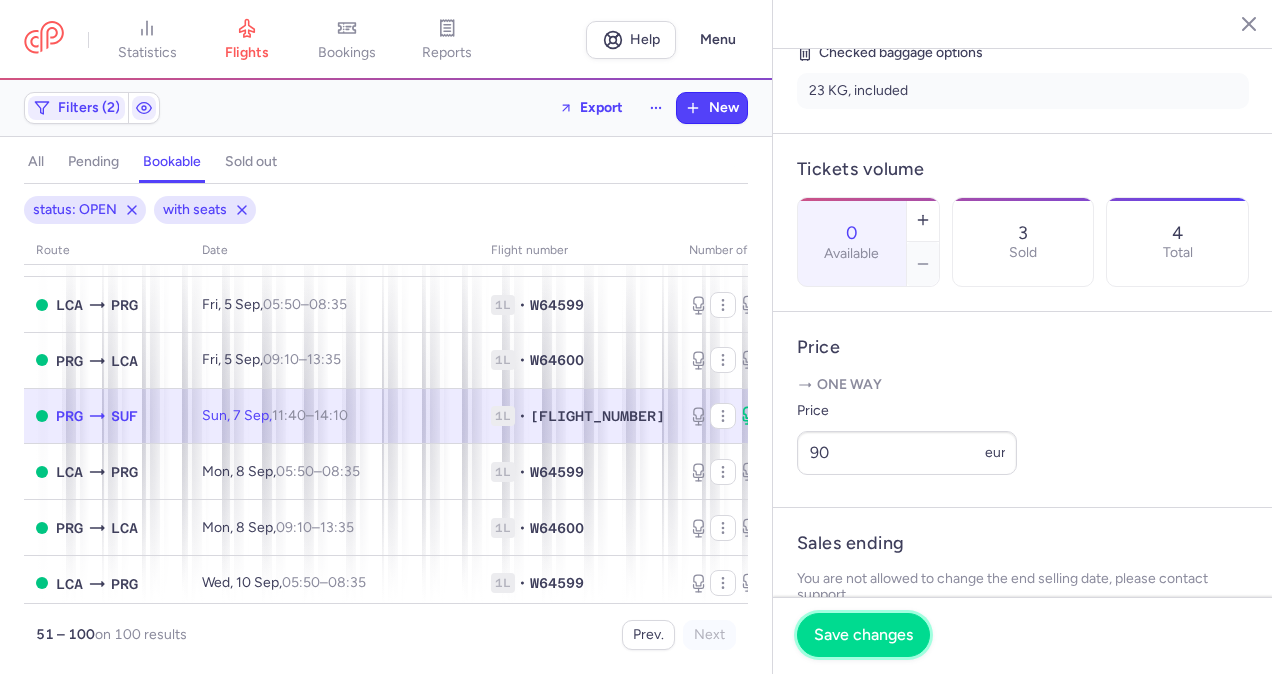 click on "Save changes" at bounding box center [863, 635] 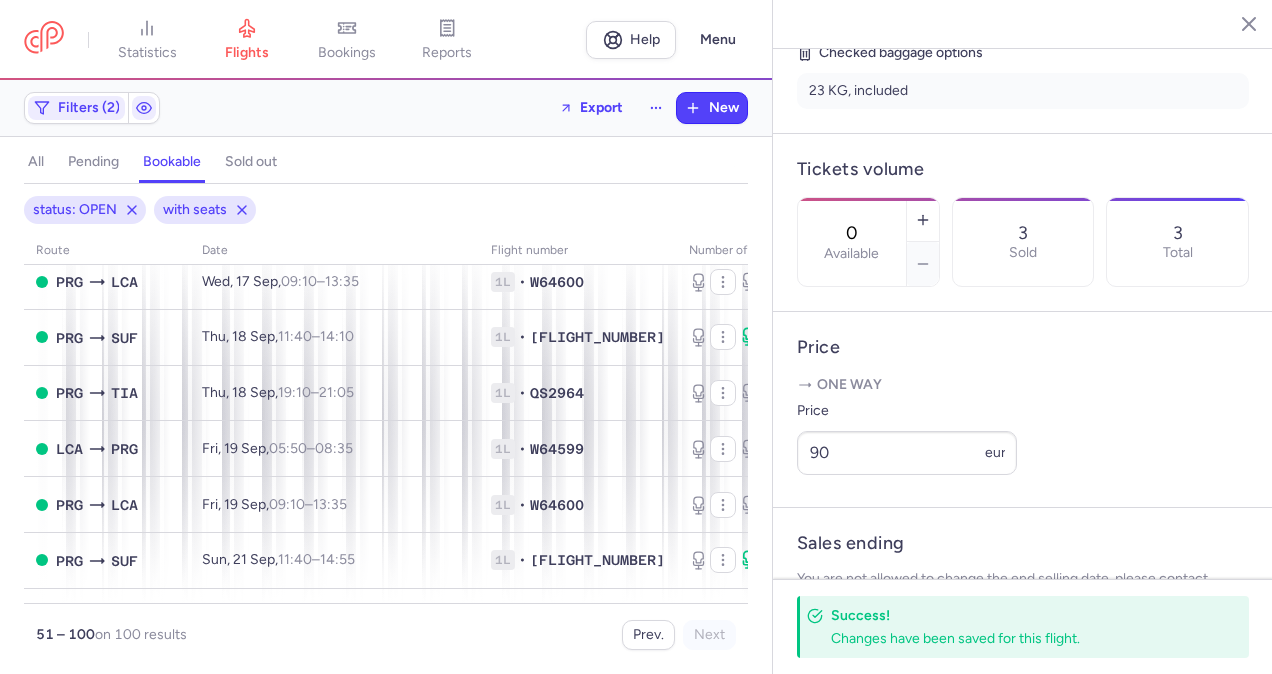 scroll, scrollTop: 1000, scrollLeft: 0, axis: vertical 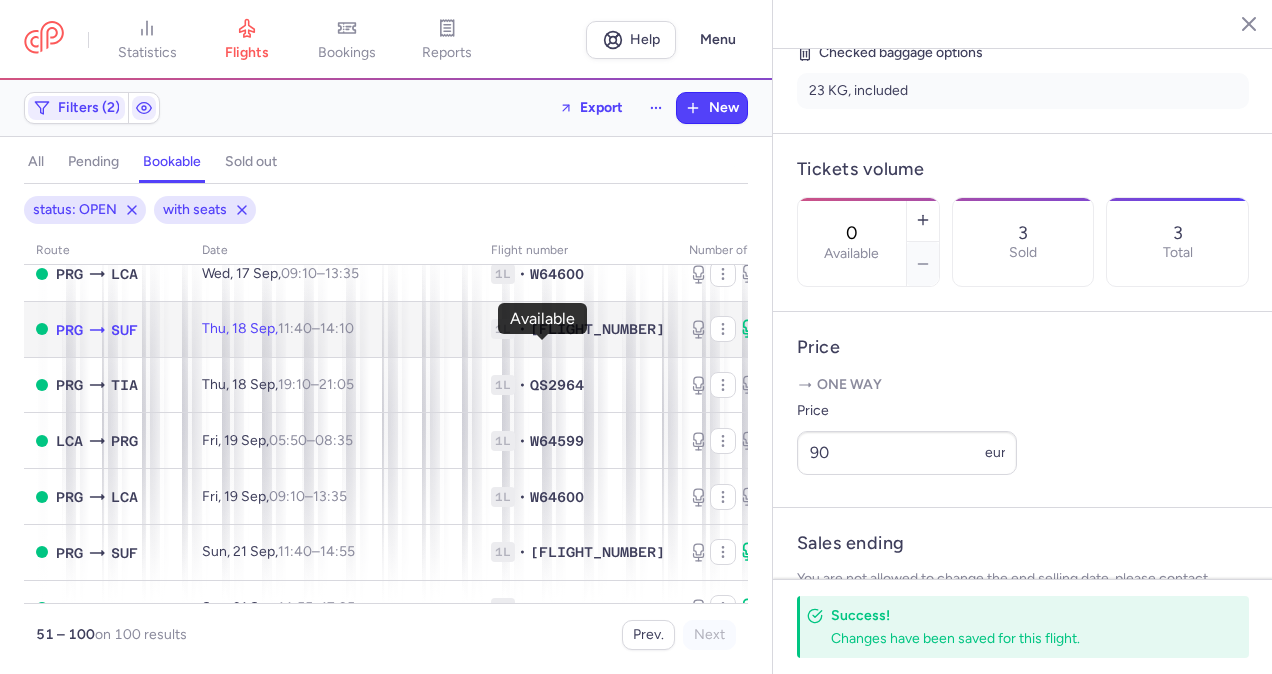 click 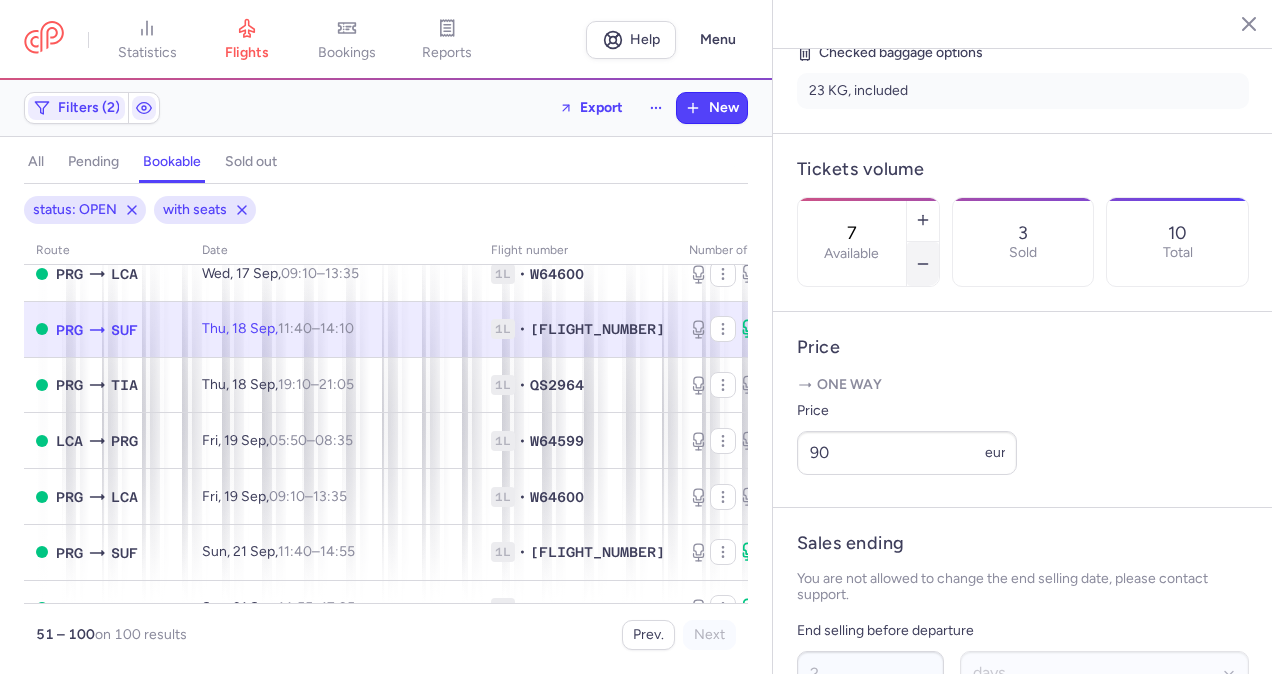 click 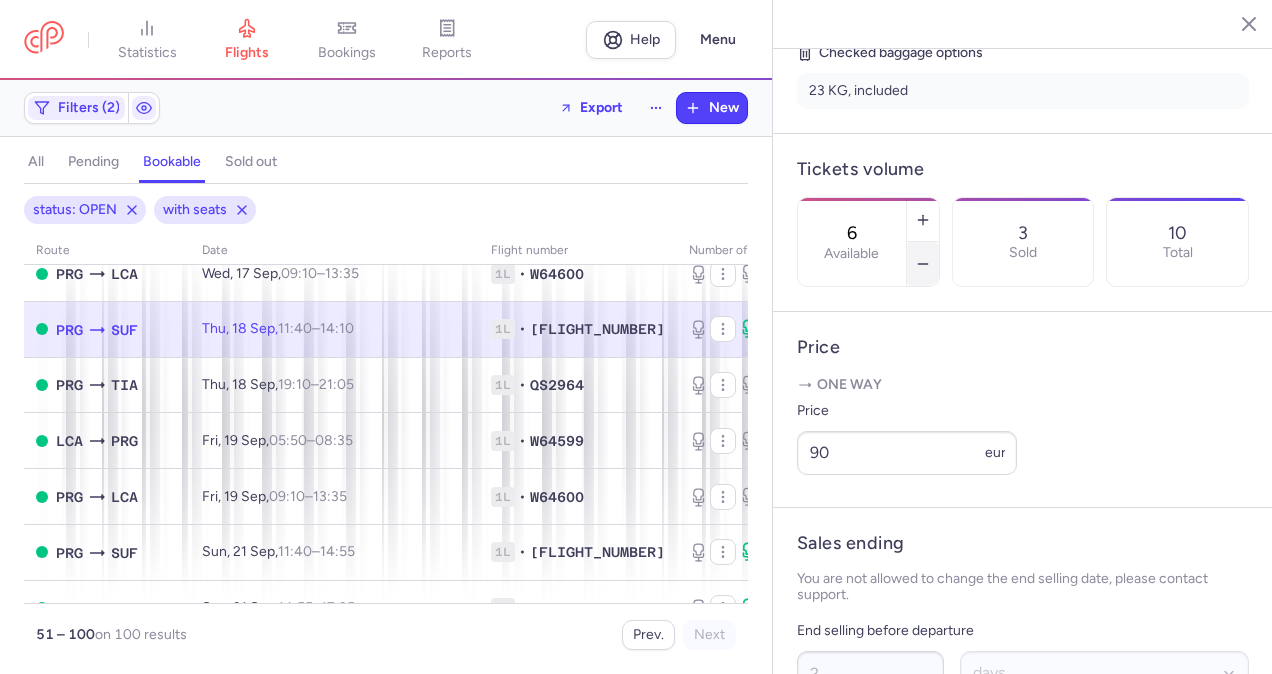 click 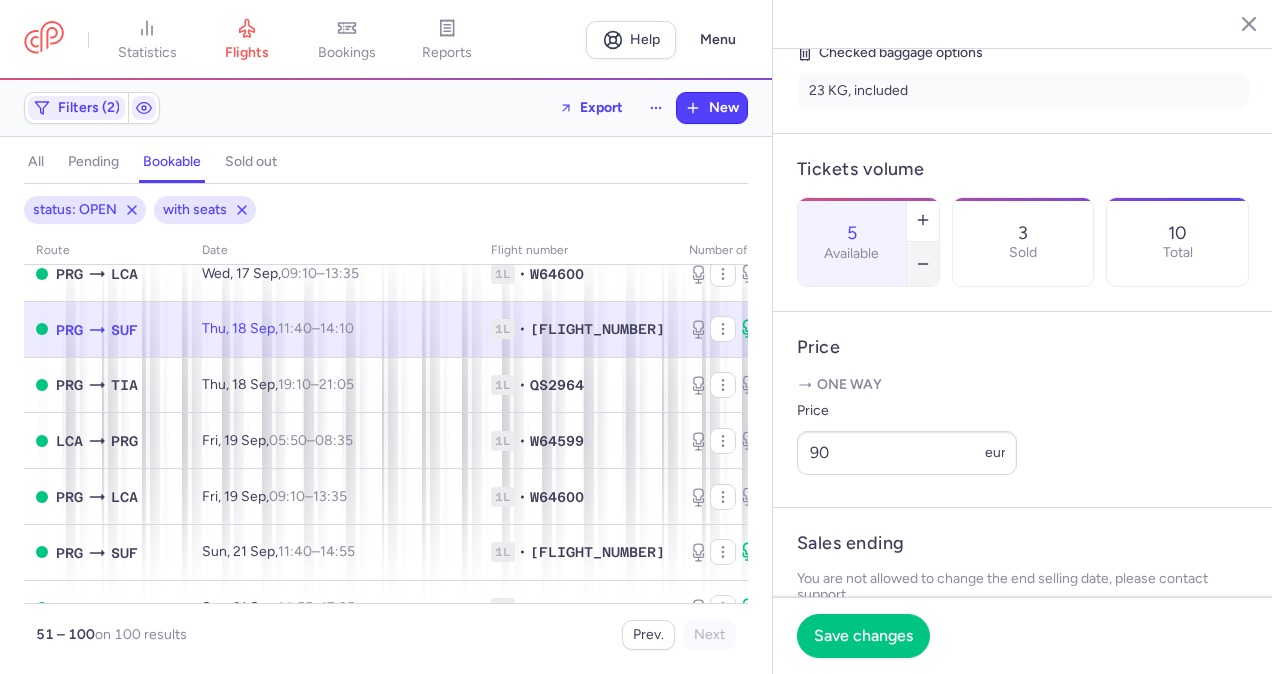 click 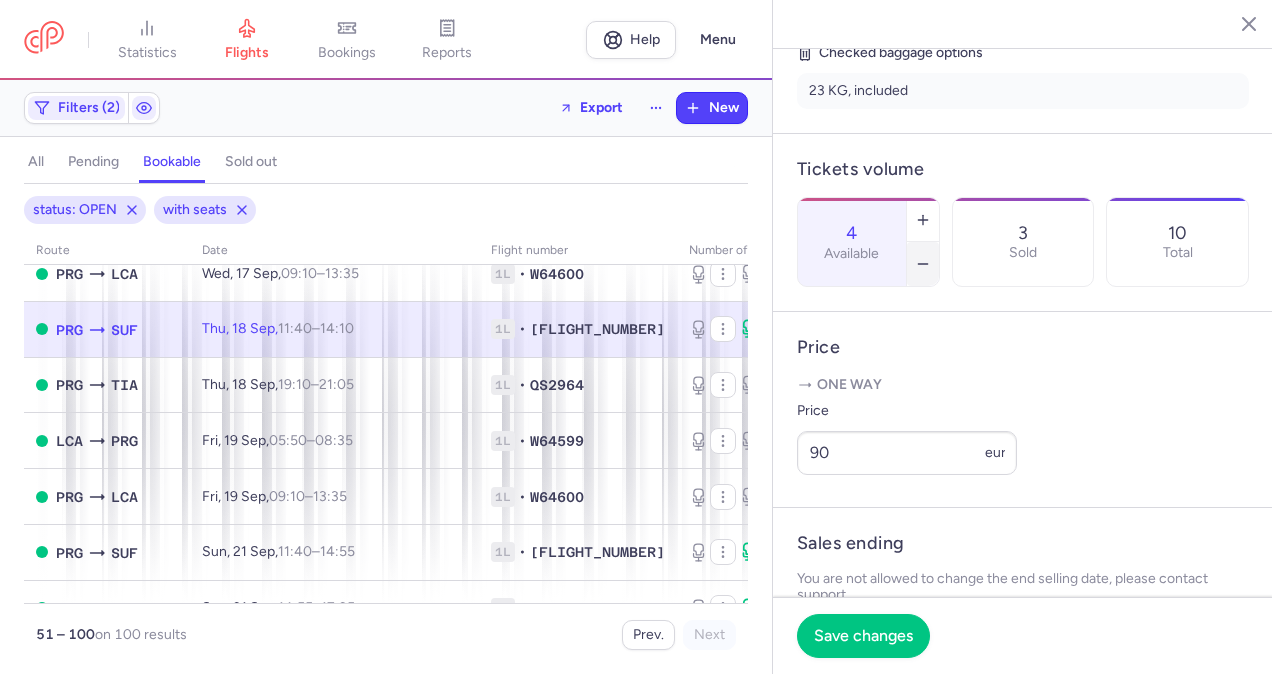 click 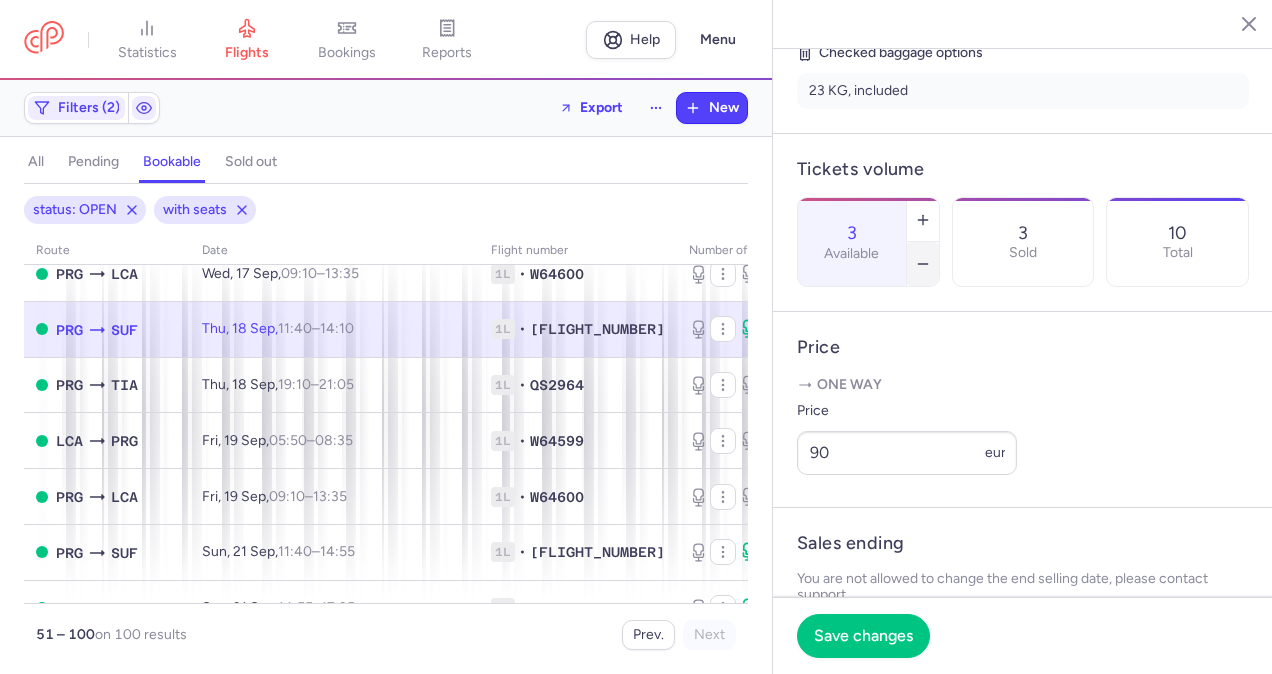 click 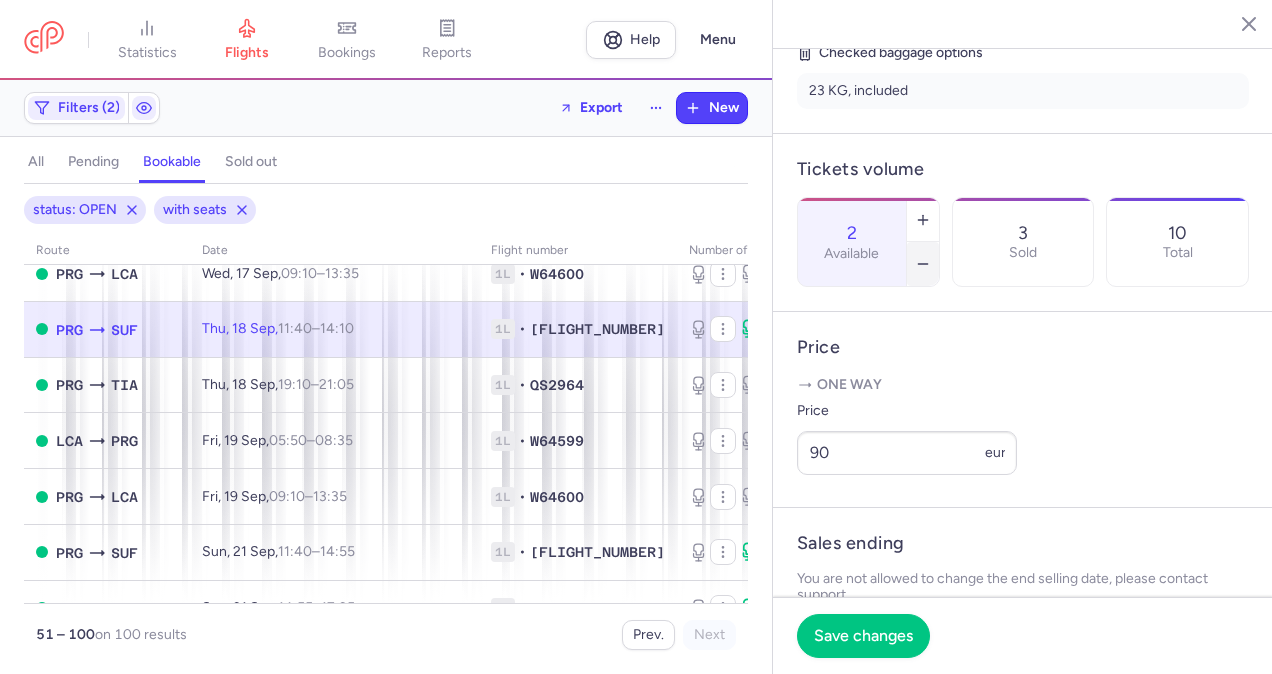 click 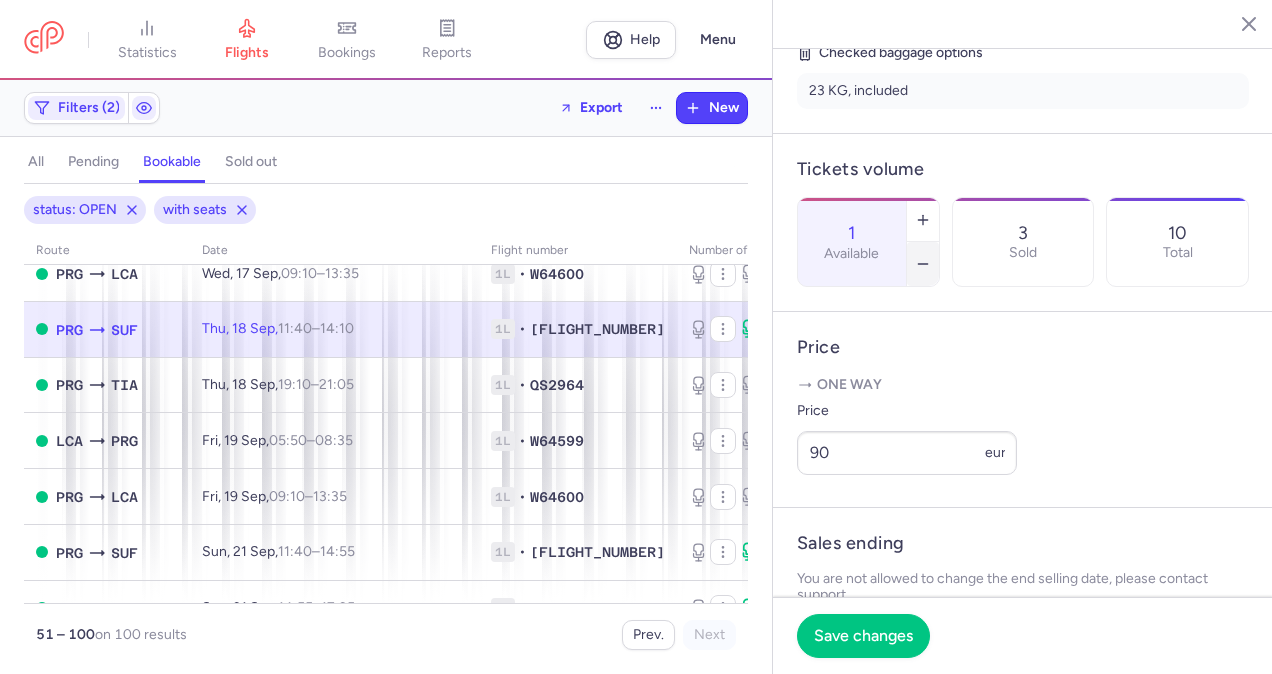 click 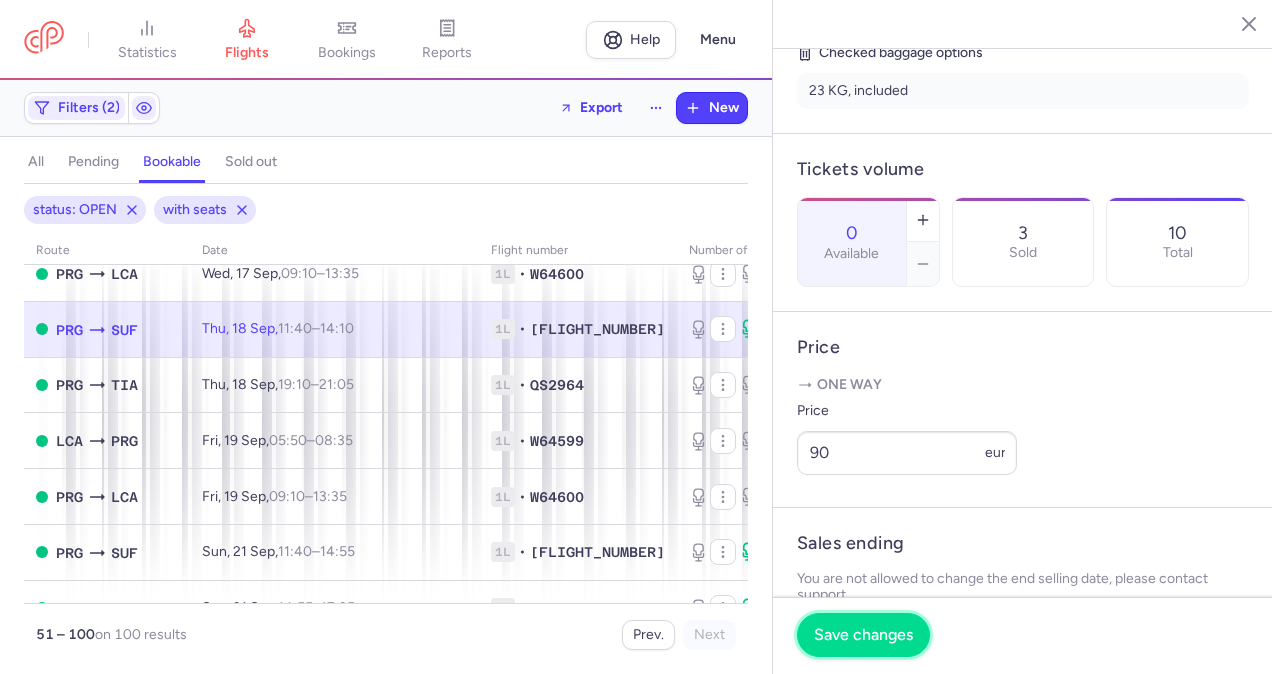 click on "Save changes" at bounding box center [863, 635] 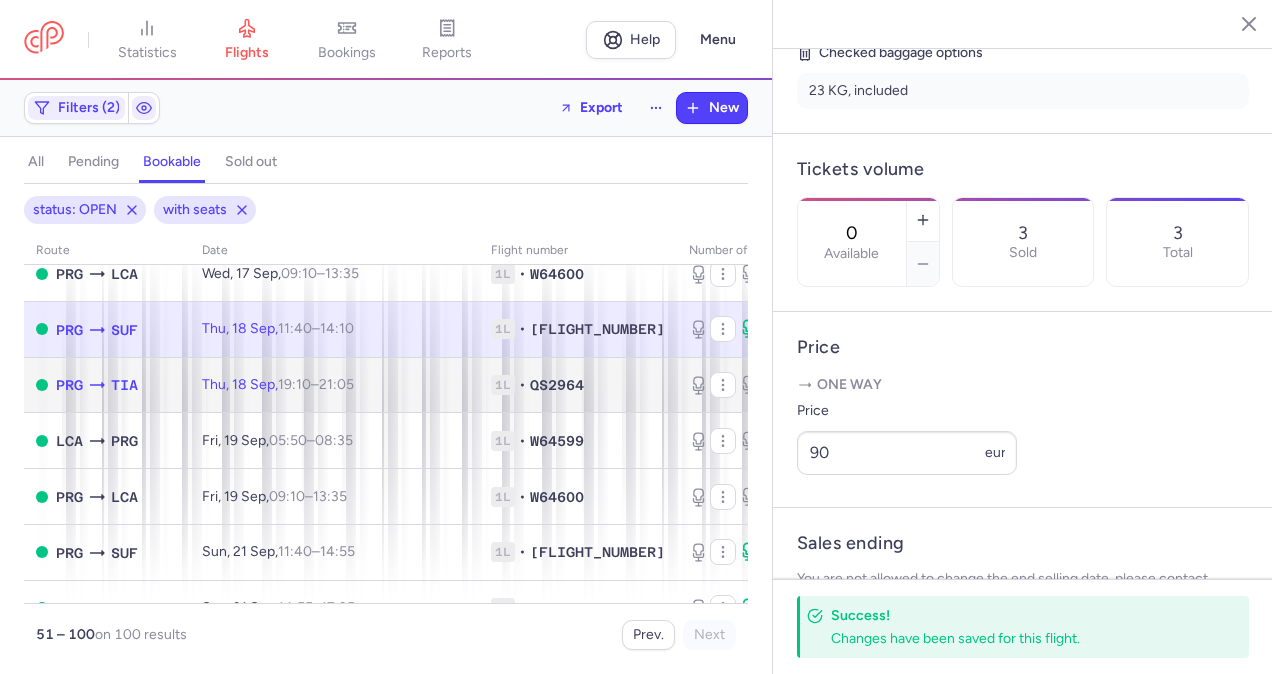 click on "10" at bounding box center (707, 385) 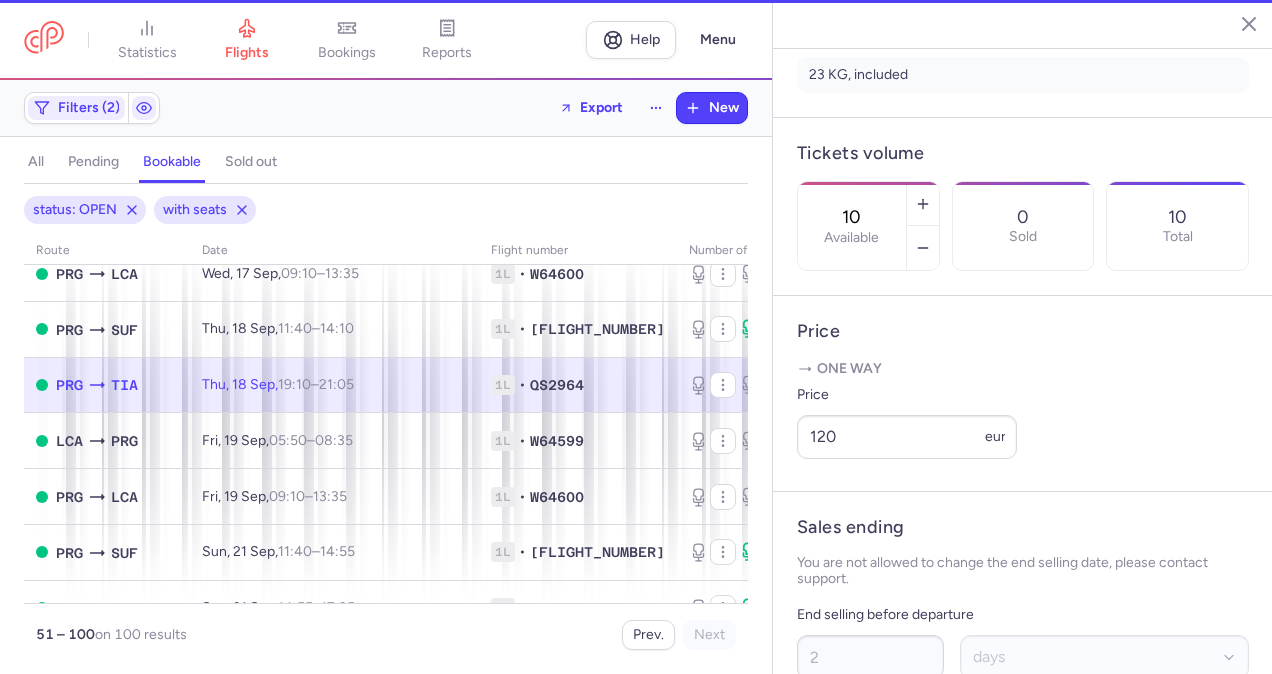 scroll, scrollTop: 484, scrollLeft: 0, axis: vertical 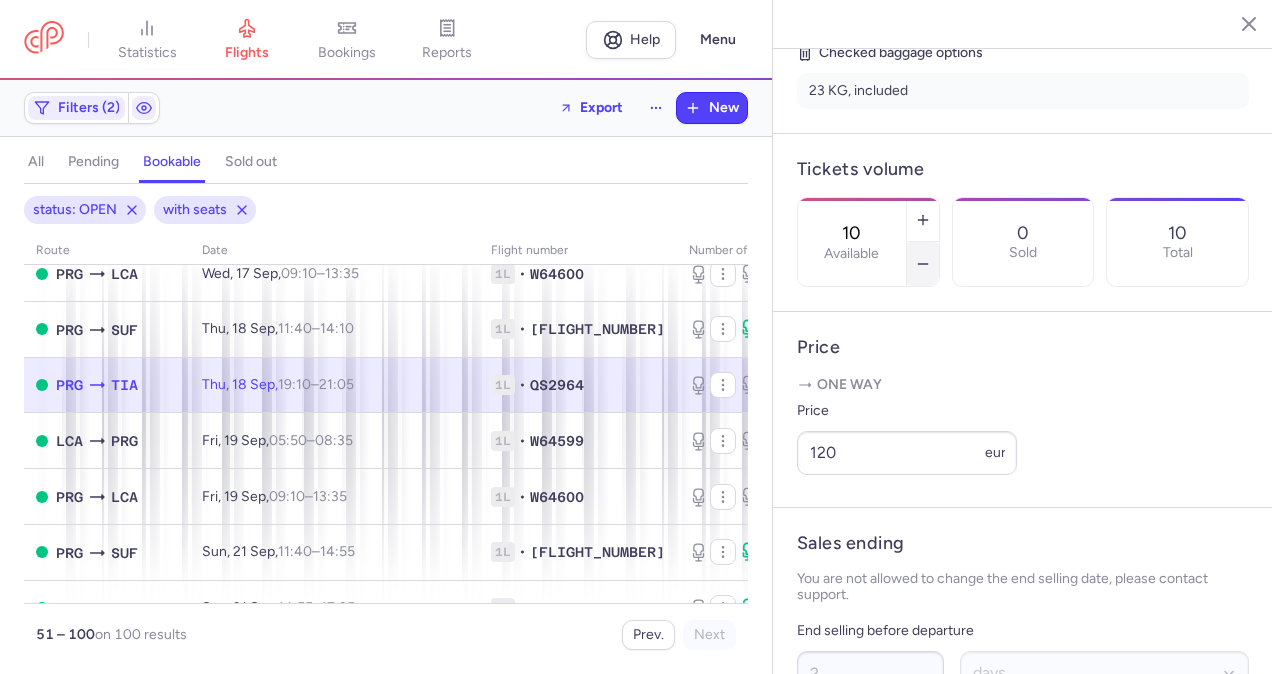 click at bounding box center (923, 264) 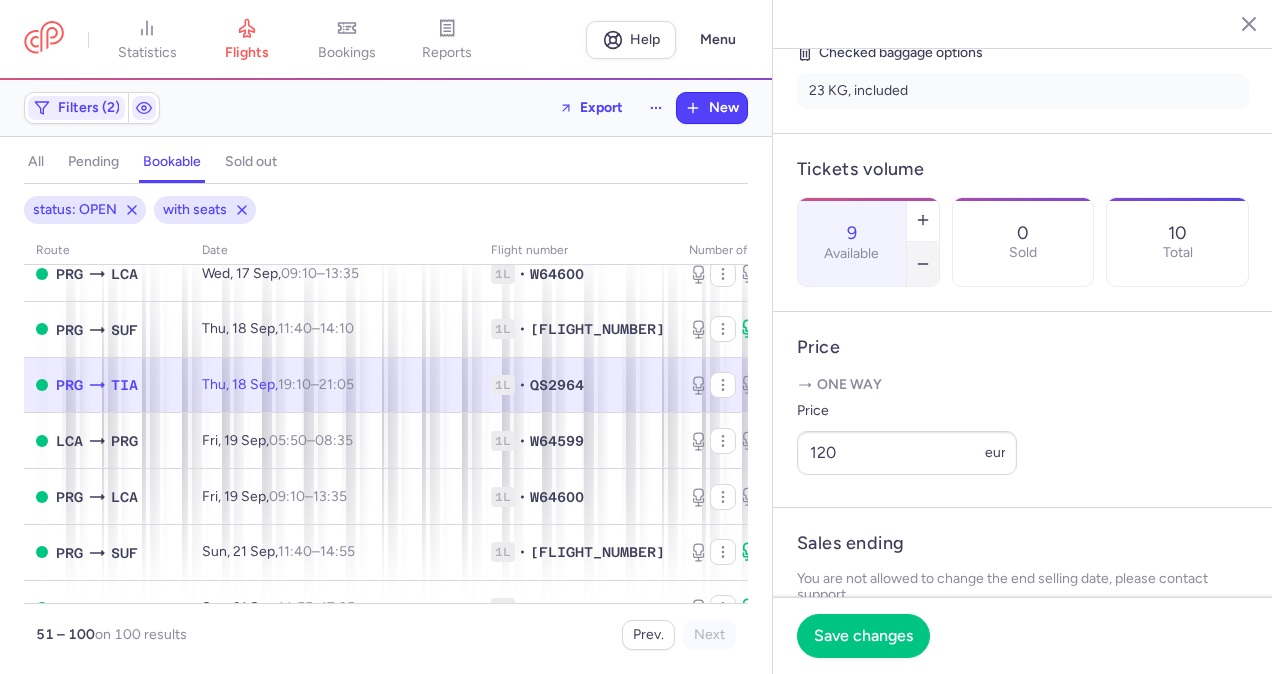 click at bounding box center (923, 264) 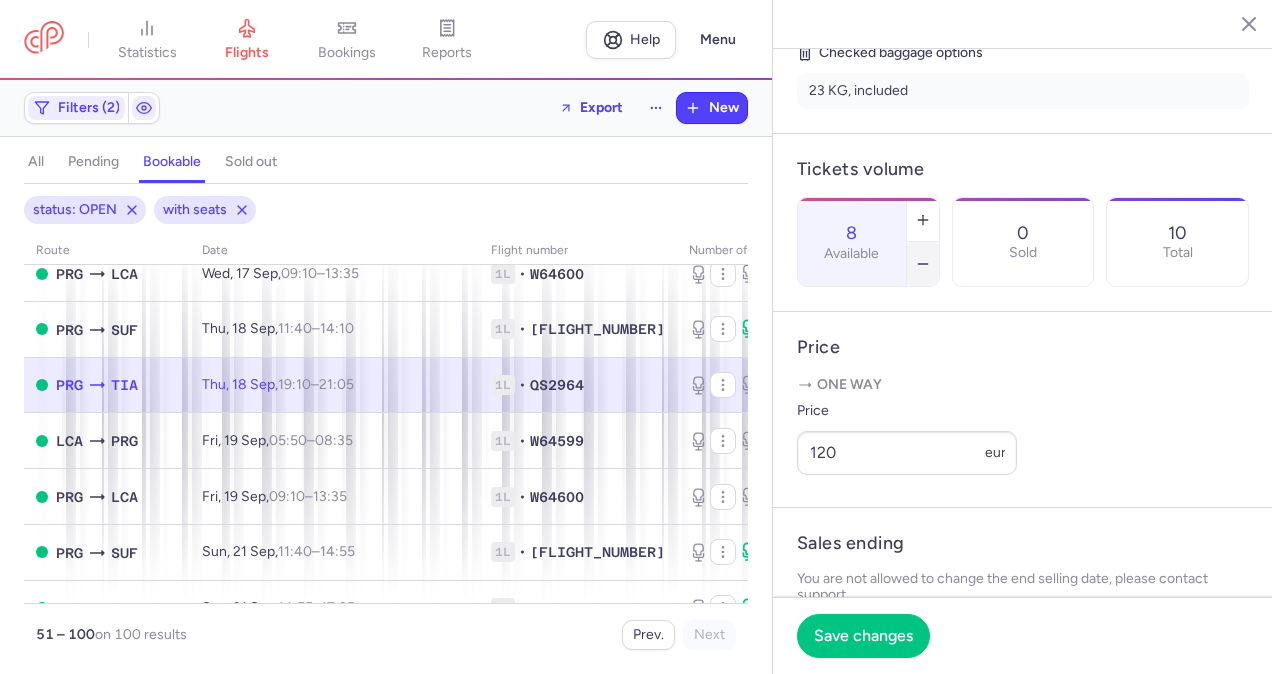 click at bounding box center (923, 264) 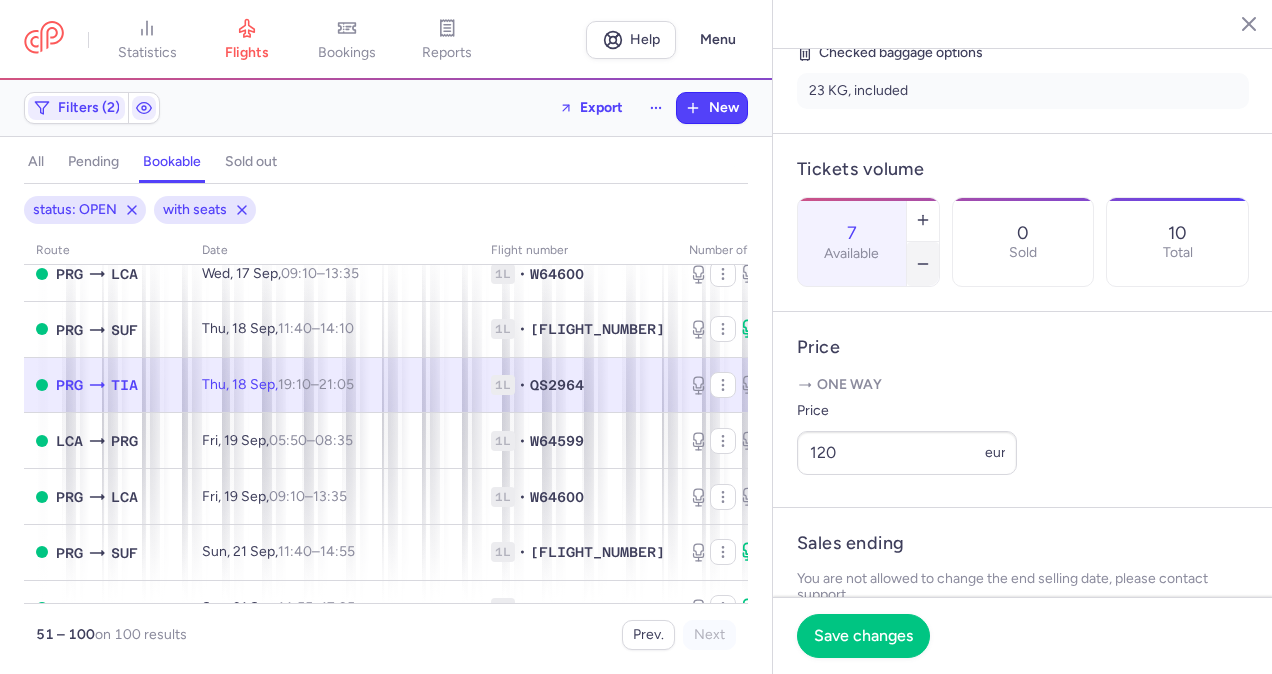 click at bounding box center (923, 264) 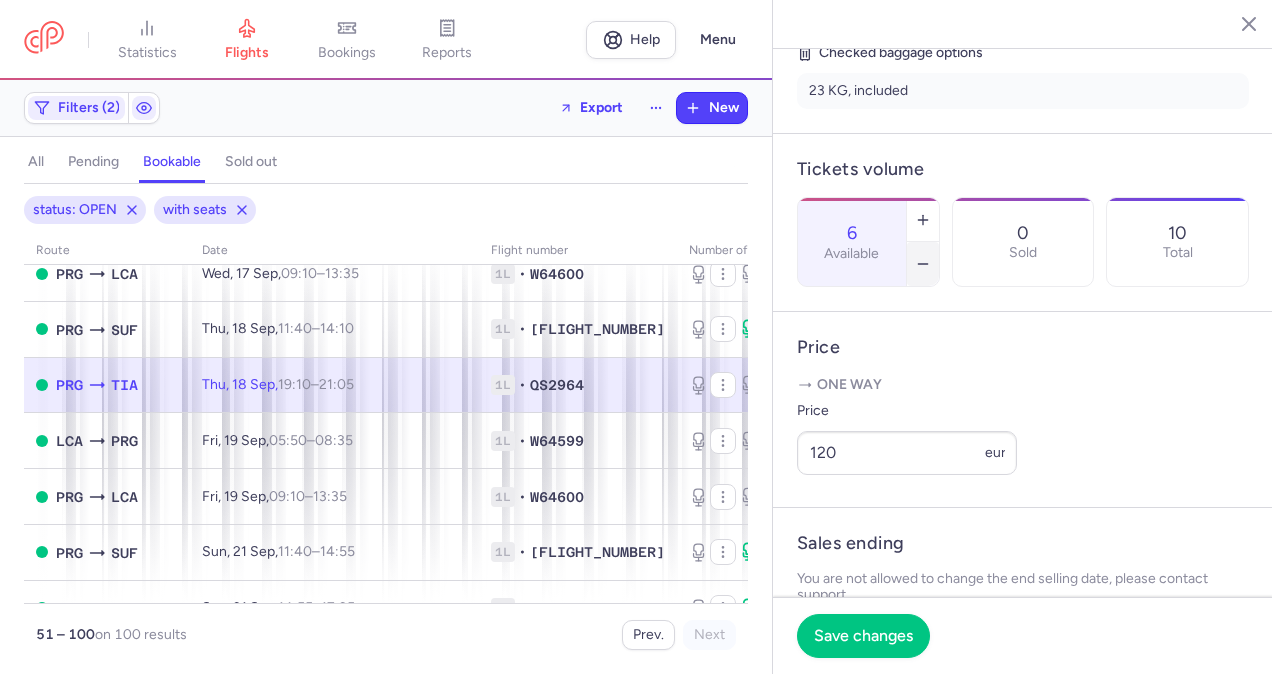 click at bounding box center (923, 264) 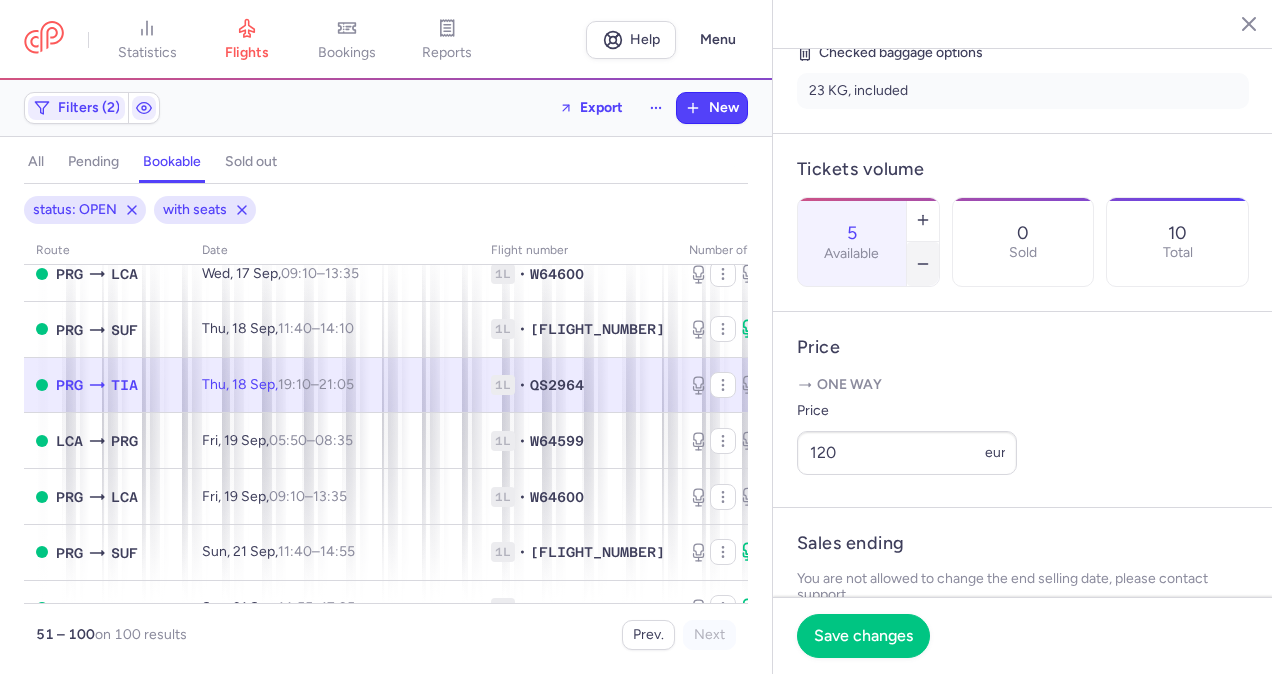 click at bounding box center (923, 264) 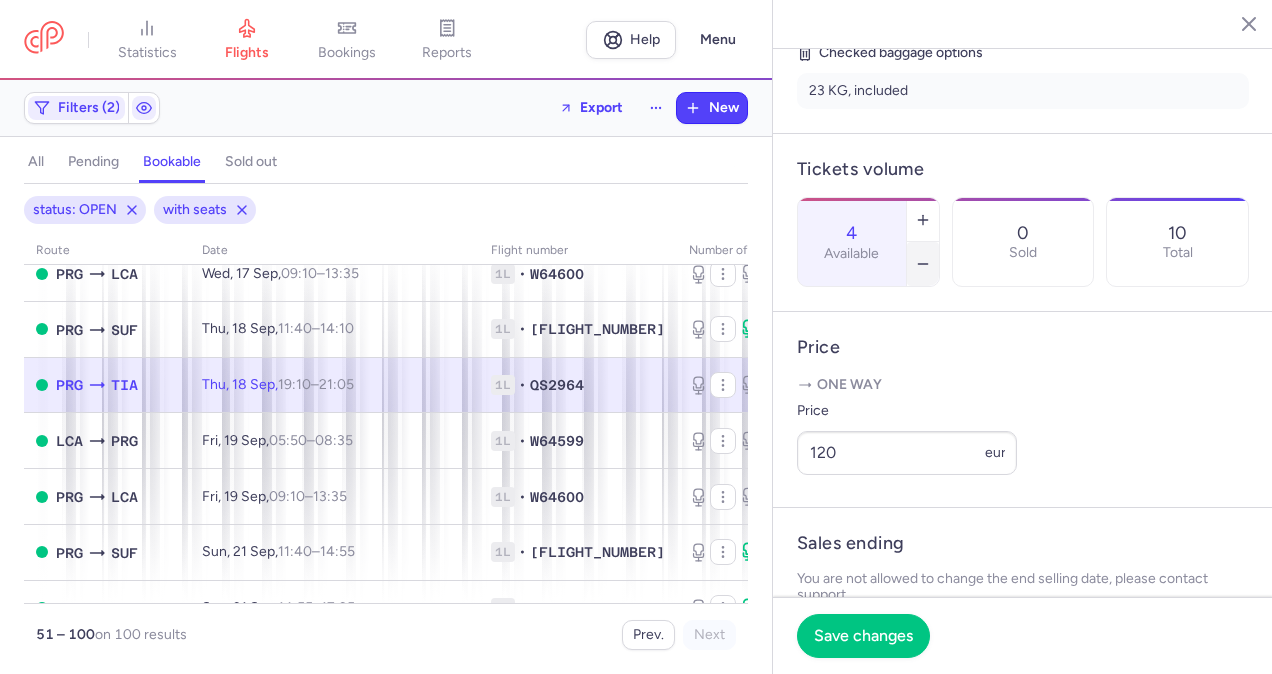click at bounding box center (923, 264) 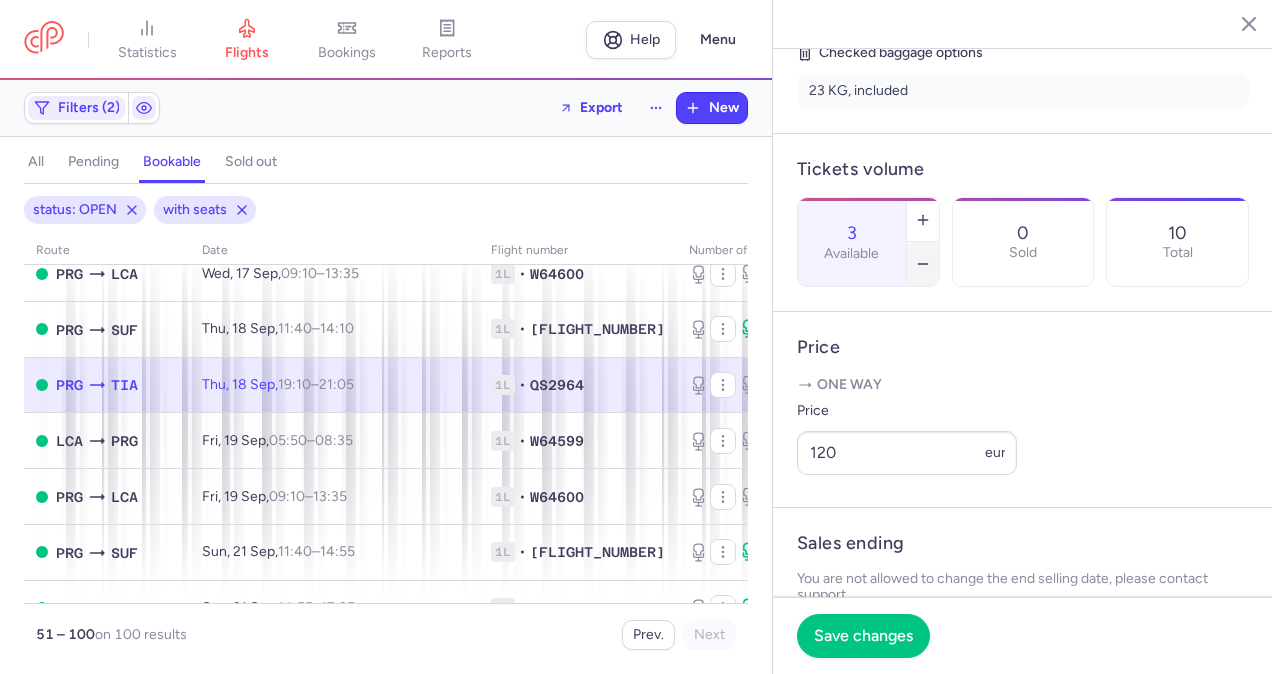 click at bounding box center [923, 264] 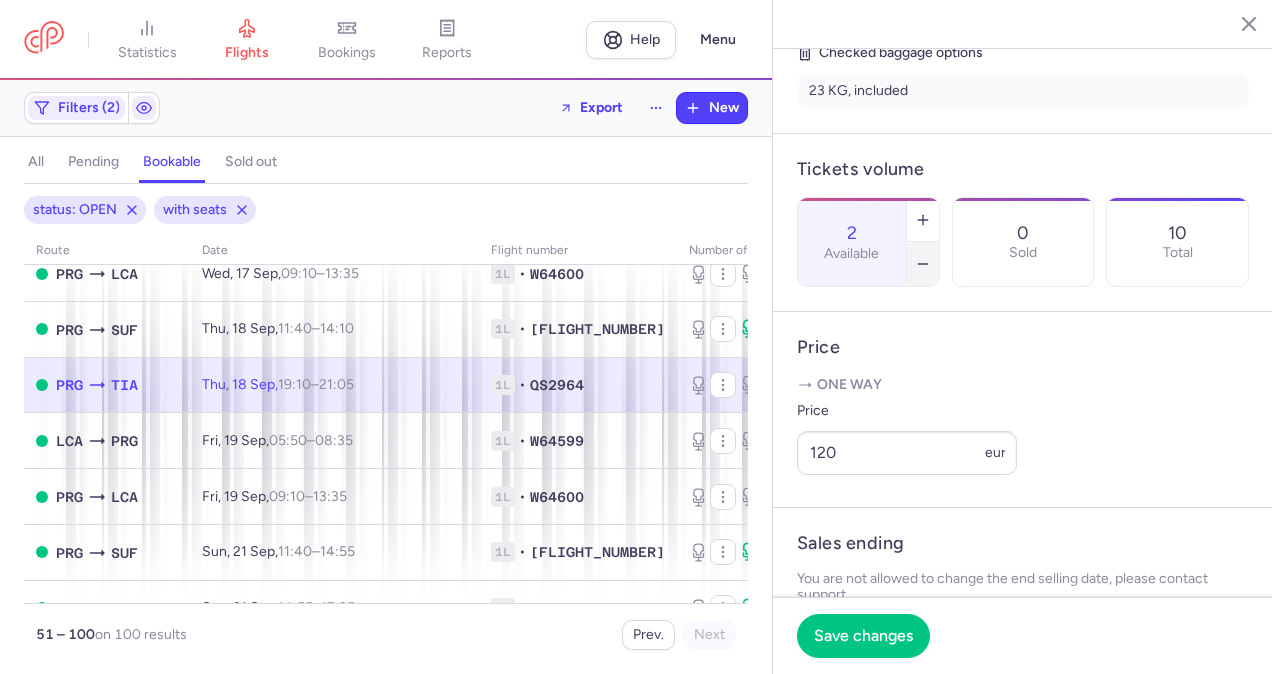 click at bounding box center [923, 264] 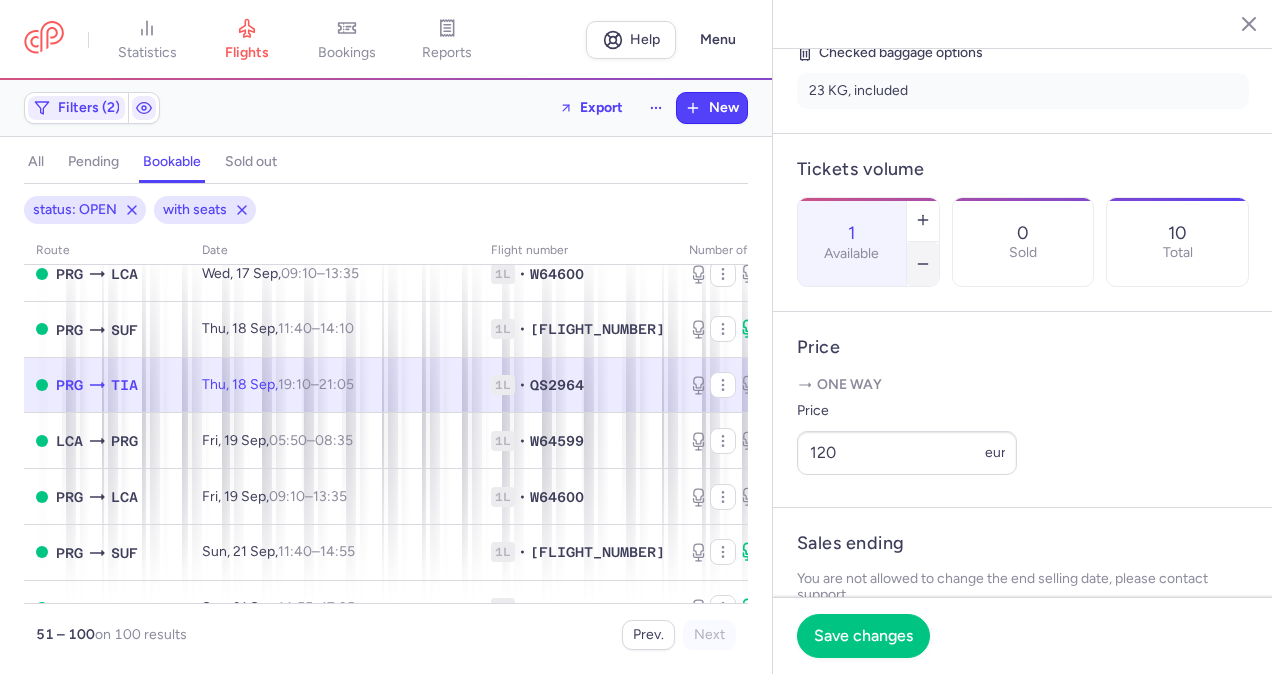 click at bounding box center (923, 264) 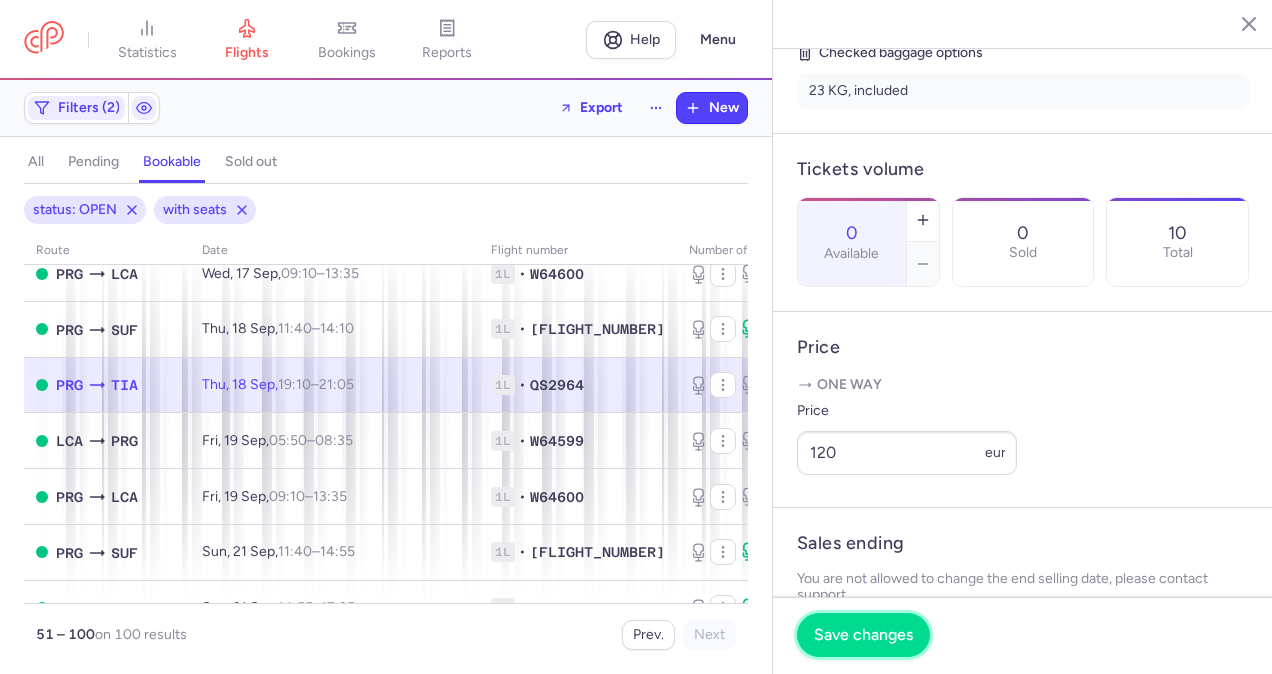 drag, startPoint x: 877, startPoint y: 633, endPoint x: 826, endPoint y: 593, distance: 64.815125 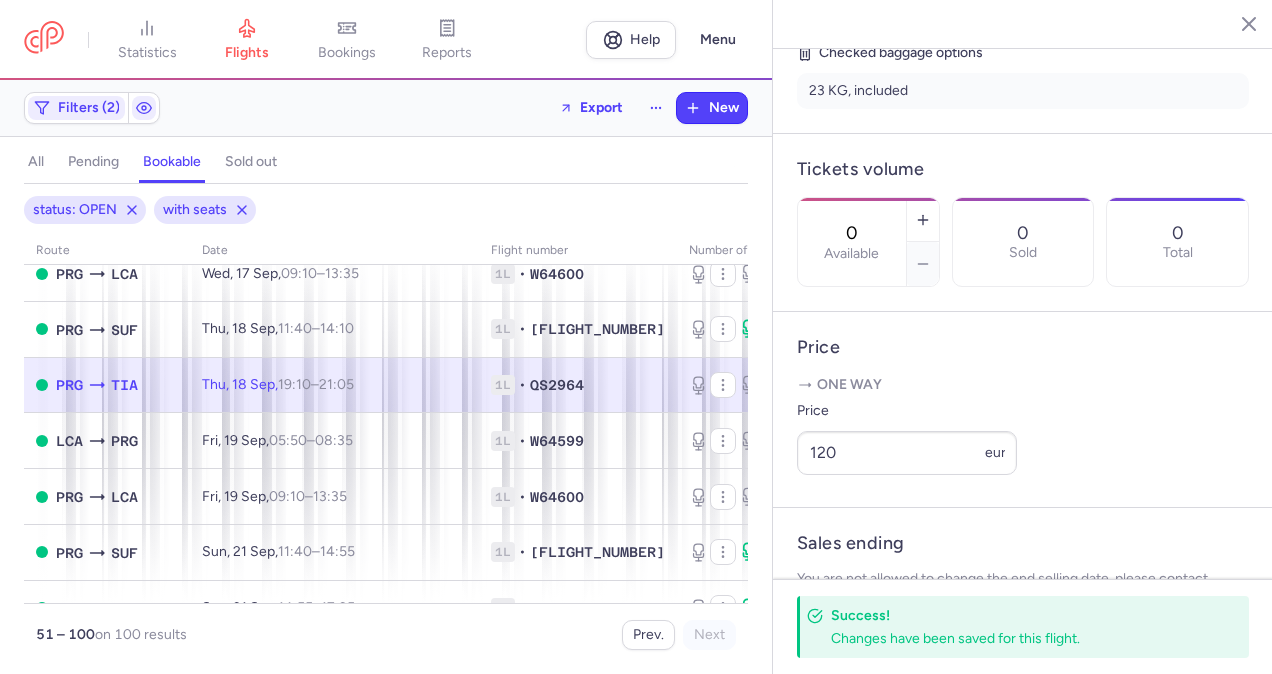 scroll, scrollTop: 1100, scrollLeft: 0, axis: vertical 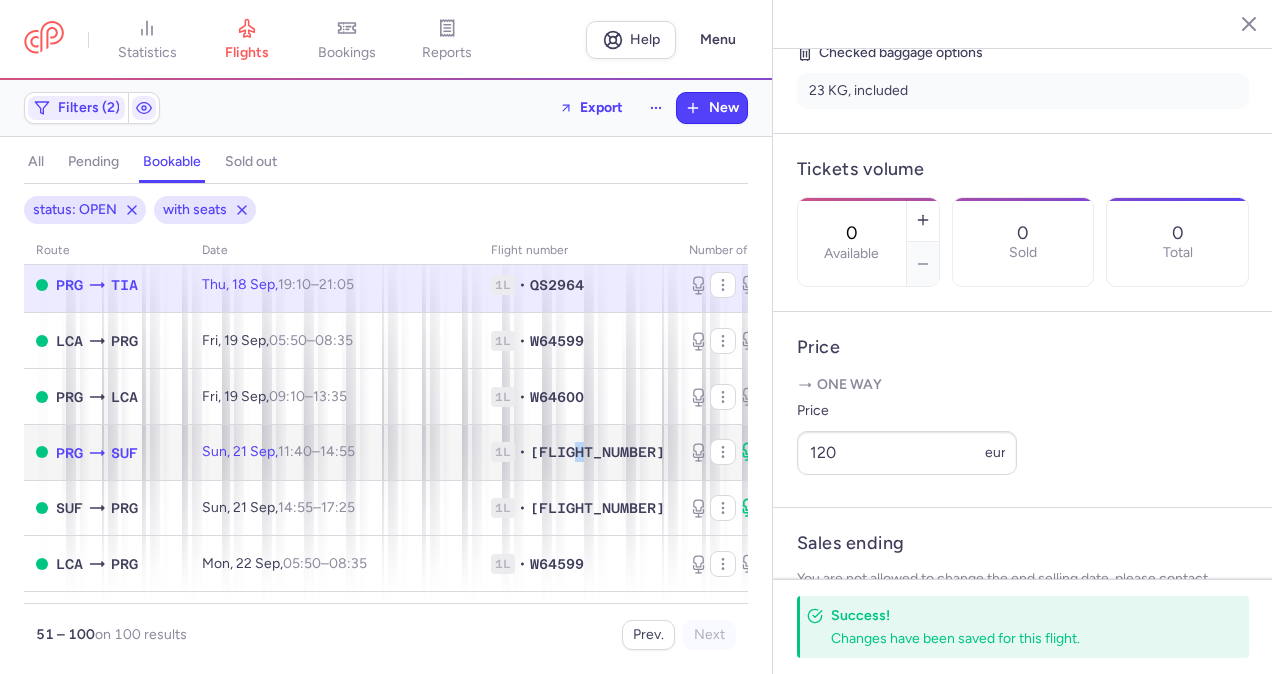 click on "1L • QS1026" 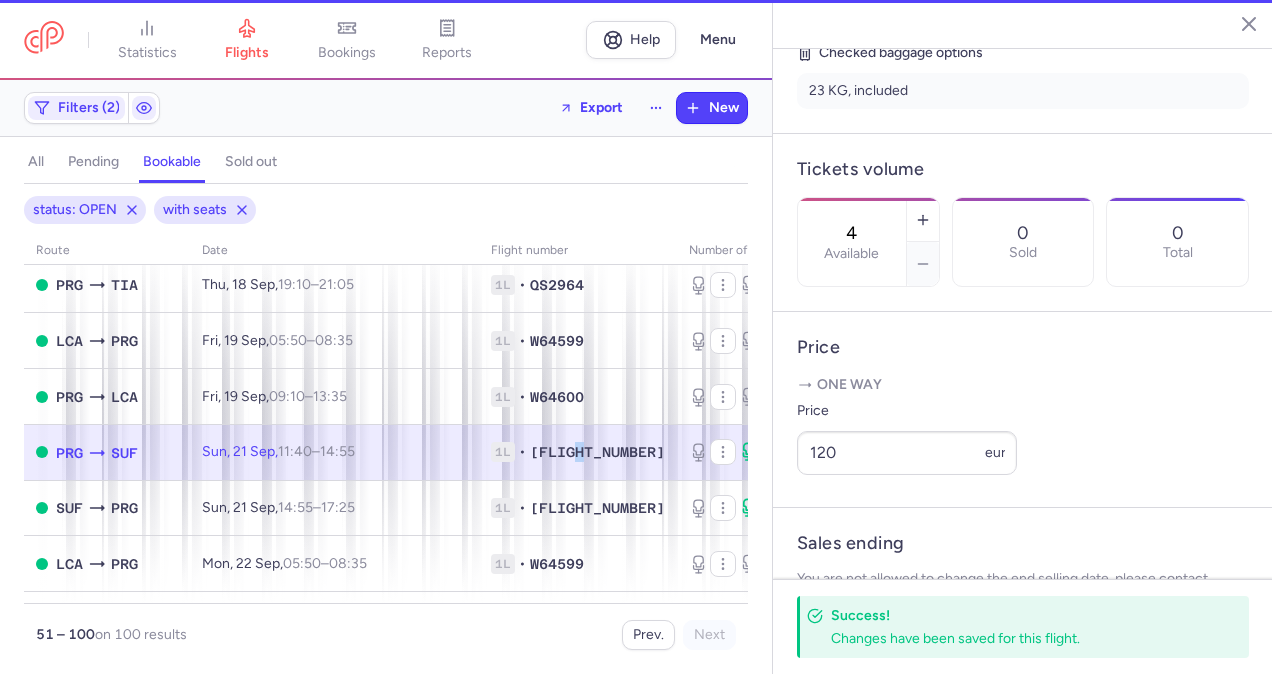 scroll, scrollTop: 500, scrollLeft: 0, axis: vertical 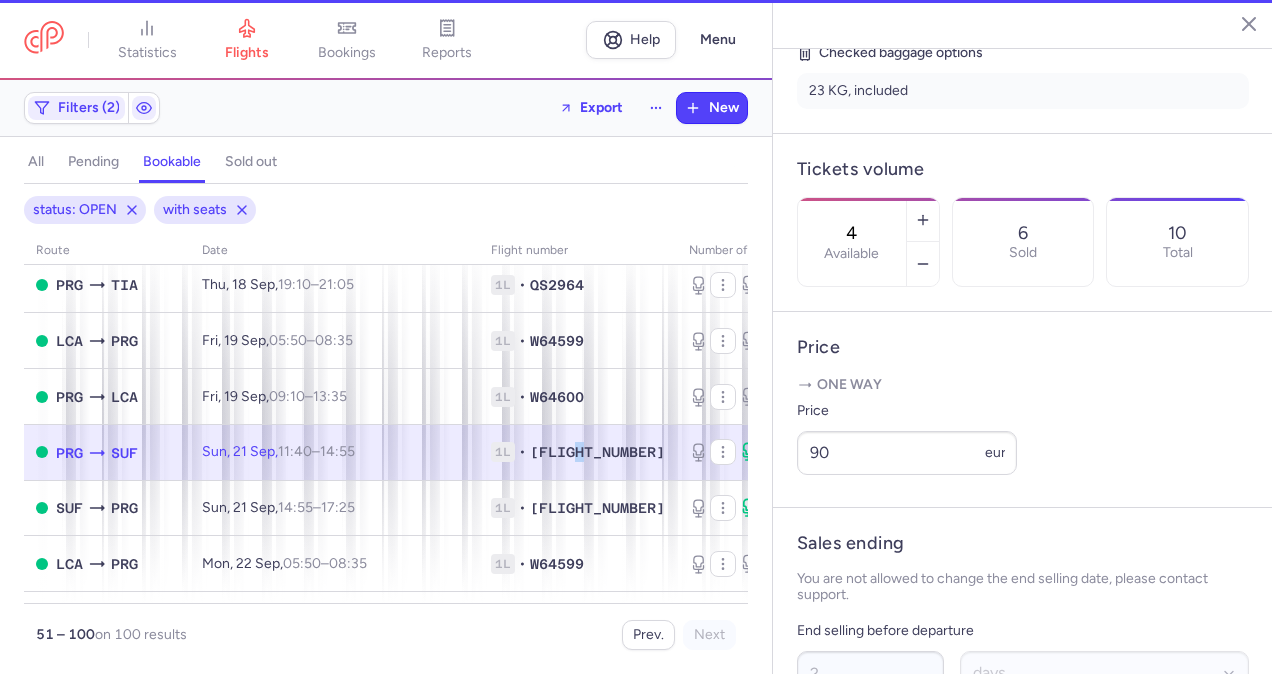 click on "4  Available" at bounding box center (852, 242) 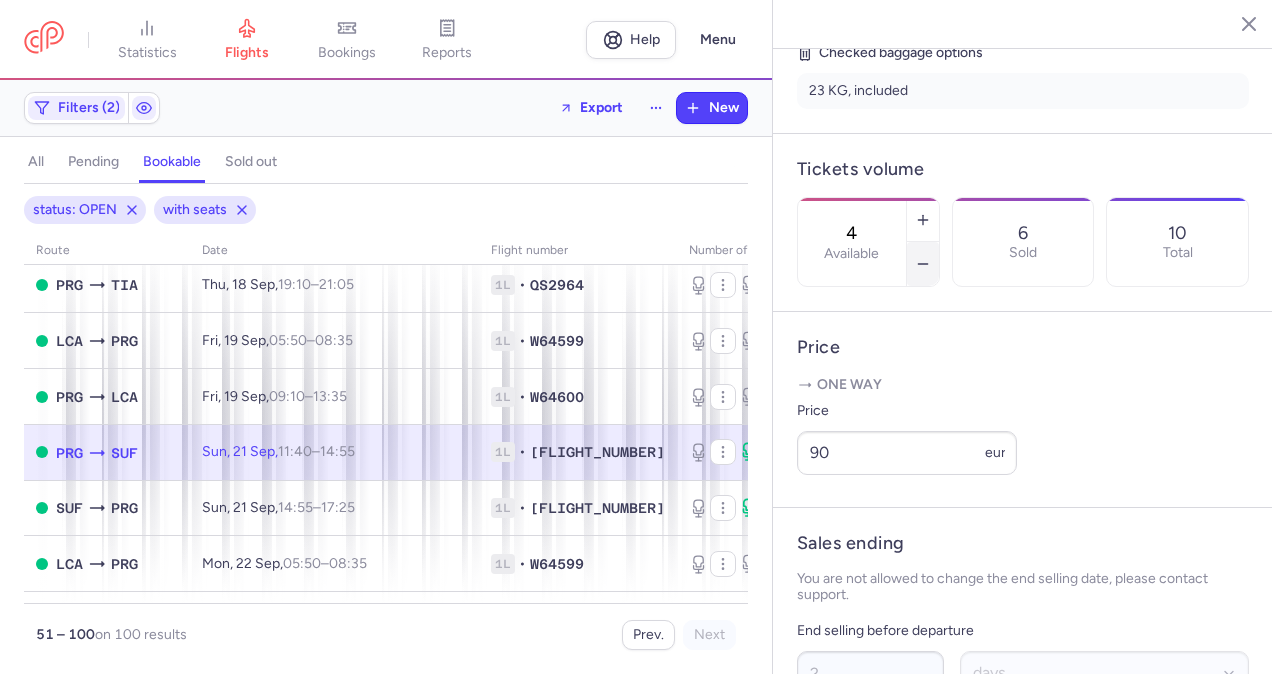 click 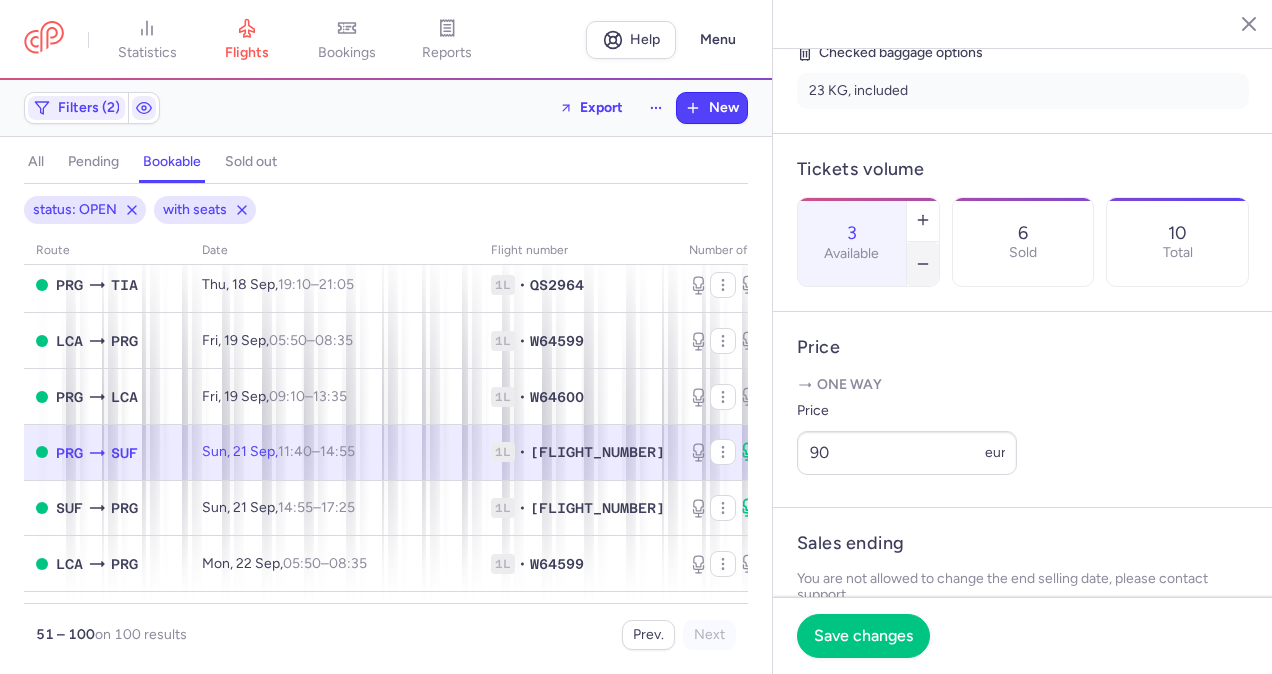 click 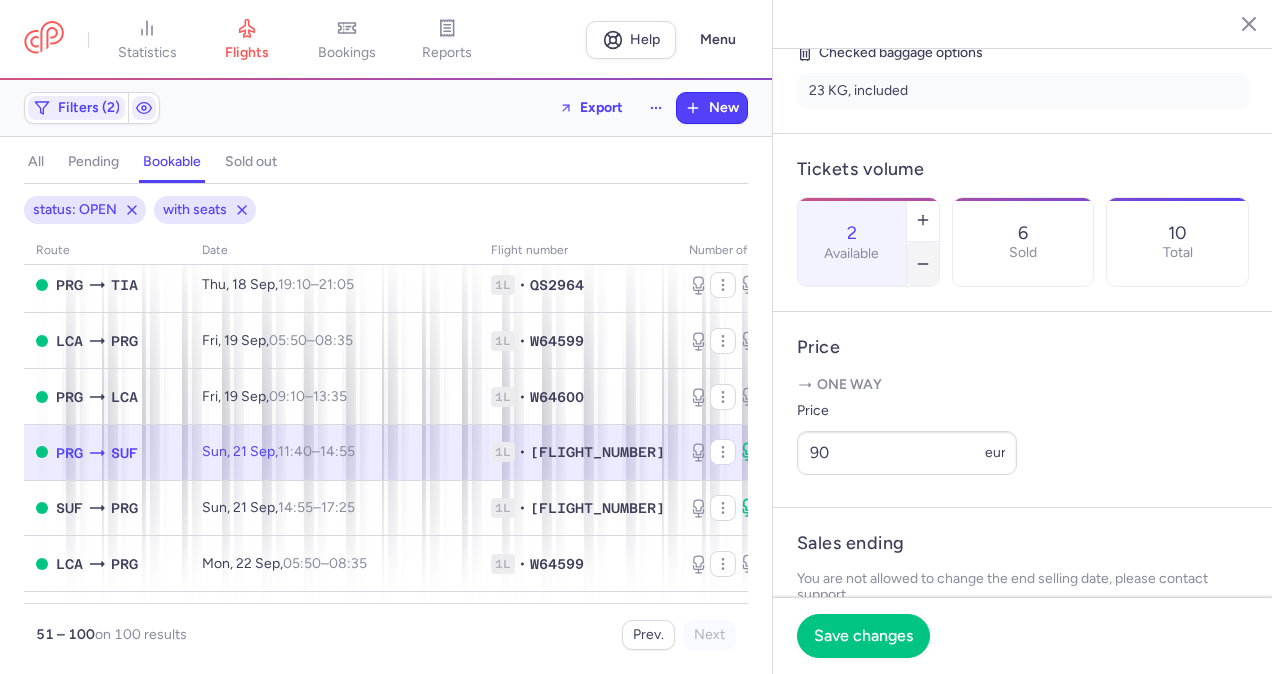 click 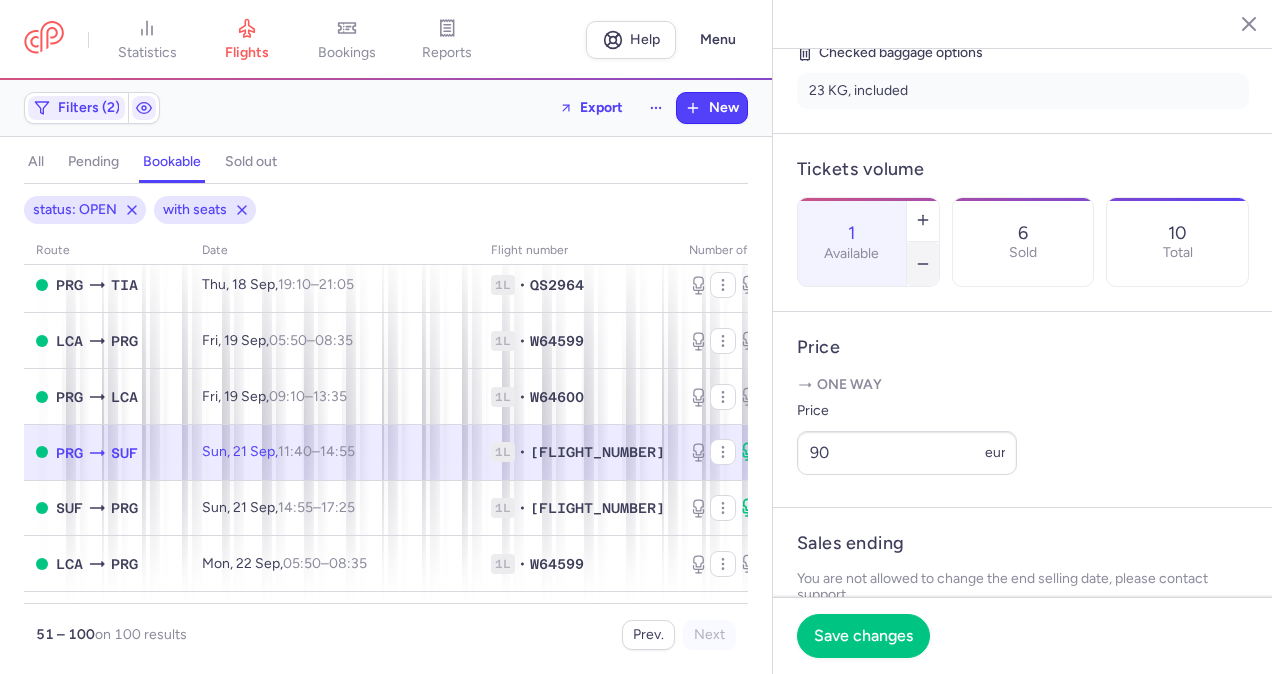 click 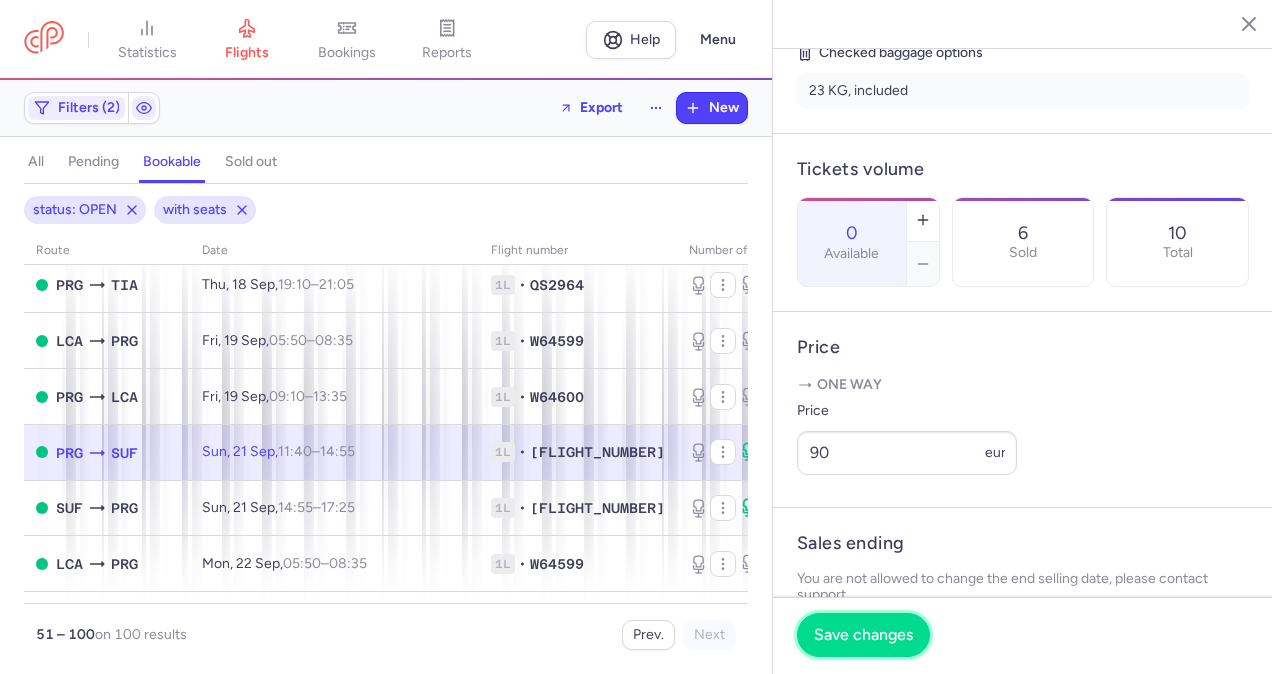 click on "Save changes" at bounding box center [863, 635] 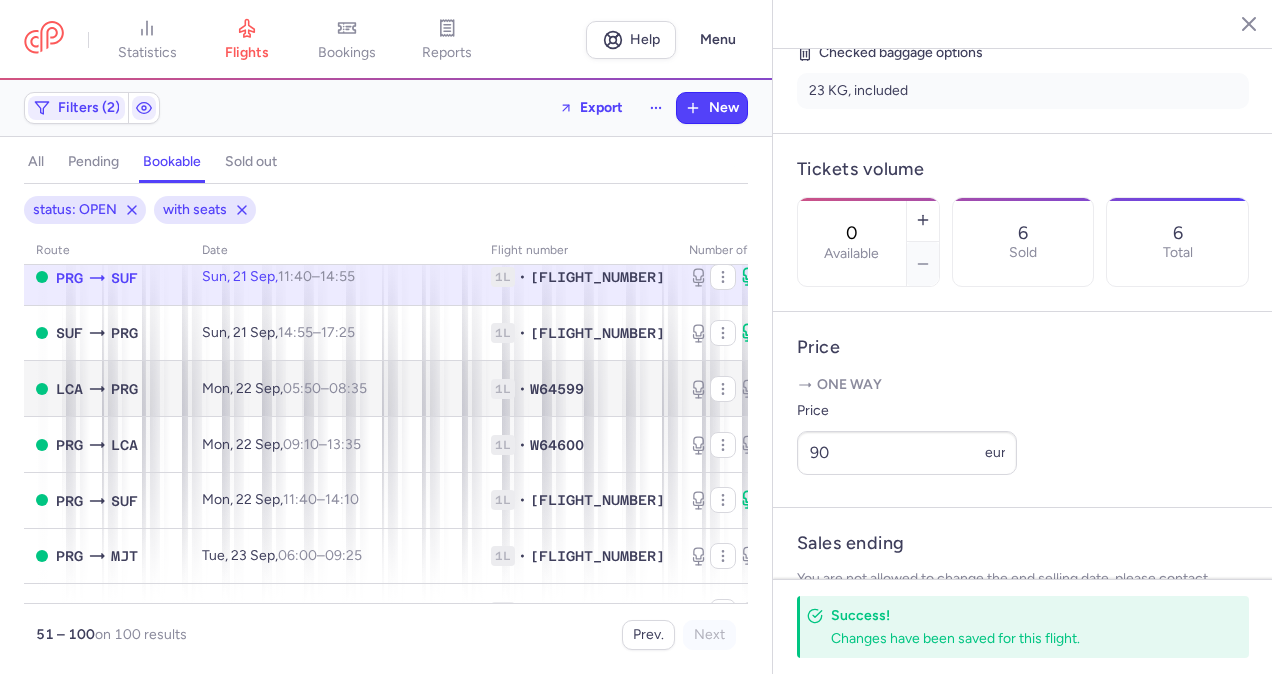 scroll, scrollTop: 1300, scrollLeft: 0, axis: vertical 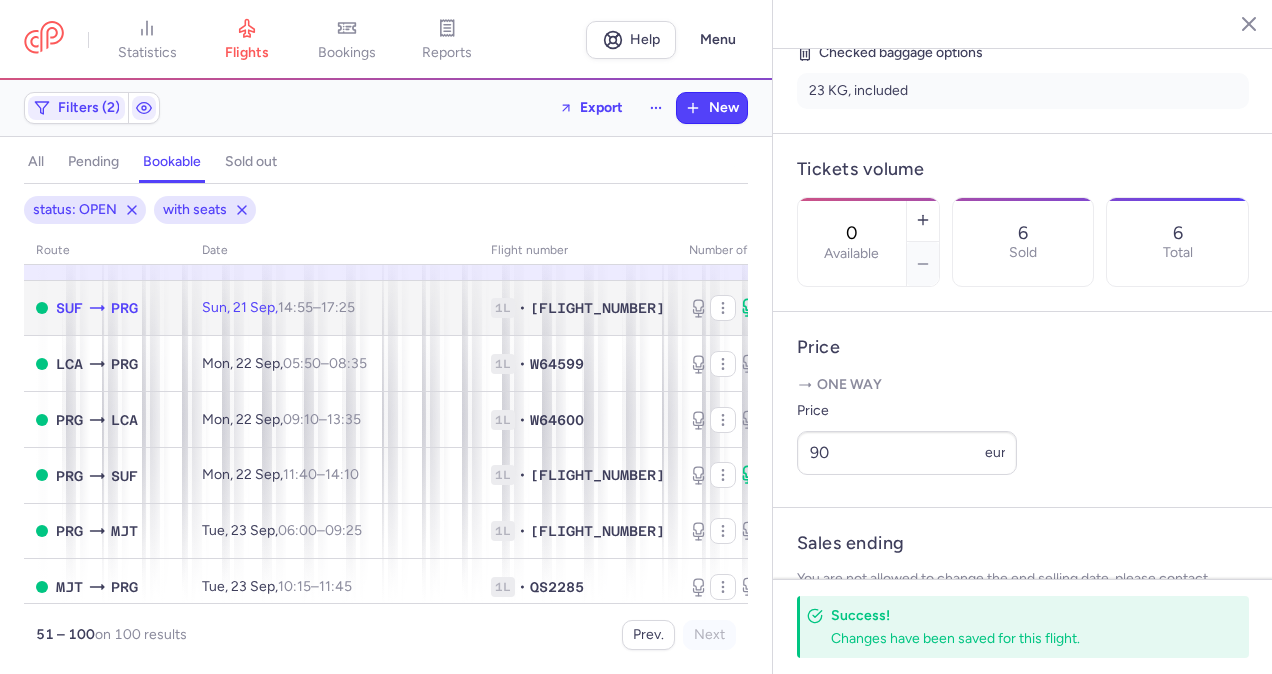 click on "[SEATS] [SEATS] [SEATS]" 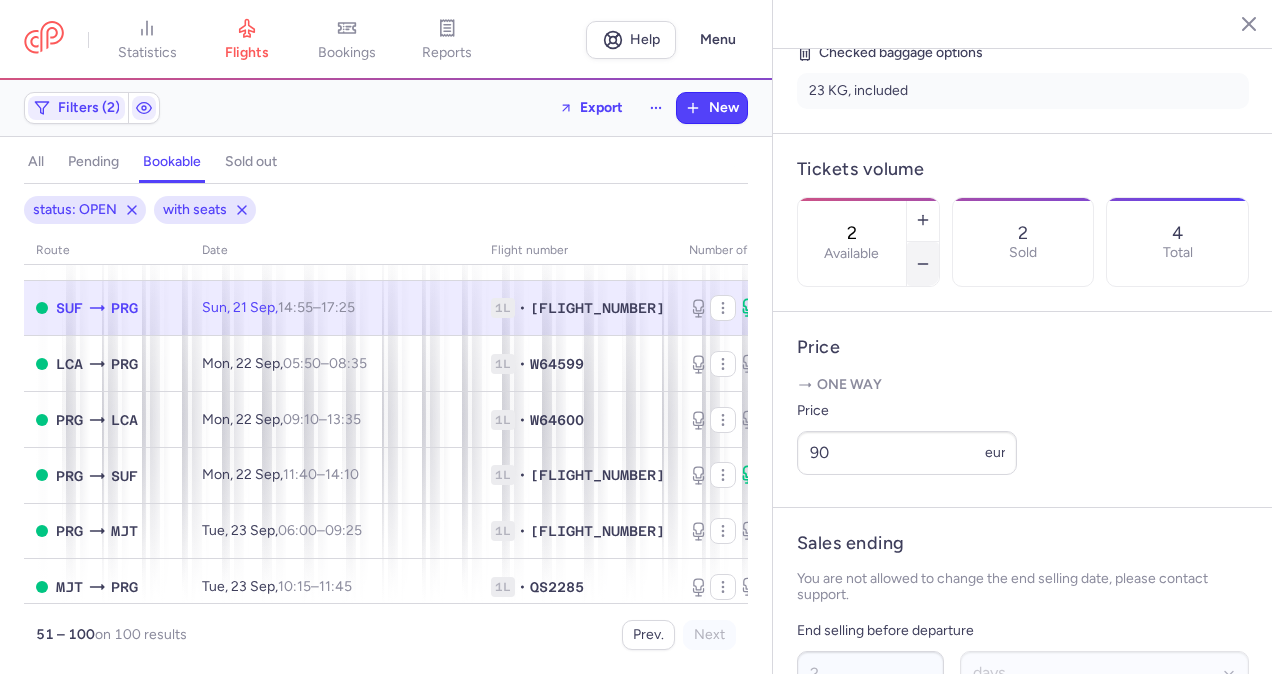 click at bounding box center (923, 264) 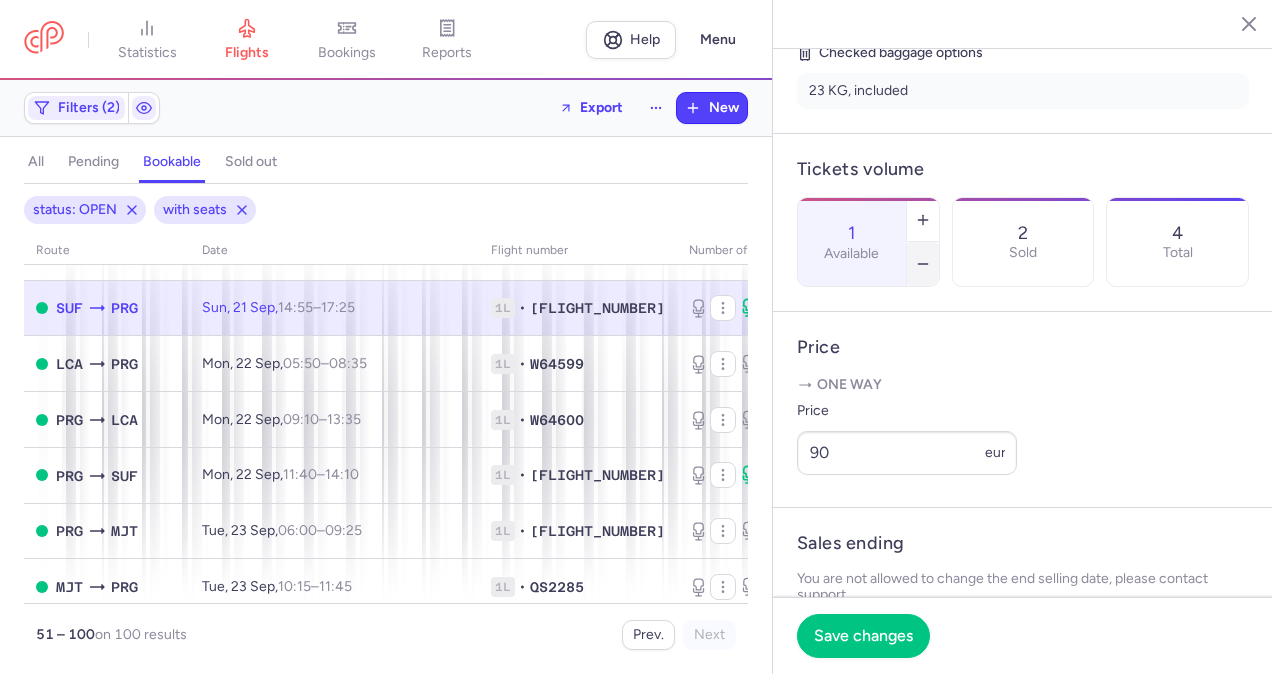 click at bounding box center [923, 264] 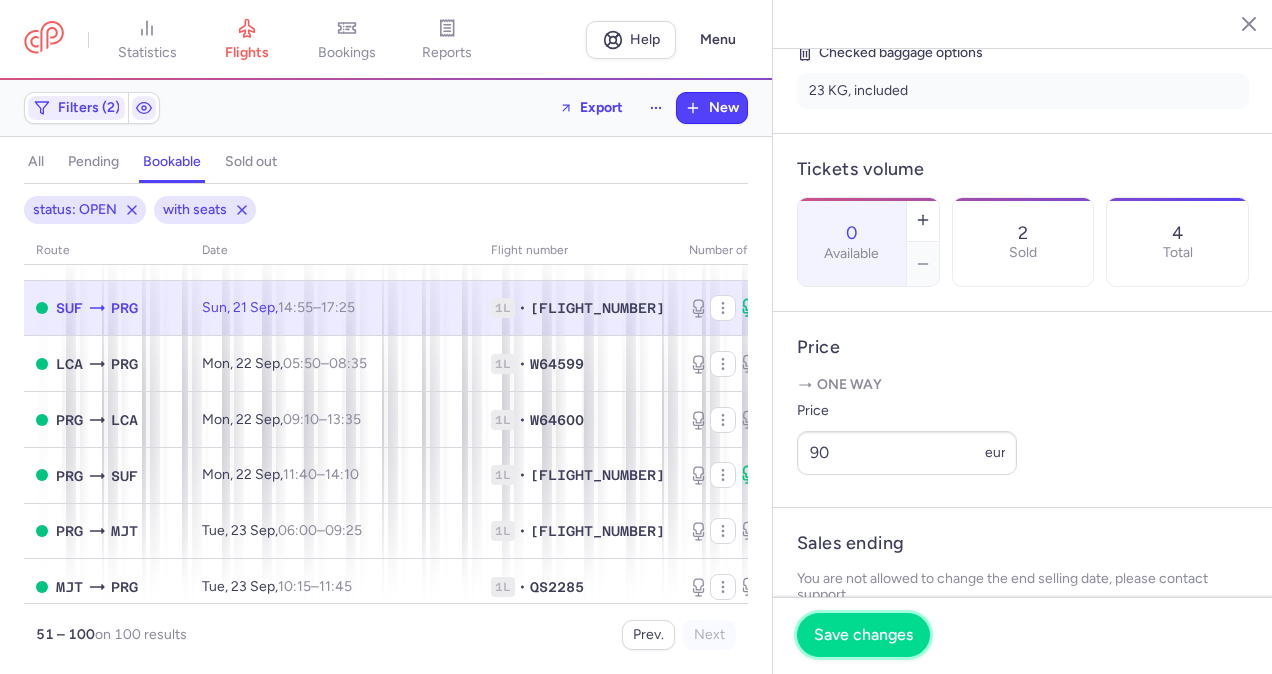 click on "Save changes" at bounding box center (863, 635) 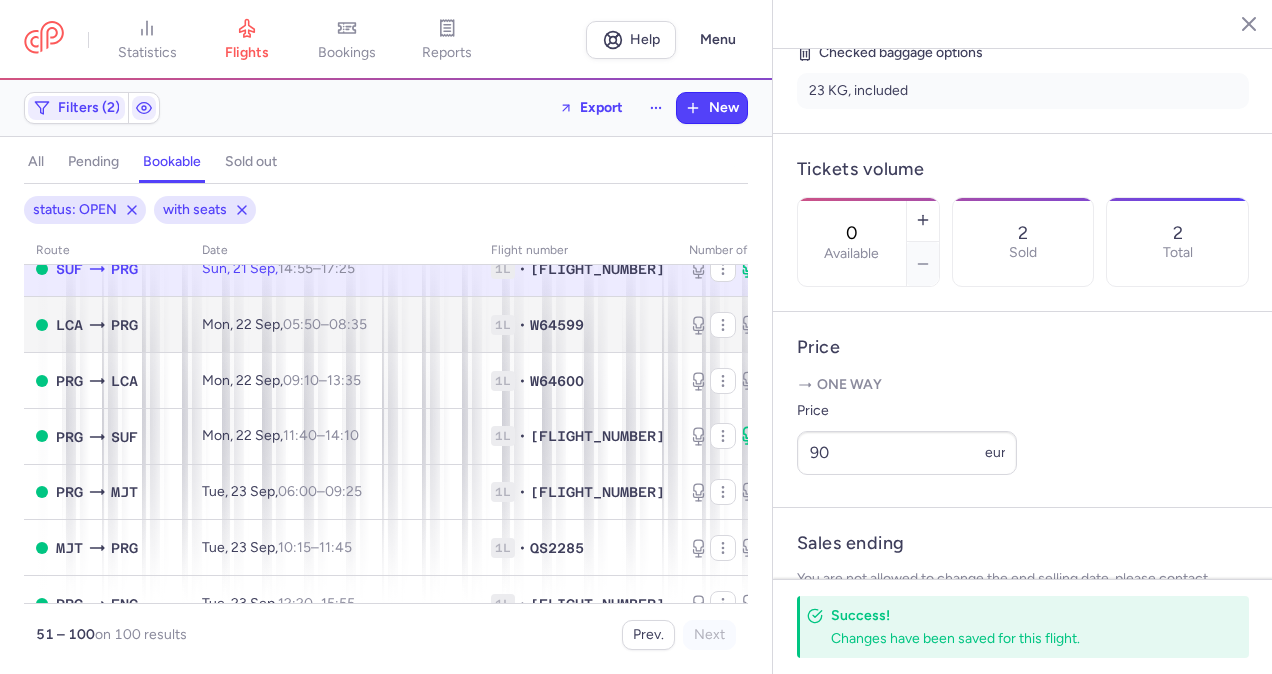 scroll, scrollTop: 1400, scrollLeft: 0, axis: vertical 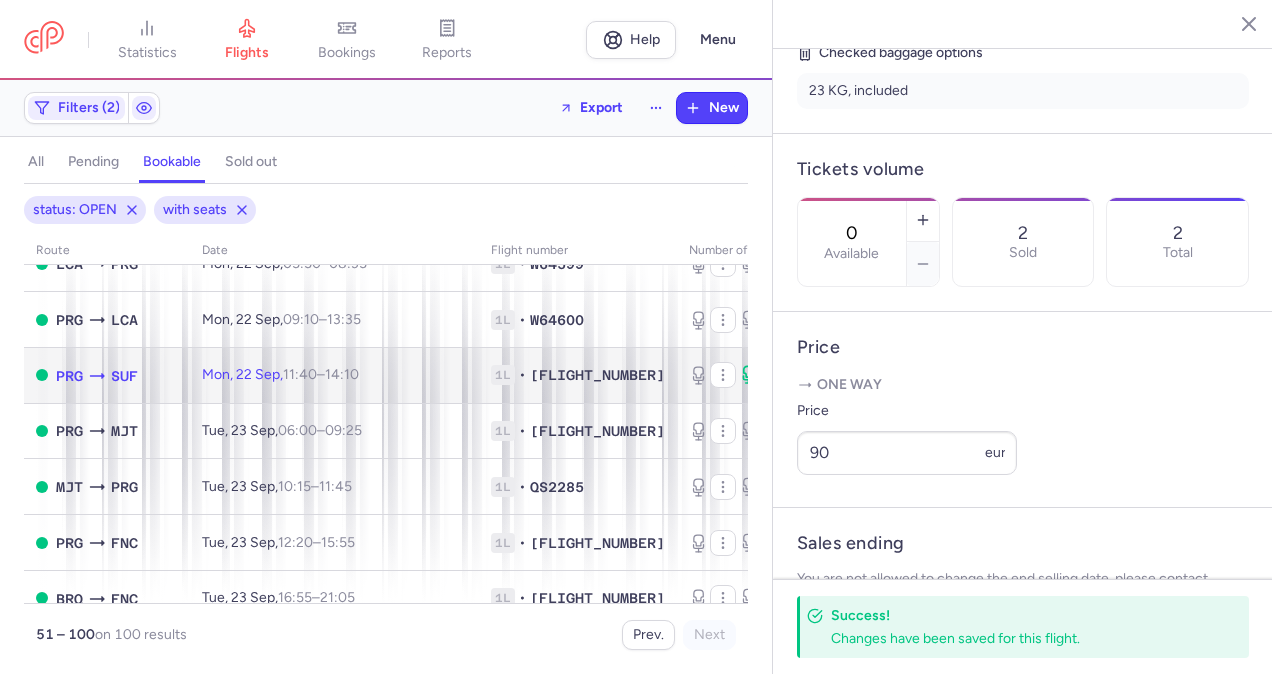 click on "5 5 10" 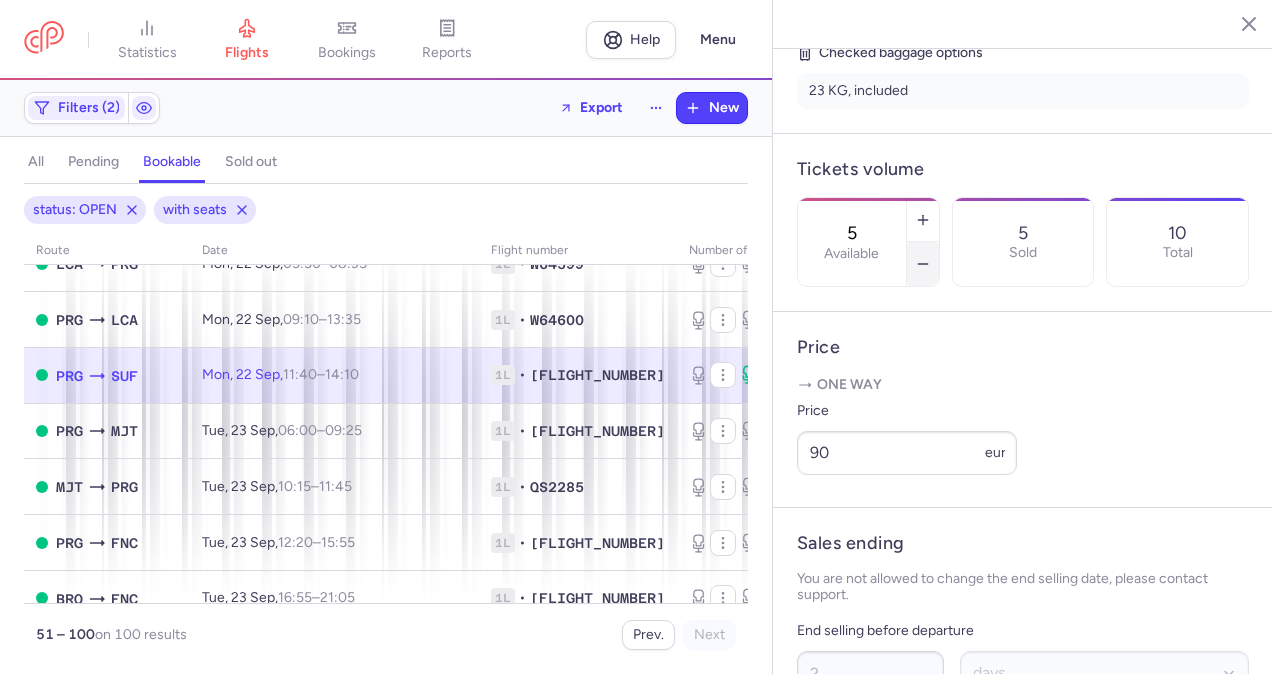 click 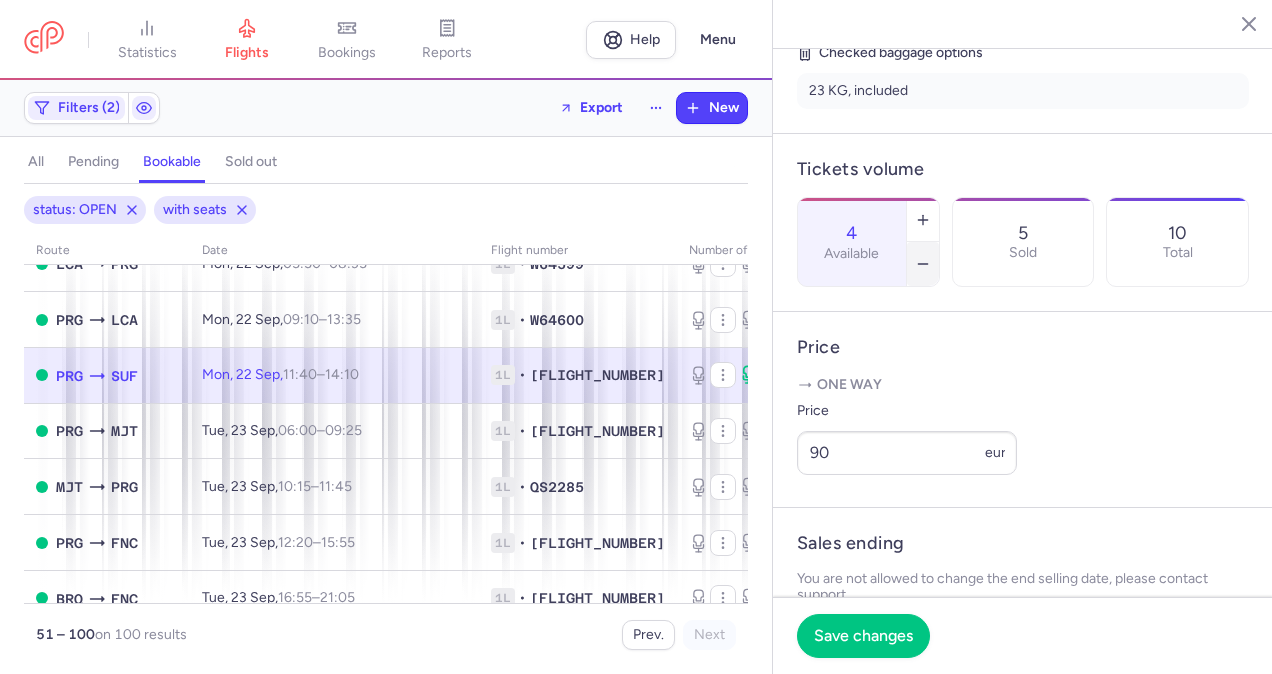 click 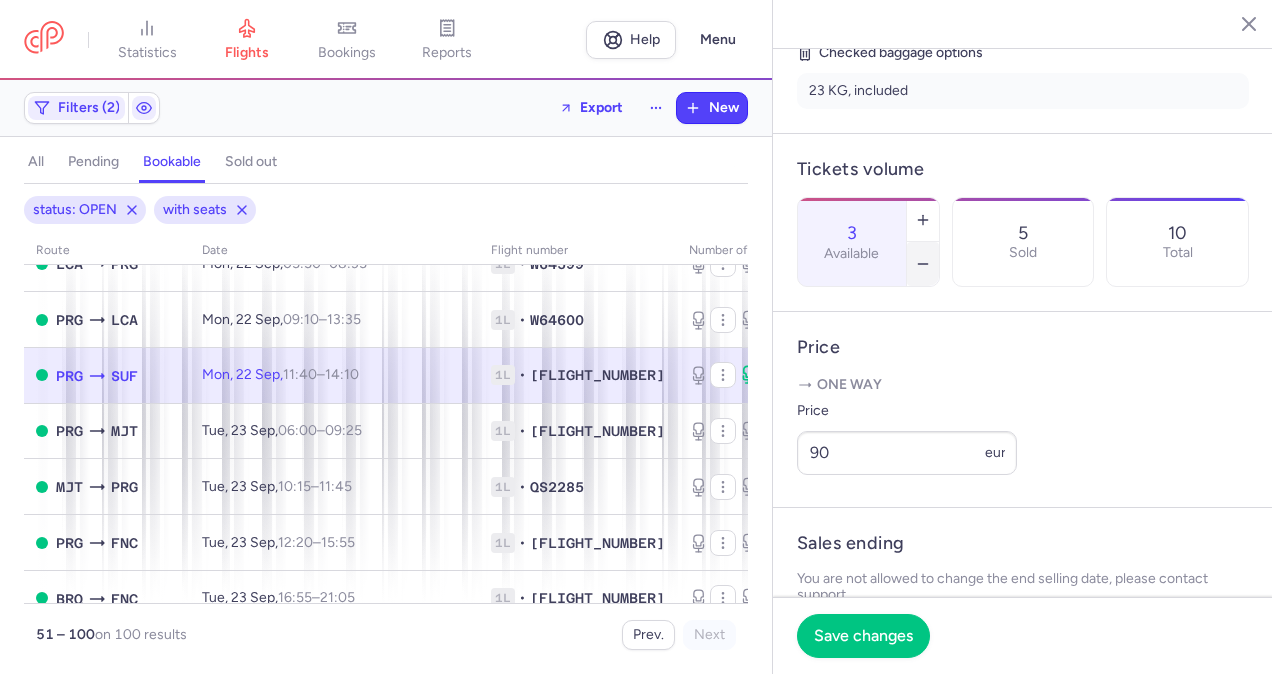 click 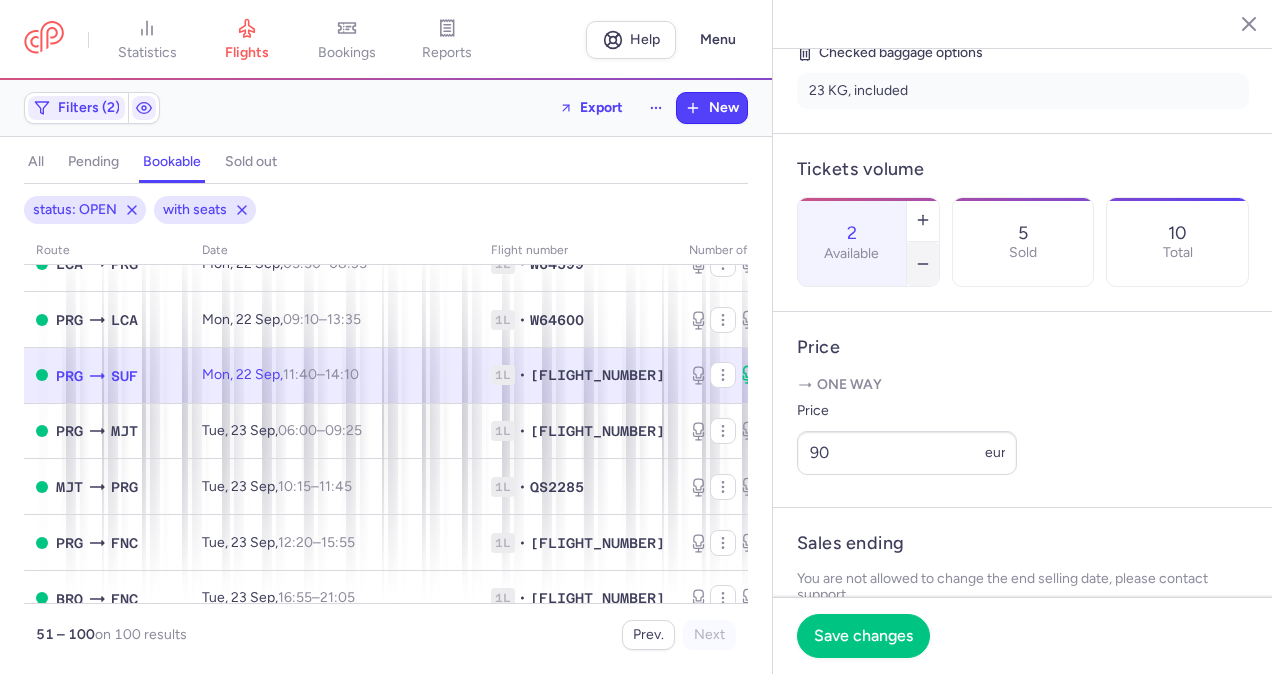 click 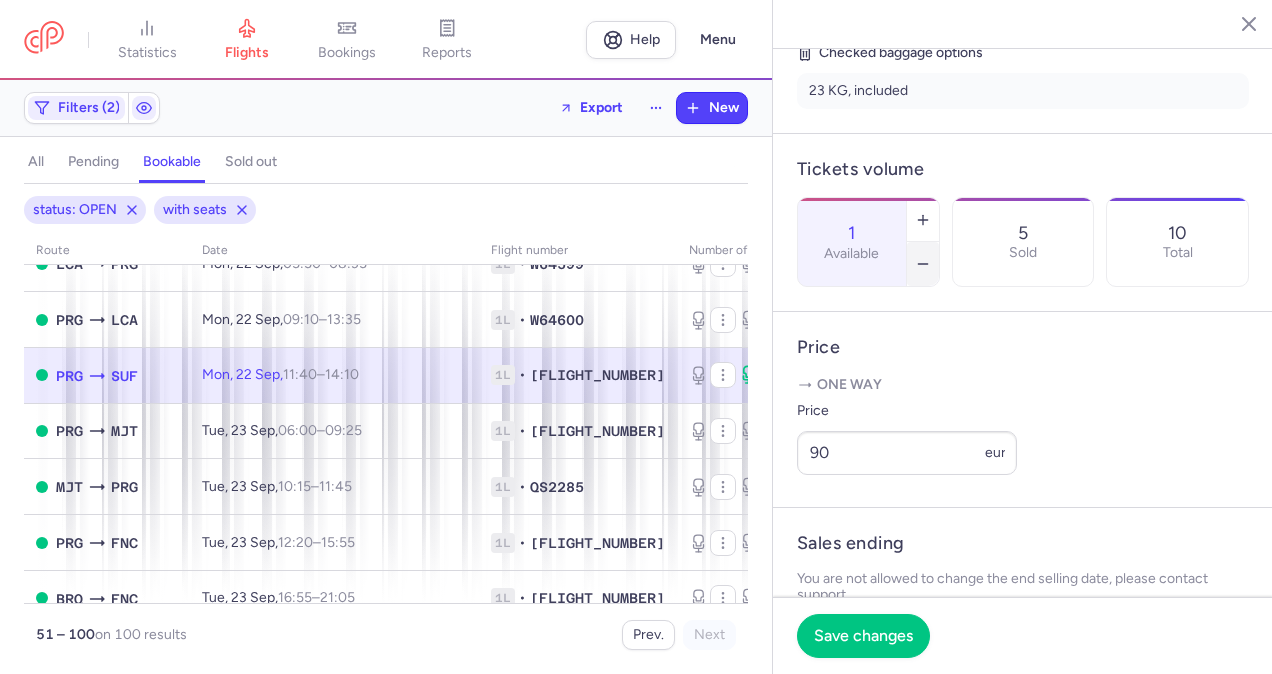 click 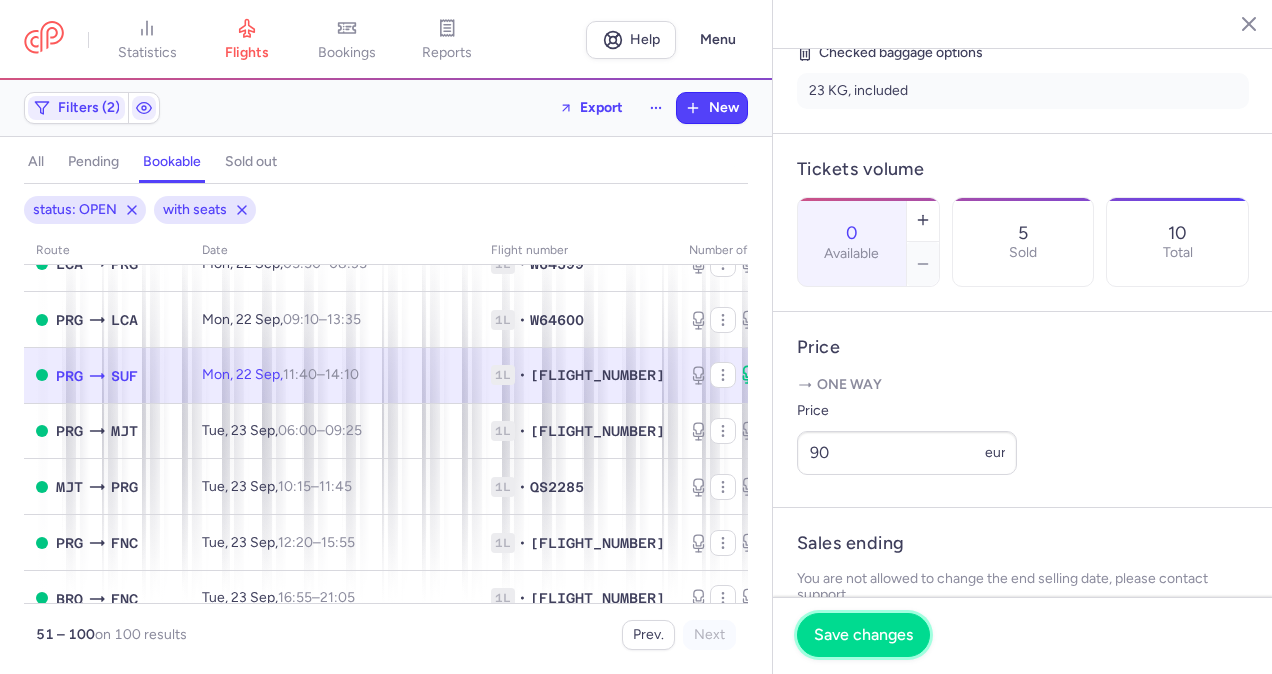 click on "Save changes" at bounding box center [863, 635] 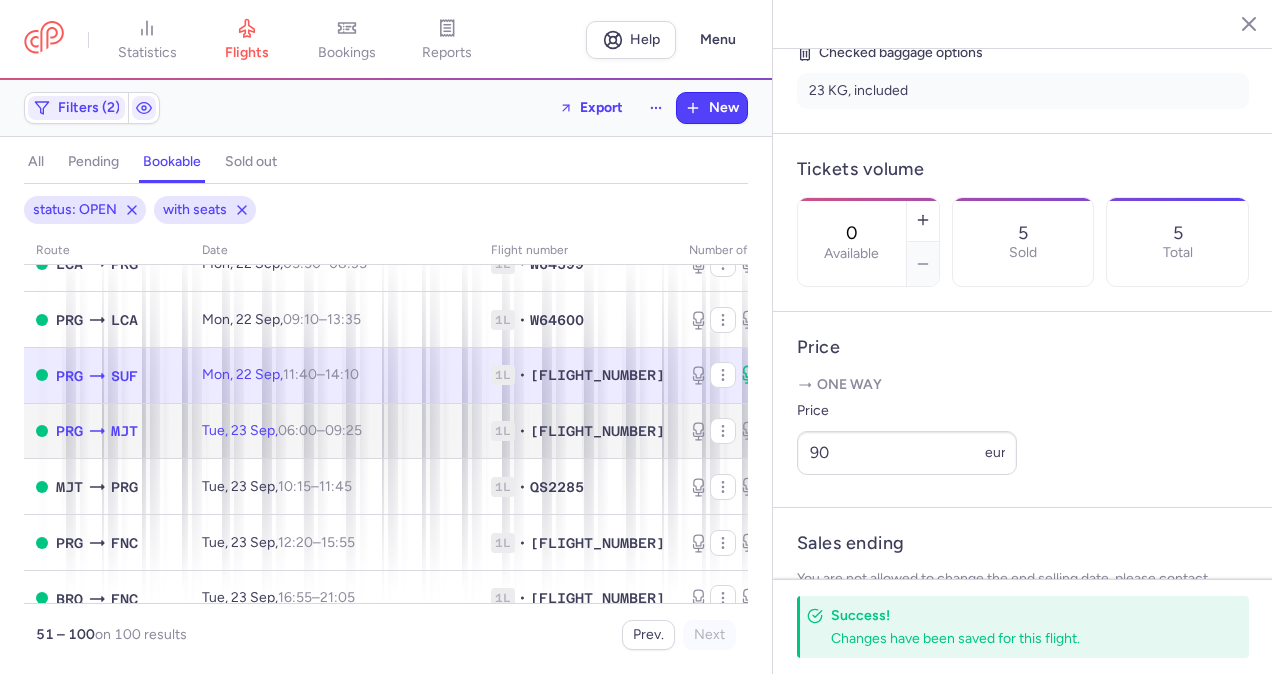 click on "4 0 4" 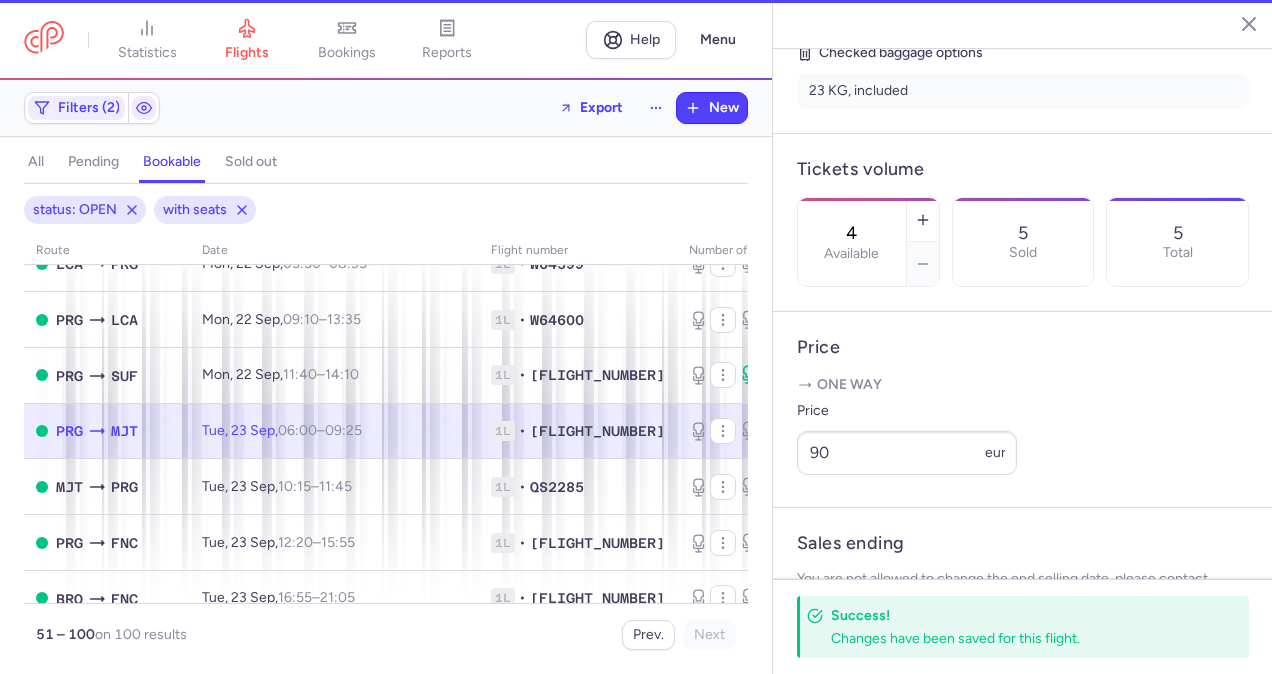 scroll, scrollTop: 484, scrollLeft: 0, axis: vertical 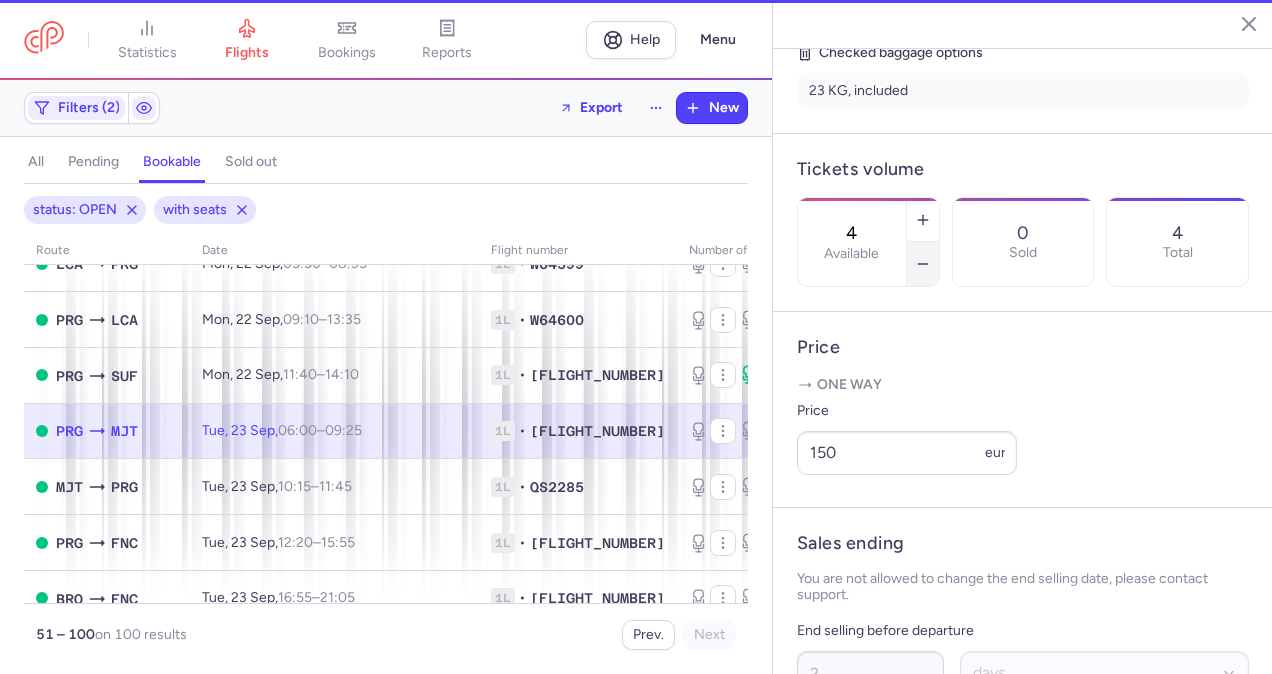 click at bounding box center [923, 264] 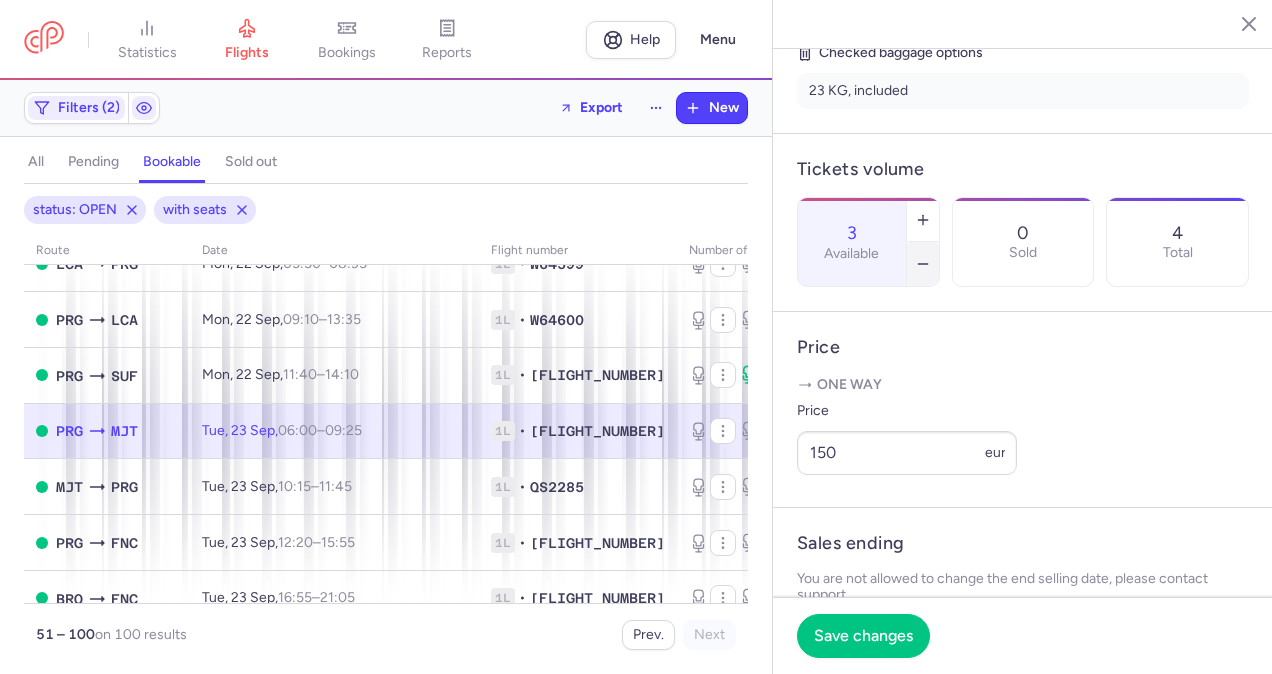 click at bounding box center [923, 264] 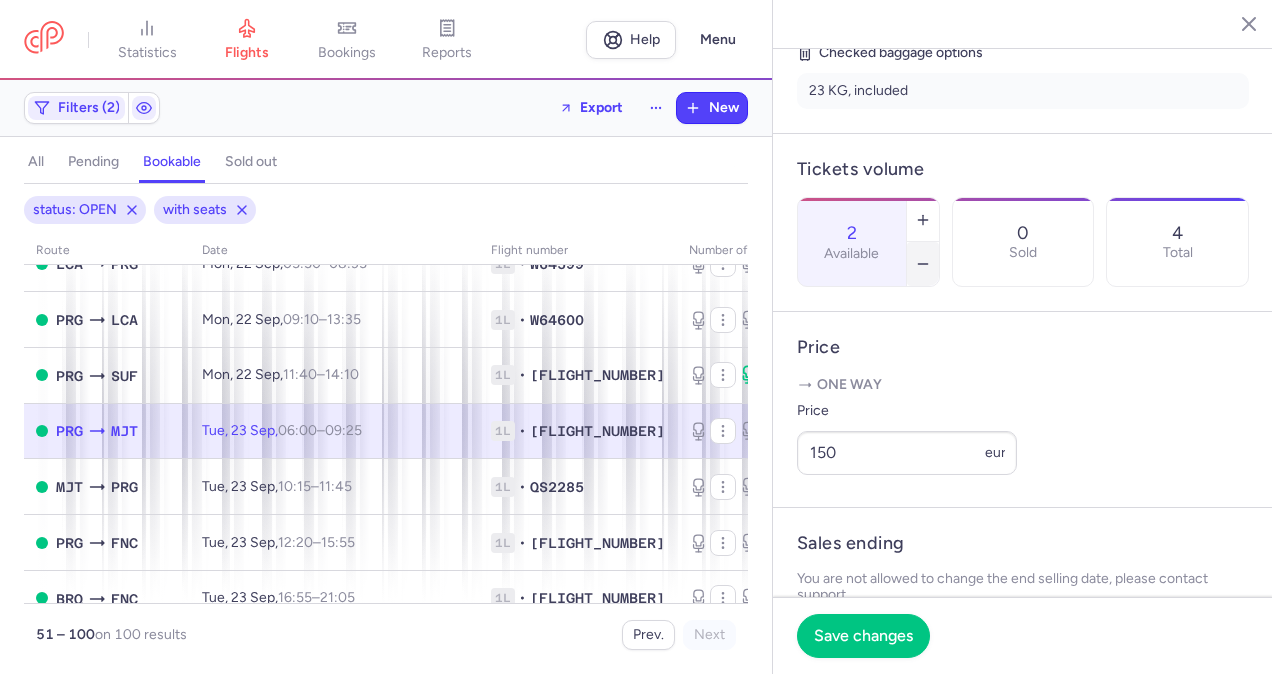 click at bounding box center [923, 264] 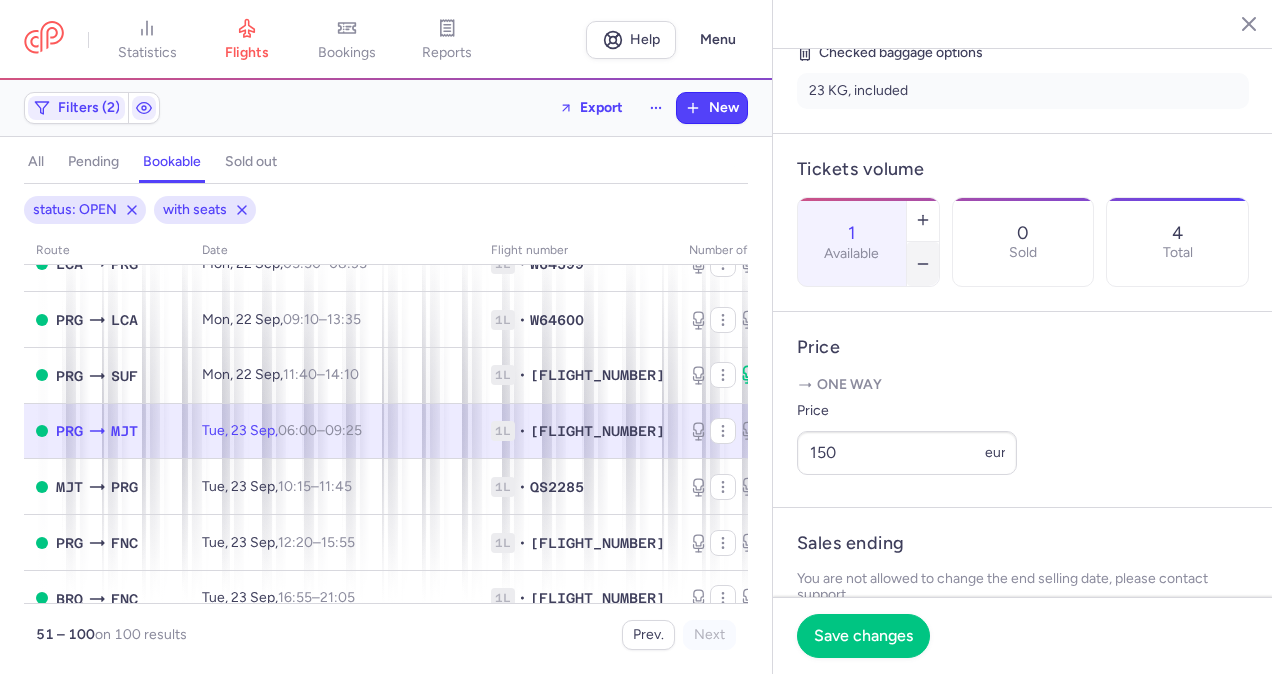 click at bounding box center (923, 264) 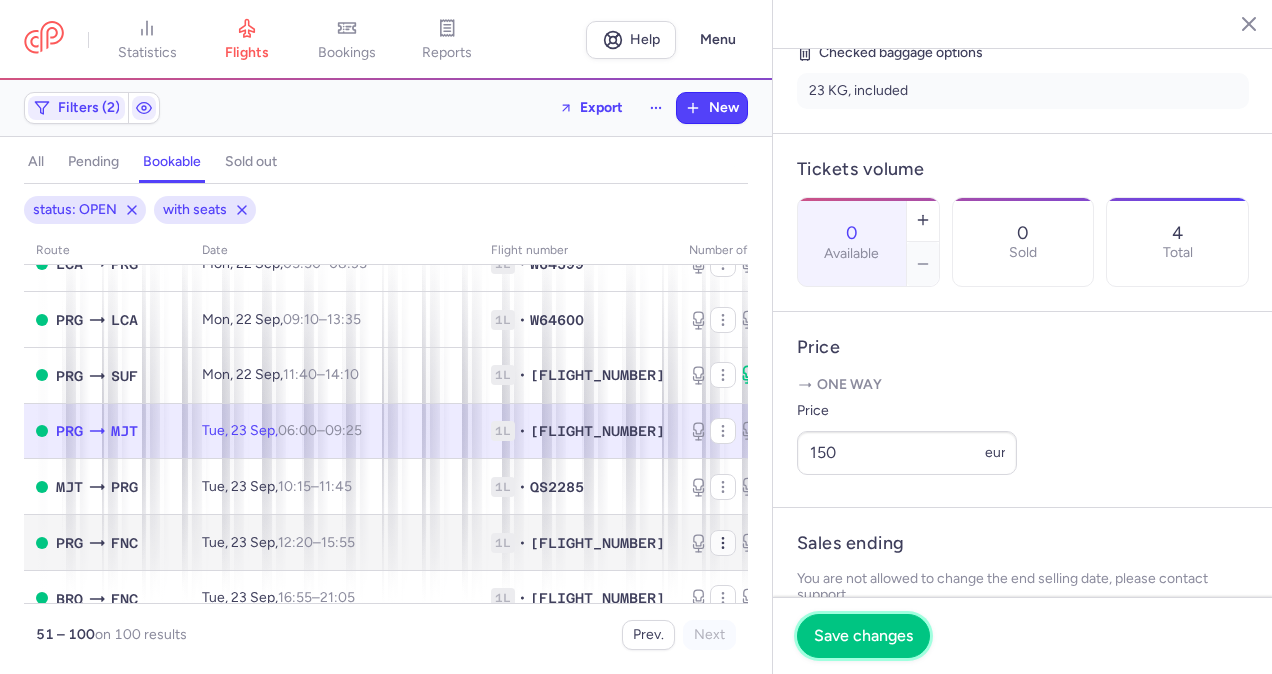 drag, startPoint x: 859, startPoint y: 628, endPoint x: 710, endPoint y: 578, distance: 157.16551 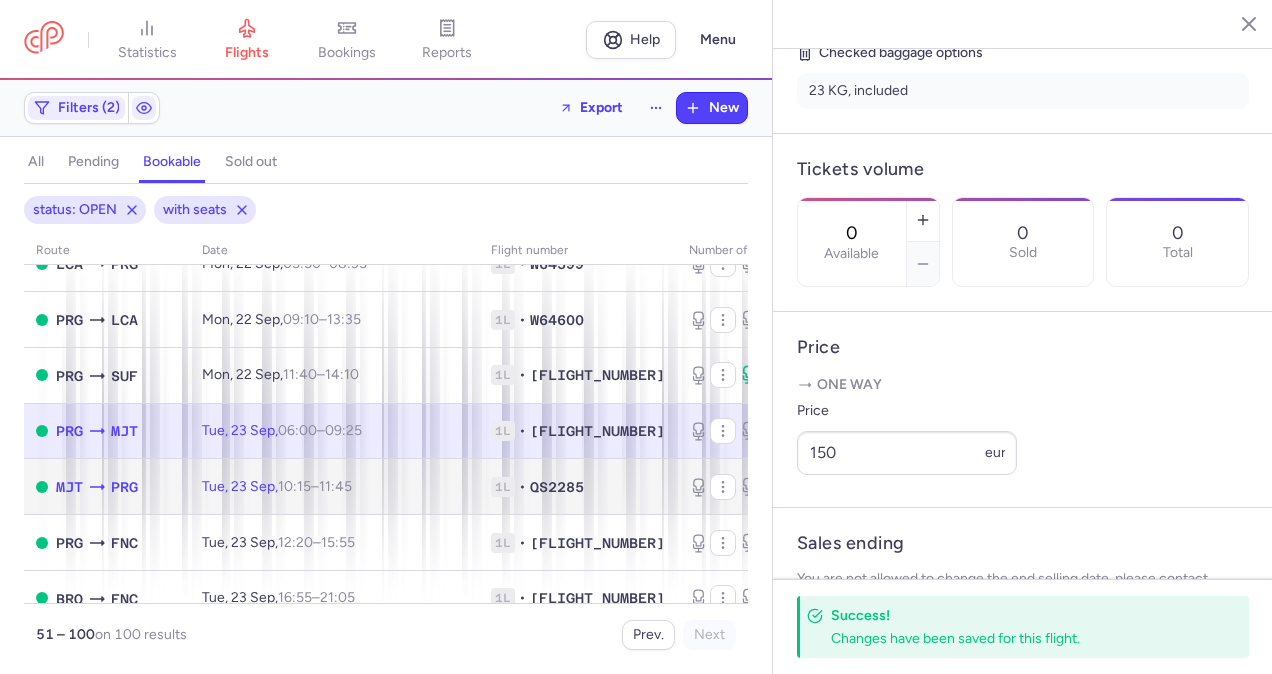click on "4" at bounding box center (707, 487) 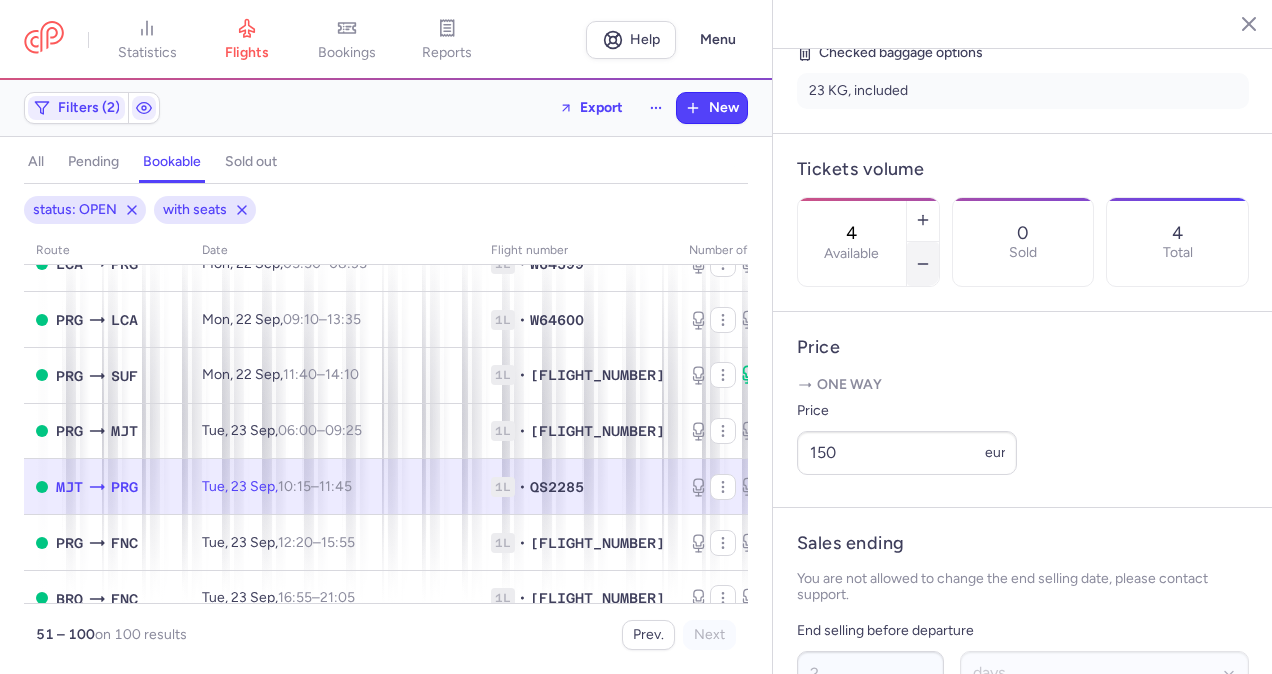 click 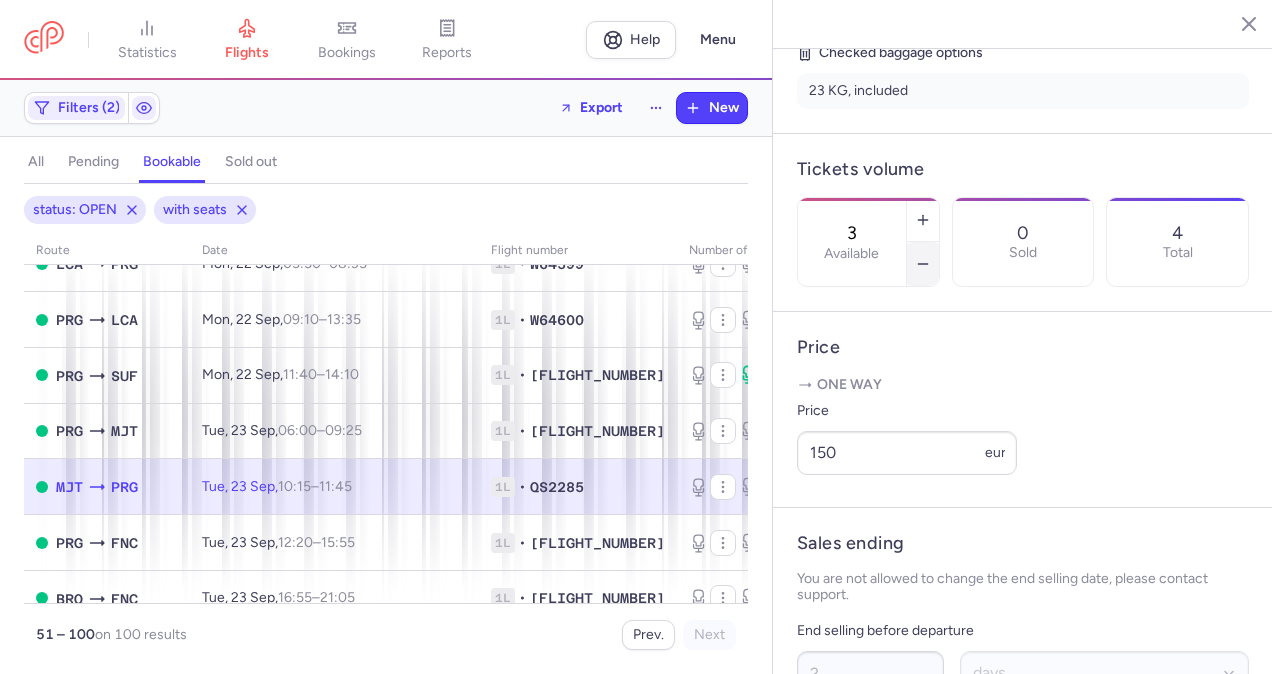 click 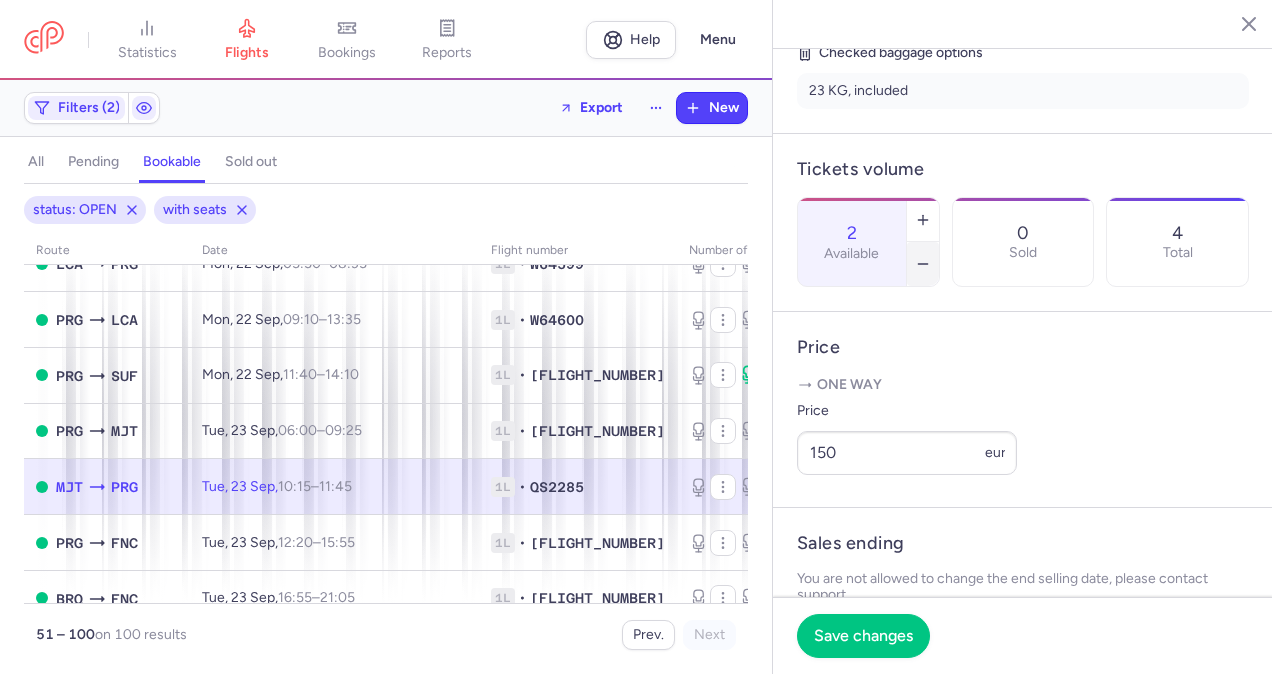 click 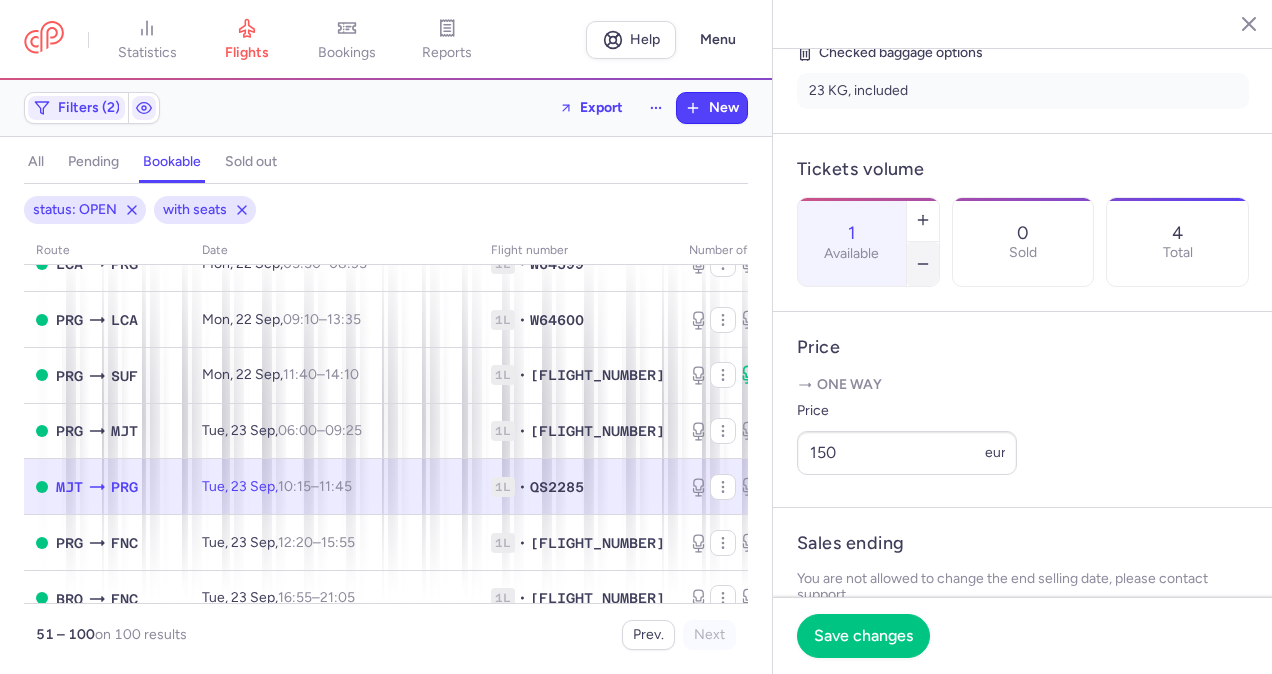 click 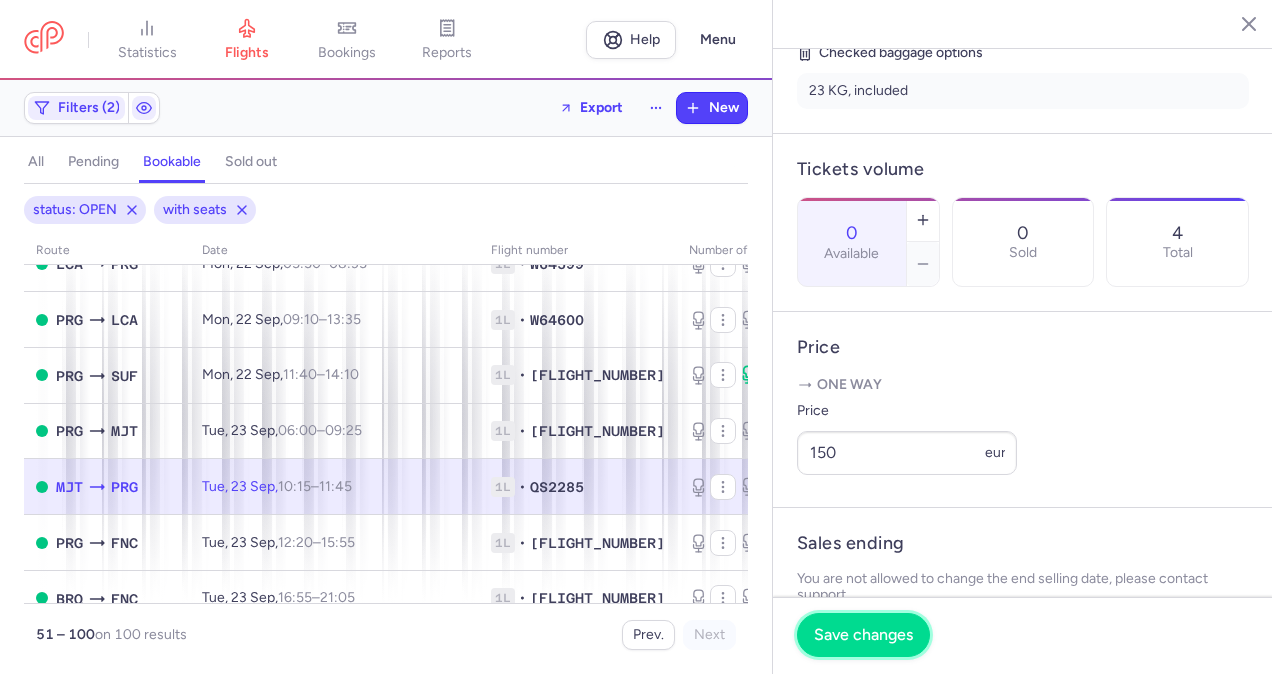 click on "Save changes" at bounding box center (863, 635) 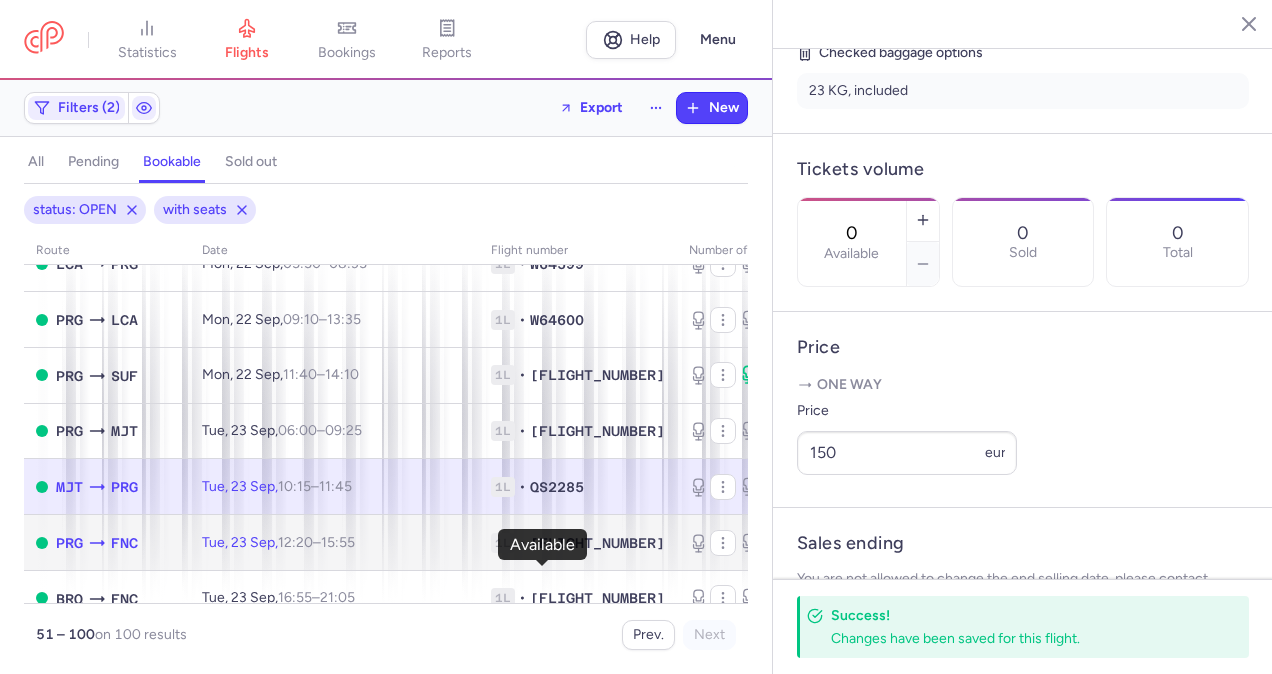 click 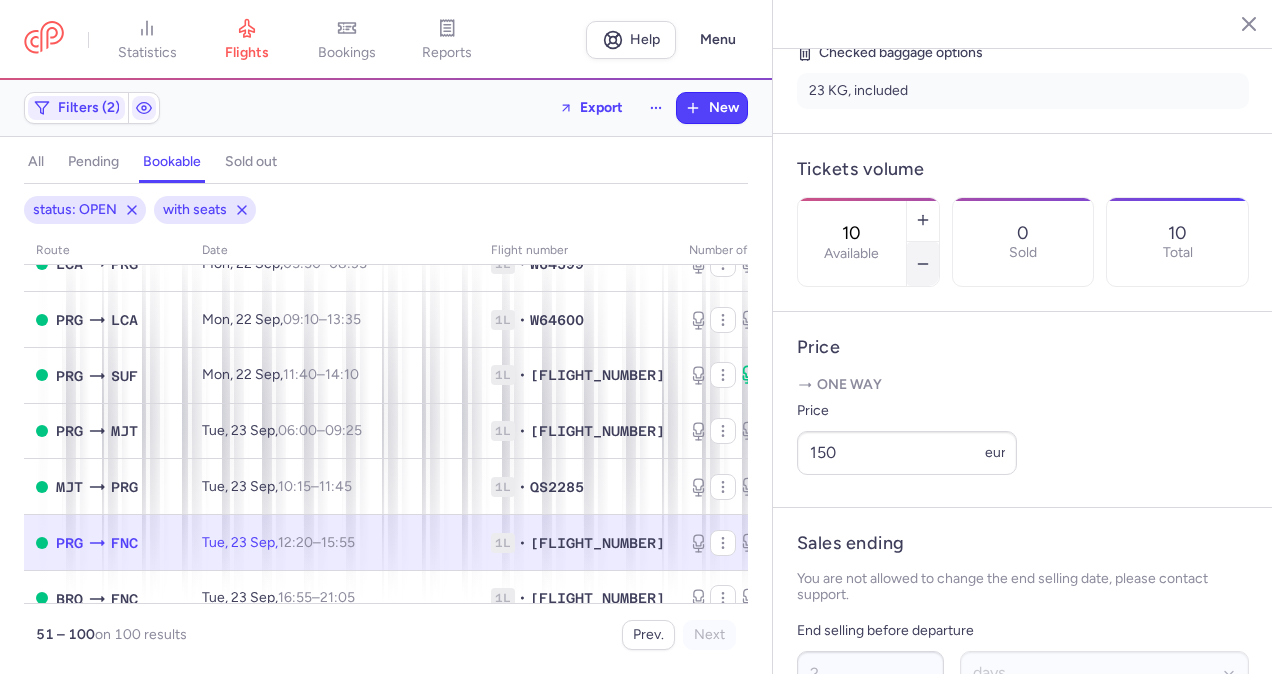 click 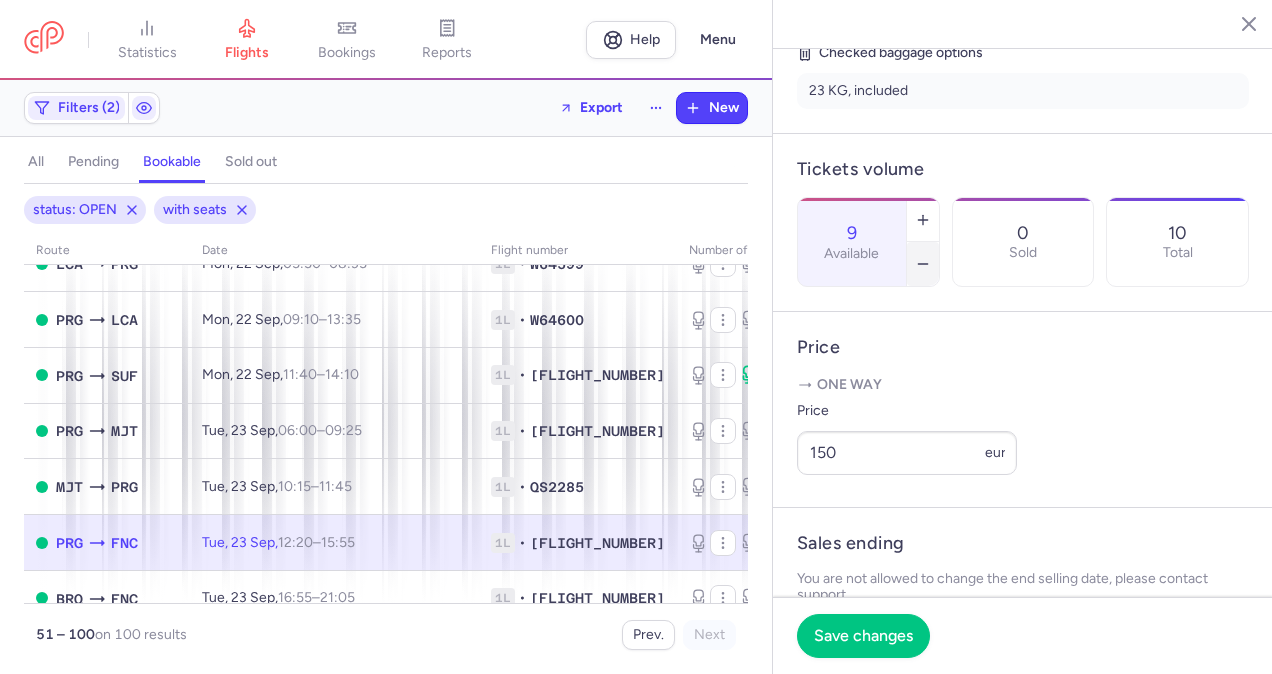 click 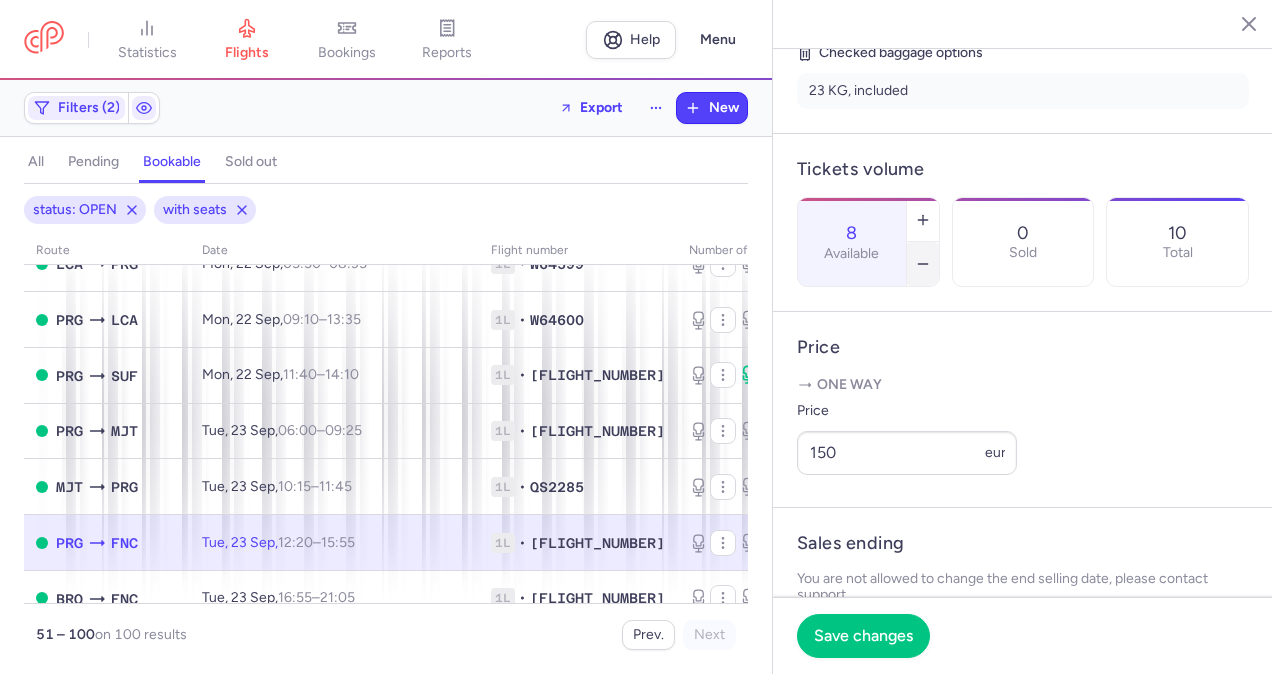 click 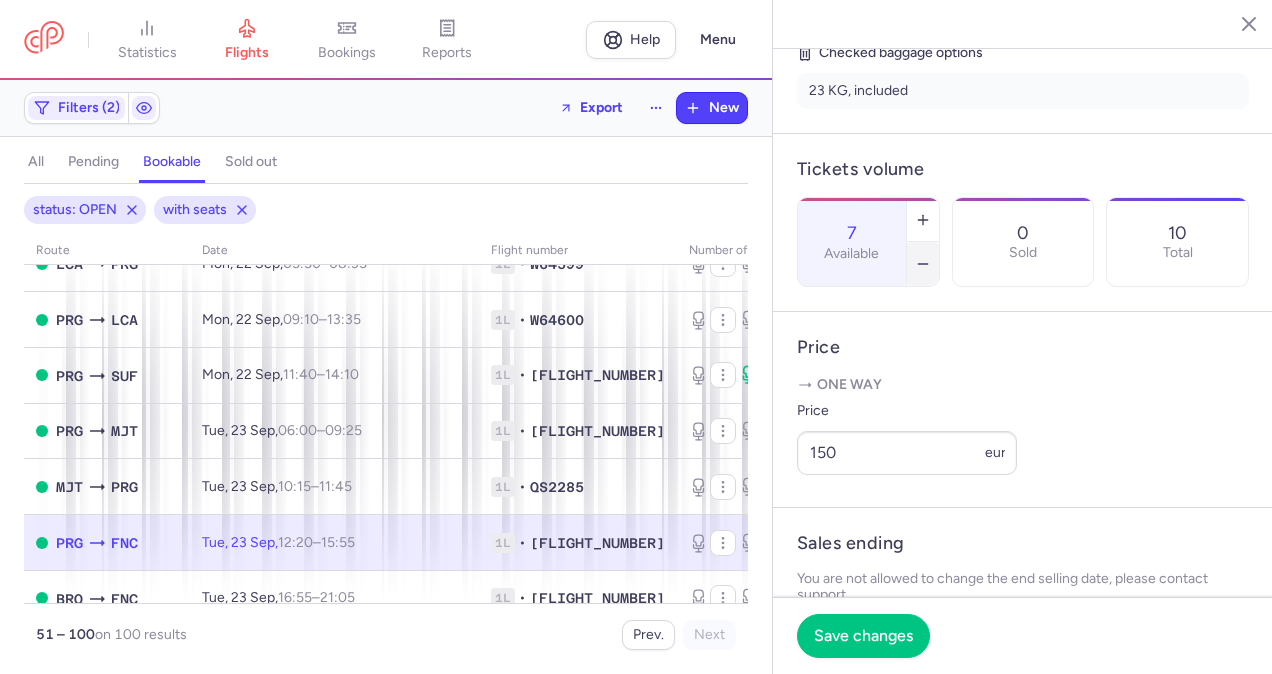 click 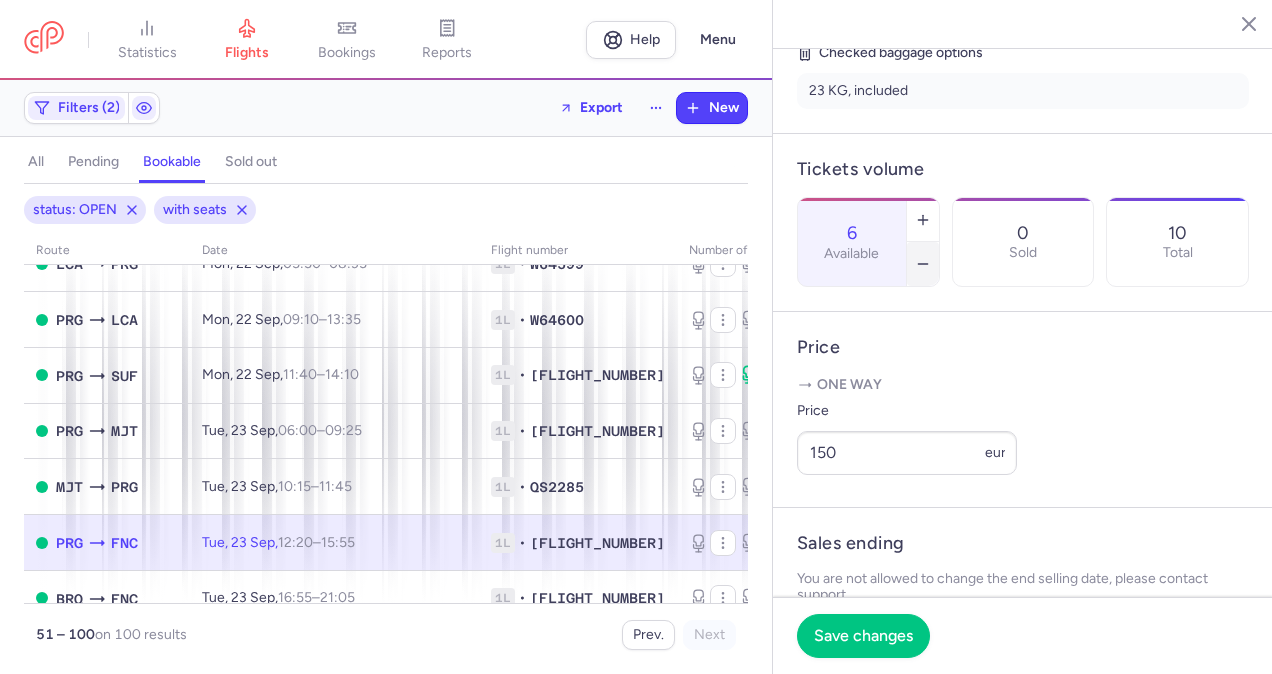 click 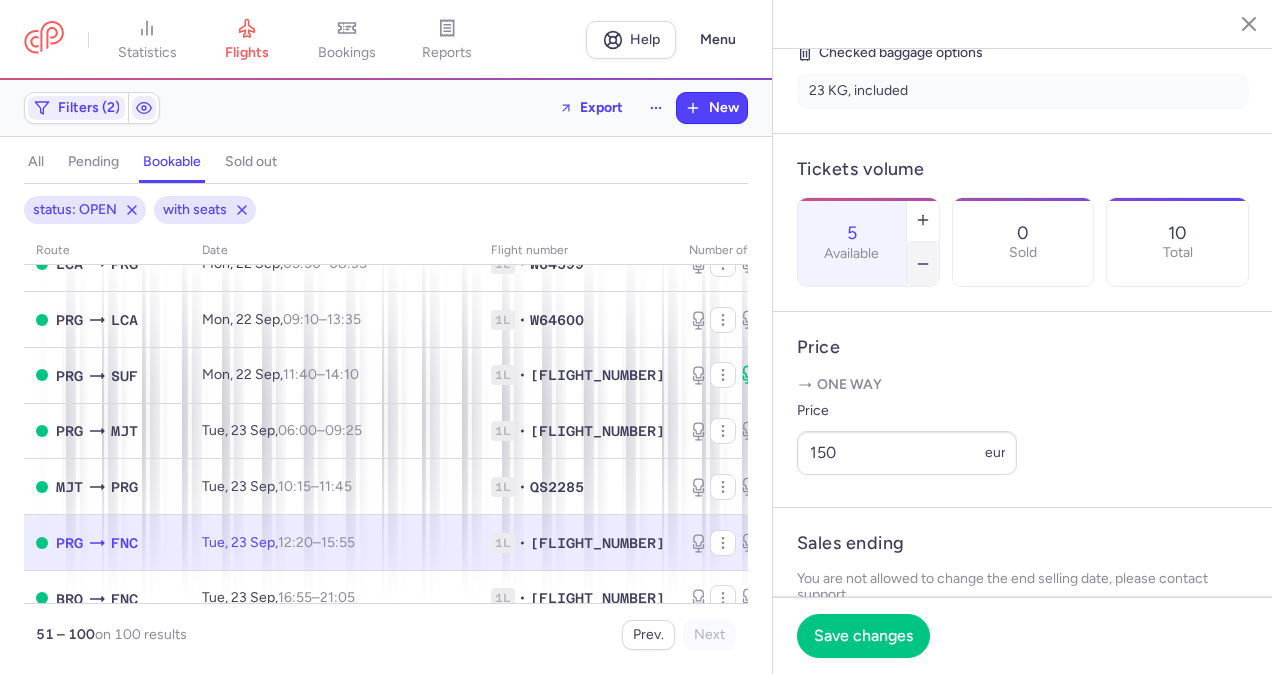 click 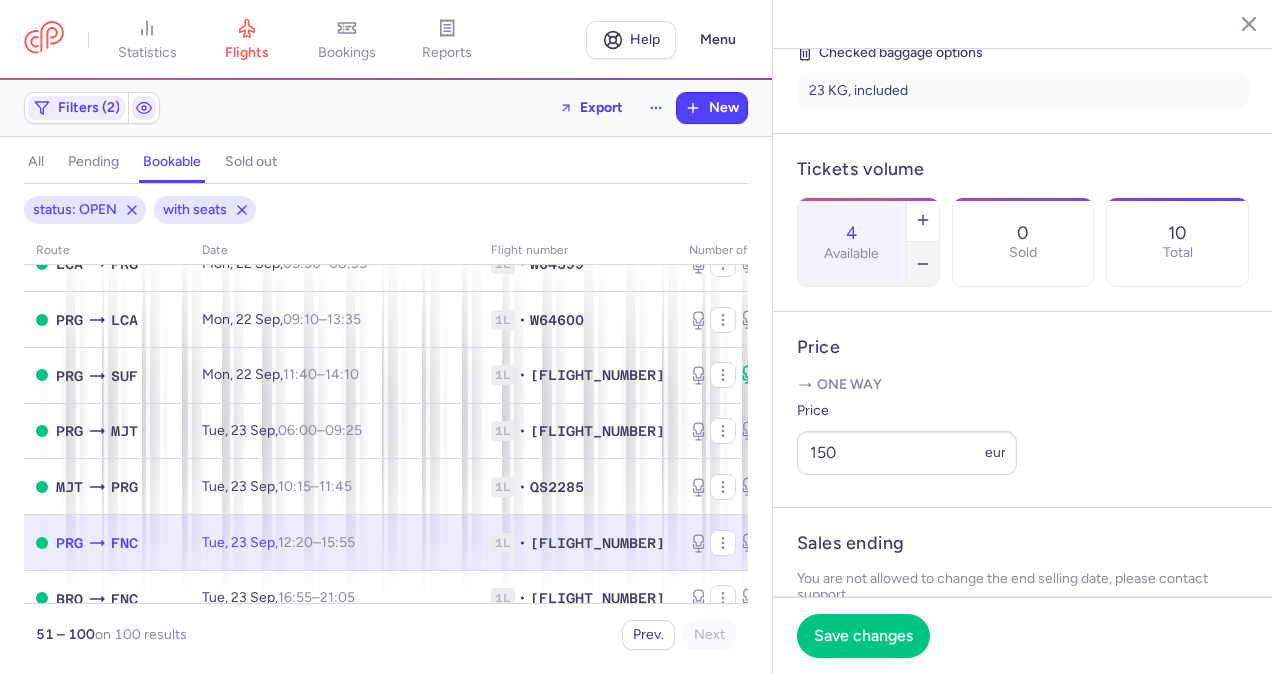 click 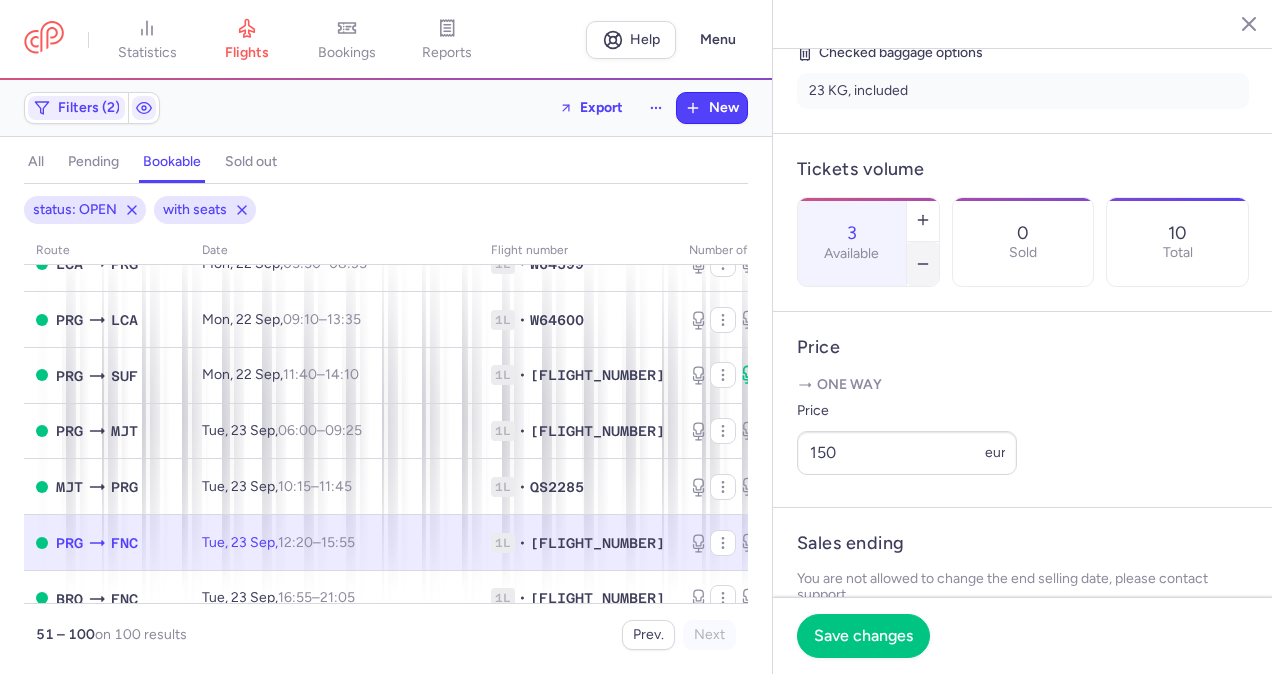 click 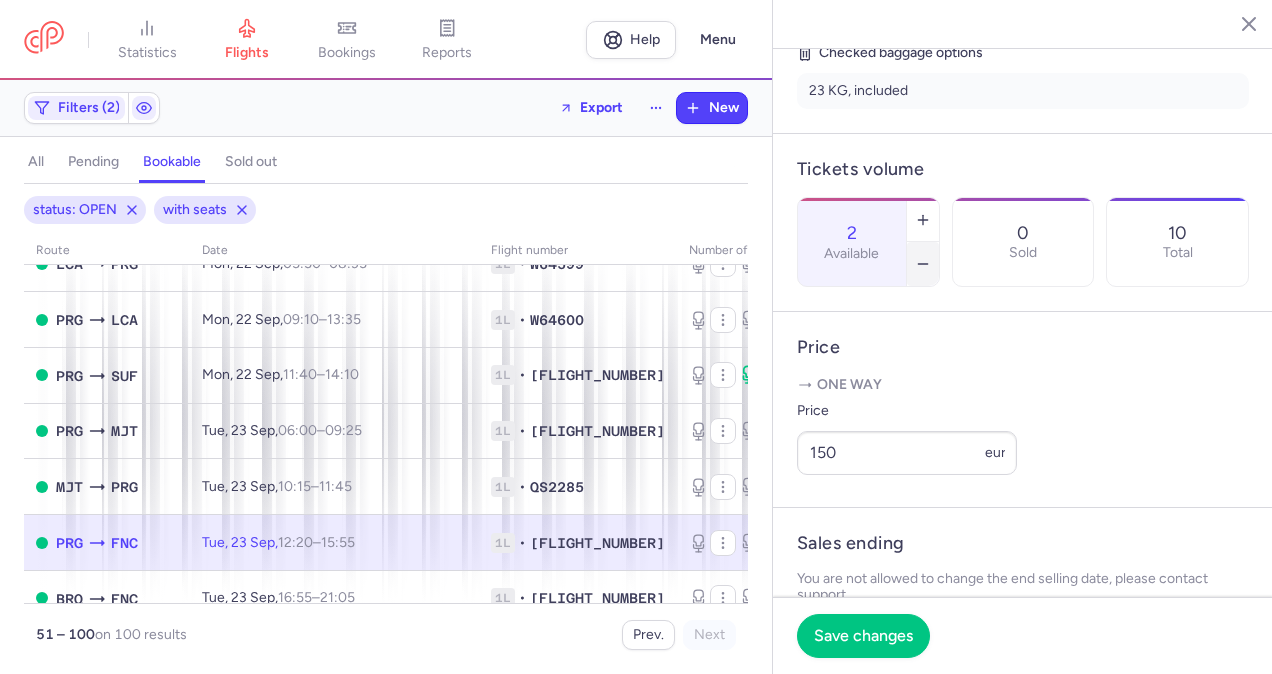 click 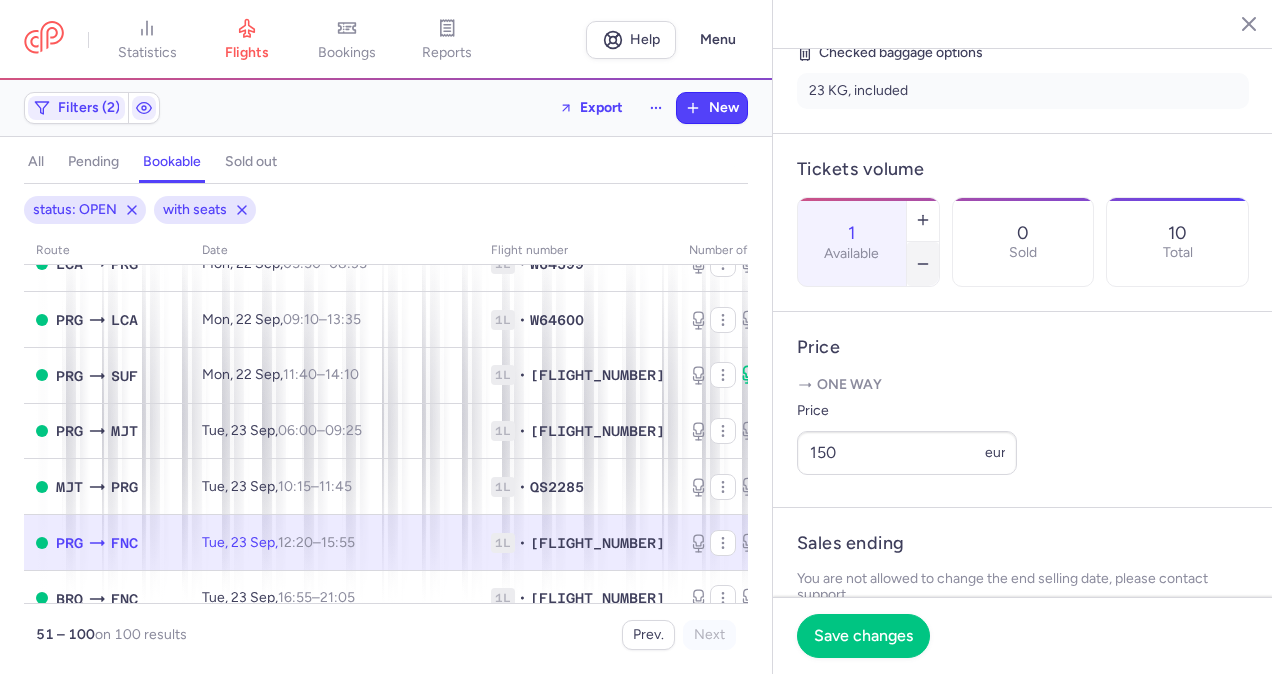 click 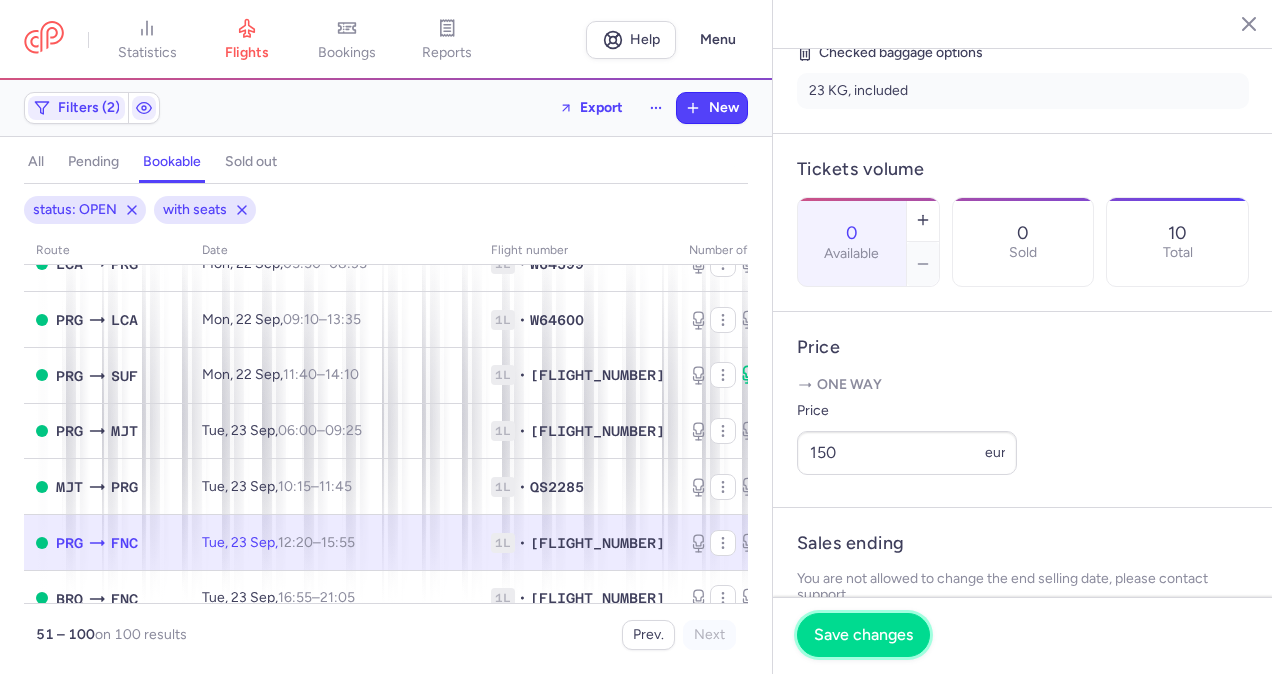 click on "Save changes" at bounding box center [863, 635] 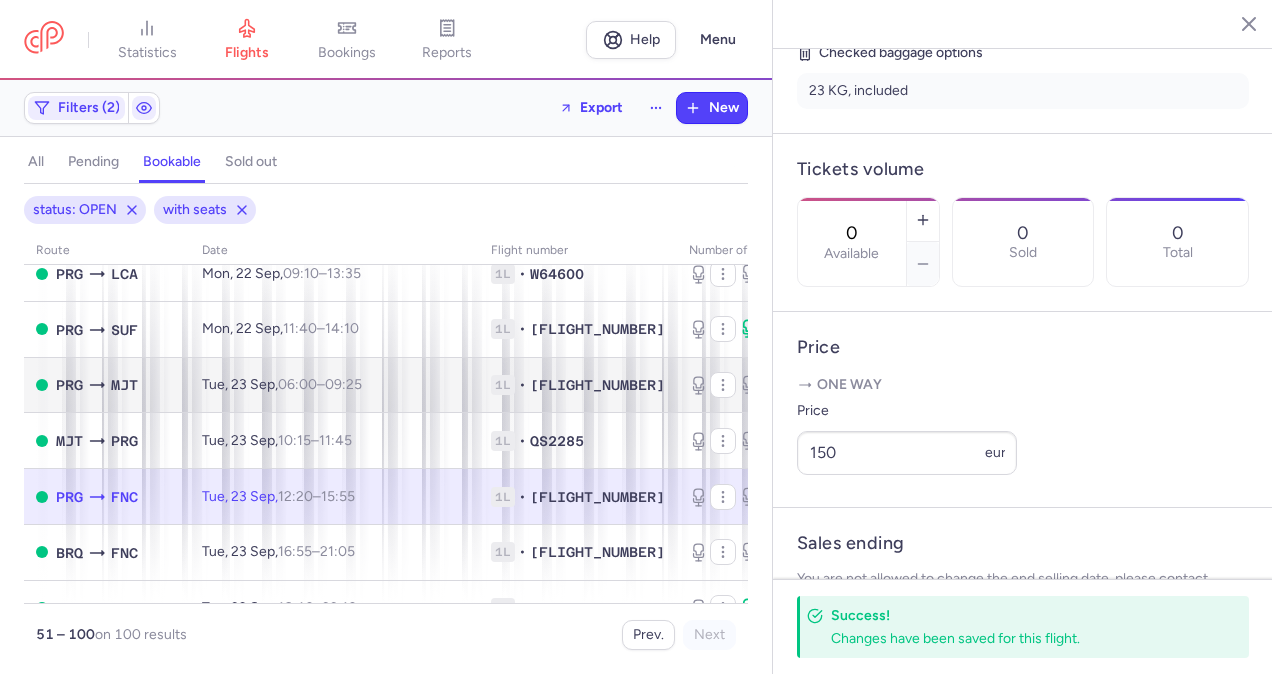 scroll, scrollTop: 1600, scrollLeft: 0, axis: vertical 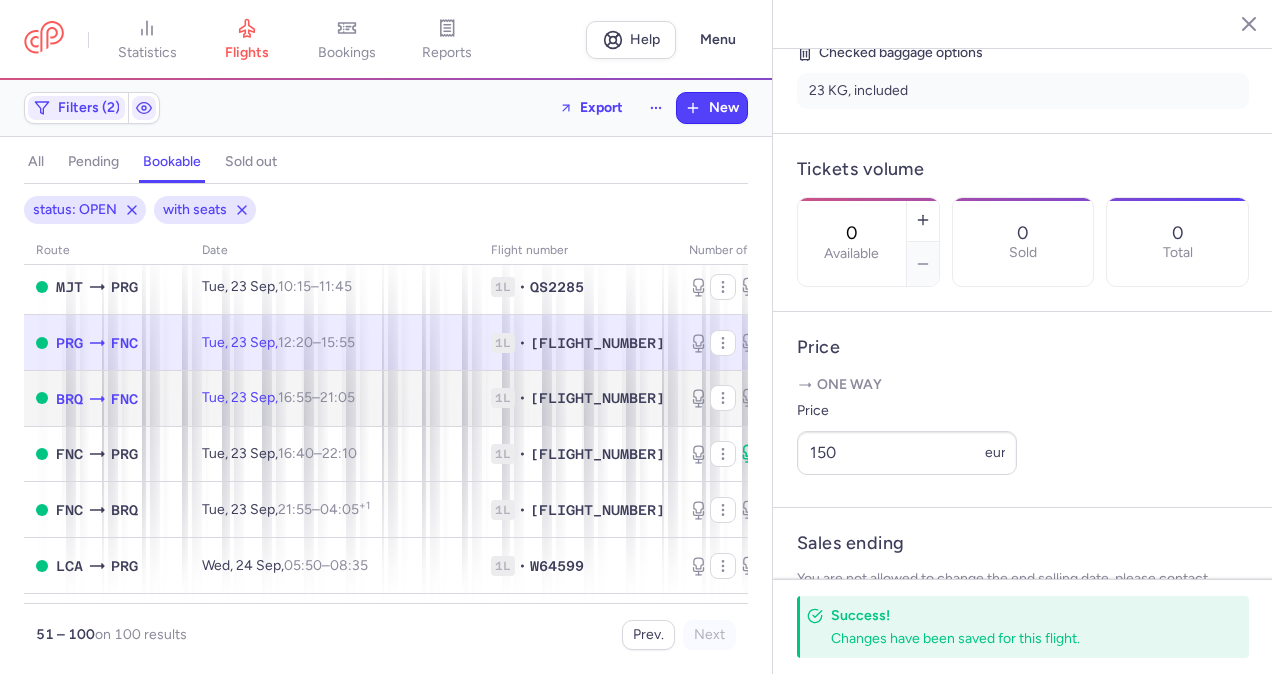 click on "10 0 10" 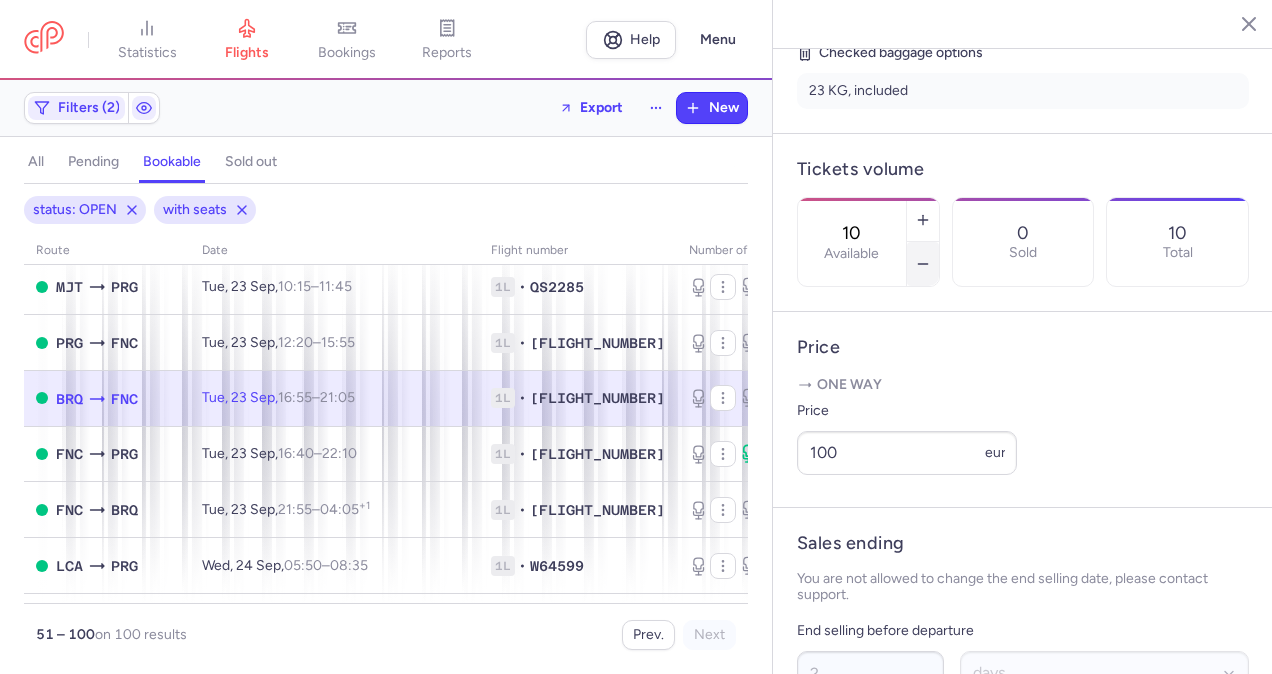 click 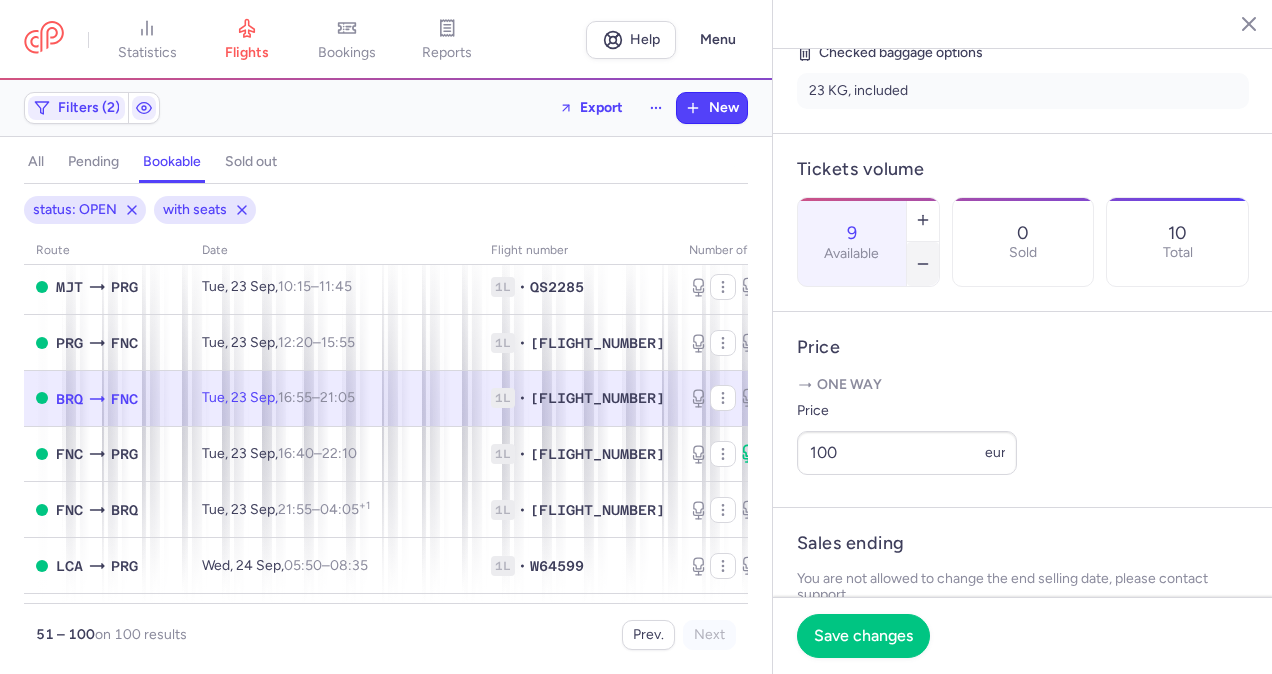 click 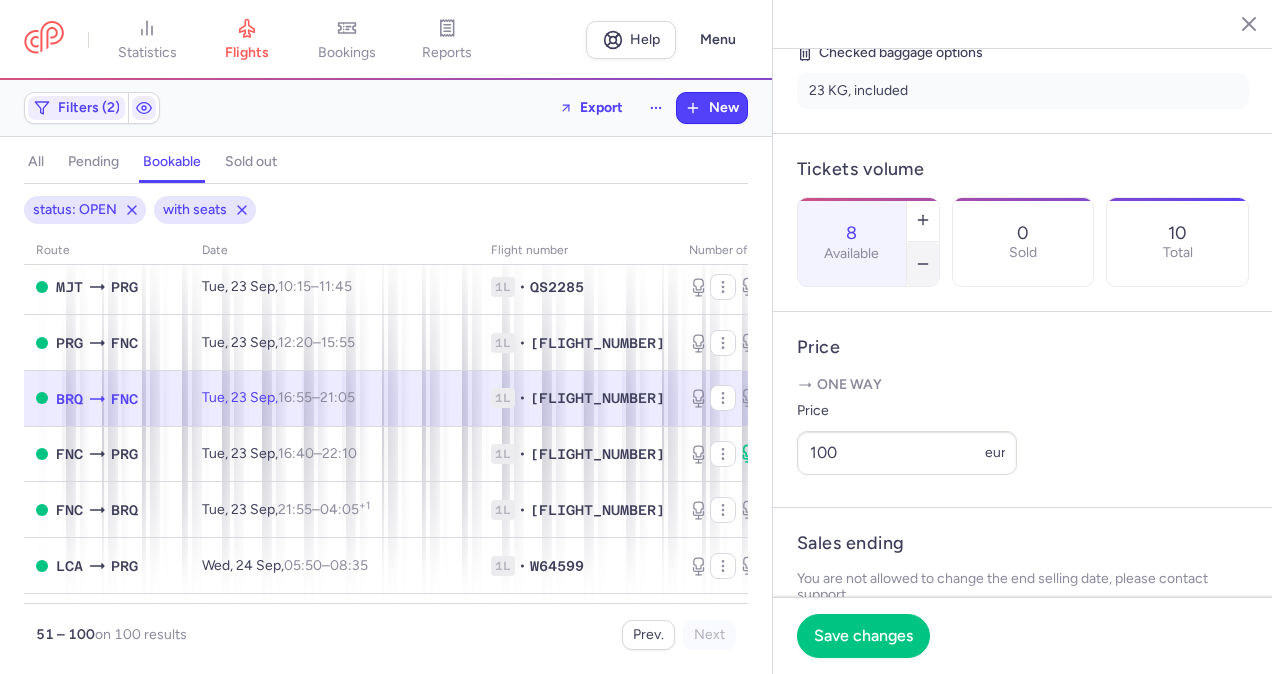 click 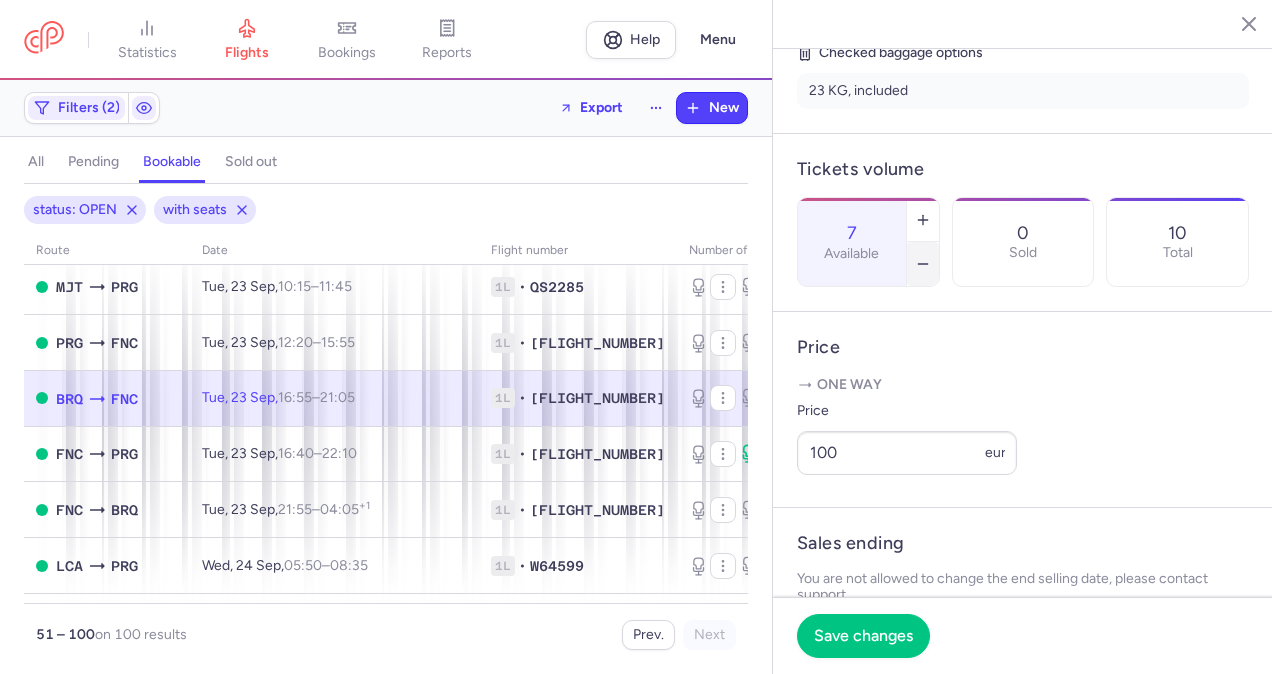 click 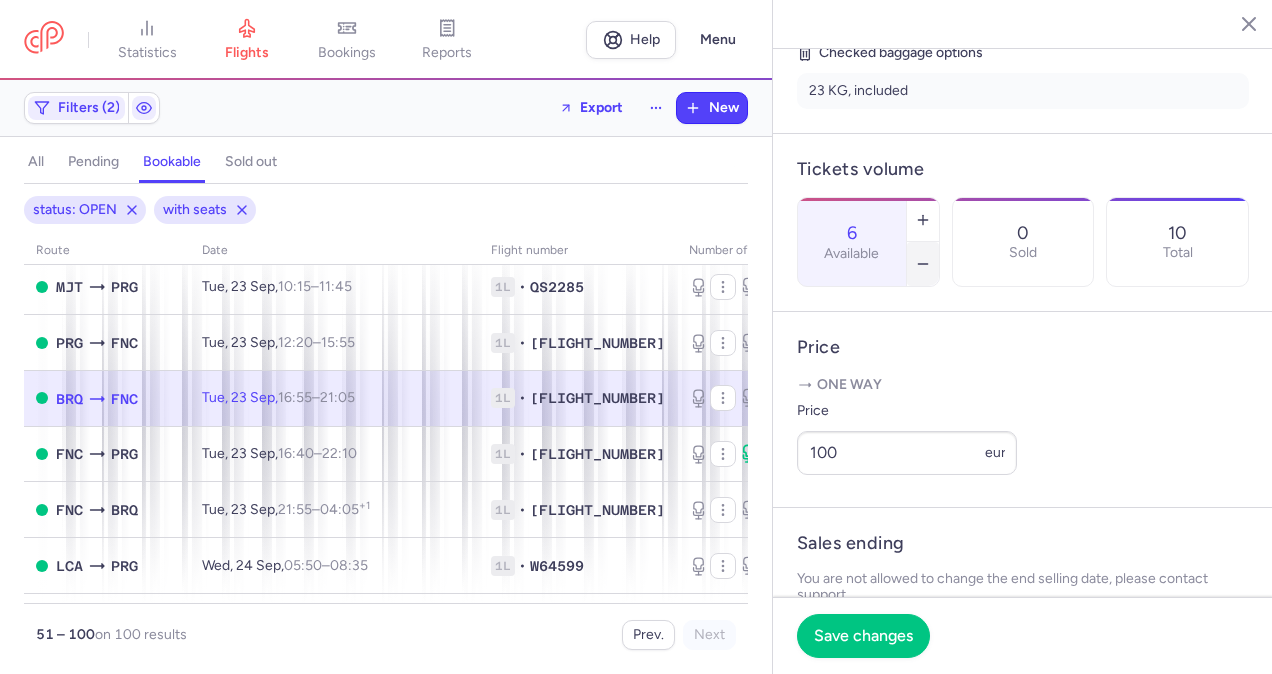 click 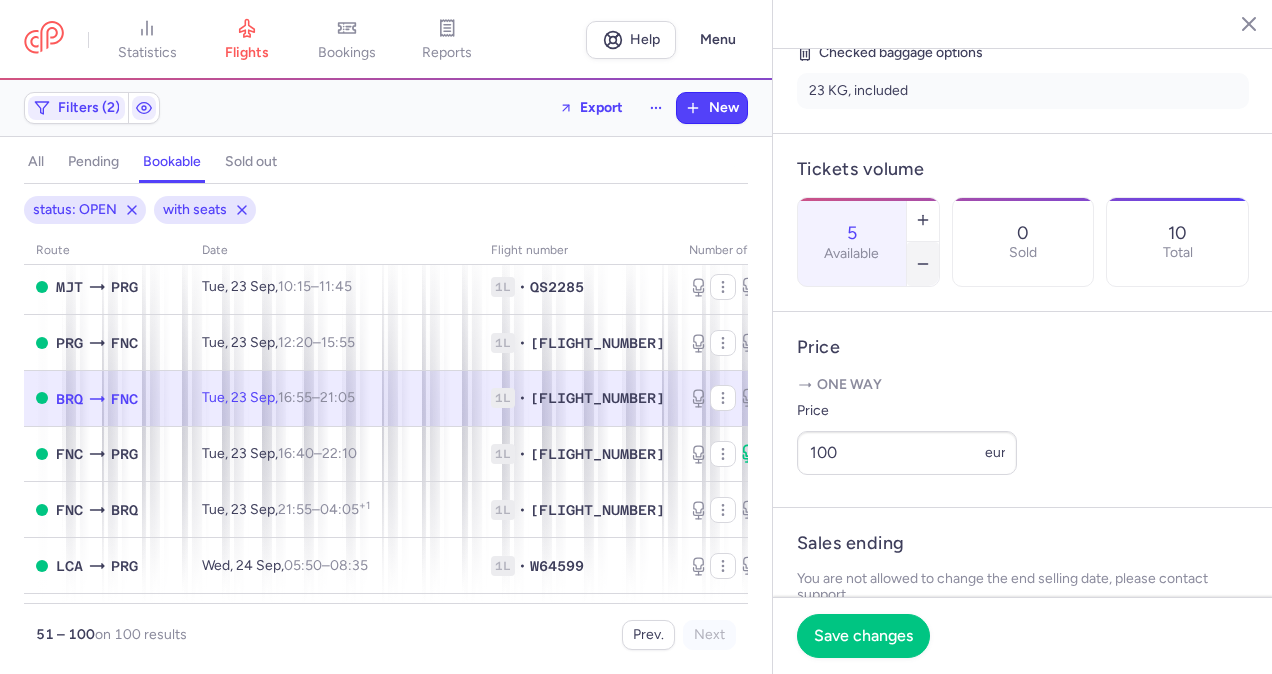 click 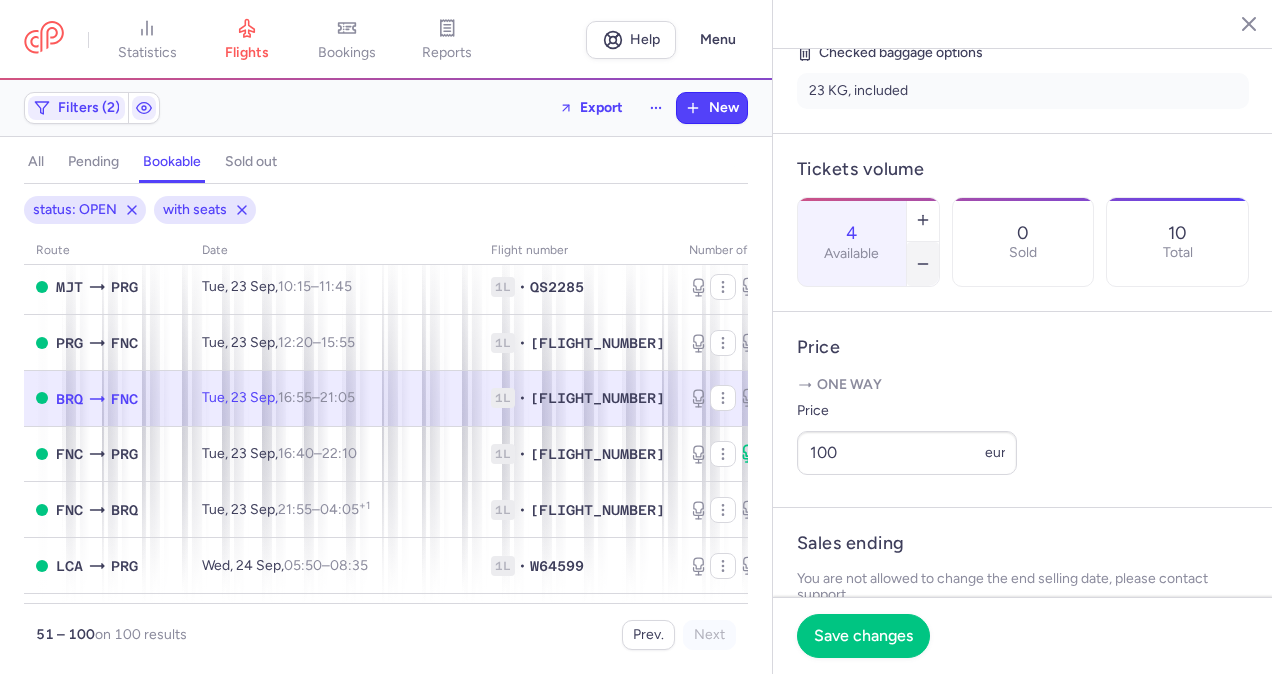 click 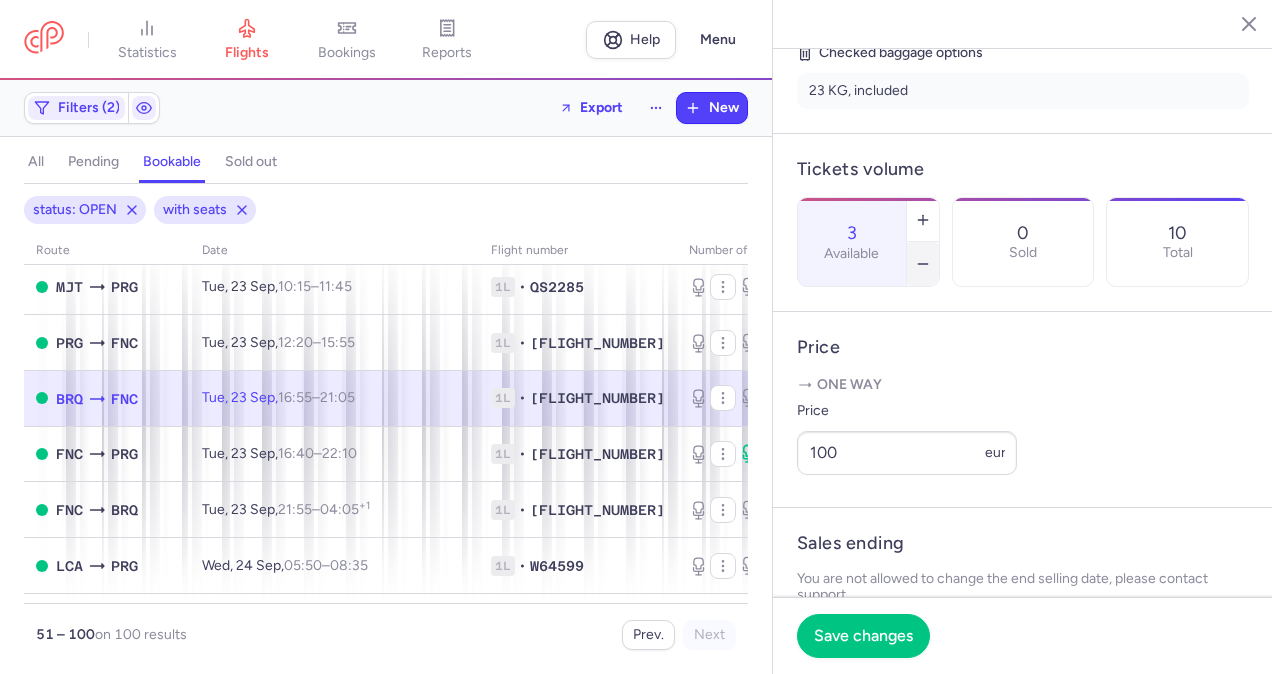 click 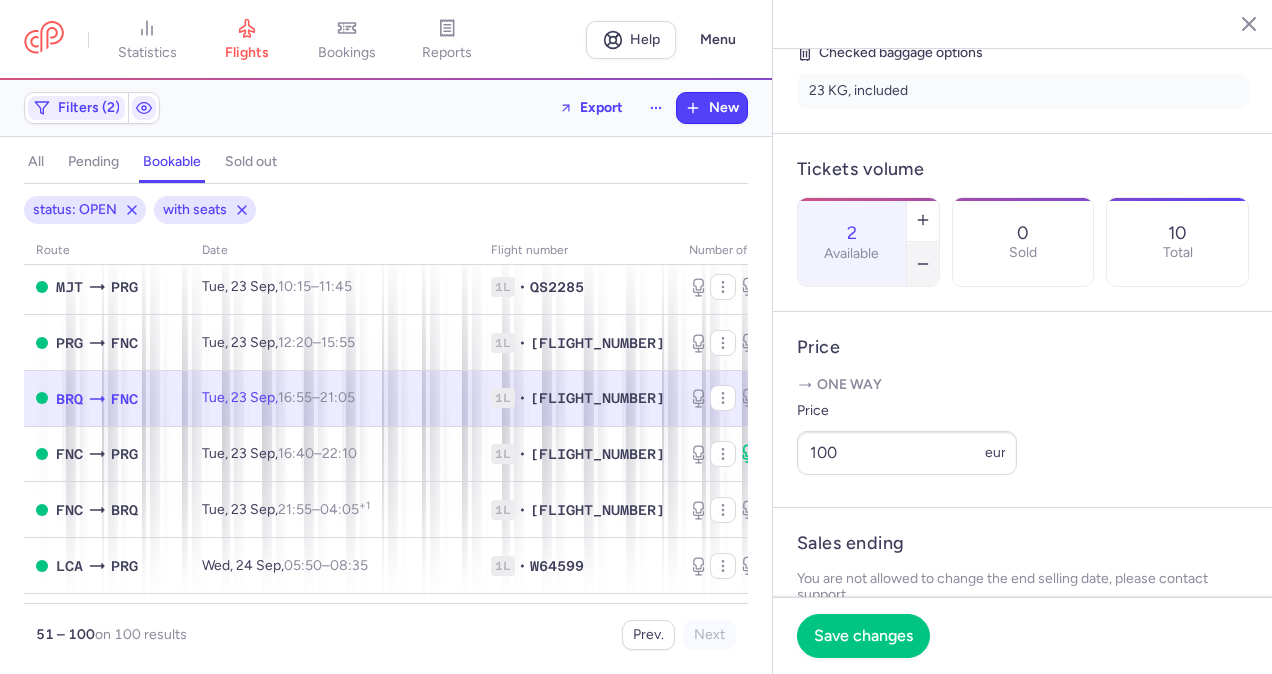 click 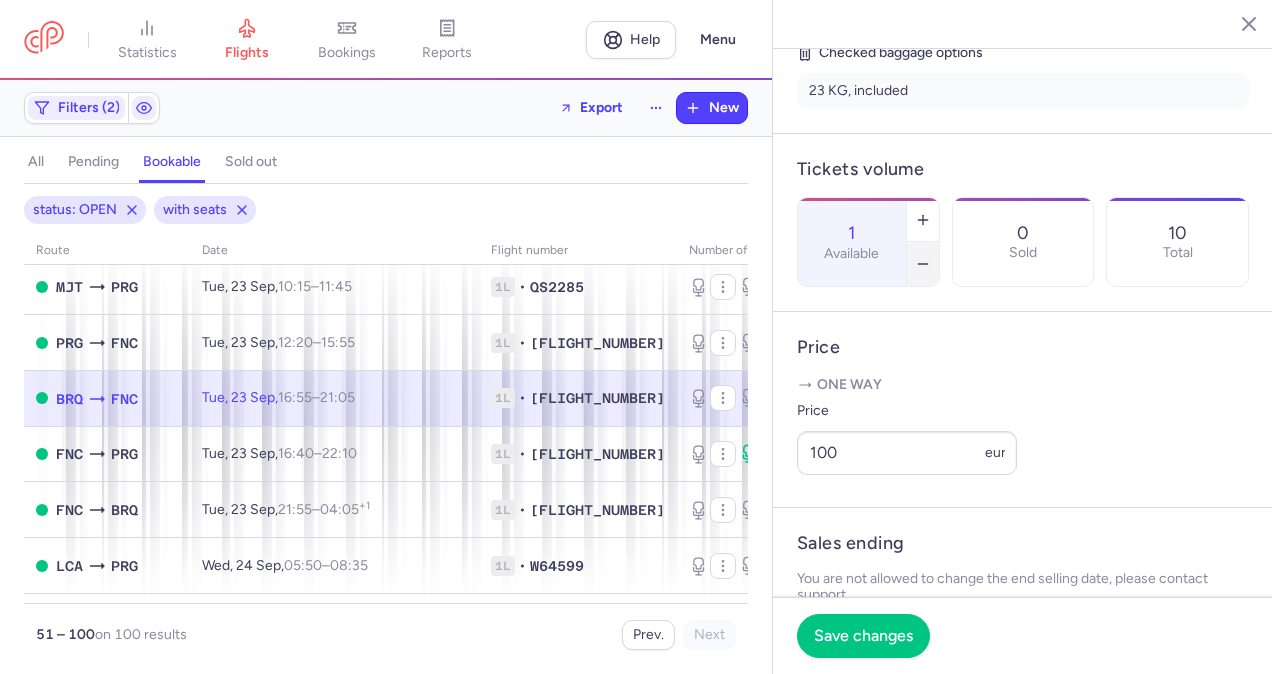 click 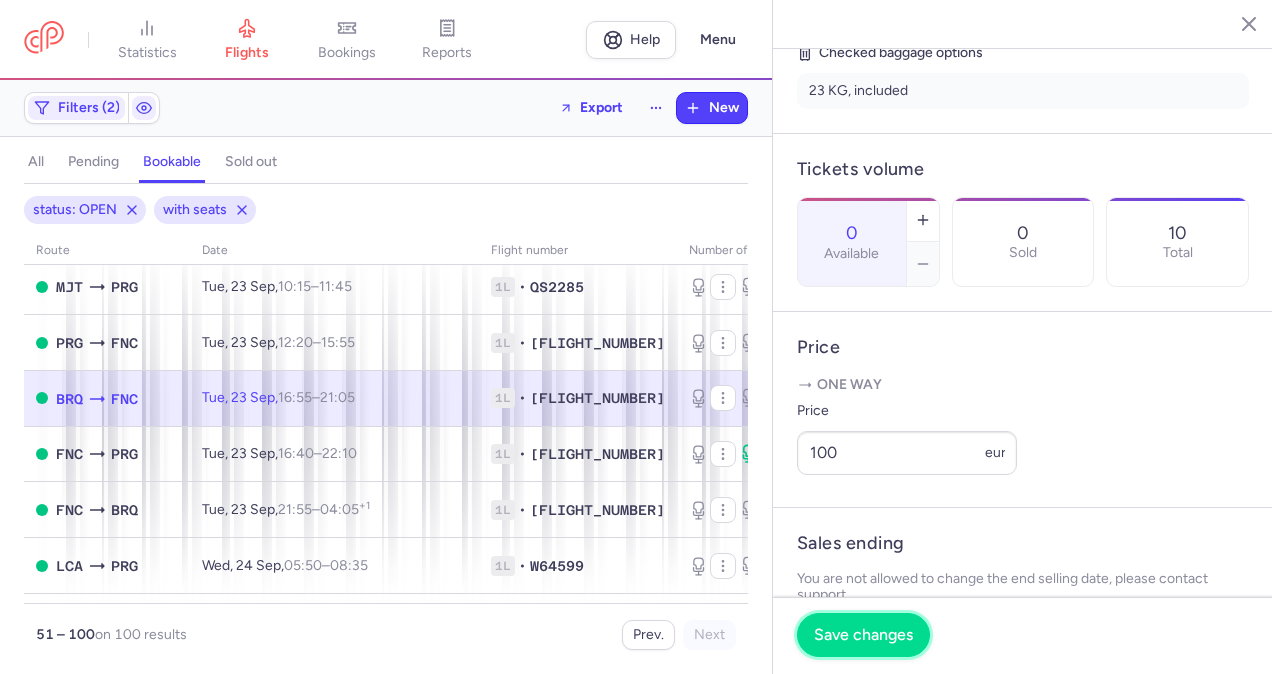 click on "Save changes" at bounding box center [863, 635] 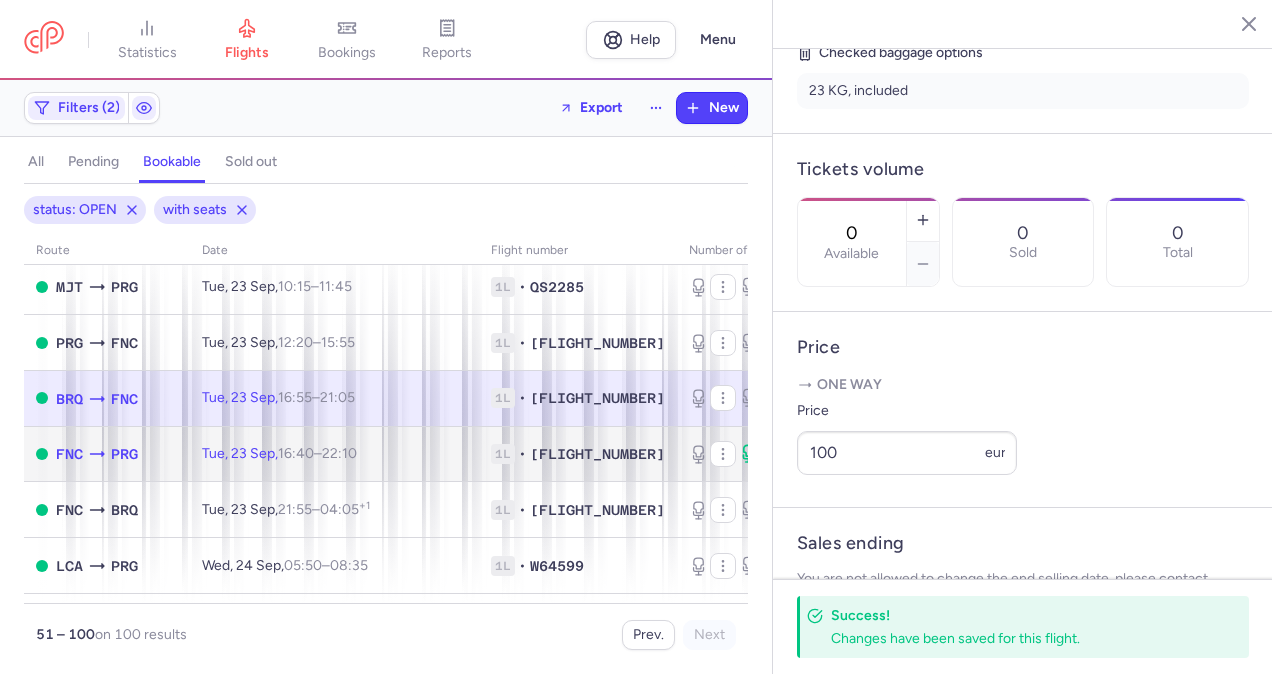 click on "[SEATS] [SEATS] [SEATS]" 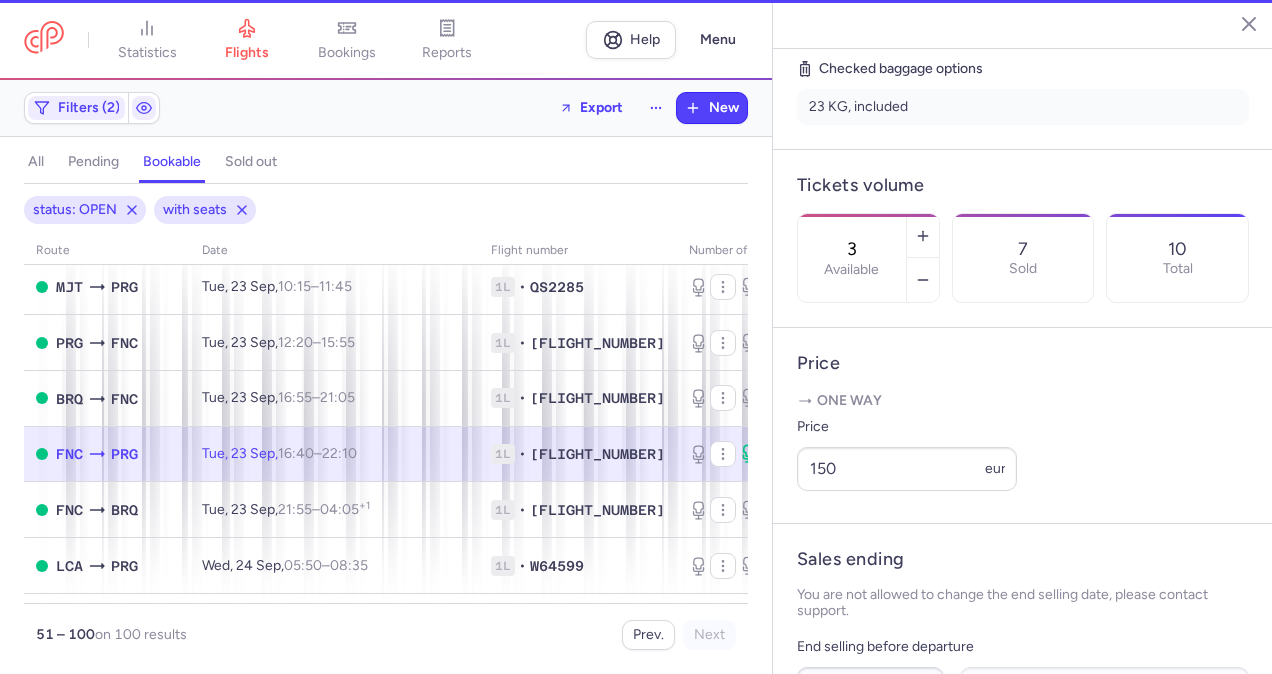scroll, scrollTop: 500, scrollLeft: 0, axis: vertical 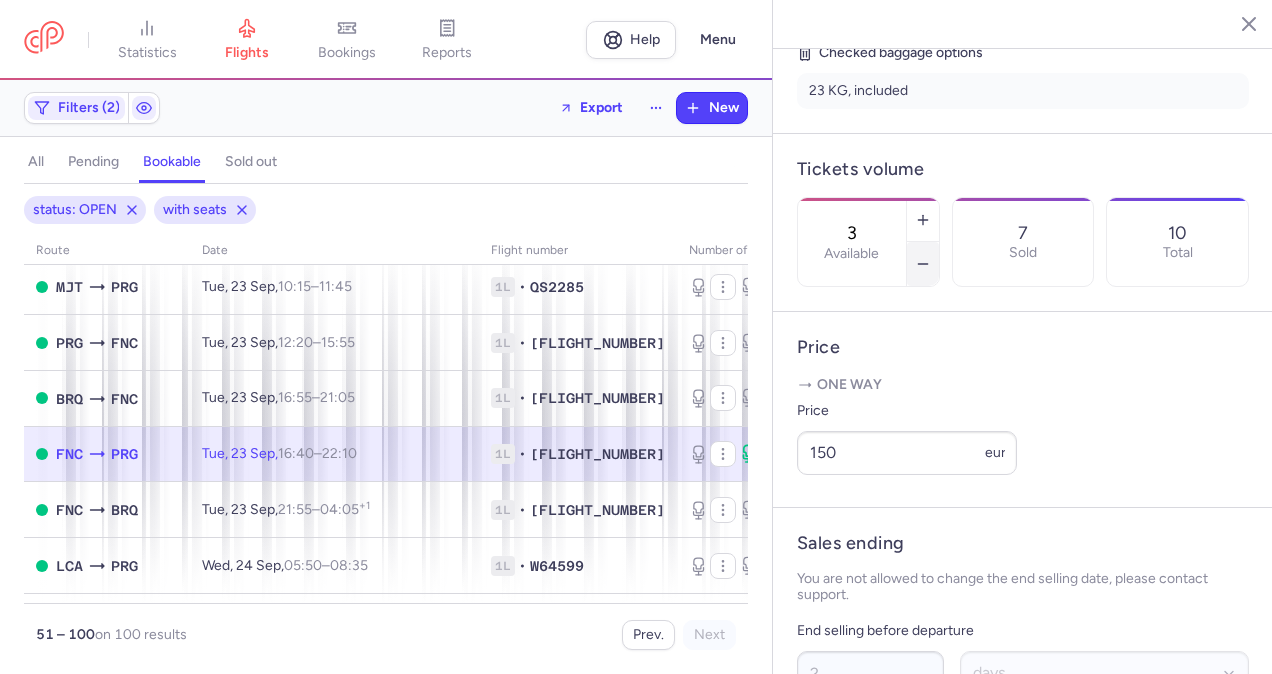 click 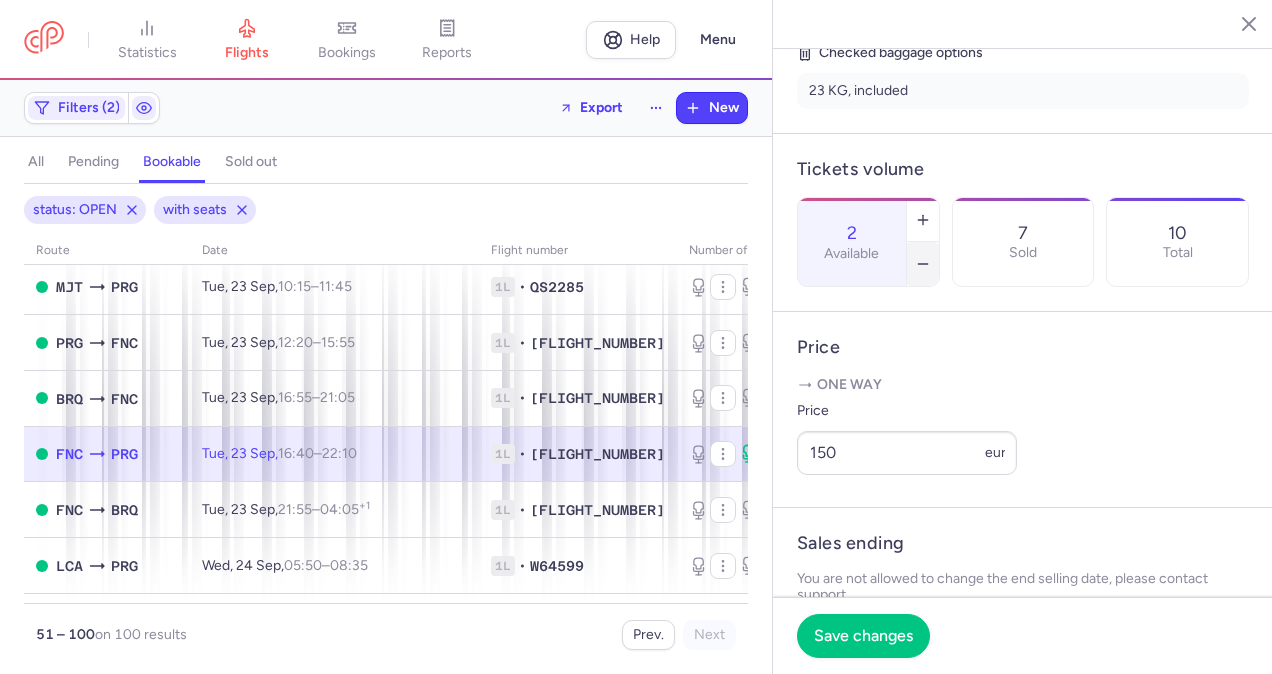 click 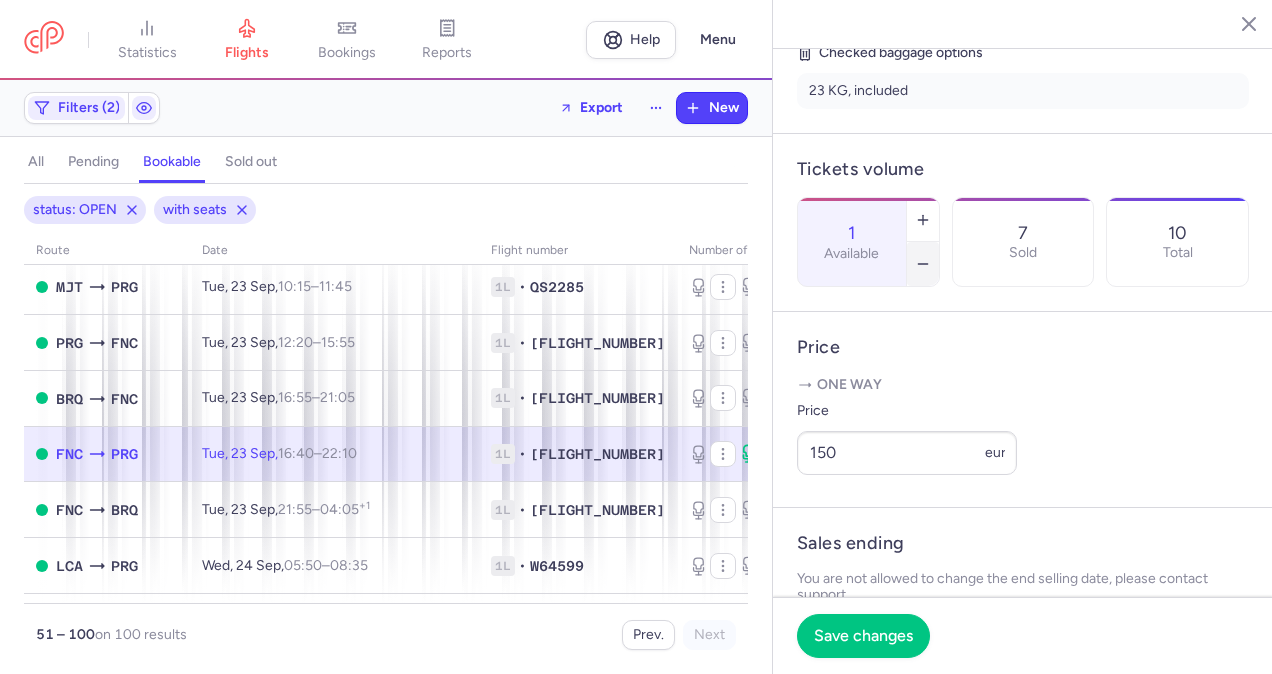 click 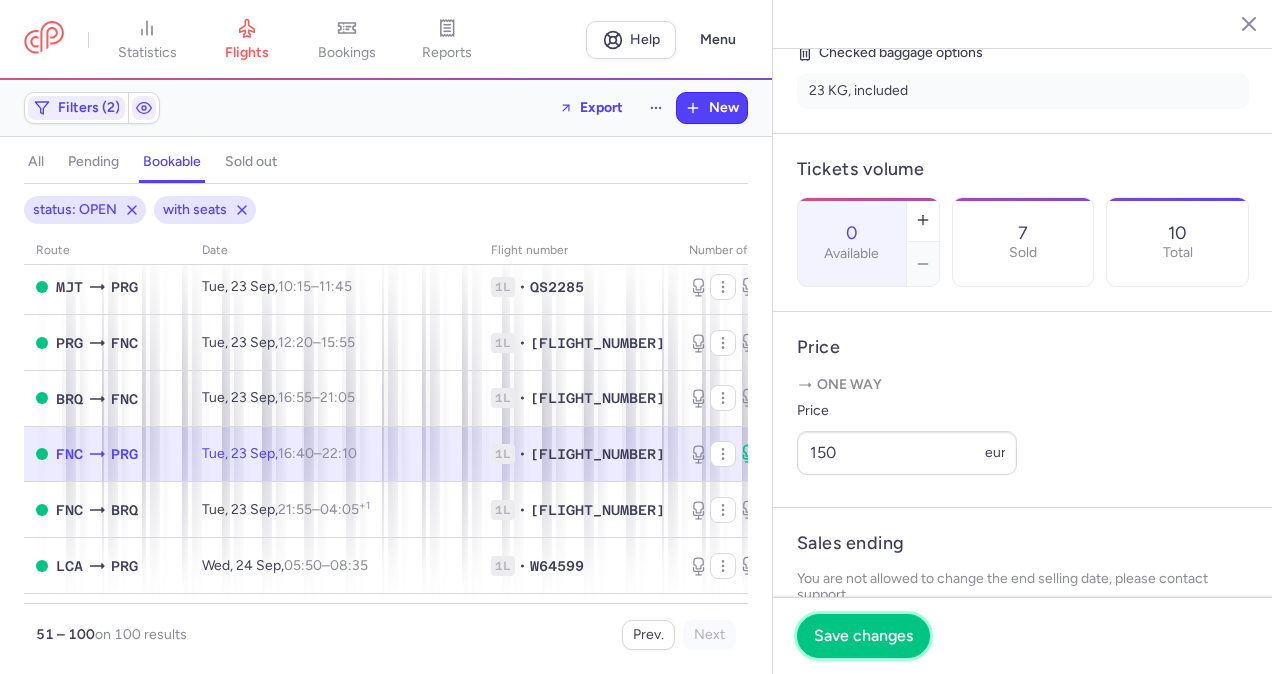 drag, startPoint x: 854, startPoint y: 624, endPoint x: 776, endPoint y: 593, distance: 83.9345 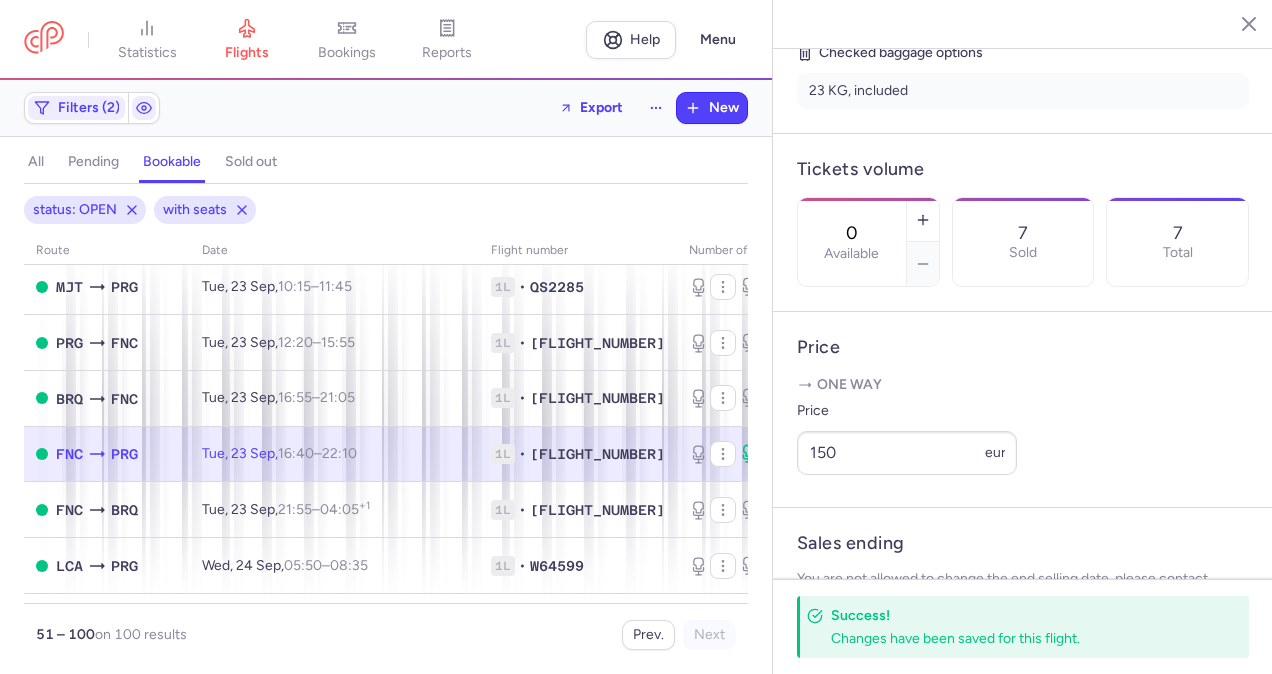 scroll, scrollTop: 1700, scrollLeft: 0, axis: vertical 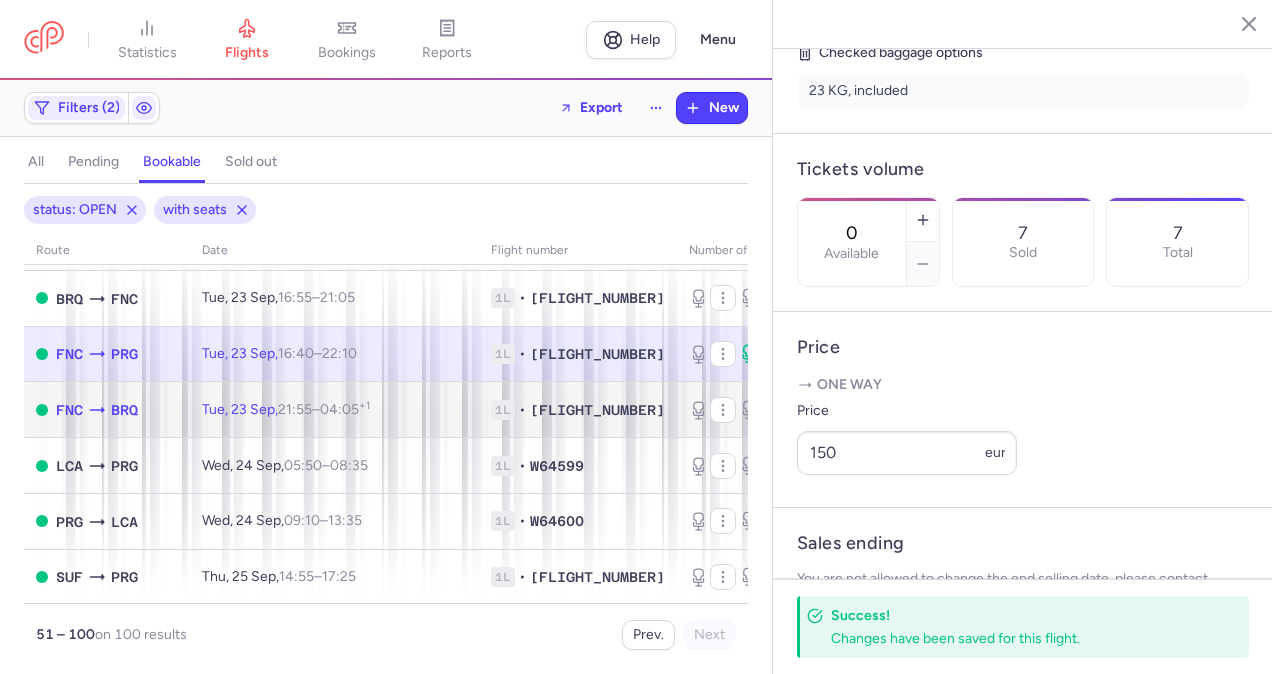 click on "10 0 10" 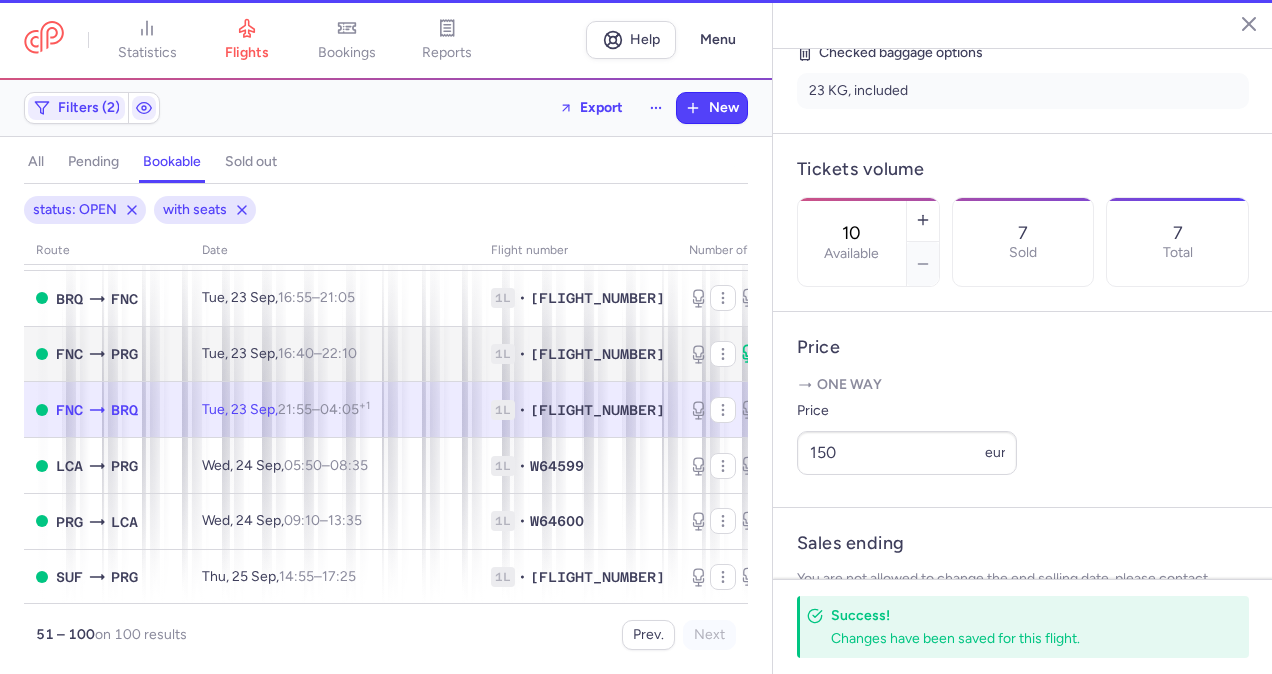 scroll, scrollTop: 506, scrollLeft: 0, axis: vertical 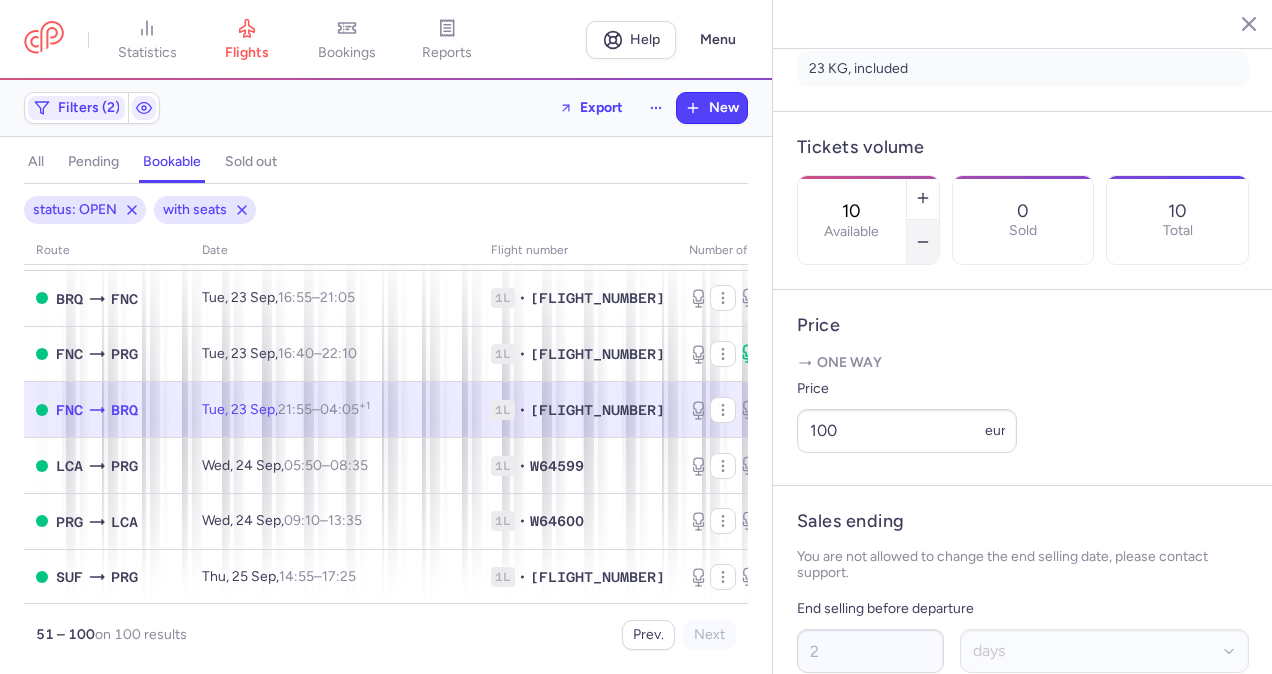 click 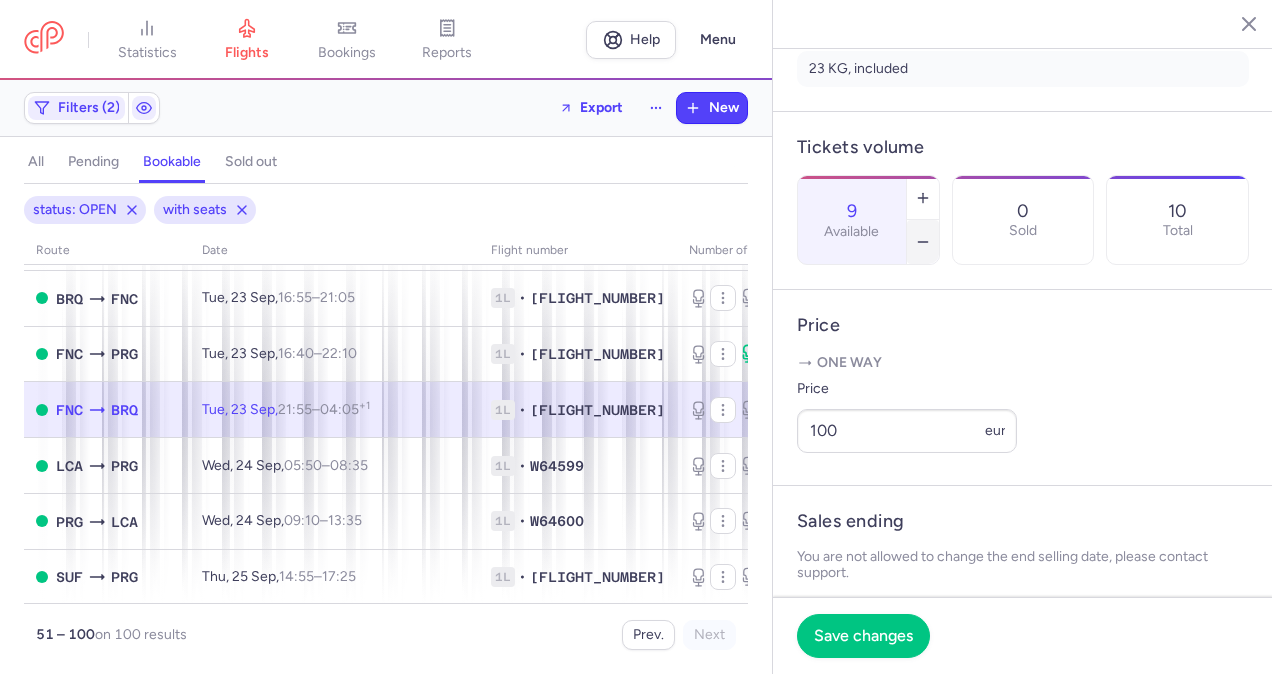 click 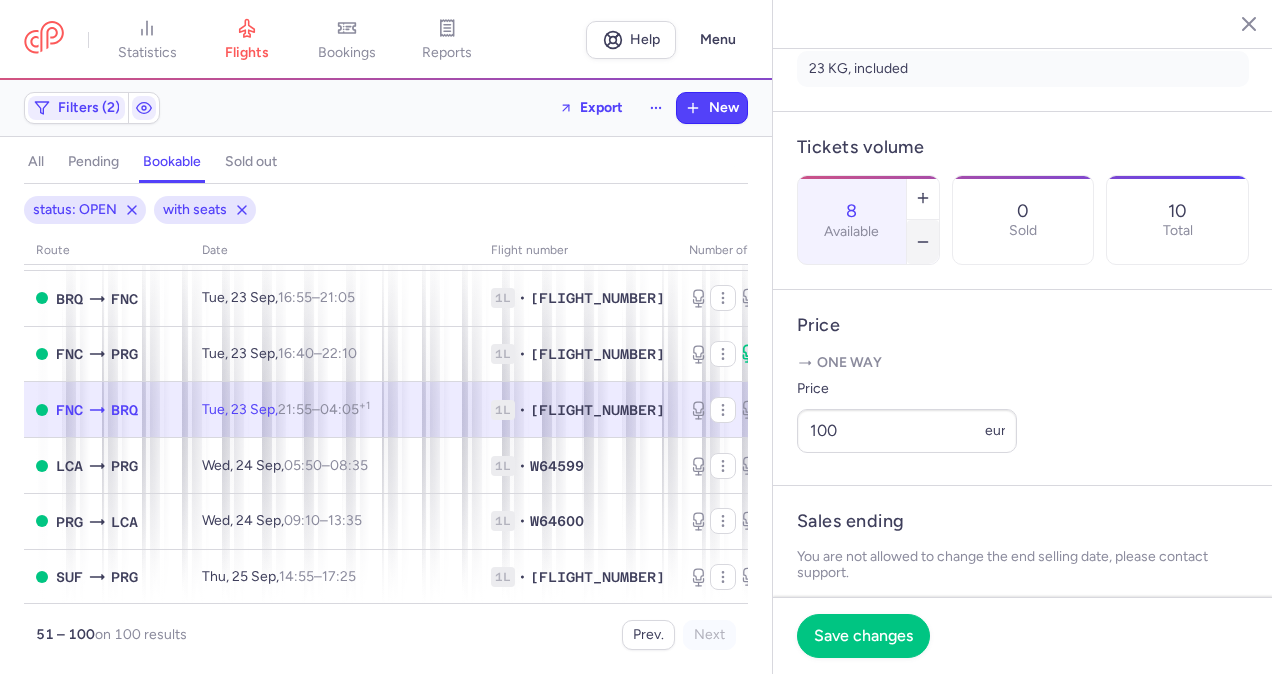 click 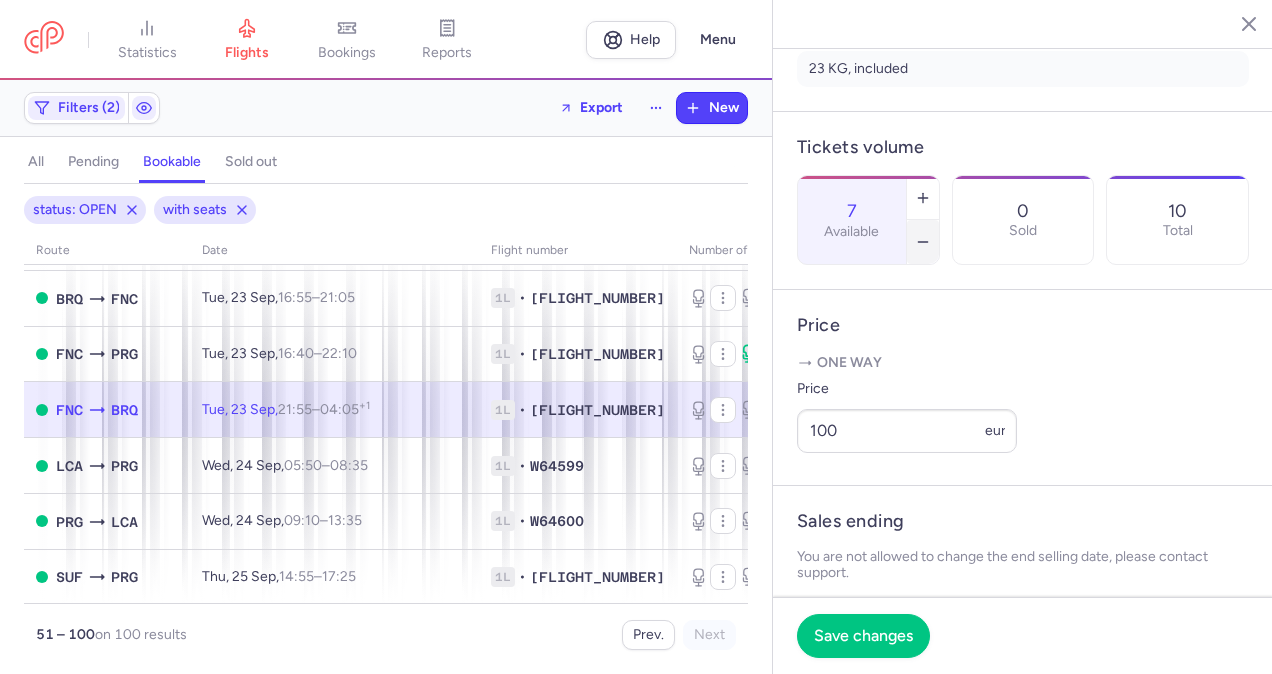 click 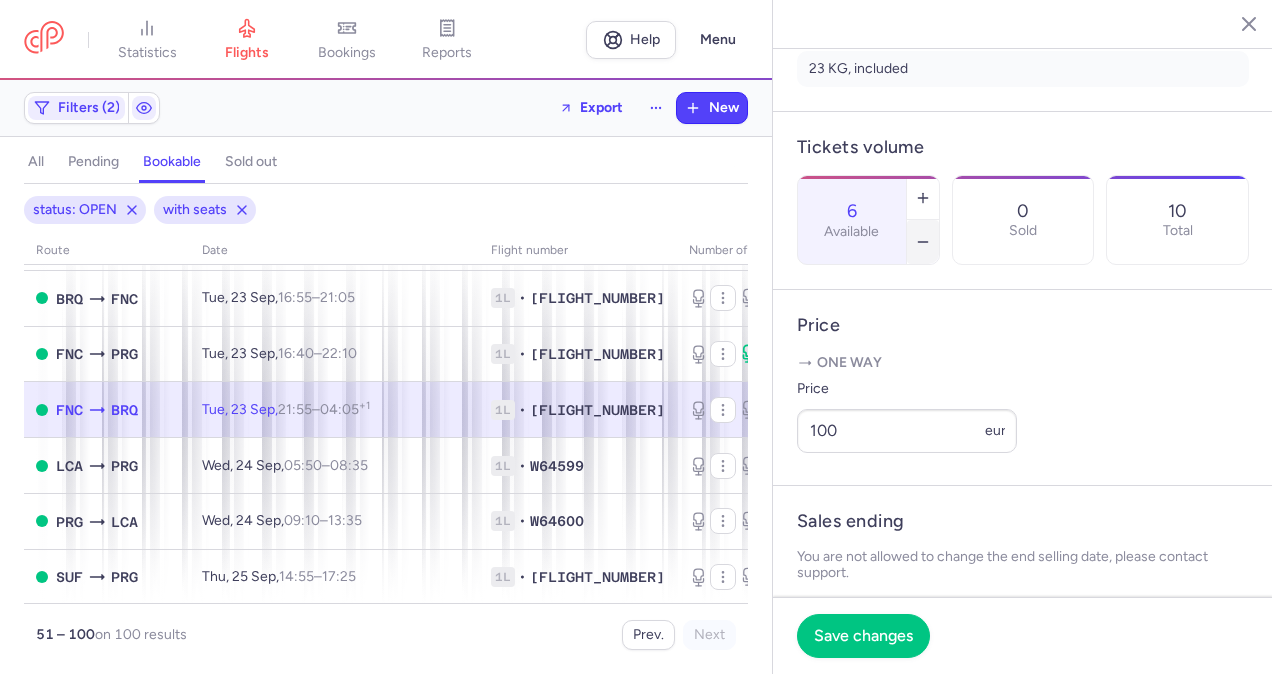 click 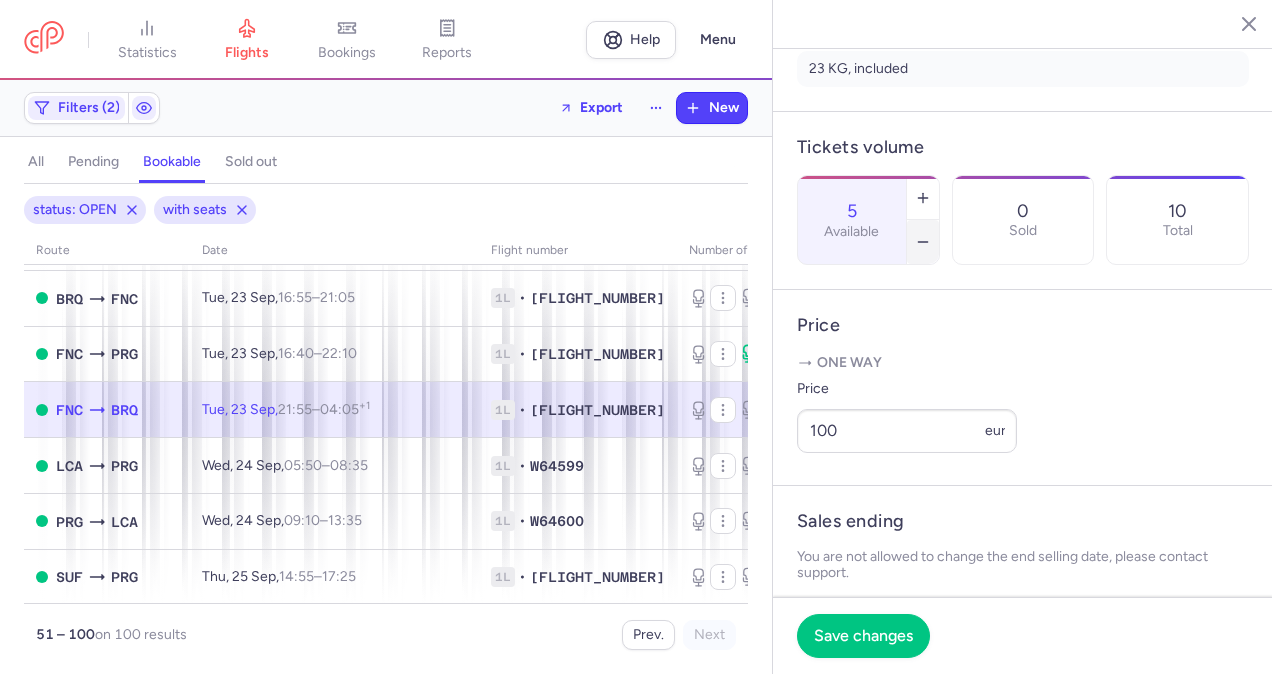 click 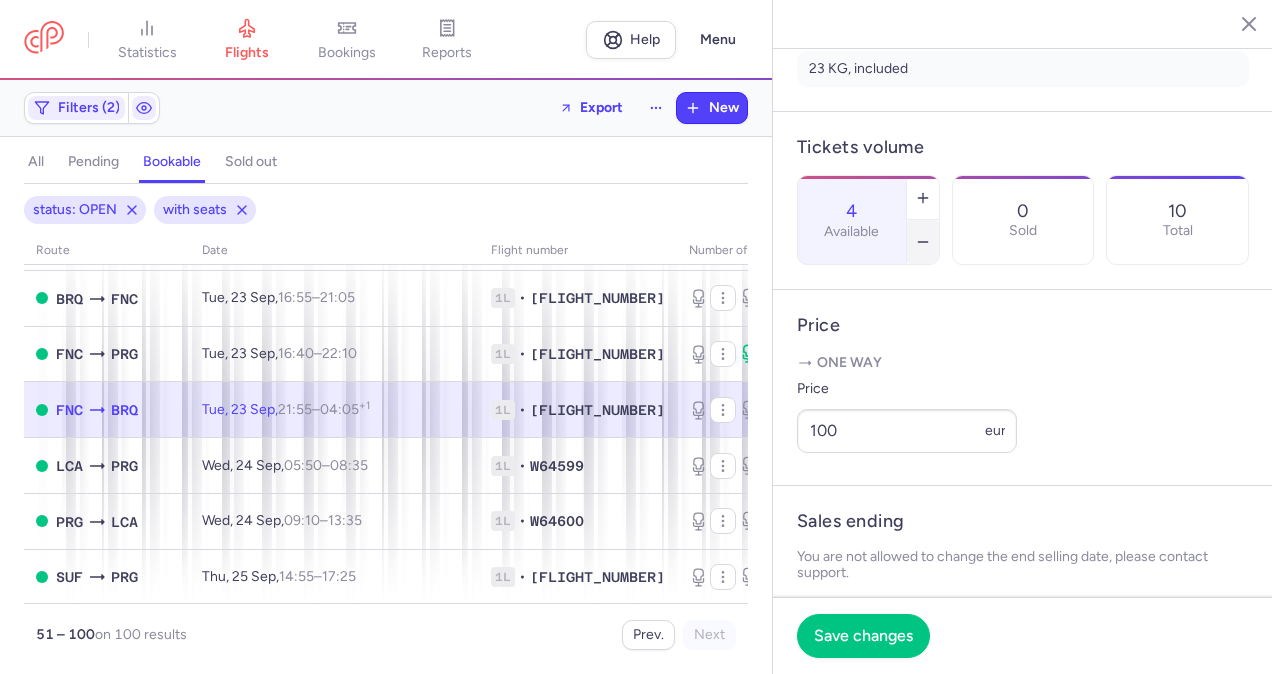 click 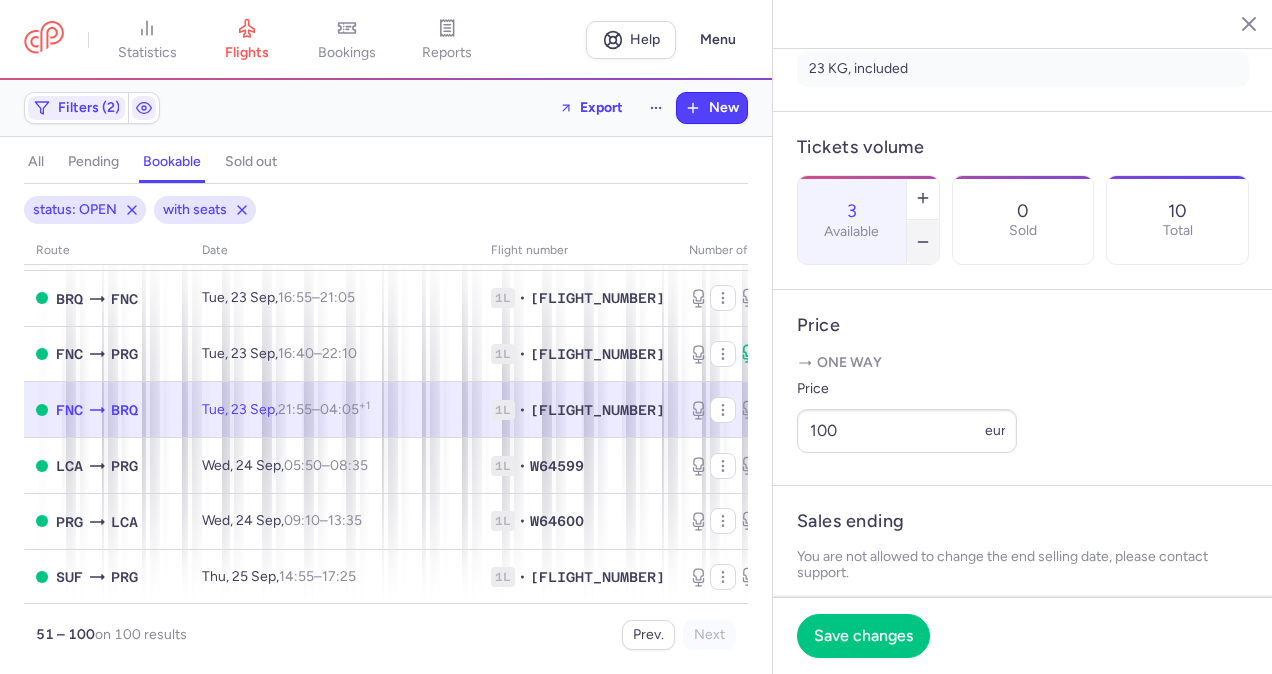 click 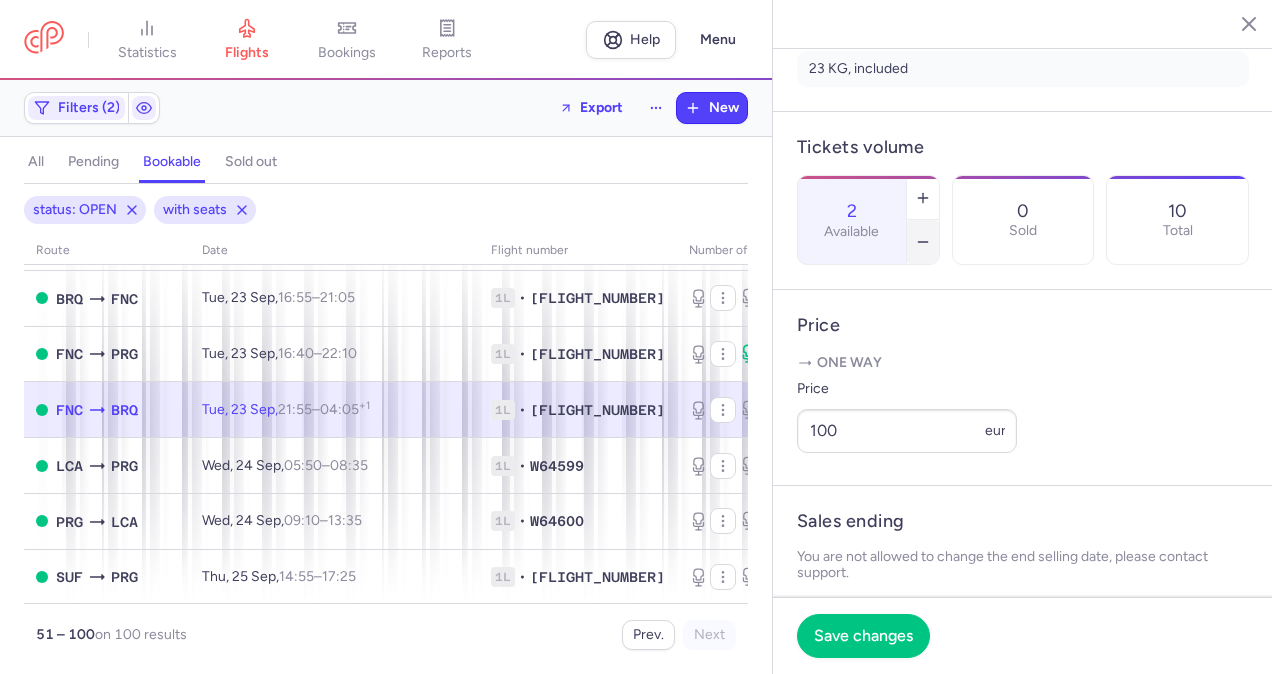 click 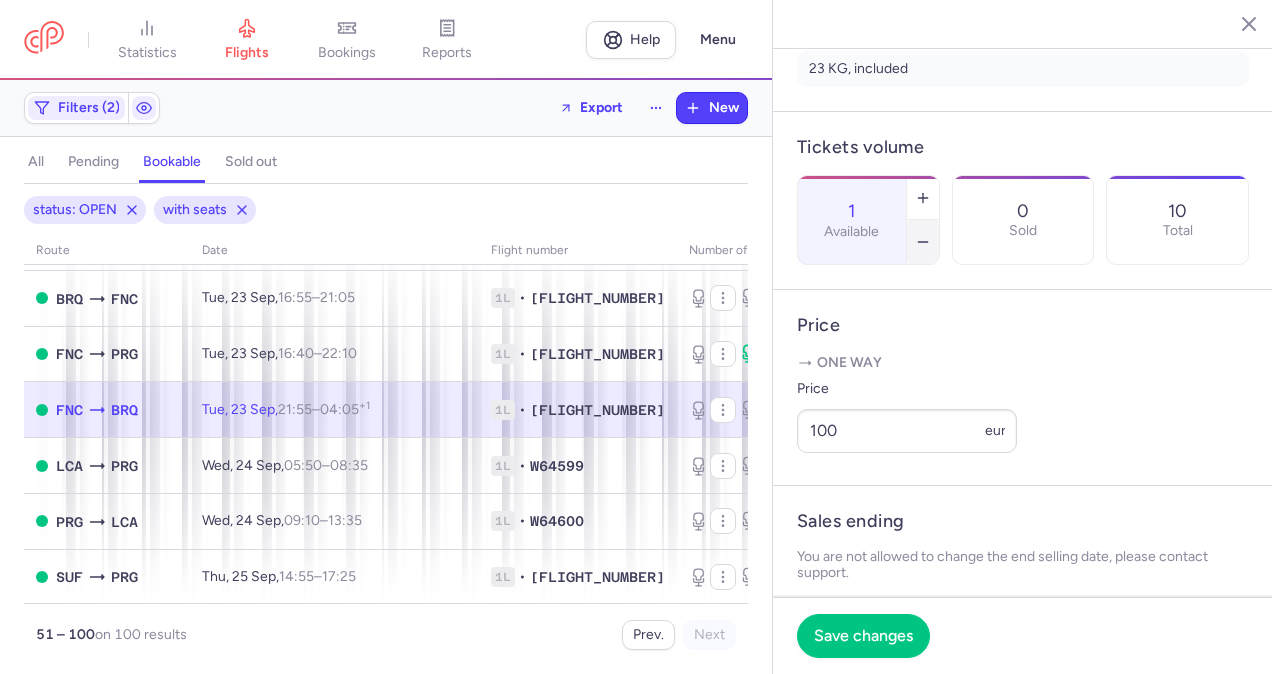 click 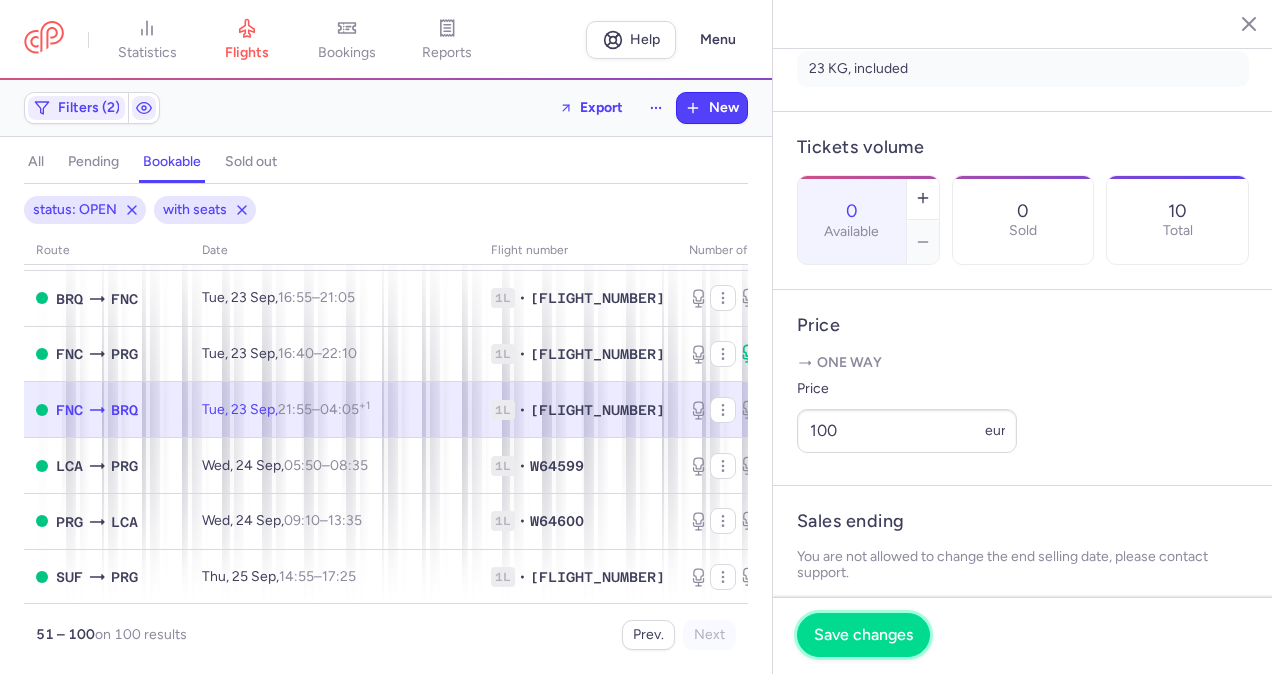 click on "Save changes" at bounding box center (863, 635) 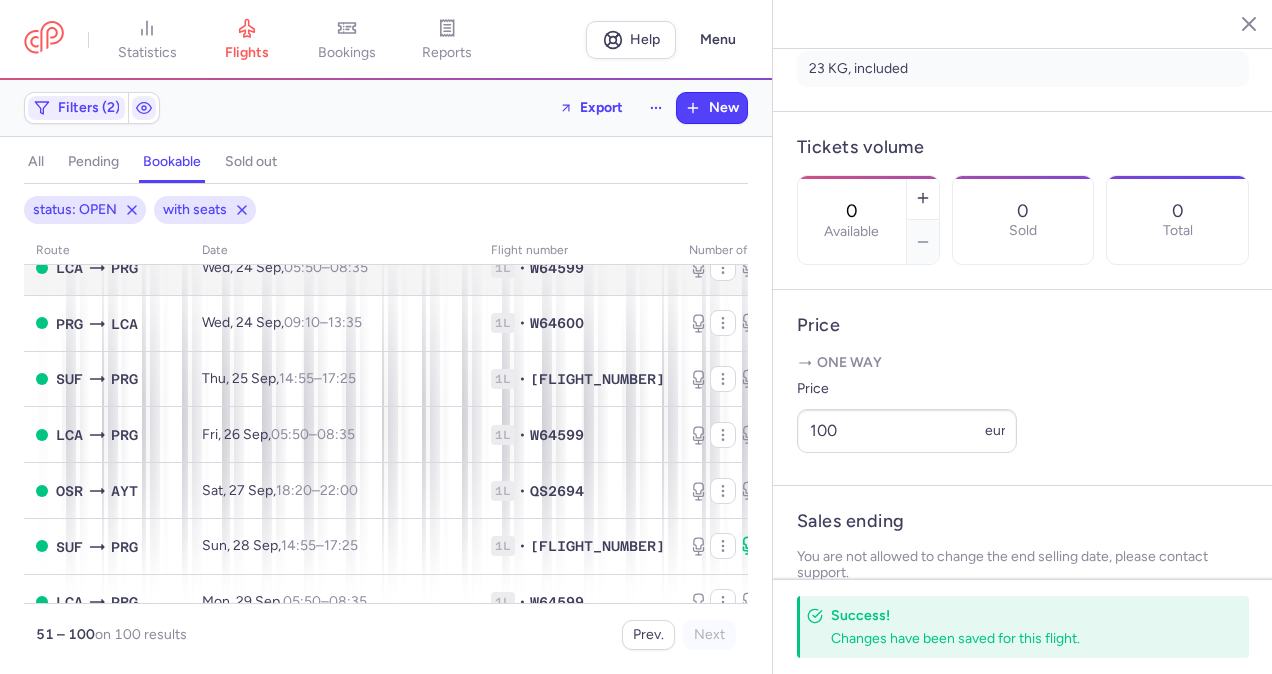 scroll, scrollTop: 1900, scrollLeft: 0, axis: vertical 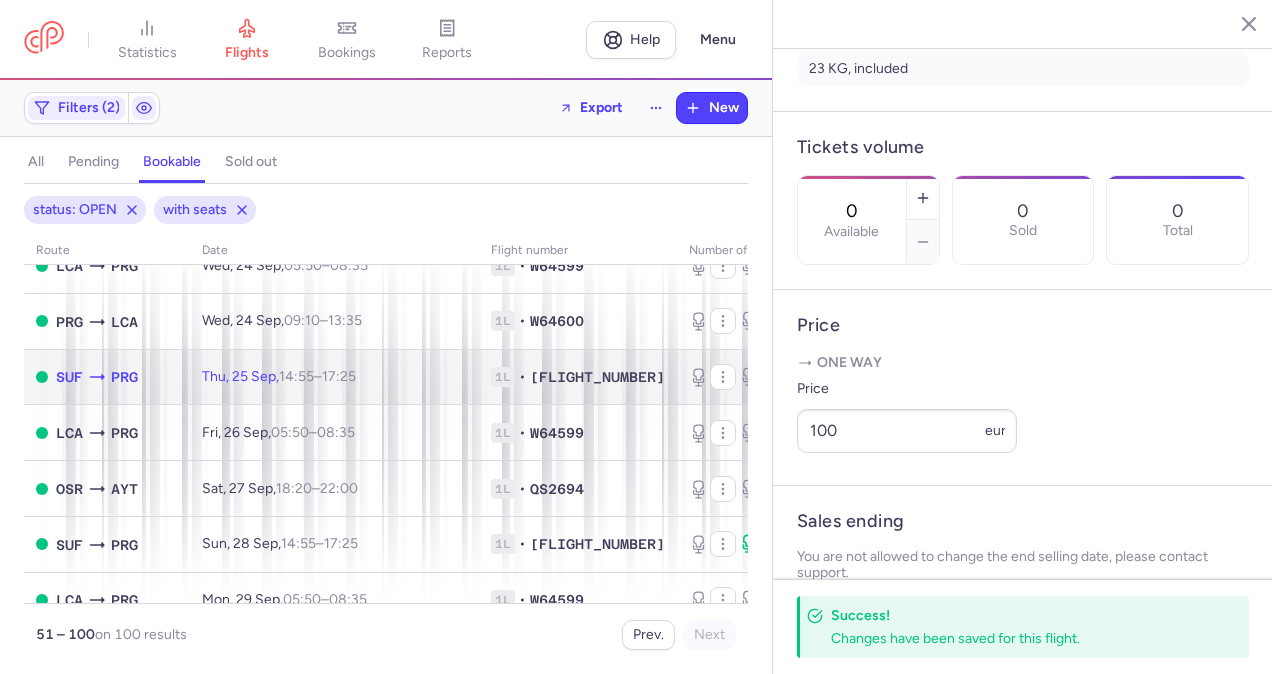 click on "10 0 10" 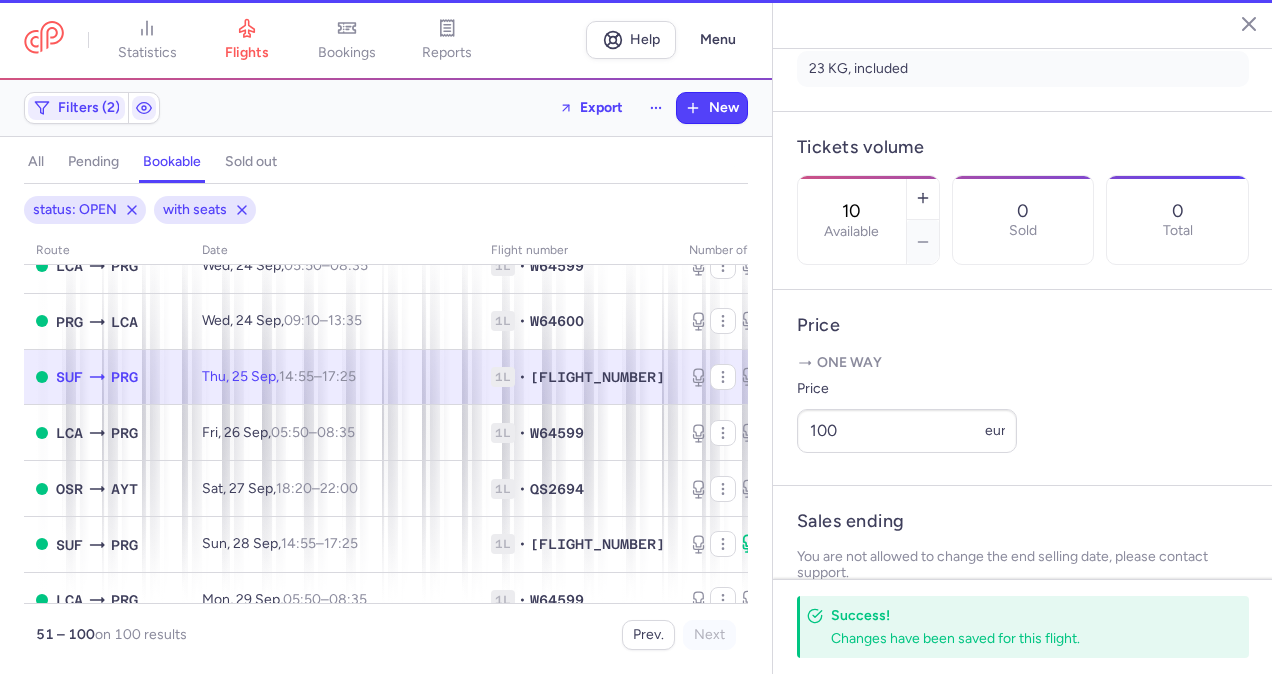 scroll, scrollTop: 484, scrollLeft: 0, axis: vertical 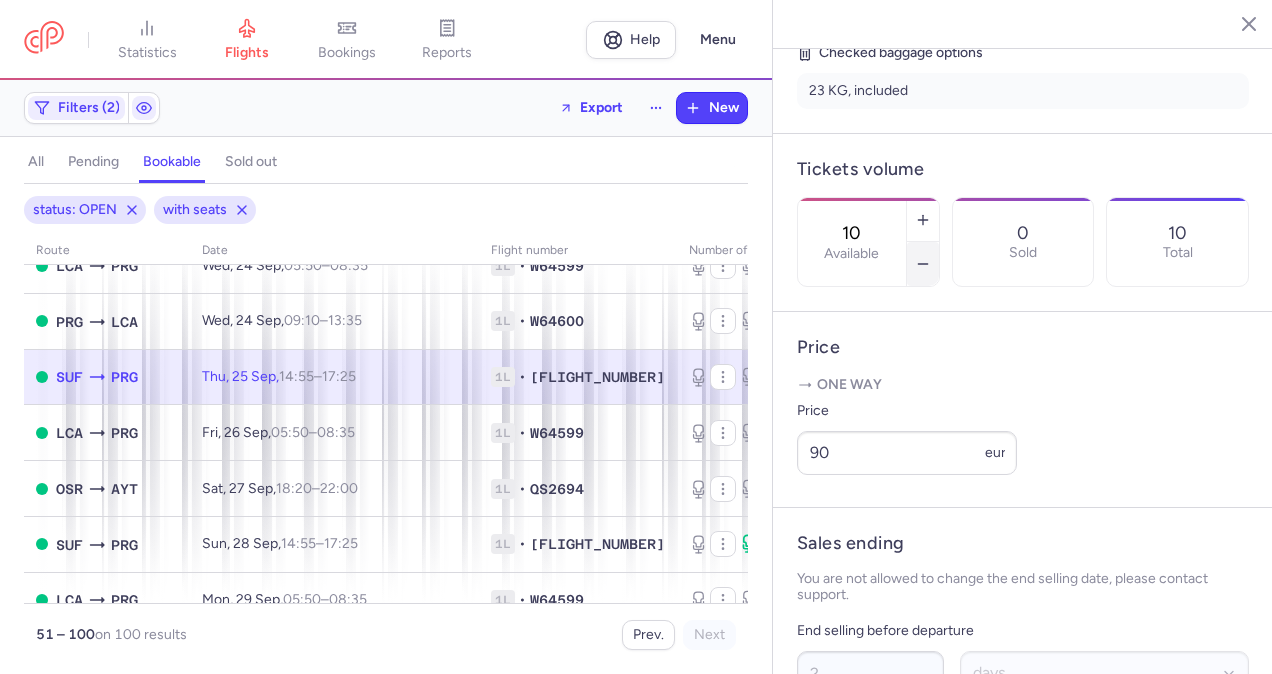 click 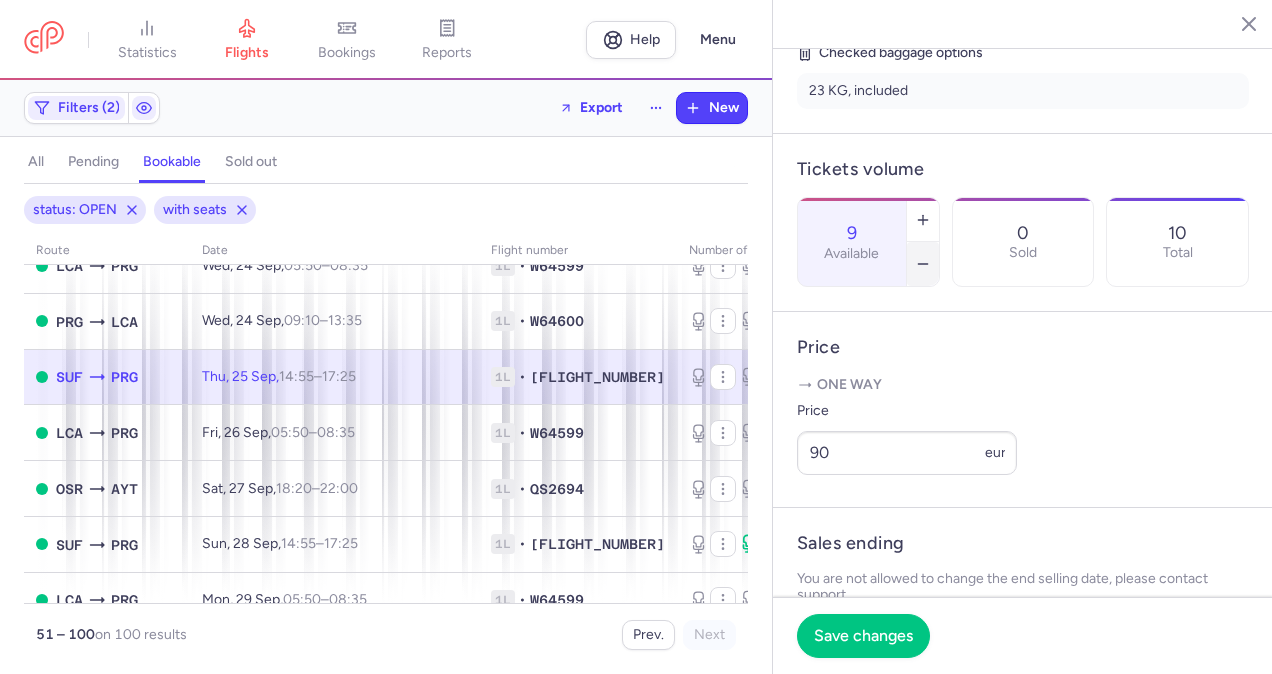 click 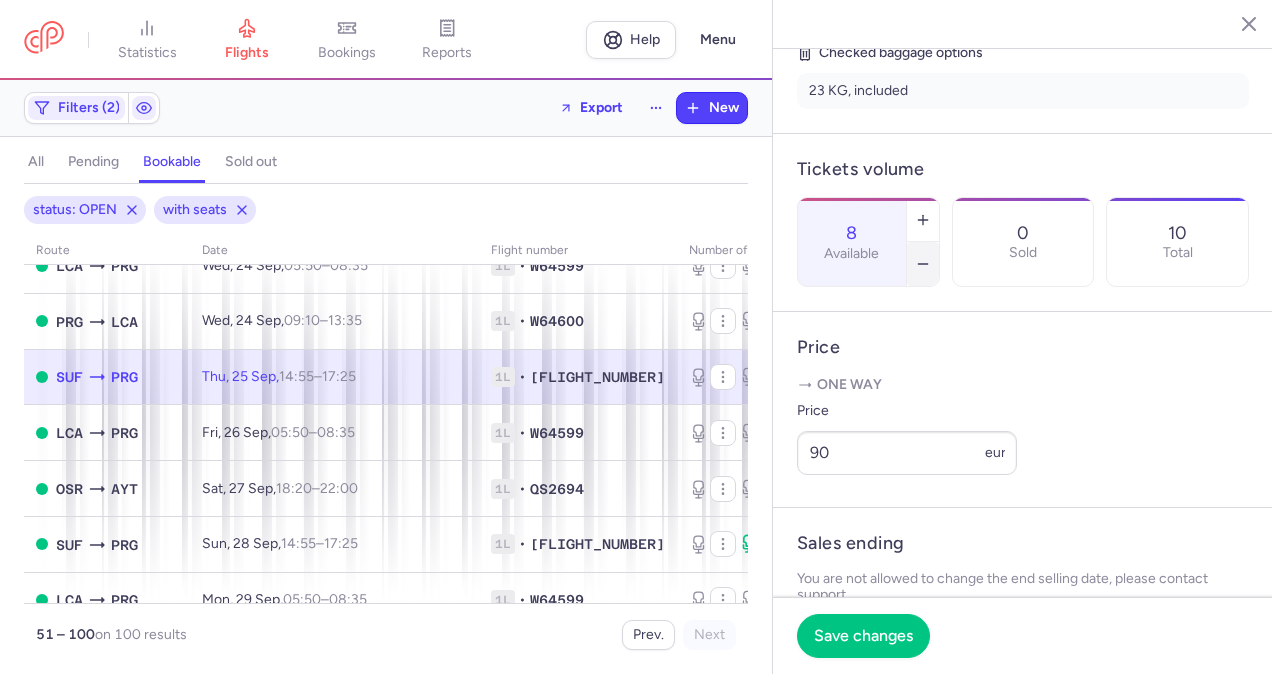 click 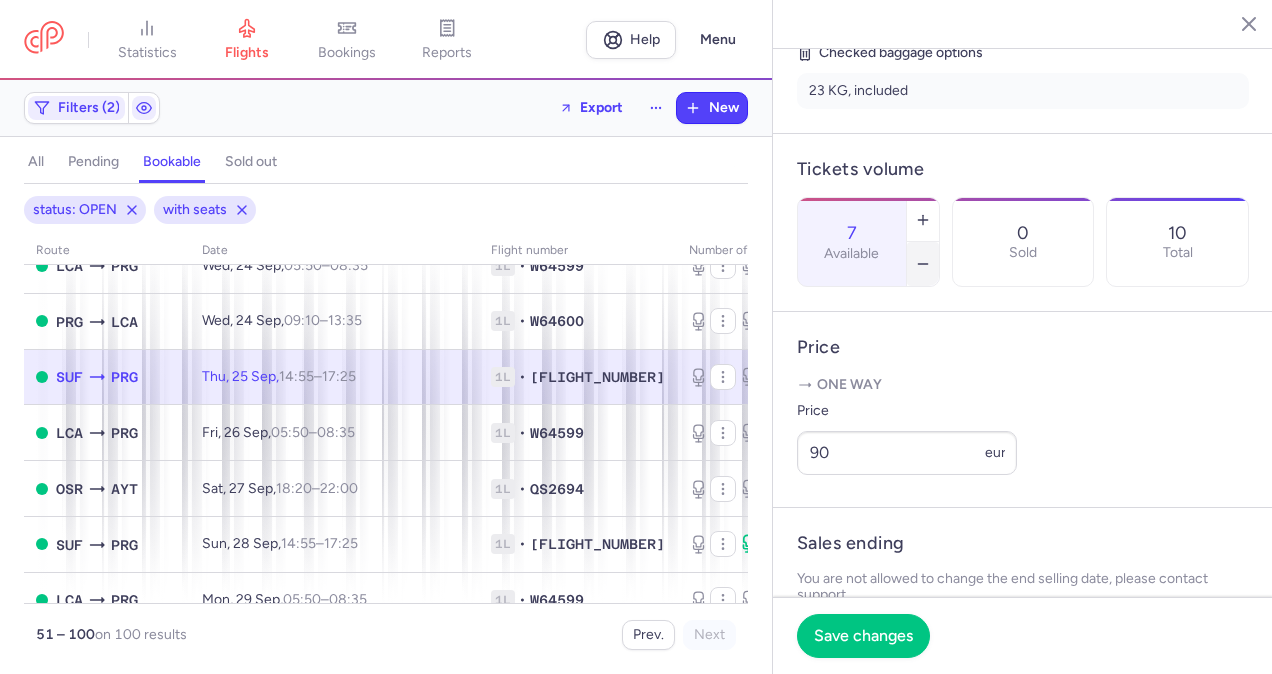click 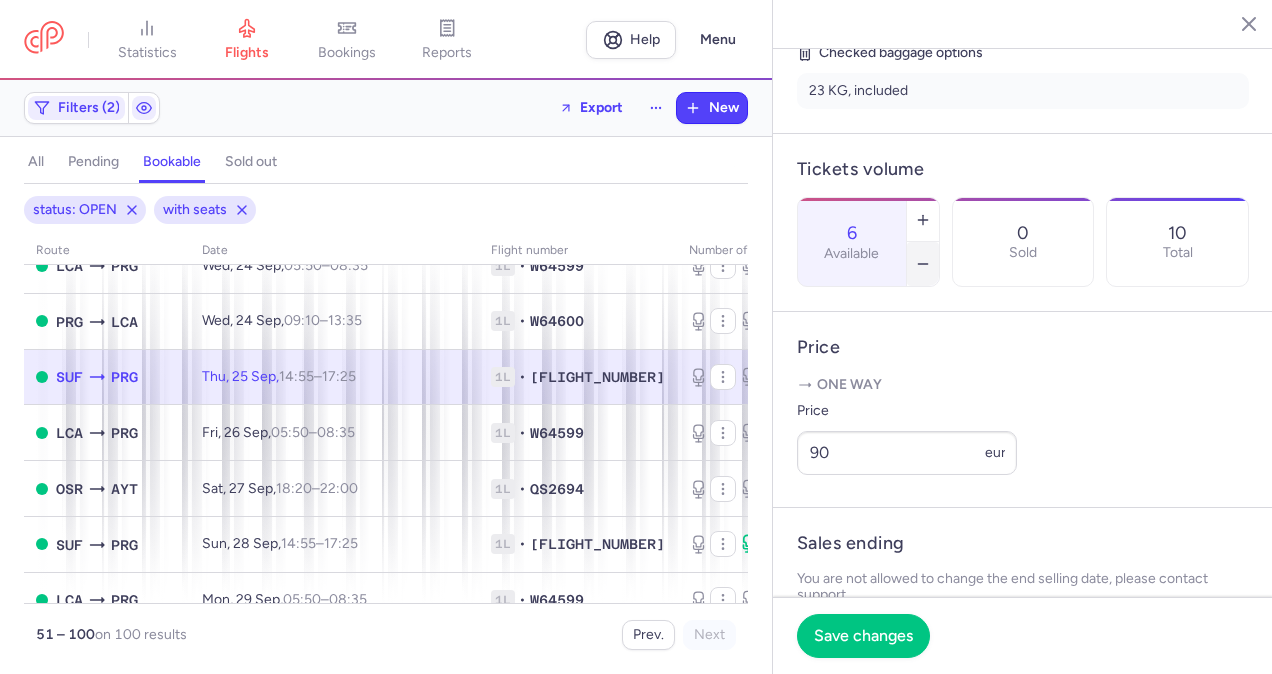 click 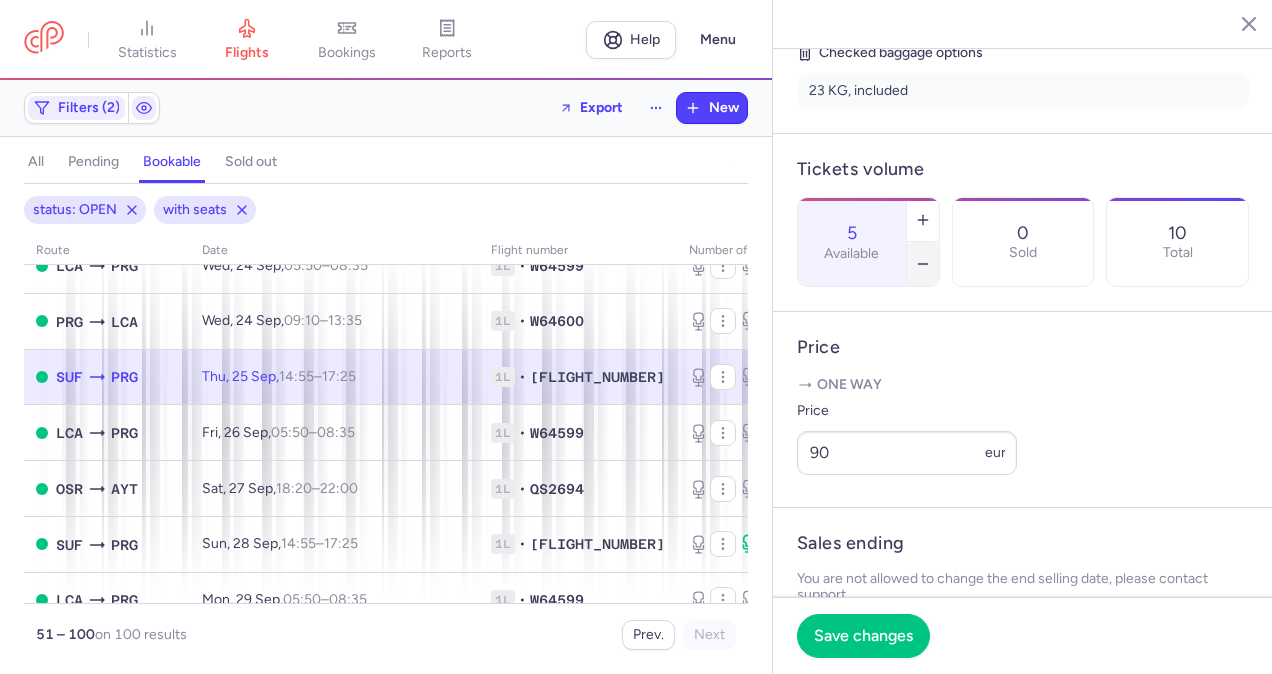 click 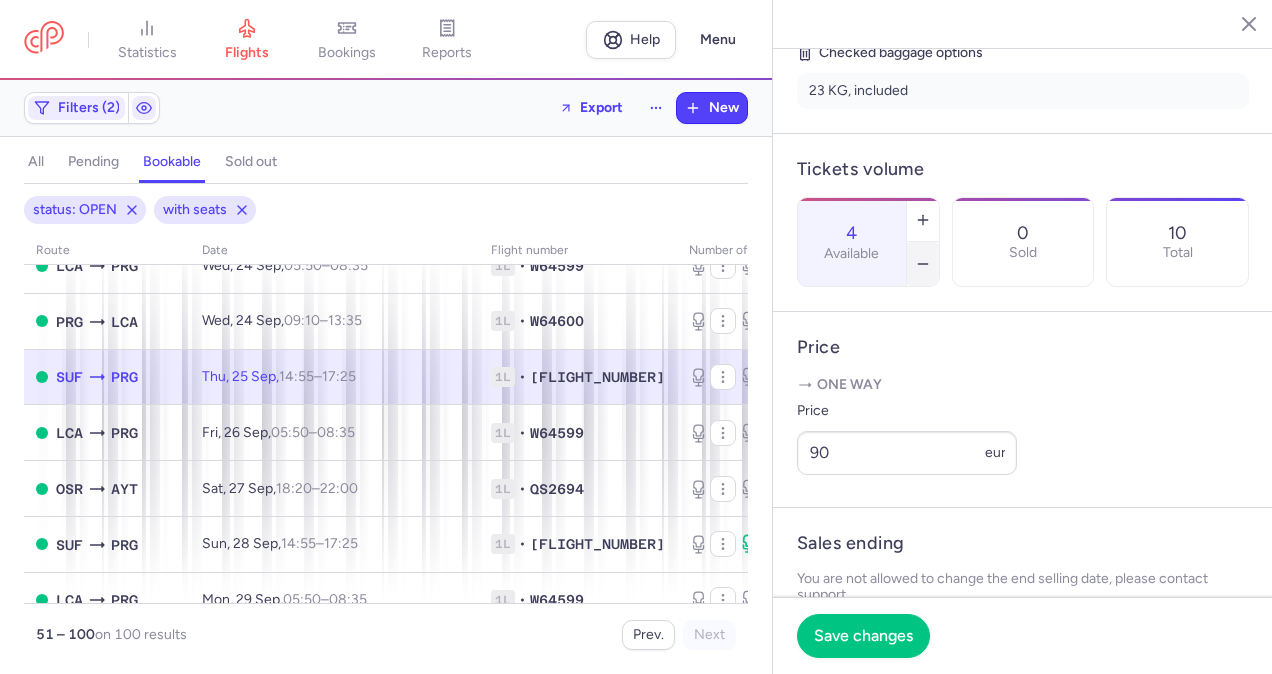 click 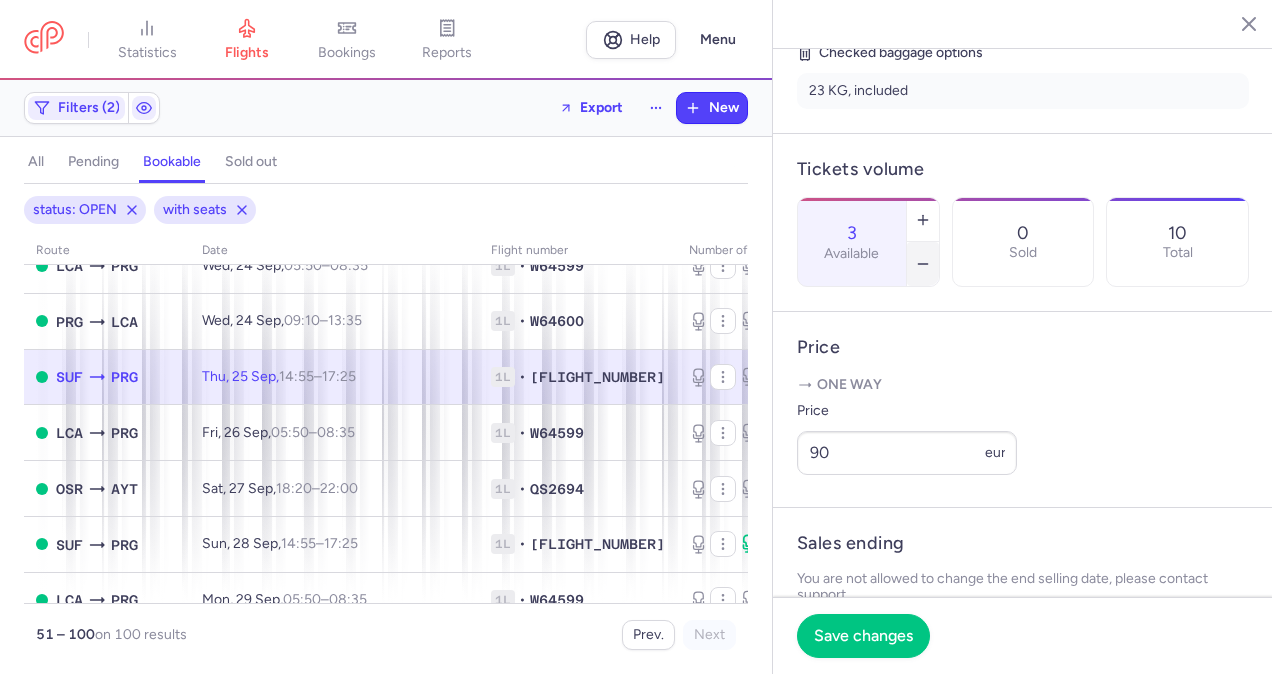 click 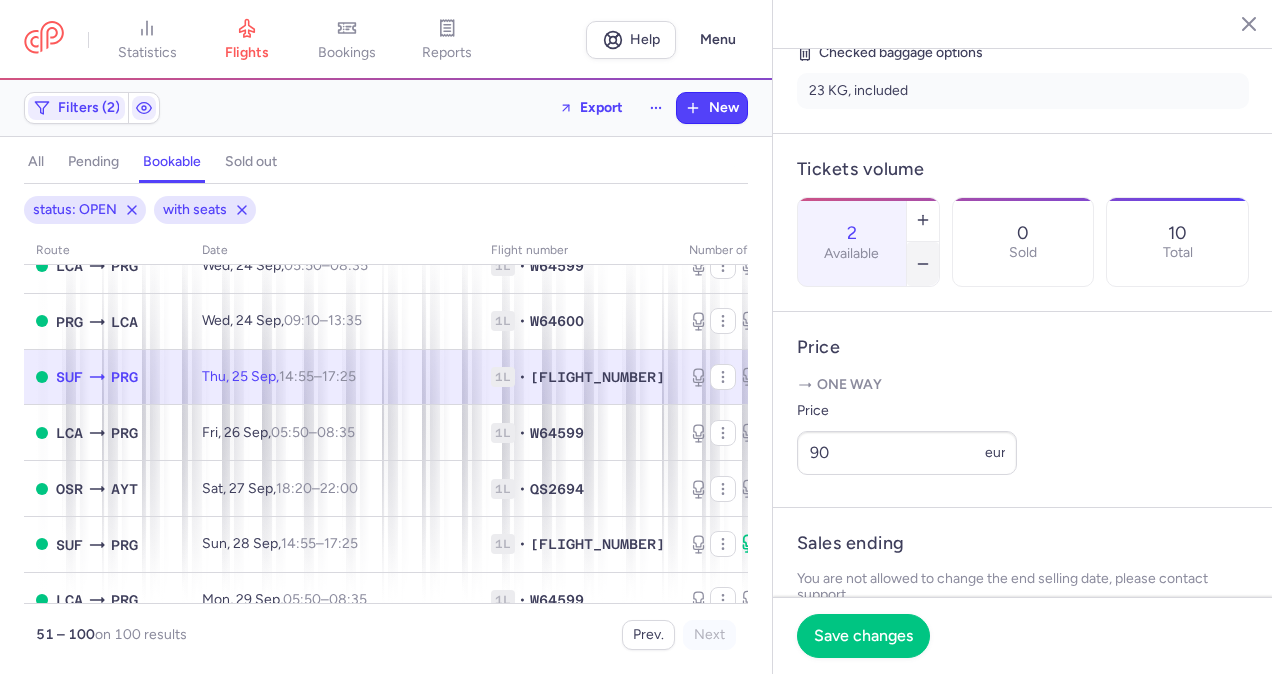 click 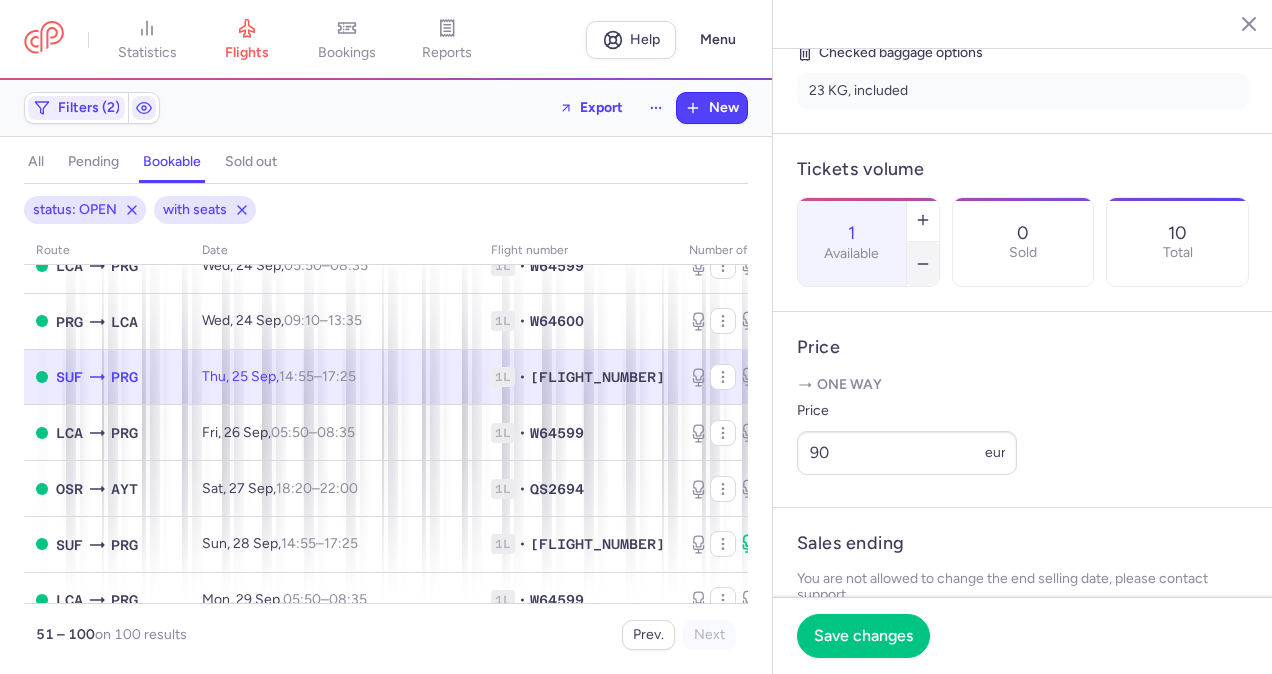 click 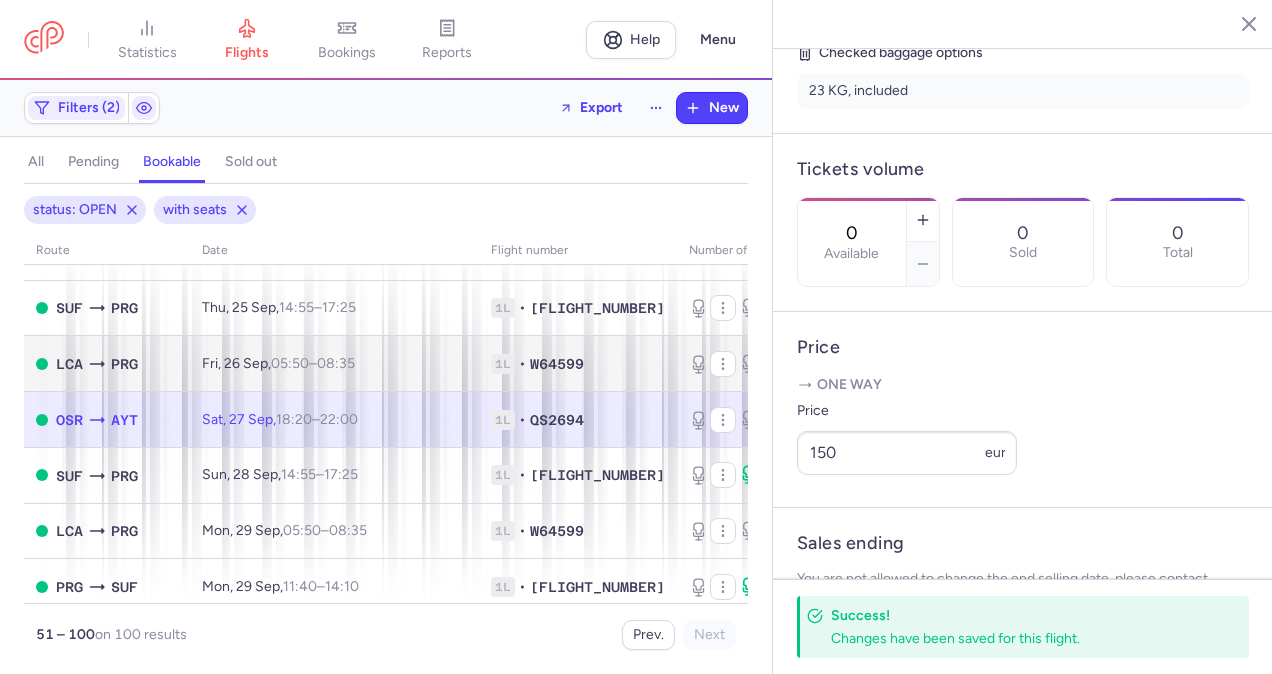 scroll, scrollTop: 2000, scrollLeft: 0, axis: vertical 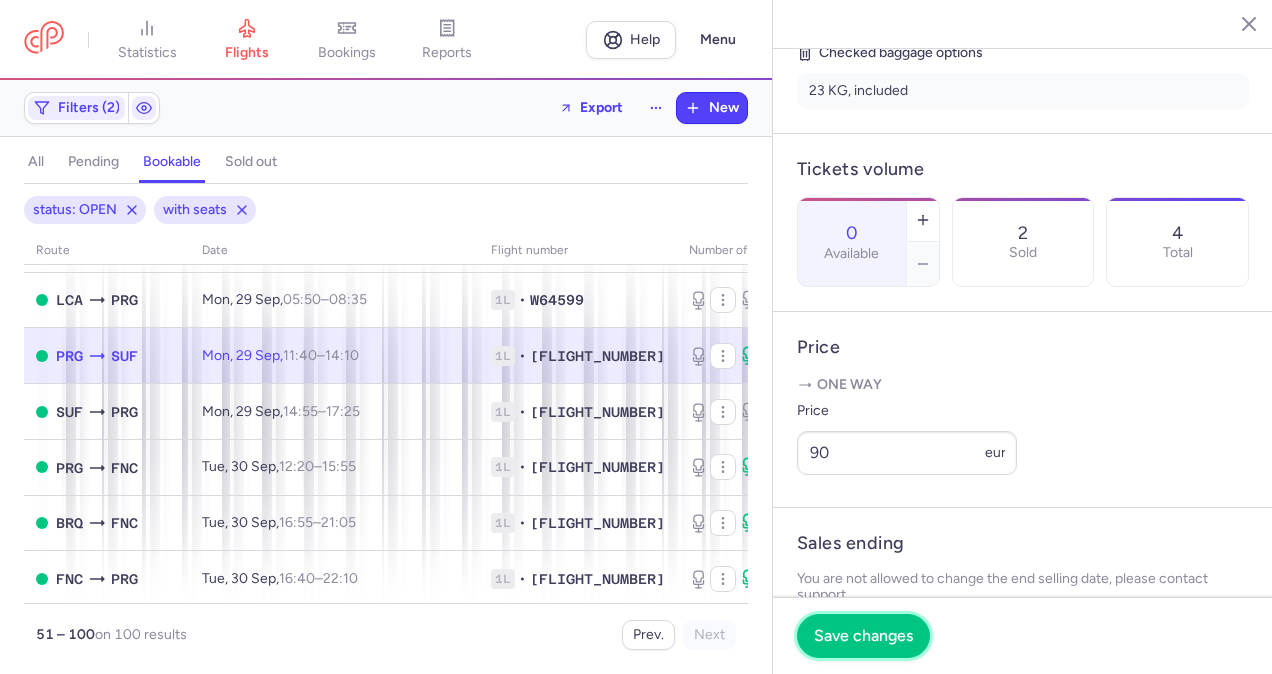 drag, startPoint x: 834, startPoint y: 636, endPoint x: 758, endPoint y: 596, distance: 85.883644 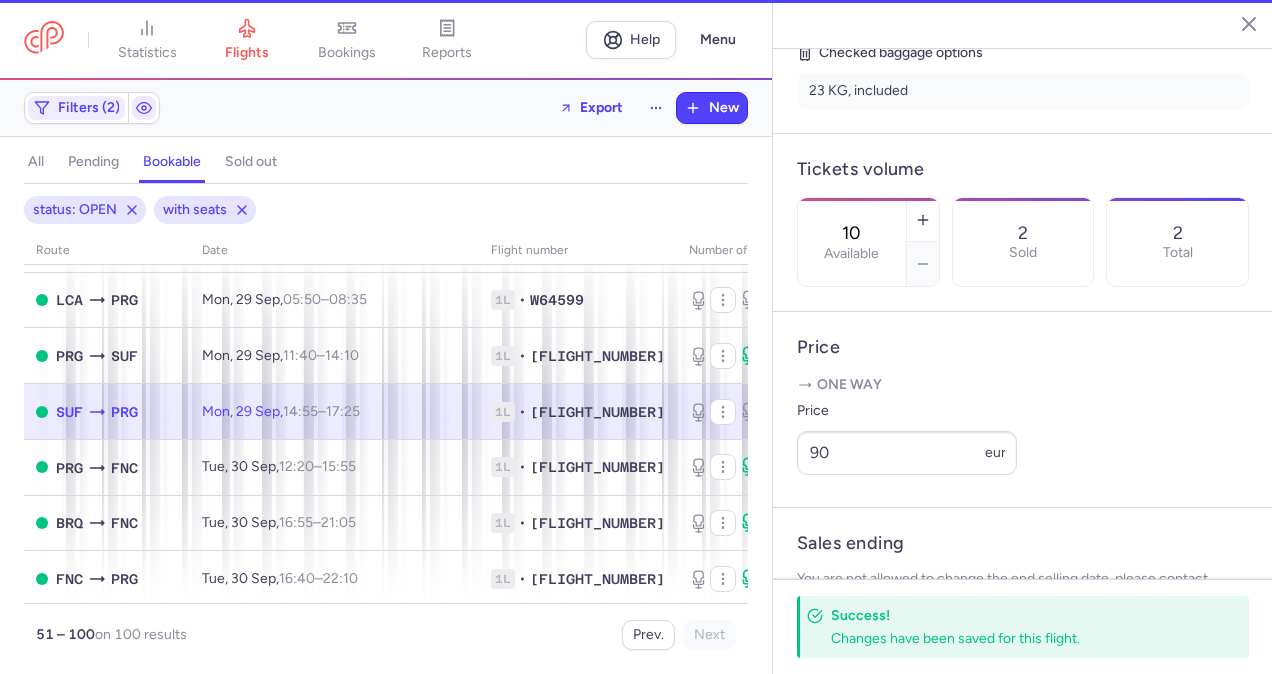 scroll, scrollTop: 484, scrollLeft: 0, axis: vertical 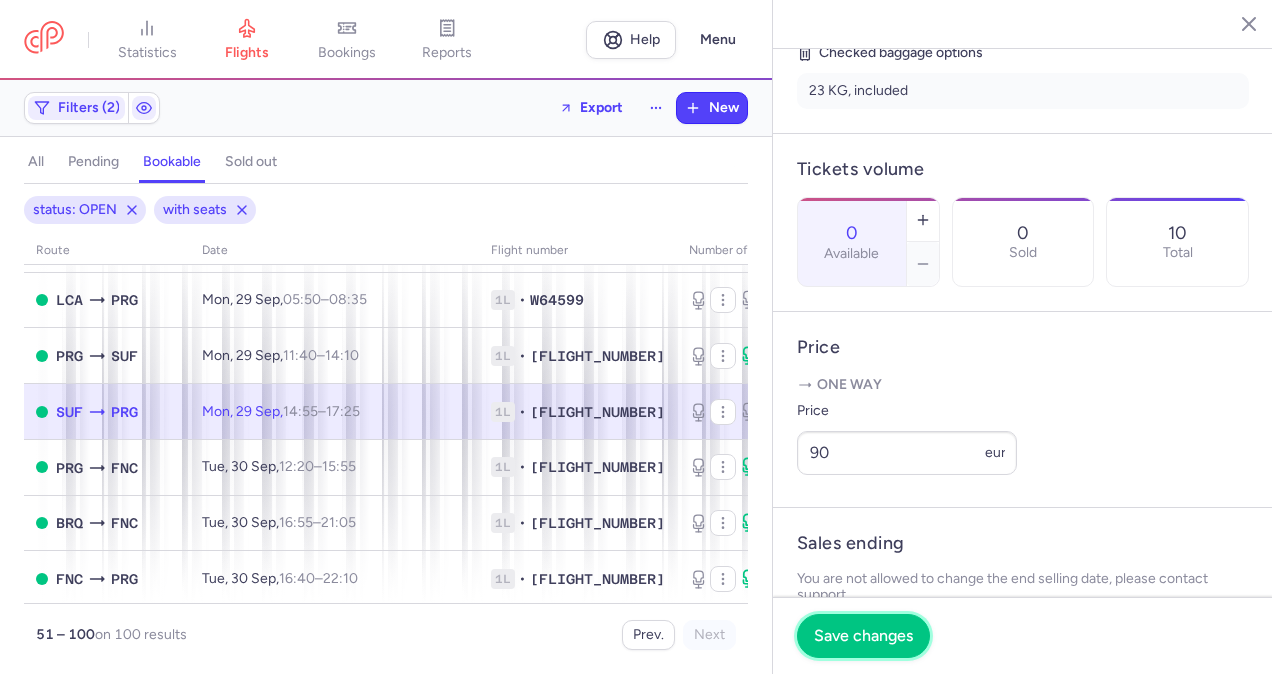 drag, startPoint x: 840, startPoint y: 637, endPoint x: 793, endPoint y: 618, distance: 50.695168 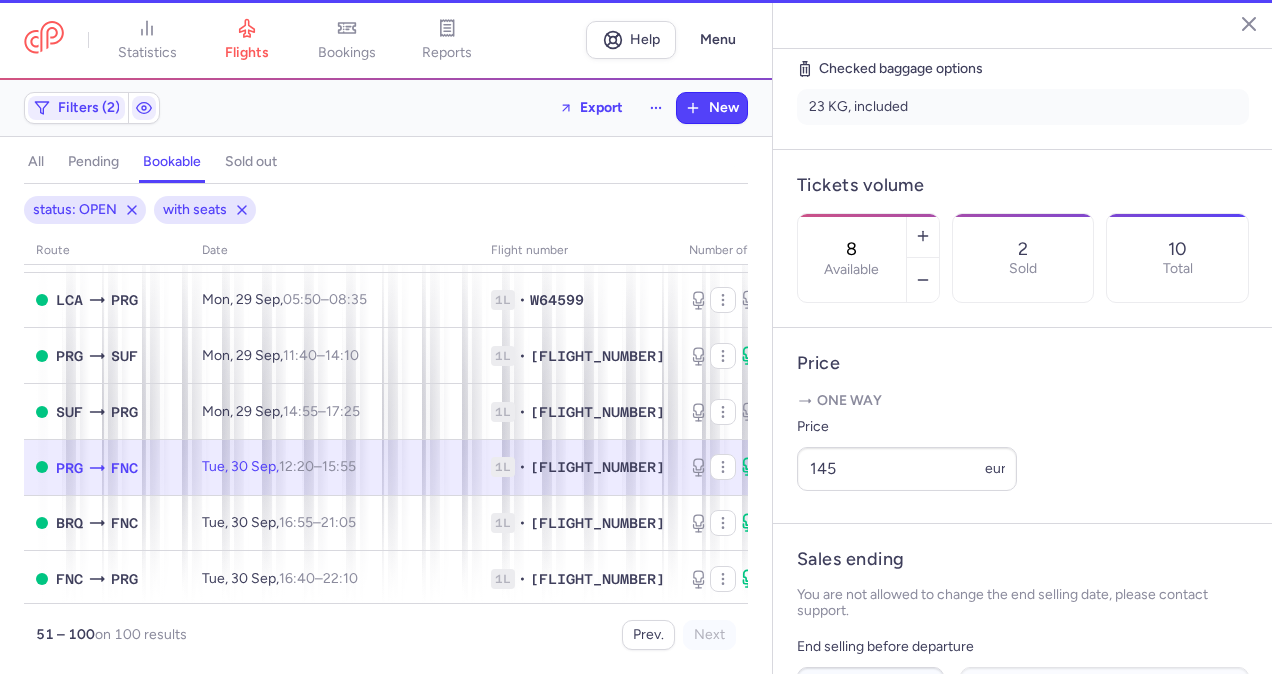 scroll, scrollTop: 500, scrollLeft: 0, axis: vertical 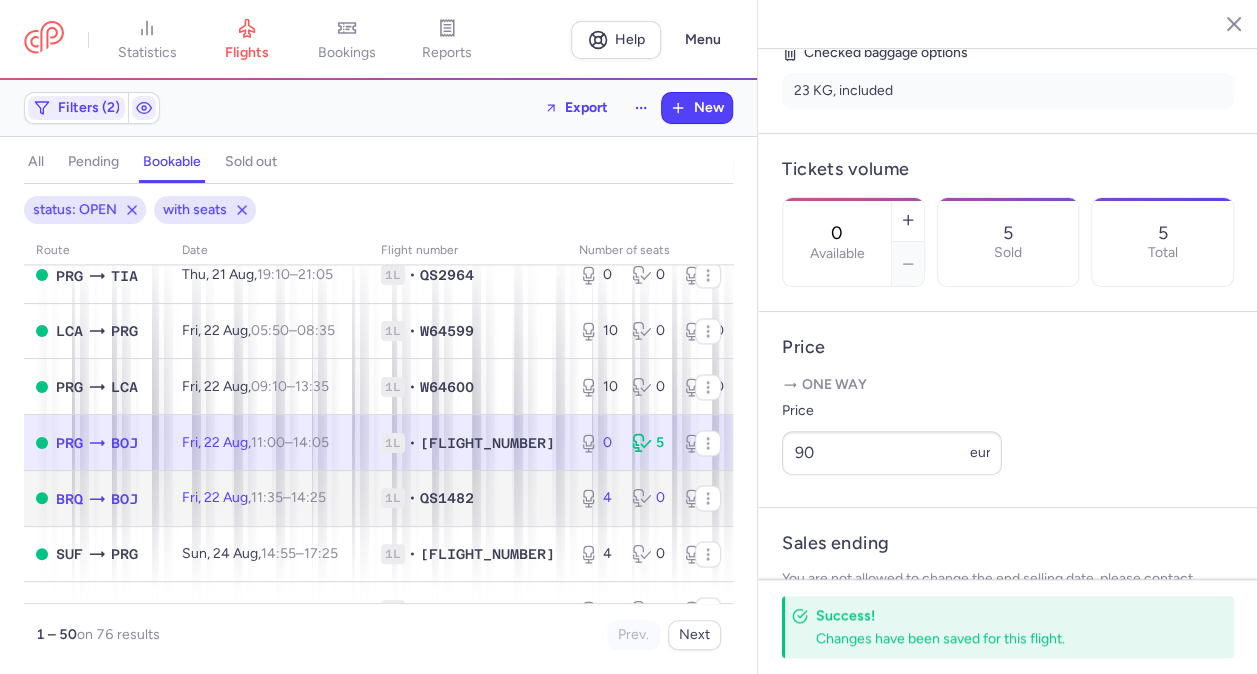 drag, startPoint x: 544, startPoint y: 549, endPoint x: 557, endPoint y: 549, distance: 13 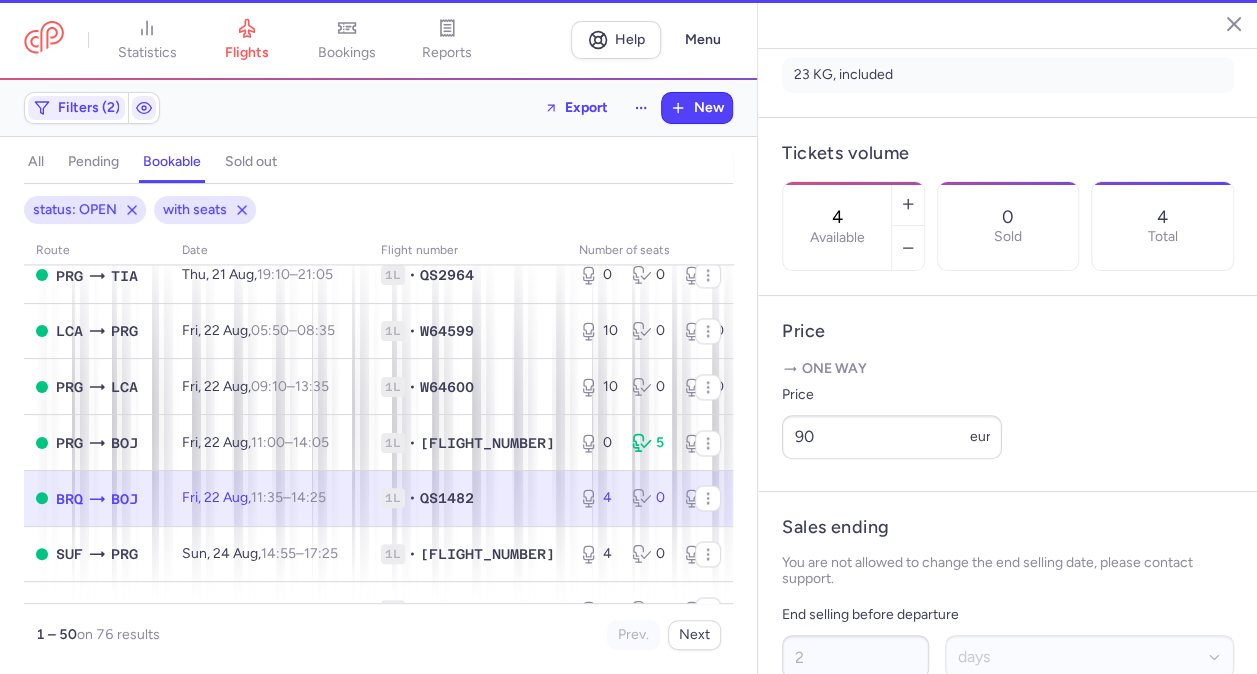 scroll, scrollTop: 484, scrollLeft: 0, axis: vertical 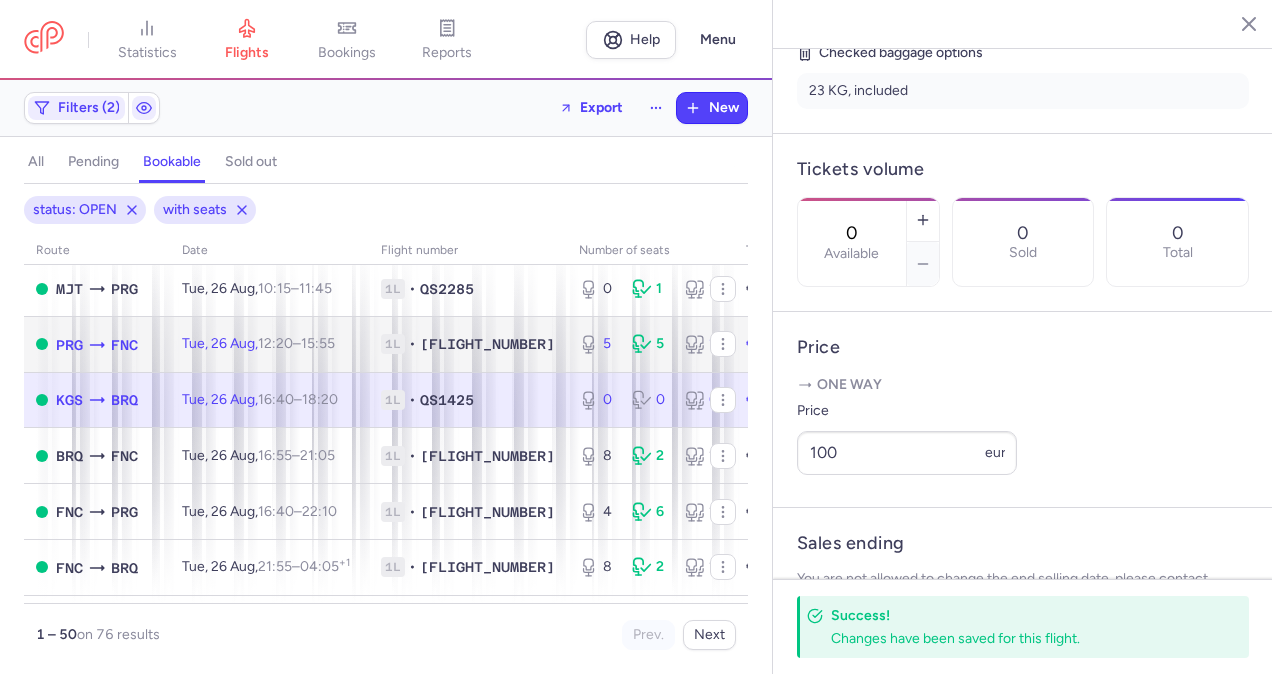 drag, startPoint x: 545, startPoint y: 398, endPoint x: 585, endPoint y: 360, distance: 55.17246 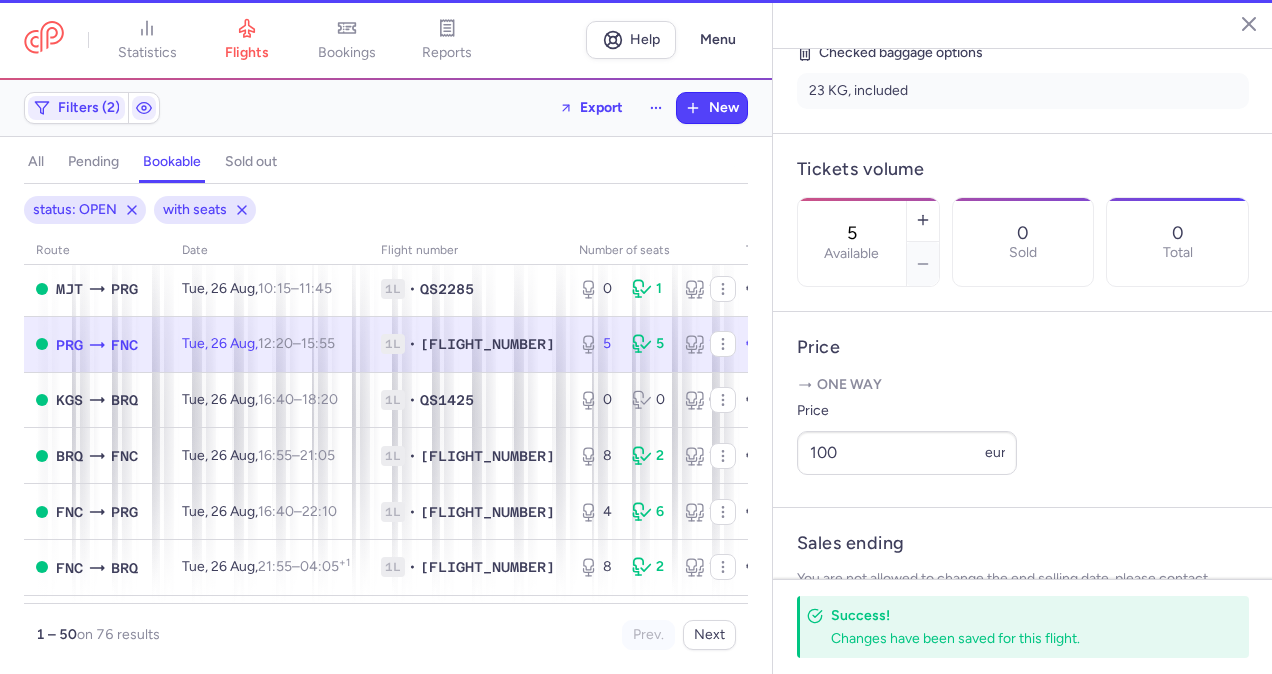 scroll, scrollTop: 500, scrollLeft: 0, axis: vertical 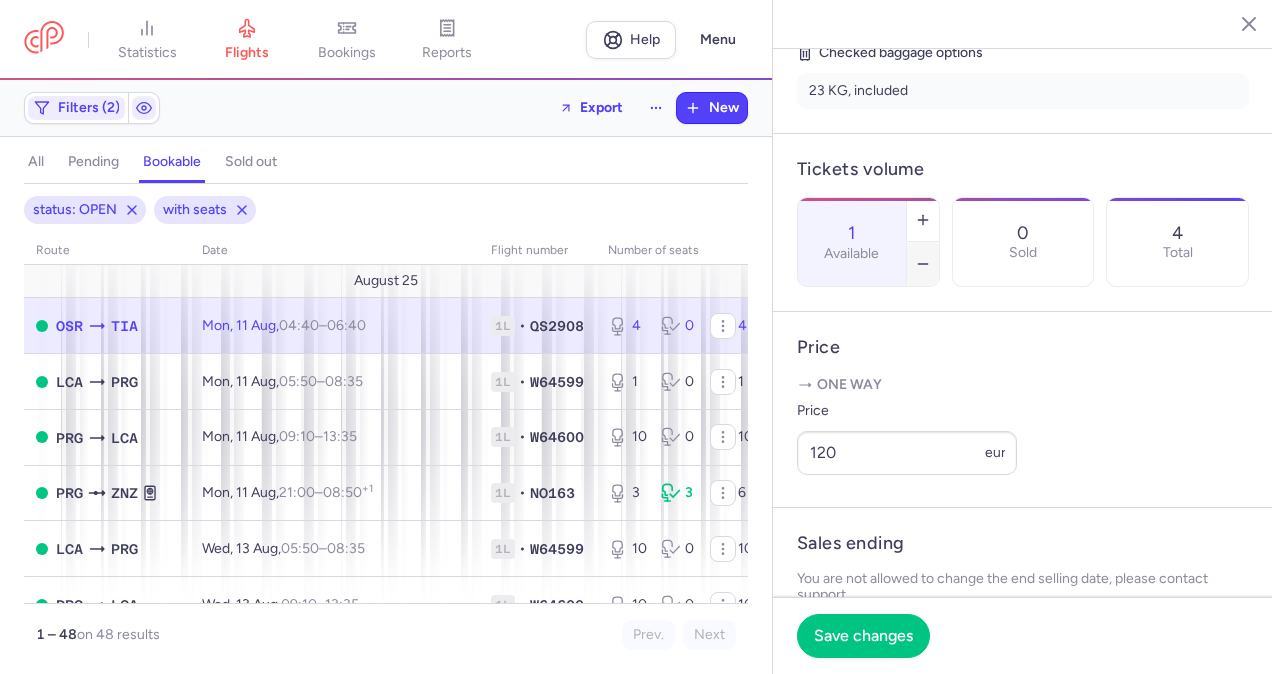 type on "0" 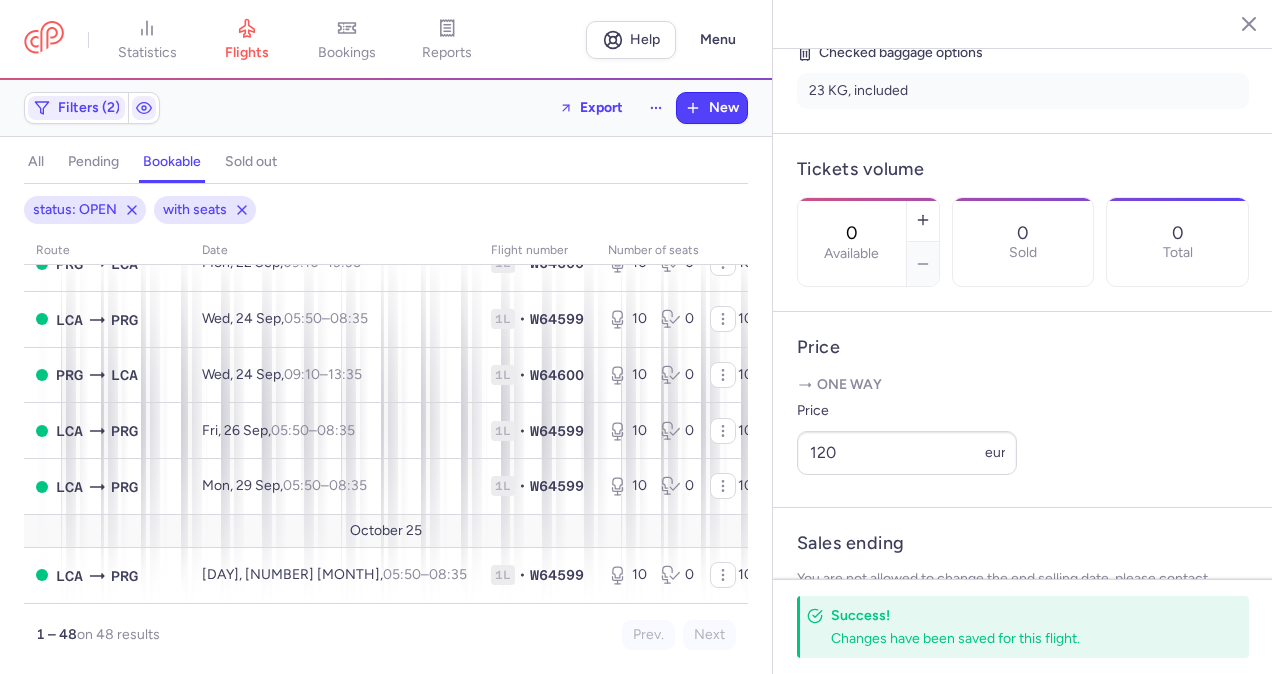 scroll, scrollTop: 2504, scrollLeft: 0, axis: vertical 